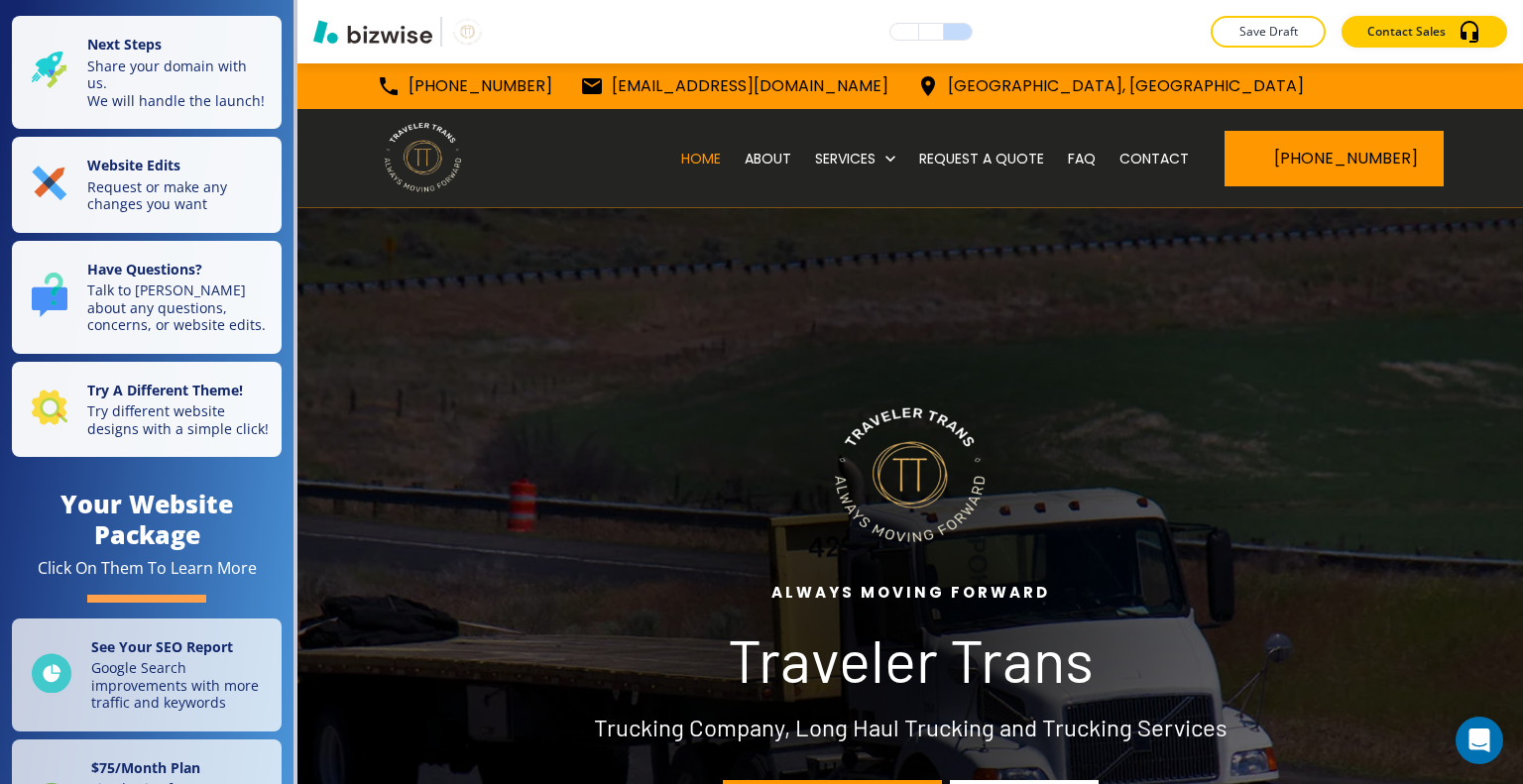 scroll, scrollTop: 0, scrollLeft: 0, axis: both 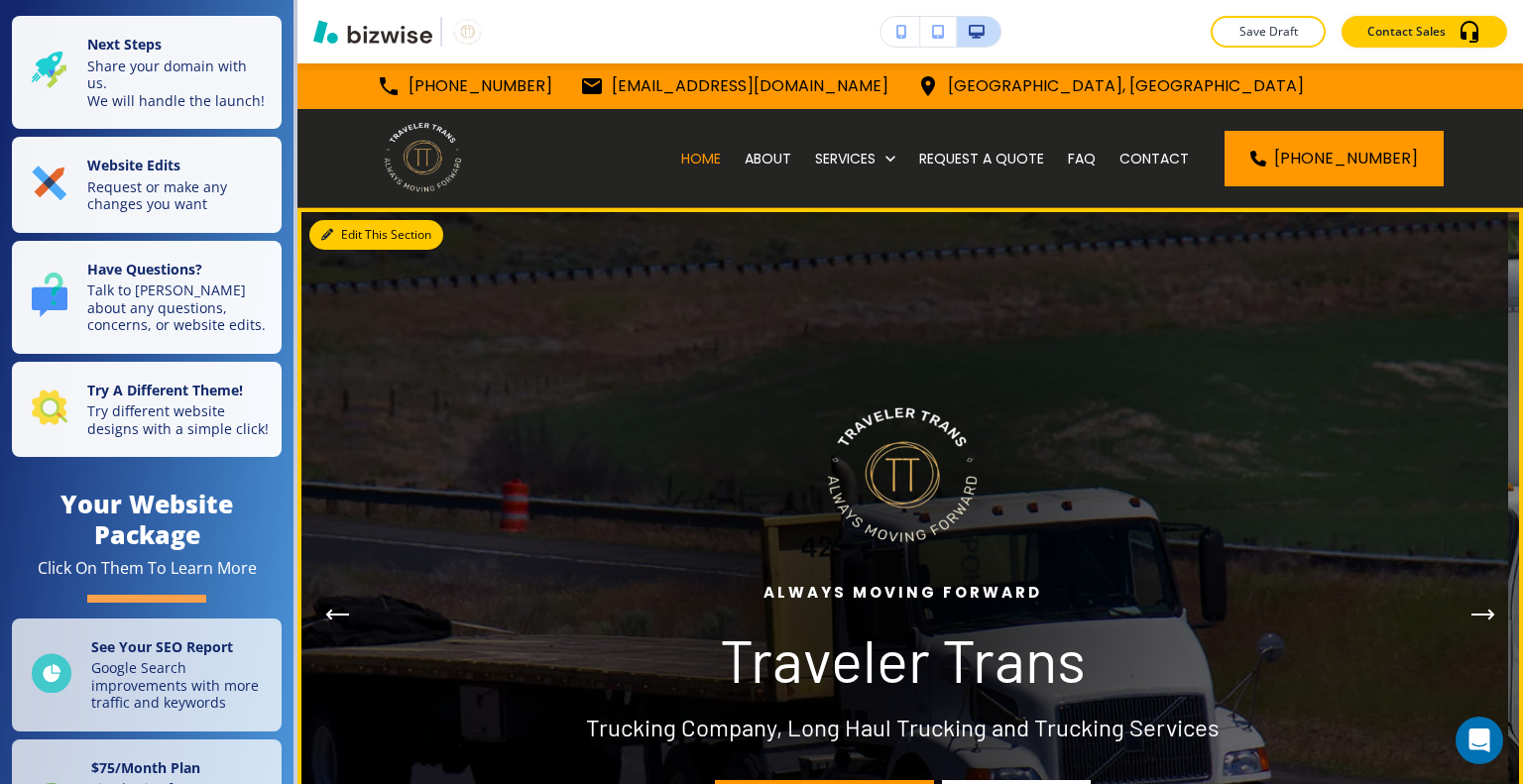 click on "Edit This Section" at bounding box center [376, 235] 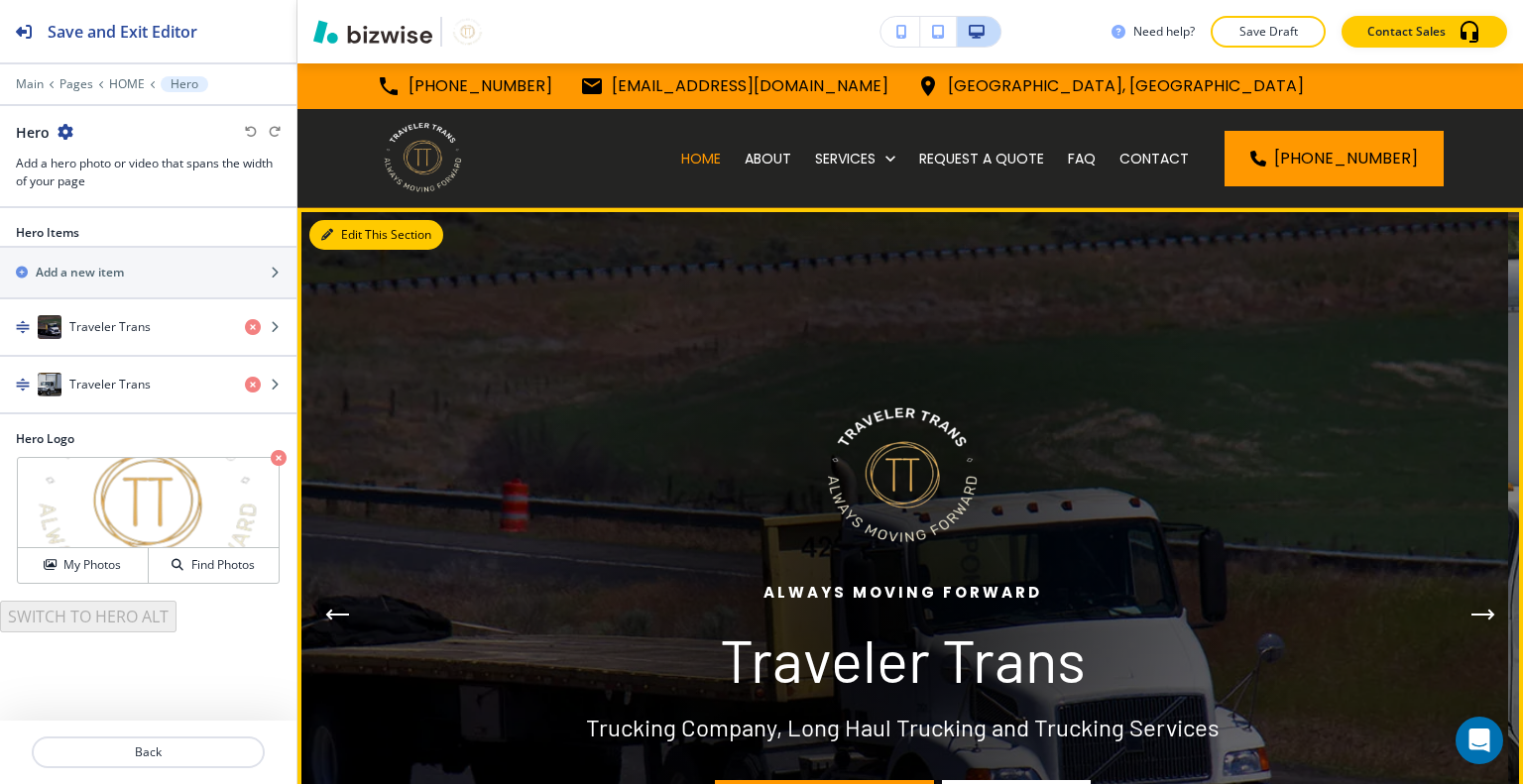 scroll, scrollTop: 145, scrollLeft: 0, axis: vertical 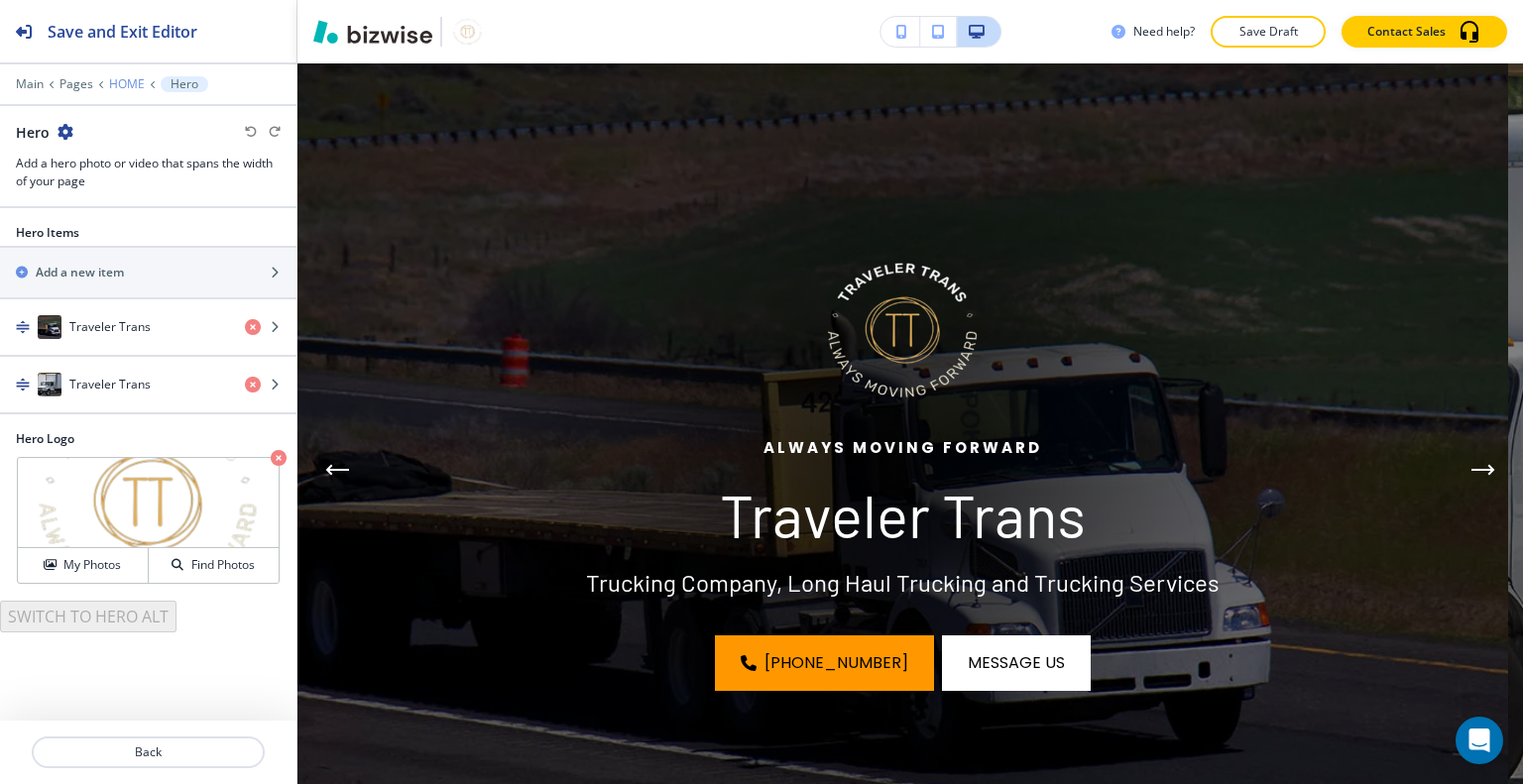 click on "HOME" at bounding box center [127, 84] 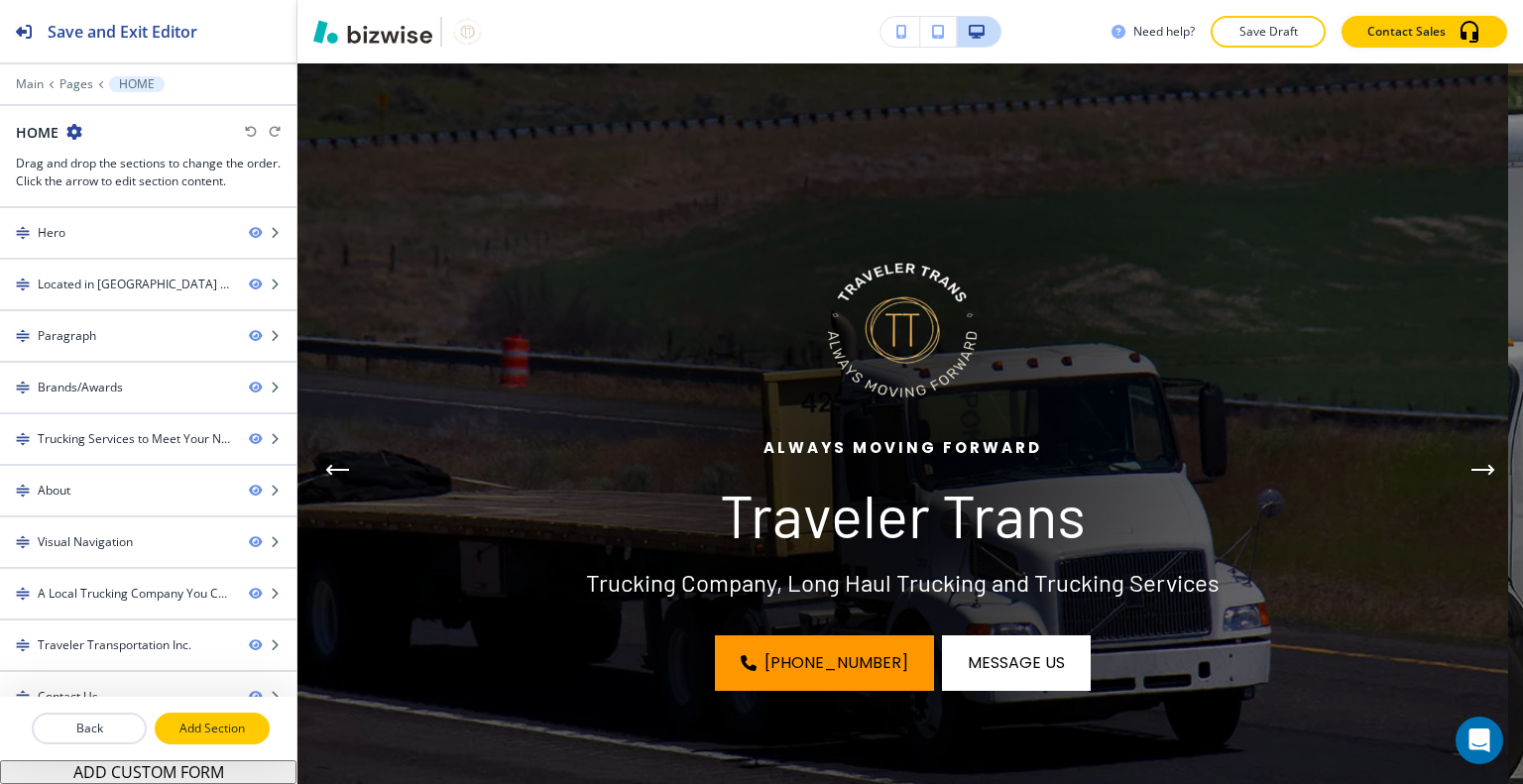 click on "Add Section" at bounding box center (212, 728) 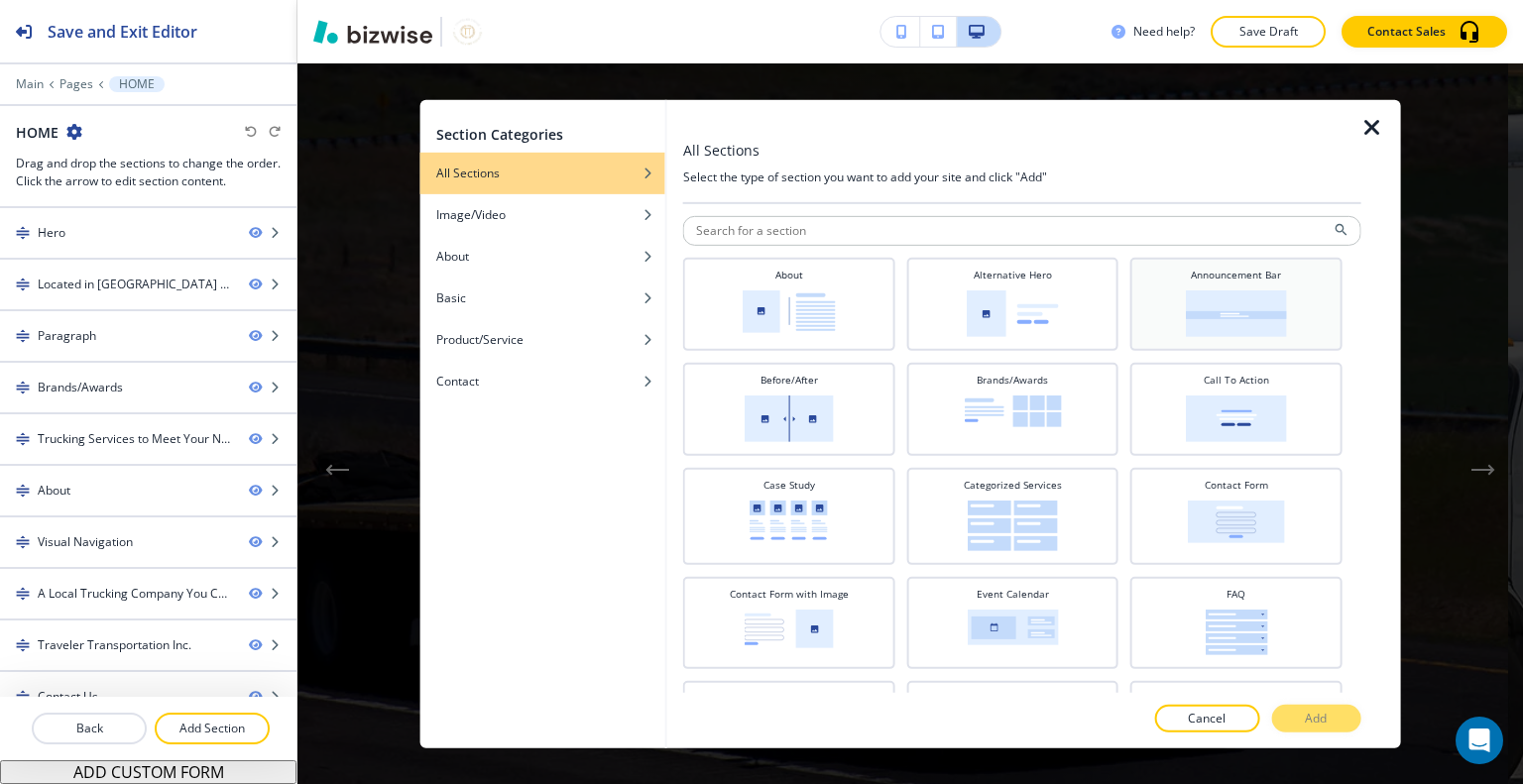 click at bounding box center [1236, 312] 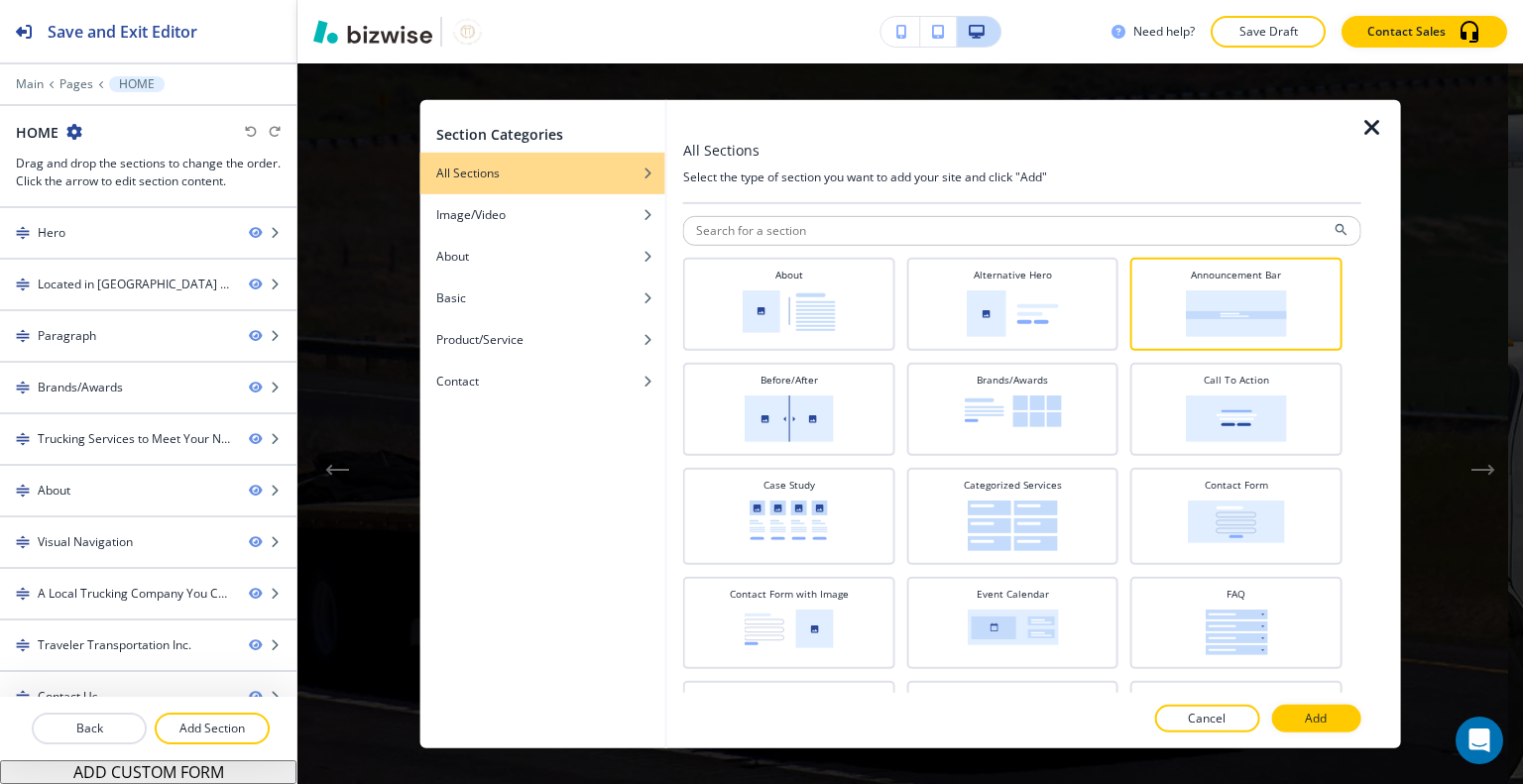 click at bounding box center [1022, 699] 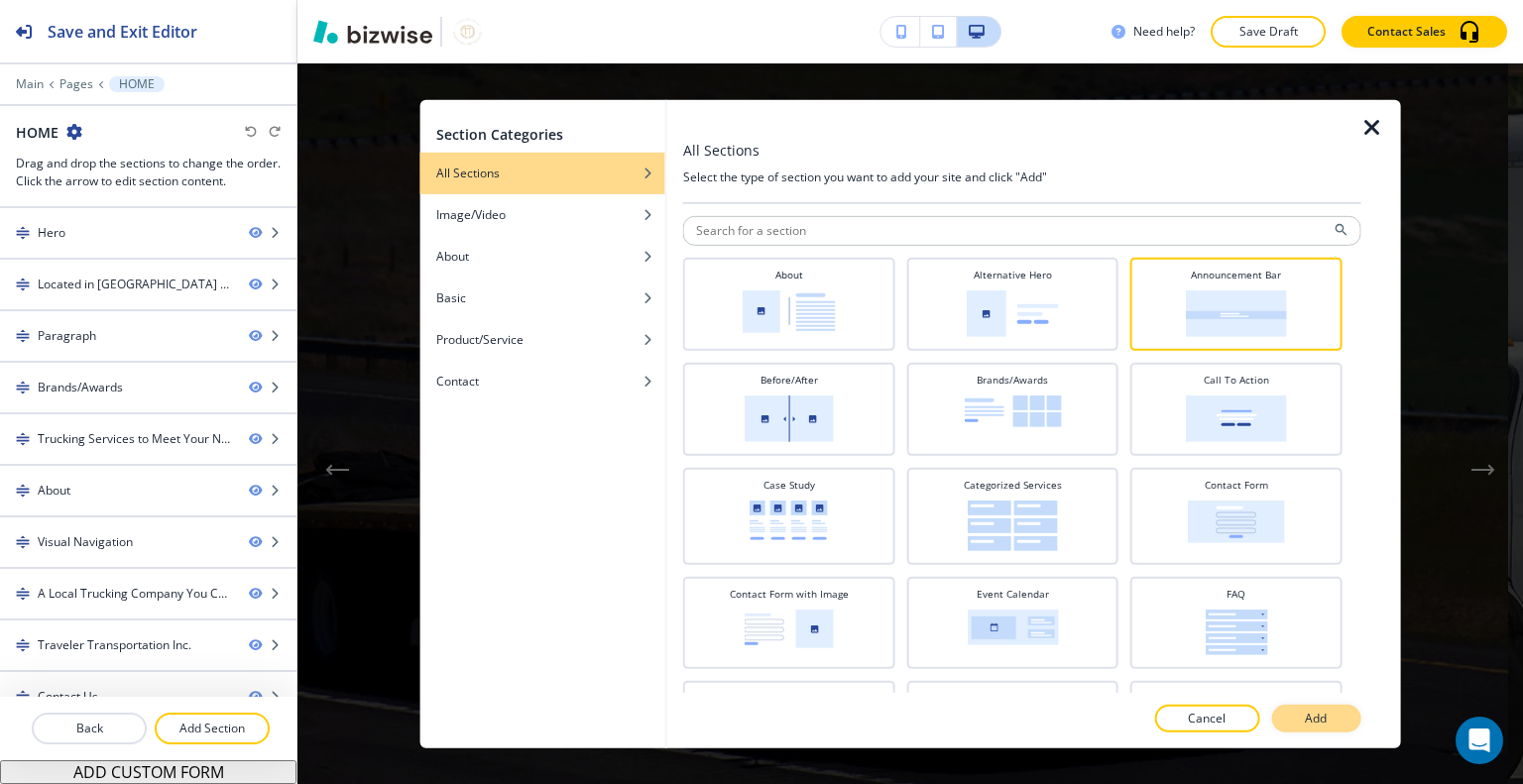 click on "Add" at bounding box center (1316, 719) 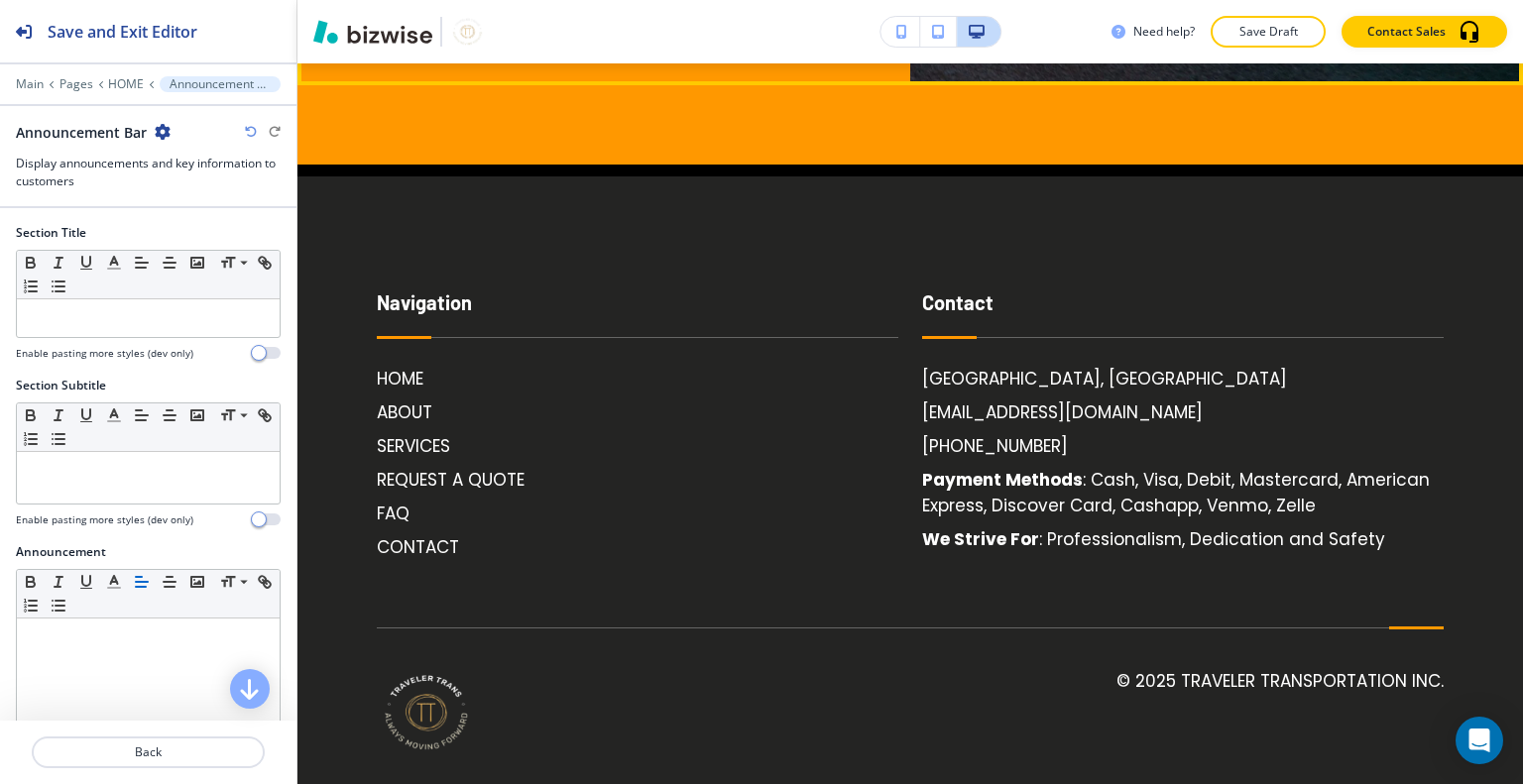 scroll, scrollTop: 7702, scrollLeft: 0, axis: vertical 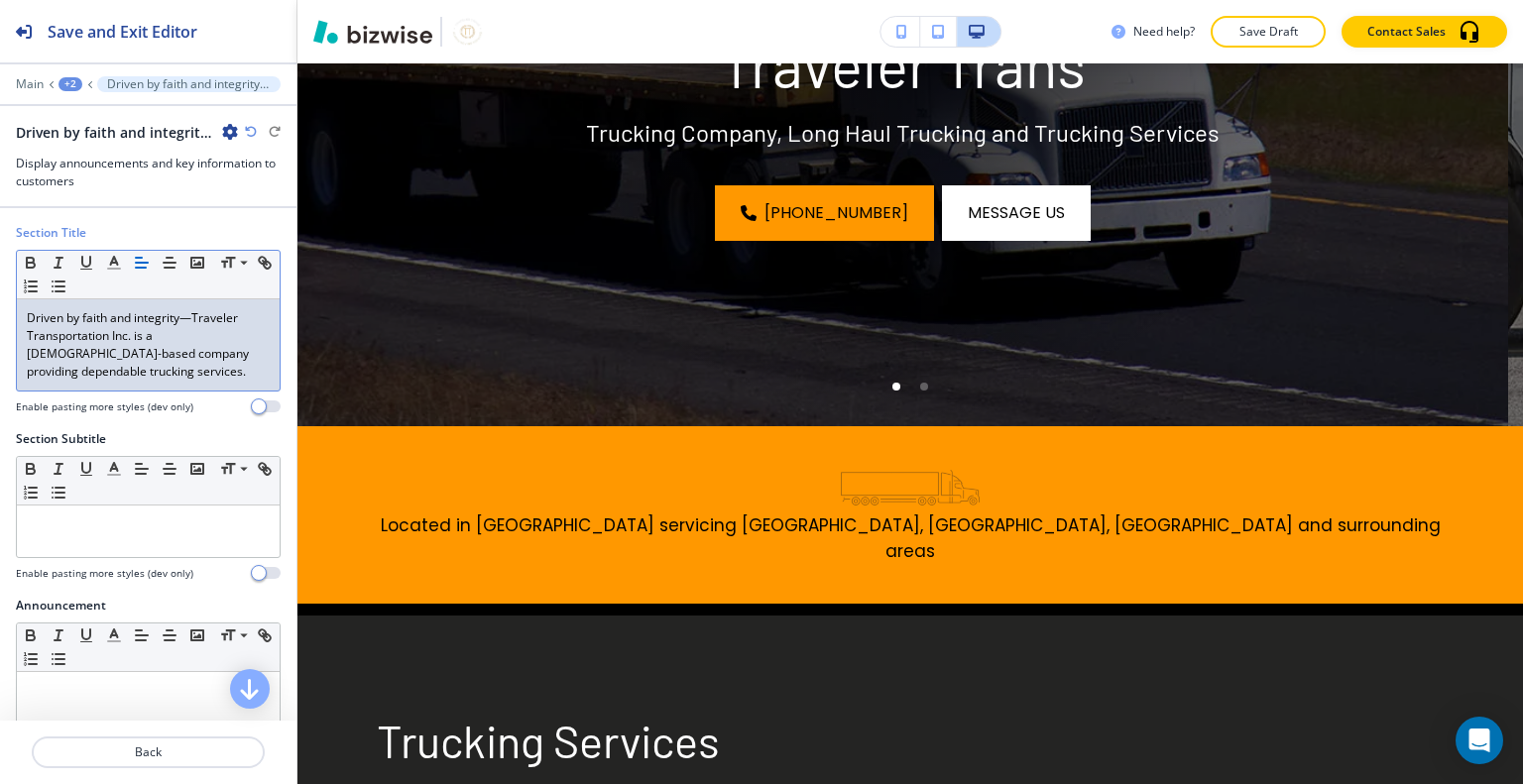click on "+2" at bounding box center [70, 84] 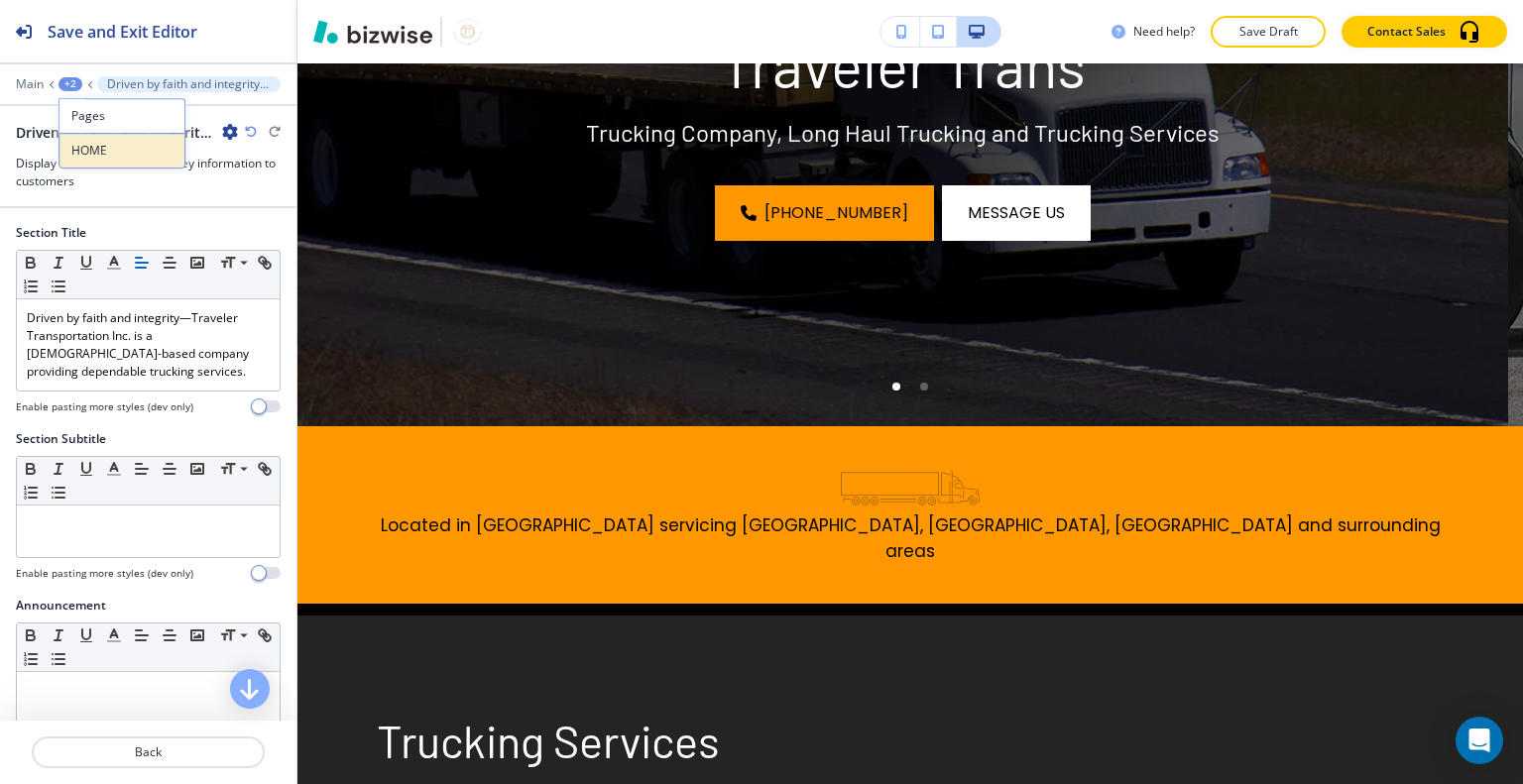 click on "HOME" at bounding box center (122, 151) 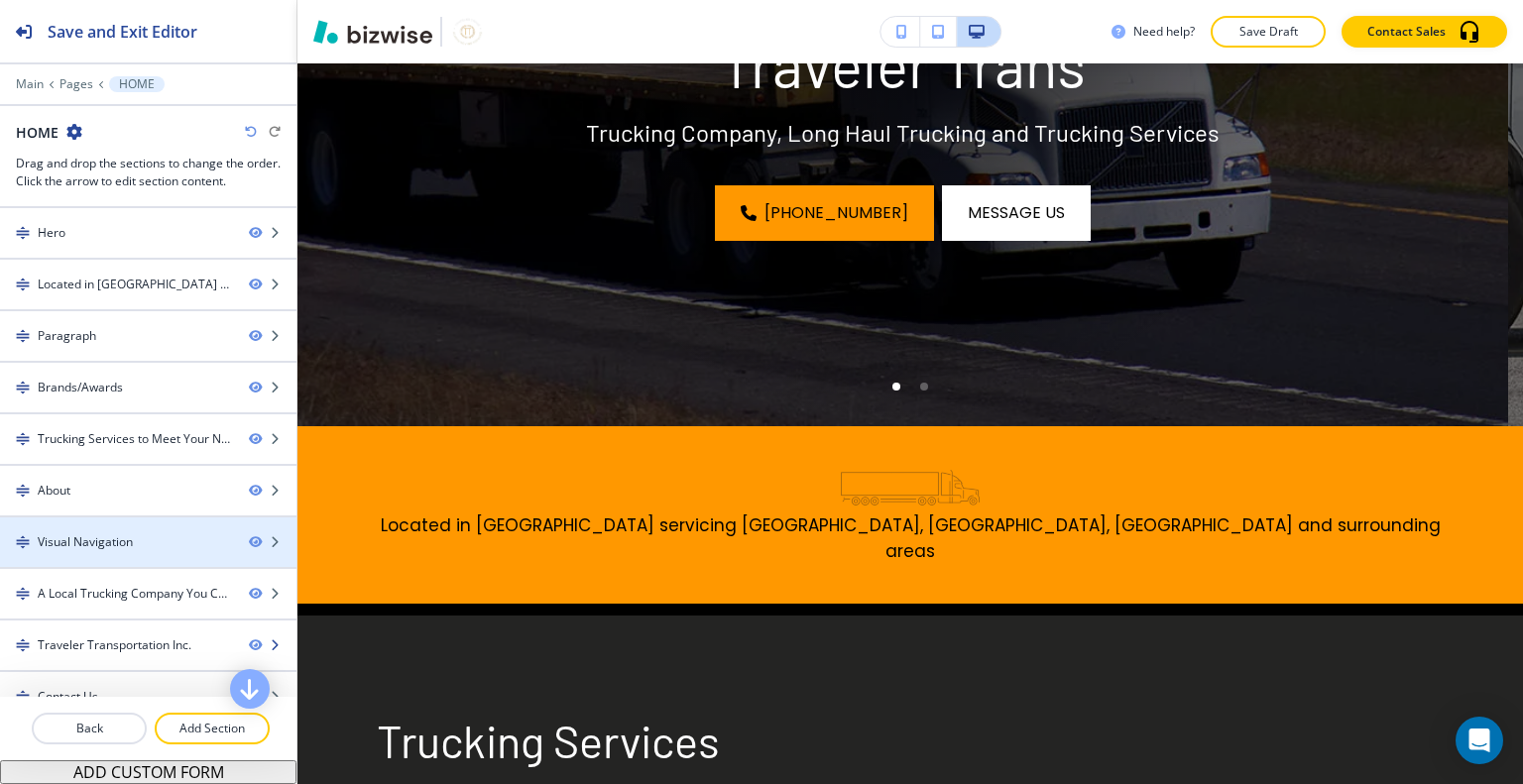 scroll, scrollTop: 71, scrollLeft: 0, axis: vertical 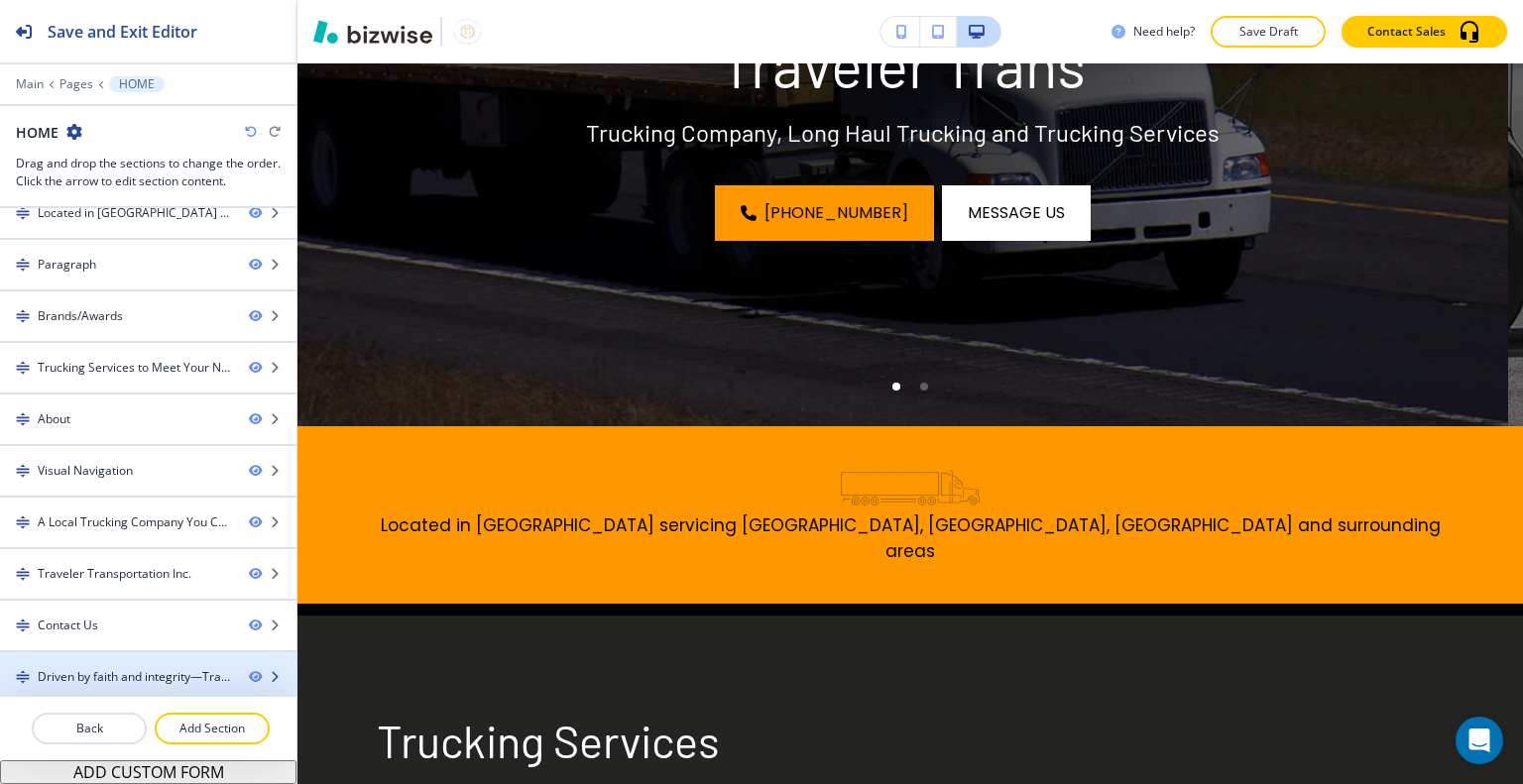 type 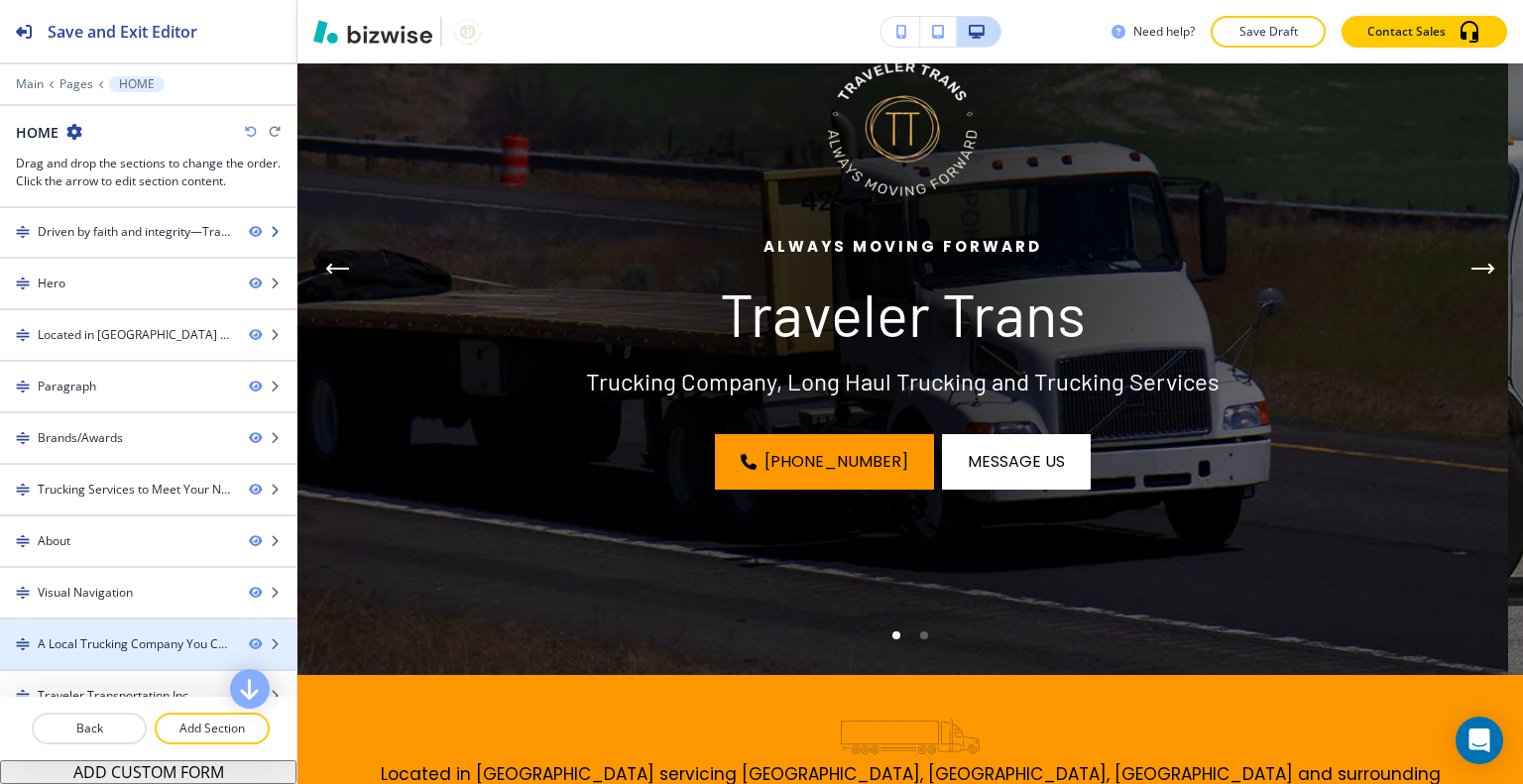 scroll, scrollTop: 0, scrollLeft: 0, axis: both 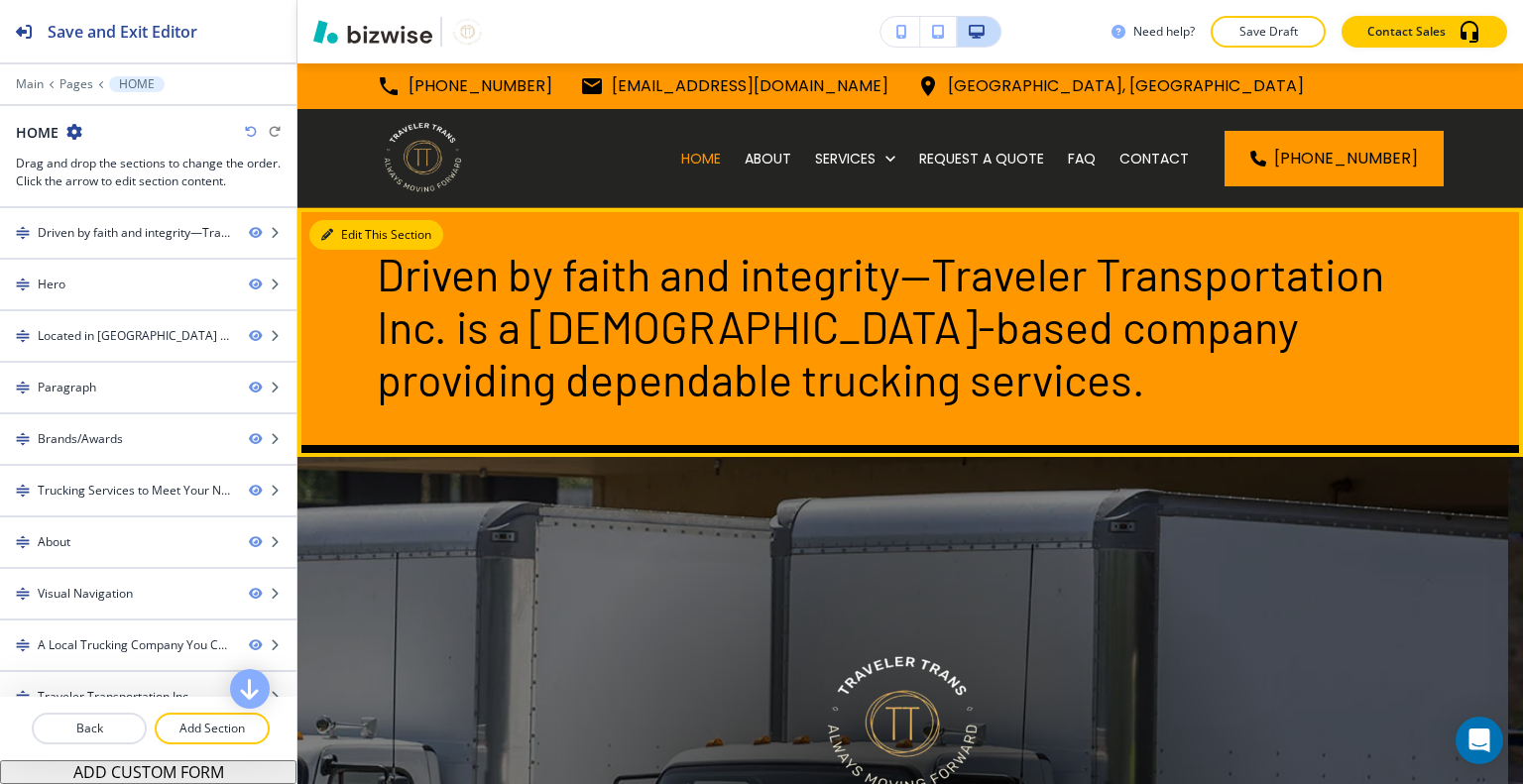 click on "Edit This Section" at bounding box center (376, 235) 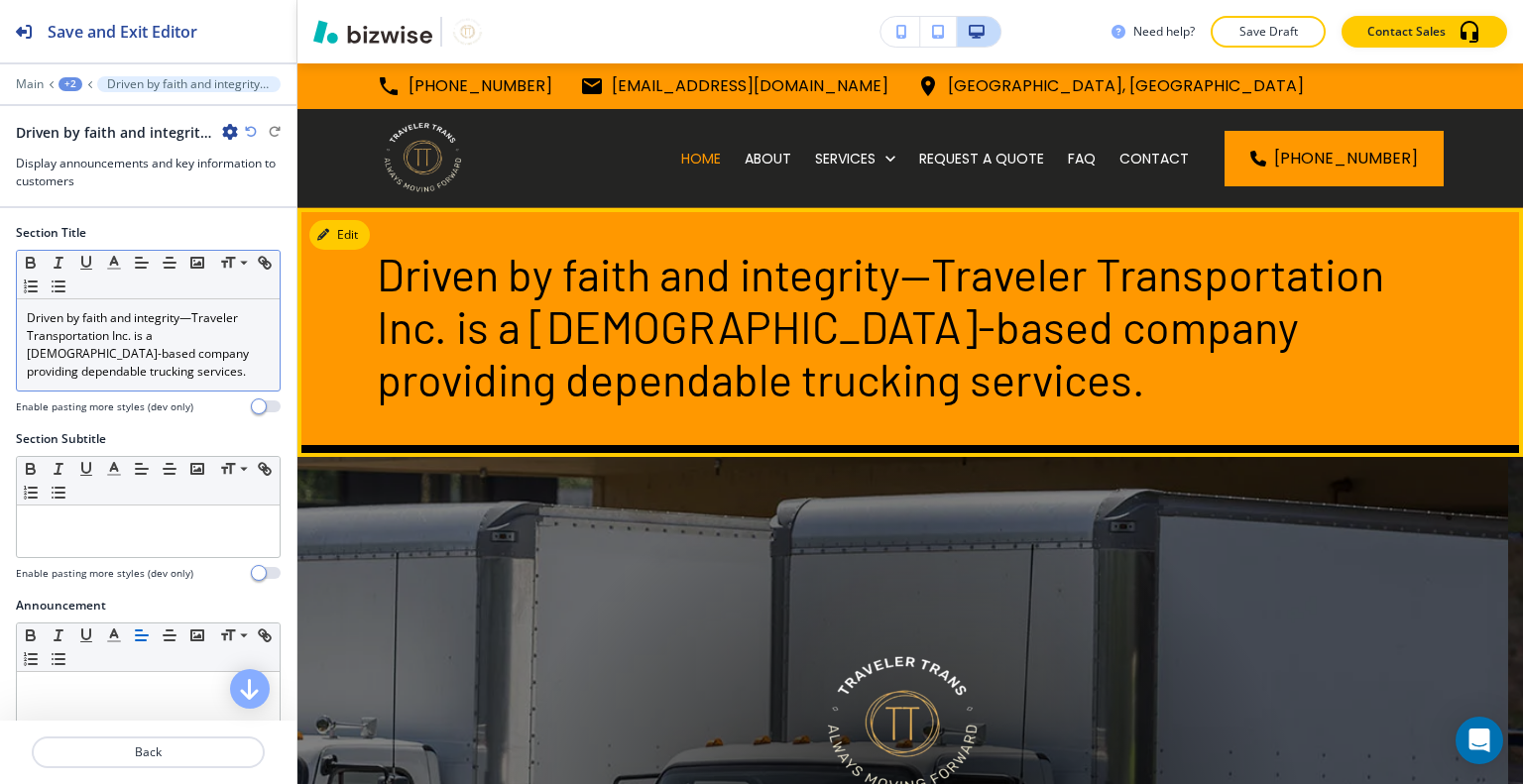 scroll, scrollTop: 145, scrollLeft: 0, axis: vertical 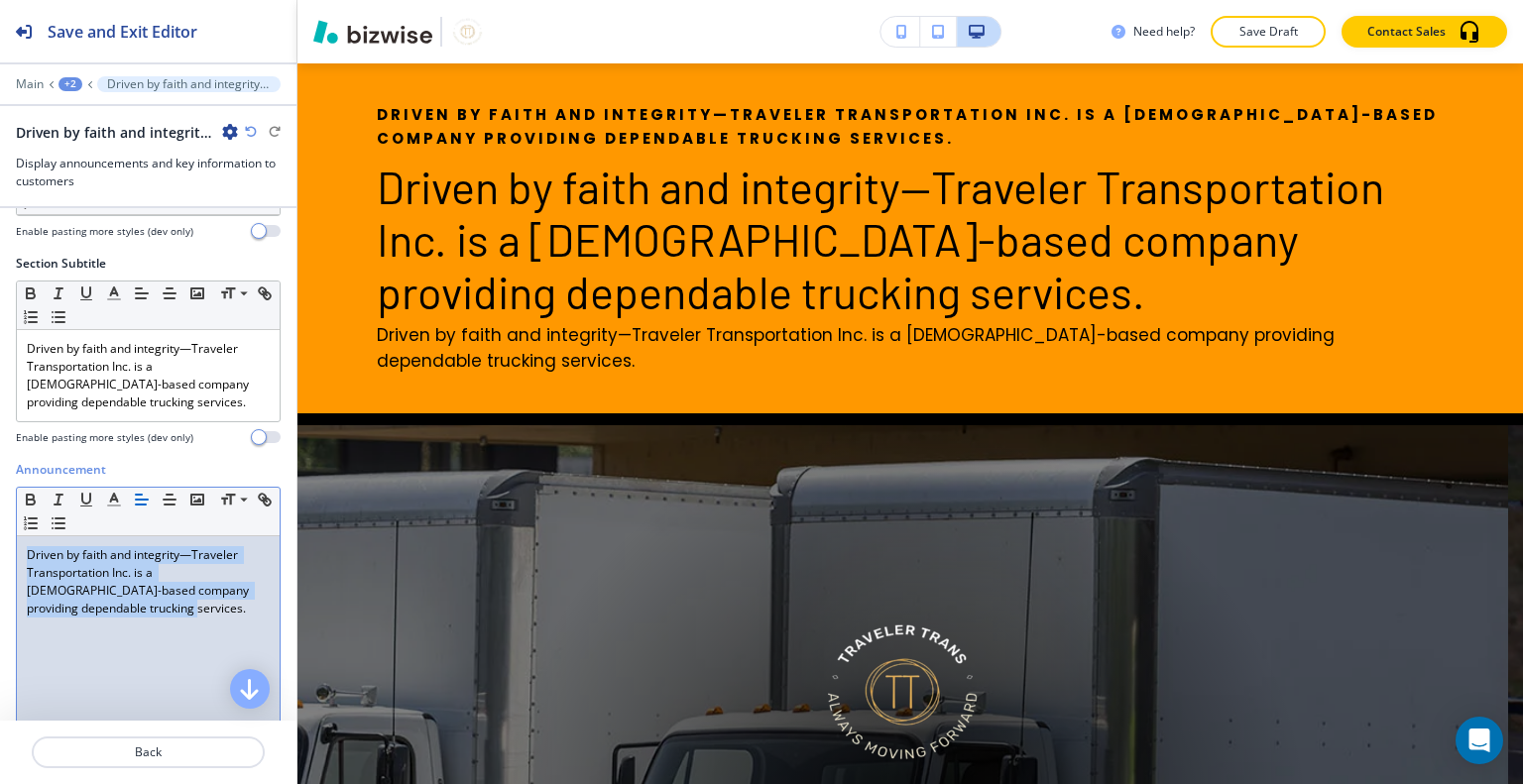 drag, startPoint x: 116, startPoint y: 612, endPoint x: 5, endPoint y: 534, distance: 135.66503 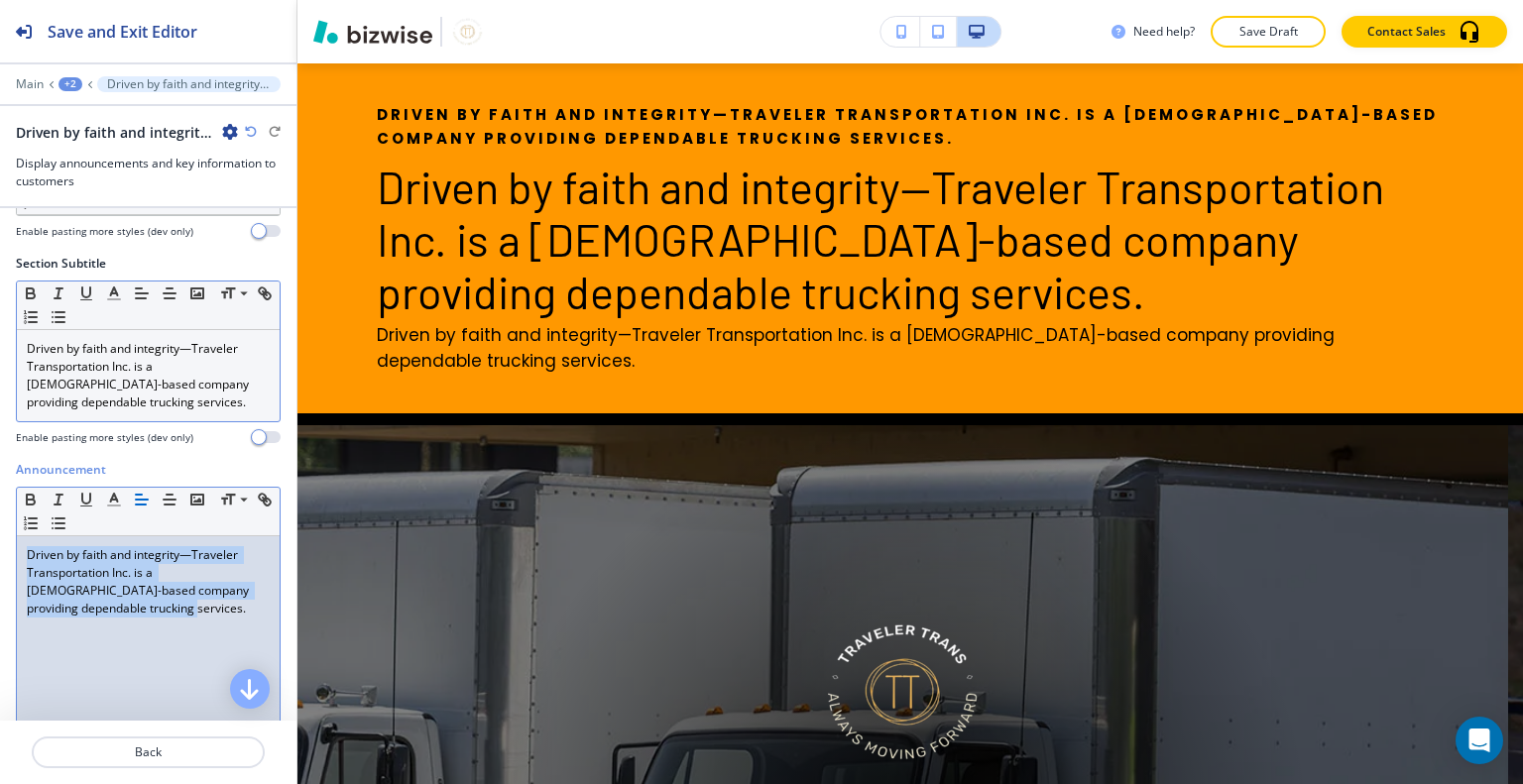 scroll, scrollTop: 76, scrollLeft: 0, axis: vertical 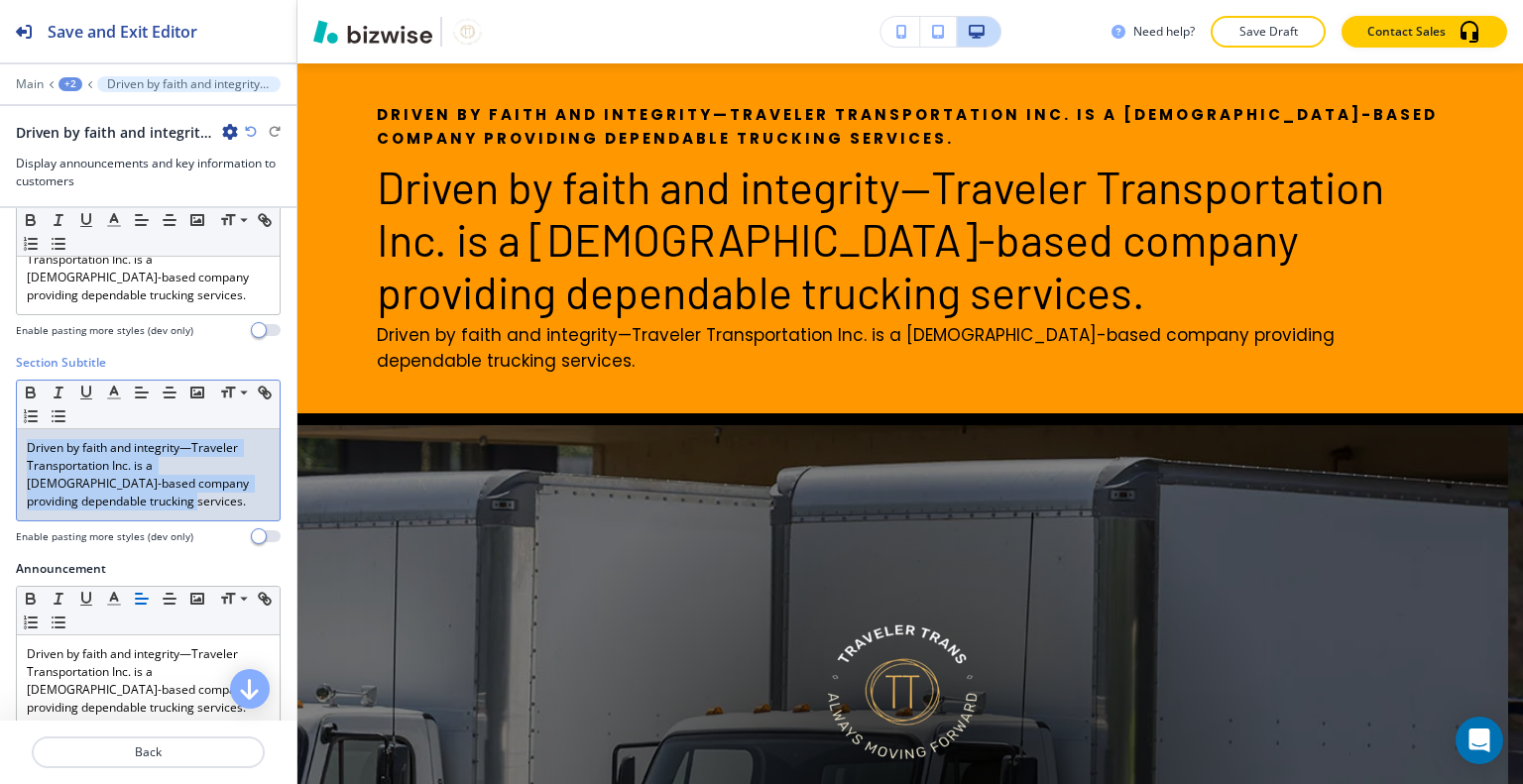 drag, startPoint x: 110, startPoint y: 514, endPoint x: 0, endPoint y: 430, distance: 138.405 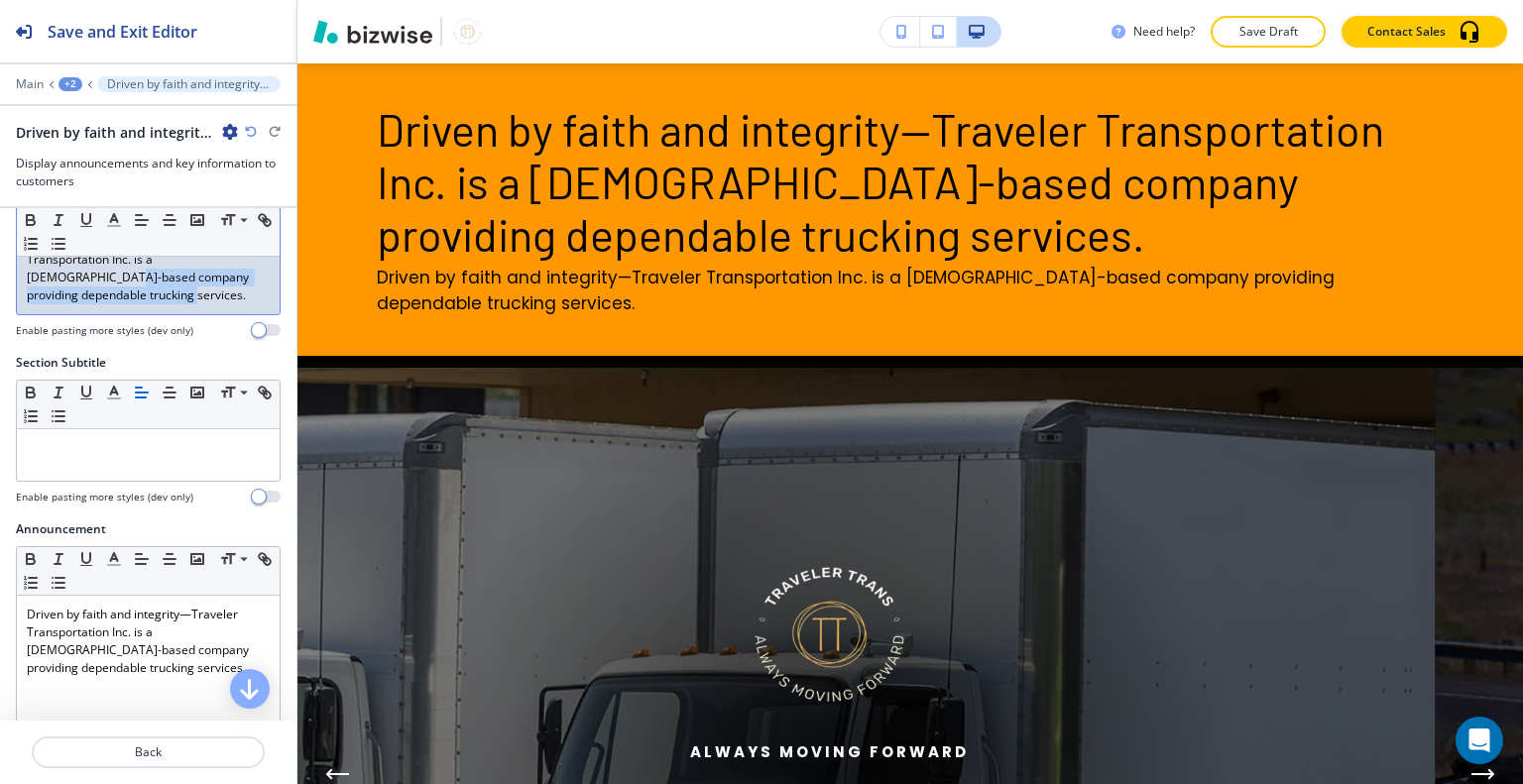 scroll, scrollTop: 0, scrollLeft: 0, axis: both 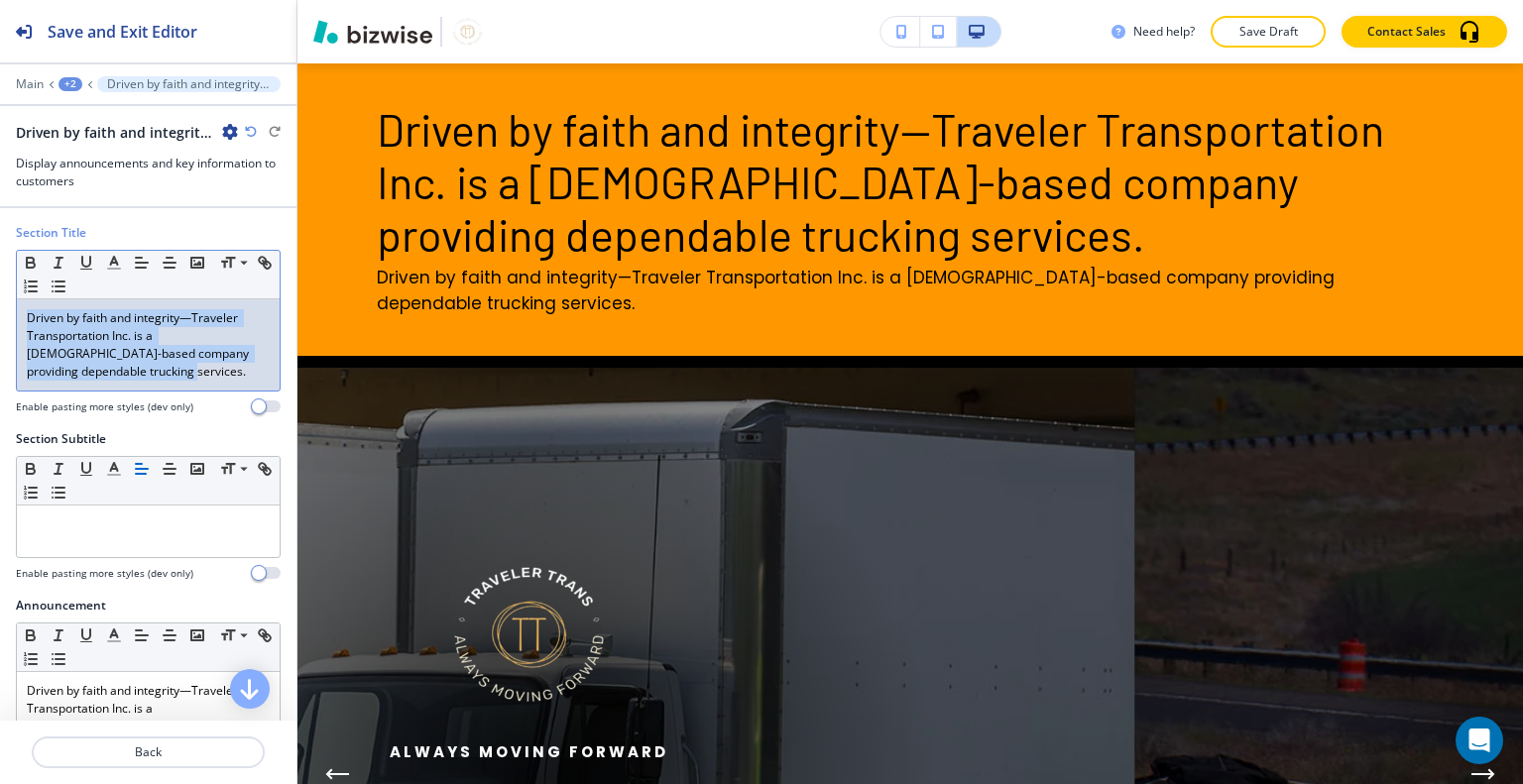 drag, startPoint x: 101, startPoint y: 304, endPoint x: 0, endPoint y: 284, distance: 102.96116 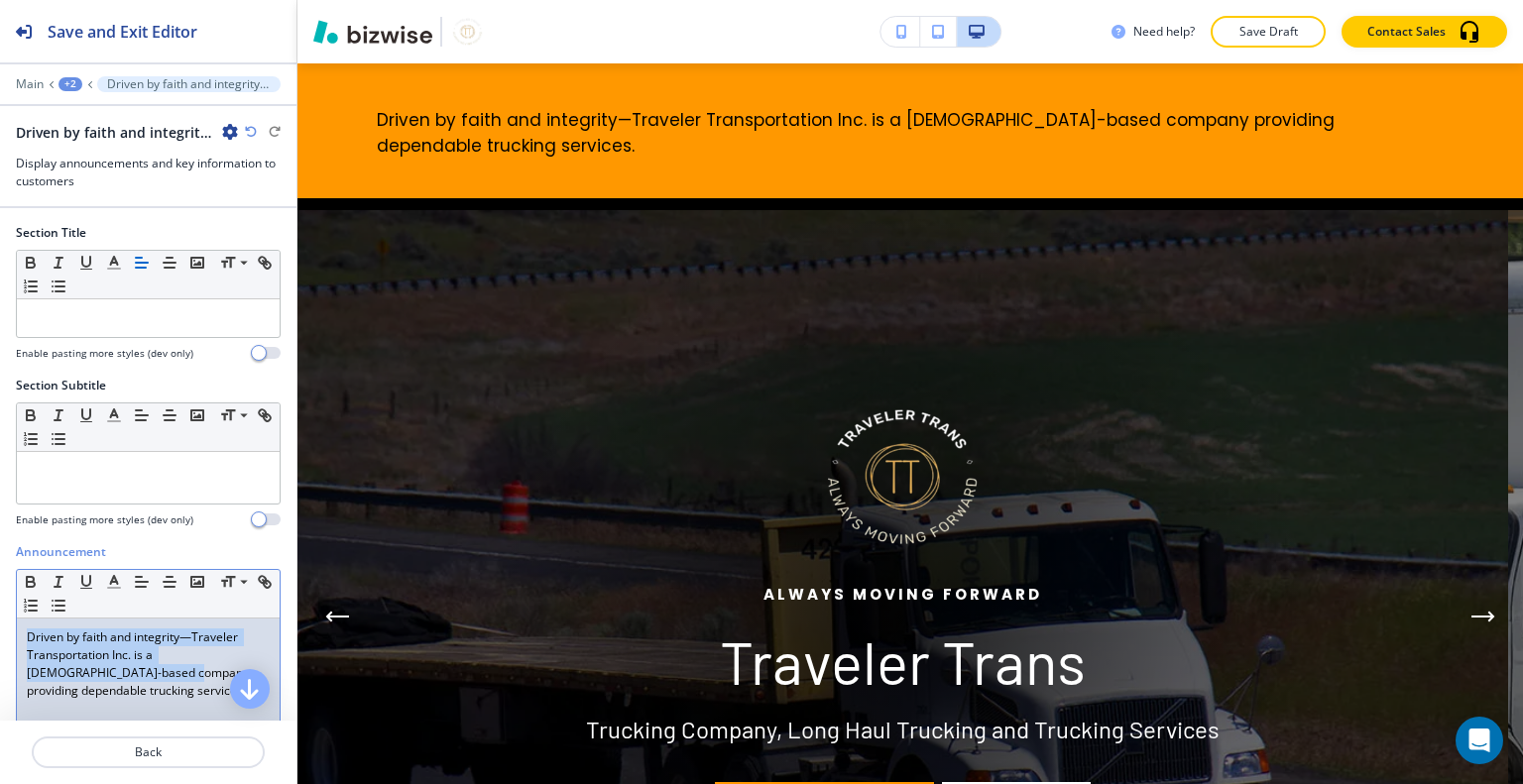 drag, startPoint x: 91, startPoint y: 663, endPoint x: 0, endPoint y: 582, distance: 121.8277 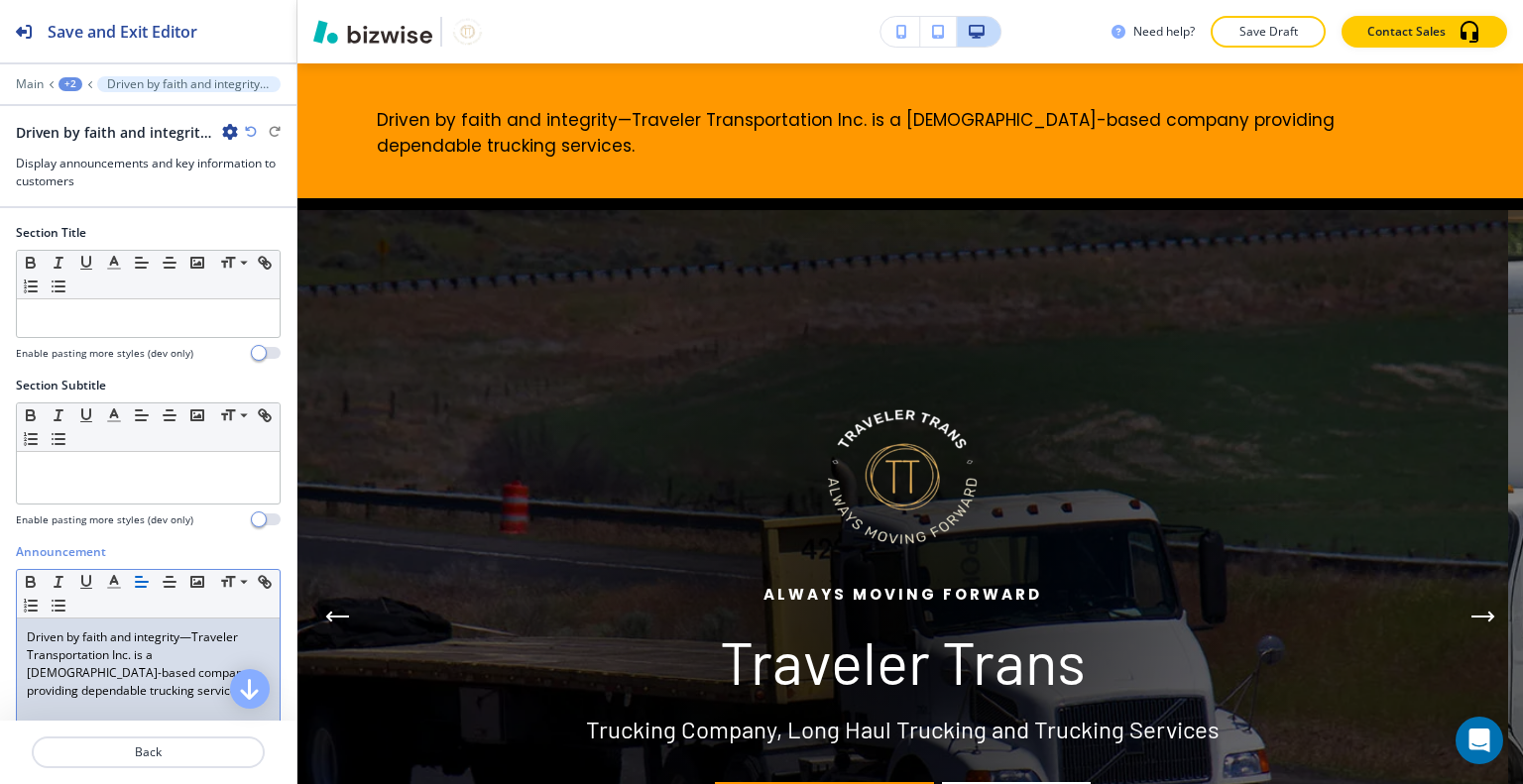 click on "Driven by faith and integrity—Traveler Transportation Inc. is a [DEMOGRAPHIC_DATA]-based company providing dependable trucking services." at bounding box center [148, 664] 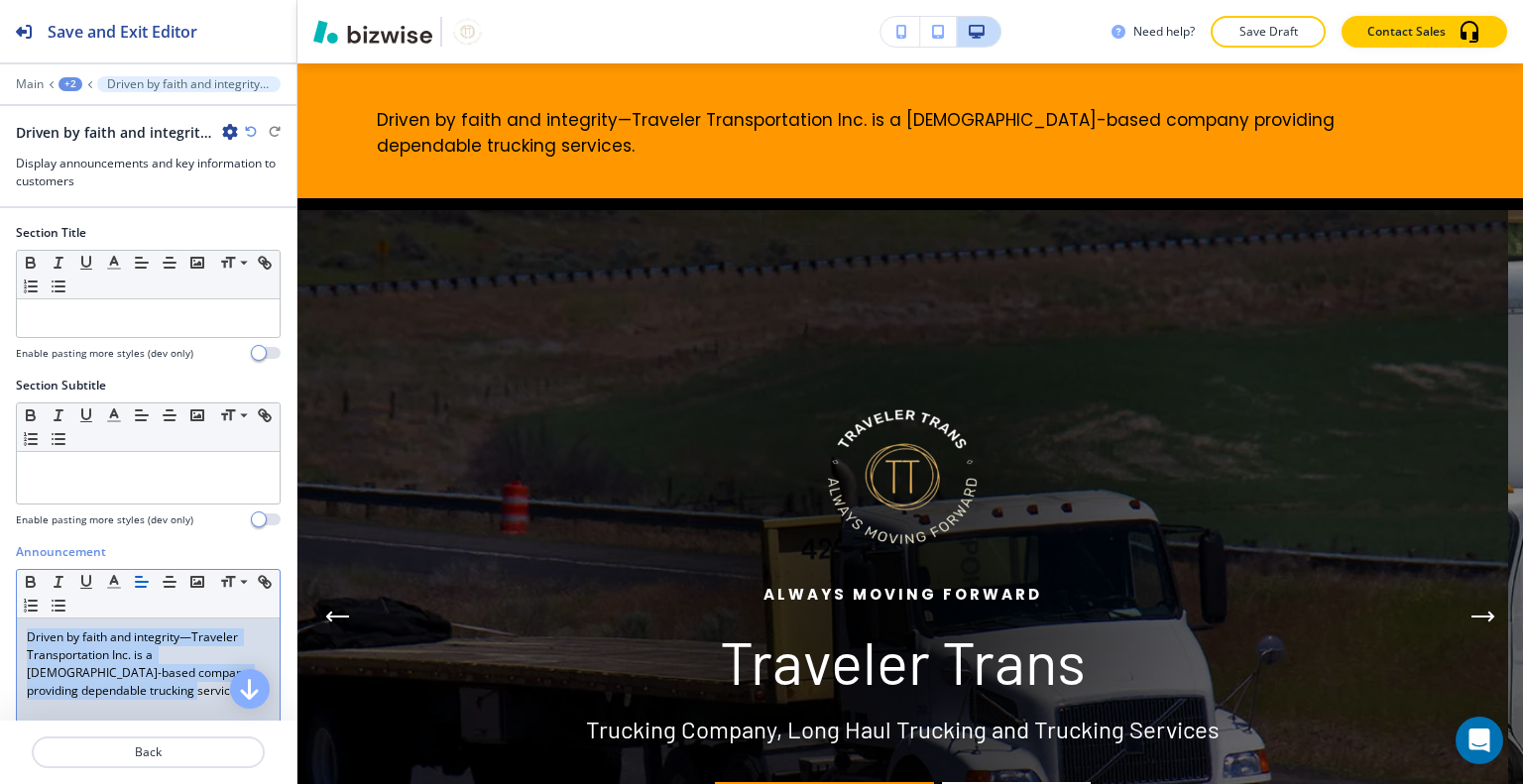 drag, startPoint x: 98, startPoint y: 695, endPoint x: 2, endPoint y: 616, distance: 124.32618 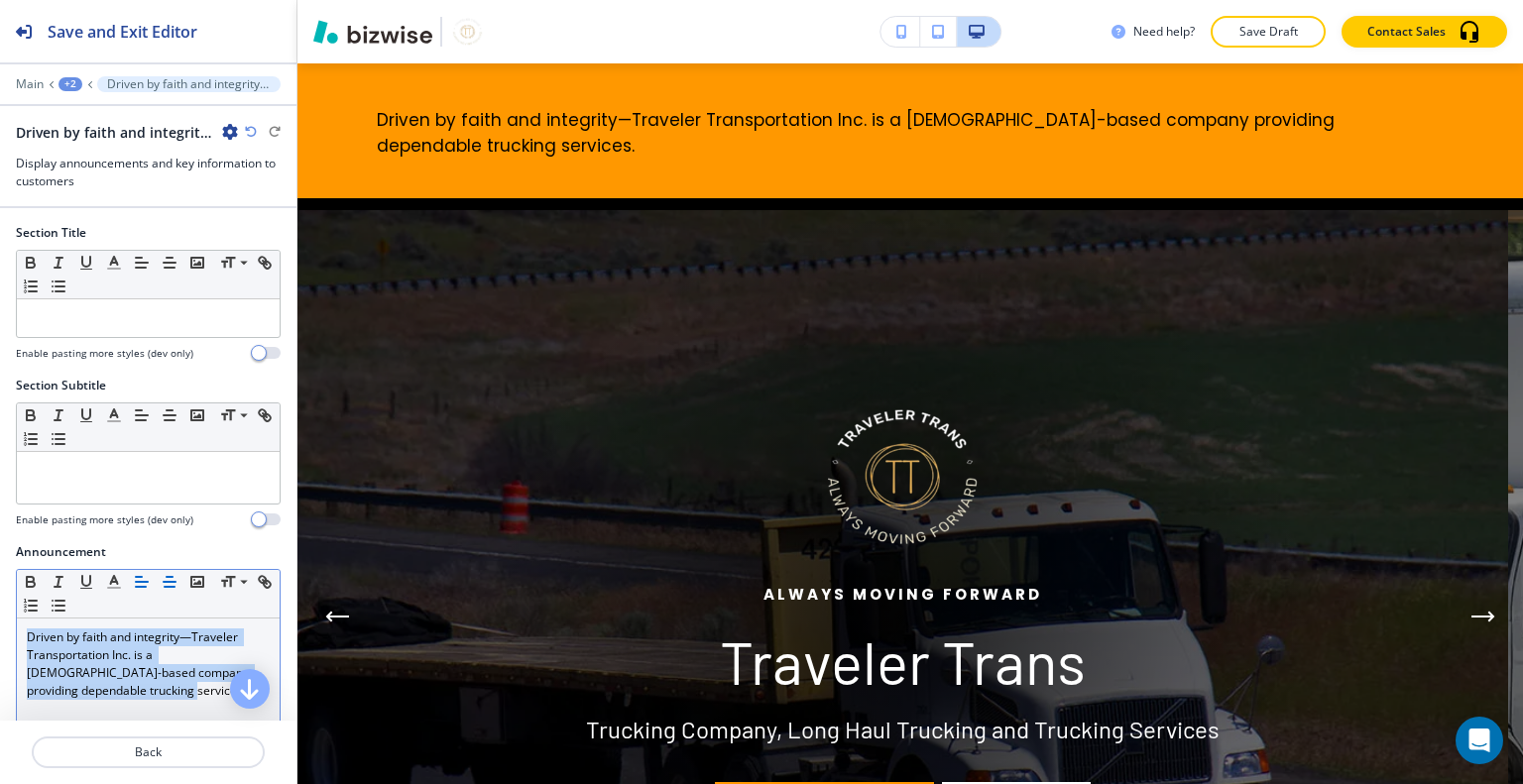 click 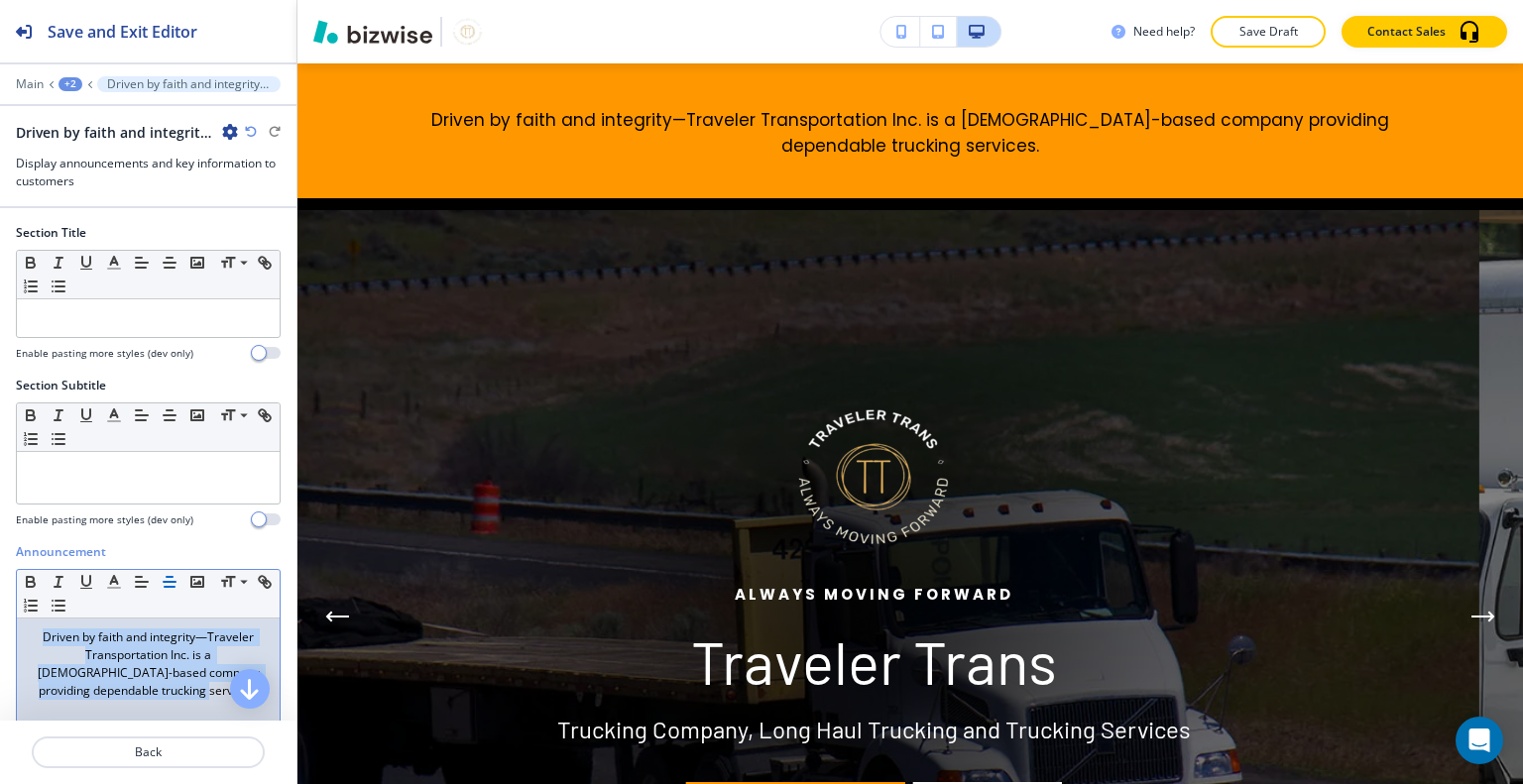 scroll, scrollTop: 0, scrollLeft: 0, axis: both 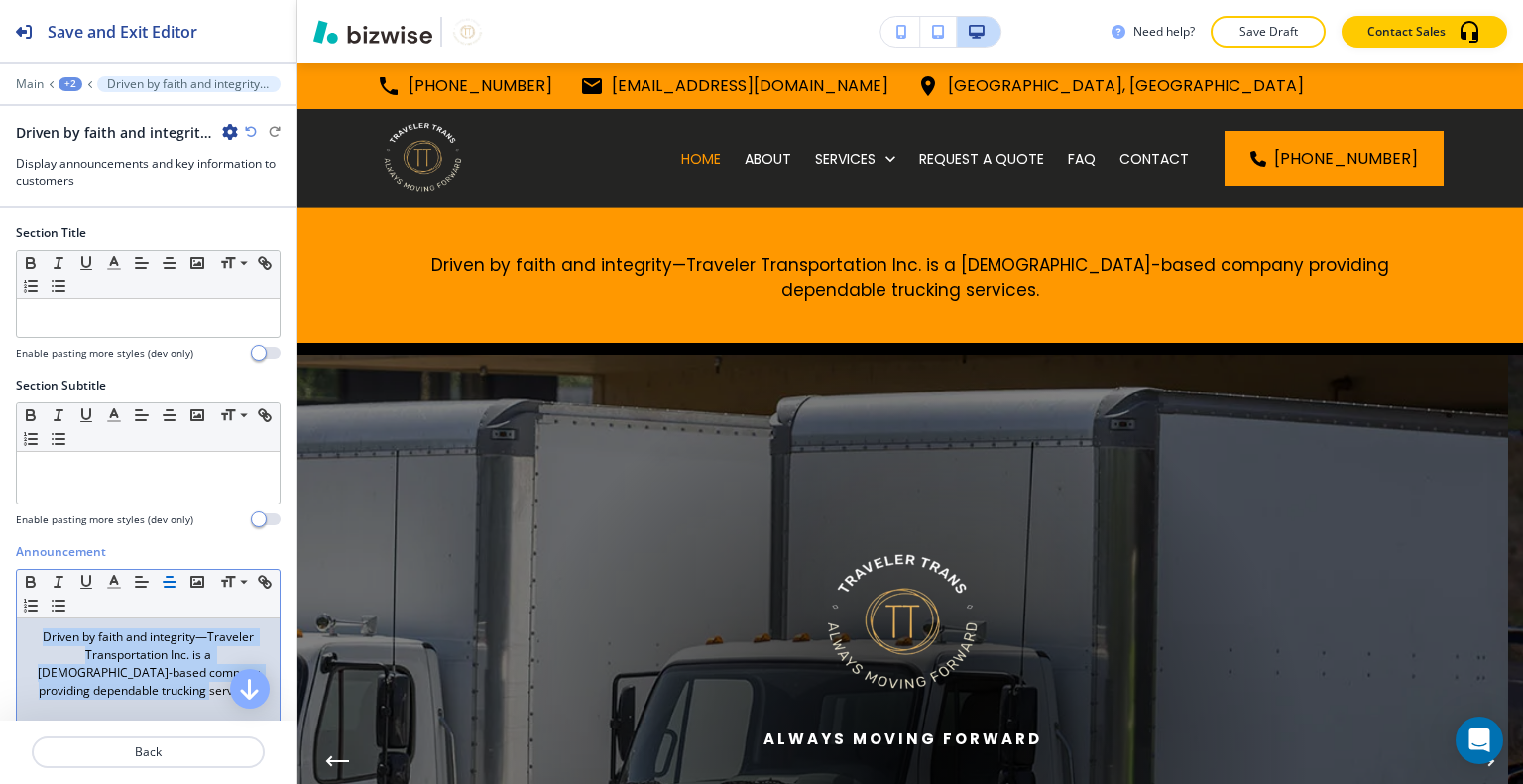 click on "Driven by faith and integrity—Traveler Transportation Inc. is a [DEMOGRAPHIC_DATA]-based company providing dependable trucking services." at bounding box center [148, 664] 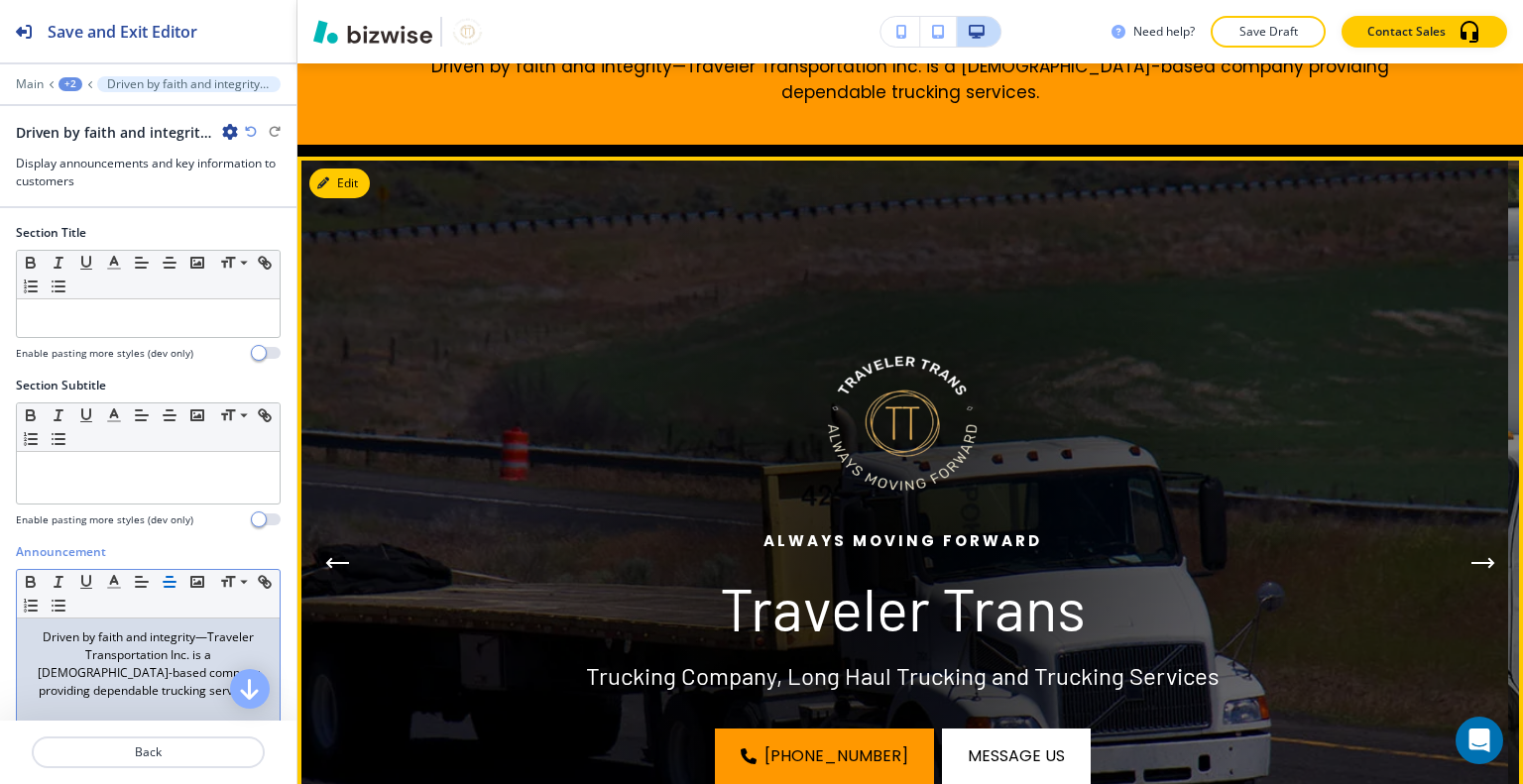 scroll, scrollTop: 0, scrollLeft: 0, axis: both 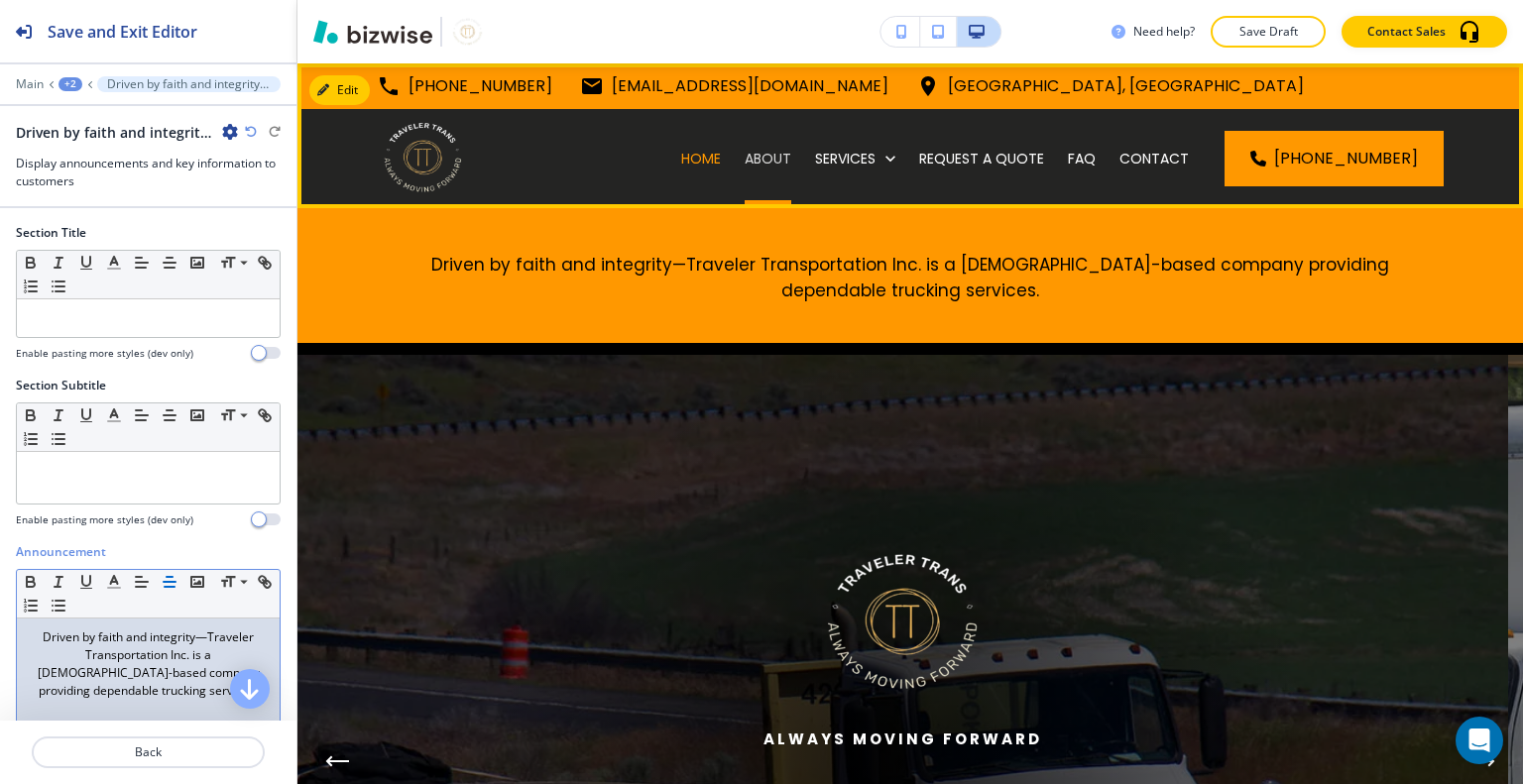 click on "ABOUT" at bounding box center (767, 159) 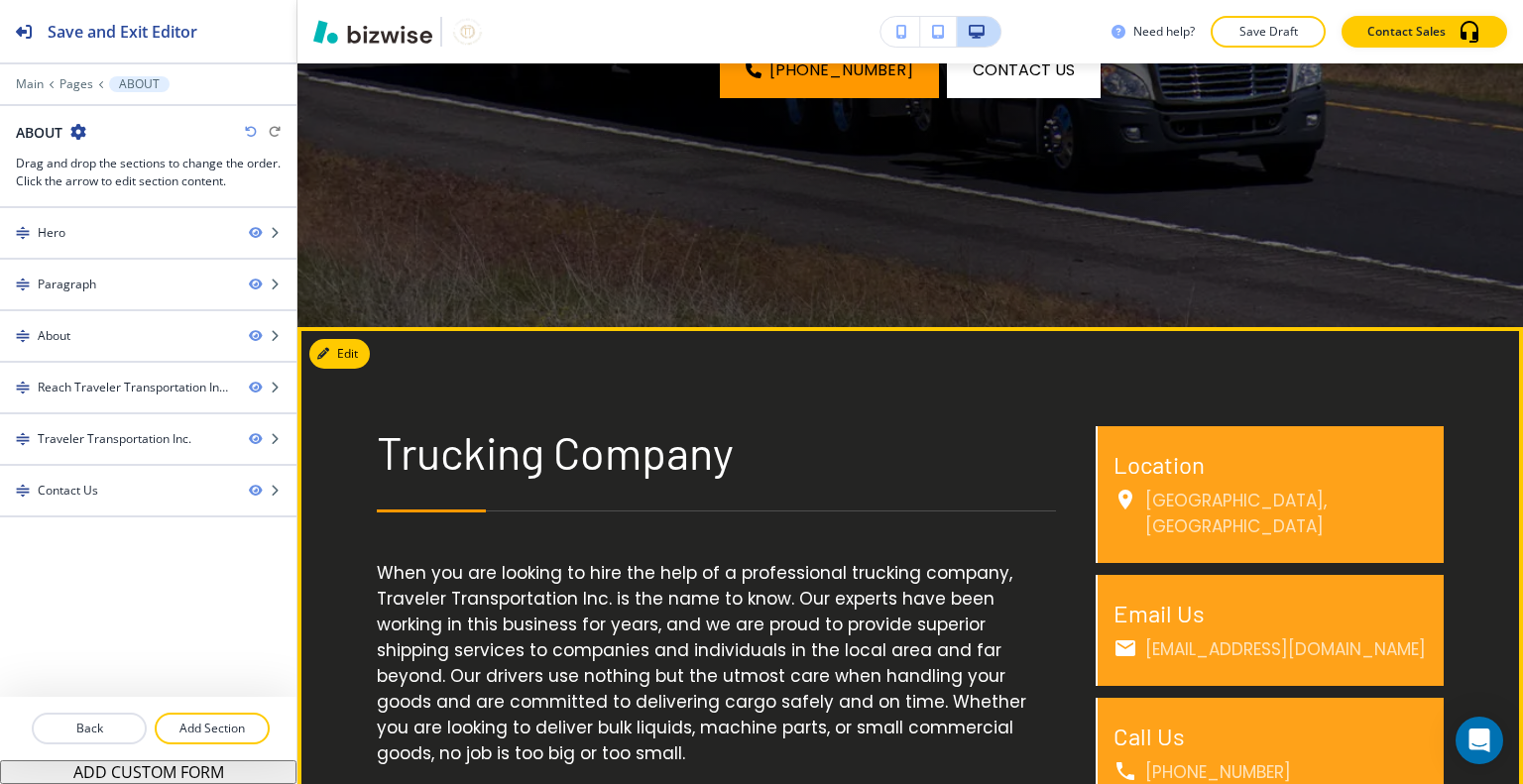 scroll, scrollTop: 595, scrollLeft: 0, axis: vertical 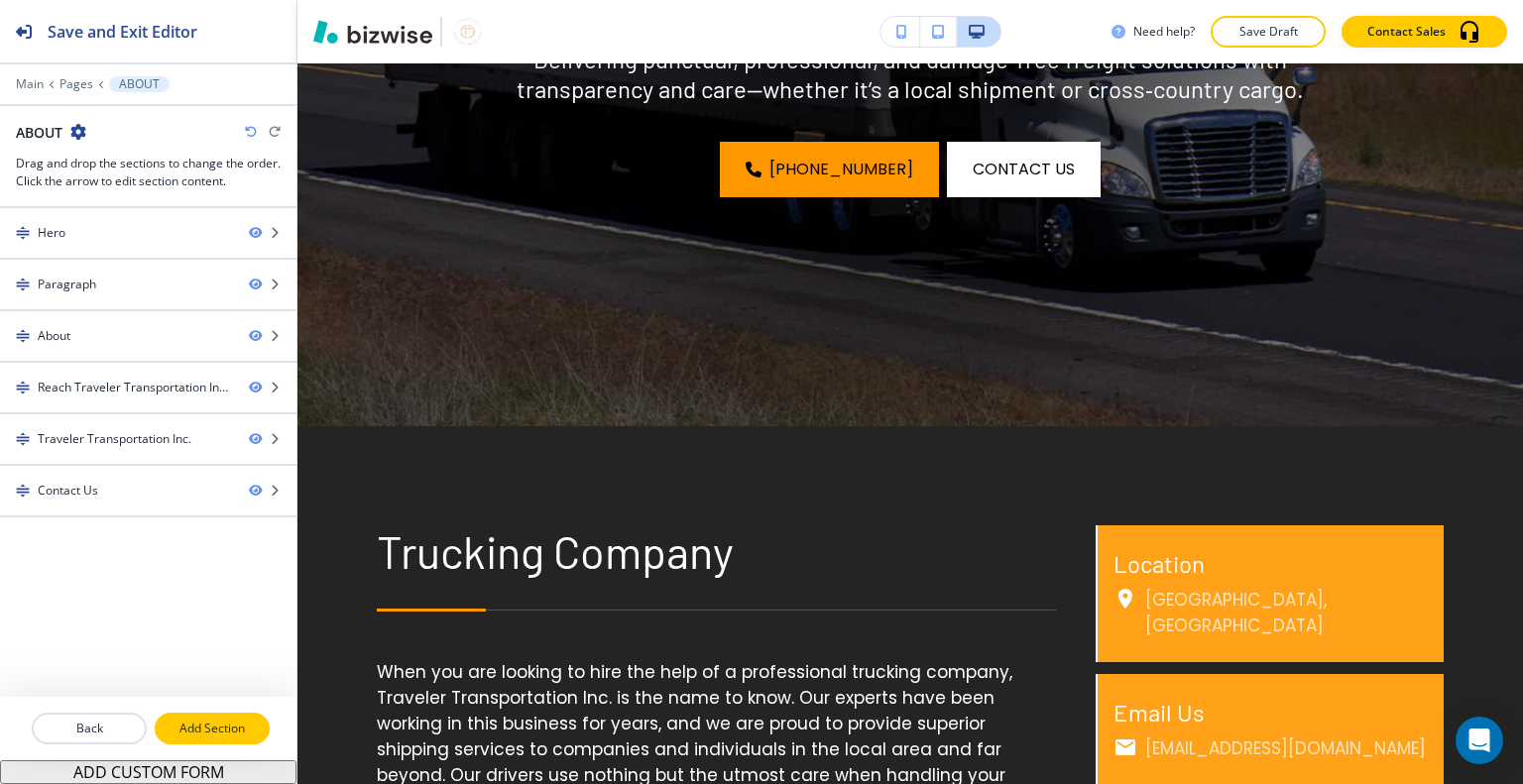 click on "Add Section" at bounding box center [212, 728] 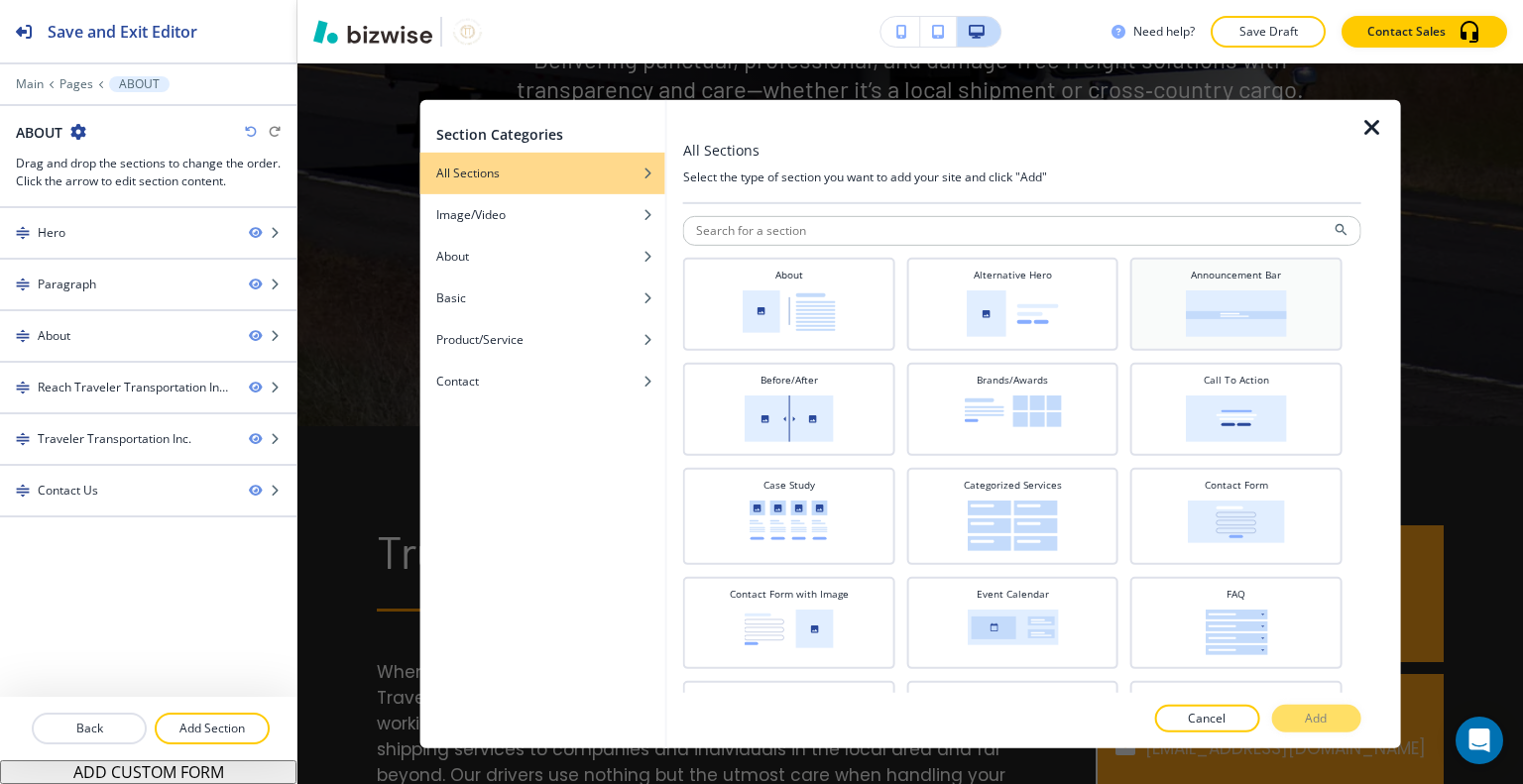 click at bounding box center (1236, 312) 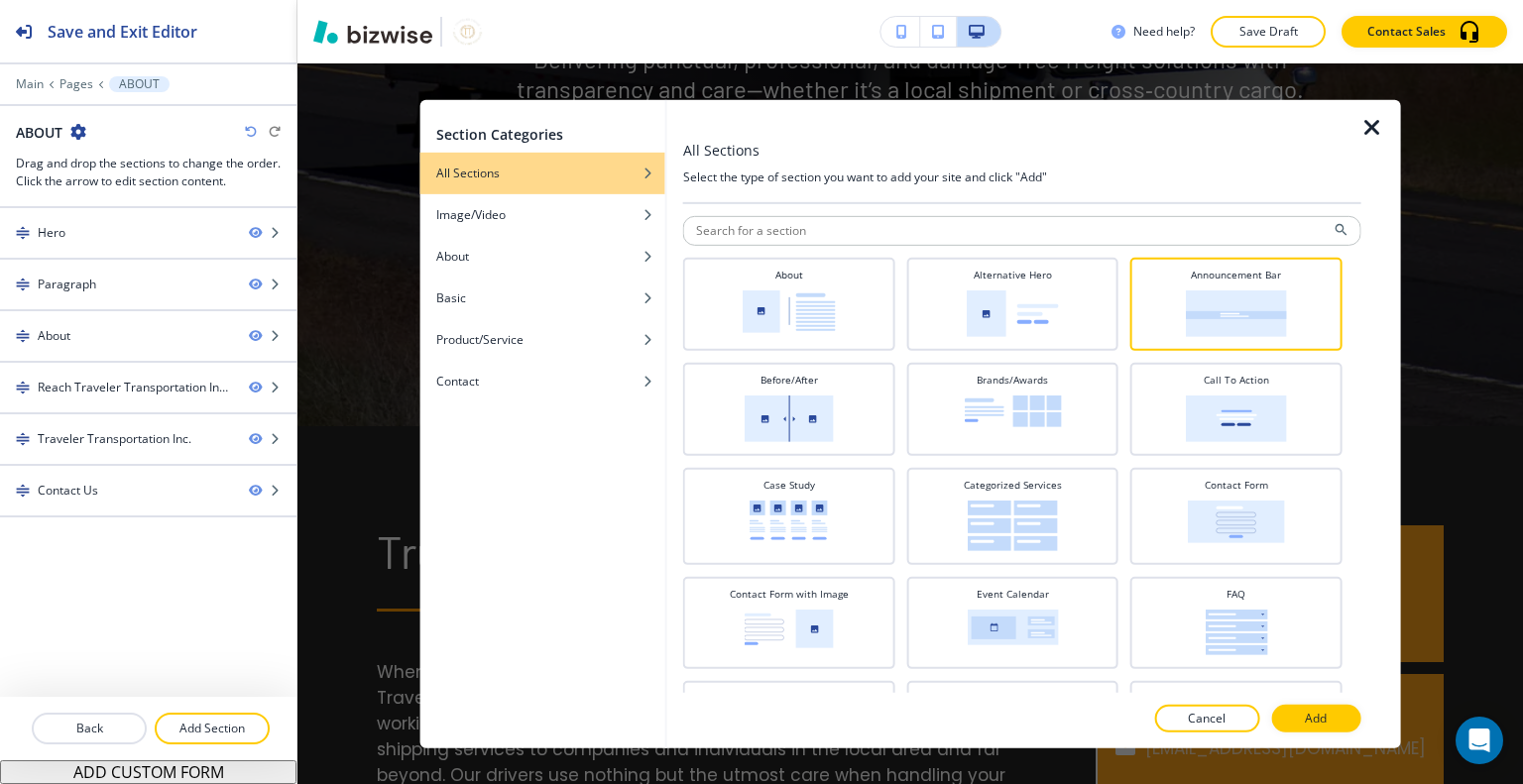 click at bounding box center [1022, 740] 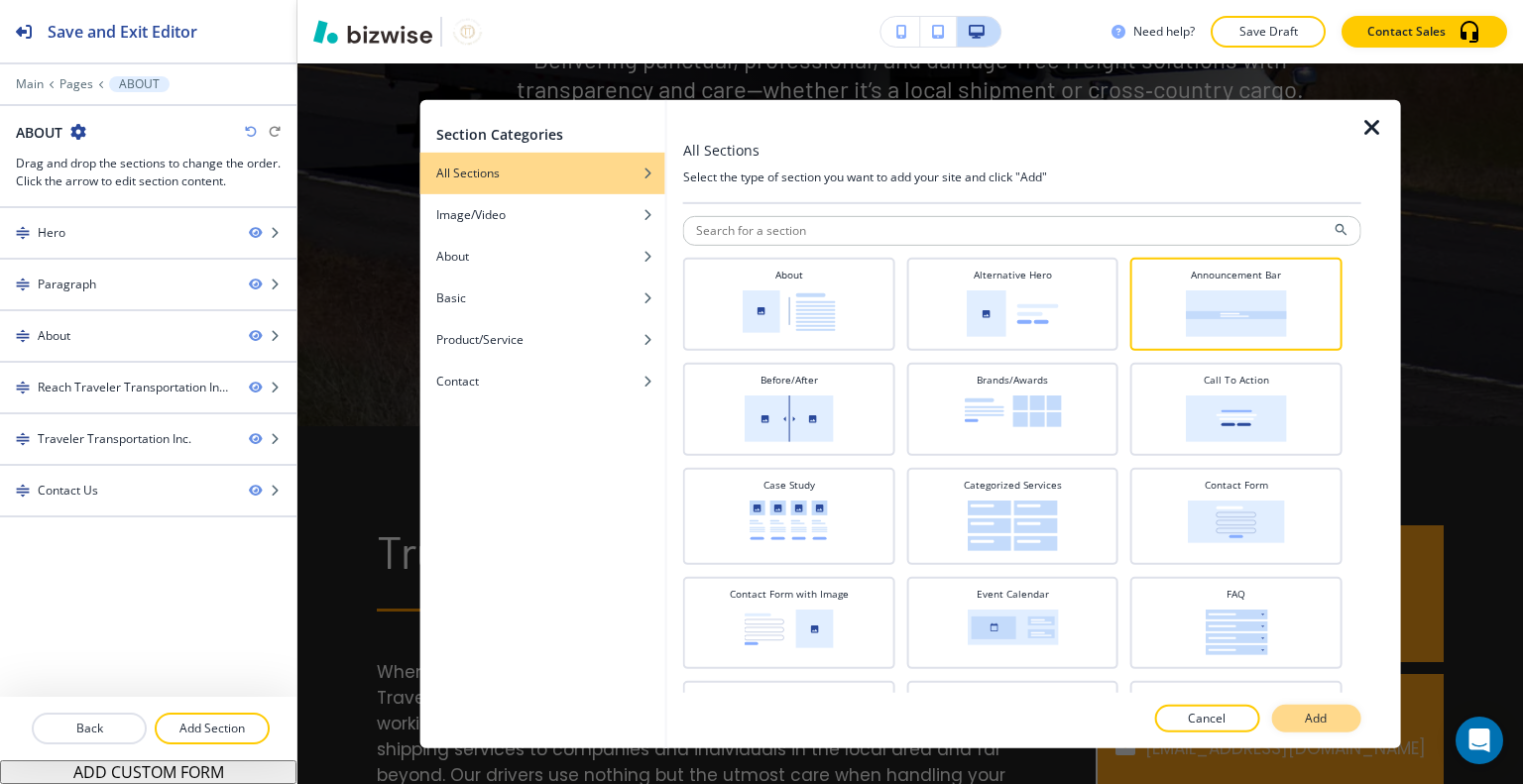 click on "Add" at bounding box center [1316, 719] 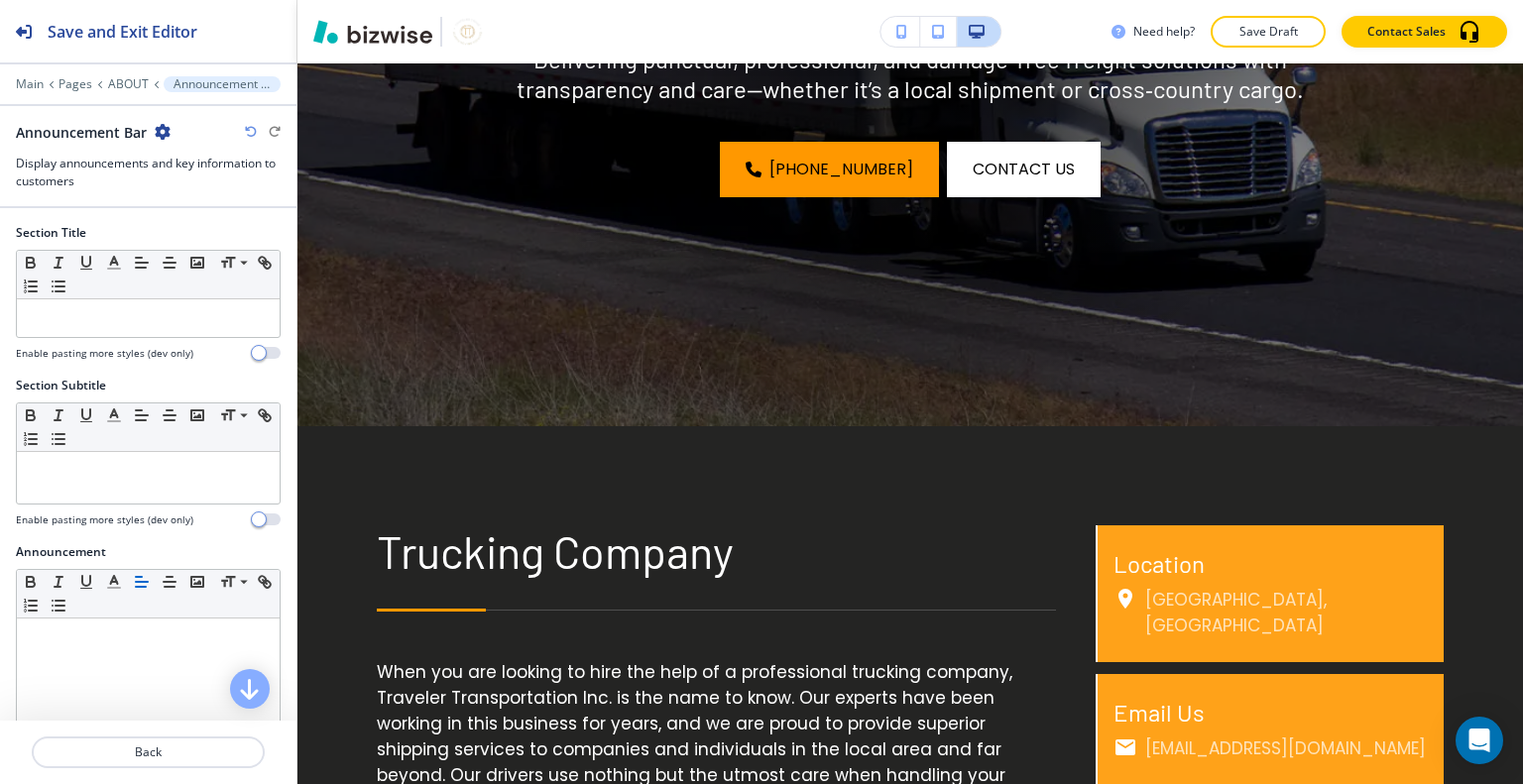 scroll, scrollTop: 6908, scrollLeft: 0, axis: vertical 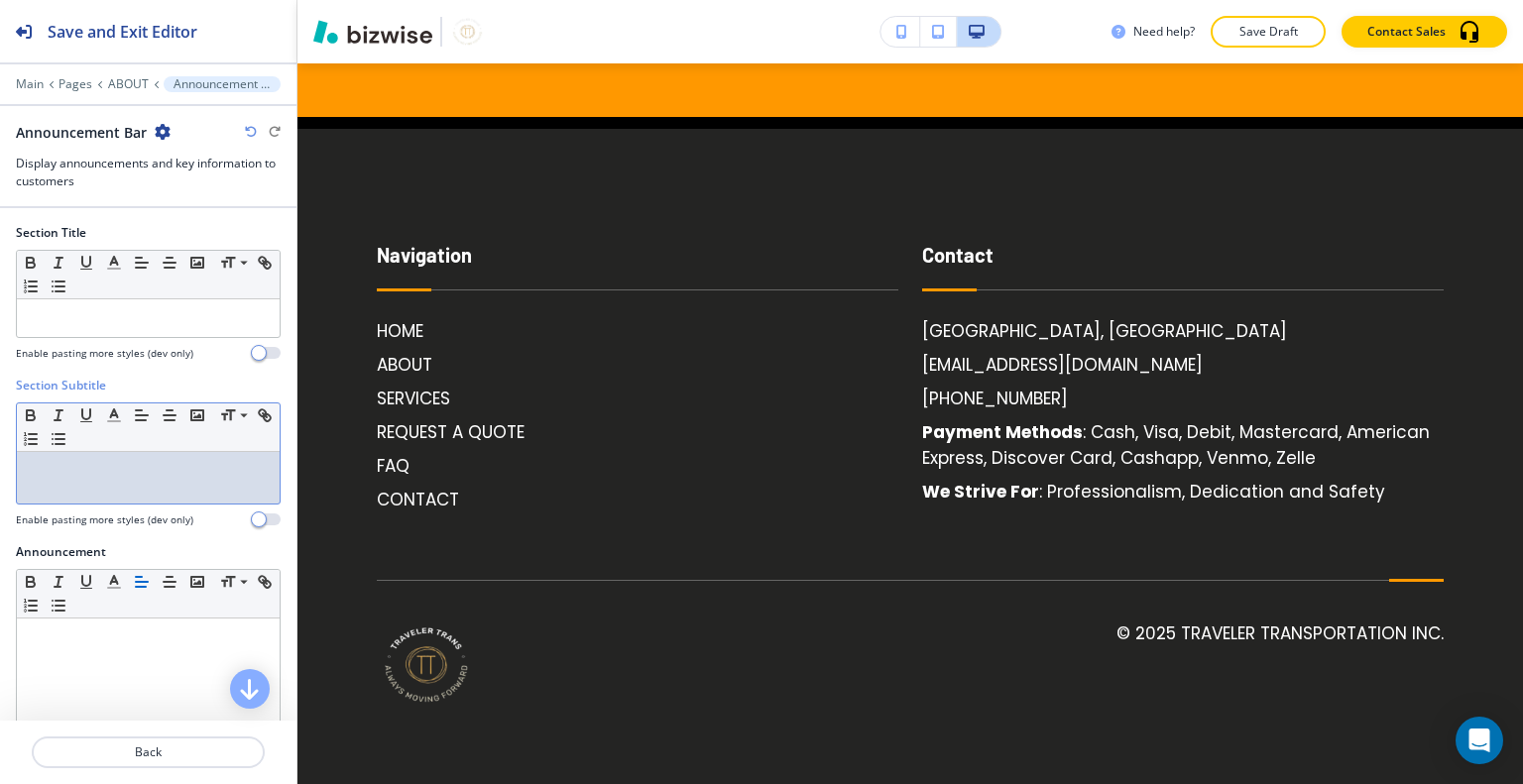click at bounding box center [148, 478] 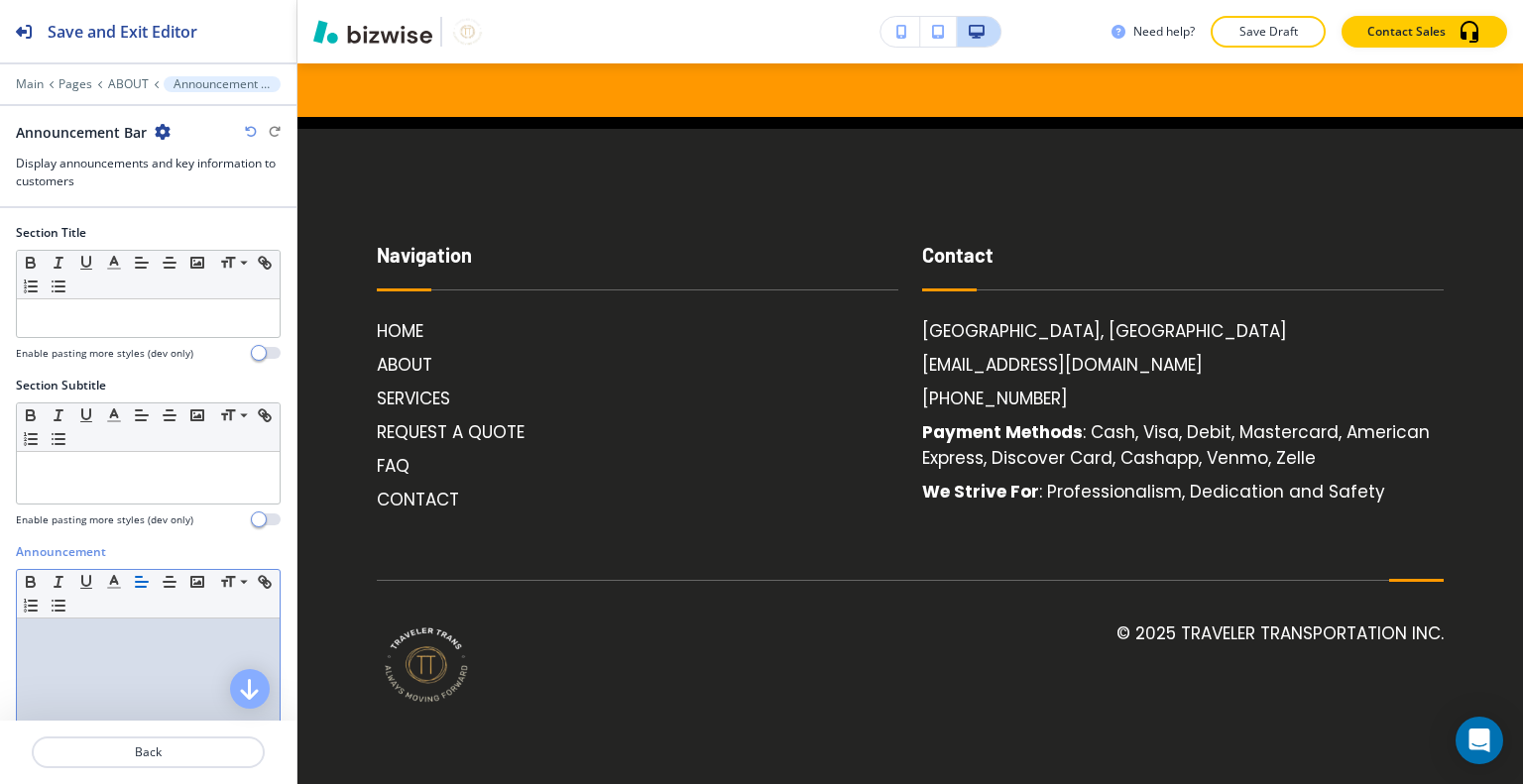 scroll, scrollTop: 280, scrollLeft: 0, axis: vertical 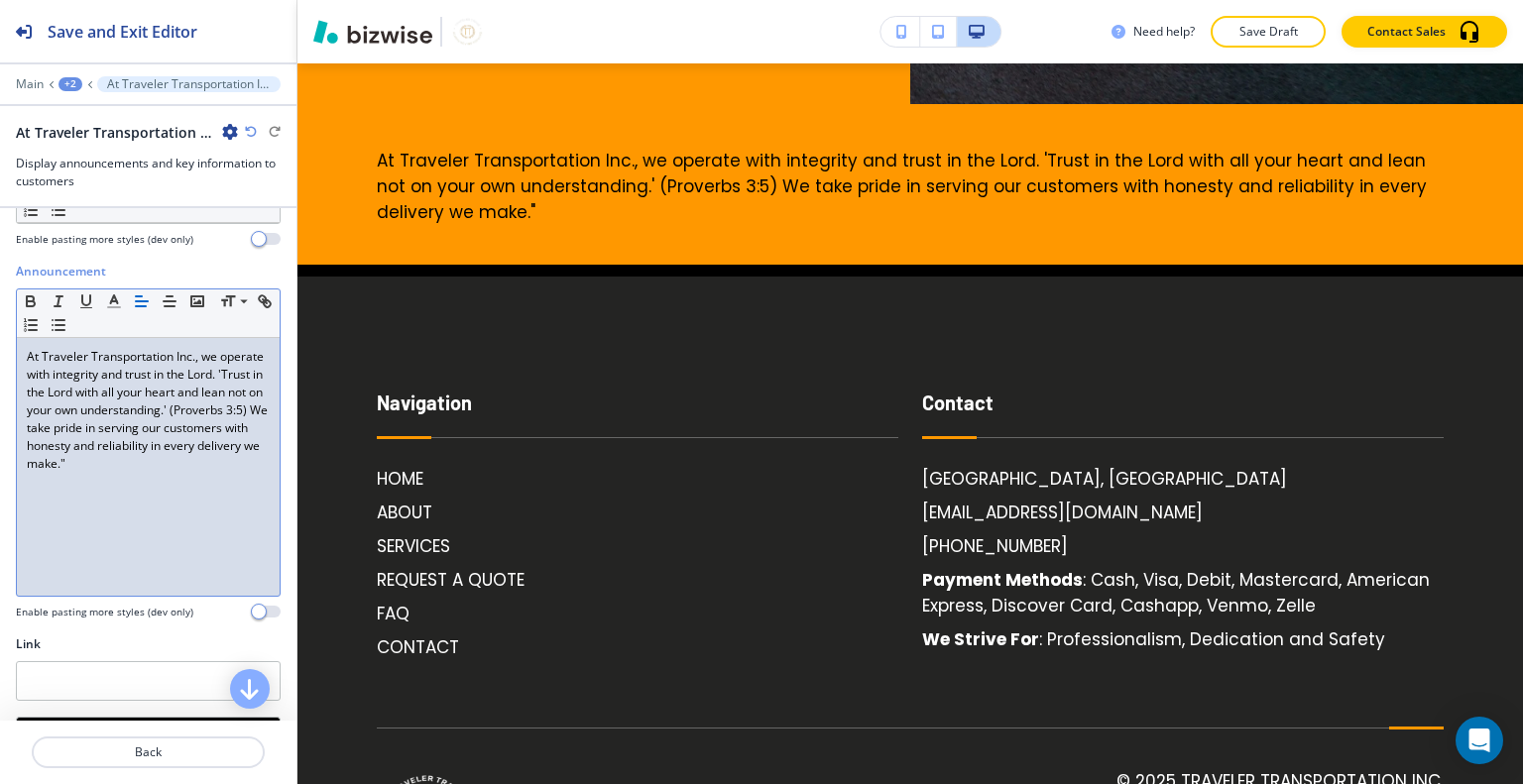 click on "+2" at bounding box center [70, 84] 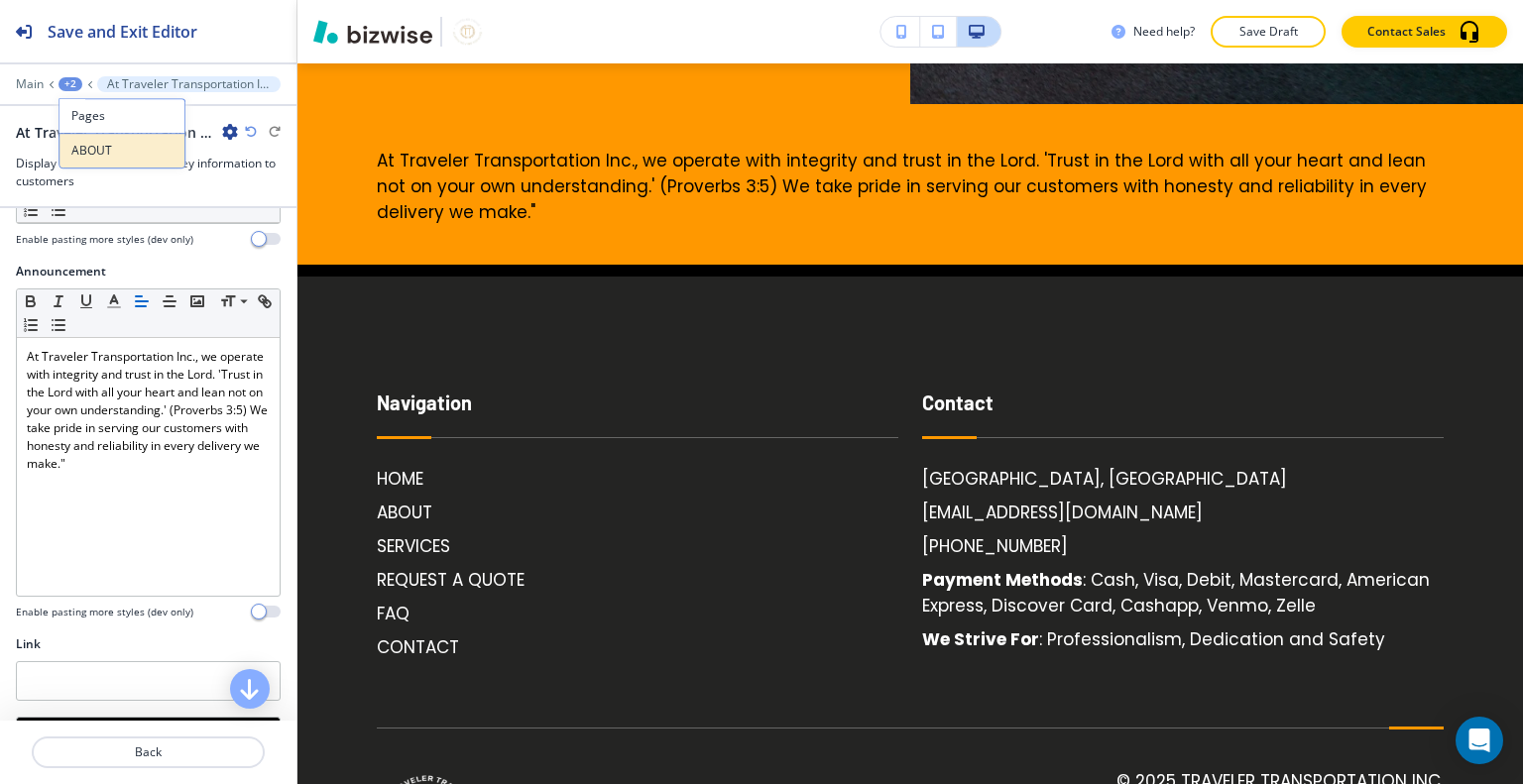 click on "ABOUT" at bounding box center (122, 151) 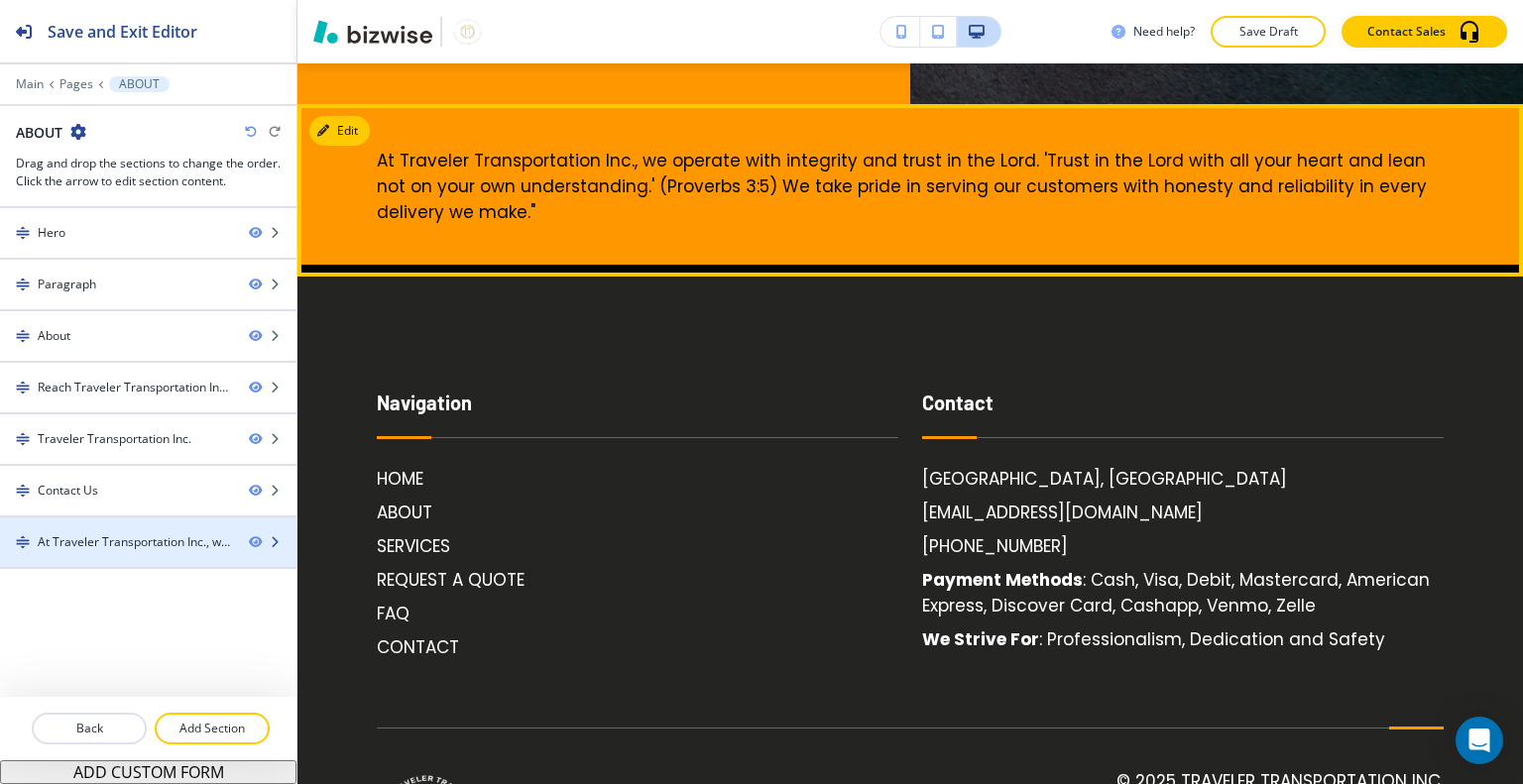 type 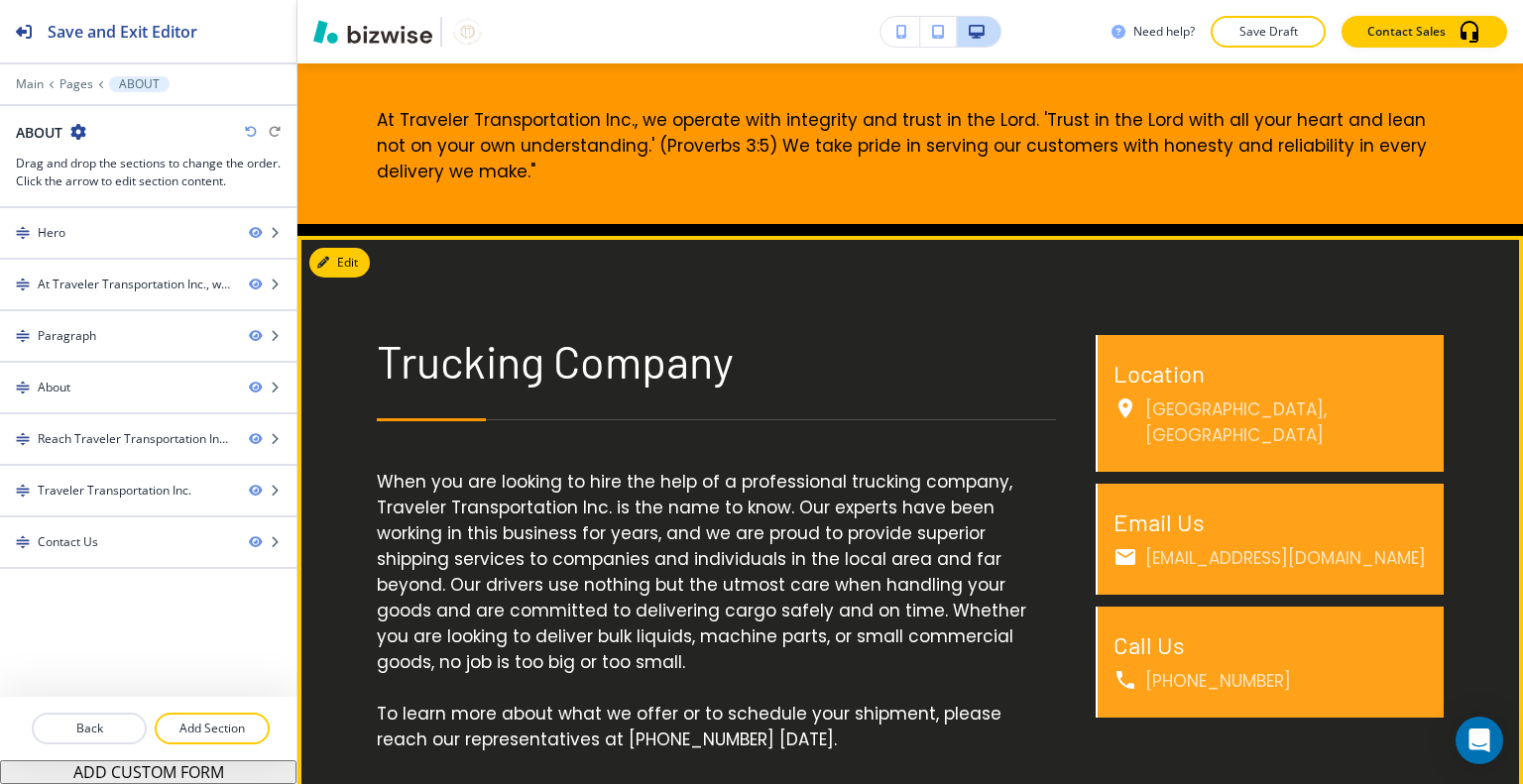 scroll, scrollTop: 660, scrollLeft: 0, axis: vertical 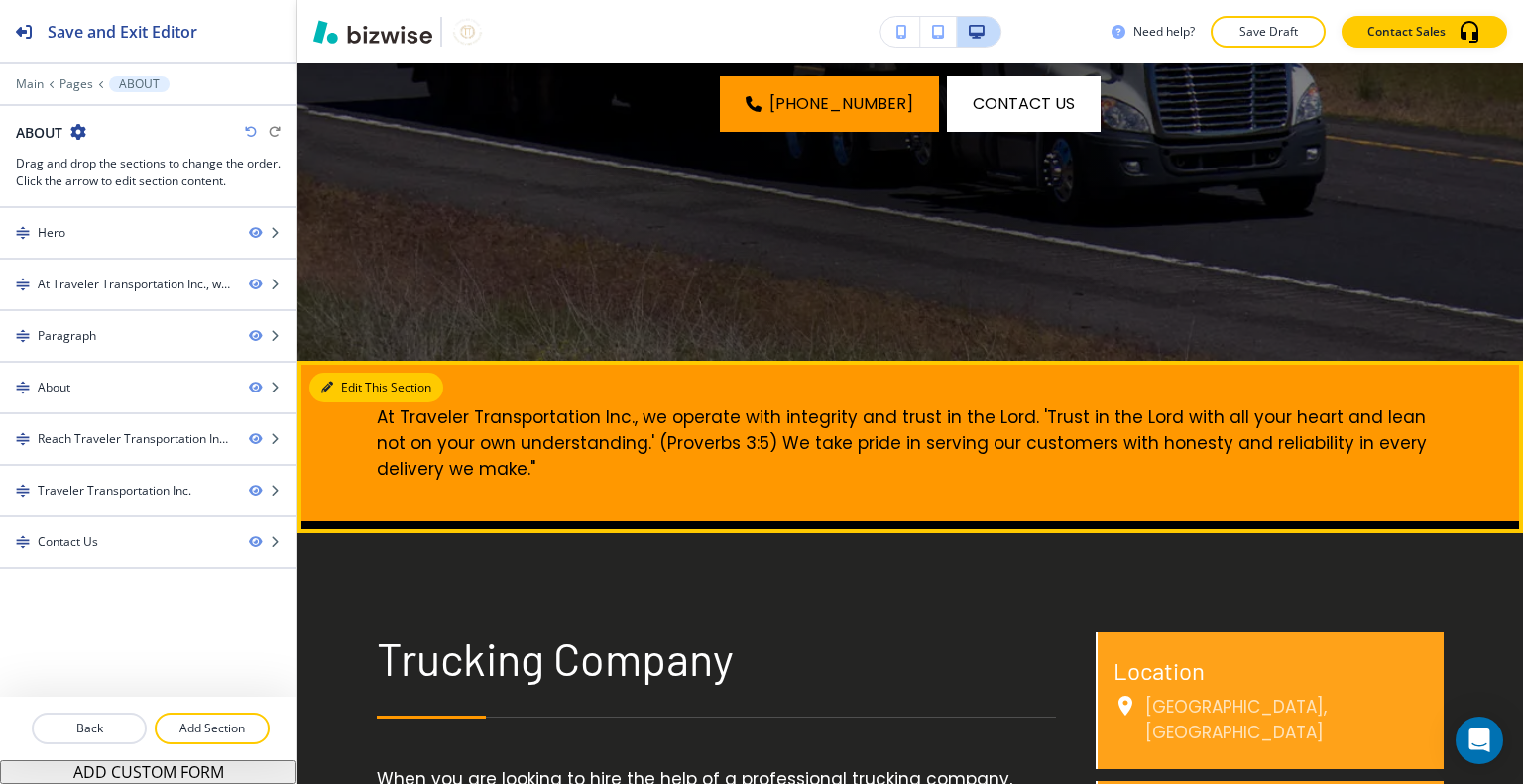 click on "Edit This Section" at bounding box center (376, 388) 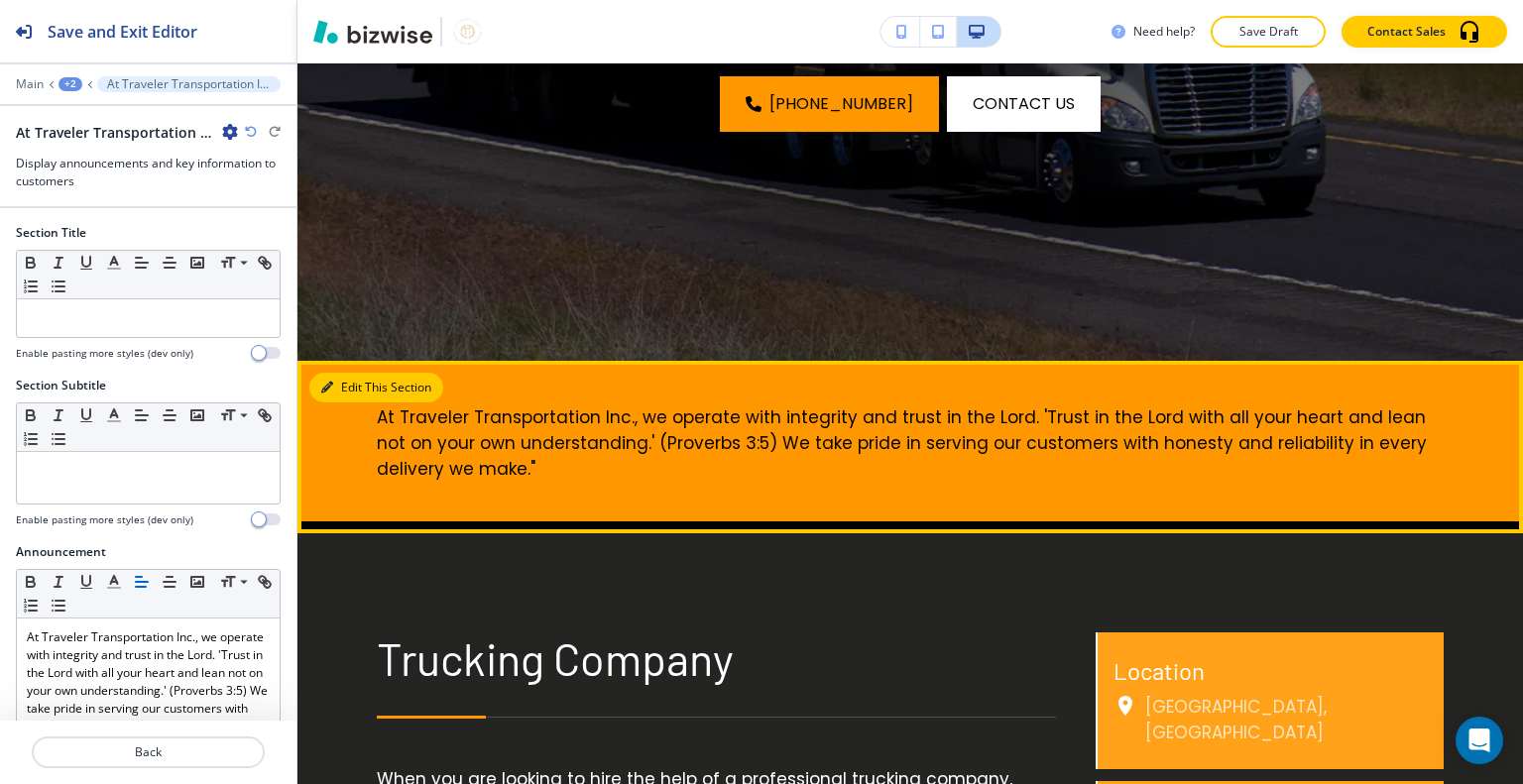 scroll, scrollTop: 957, scrollLeft: 0, axis: vertical 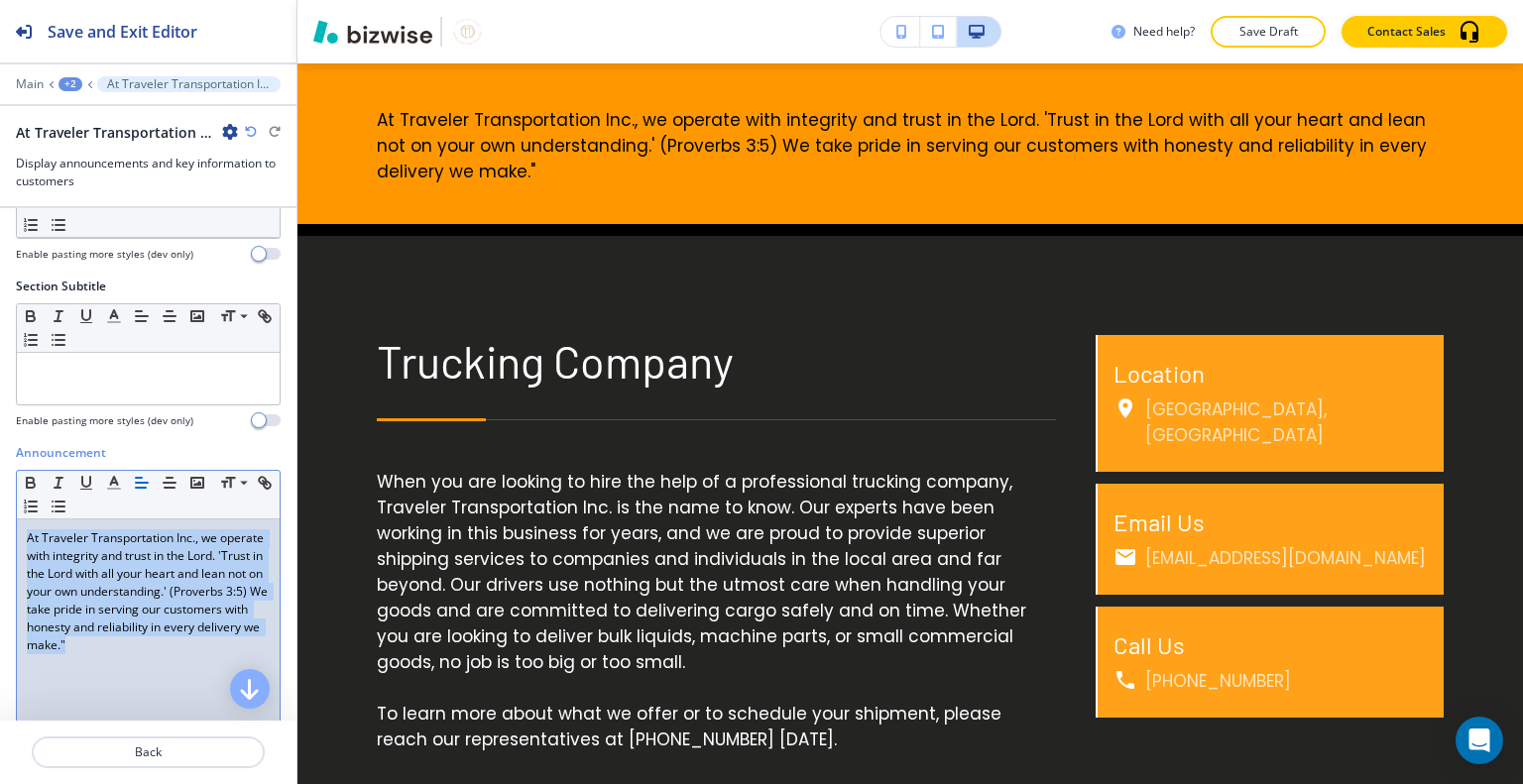 drag, startPoint x: 139, startPoint y: 495, endPoint x: 0, endPoint y: 412, distance: 161.89503 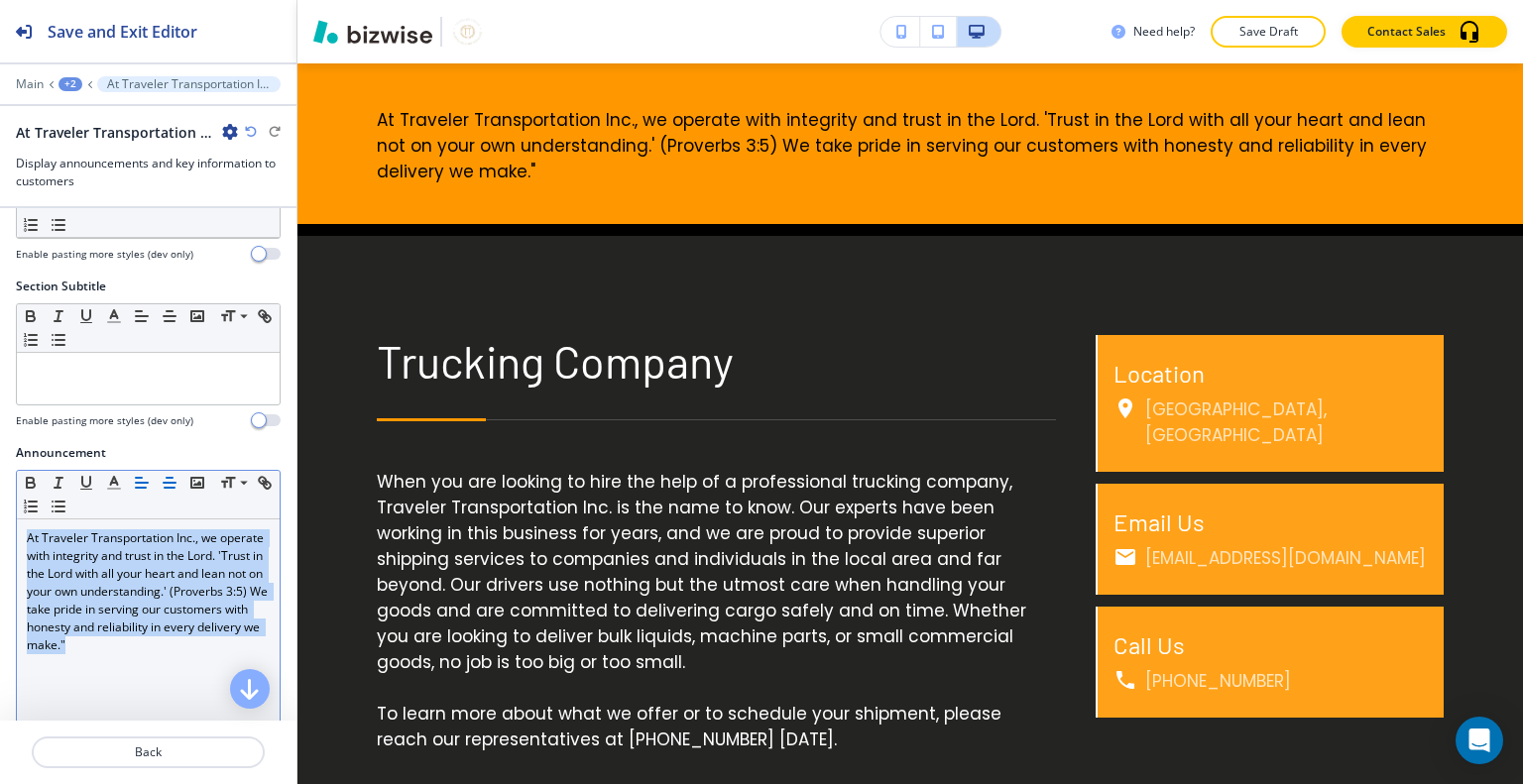 click 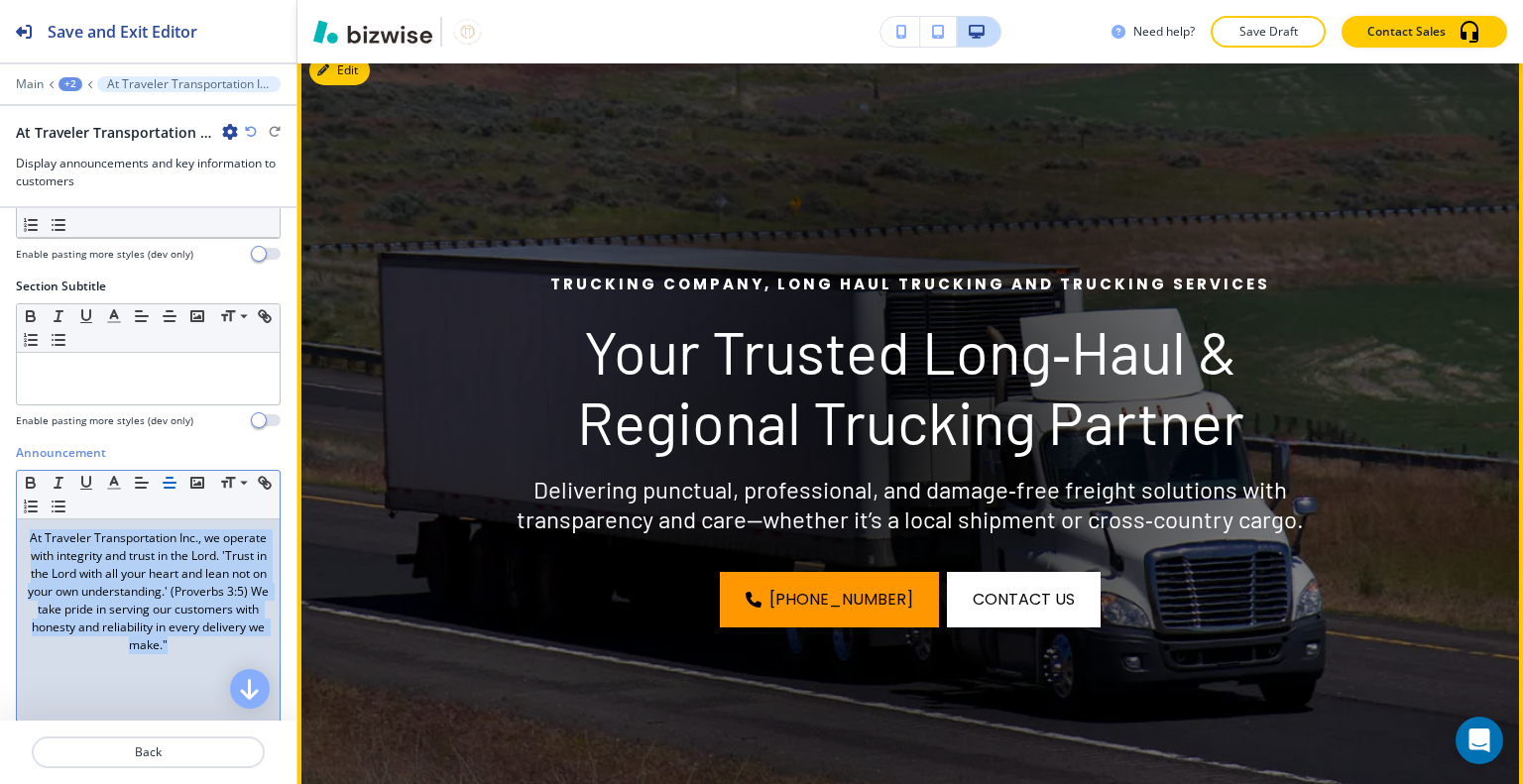 scroll, scrollTop: 0, scrollLeft: 0, axis: both 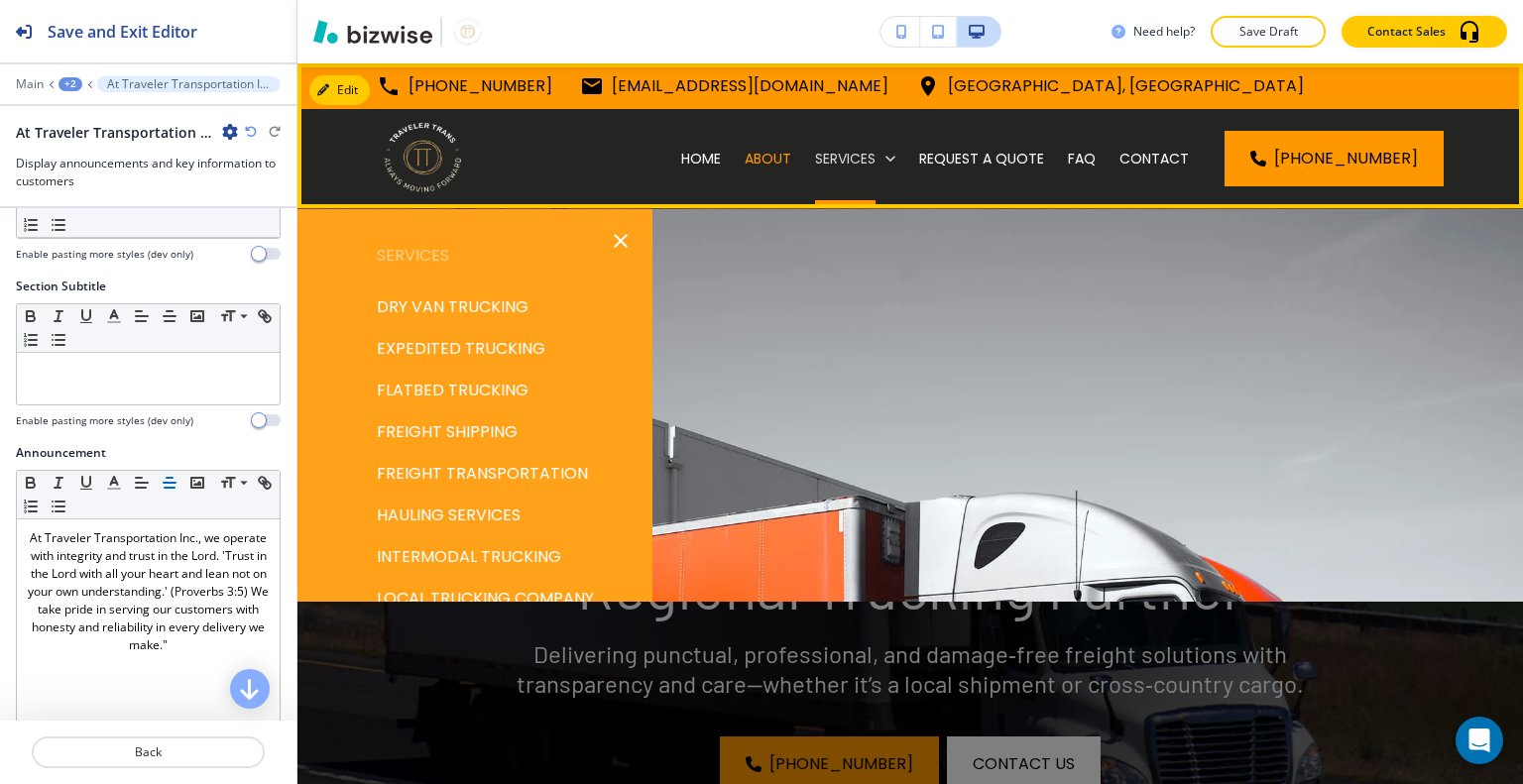 click on "SERVICES" at bounding box center [845, 159] 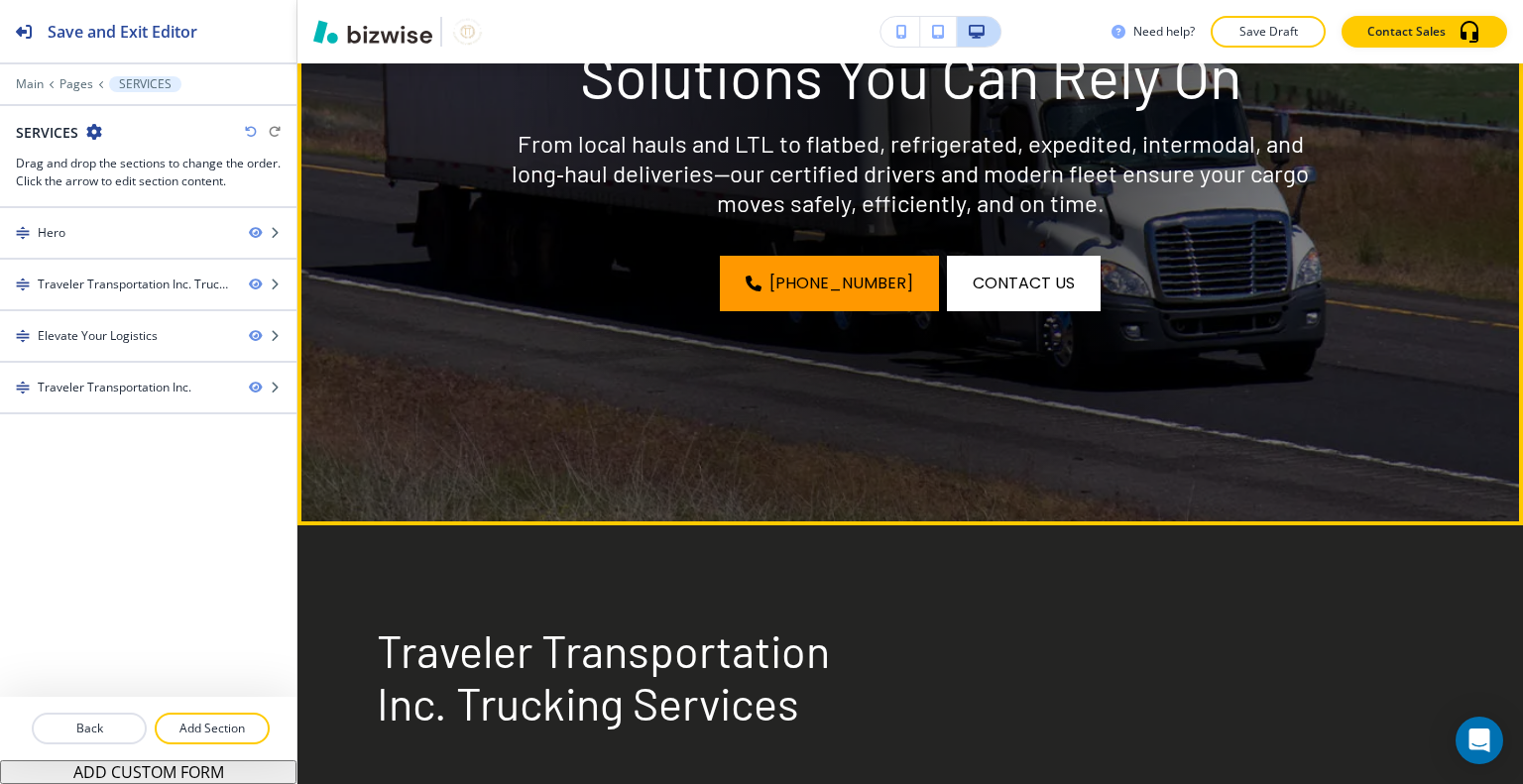 scroll, scrollTop: 396, scrollLeft: 0, axis: vertical 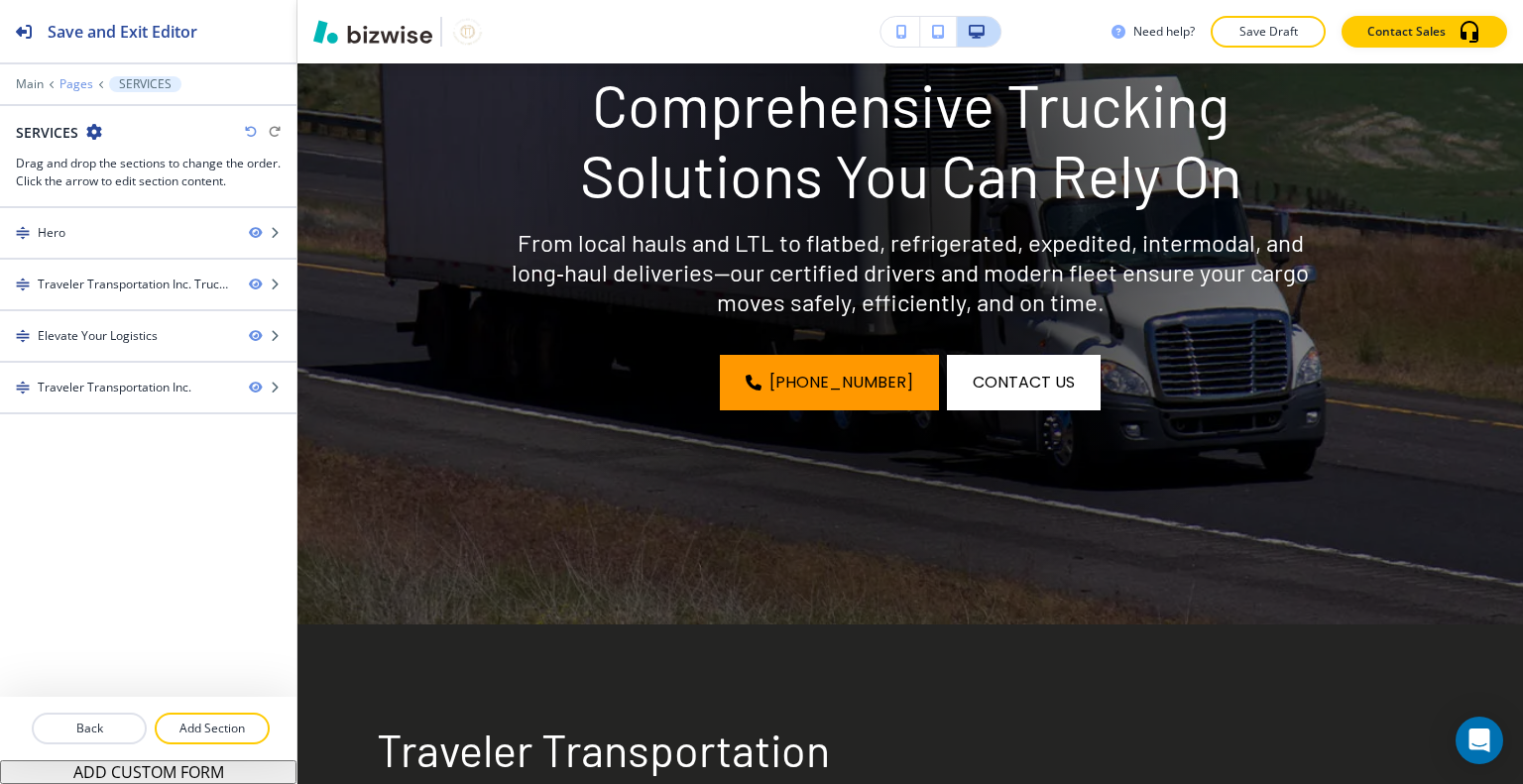 click on "Pages" at bounding box center [76, 84] 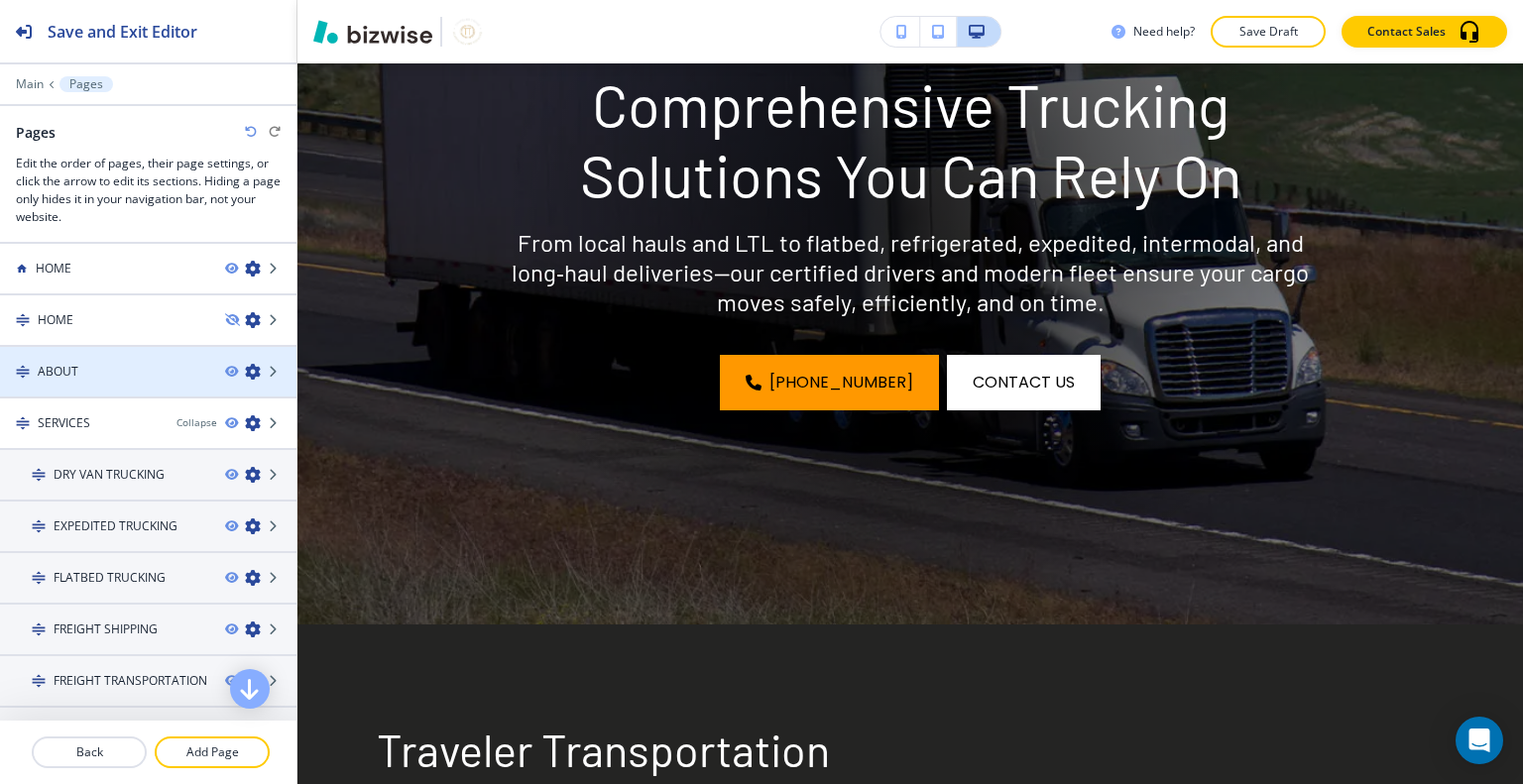 click on "ABOUT" at bounding box center [104, 372] 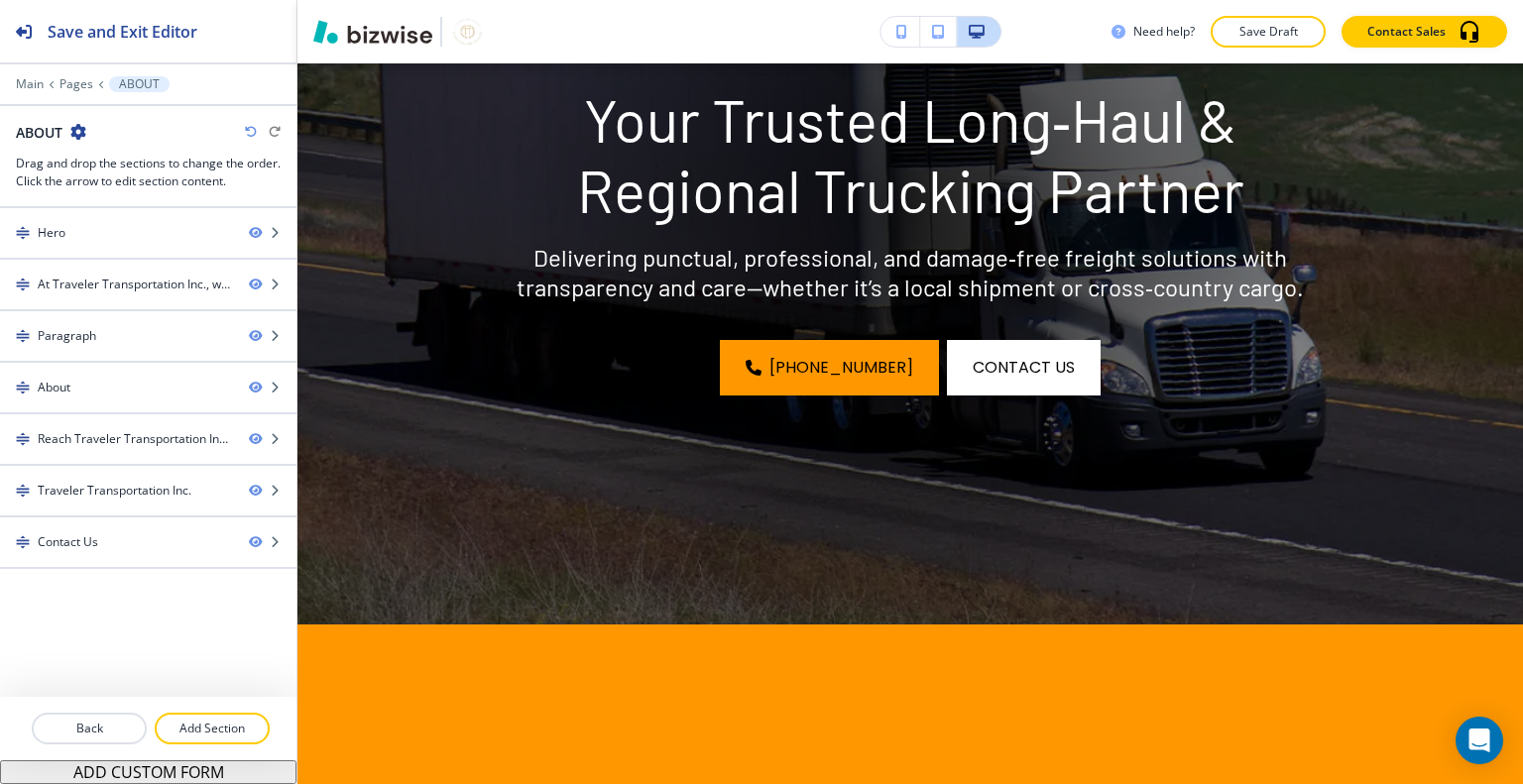 scroll, scrollTop: 0, scrollLeft: 0, axis: both 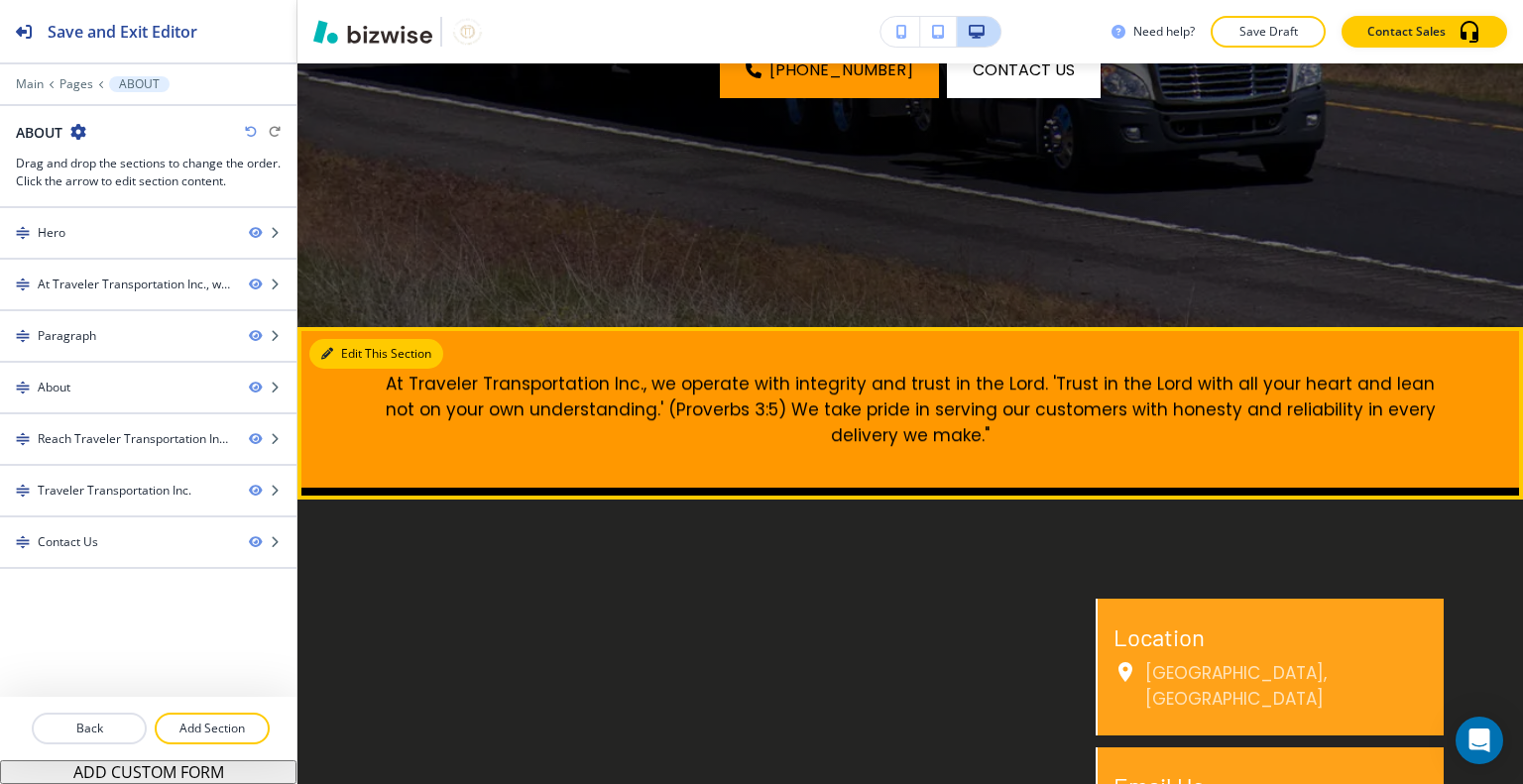 click on "Edit This Section" at bounding box center [376, 354] 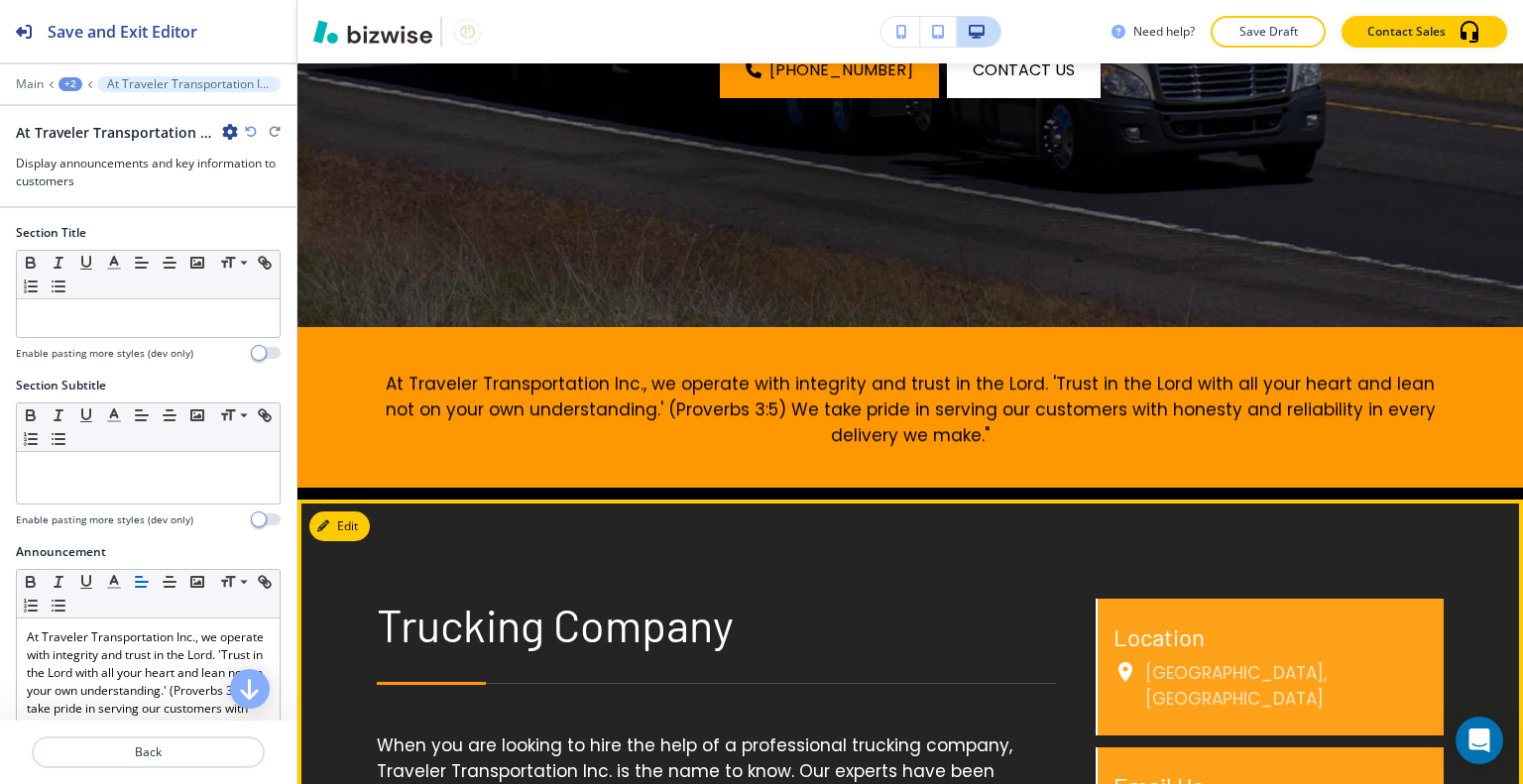 scroll, scrollTop: 957, scrollLeft: 0, axis: vertical 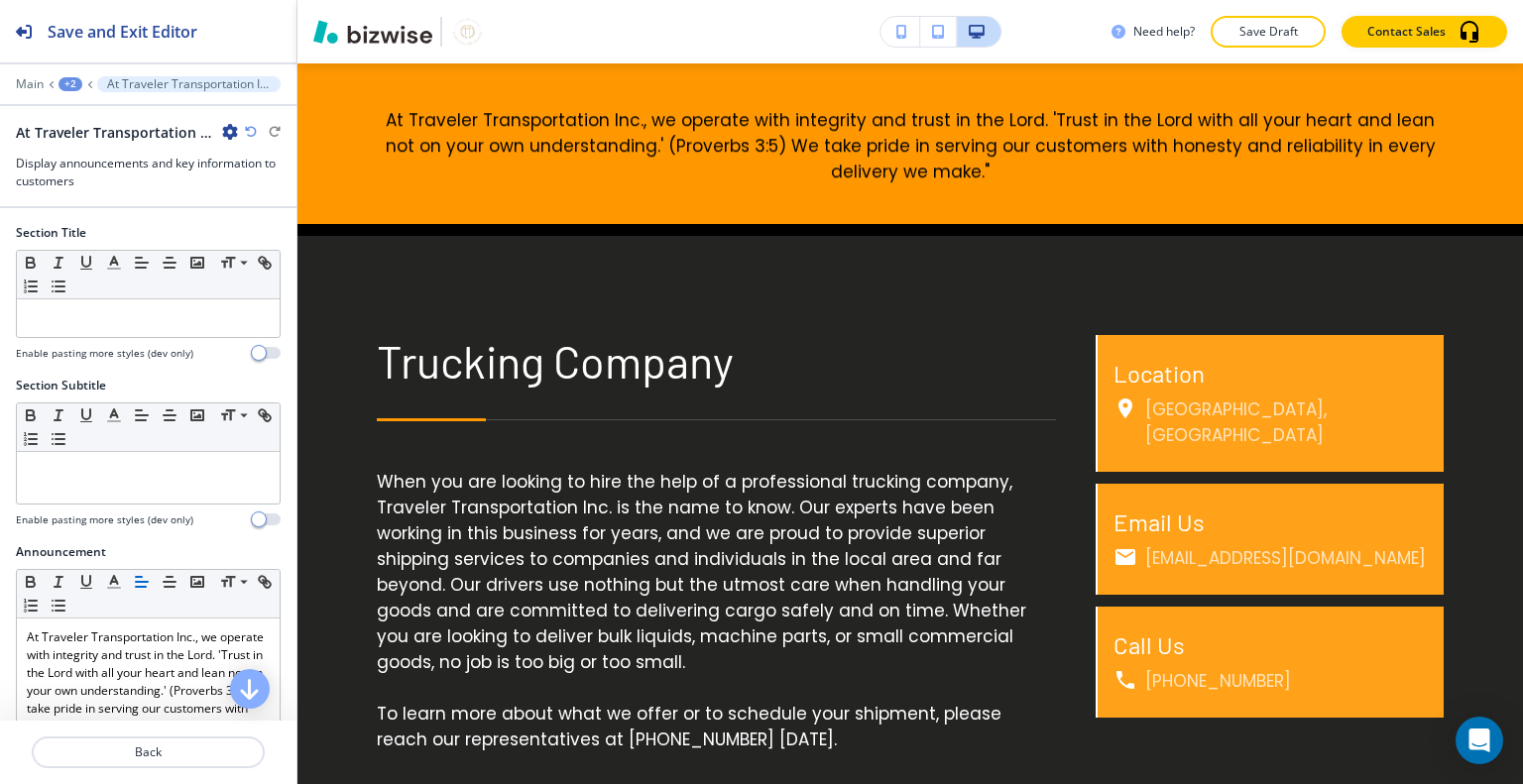 click at bounding box center (230, 132) 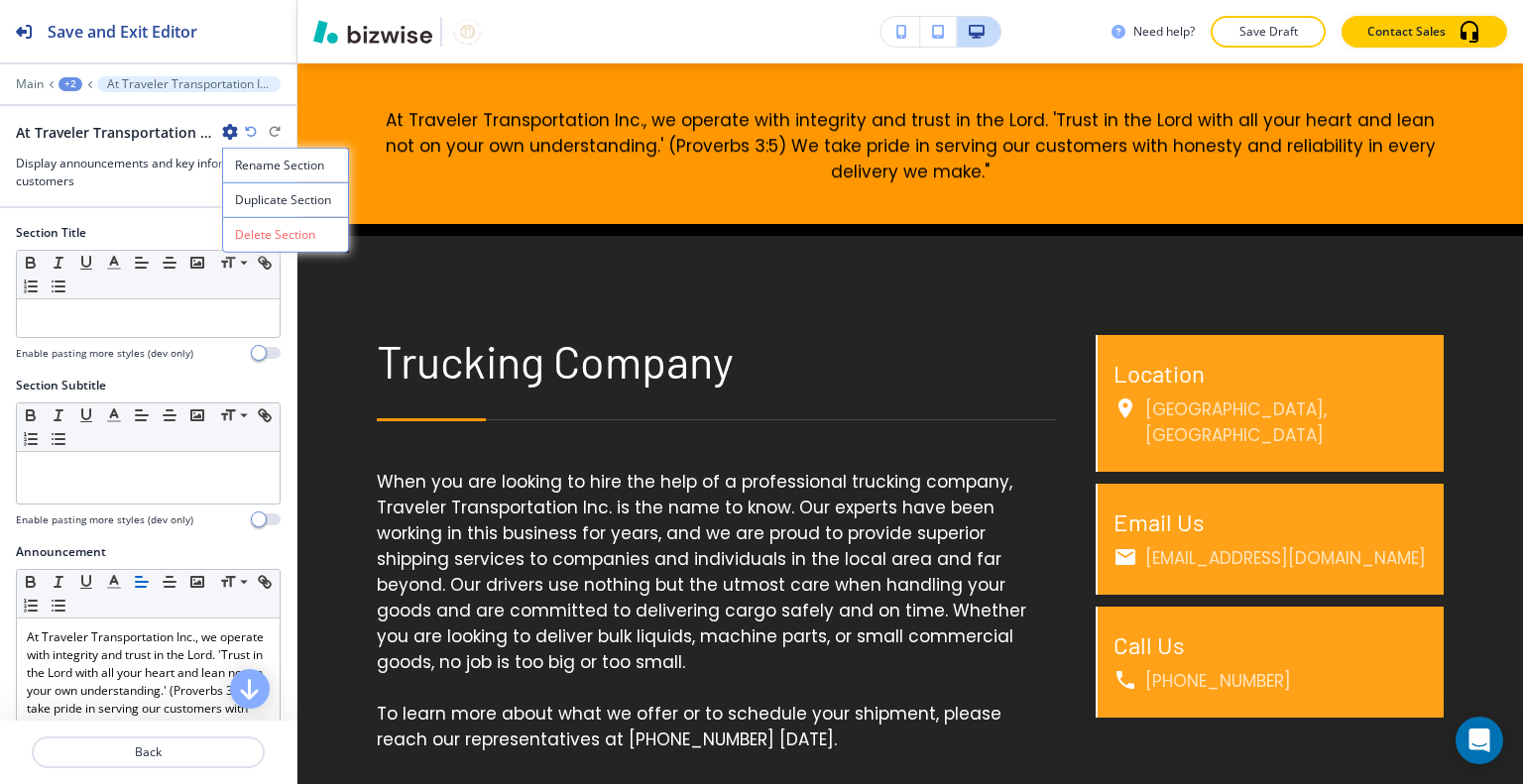 click on "Duplicate Section" at bounding box center [286, 200] 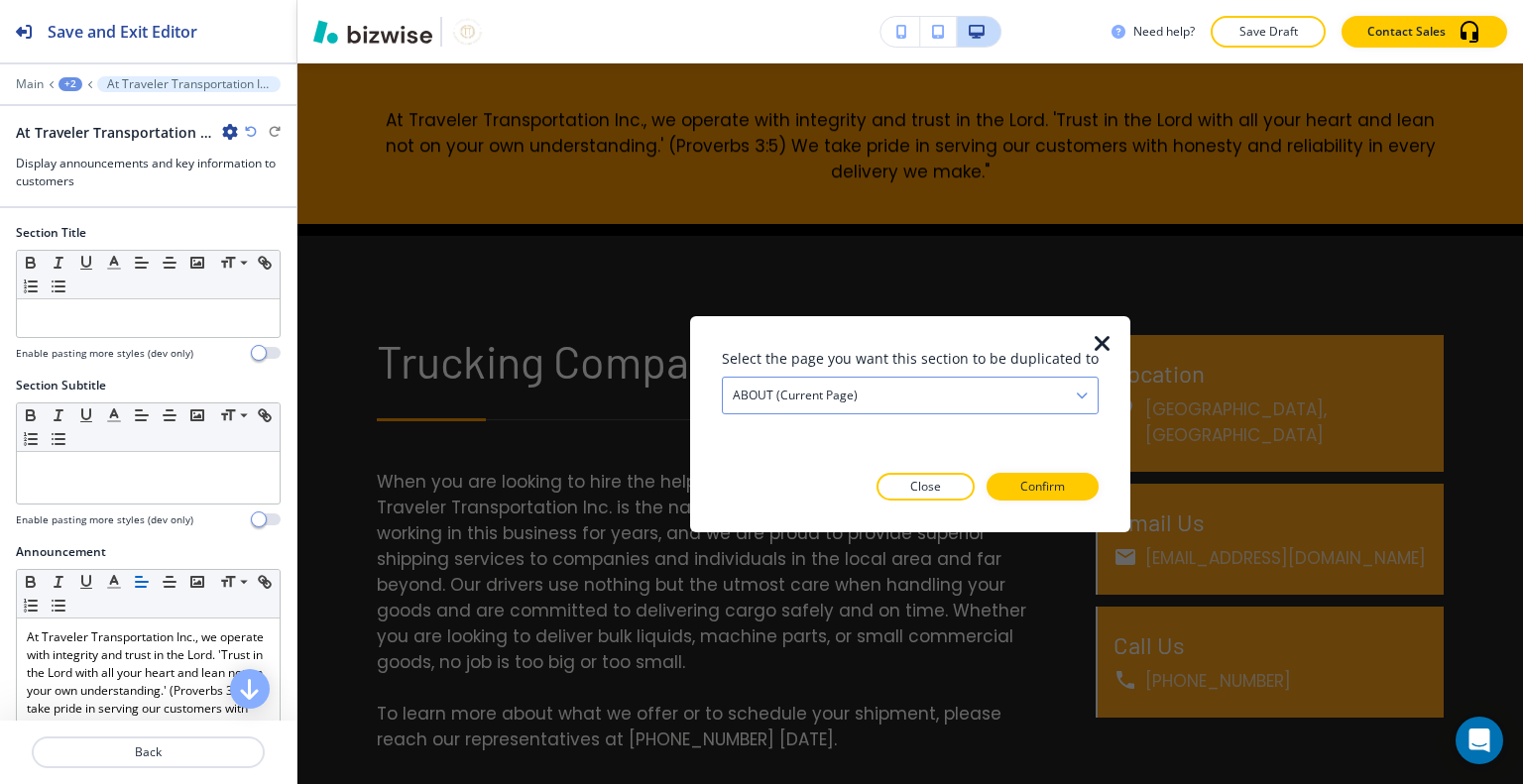 click on "ABOUT (current page)" at bounding box center (910, 394) 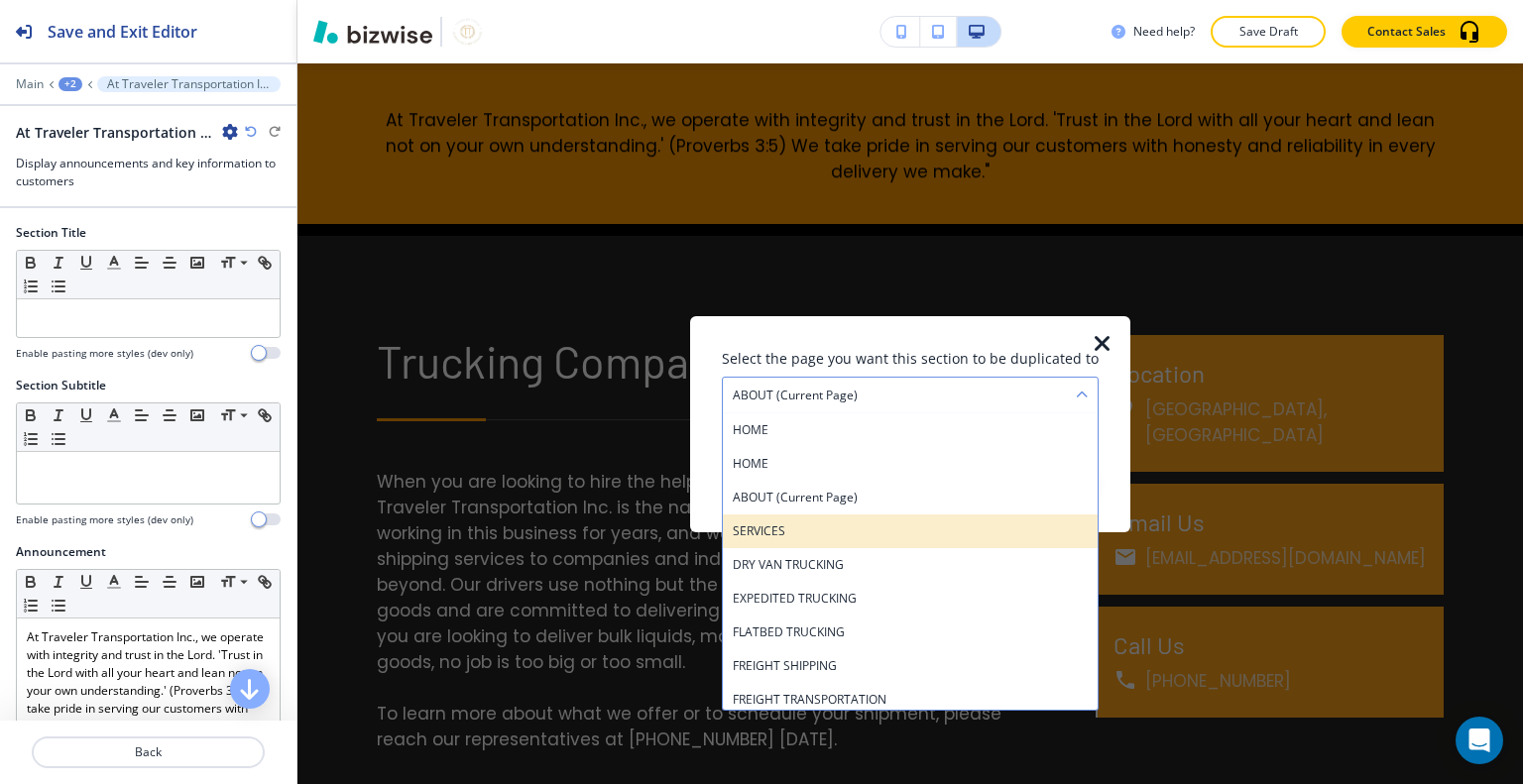 click on "SERVICES" at bounding box center [910, 530] 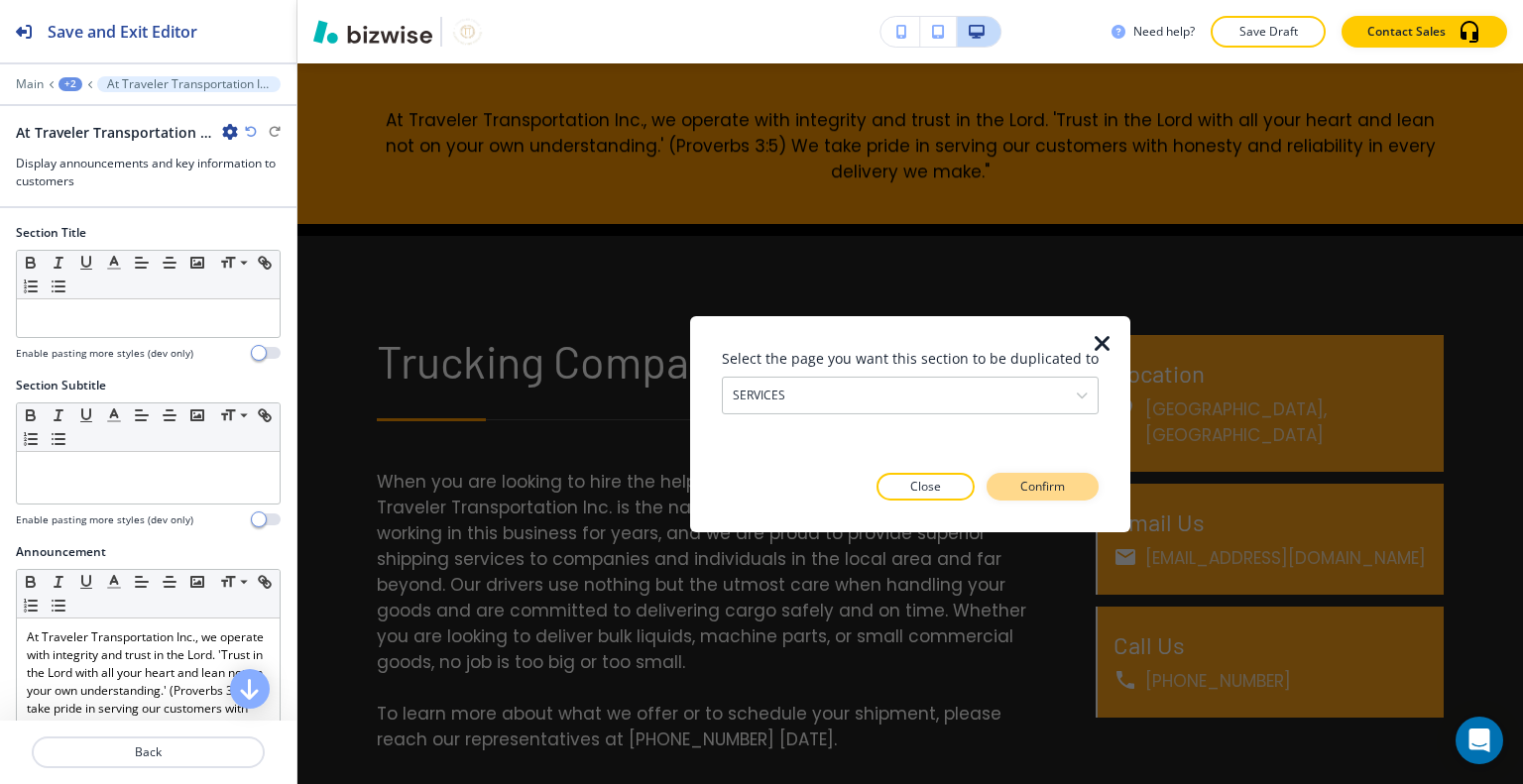 click on "Confirm" at bounding box center (1042, 487) 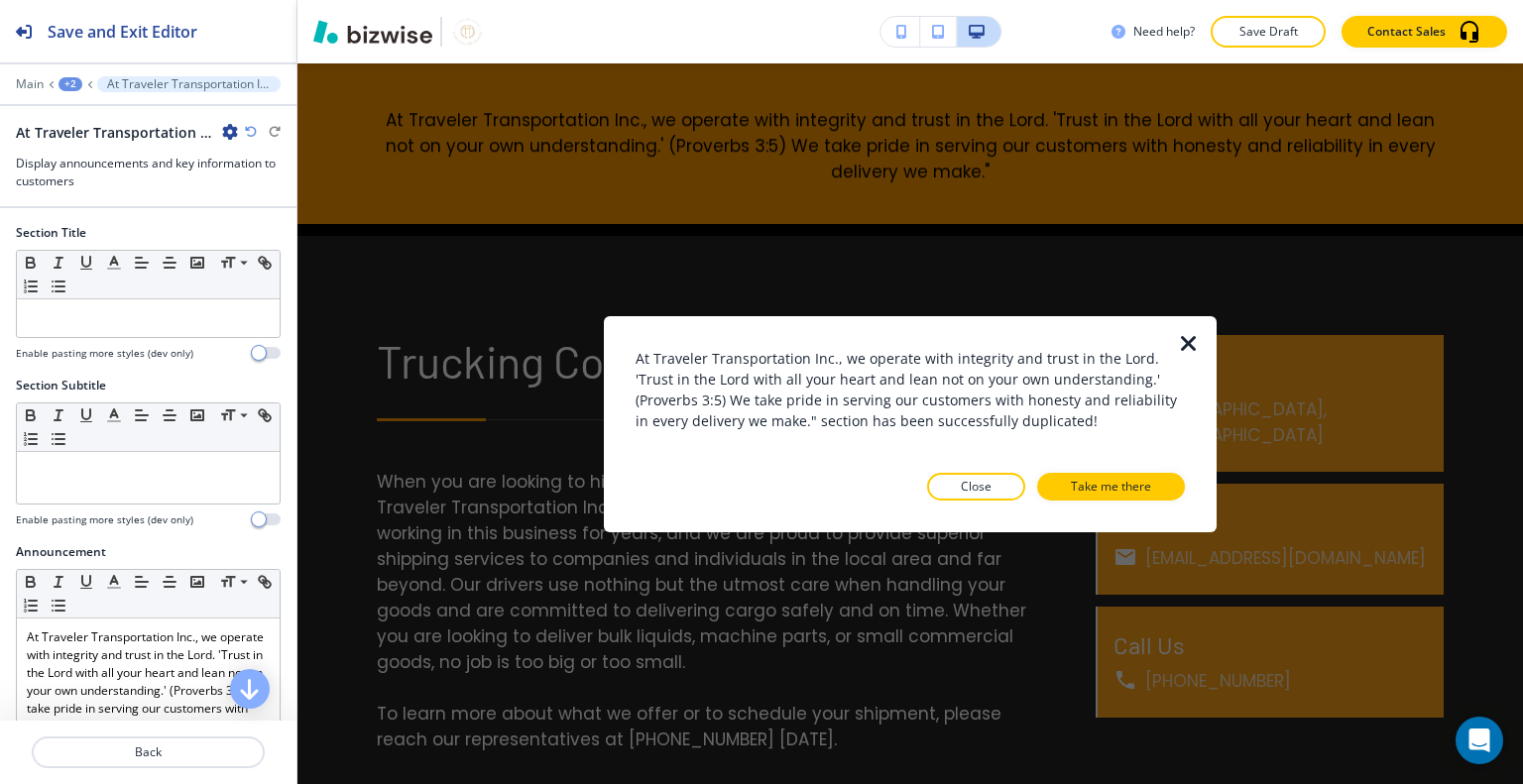 click on "Close" at bounding box center (976, 487) 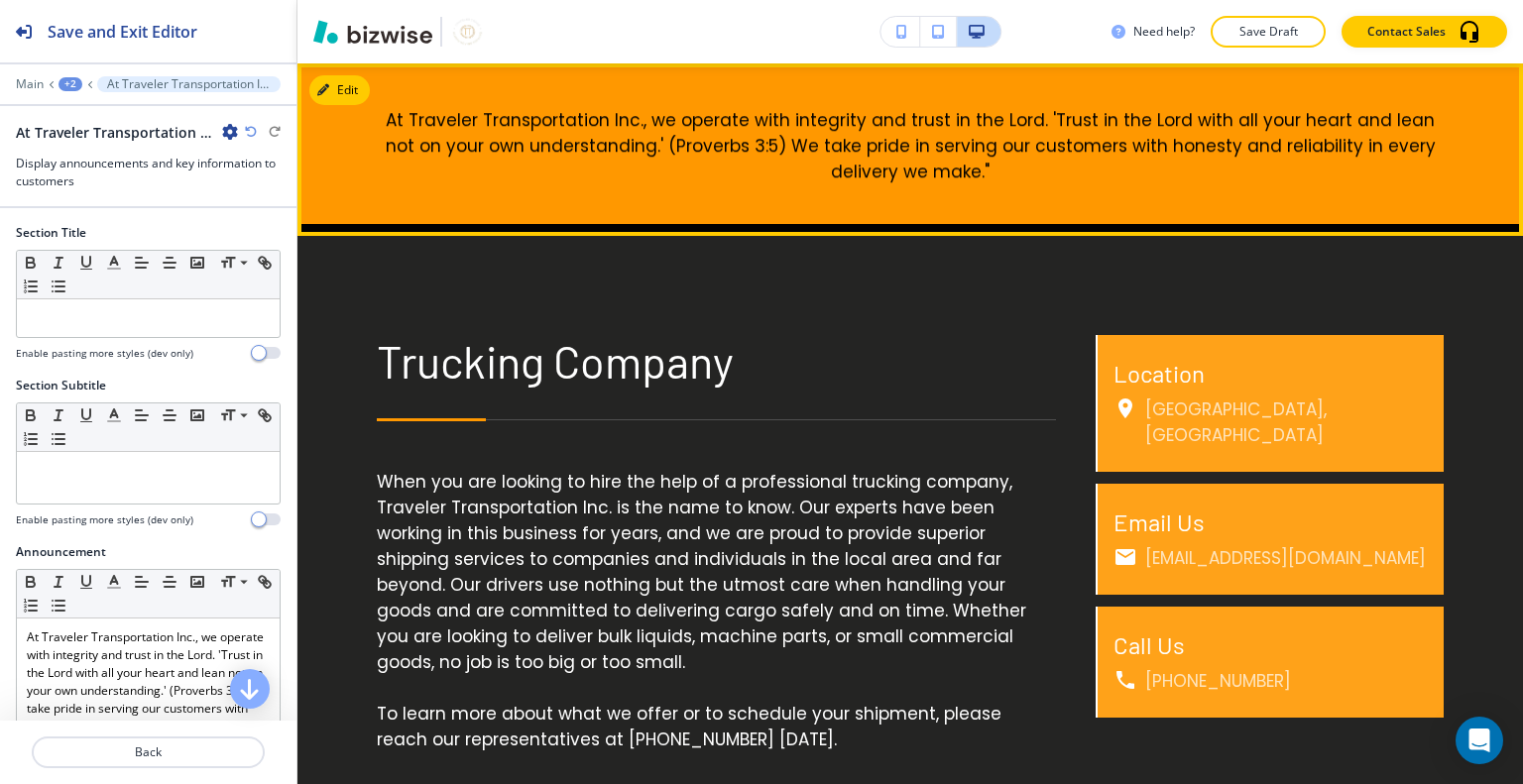 scroll, scrollTop: 858, scrollLeft: 0, axis: vertical 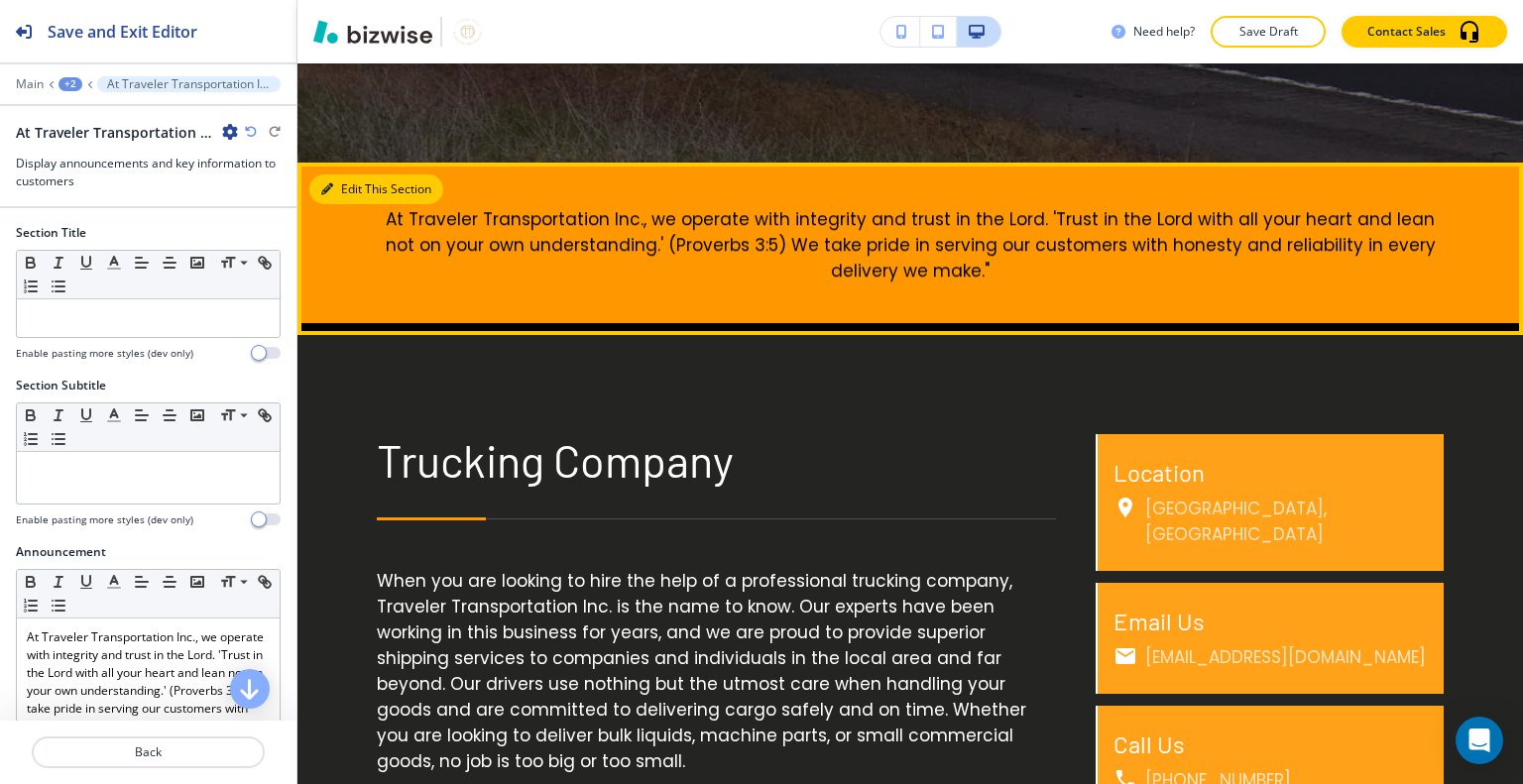 click on "Edit This Section" at bounding box center (376, 189) 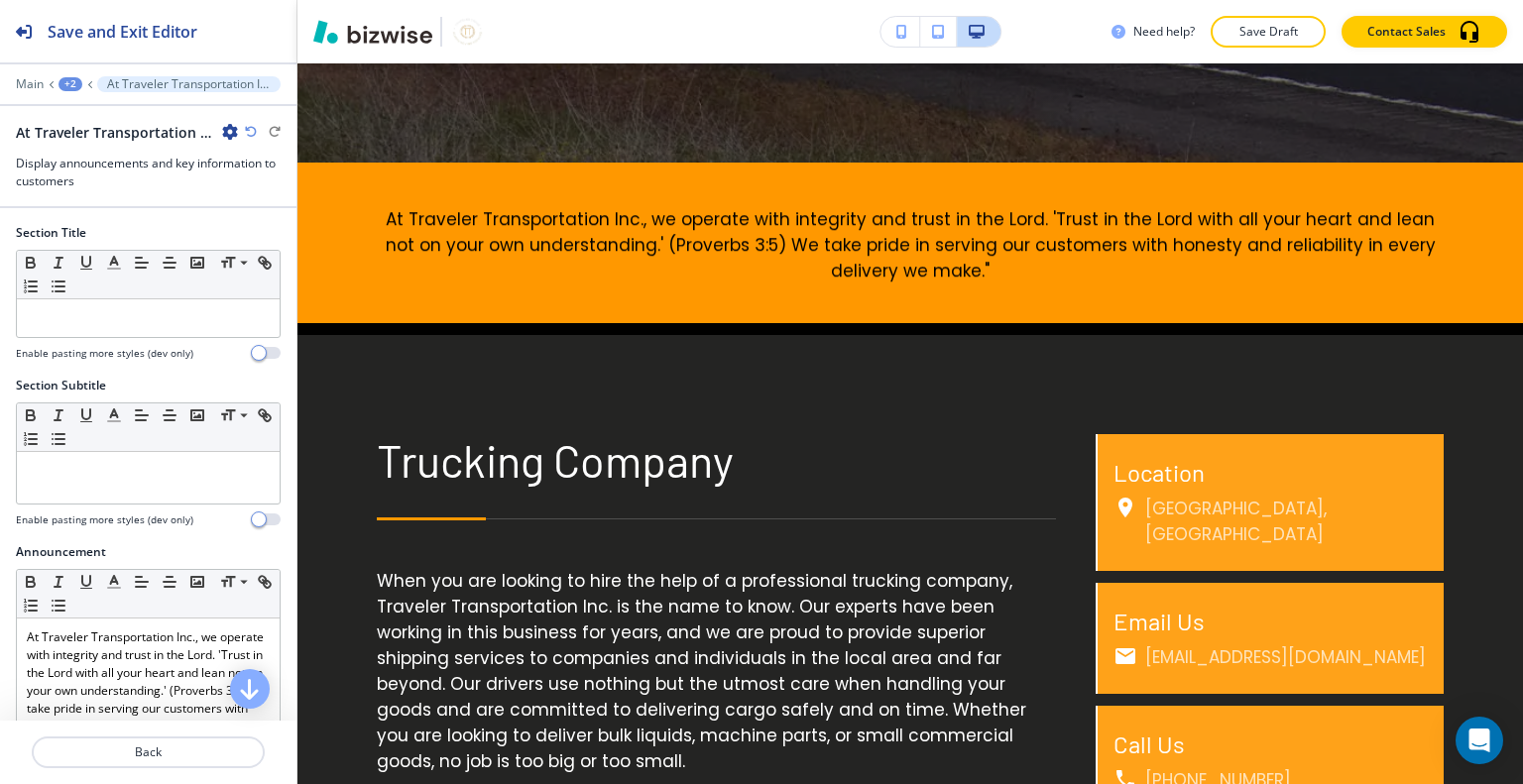 click at bounding box center (230, 132) 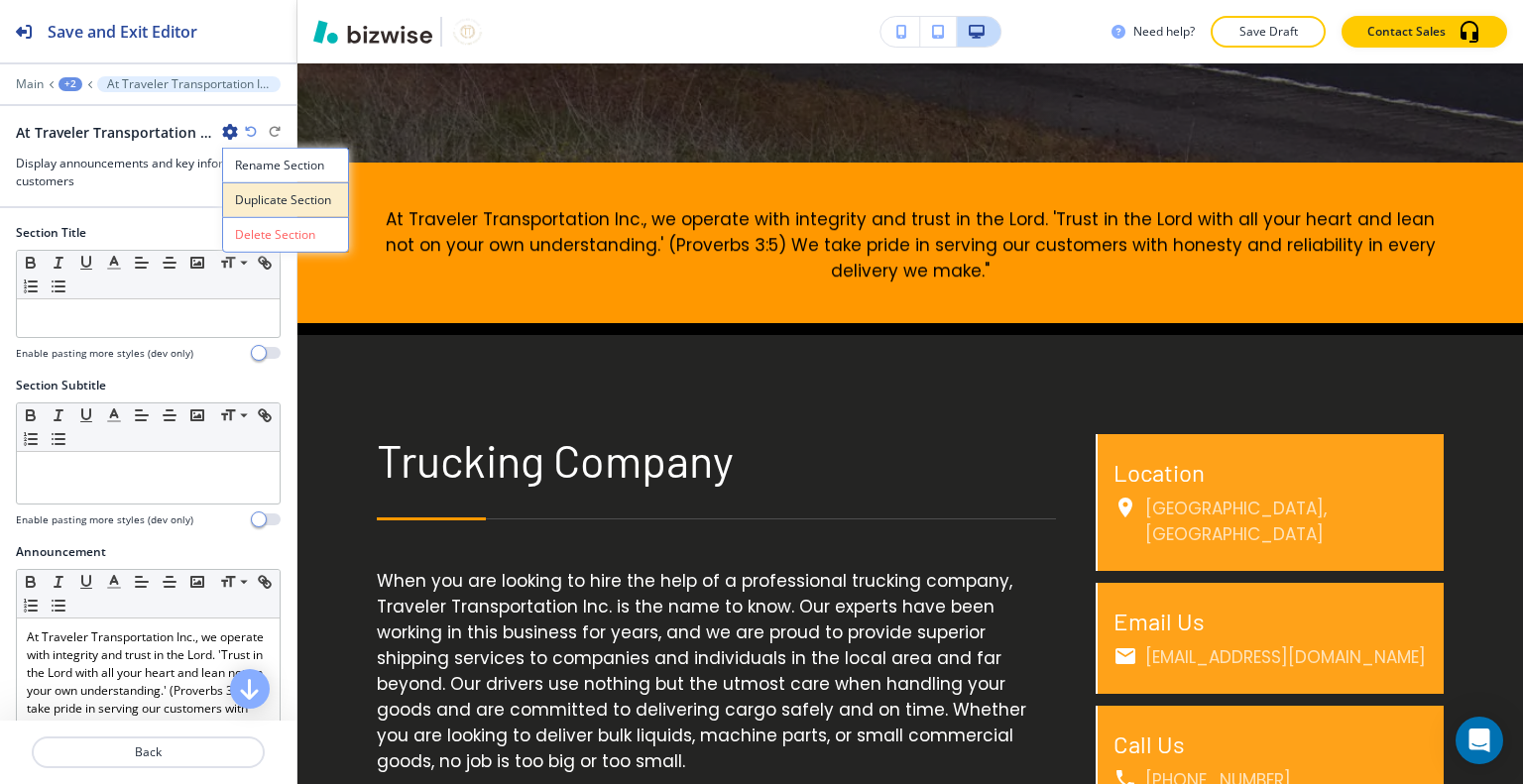 click on "Duplicate Section" at bounding box center (286, 200) 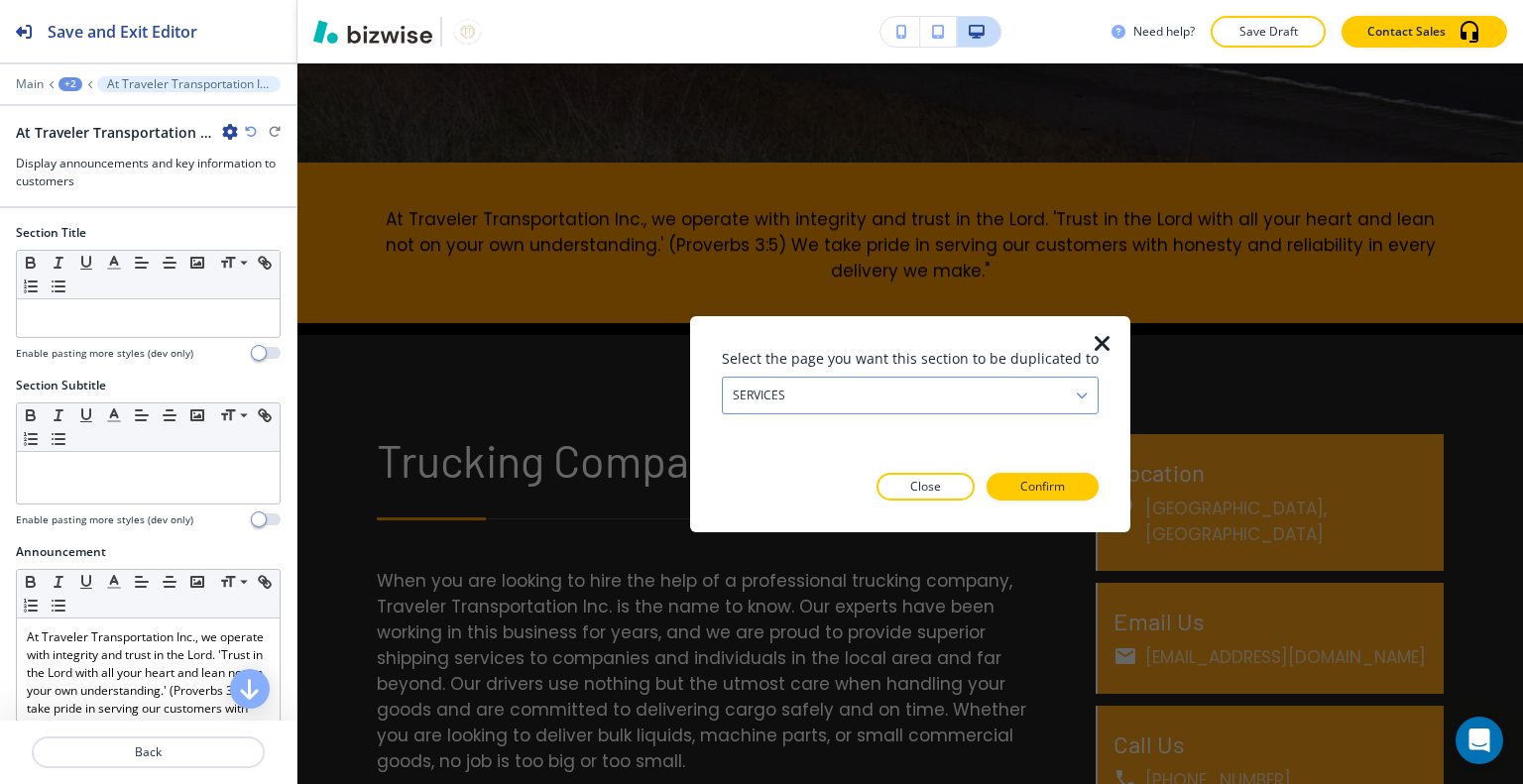 click on "SERVICES" at bounding box center [910, 394] 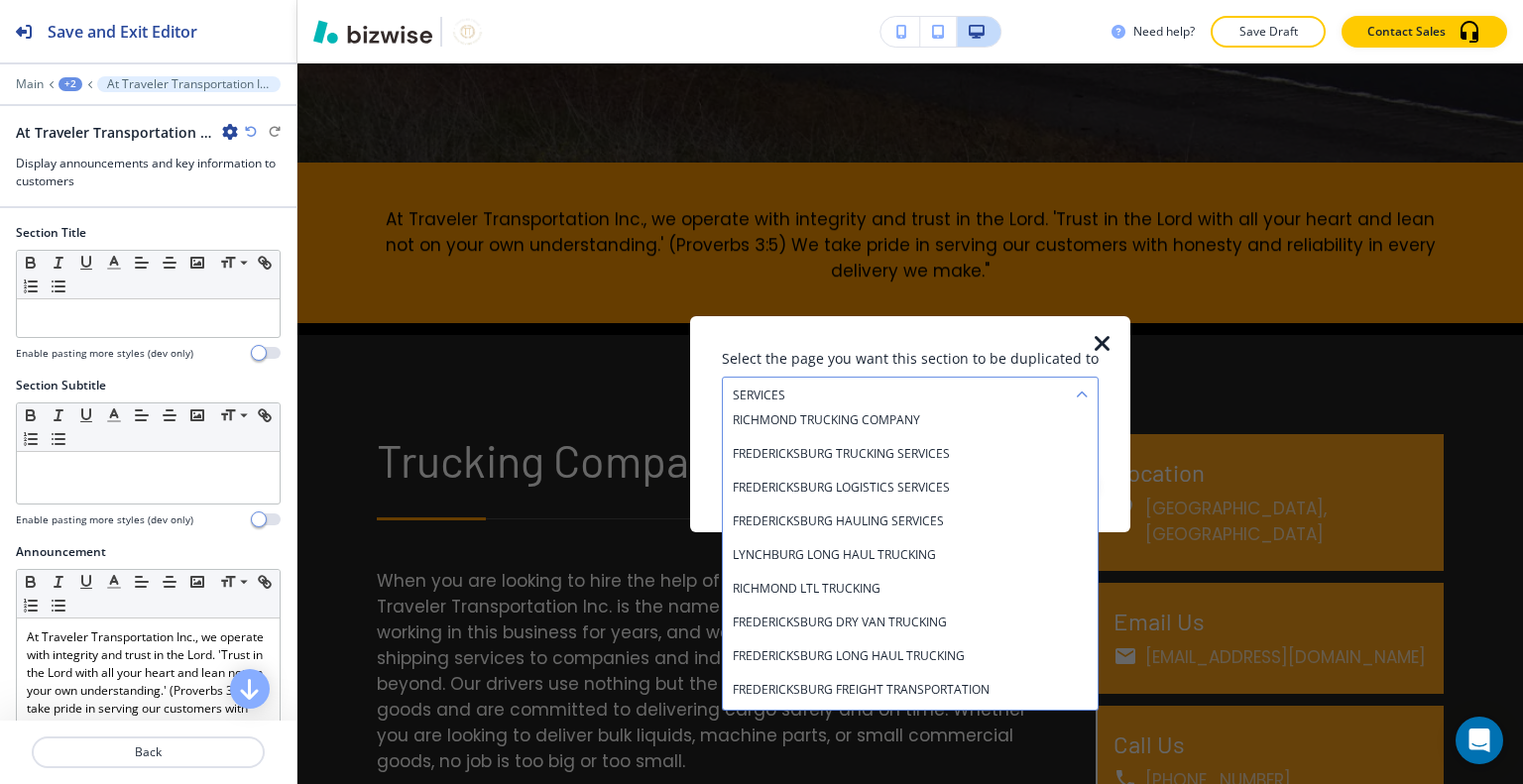 scroll, scrollTop: 1893, scrollLeft: 0, axis: vertical 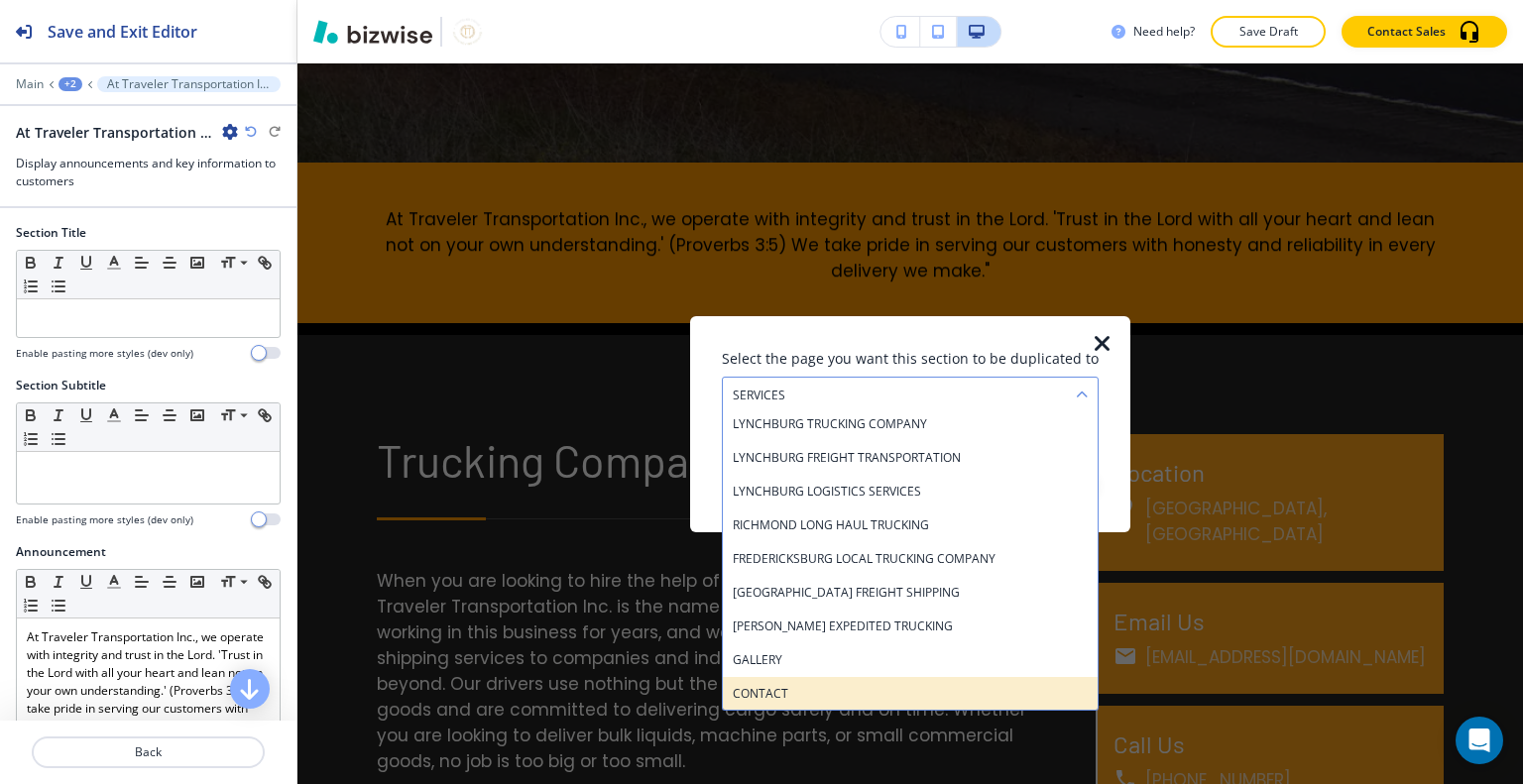 click on "CONTACT" at bounding box center [910, 693] 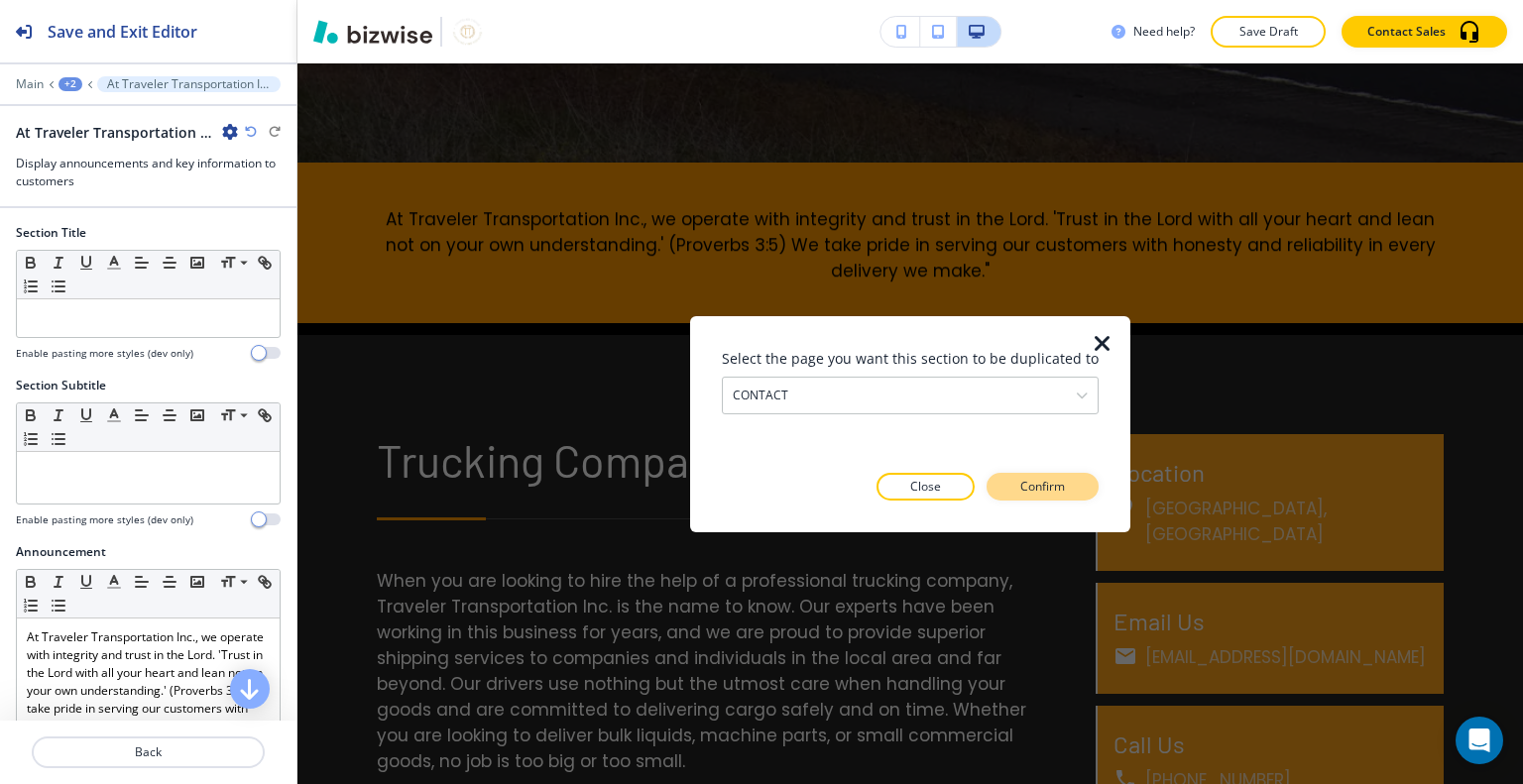 click on "Confirm" at bounding box center (1042, 487) 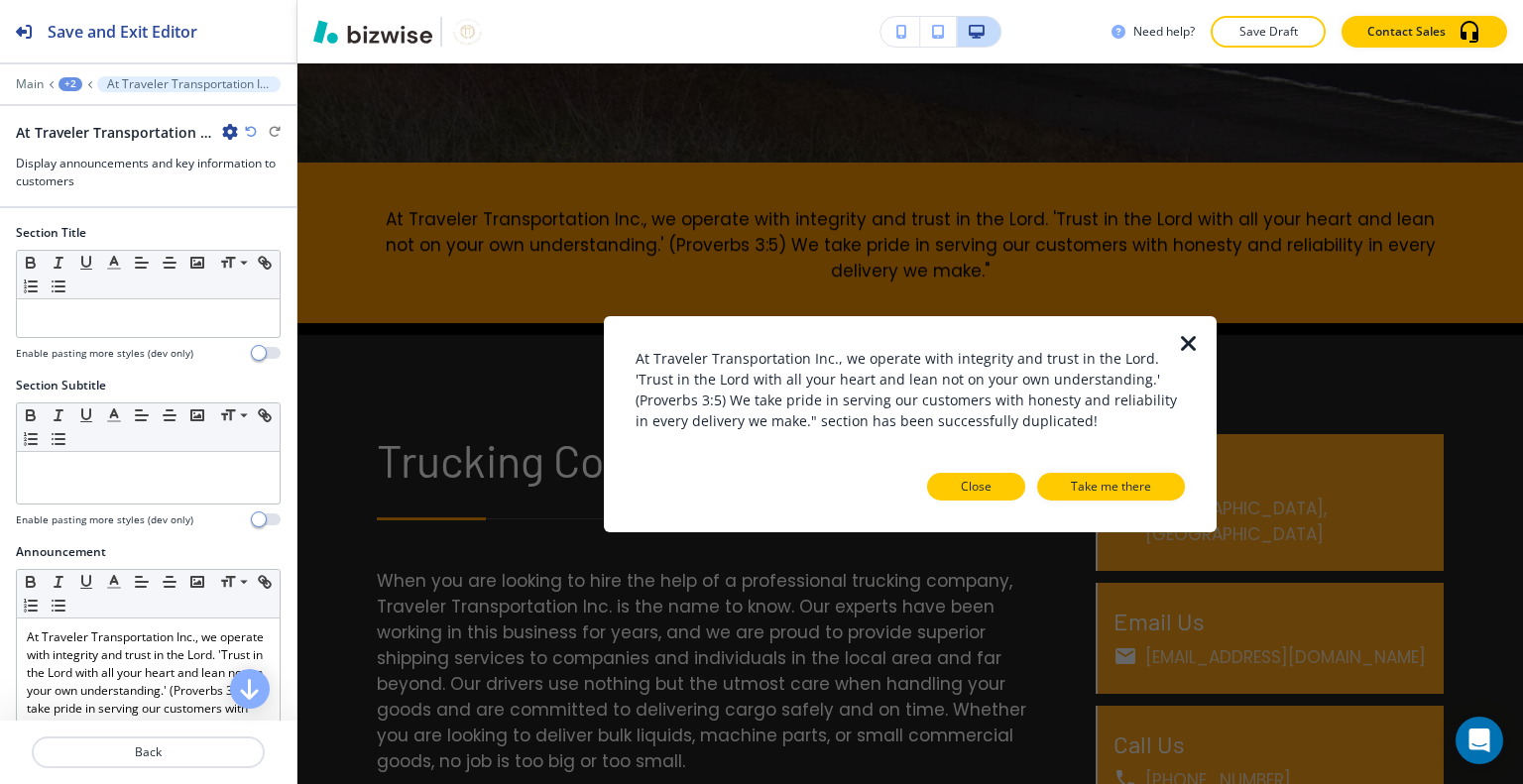 click on "Close" at bounding box center [976, 487] 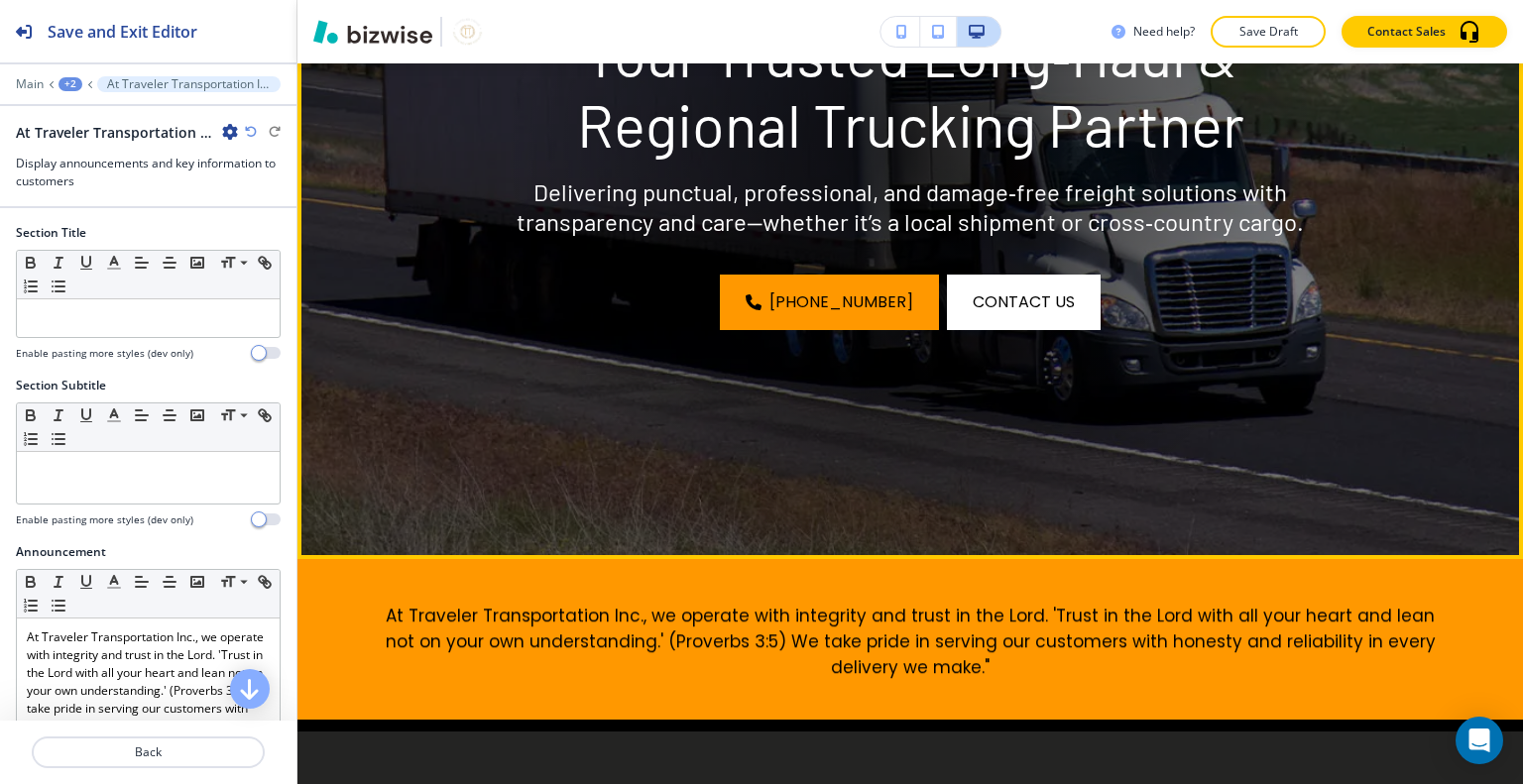 scroll, scrollTop: 0, scrollLeft: 0, axis: both 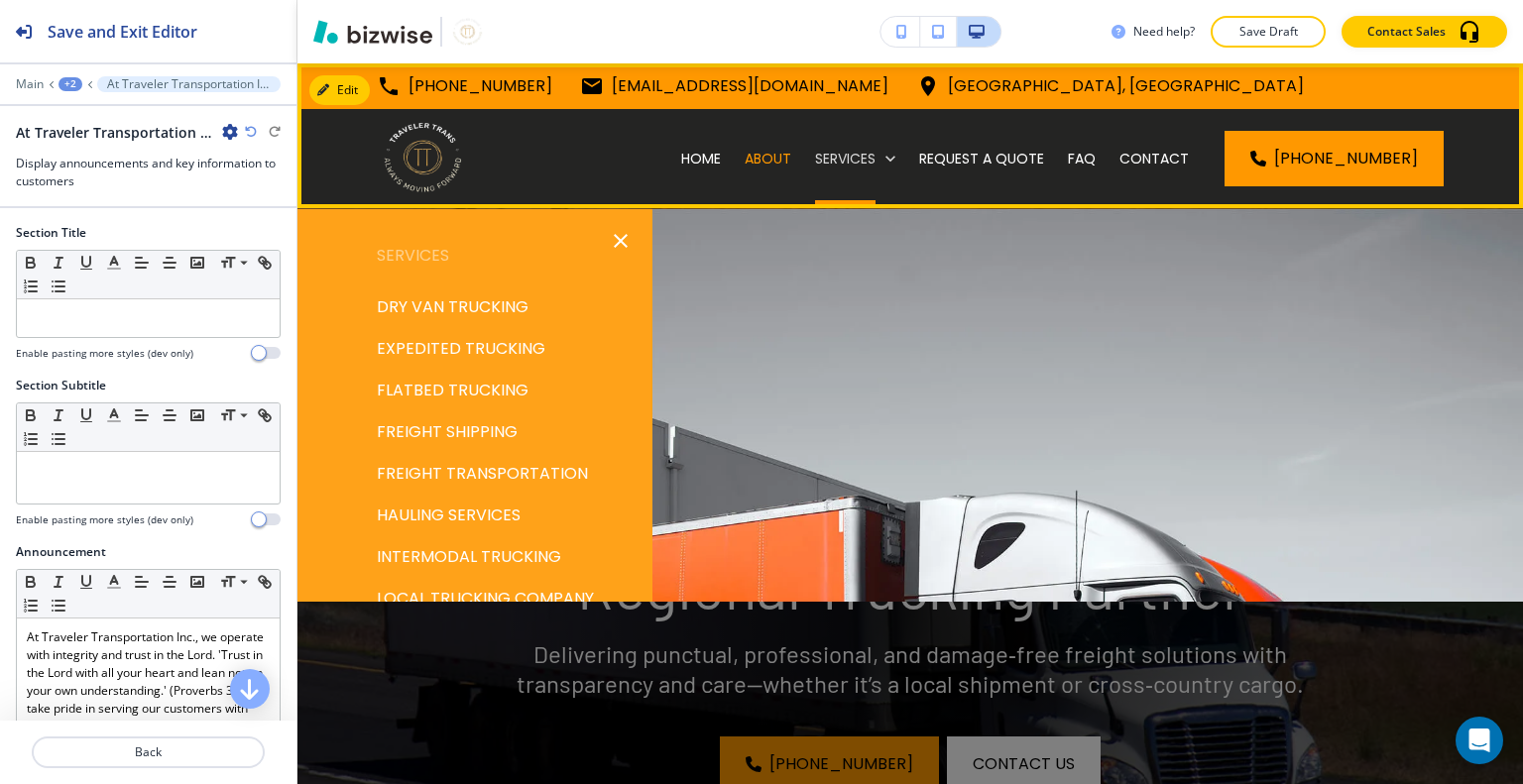click on "SERVICES" at bounding box center (845, 159) 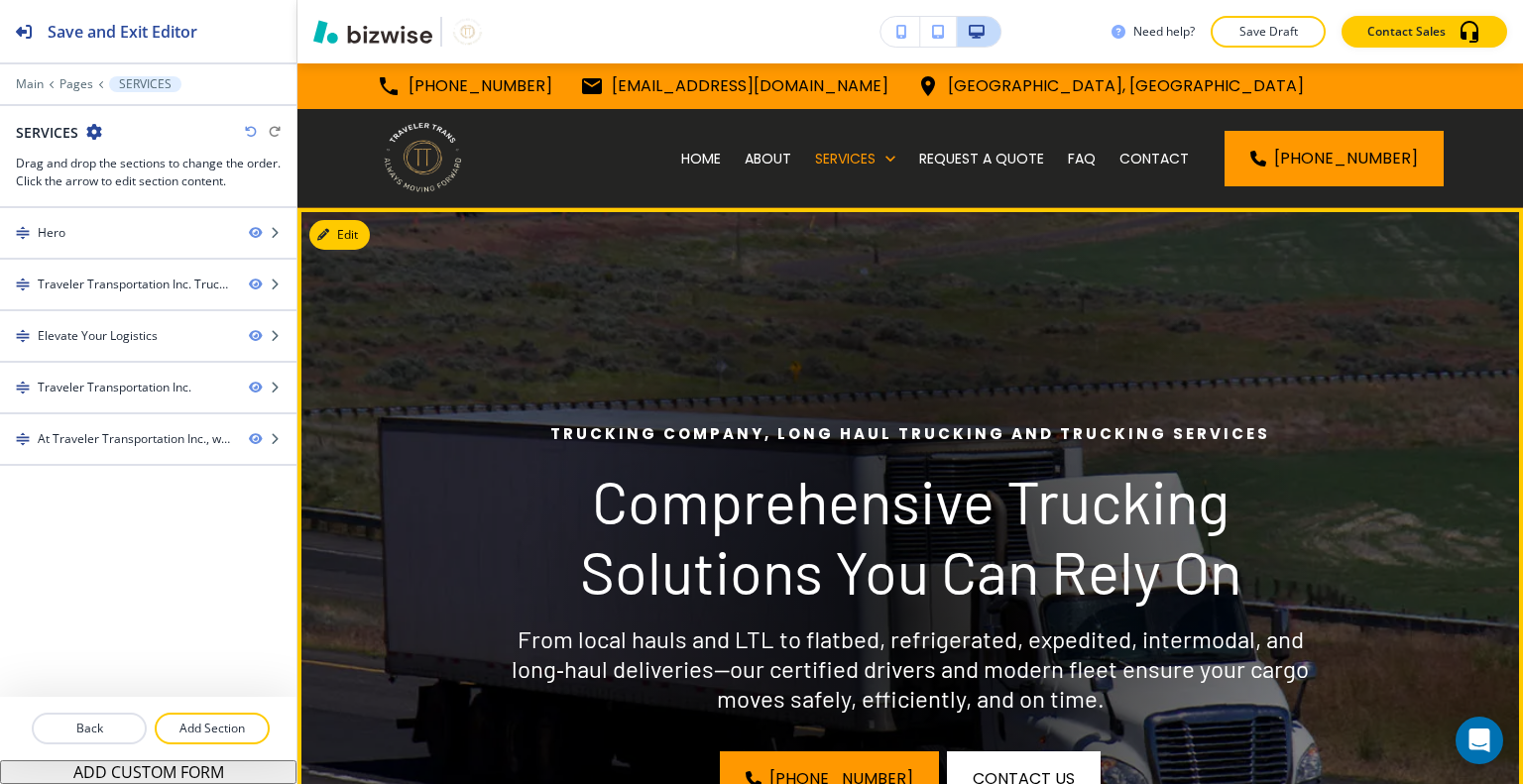 scroll, scrollTop: 793, scrollLeft: 0, axis: vertical 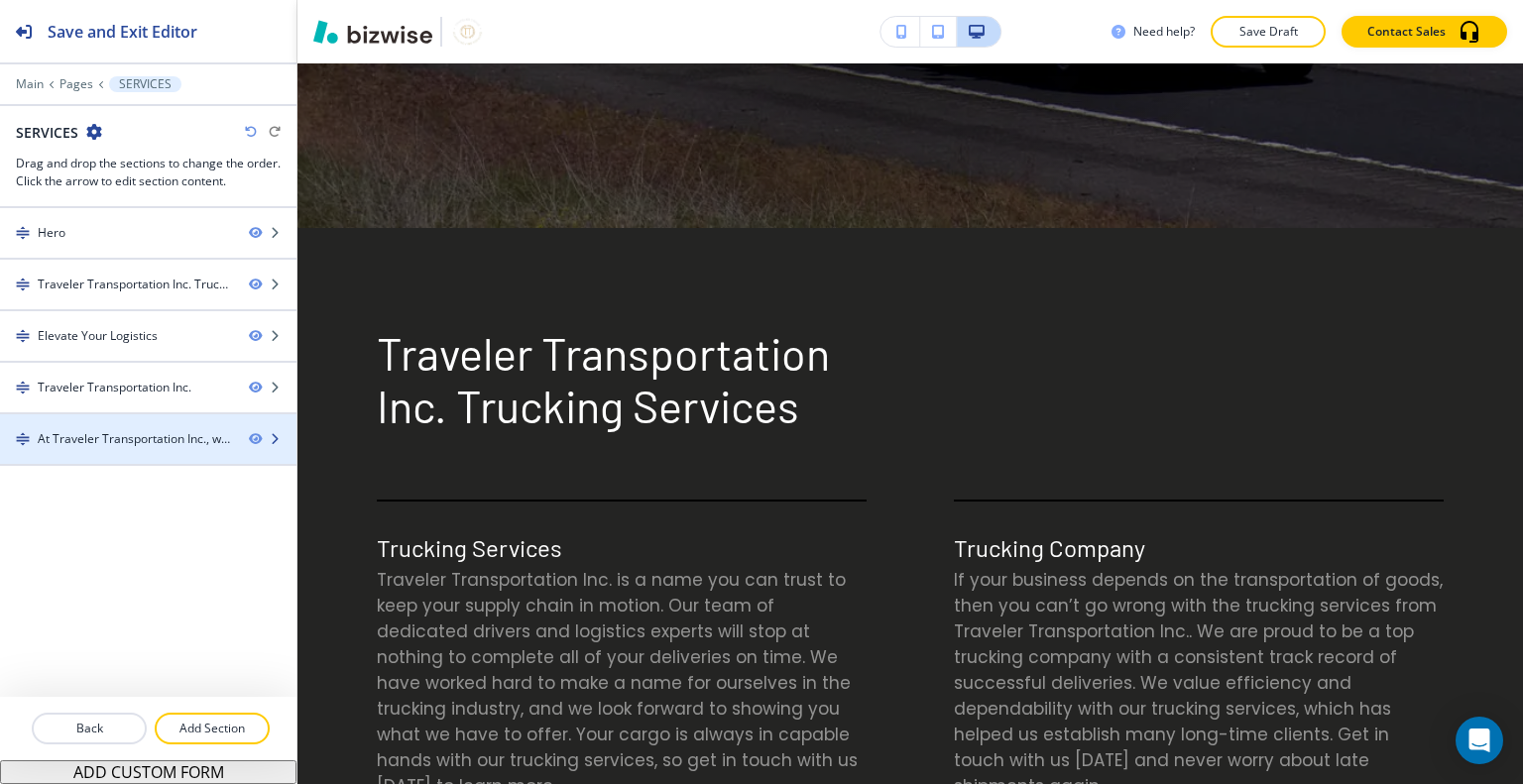 type 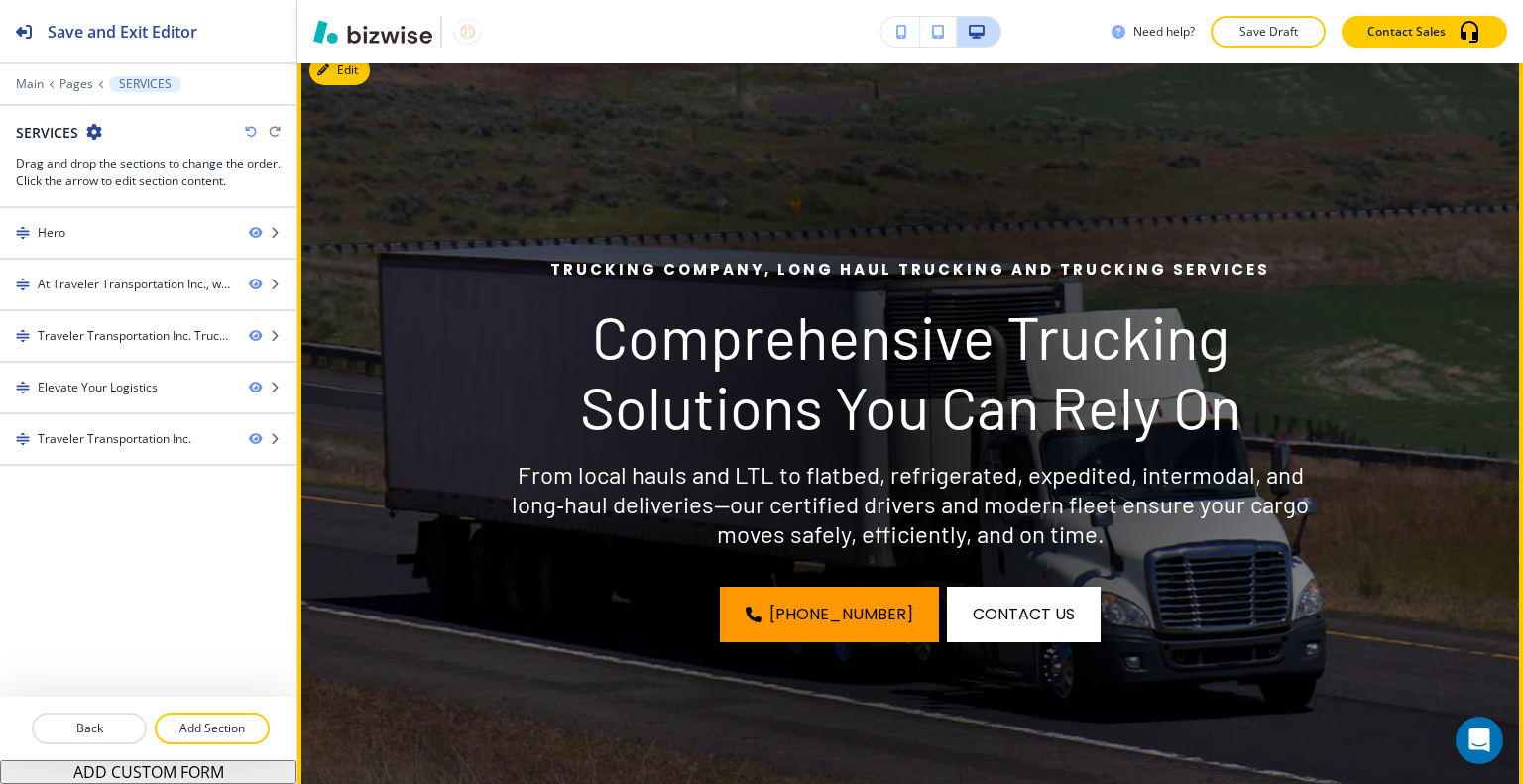 scroll, scrollTop: 0, scrollLeft: 0, axis: both 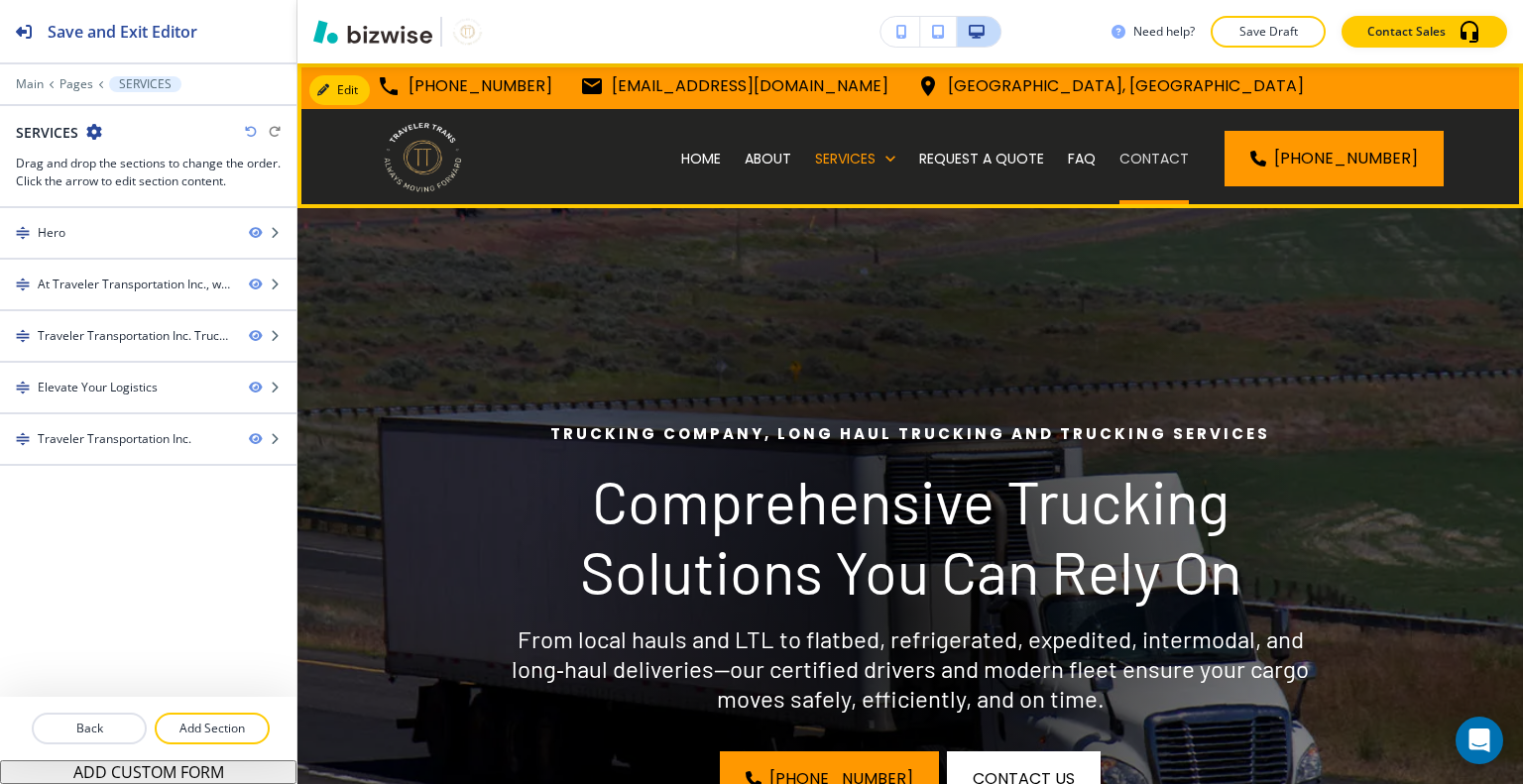 click on "CONTACT" at bounding box center [1154, 159] 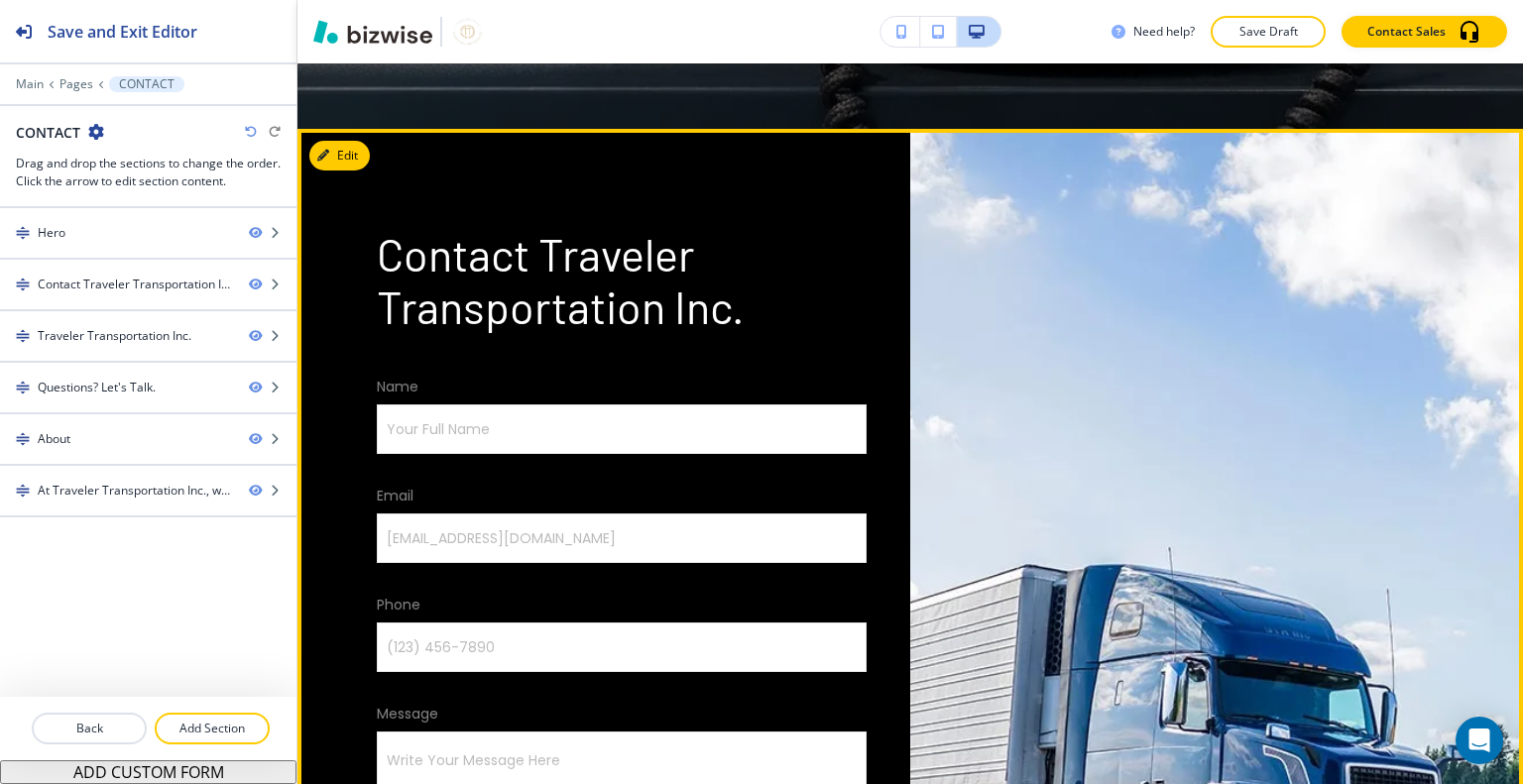 scroll, scrollTop: 496, scrollLeft: 0, axis: vertical 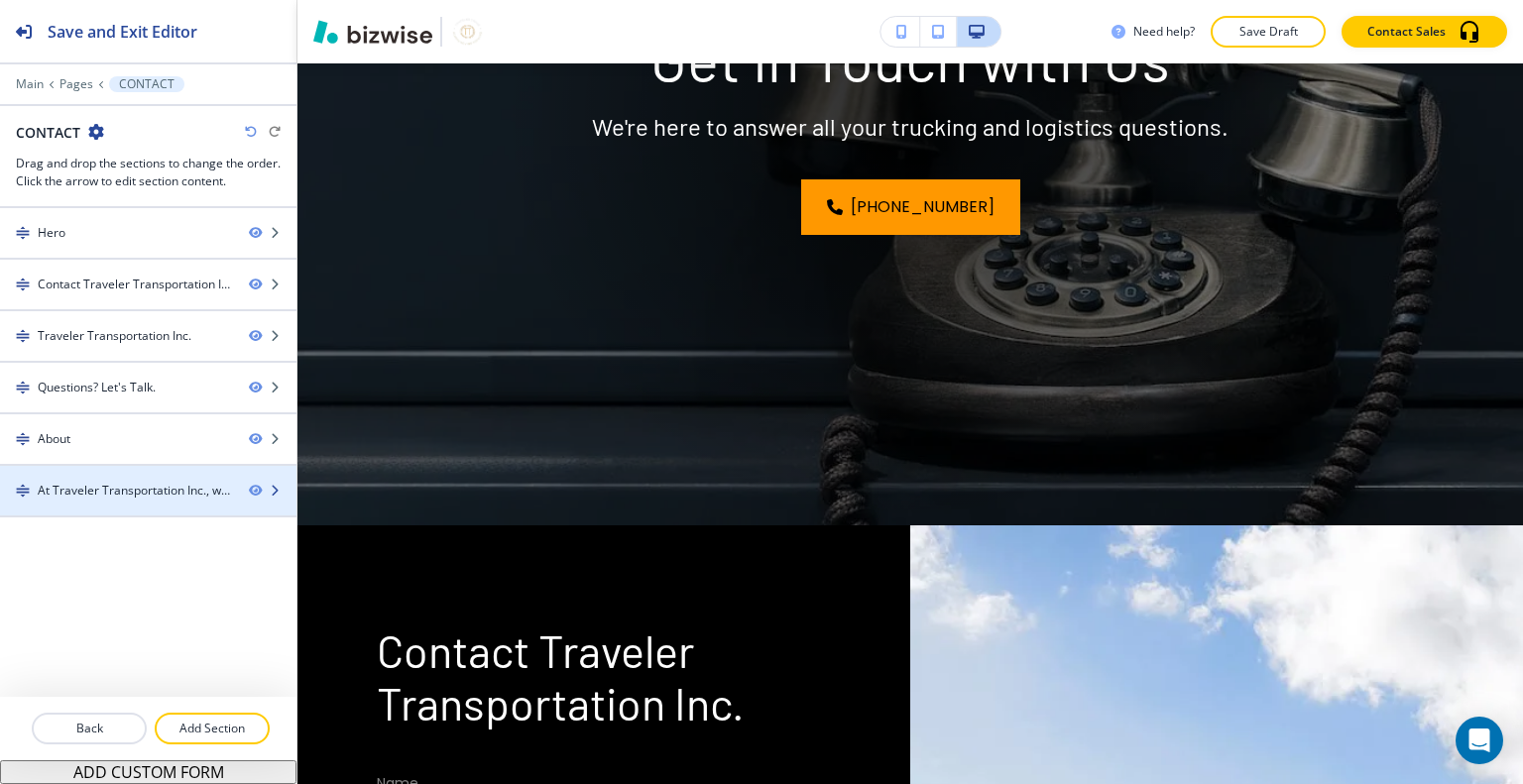 type 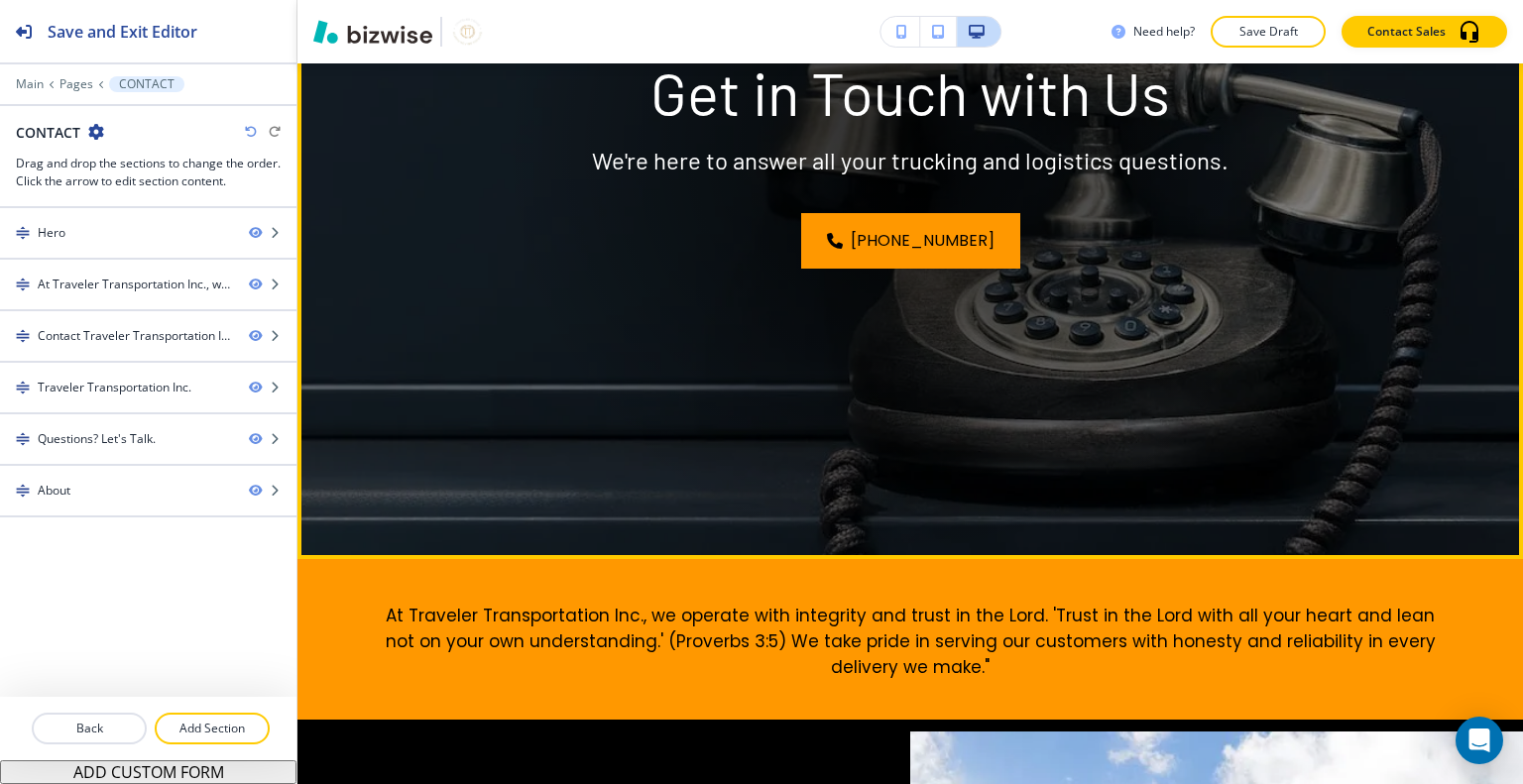 scroll, scrollTop: 0, scrollLeft: 0, axis: both 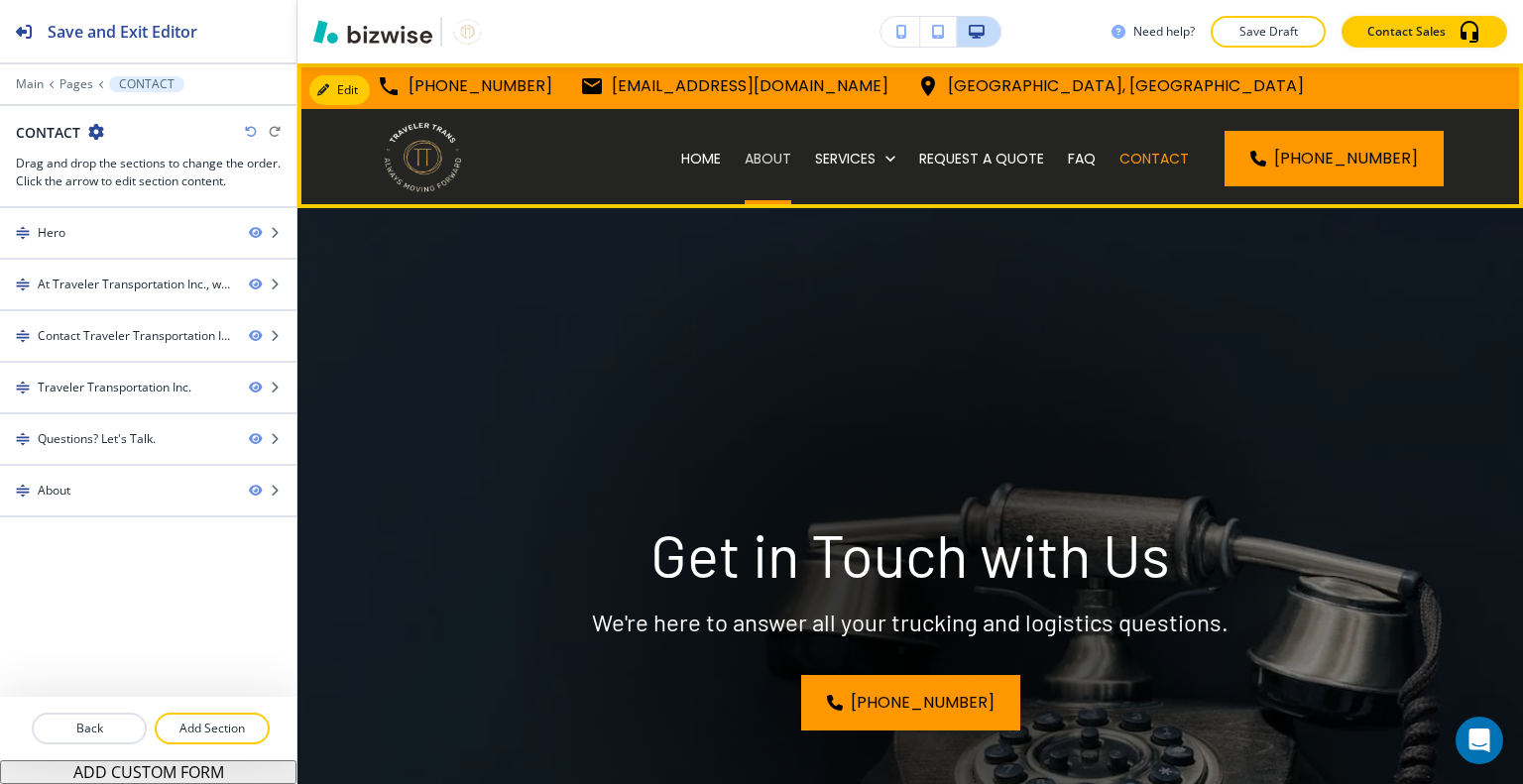 click on "ABOUT" at bounding box center [767, 159] 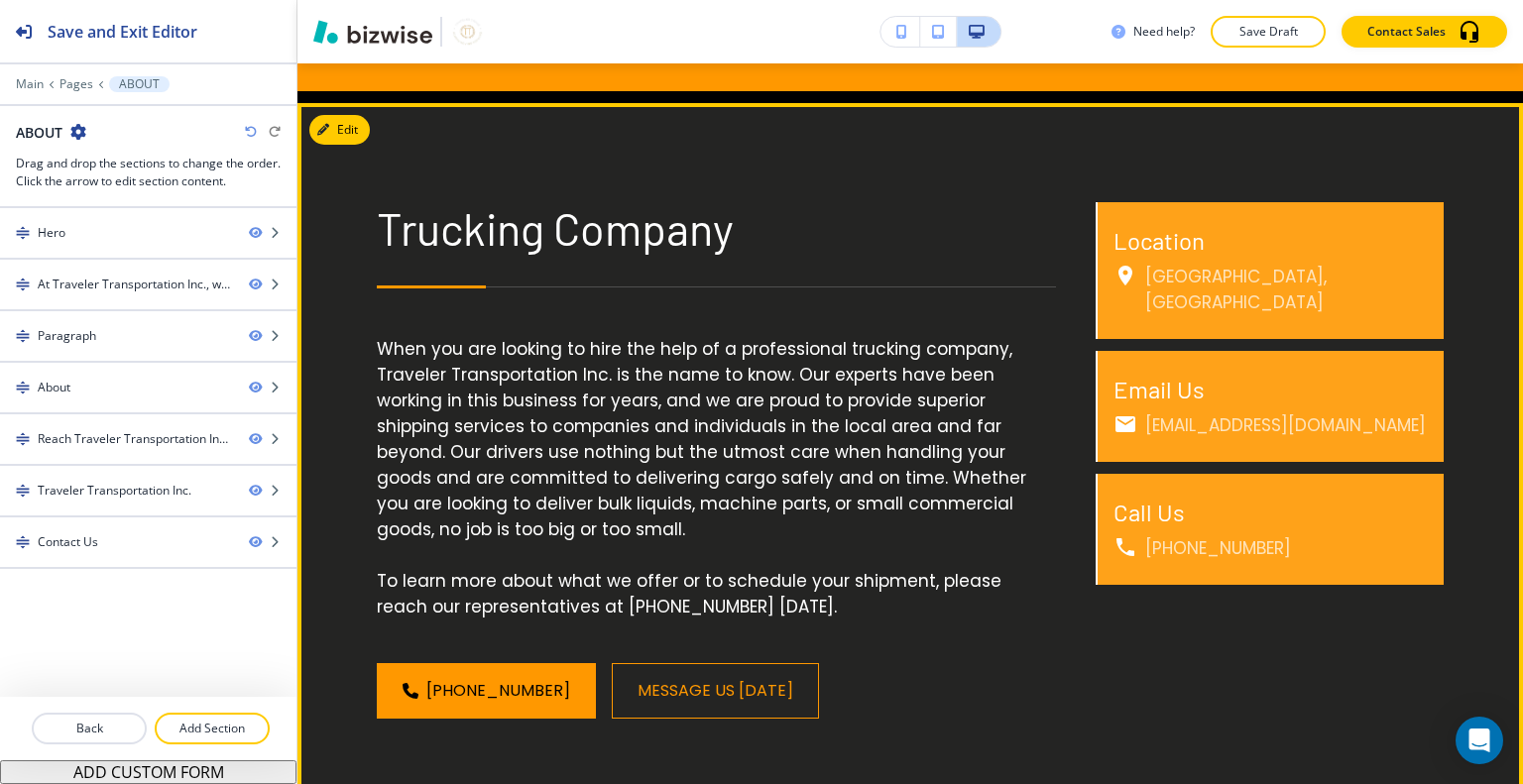 scroll, scrollTop: 991, scrollLeft: 0, axis: vertical 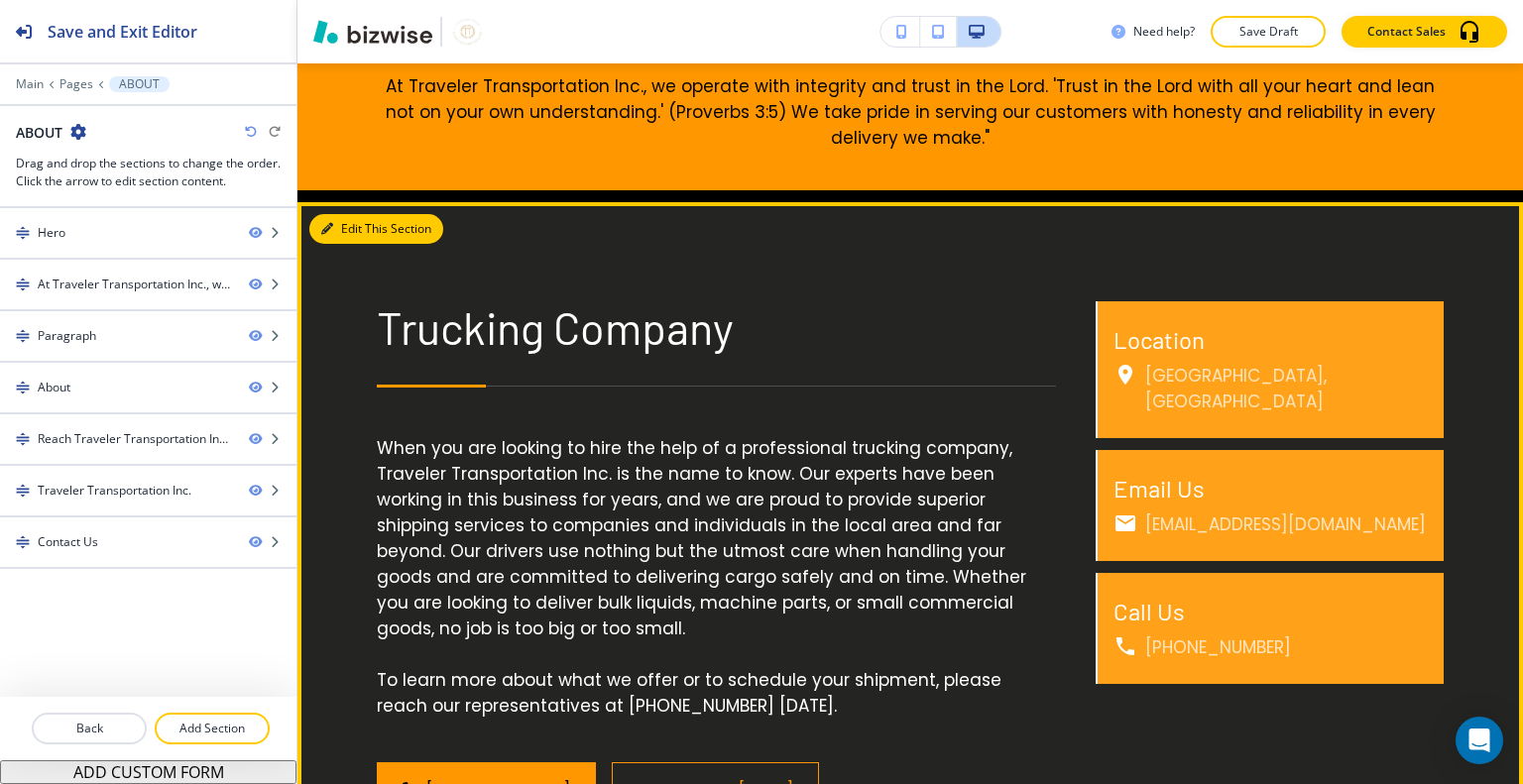 click on "Edit This Section" at bounding box center (376, 229) 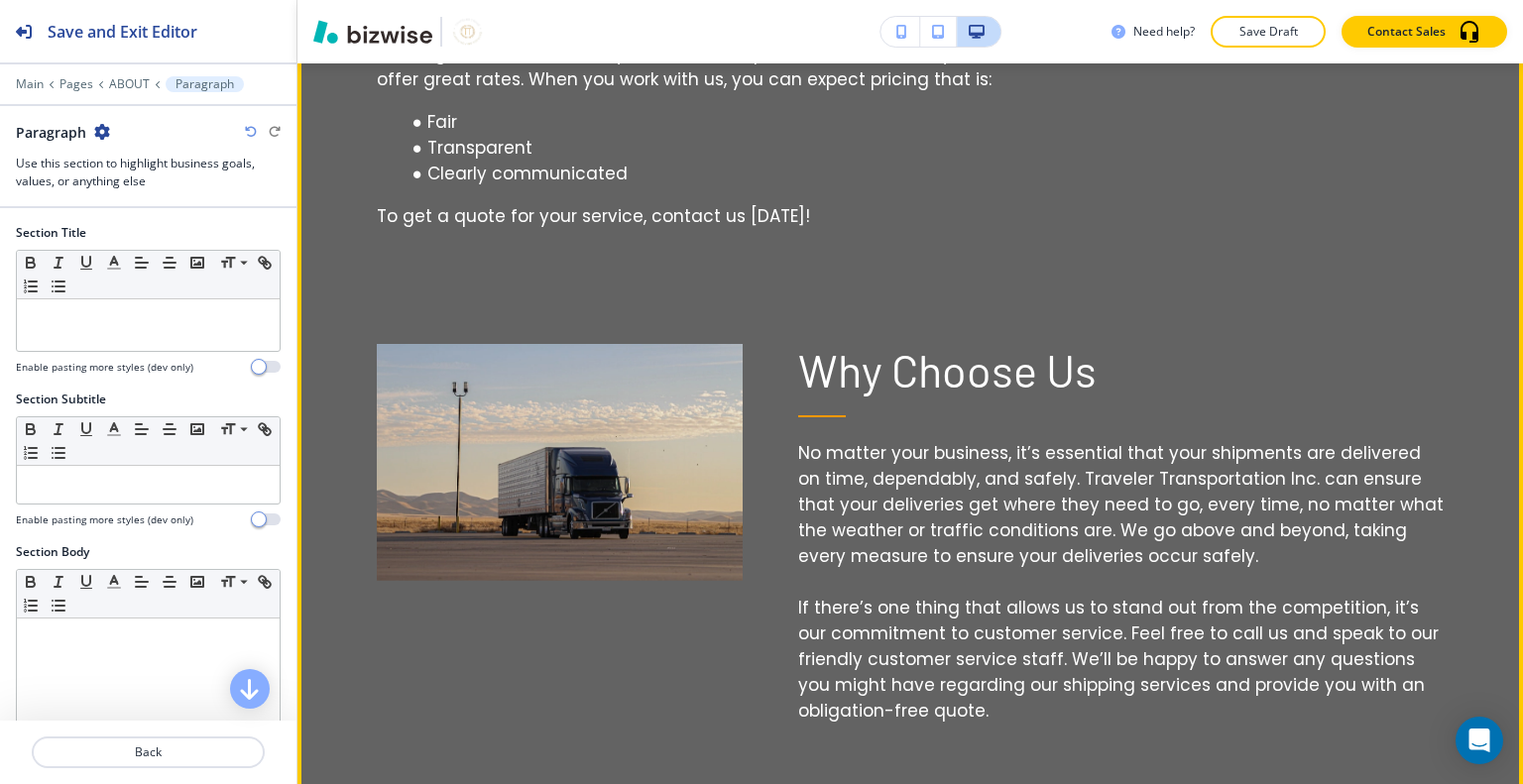 scroll, scrollTop: 3852, scrollLeft: 0, axis: vertical 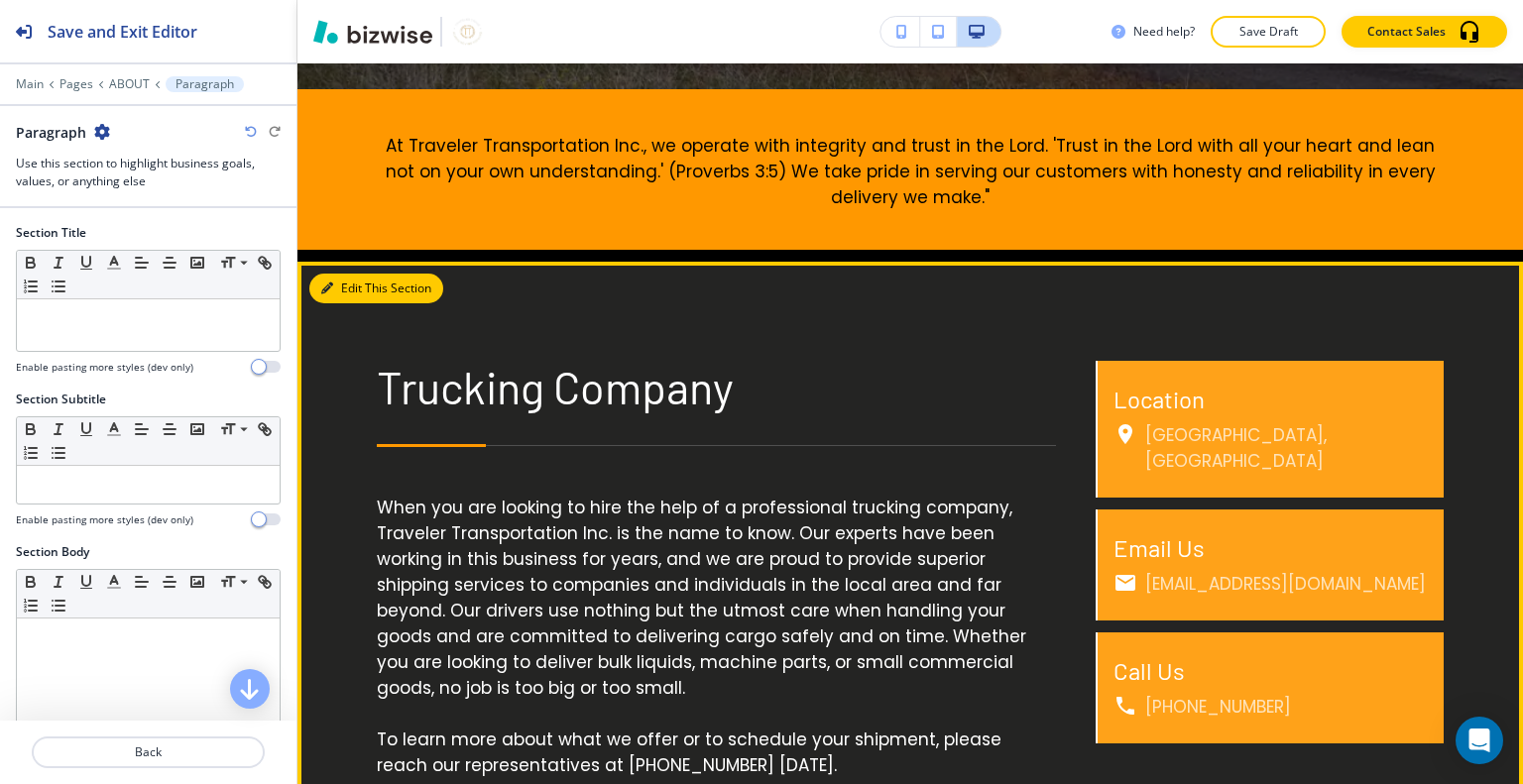 click on "Edit This Section" at bounding box center [376, 288] 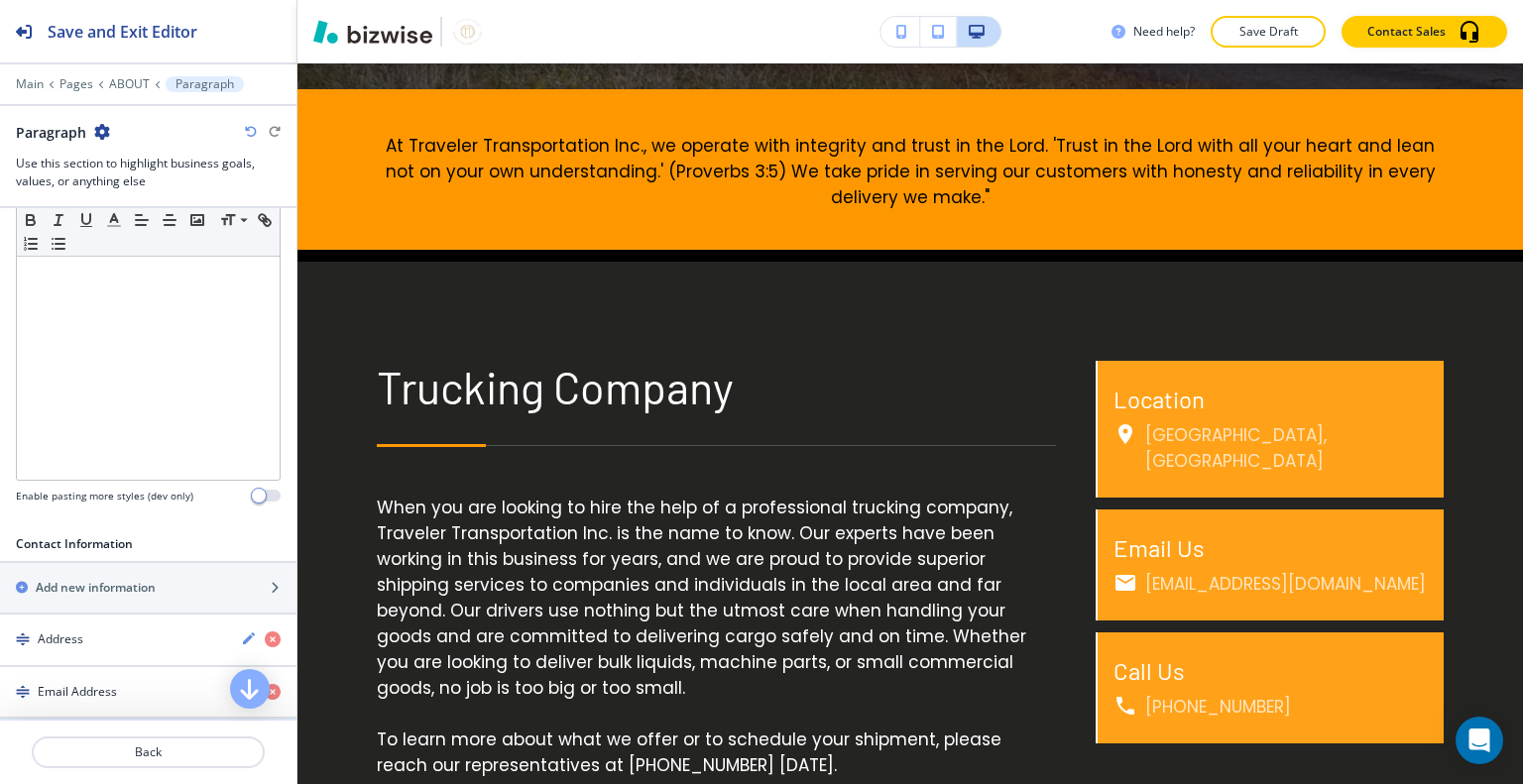 scroll, scrollTop: 694, scrollLeft: 0, axis: vertical 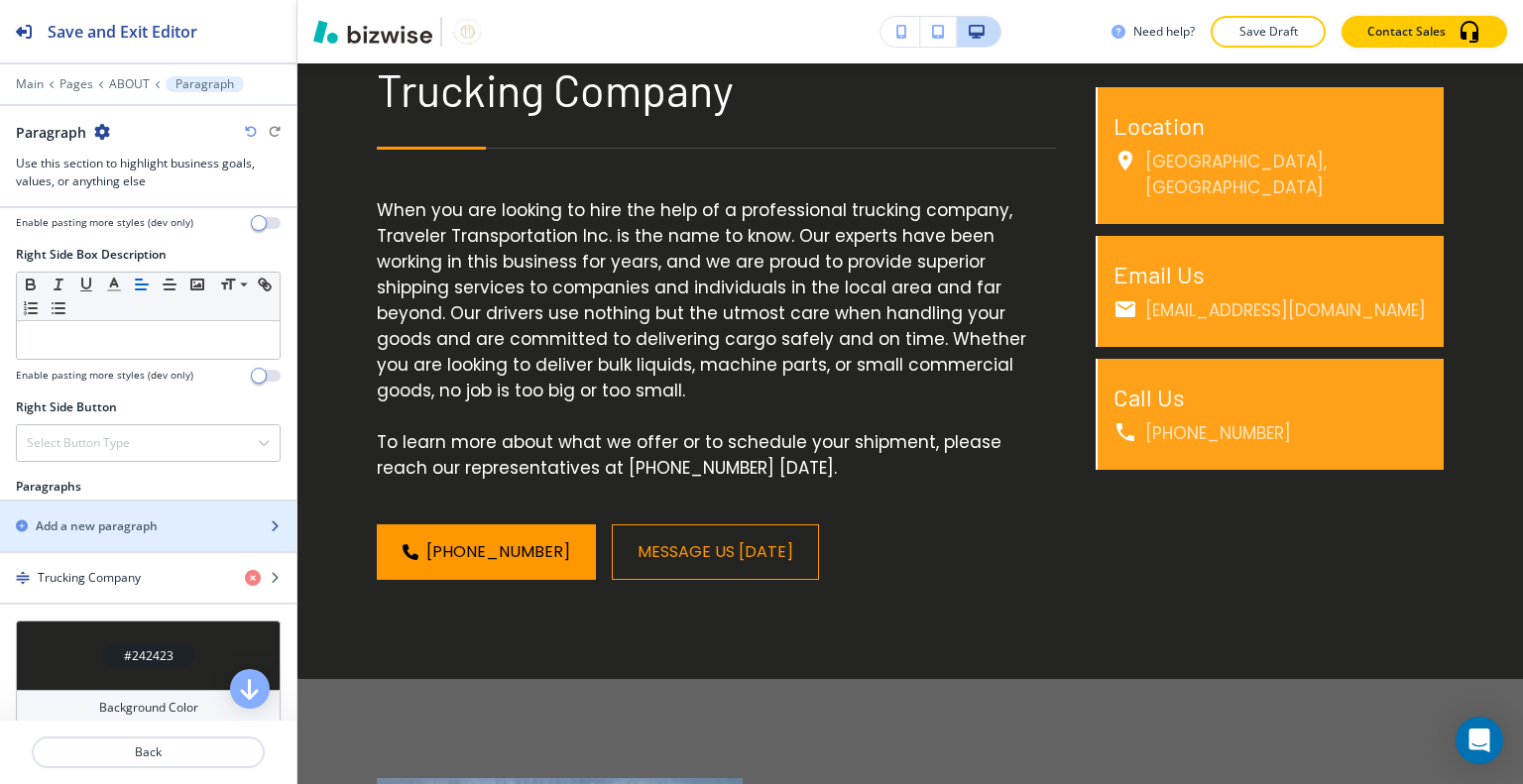 click on "Add a new paragraph" at bounding box center [96, 526] 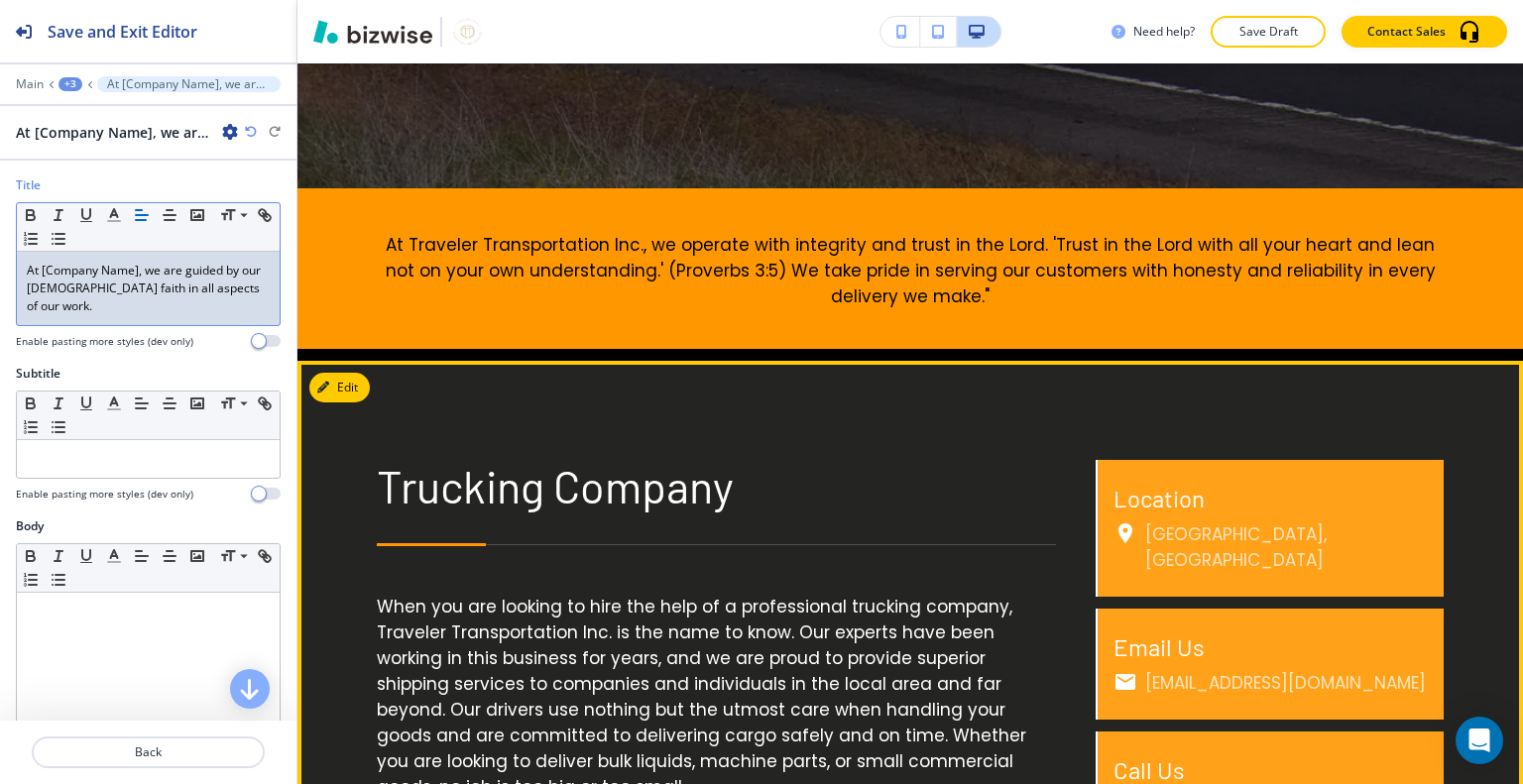 scroll, scrollTop: 1229, scrollLeft: 0, axis: vertical 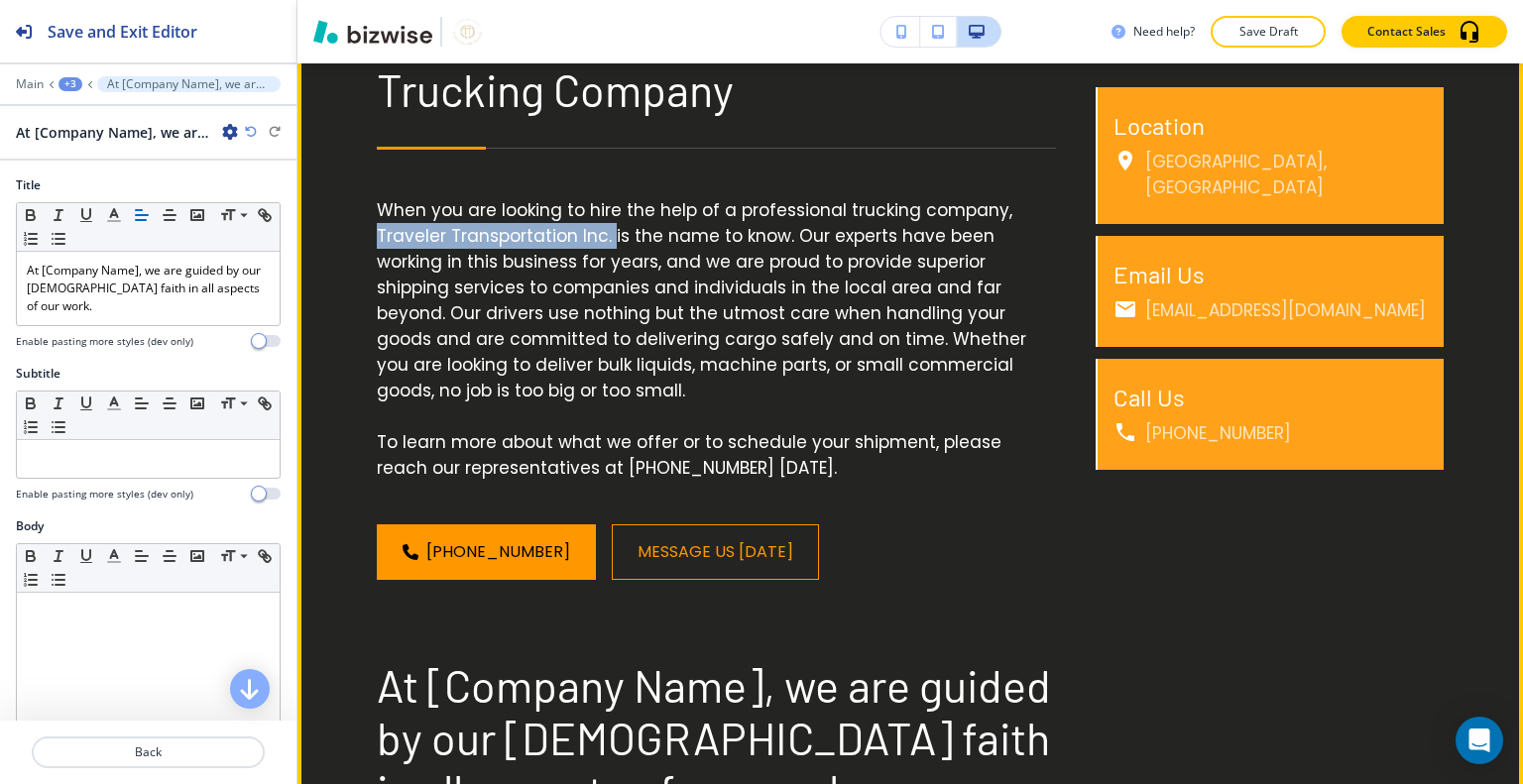 drag, startPoint x: 611, startPoint y: 234, endPoint x: 378, endPoint y: 232, distance: 233.00858 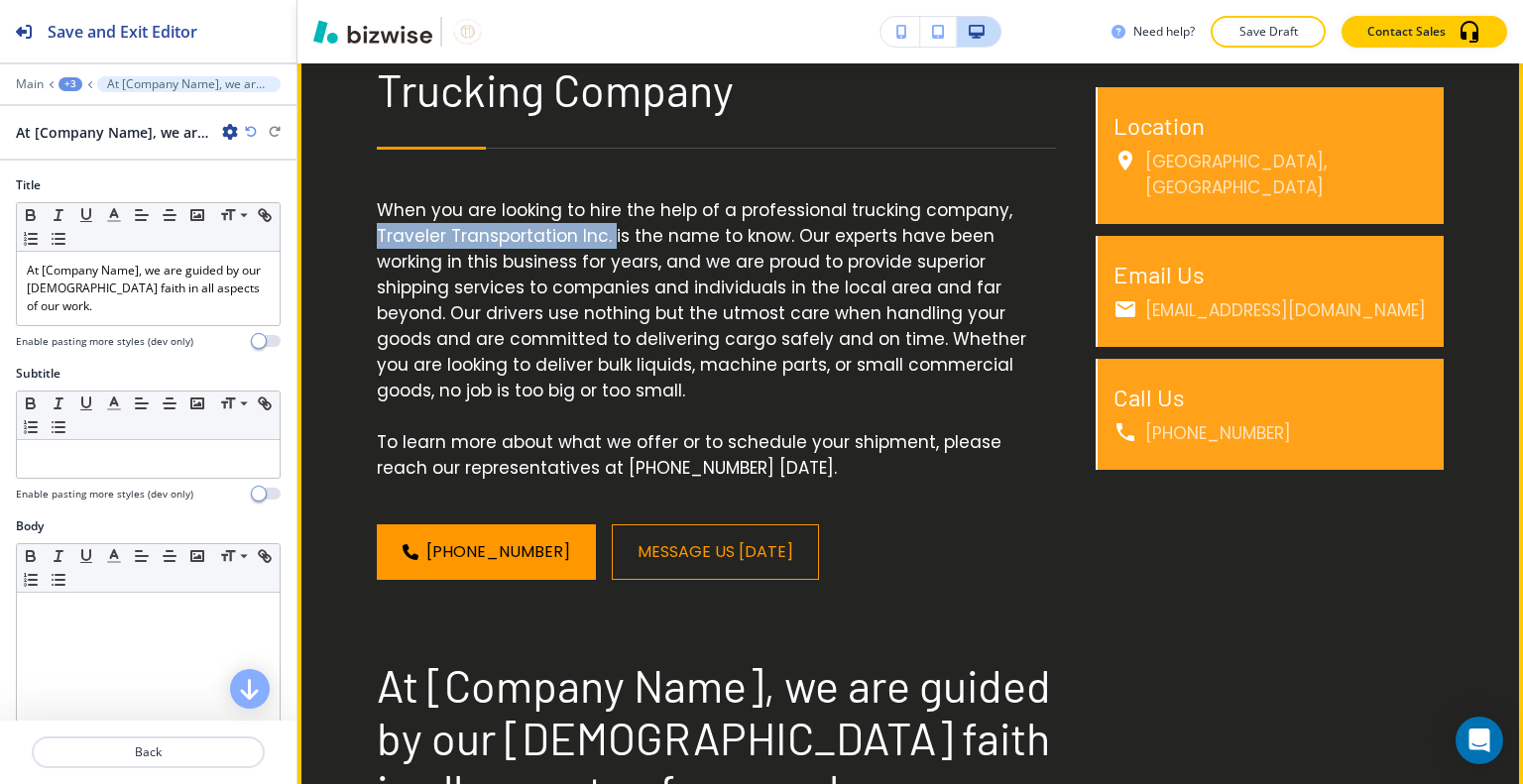 copy on "Traveler Transportation Inc." 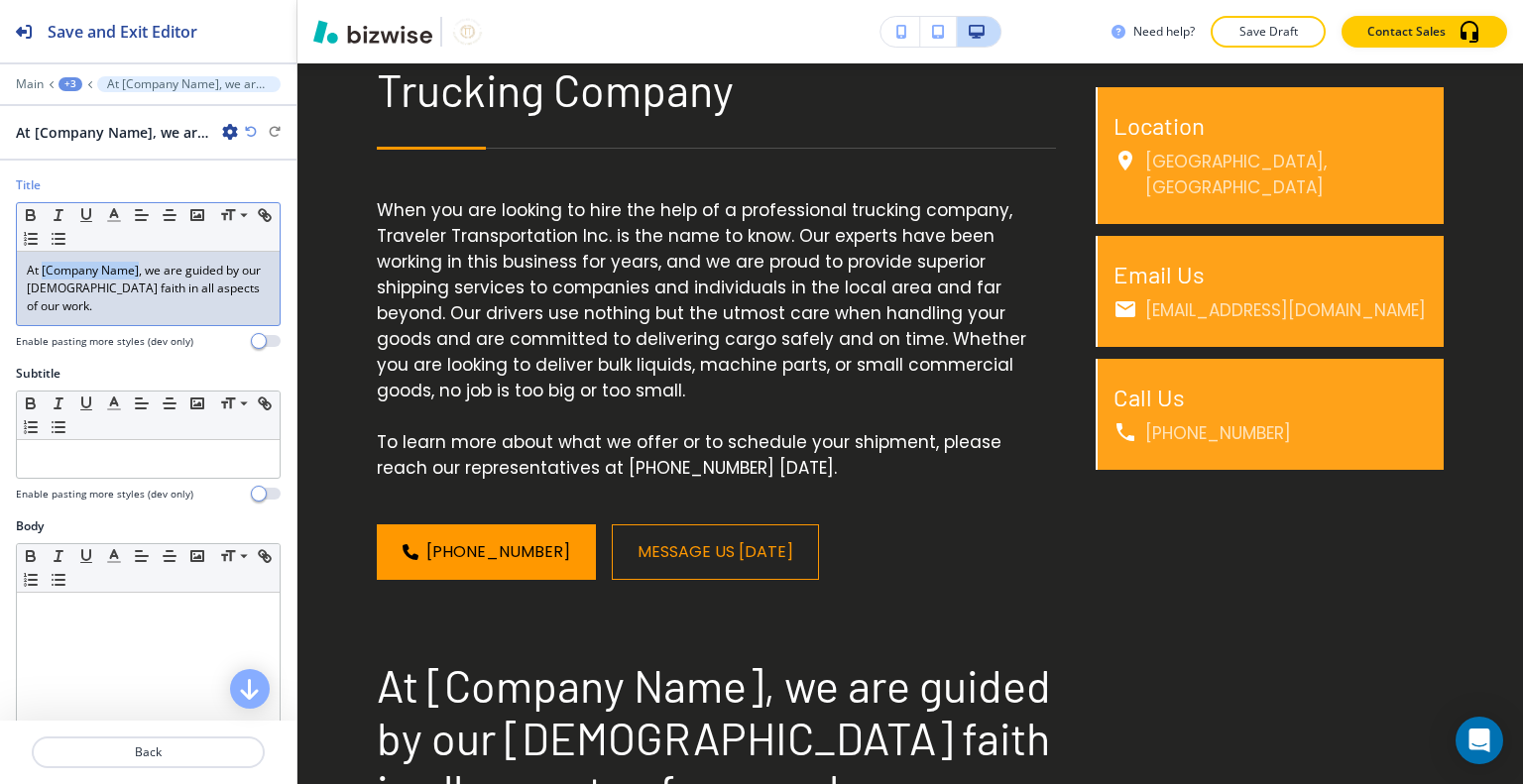 drag, startPoint x: 137, startPoint y: 269, endPoint x: 41, endPoint y: 269, distance: 96 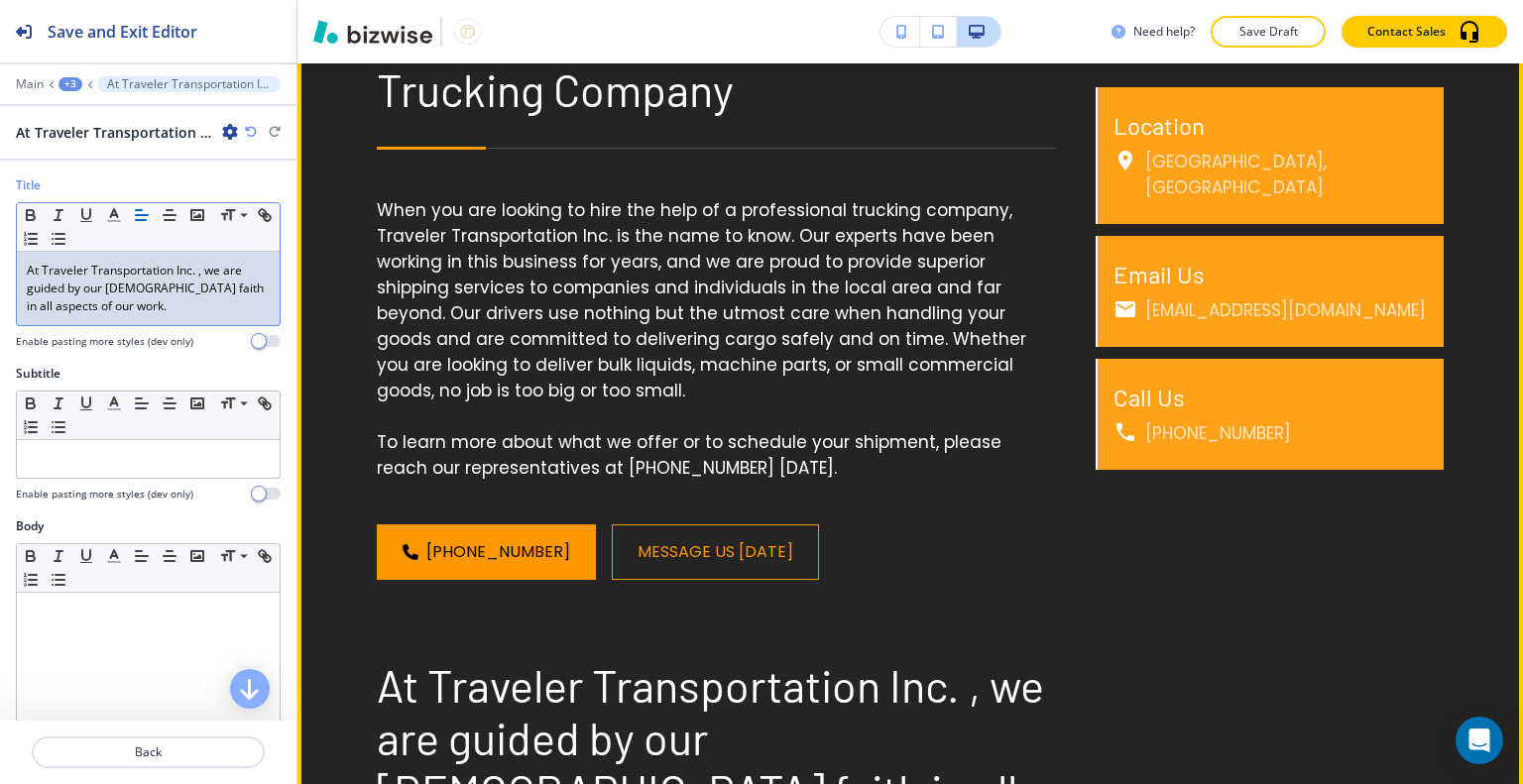 scroll, scrollTop: 1526, scrollLeft: 0, axis: vertical 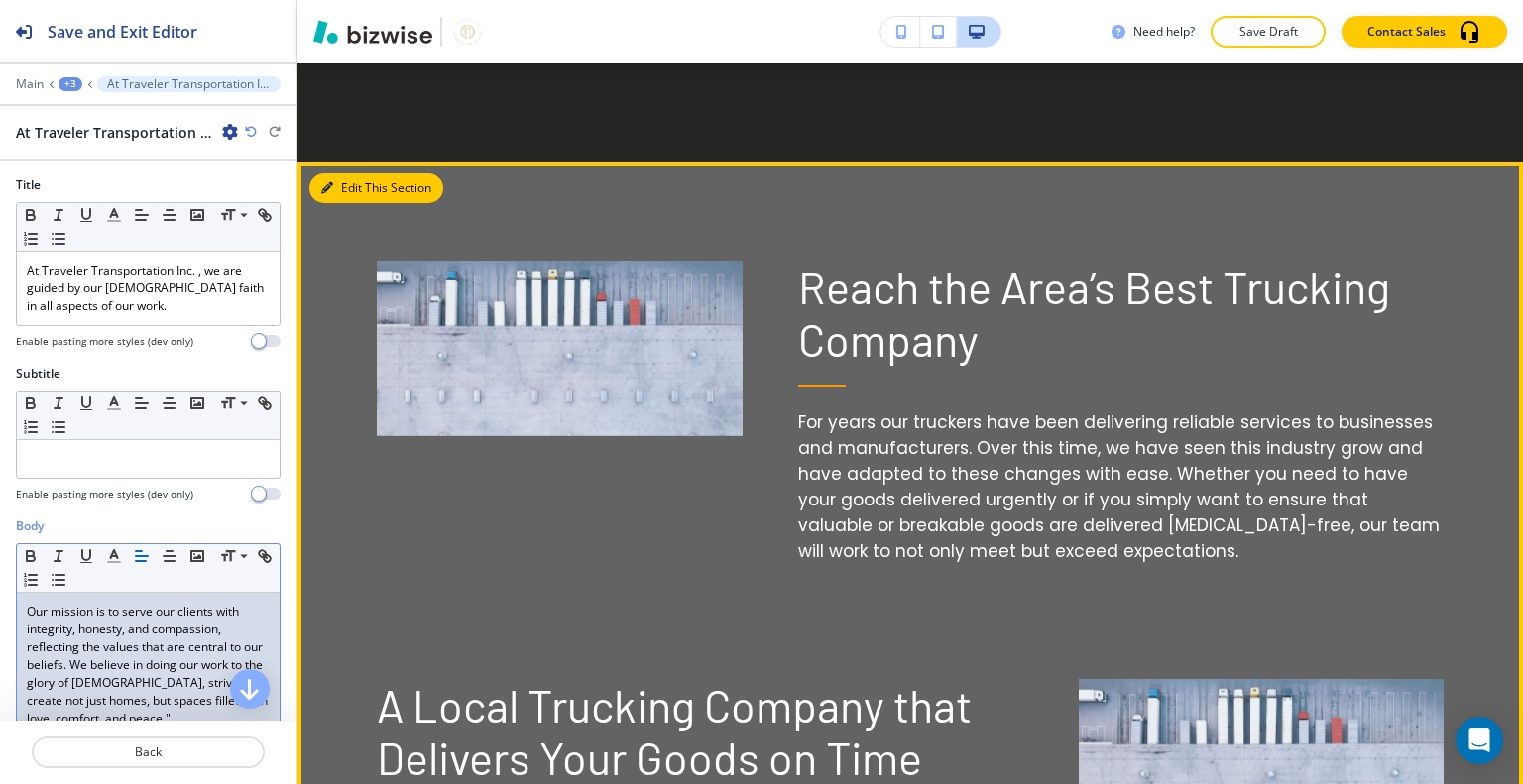 click on "Edit This Section" at bounding box center (376, 188) 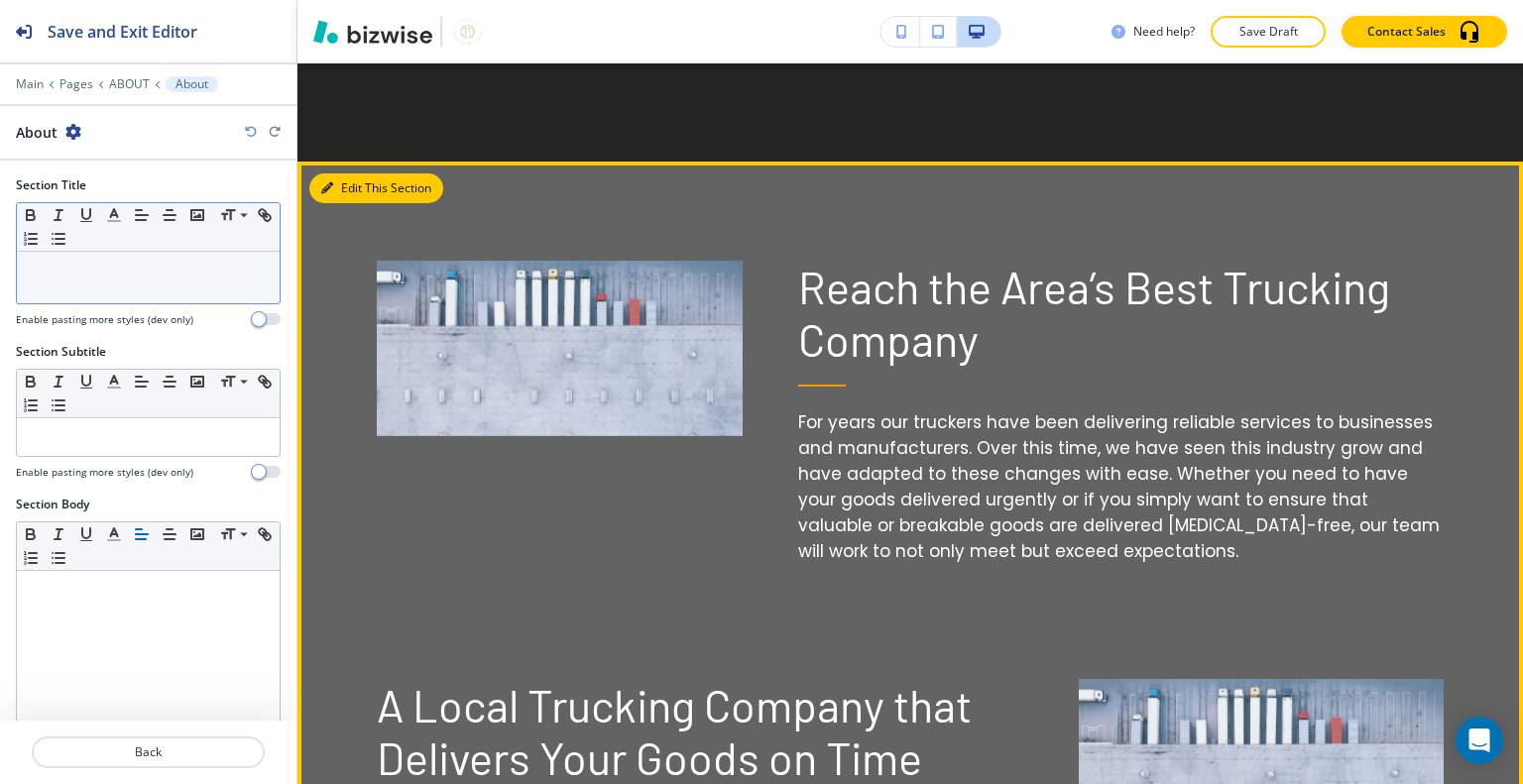 scroll, scrollTop: 2265, scrollLeft: 0, axis: vertical 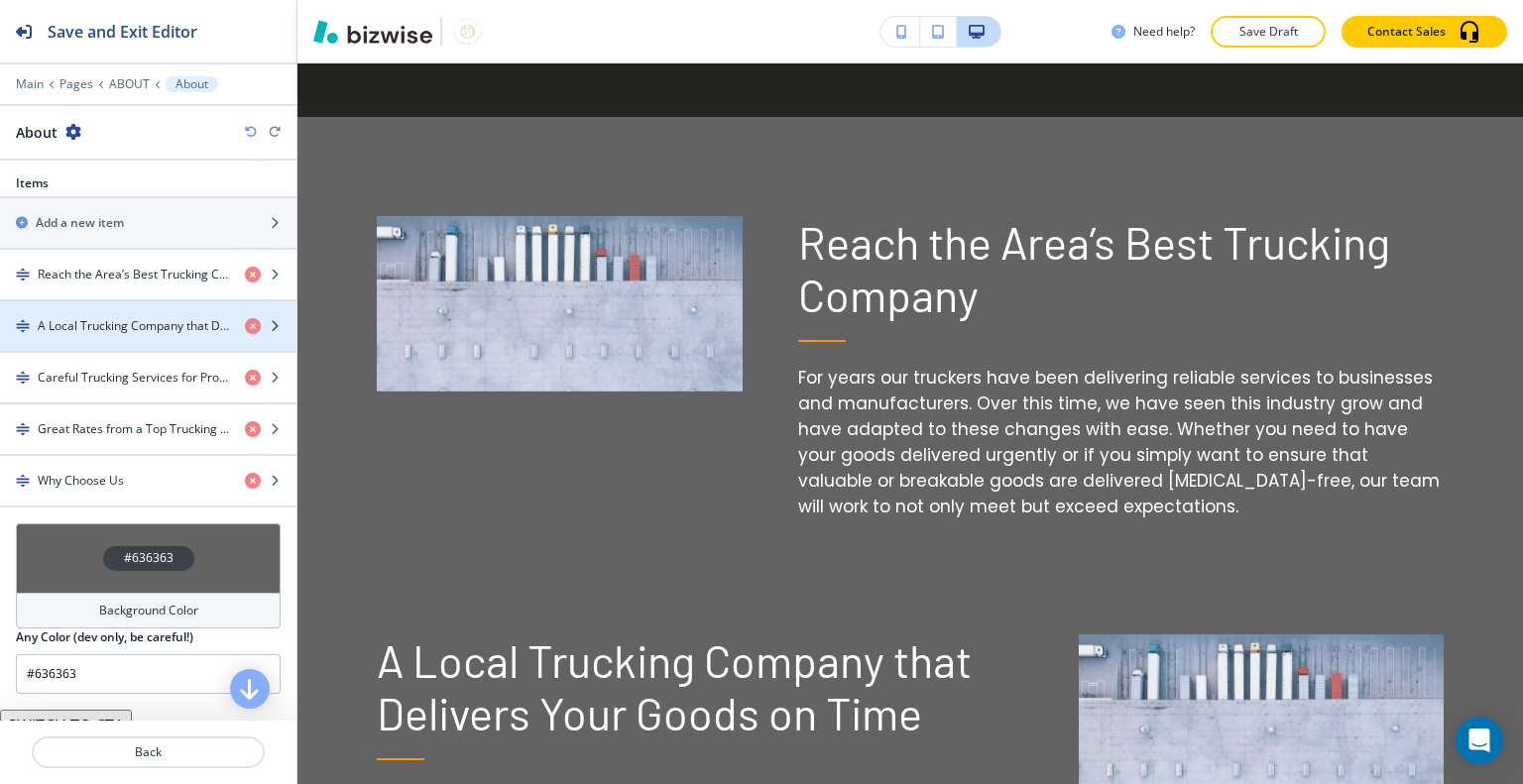 click at bounding box center (148, 343) 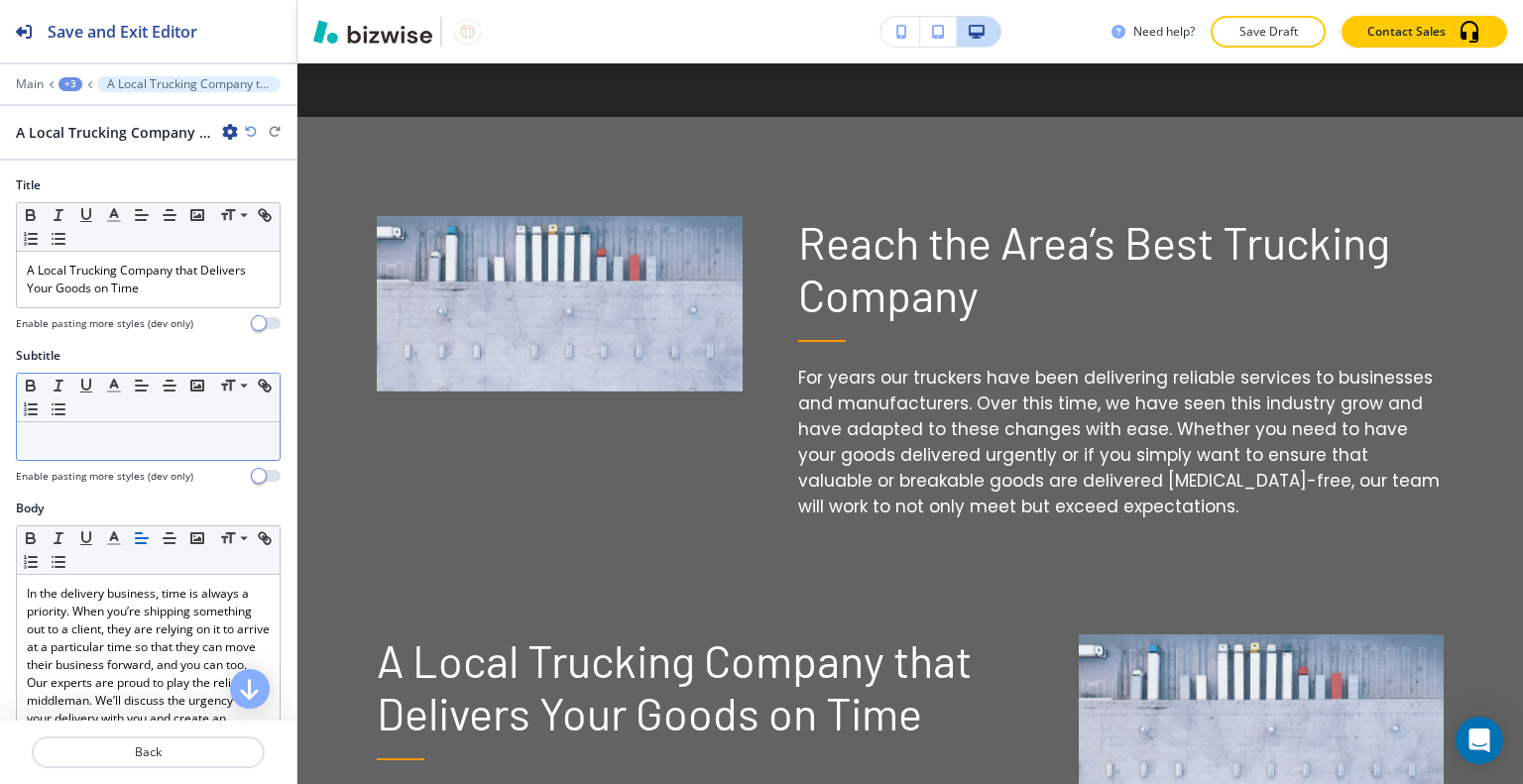 scroll, scrollTop: 2684, scrollLeft: 0, axis: vertical 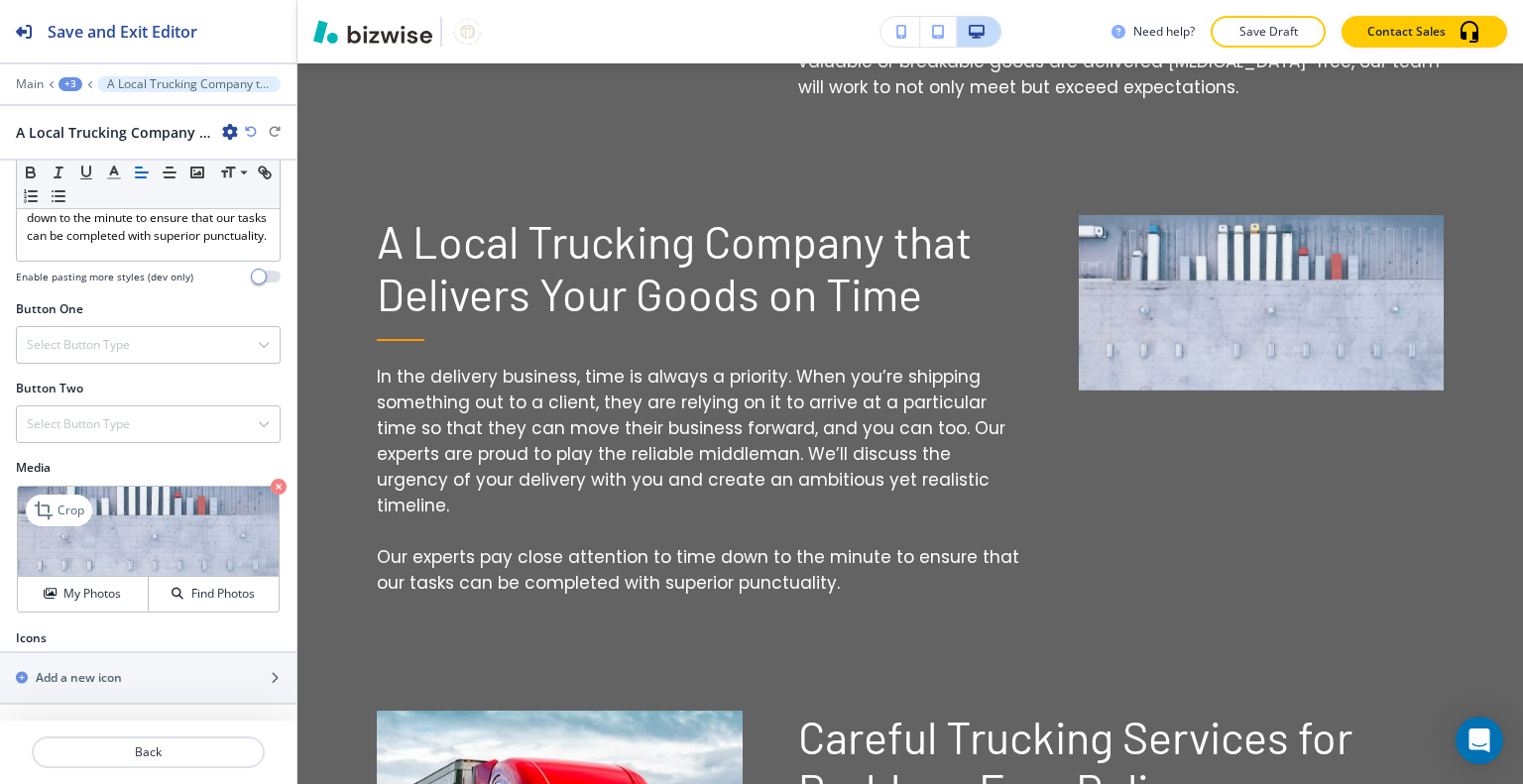 click on "My Photos Find Photos" at bounding box center [148, 594] 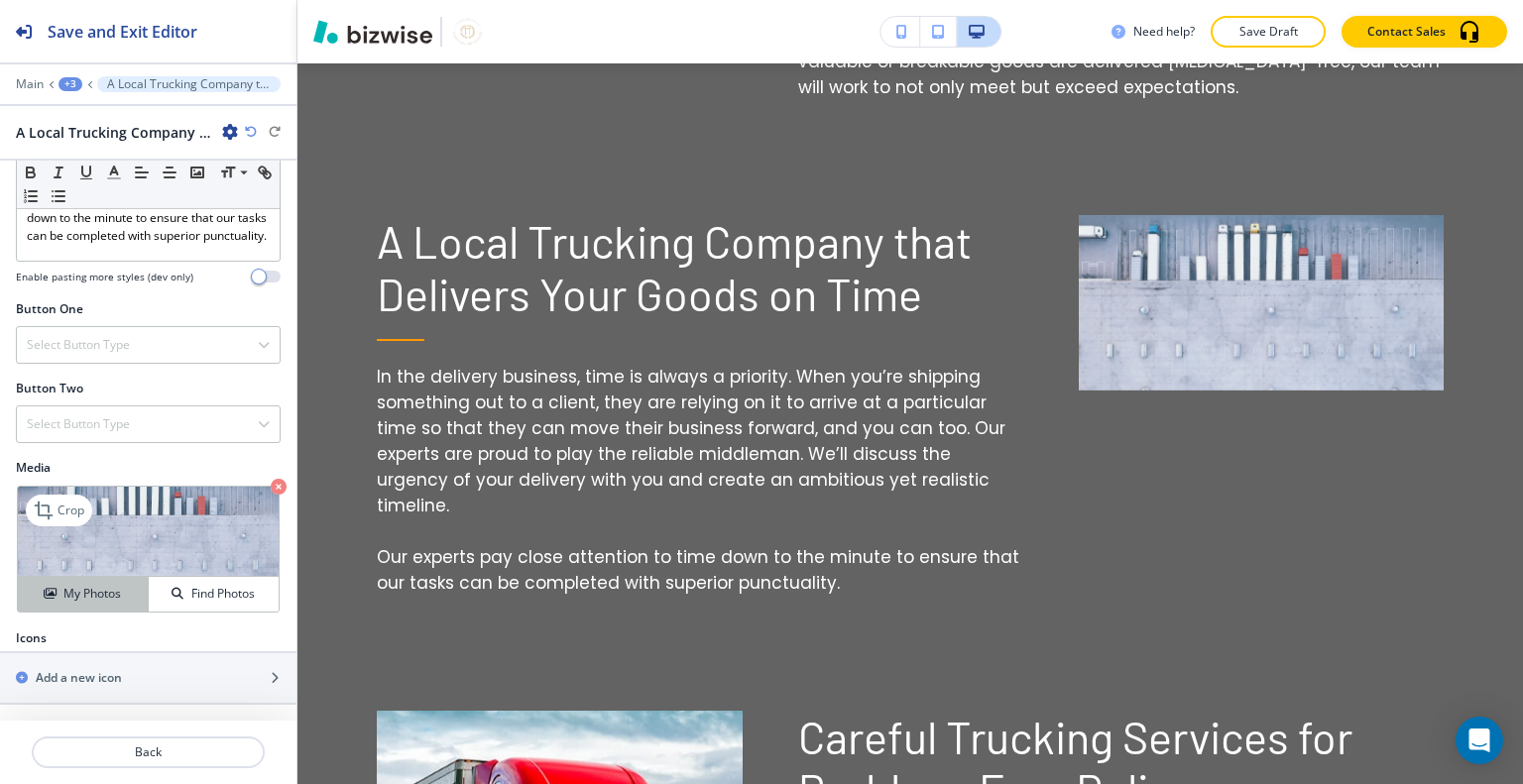 click on "My Photos" at bounding box center [92, 594] 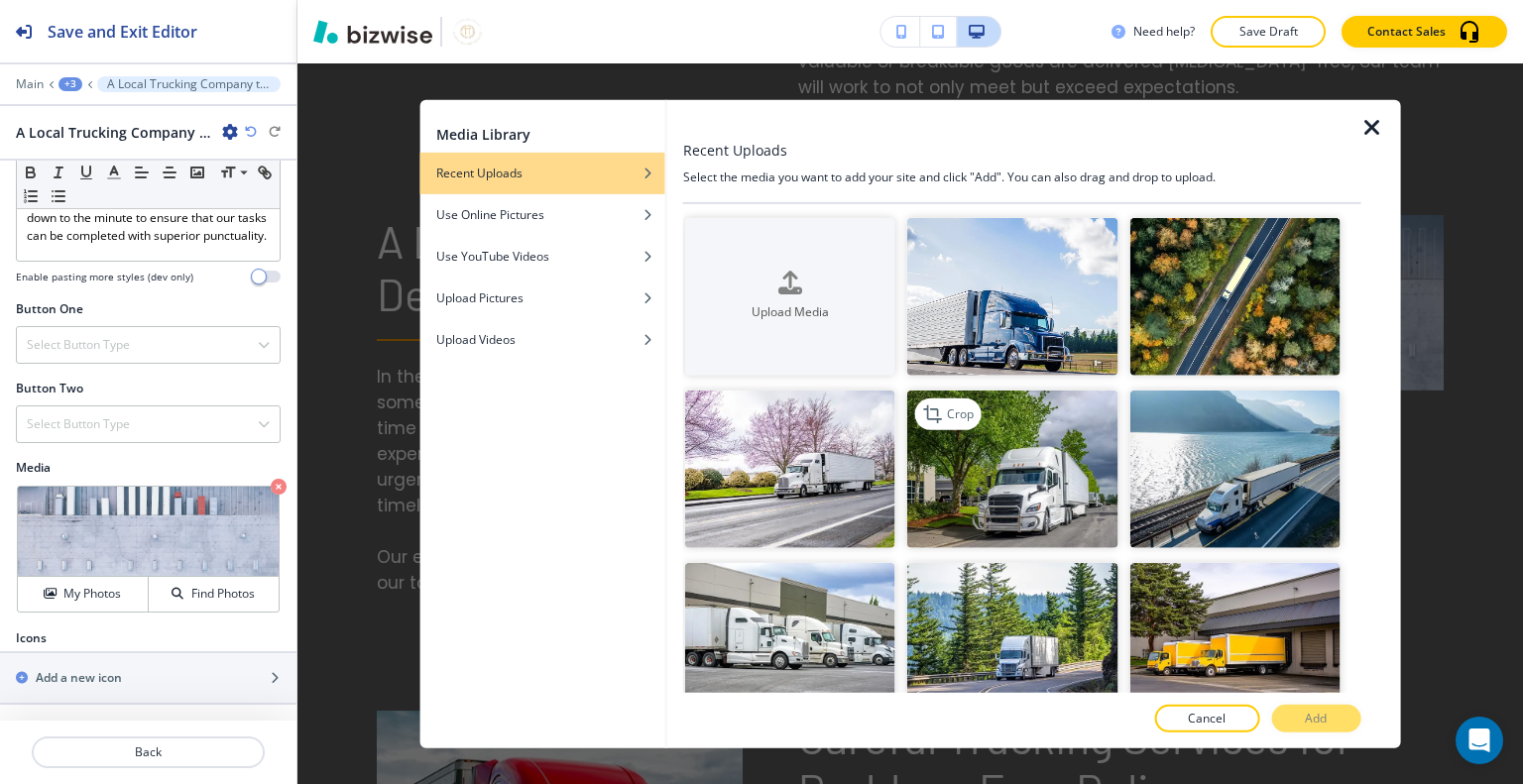 click at bounding box center (1012, 469) 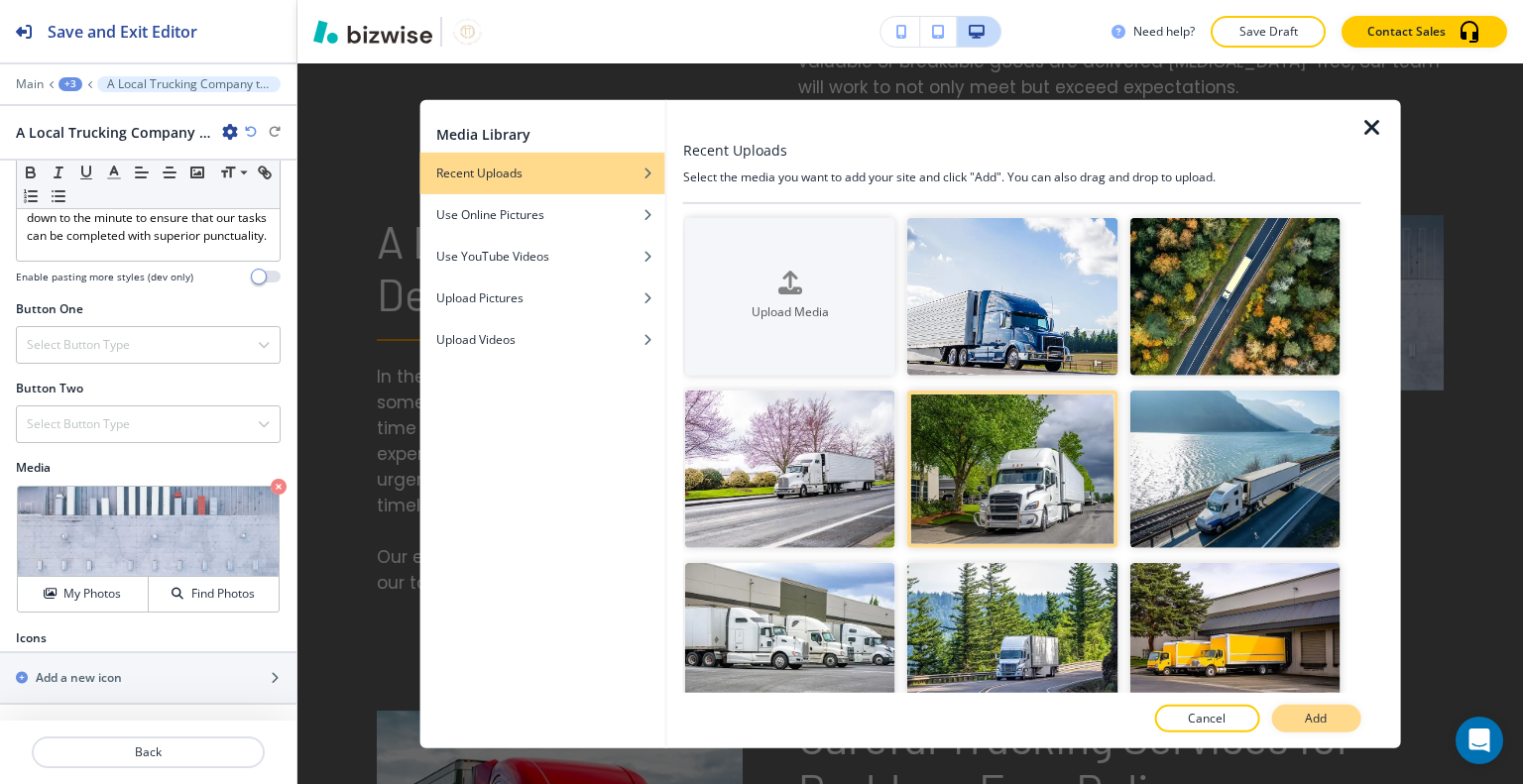 click on "Add" at bounding box center [1316, 719] 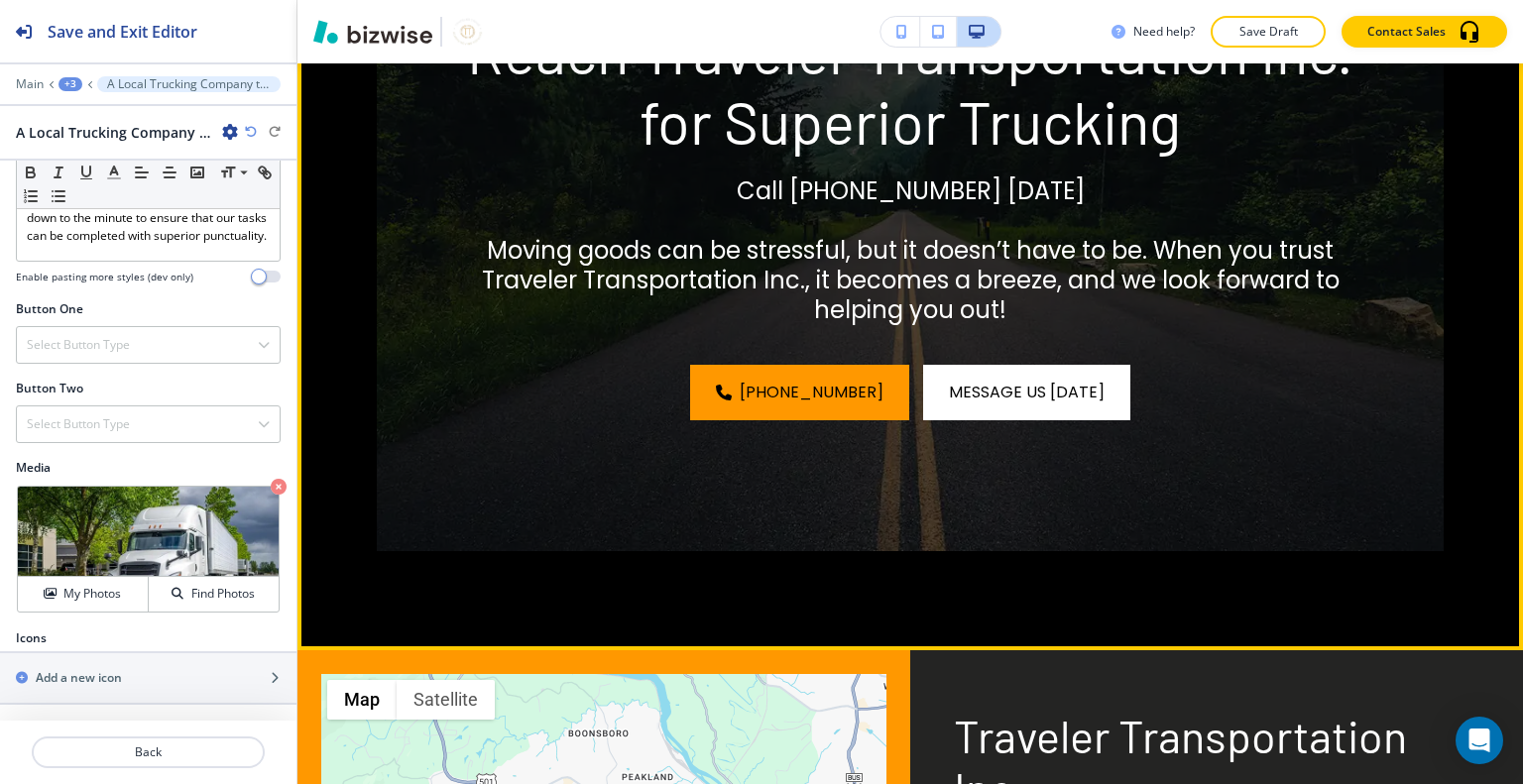 scroll, scrollTop: 5558, scrollLeft: 0, axis: vertical 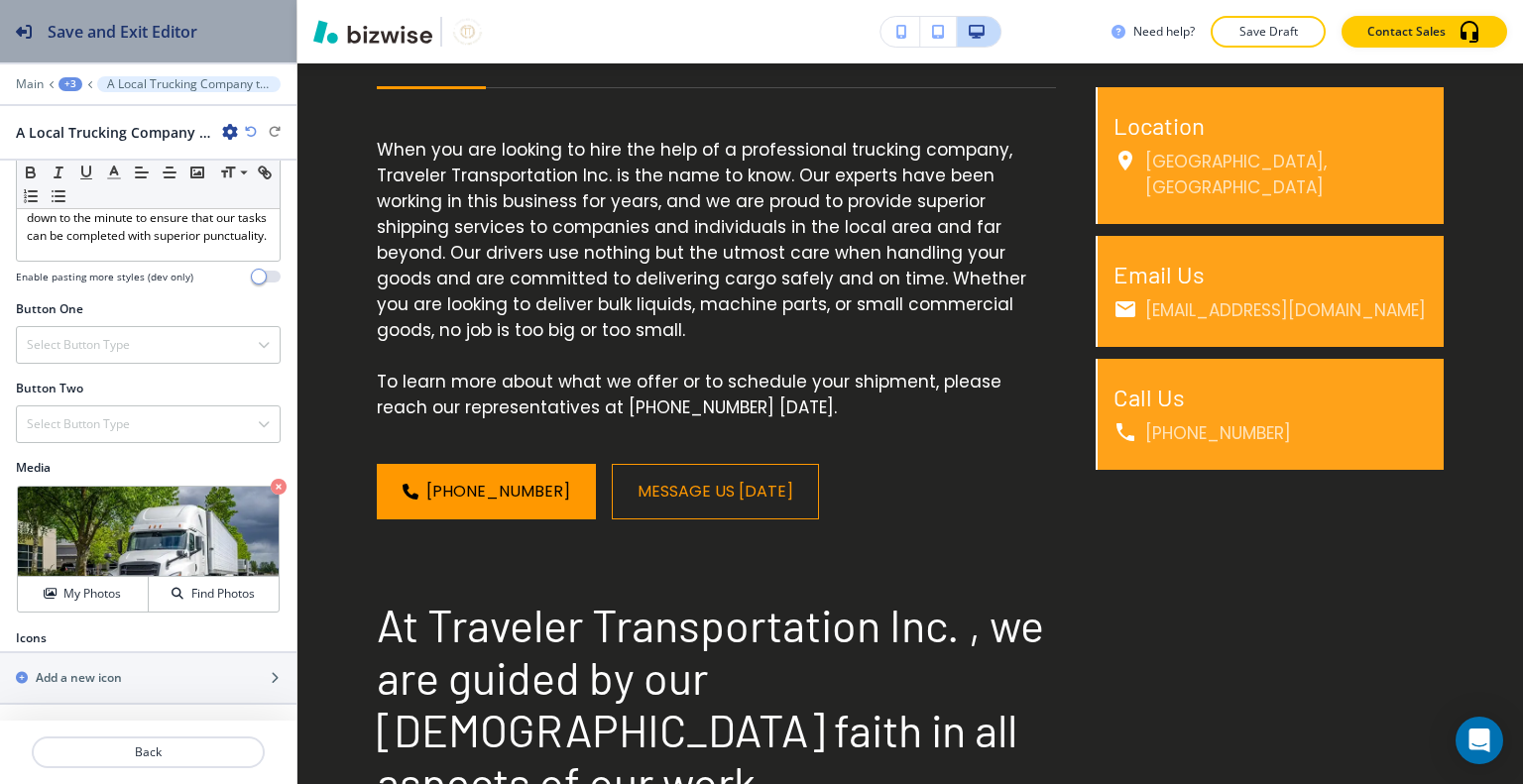 click on "Save and Exit Editor" at bounding box center [148, 31] 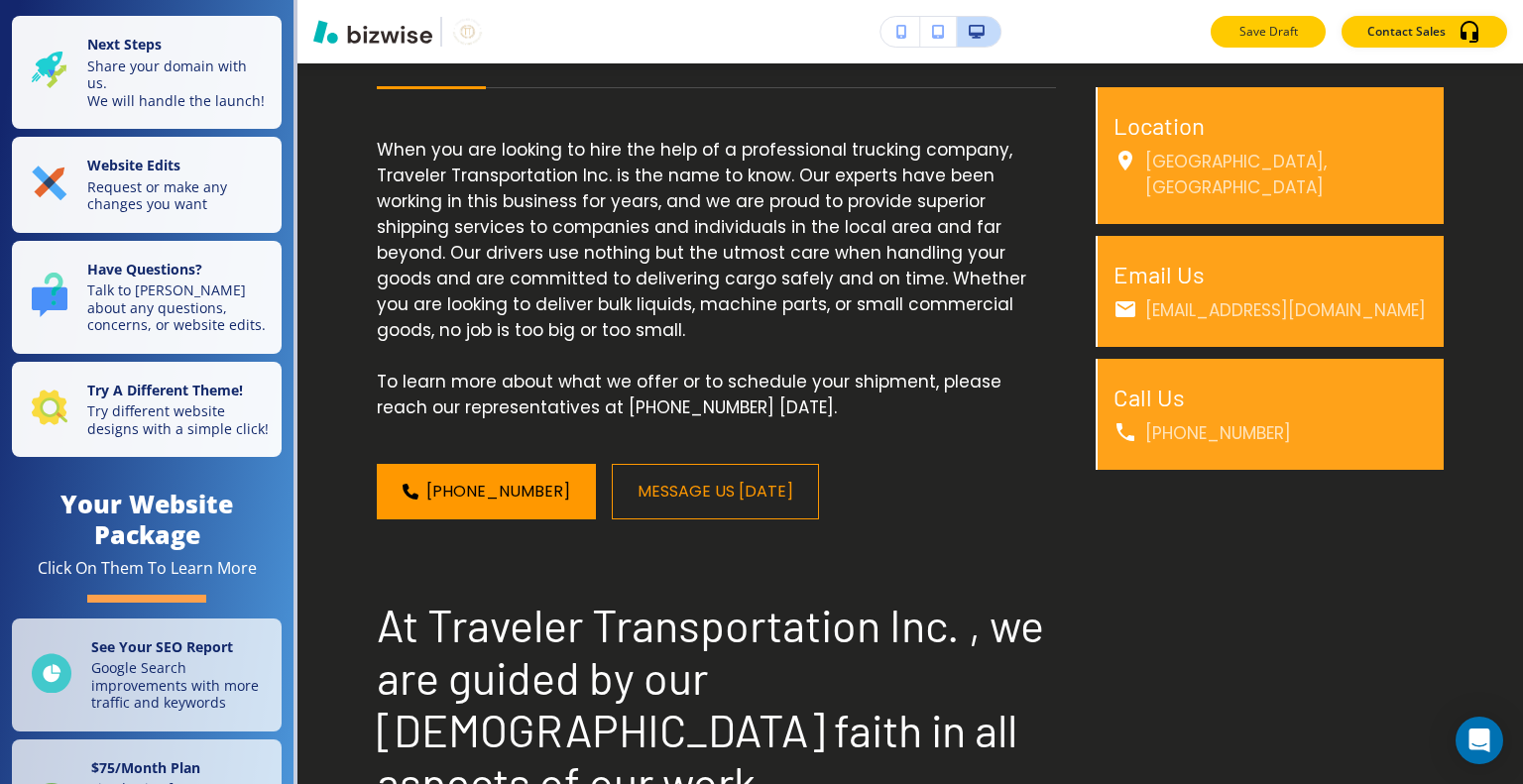click on "Save Draft" at bounding box center (1268, 32) 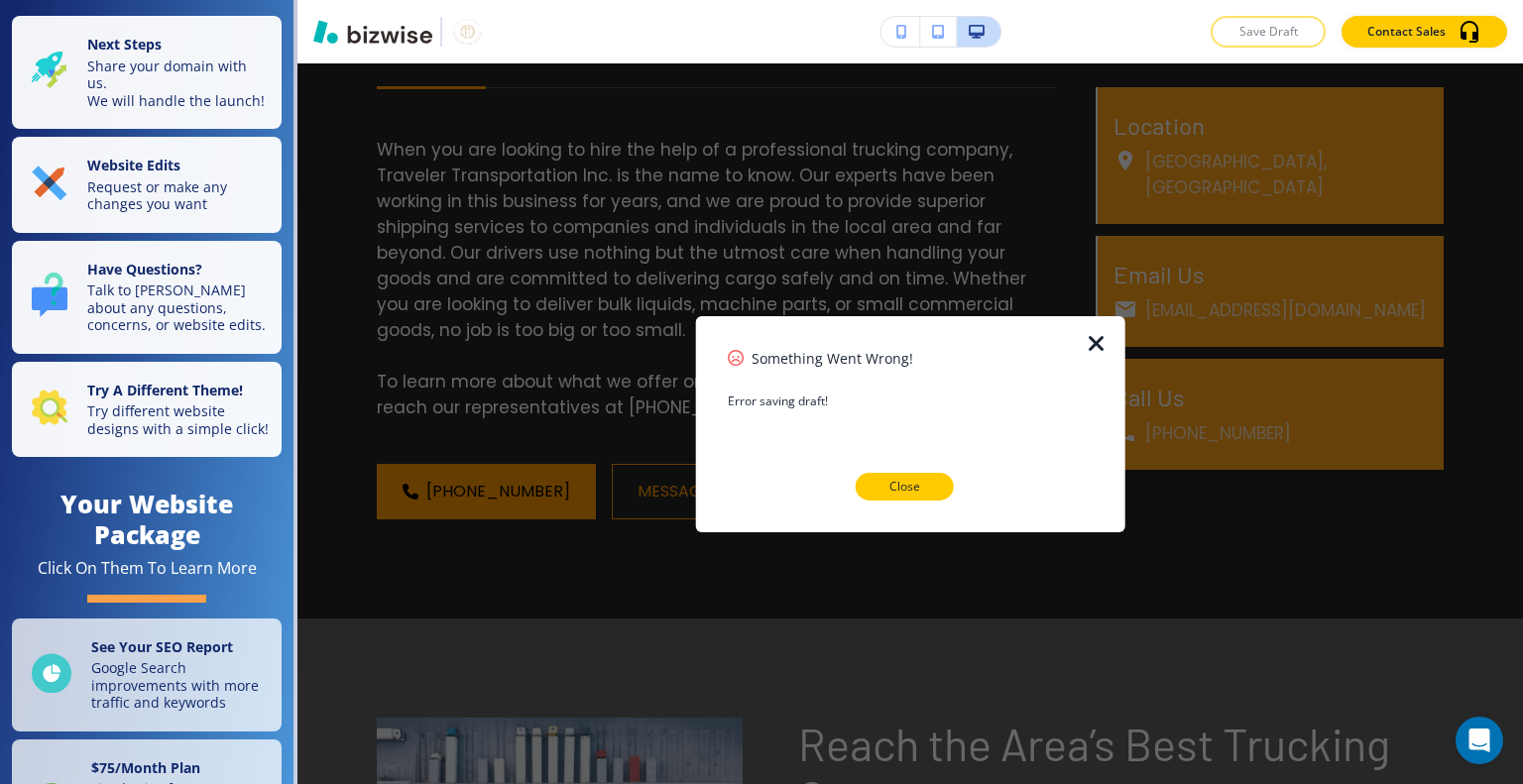 click on "Close" at bounding box center (904, 487) 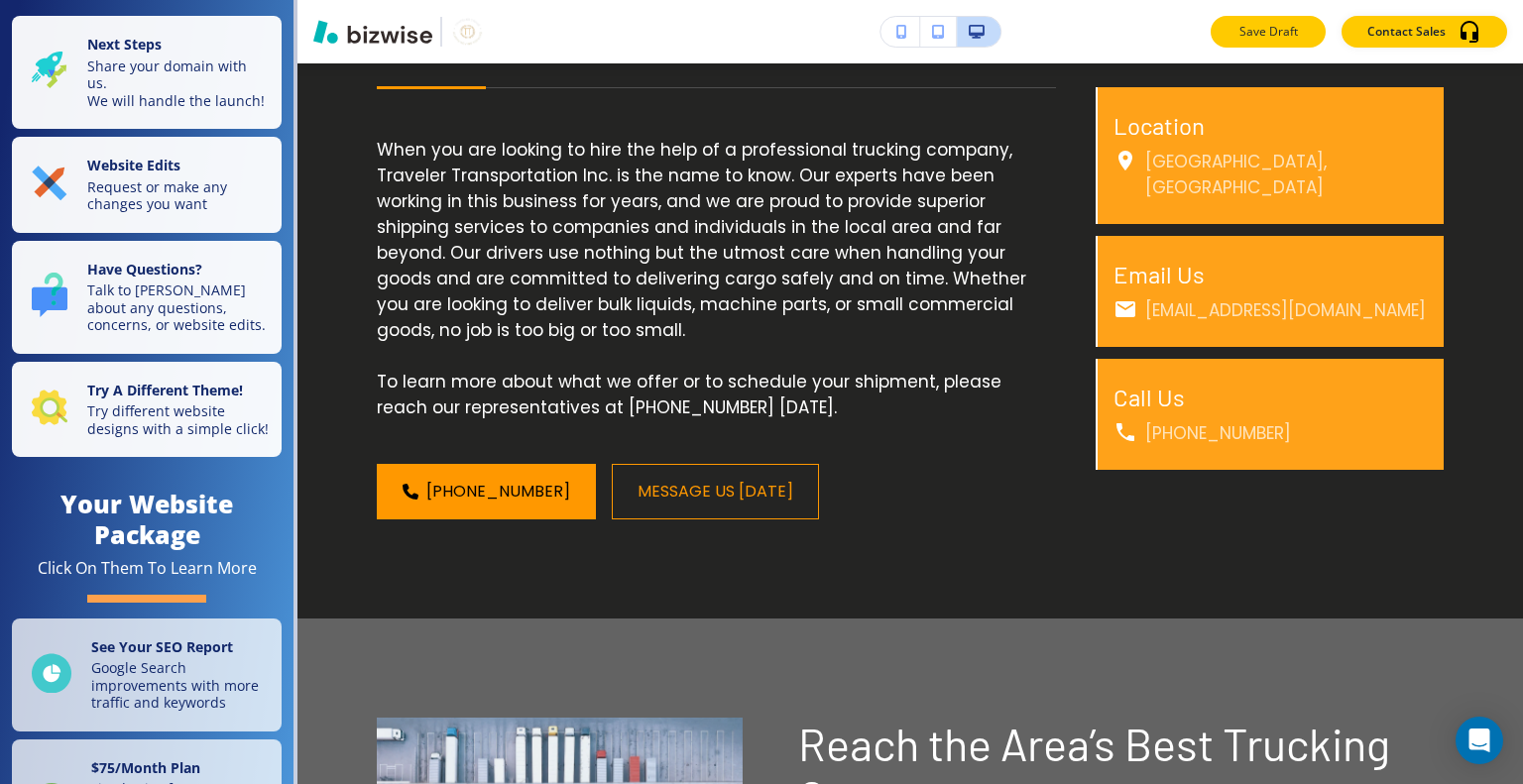 click on "Save Draft" at bounding box center [1268, 32] 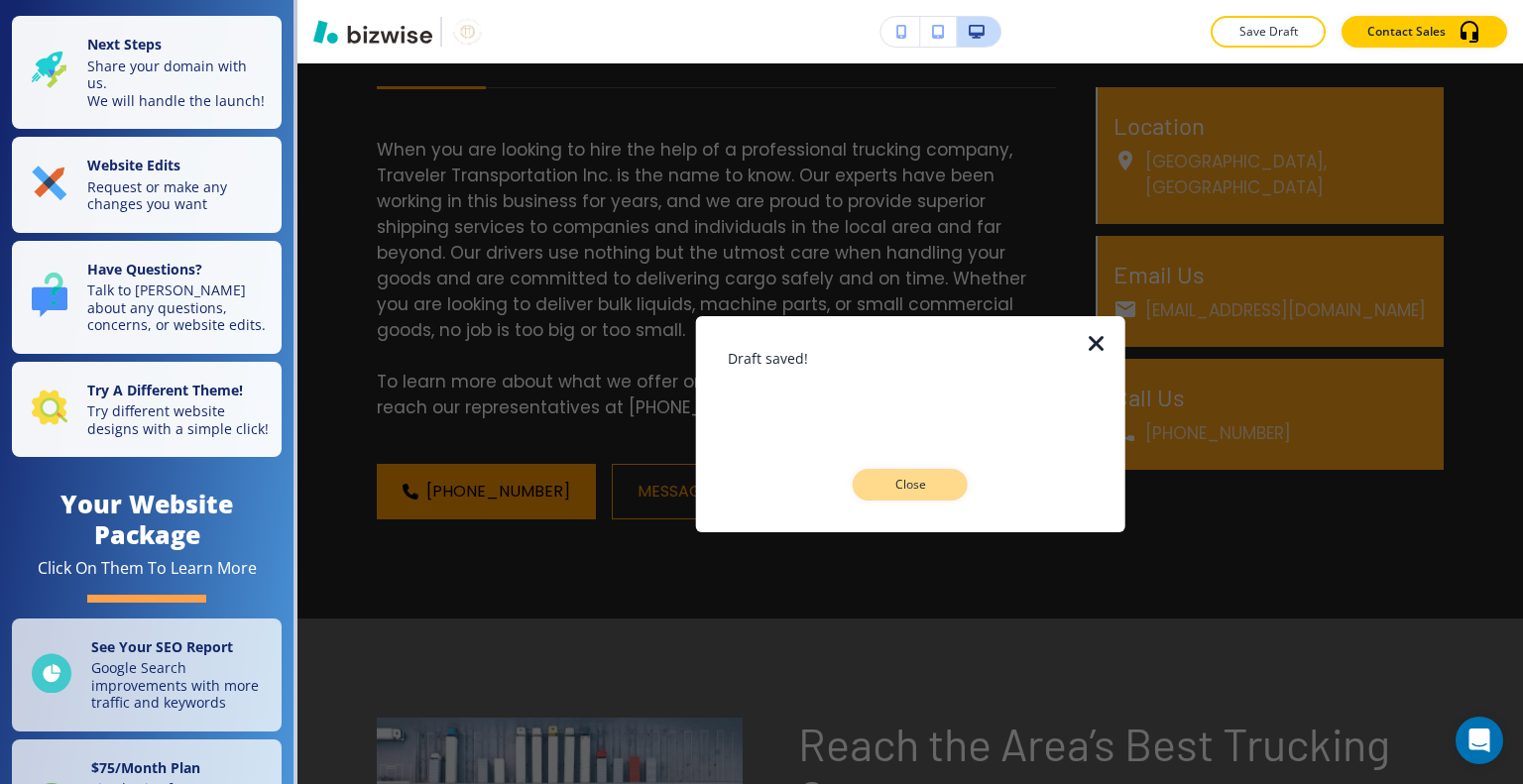 click on "Close" at bounding box center (910, 485) 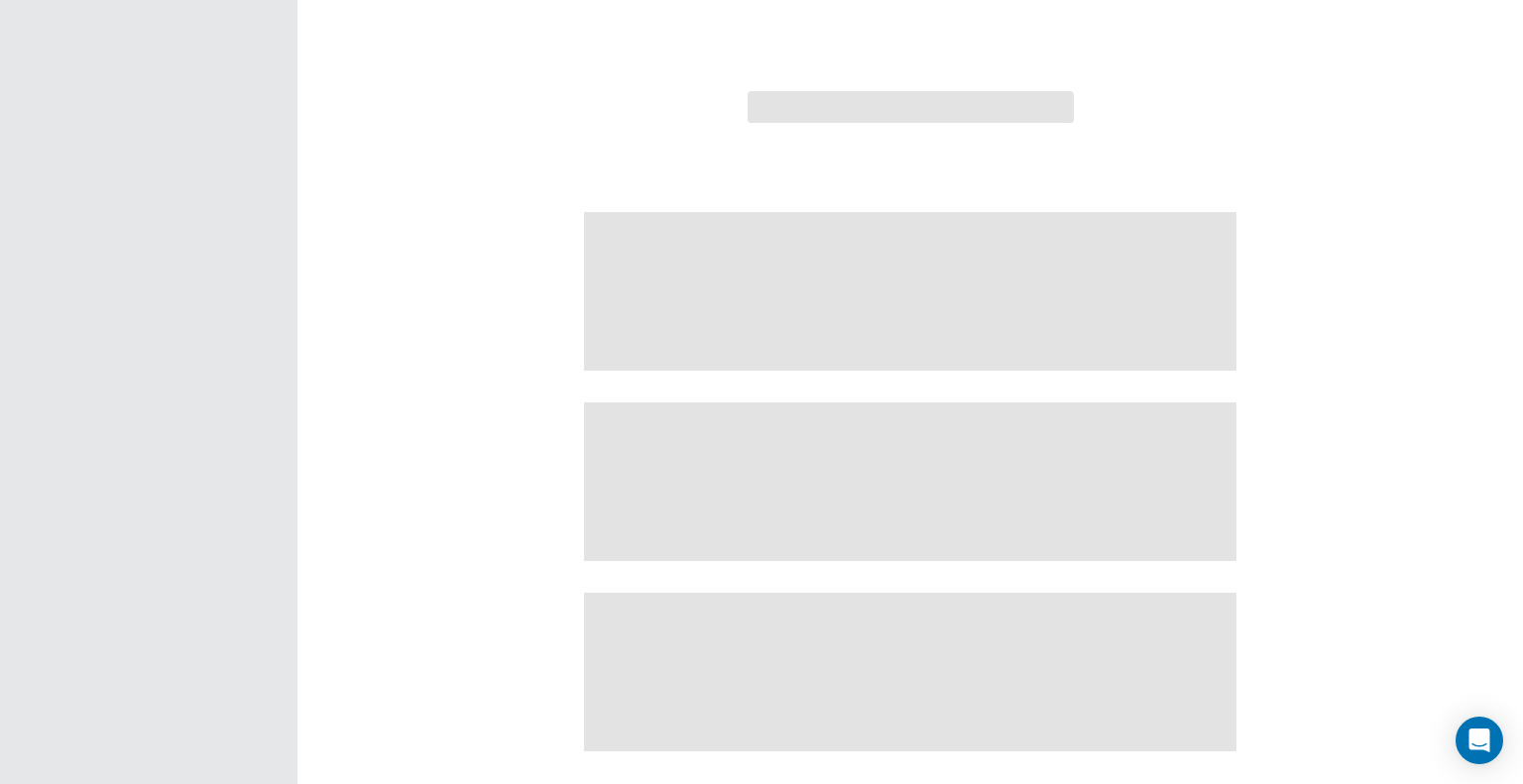 scroll, scrollTop: 0, scrollLeft: 0, axis: both 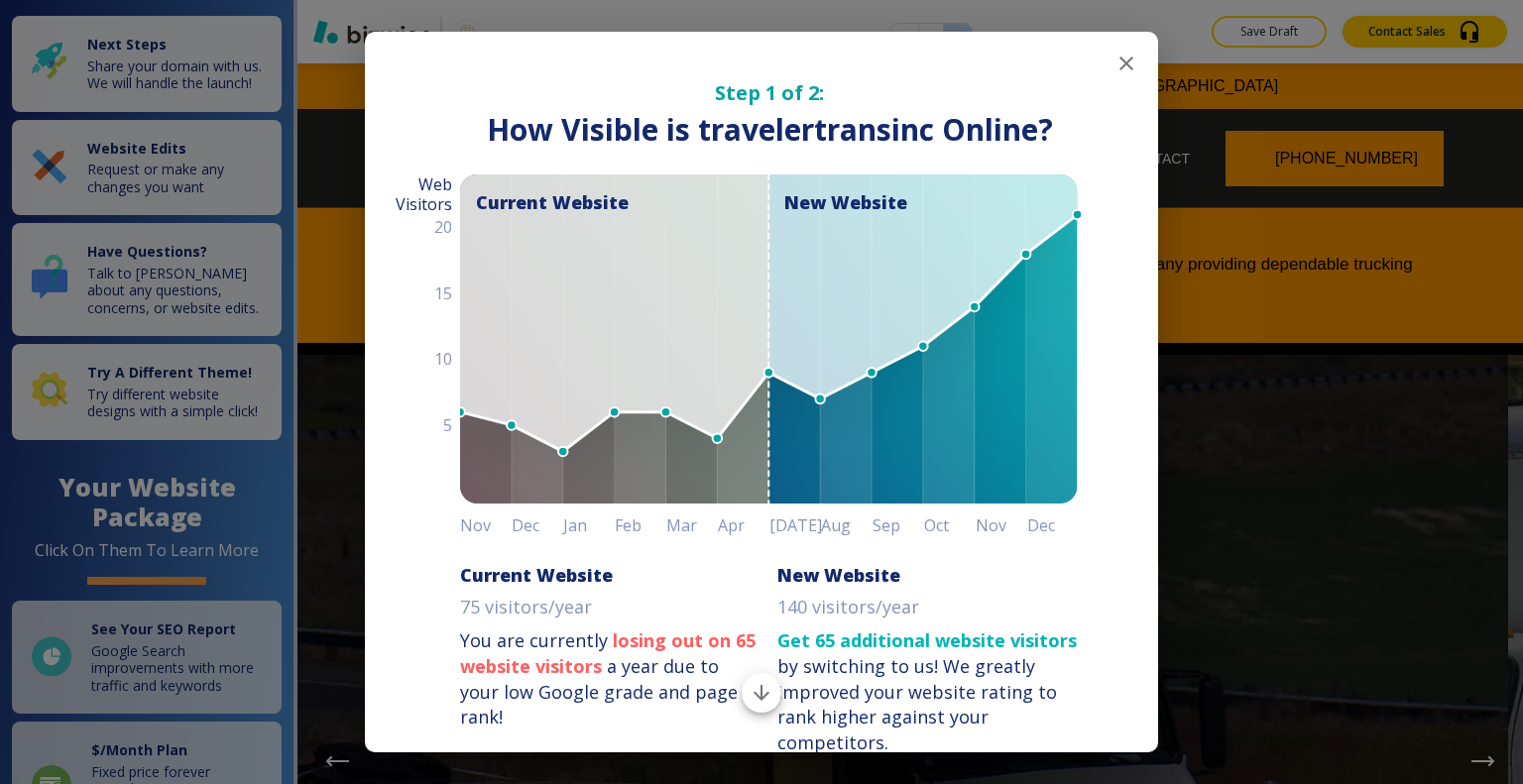 click 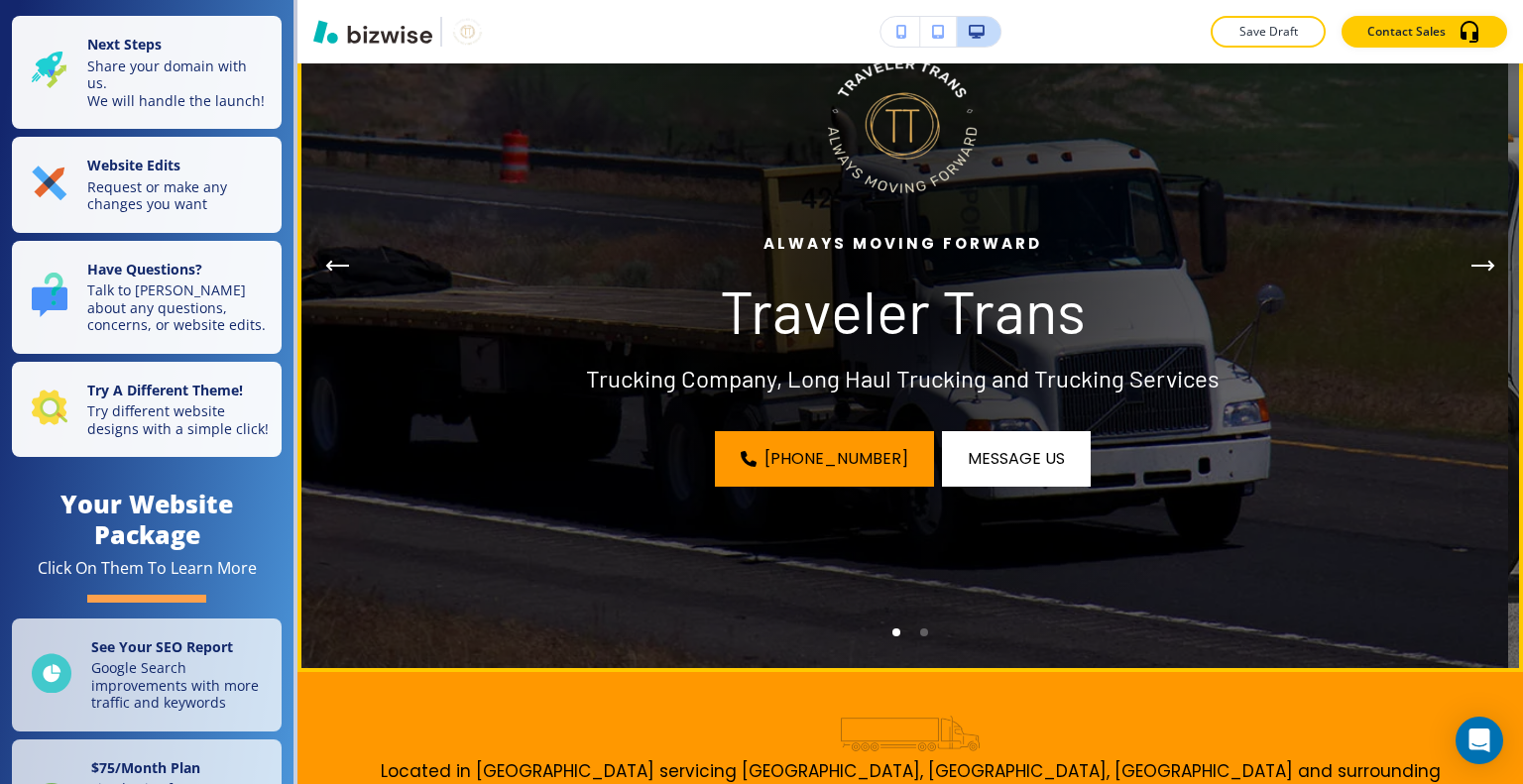 scroll, scrollTop: 0, scrollLeft: 0, axis: both 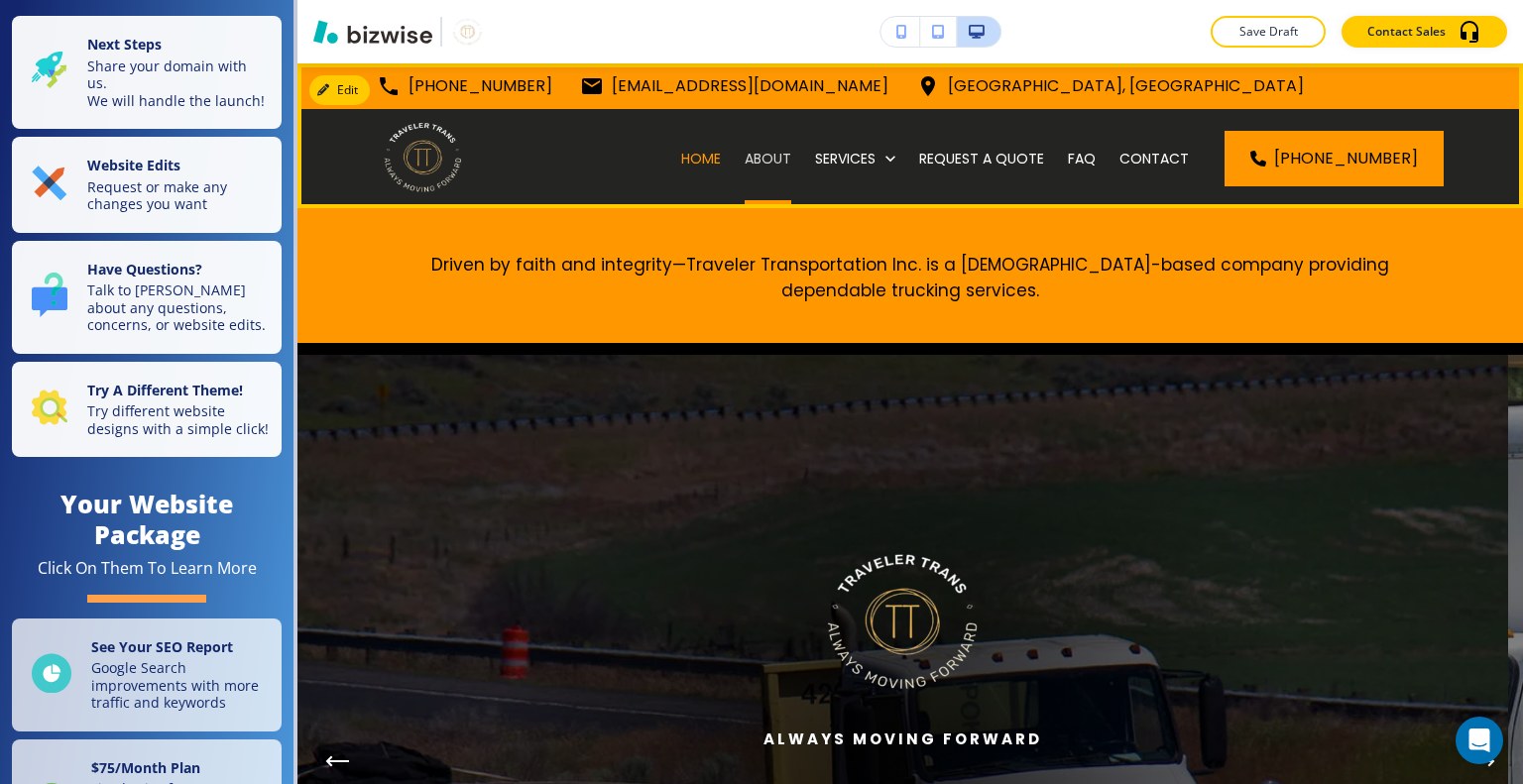 click on "ABOUT" at bounding box center (767, 159) 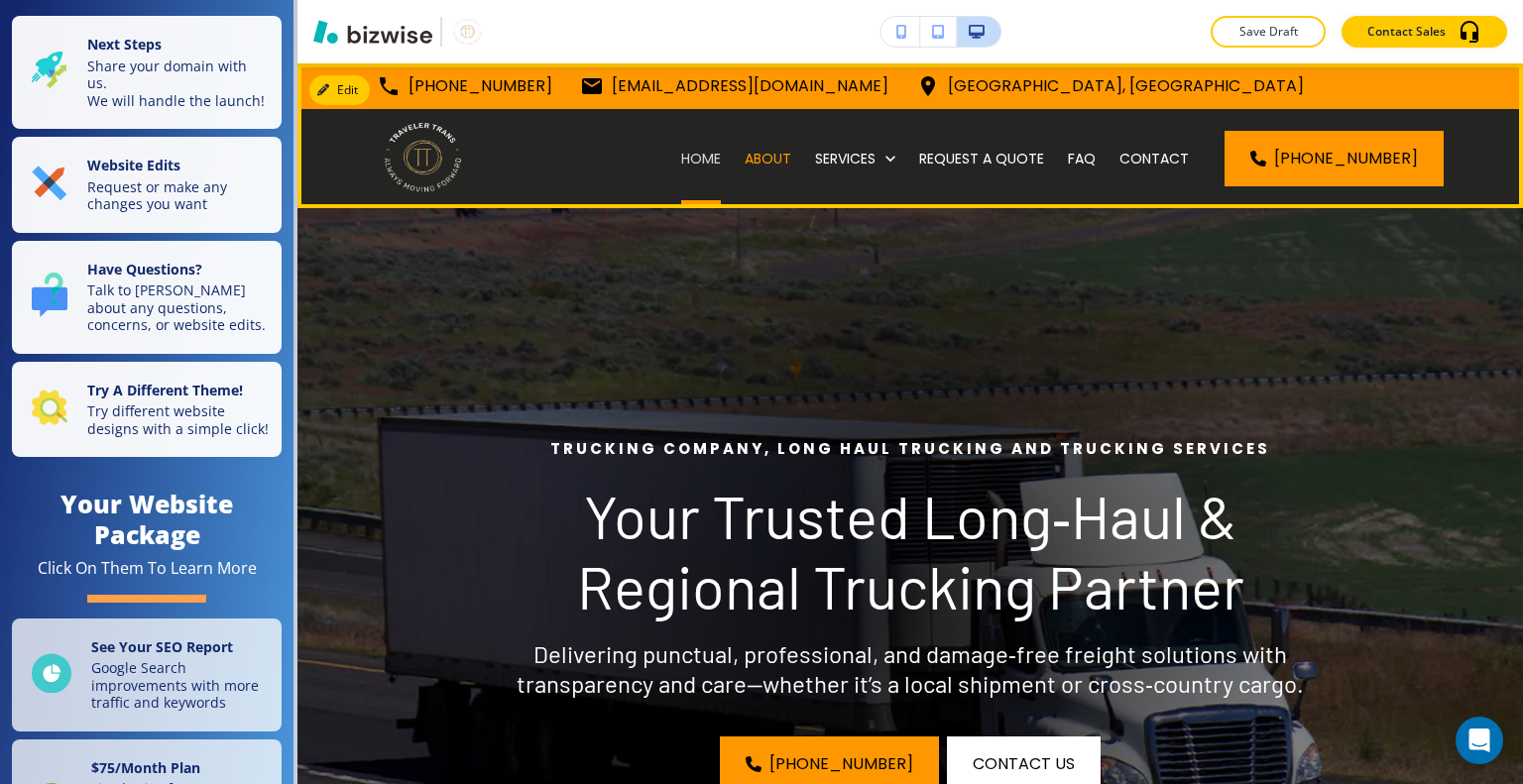 click on "HOME" at bounding box center (701, 159) 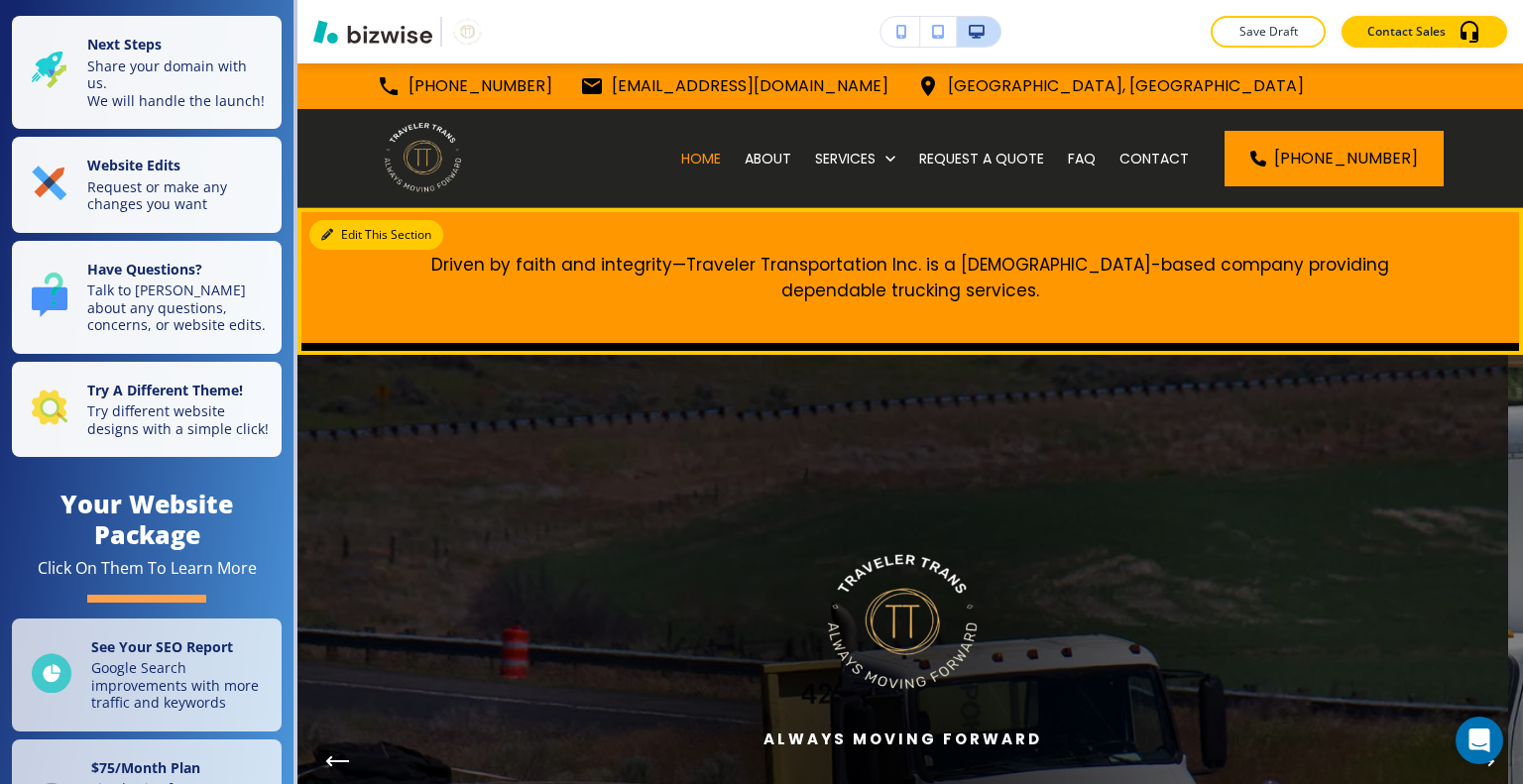 click on "Edit This Section" at bounding box center [376, 235] 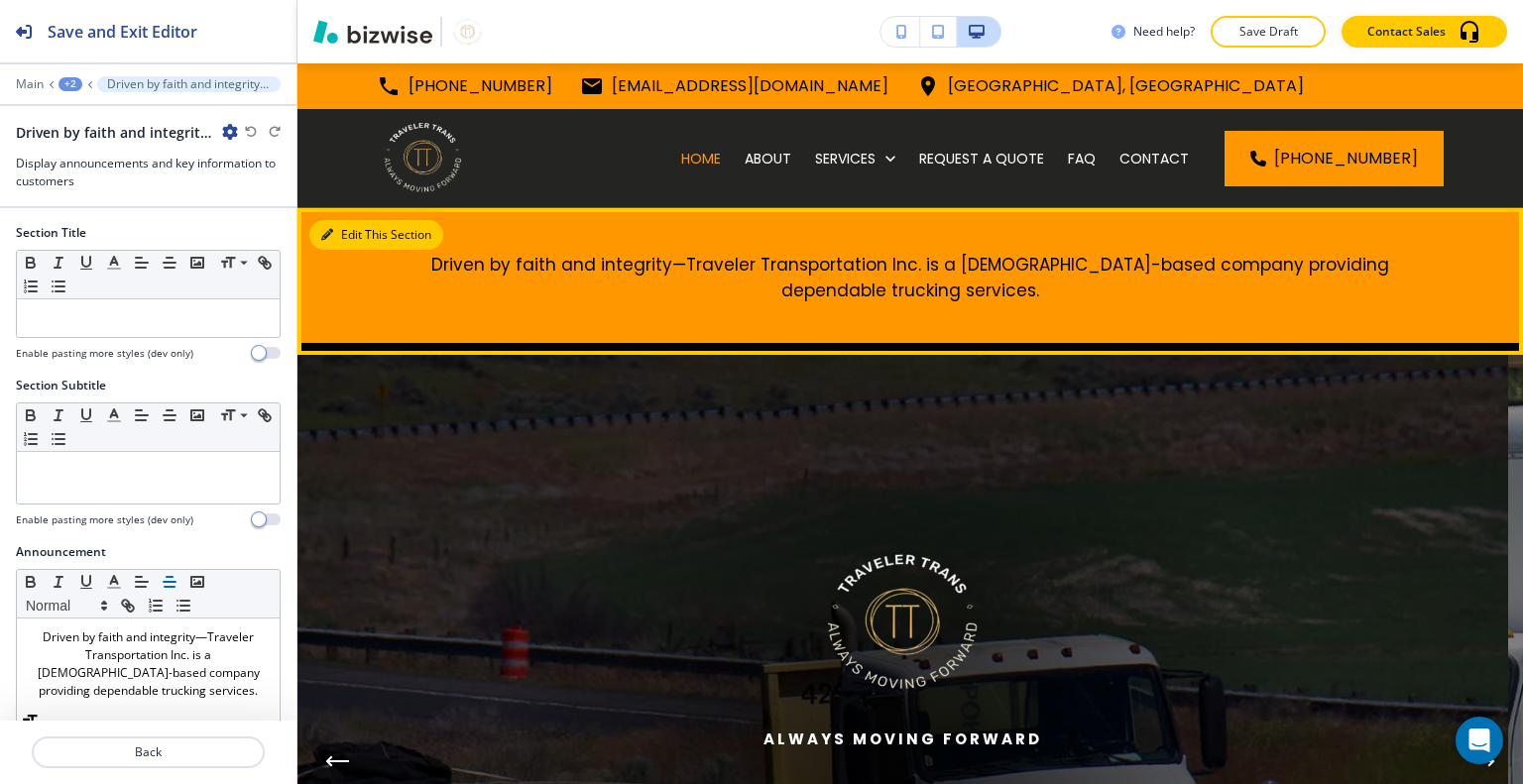scroll, scrollTop: 145, scrollLeft: 0, axis: vertical 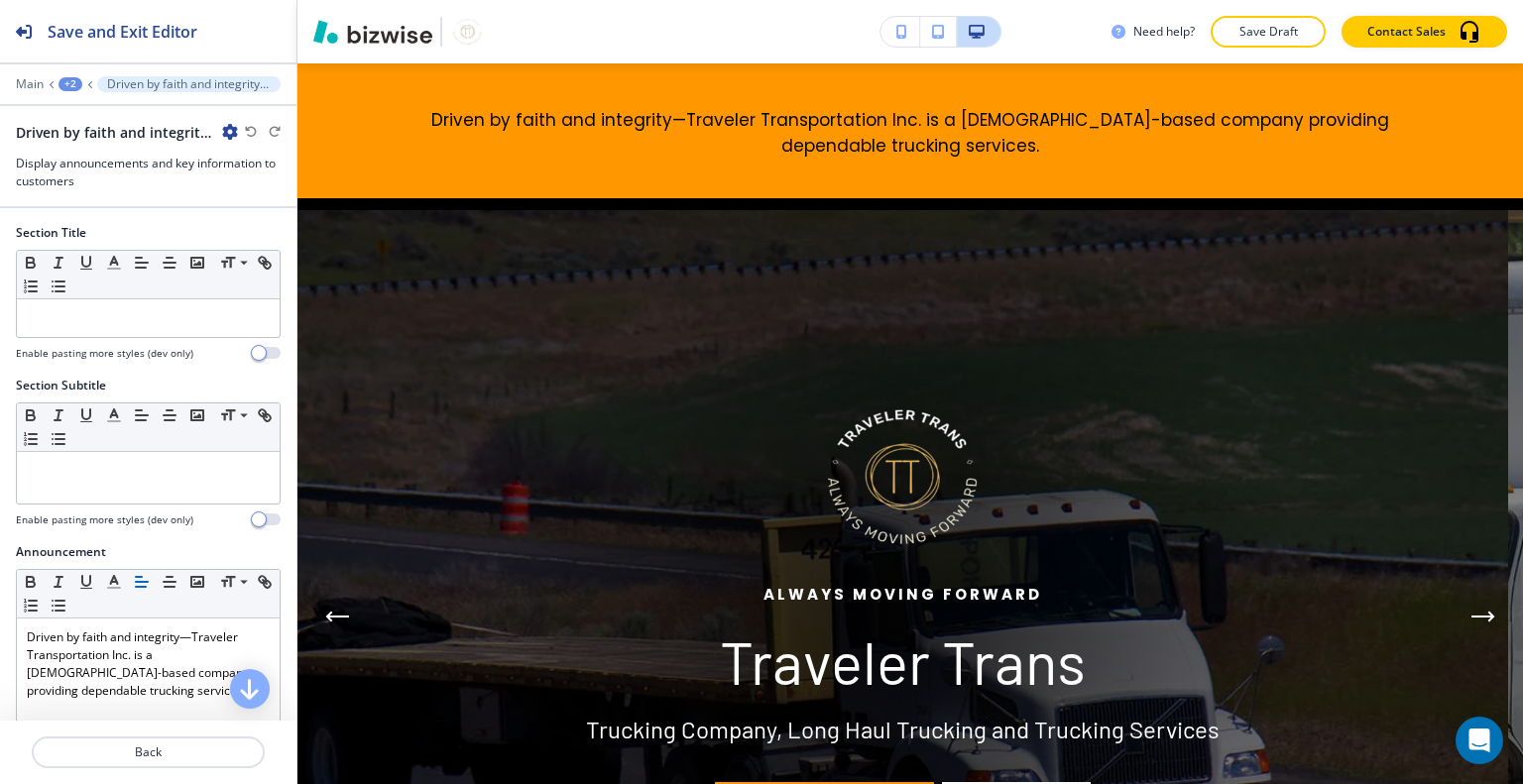 click at bounding box center [230, 132] 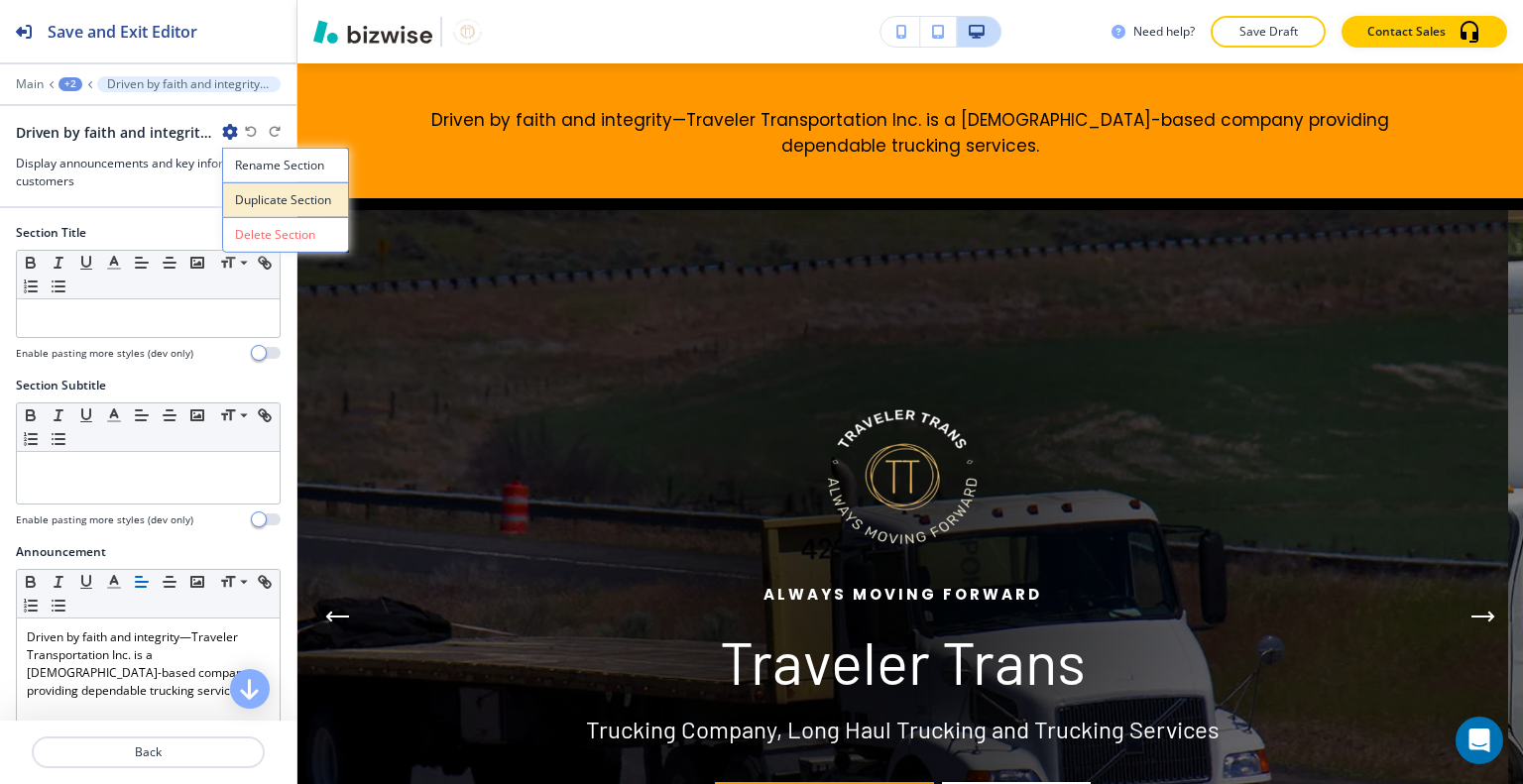 click on "Duplicate Section" at bounding box center [286, 200] 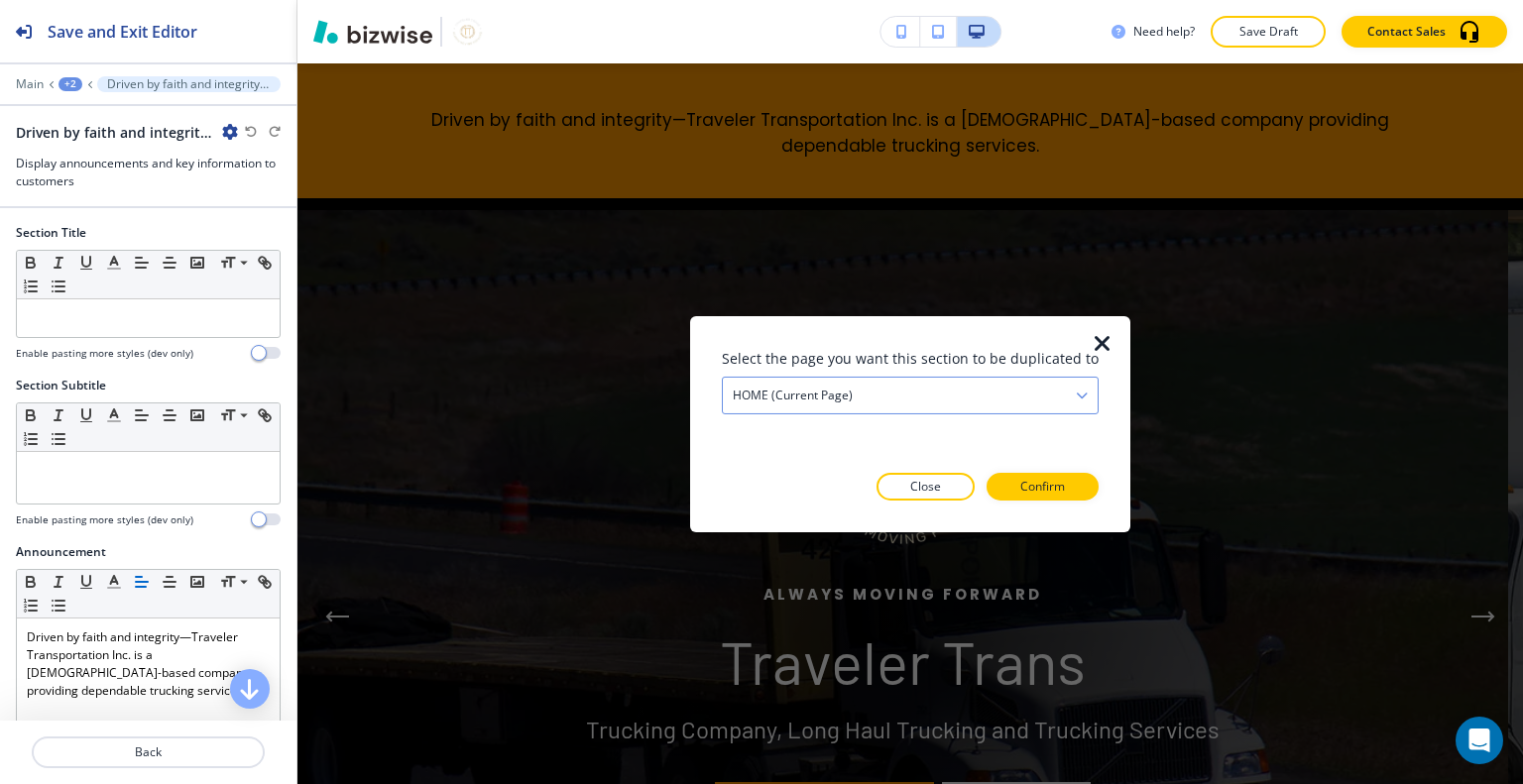 click on "HOME (current page)" at bounding box center (792, 394) 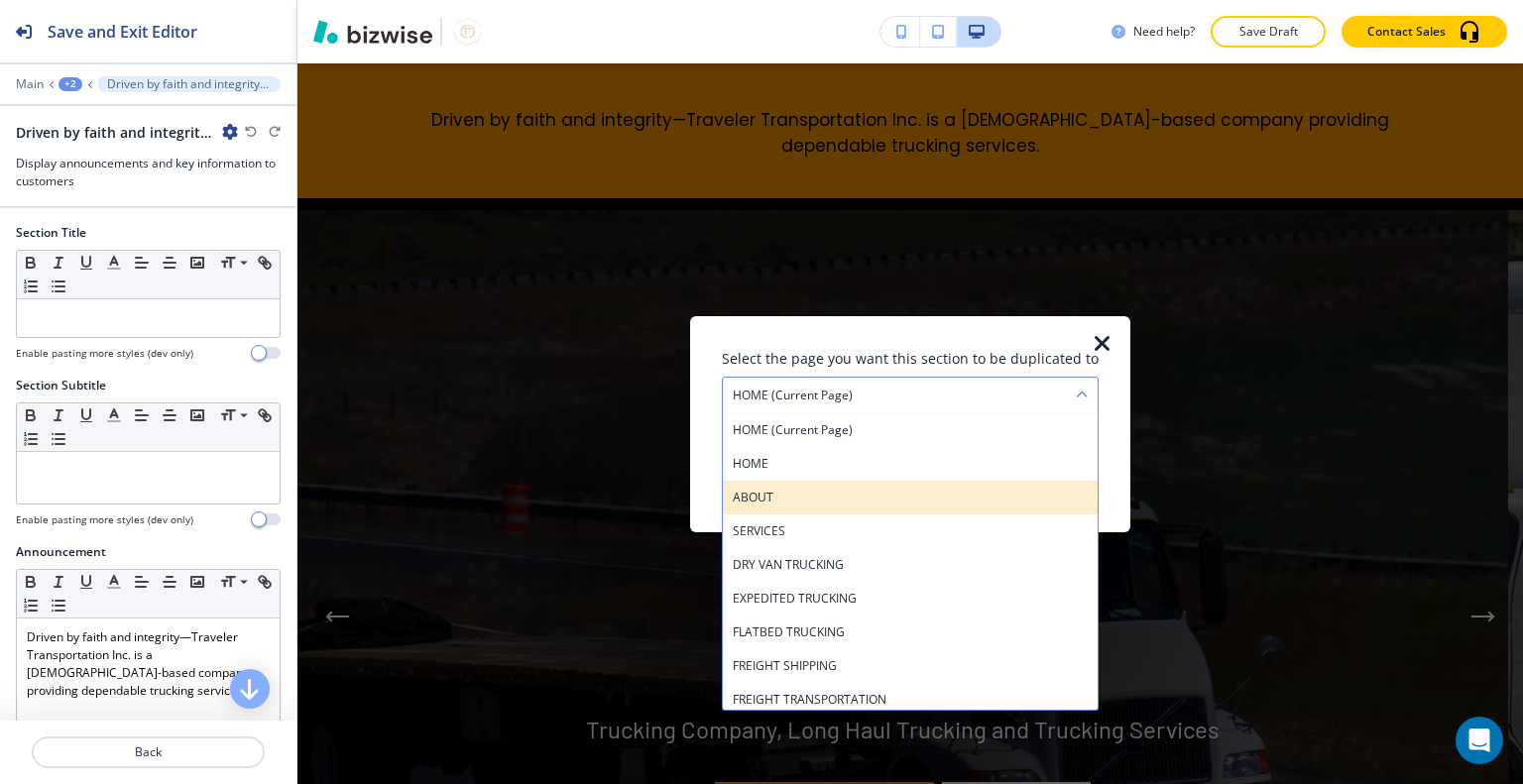 click on "ABOUT" at bounding box center (910, 497) 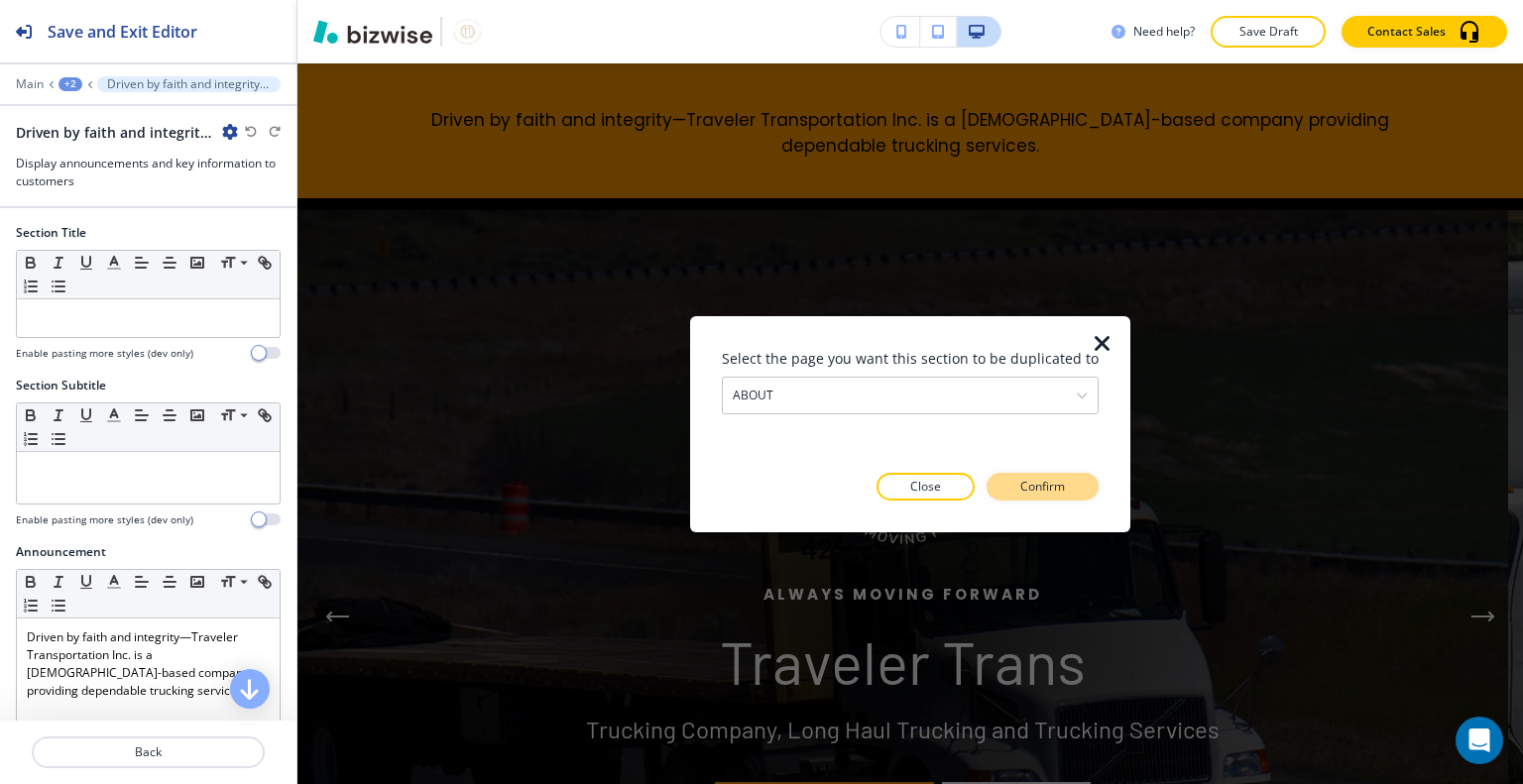 click on "Confirm" at bounding box center (1042, 487) 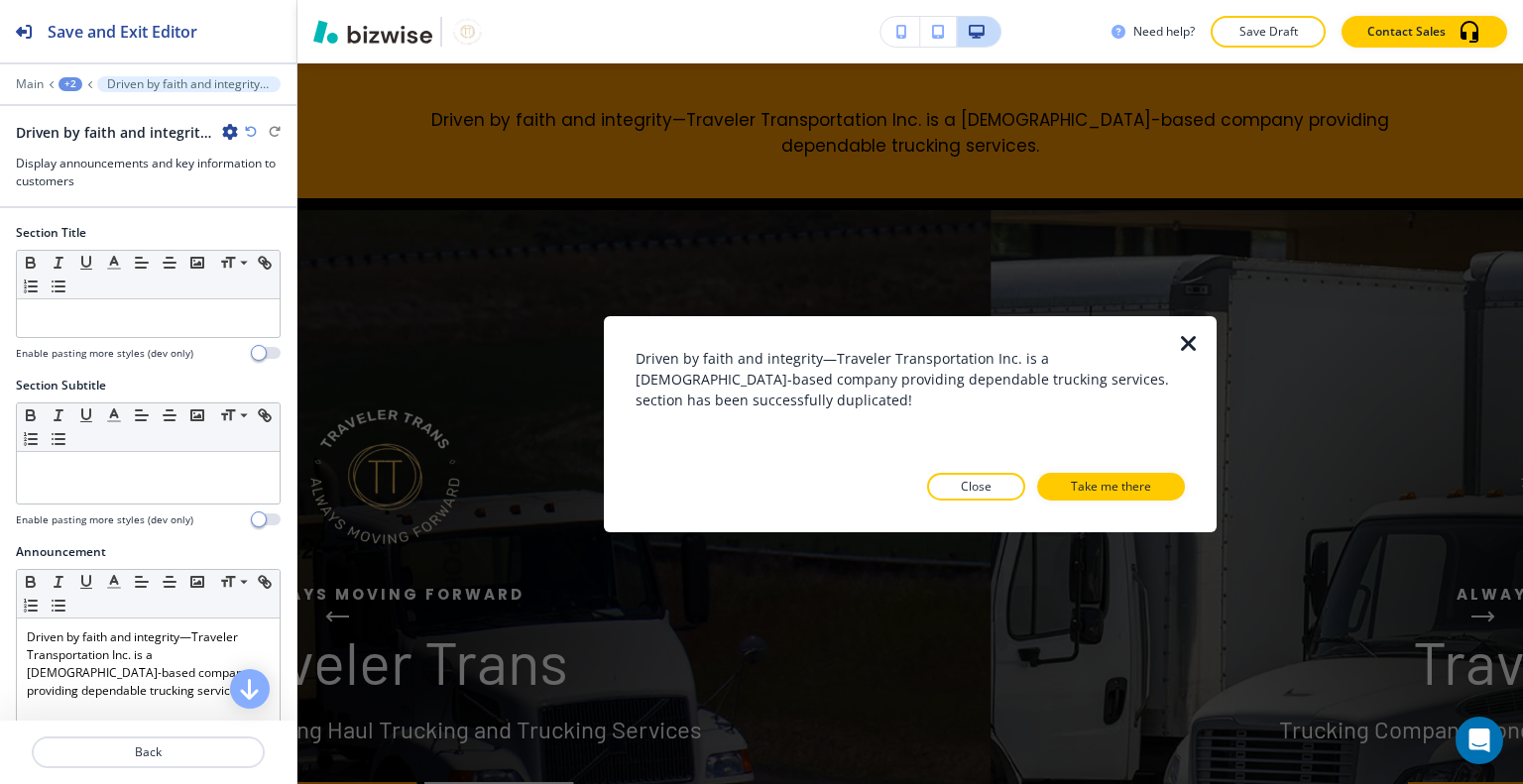 click on "Close" at bounding box center [976, 487] 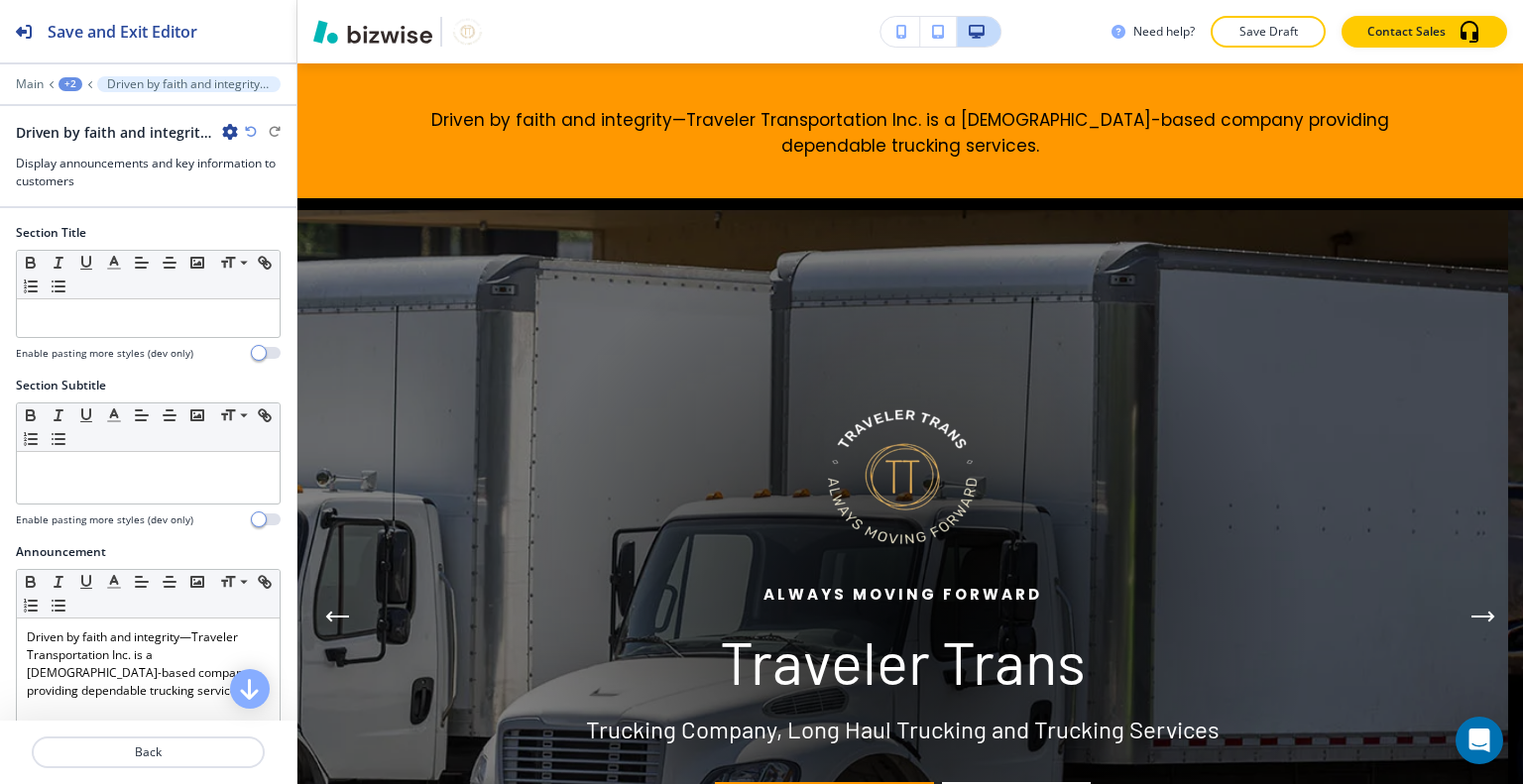click at bounding box center (230, 132) 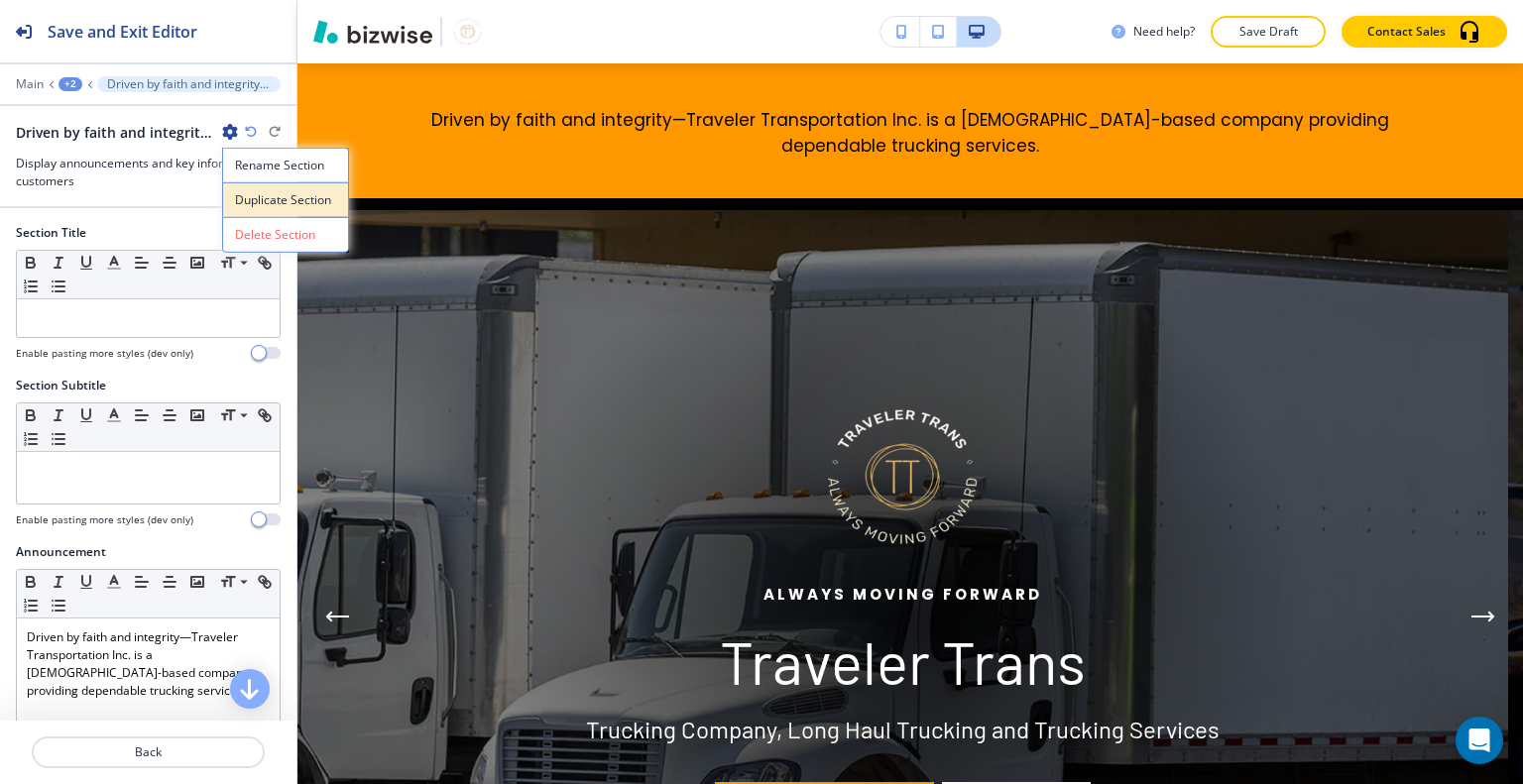 click on "Duplicate Section" at bounding box center (286, 200) 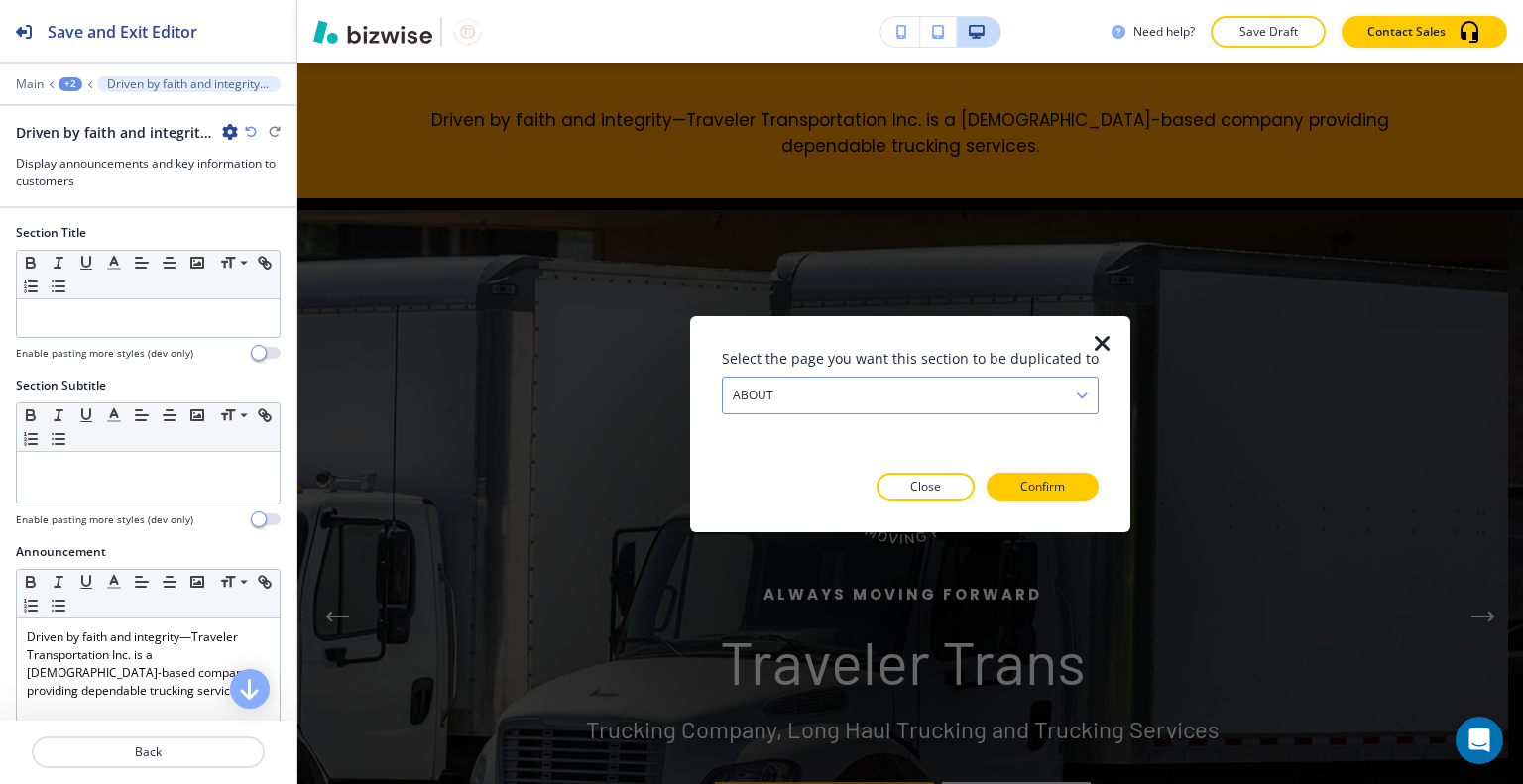 click on "ABOUT" at bounding box center [910, 394] 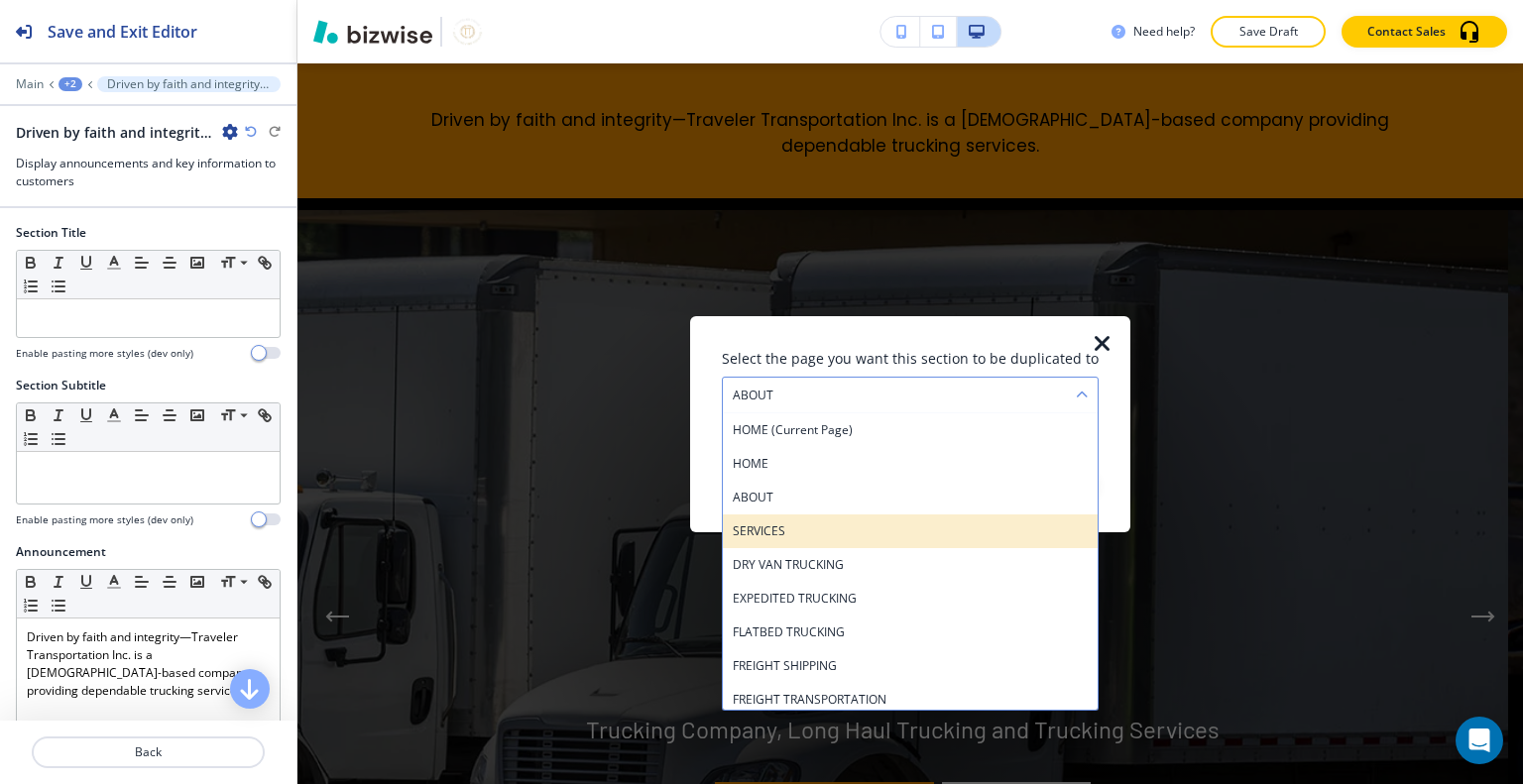 click on "SERVICES" at bounding box center [910, 530] 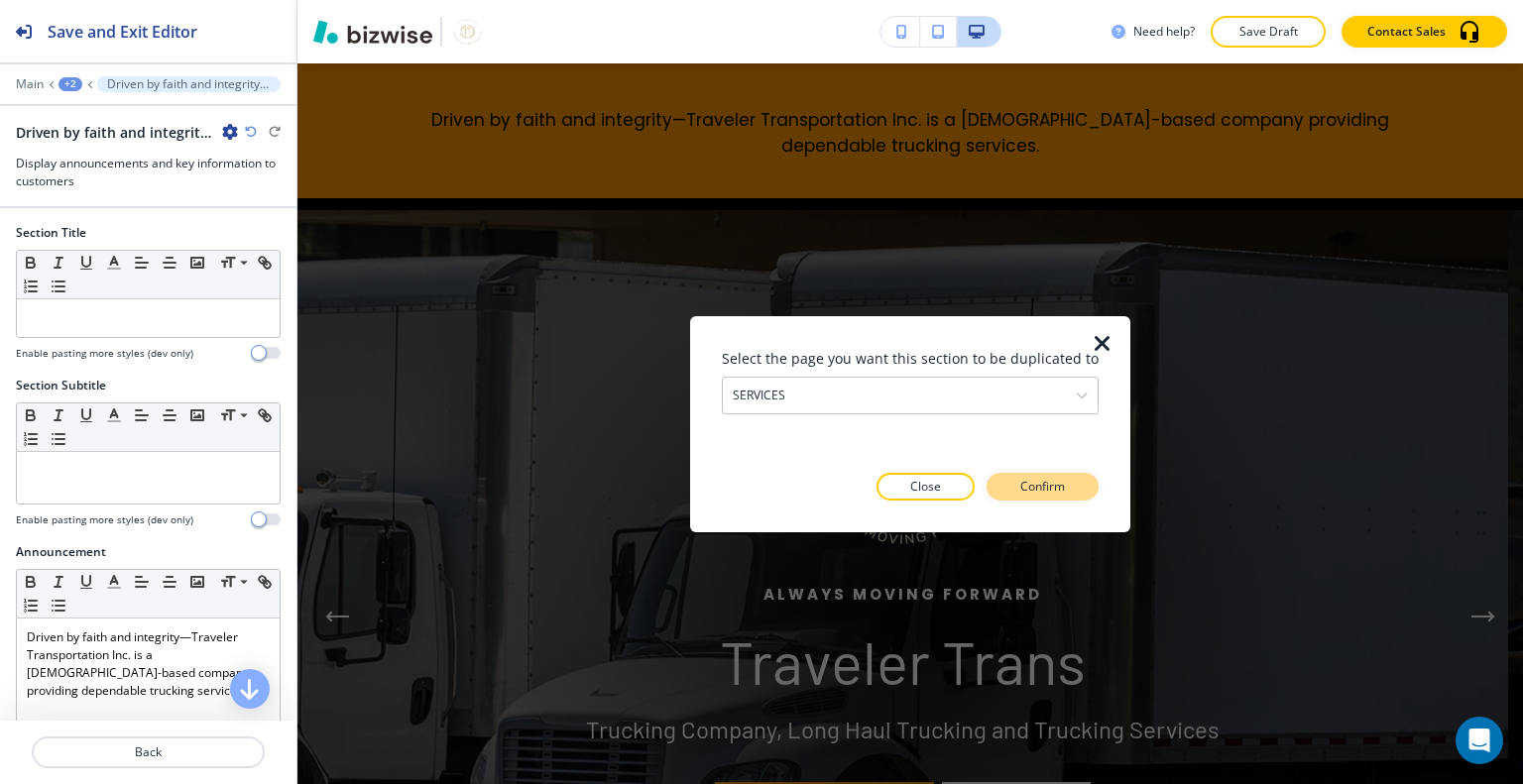 click on "Confirm" at bounding box center (1042, 487) 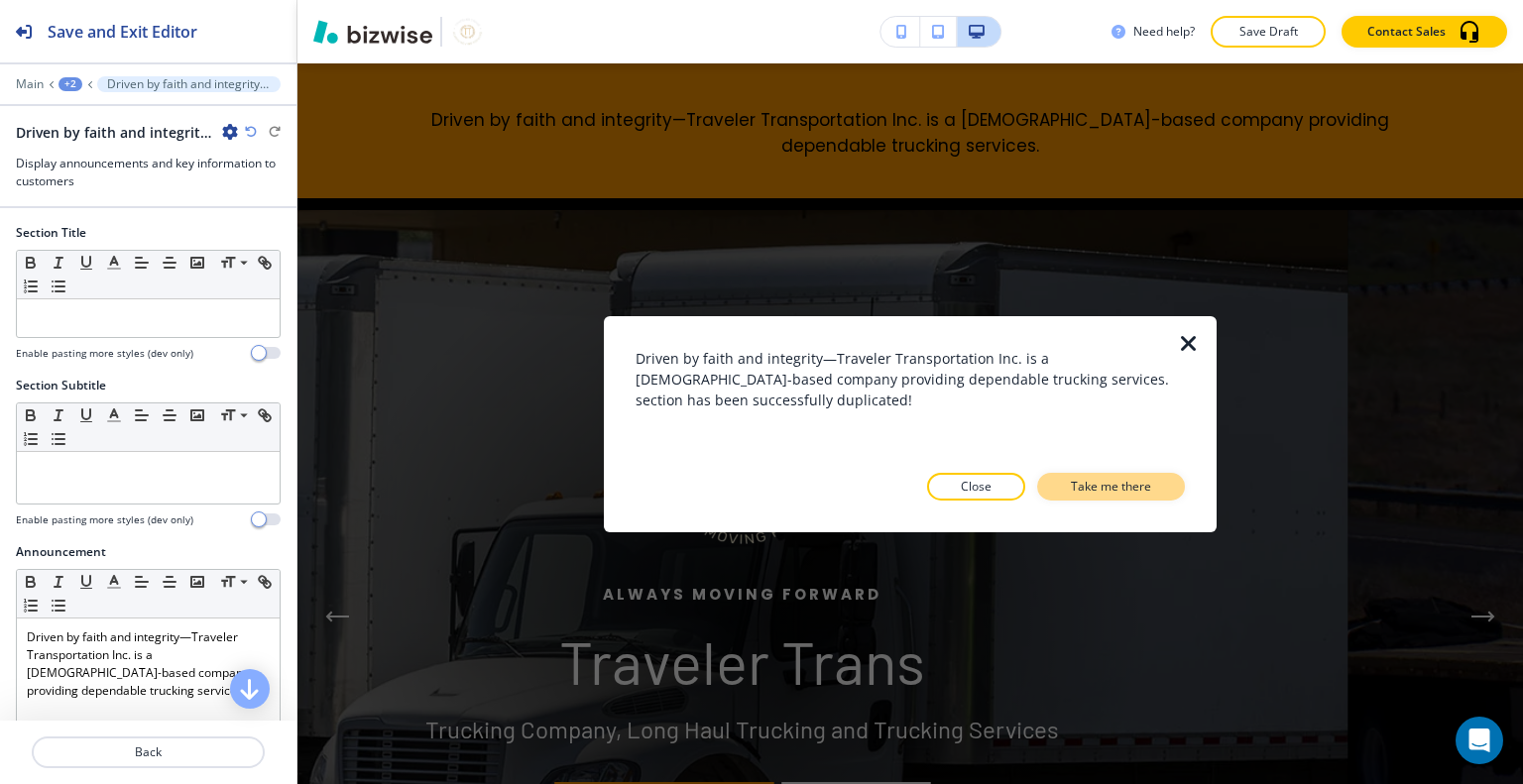 click on "Take me there" at bounding box center (1111, 487) 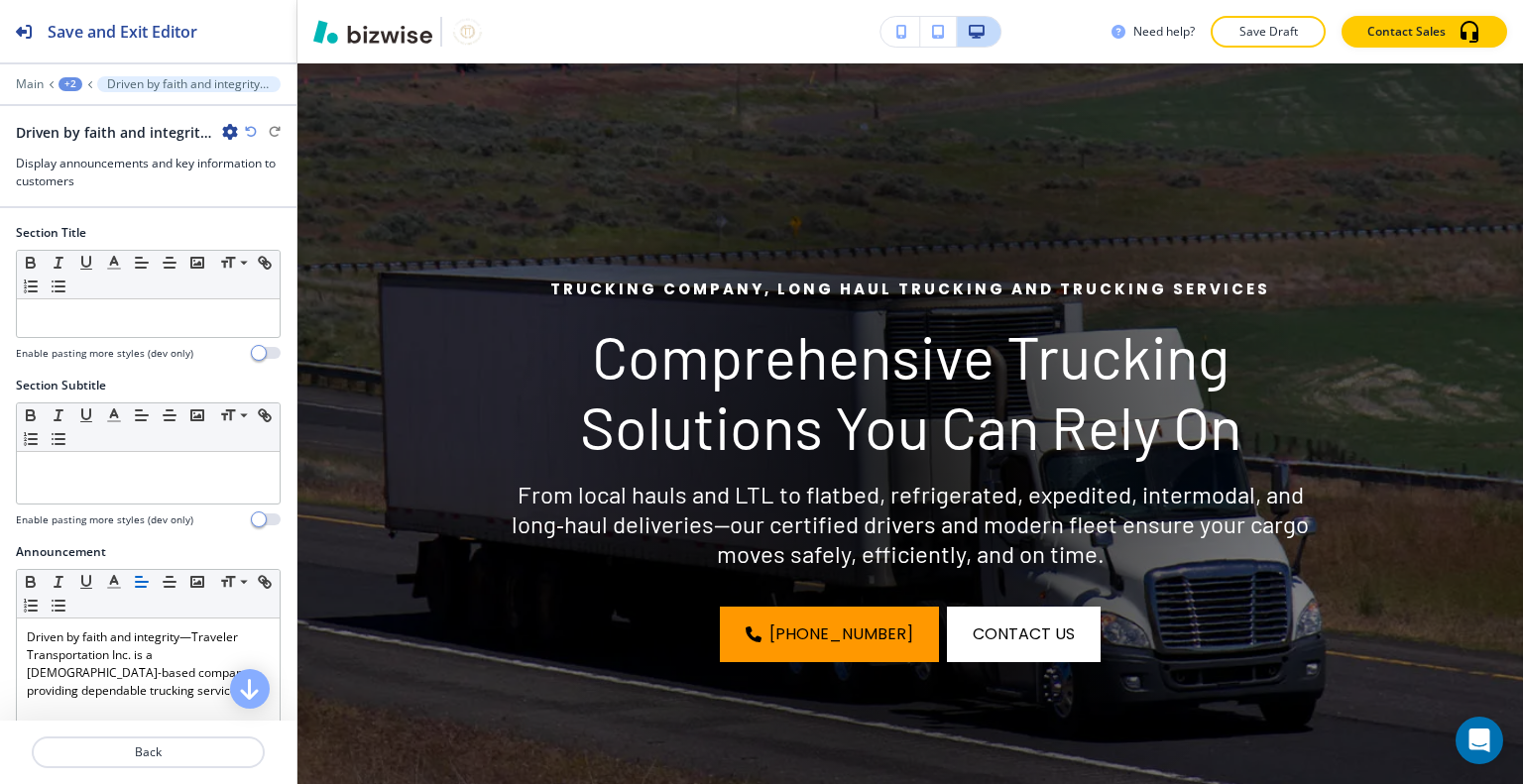 scroll, scrollTop: 5487, scrollLeft: 0, axis: vertical 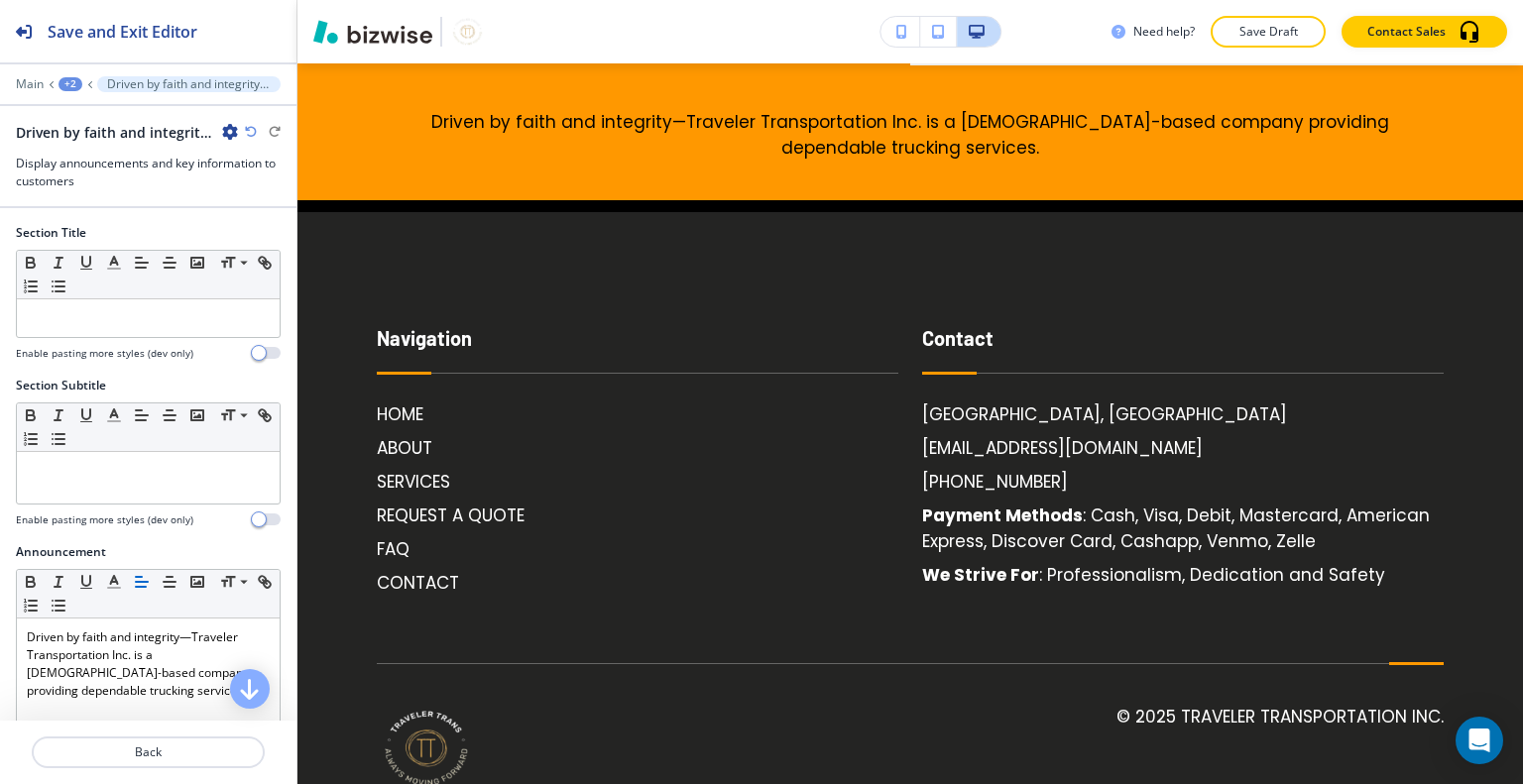 click on "+2" at bounding box center (70, 84) 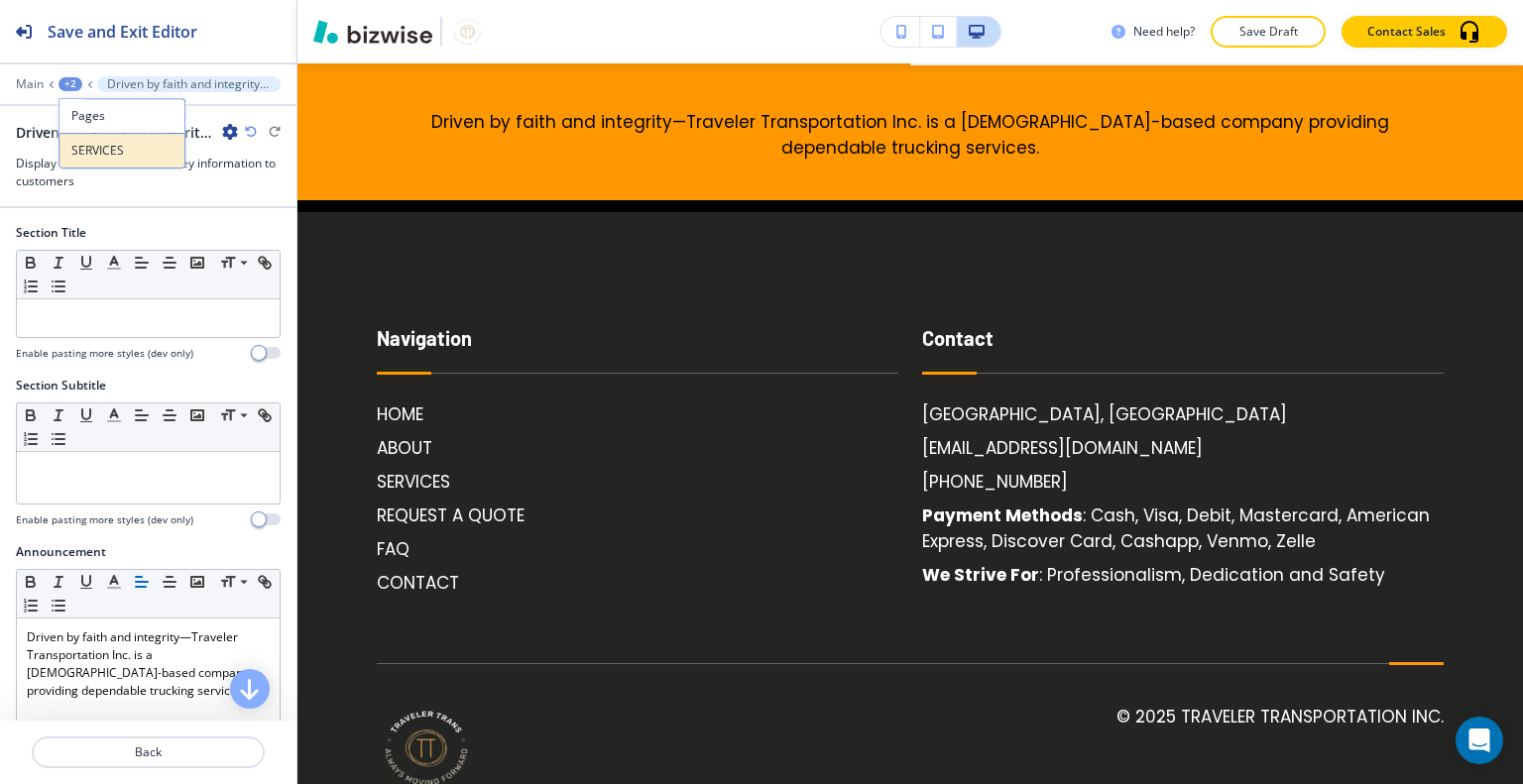 click on "SERVICES" at bounding box center (122, 151) 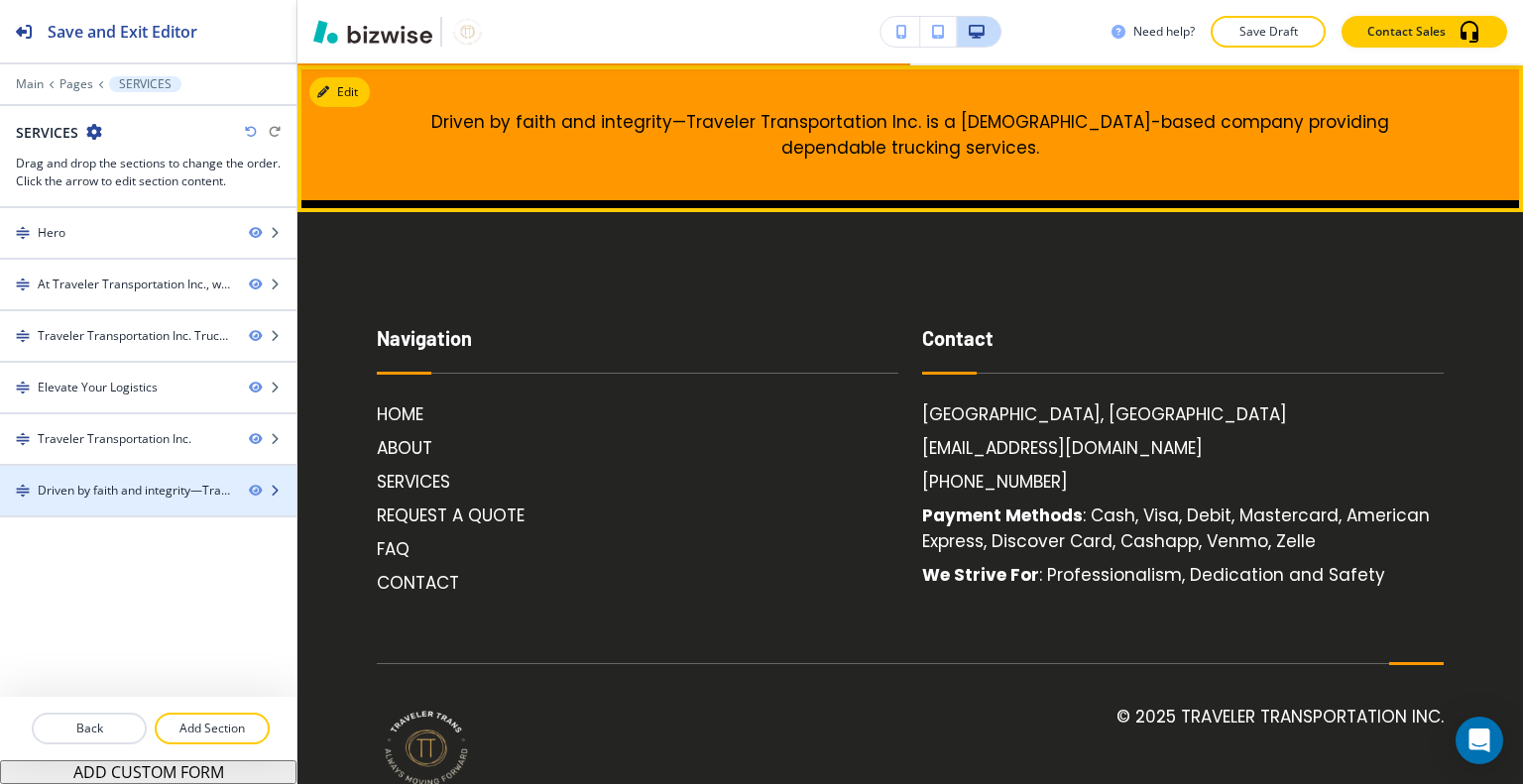type 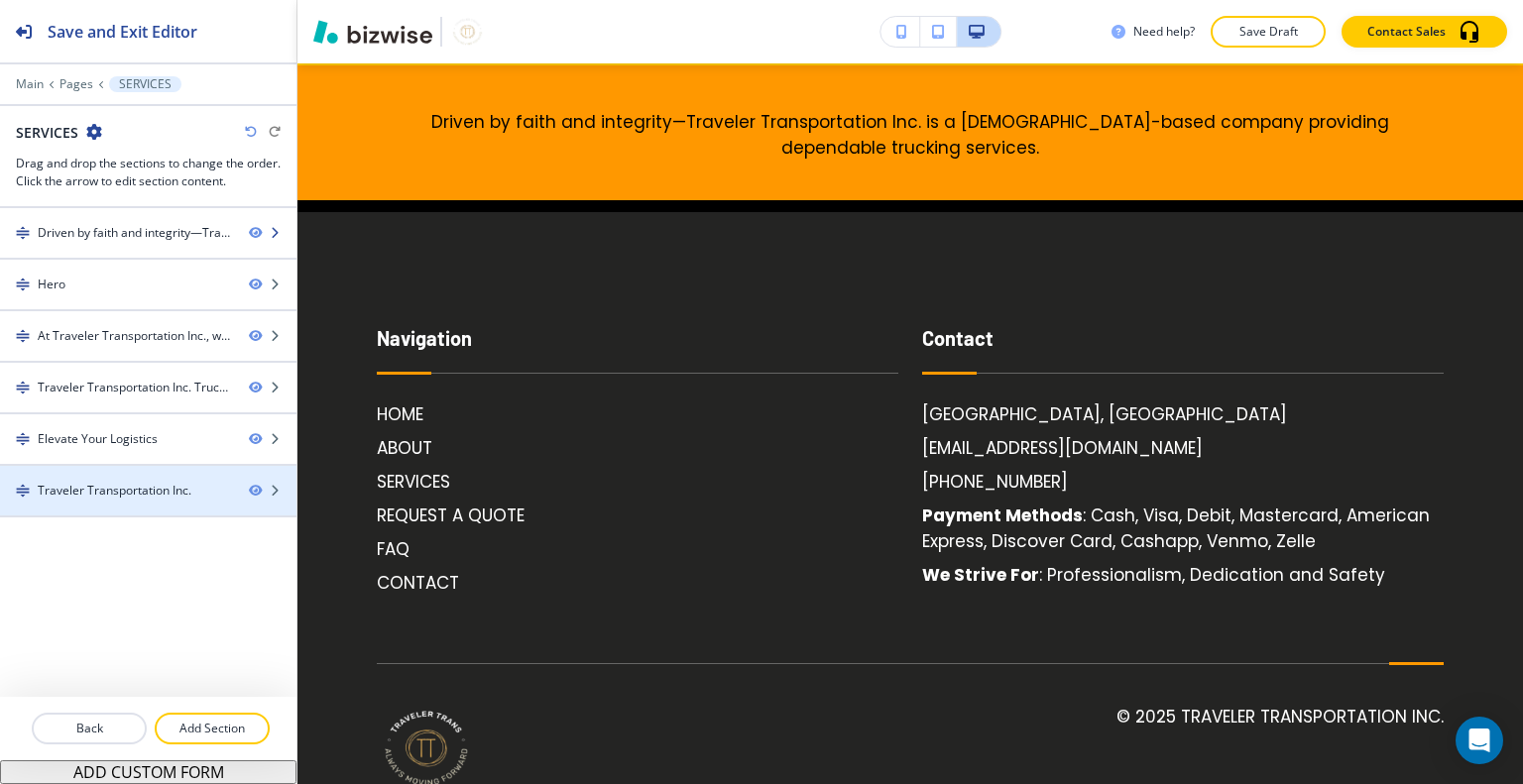 scroll, scrollTop: 145, scrollLeft: 0, axis: vertical 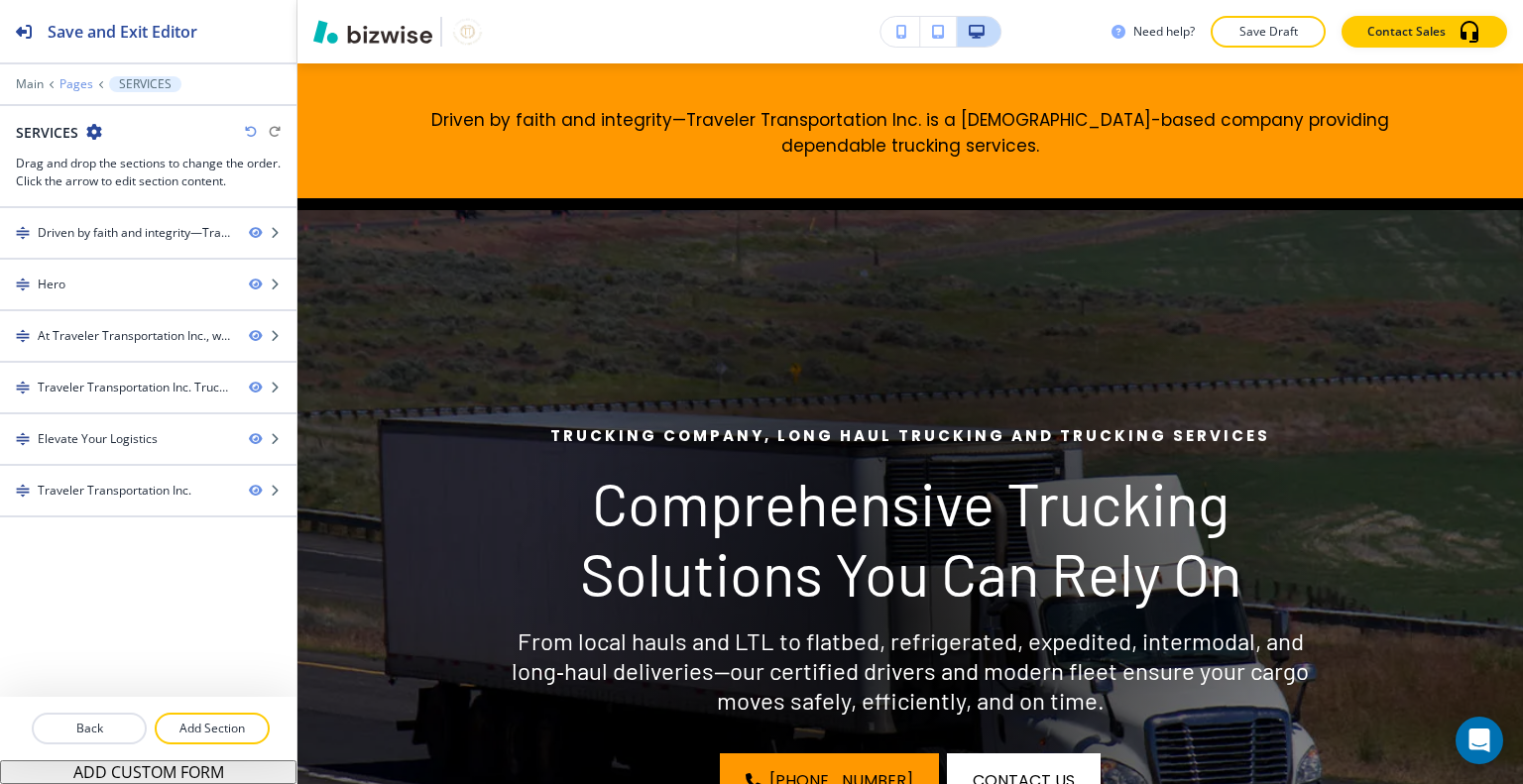 click on "Pages" at bounding box center [76, 84] 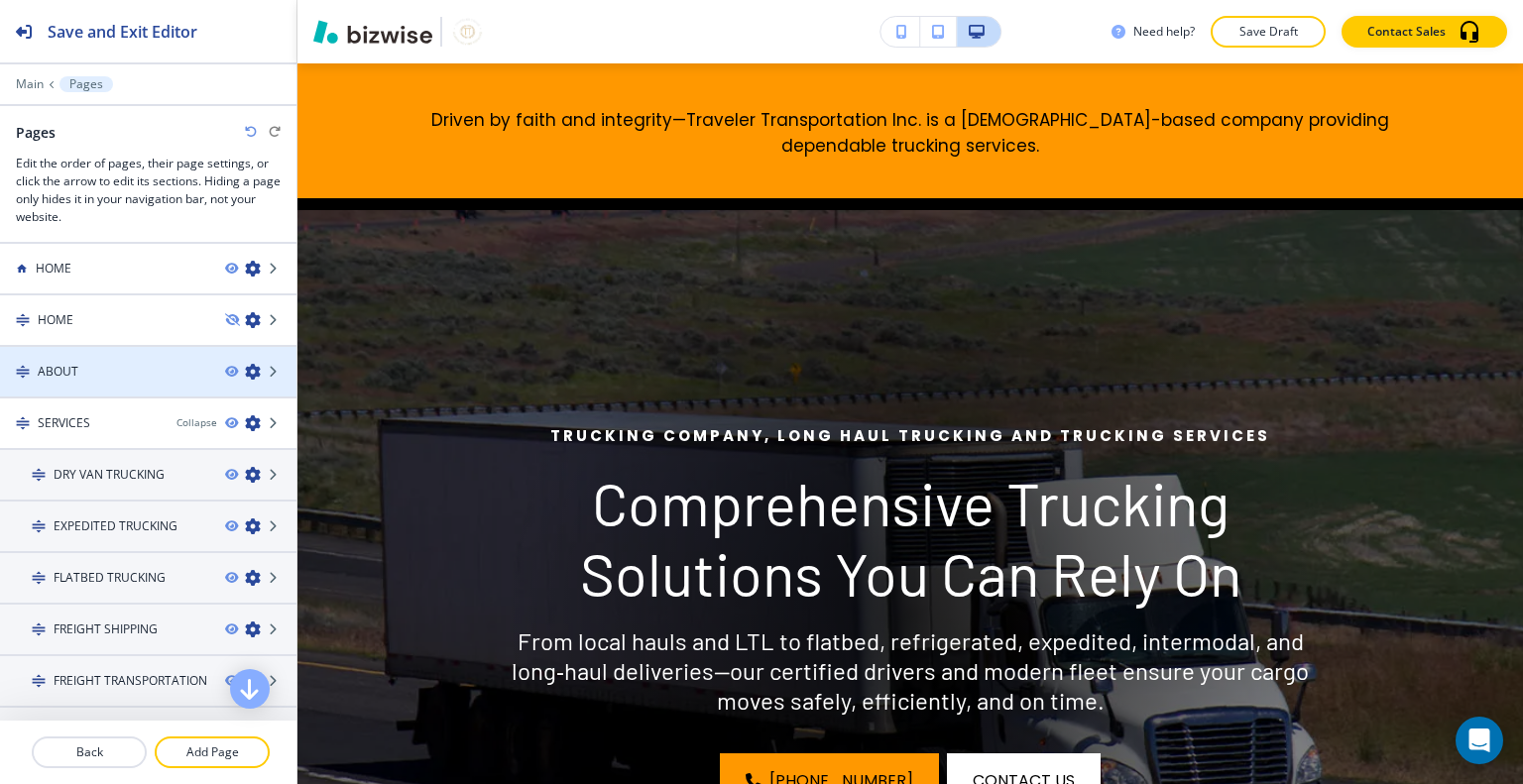 click on "ABOUT" at bounding box center (104, 372) 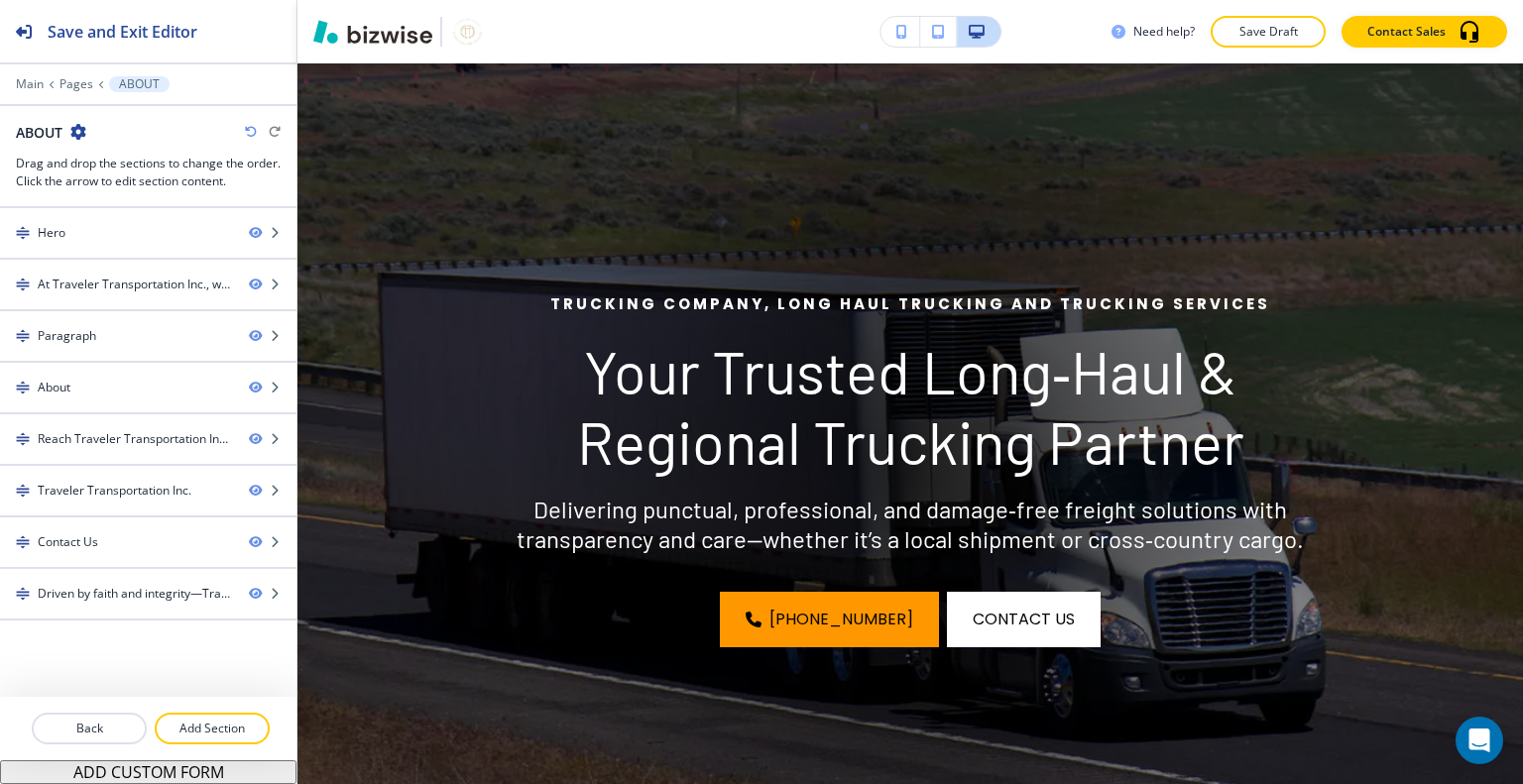 scroll, scrollTop: 0, scrollLeft: 0, axis: both 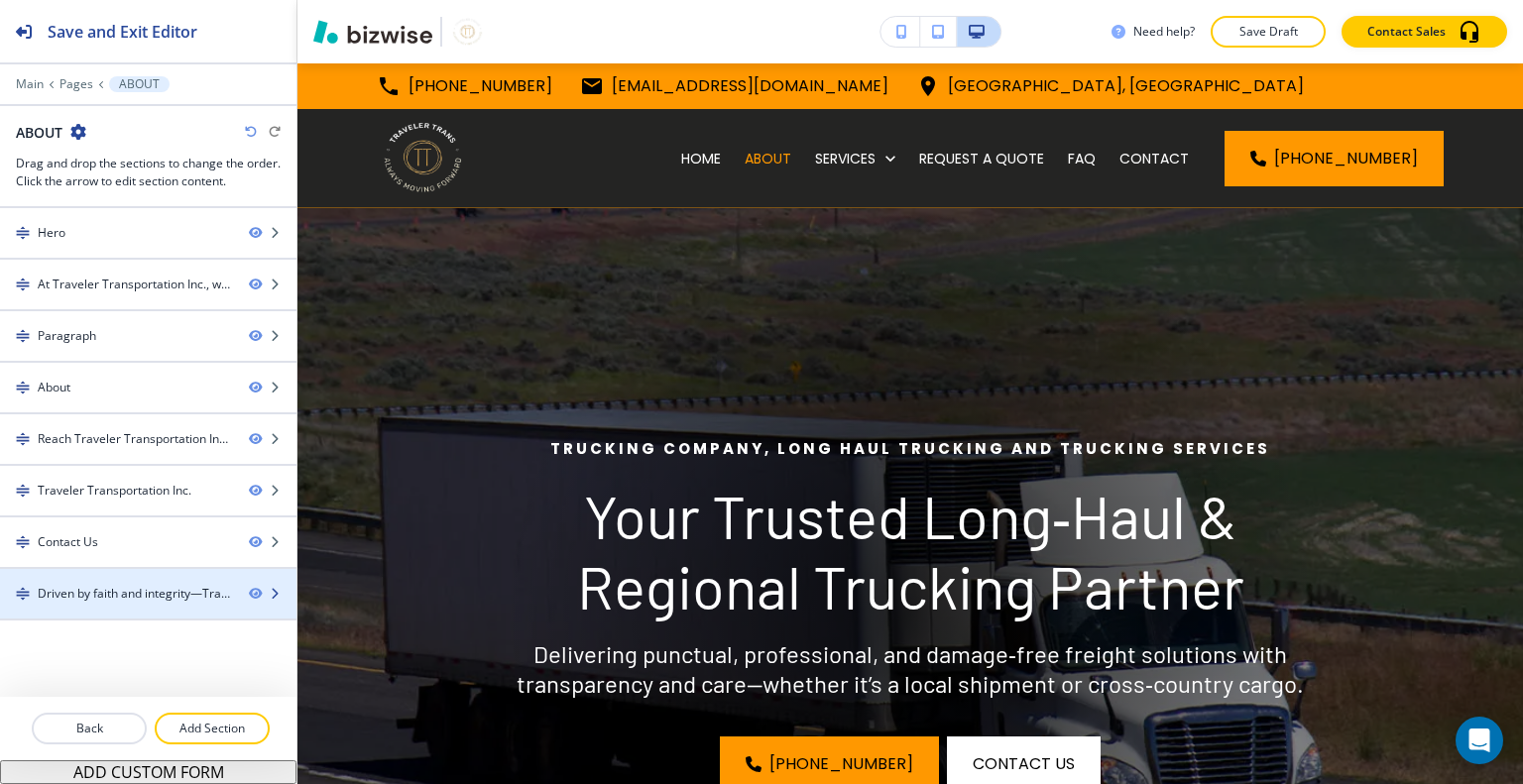 type 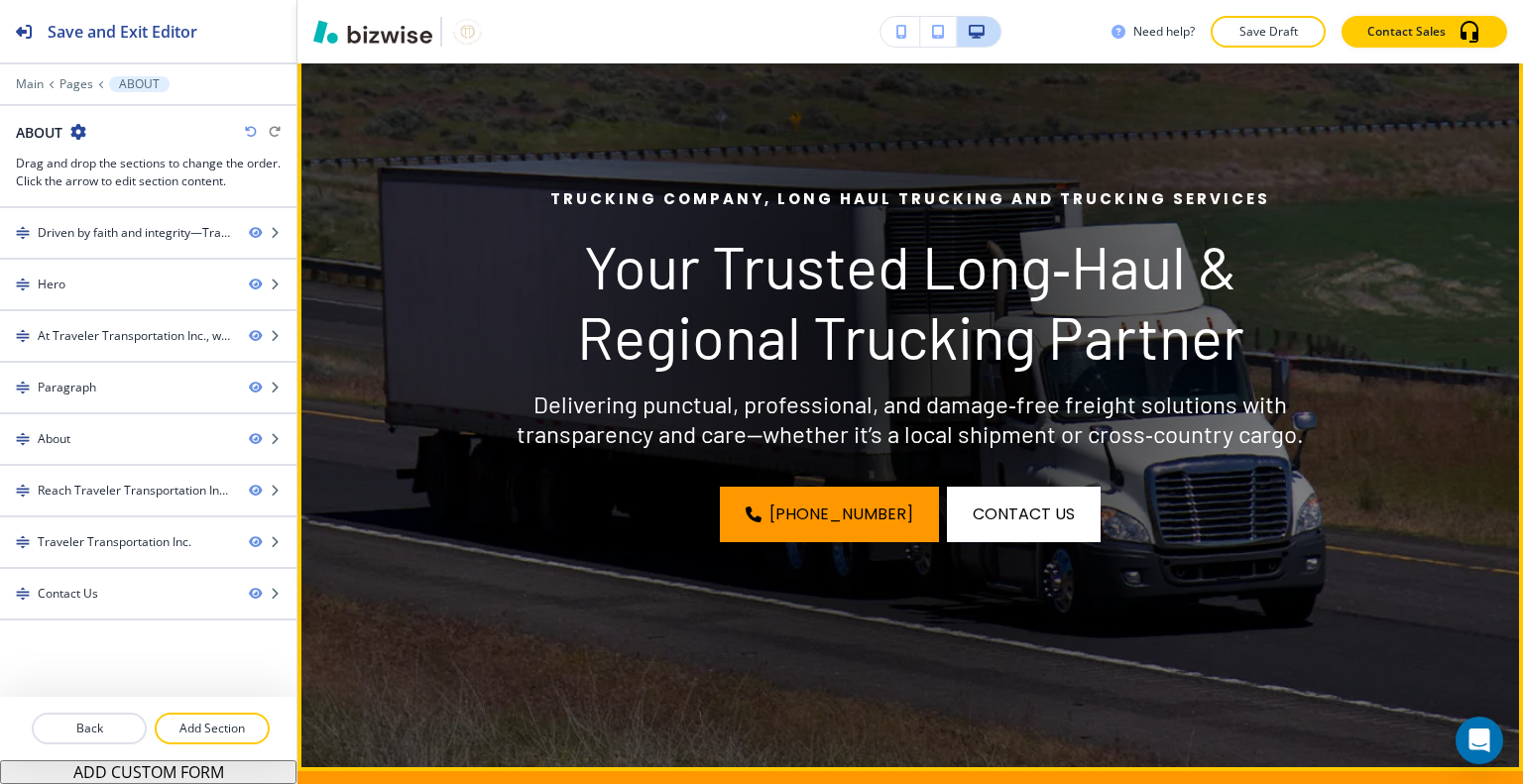 scroll, scrollTop: 0, scrollLeft: 0, axis: both 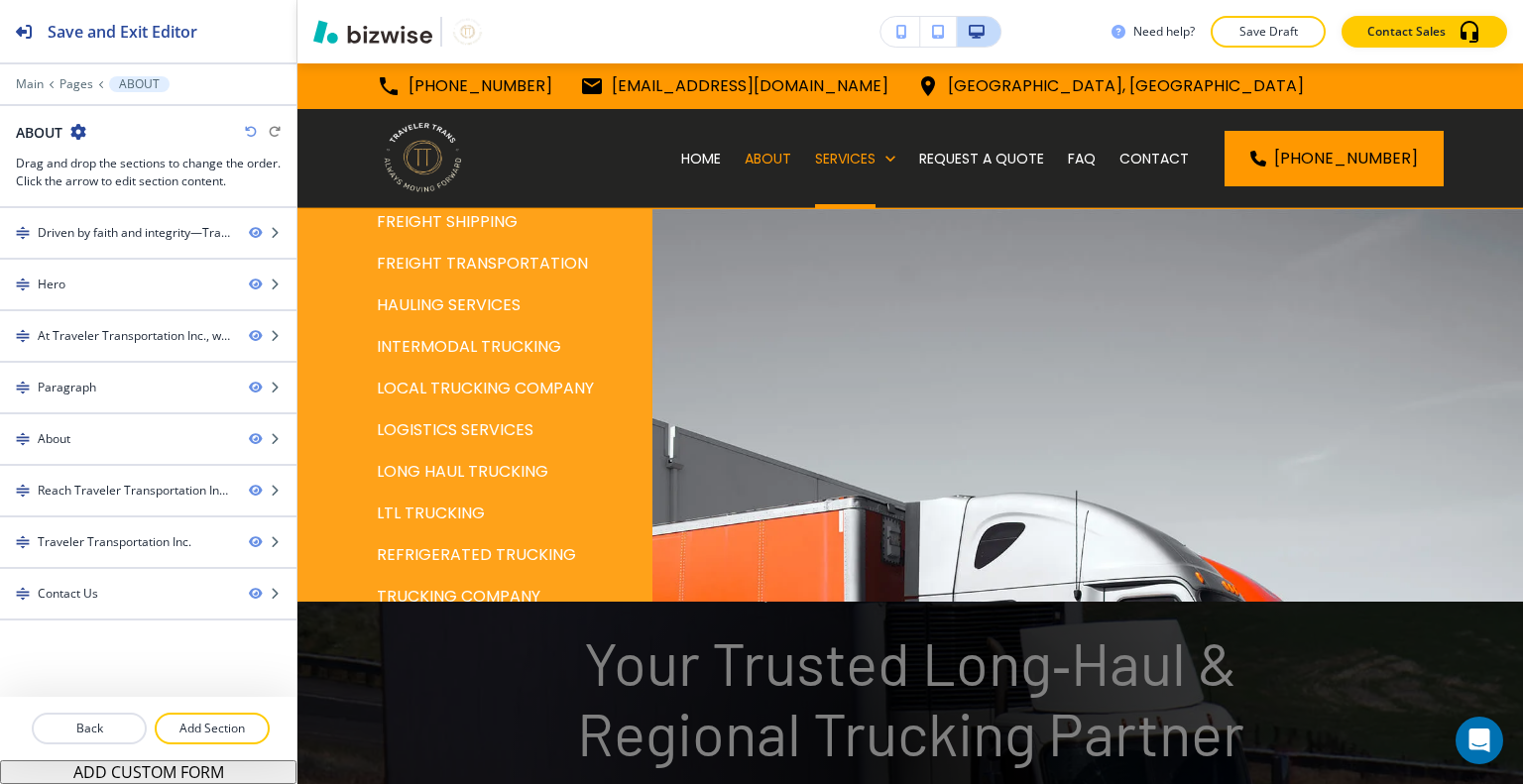 click on "LOCAL TRUCKING COMPANY" at bounding box center [485, 389] 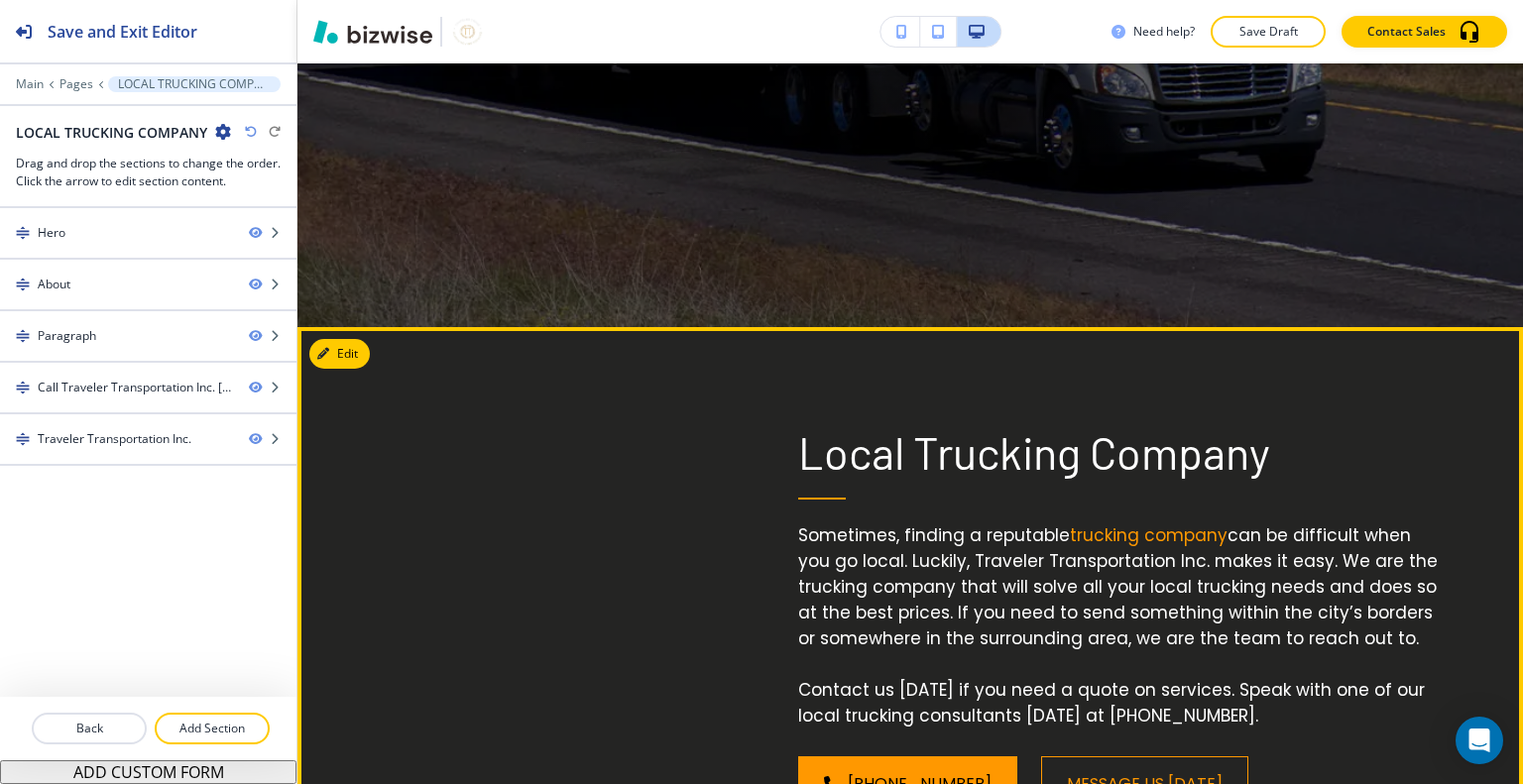 scroll, scrollTop: 1388, scrollLeft: 0, axis: vertical 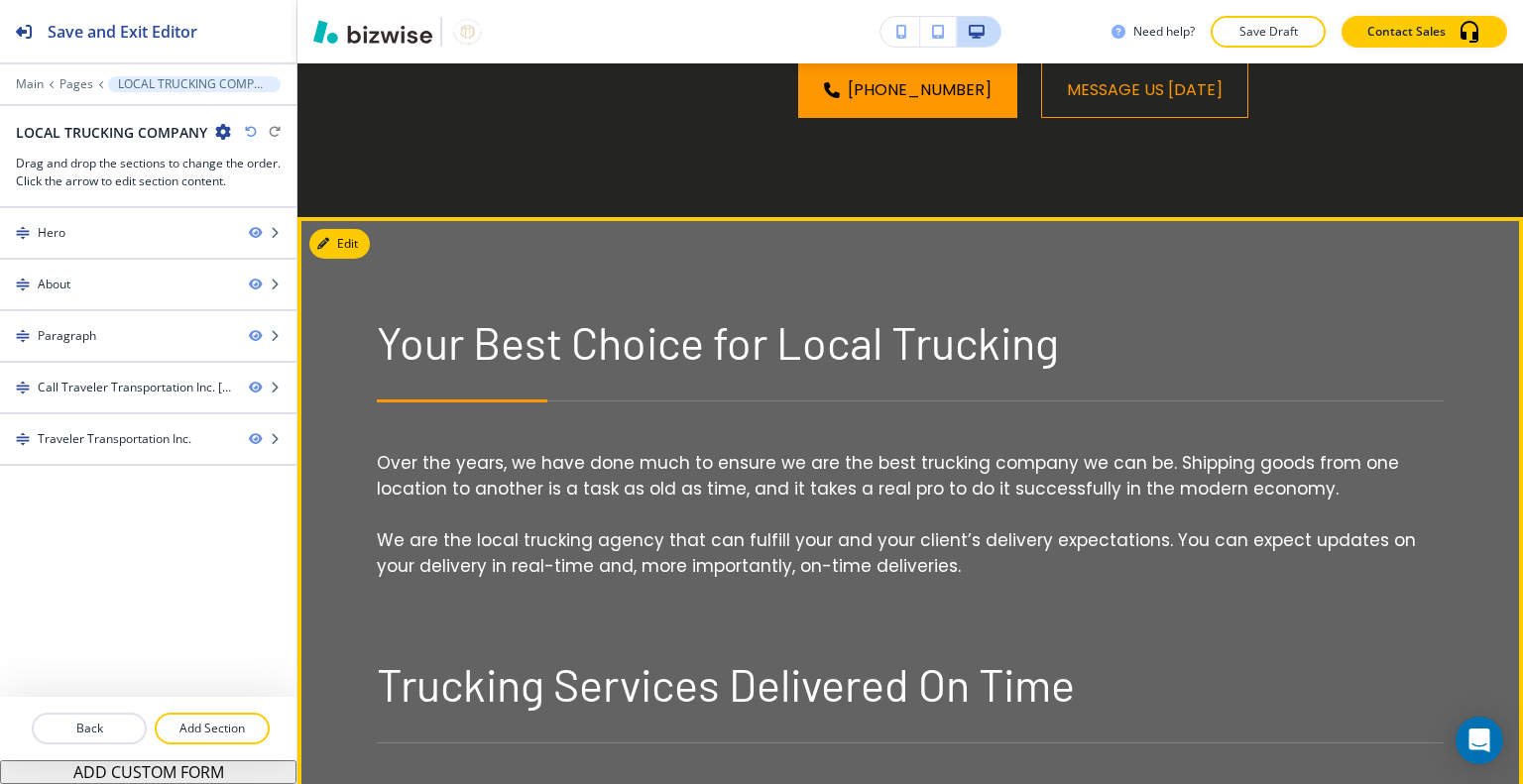 drag, startPoint x: 371, startPoint y: 241, endPoint x: 357, endPoint y: 250, distance: 16.643317 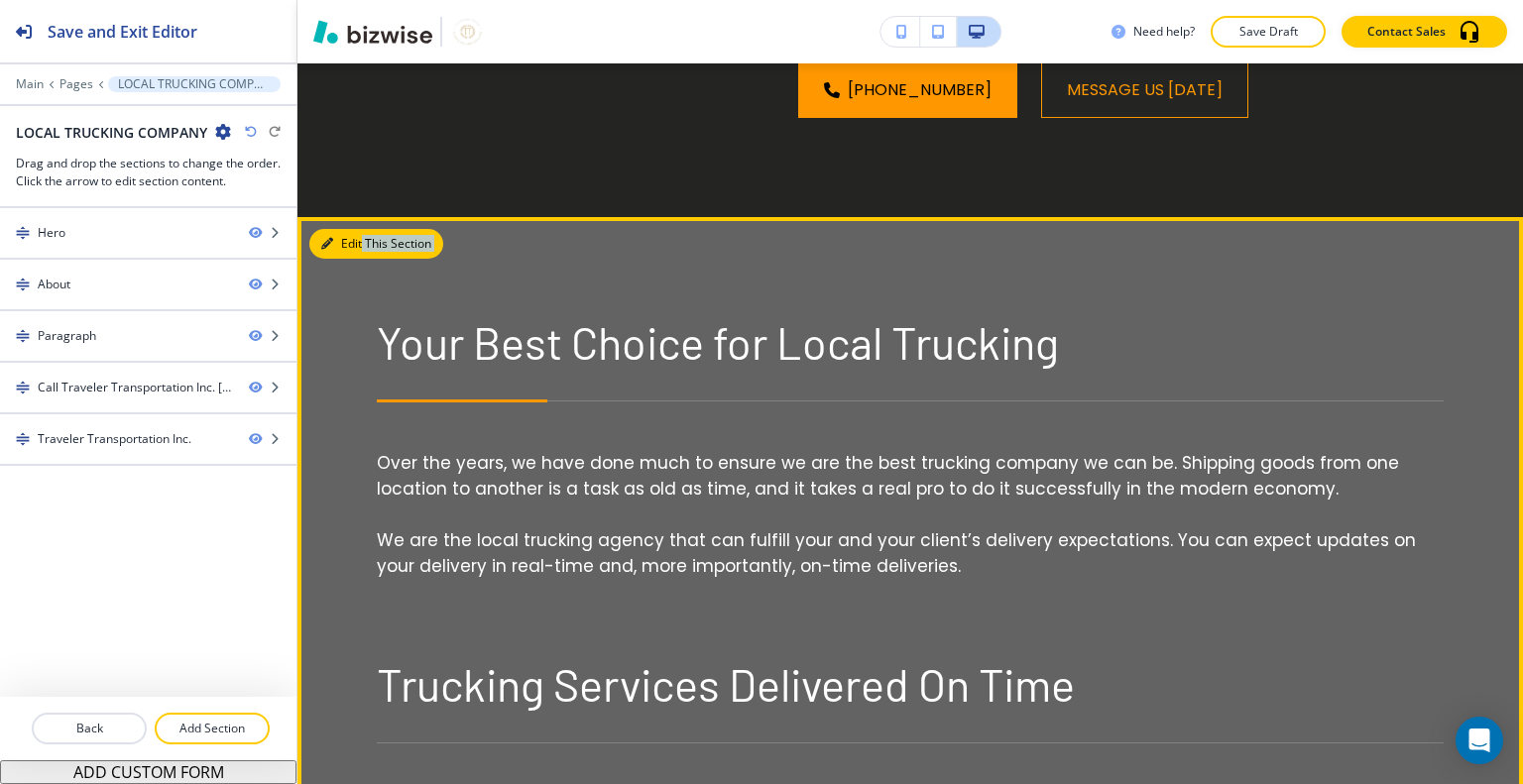click on "Edit This Section" at bounding box center [376, 244] 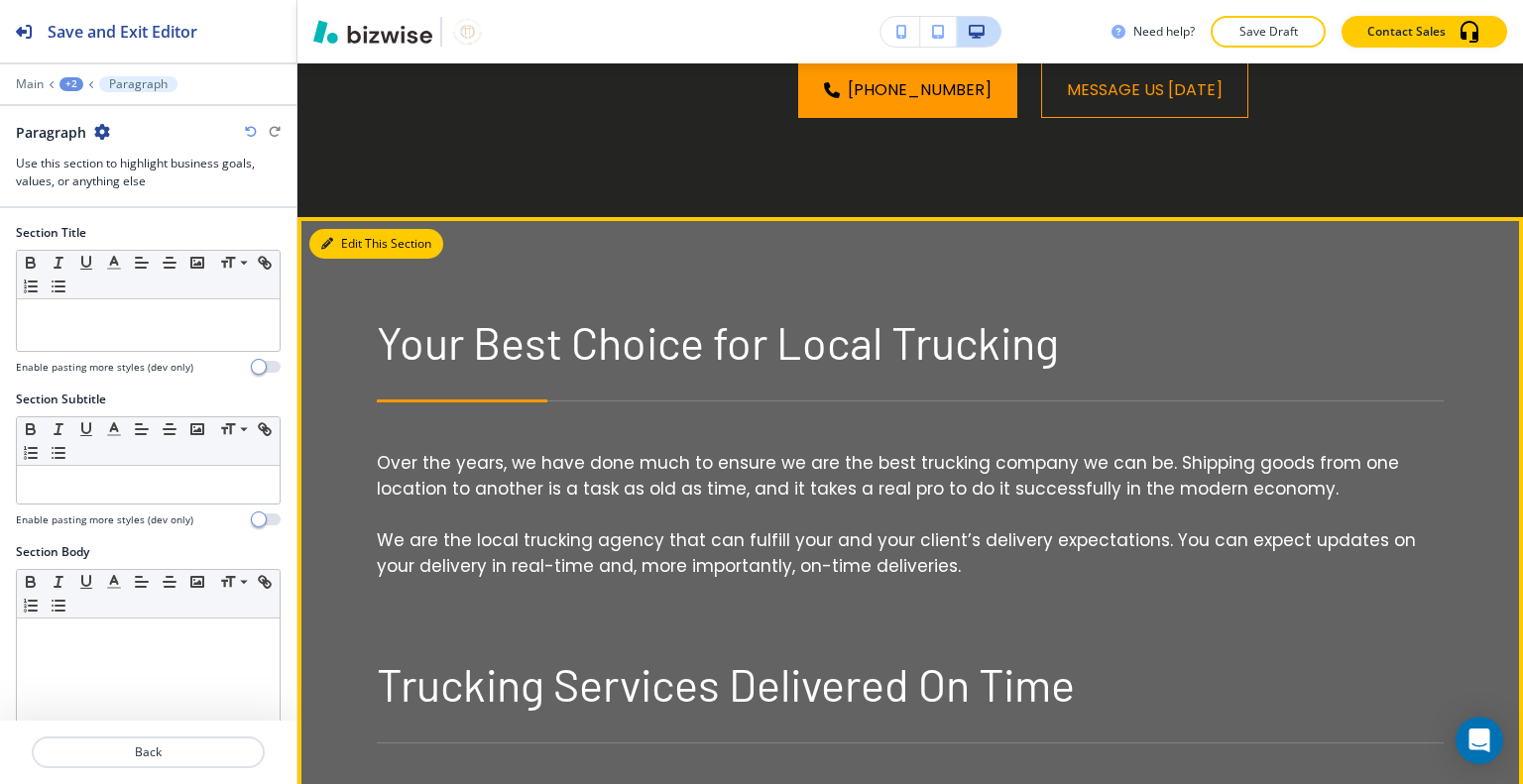 scroll, scrollTop: 1540, scrollLeft: 0, axis: vertical 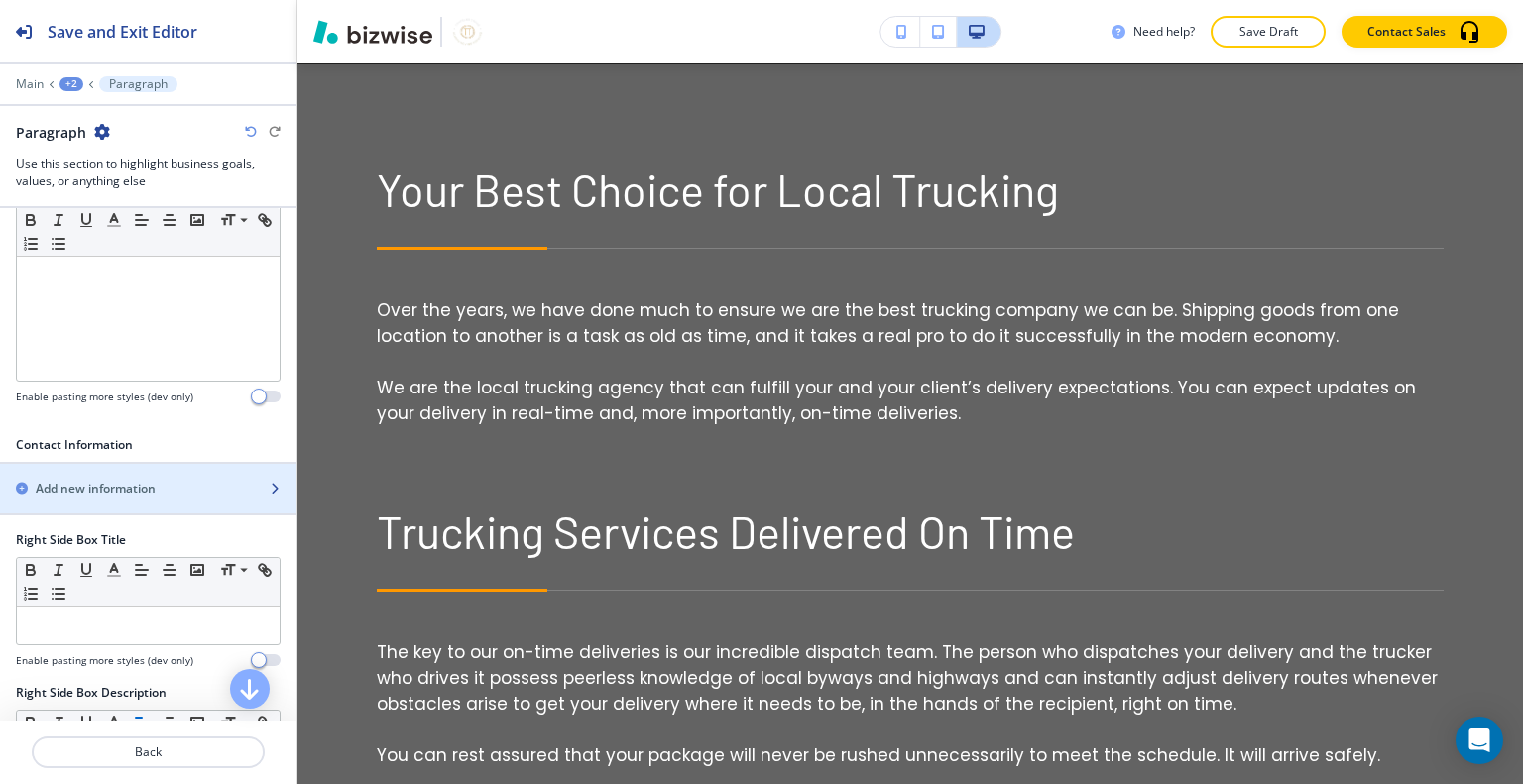 click on "Add new information" at bounding box center [95, 489] 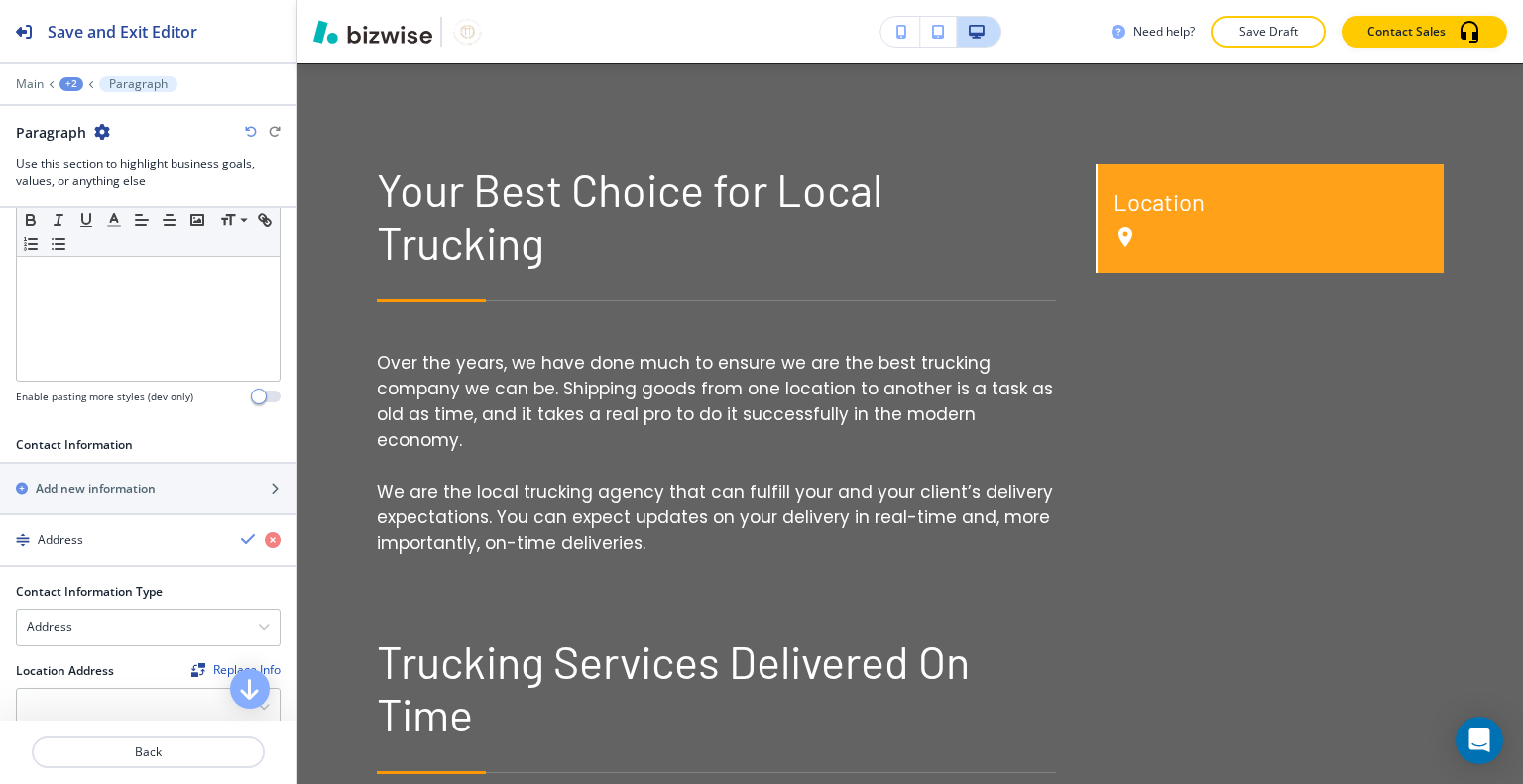 scroll, scrollTop: 595, scrollLeft: 0, axis: vertical 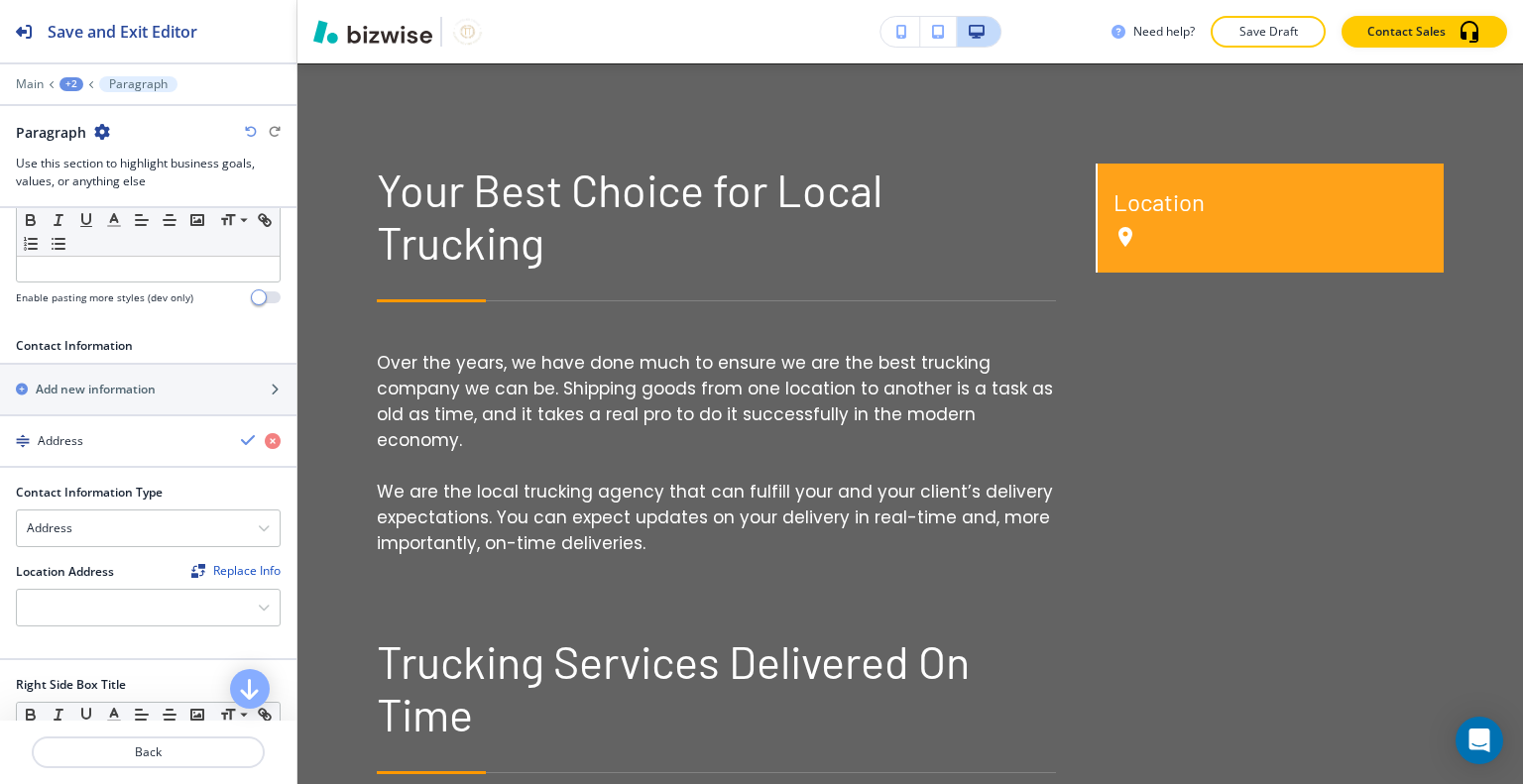 click at bounding box center (148, 585) 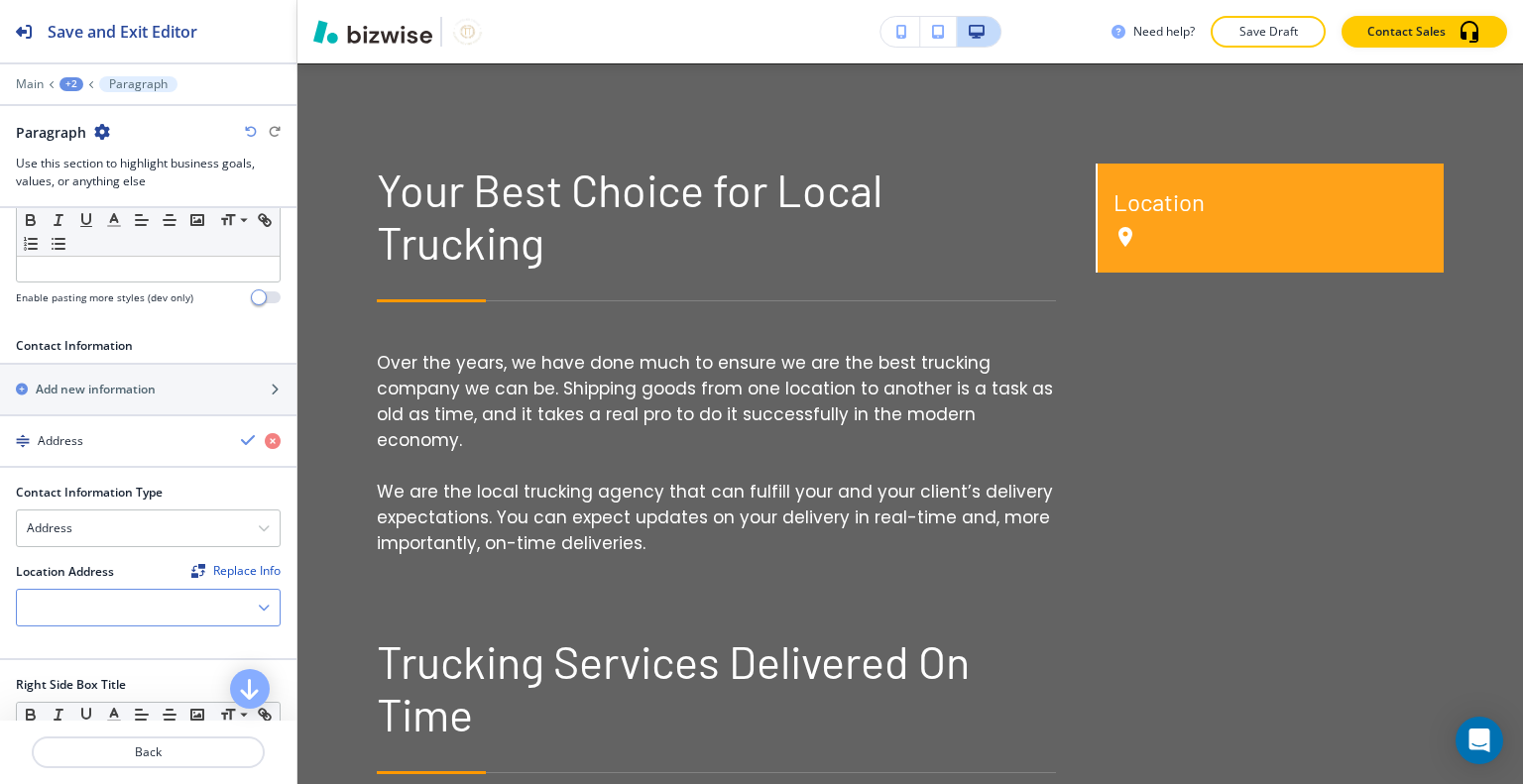 click at bounding box center (148, 608) 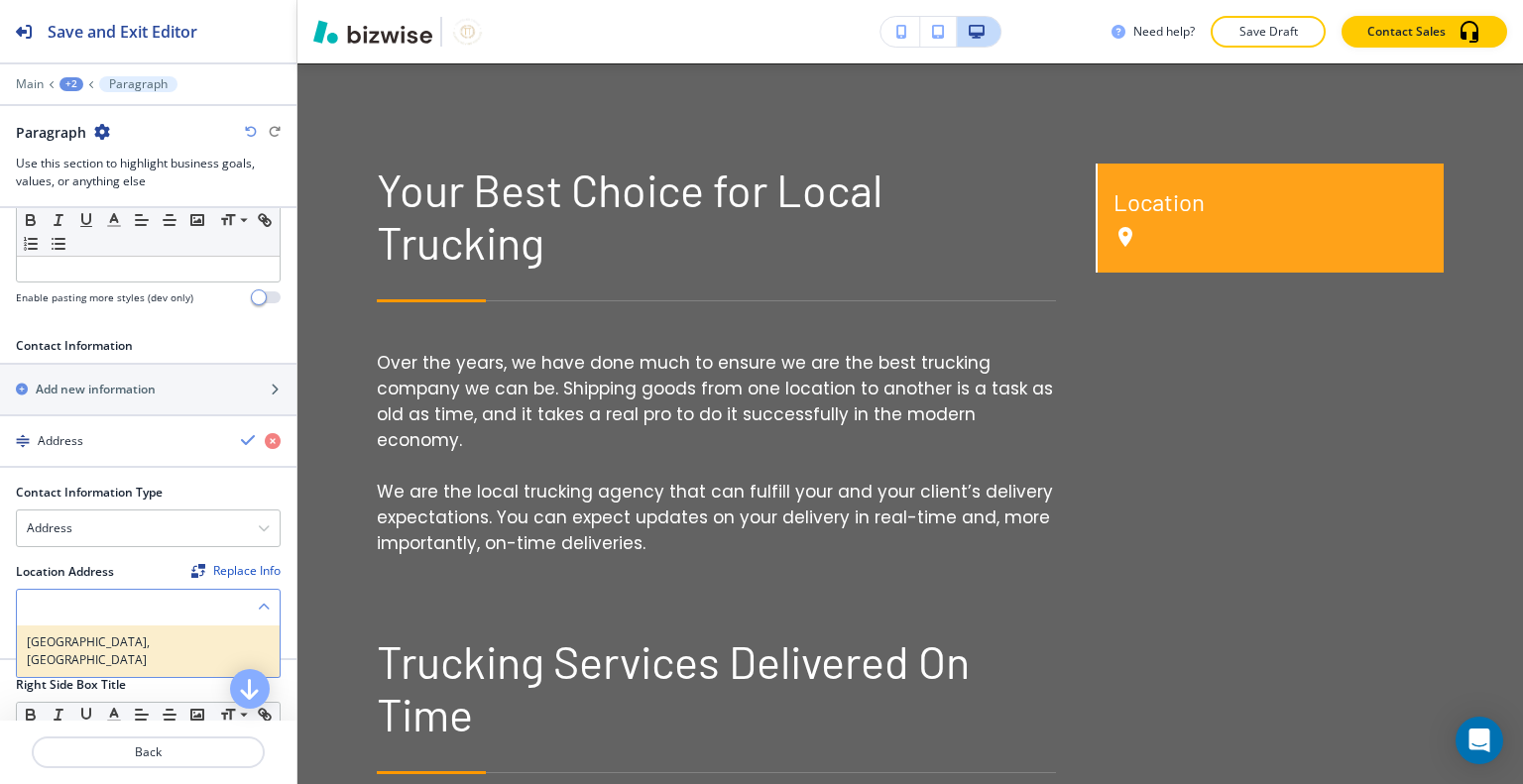 click on "[GEOGRAPHIC_DATA], [GEOGRAPHIC_DATA]" at bounding box center (148, 651) 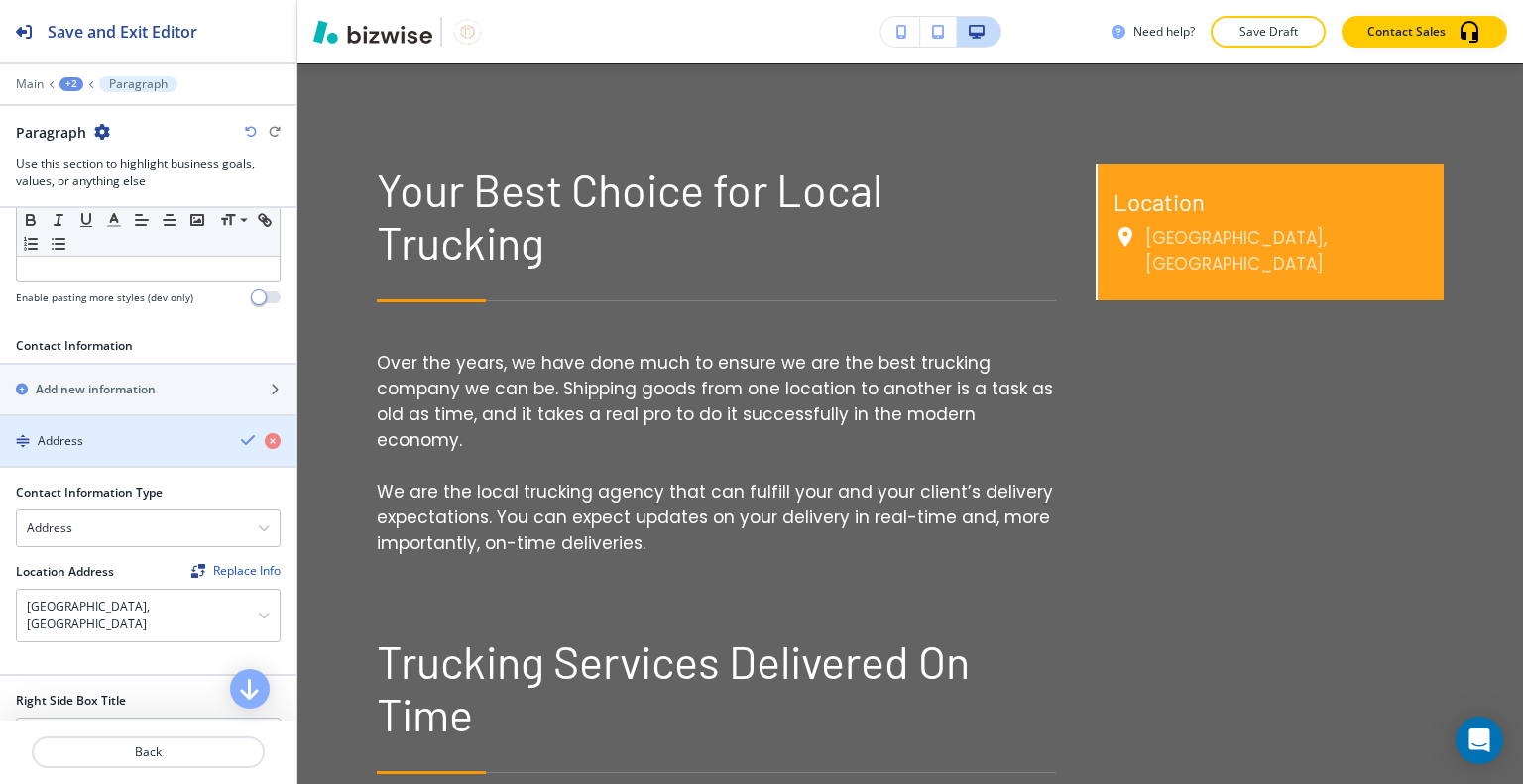 click at bounding box center [249, 440] 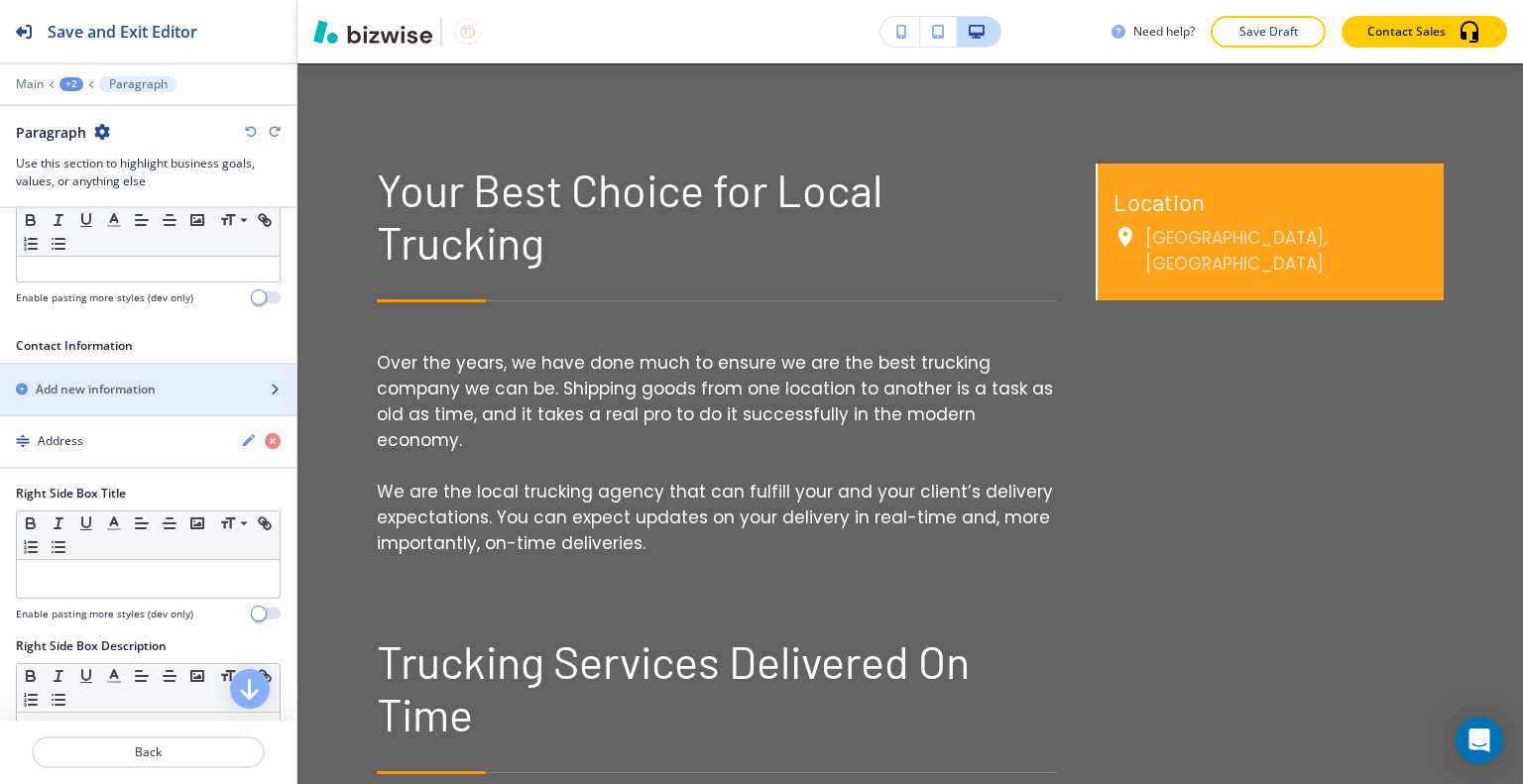 click on "Add new information" at bounding box center (126, 390) 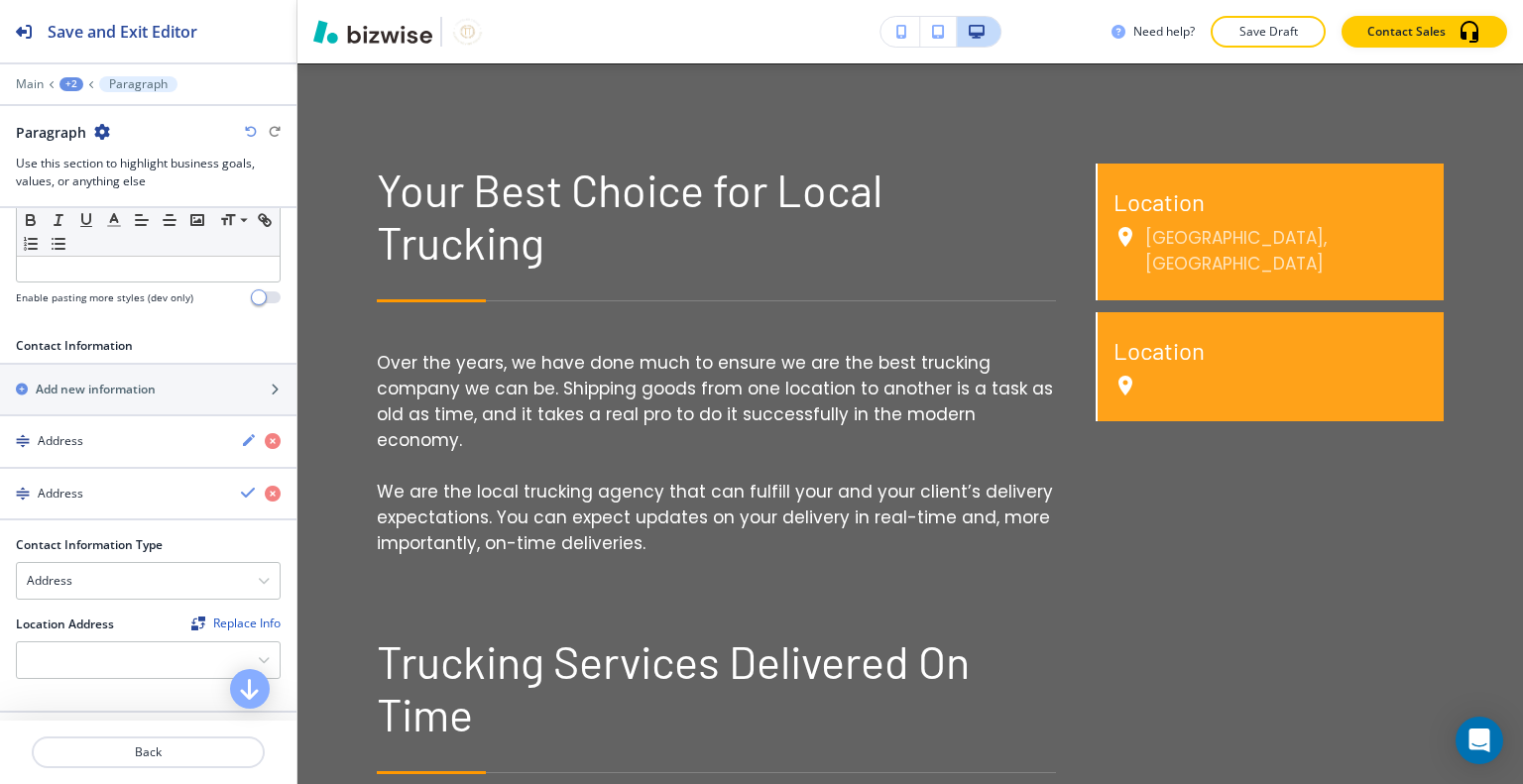scroll, scrollTop: 694, scrollLeft: 0, axis: vertical 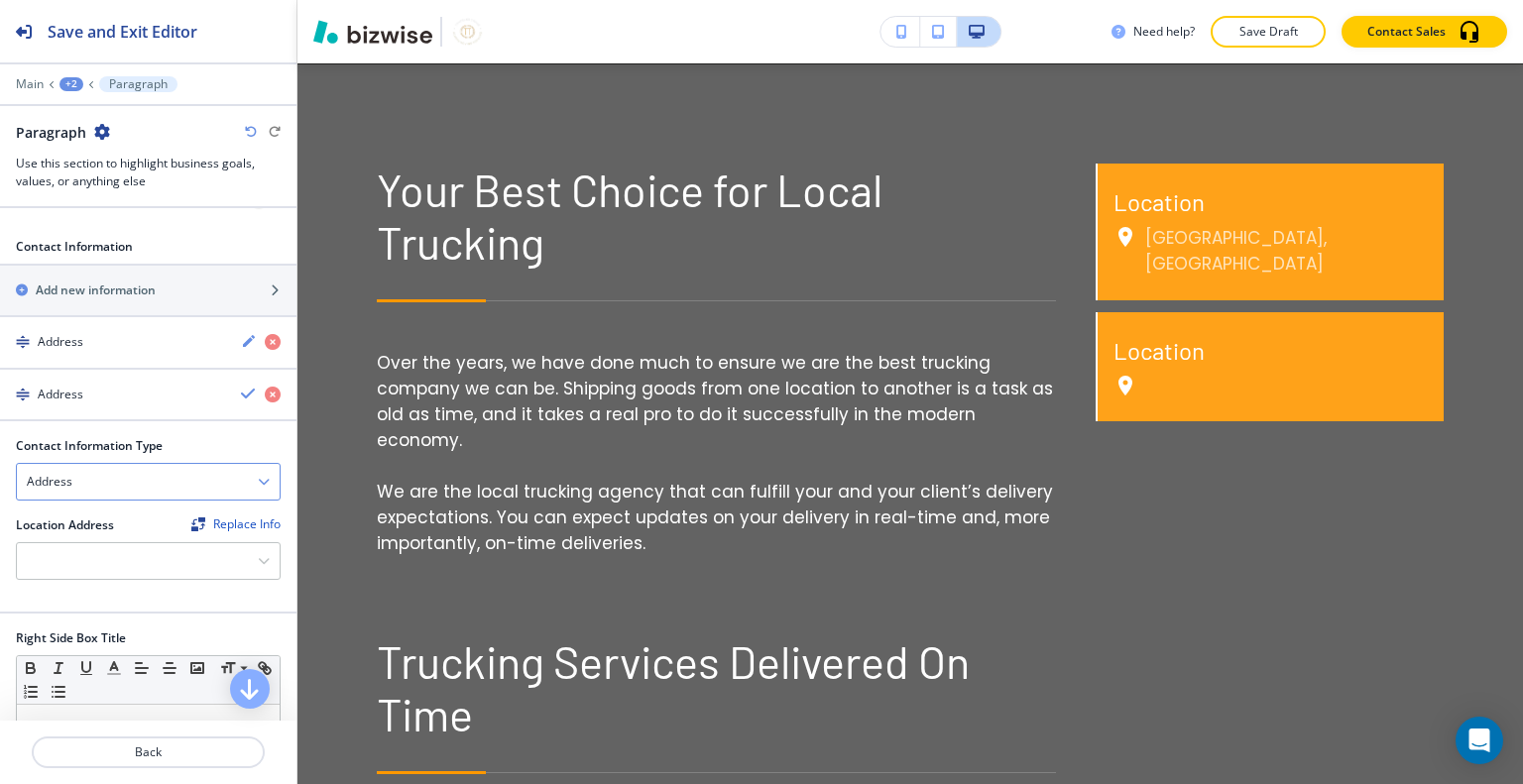 click on "Address" at bounding box center [148, 482] 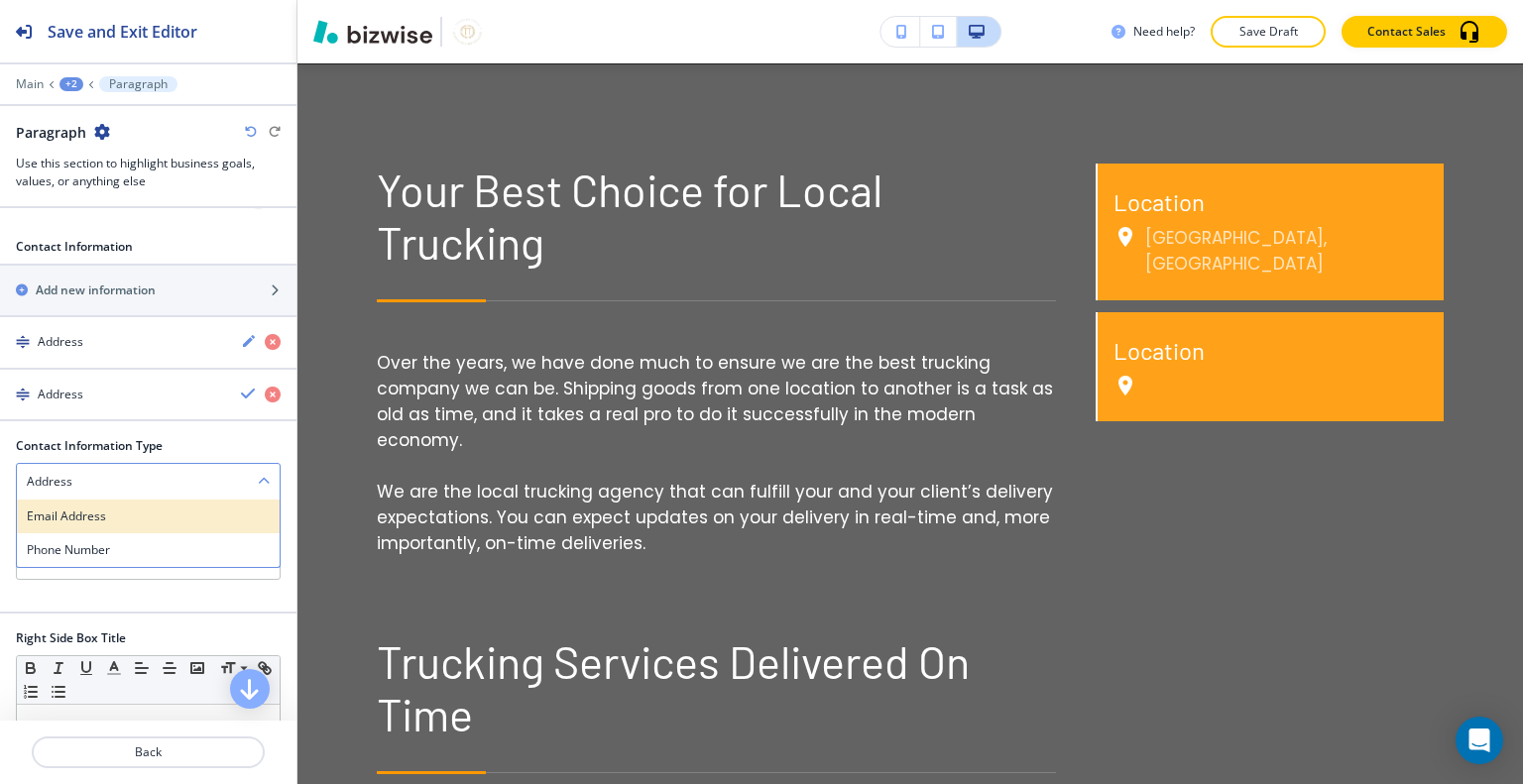 click on "Email Address" at bounding box center (148, 516) 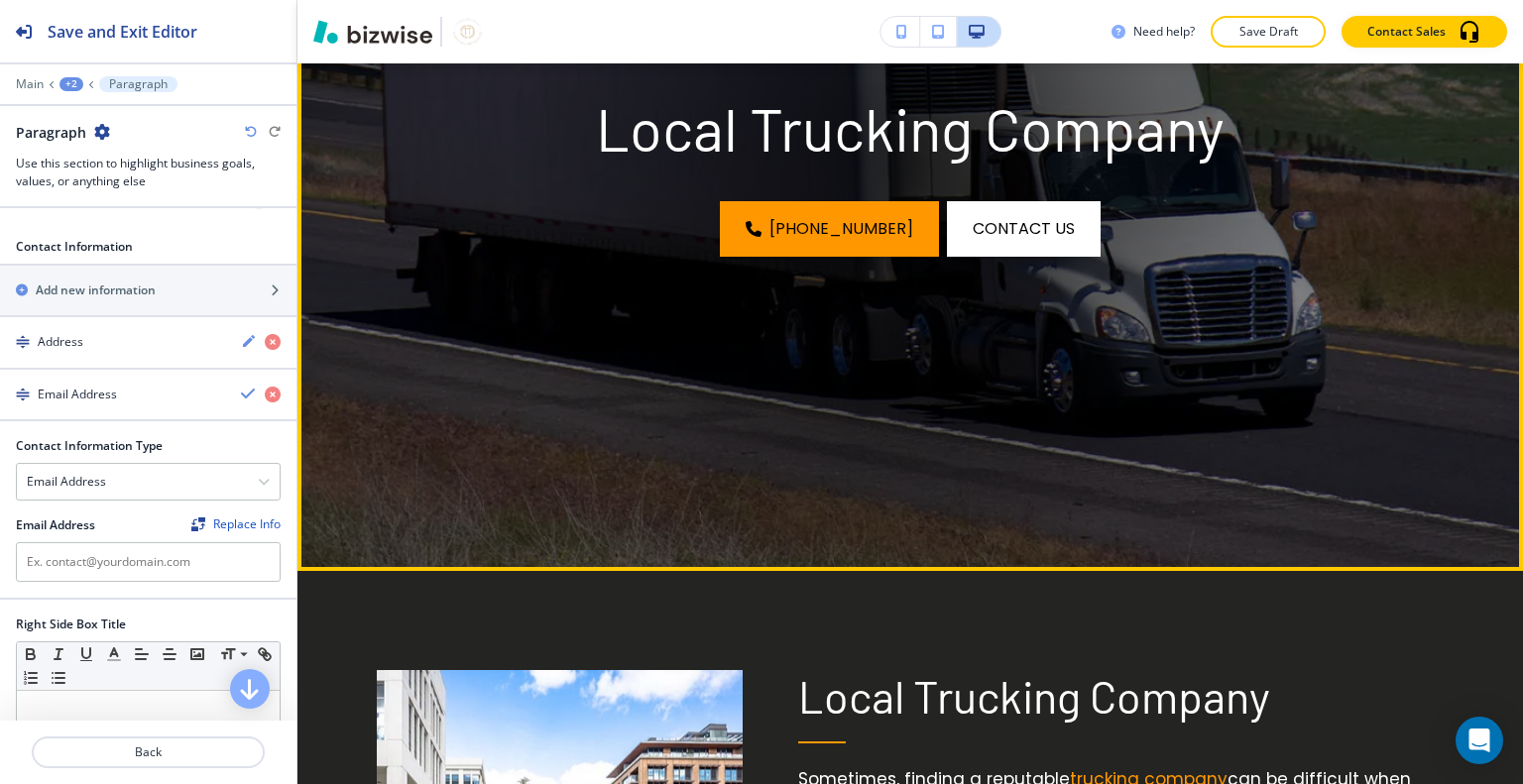 scroll, scrollTop: 0, scrollLeft: 0, axis: both 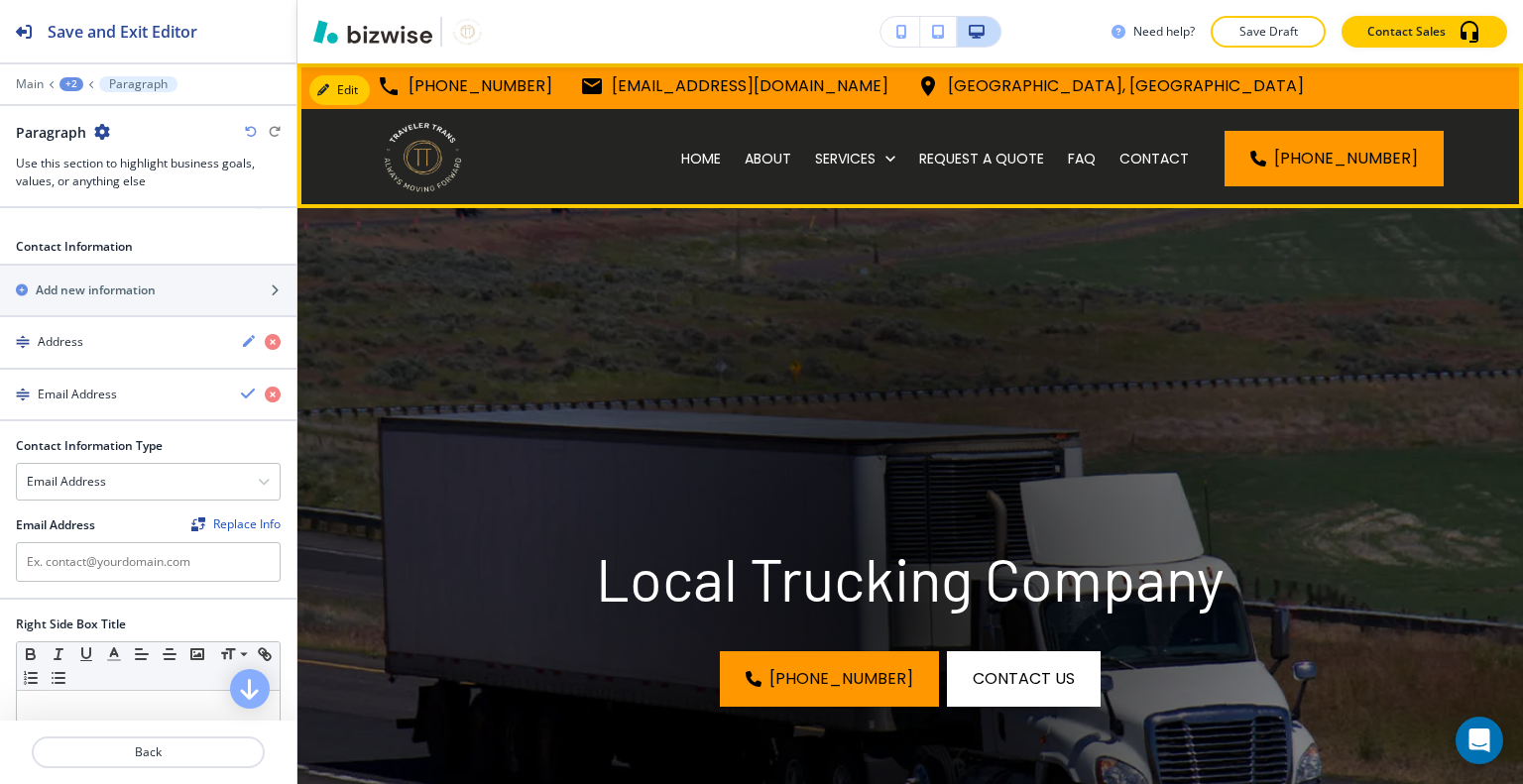 drag, startPoint x: 897, startPoint y: 87, endPoint x: 577, endPoint y: 87, distance: 320 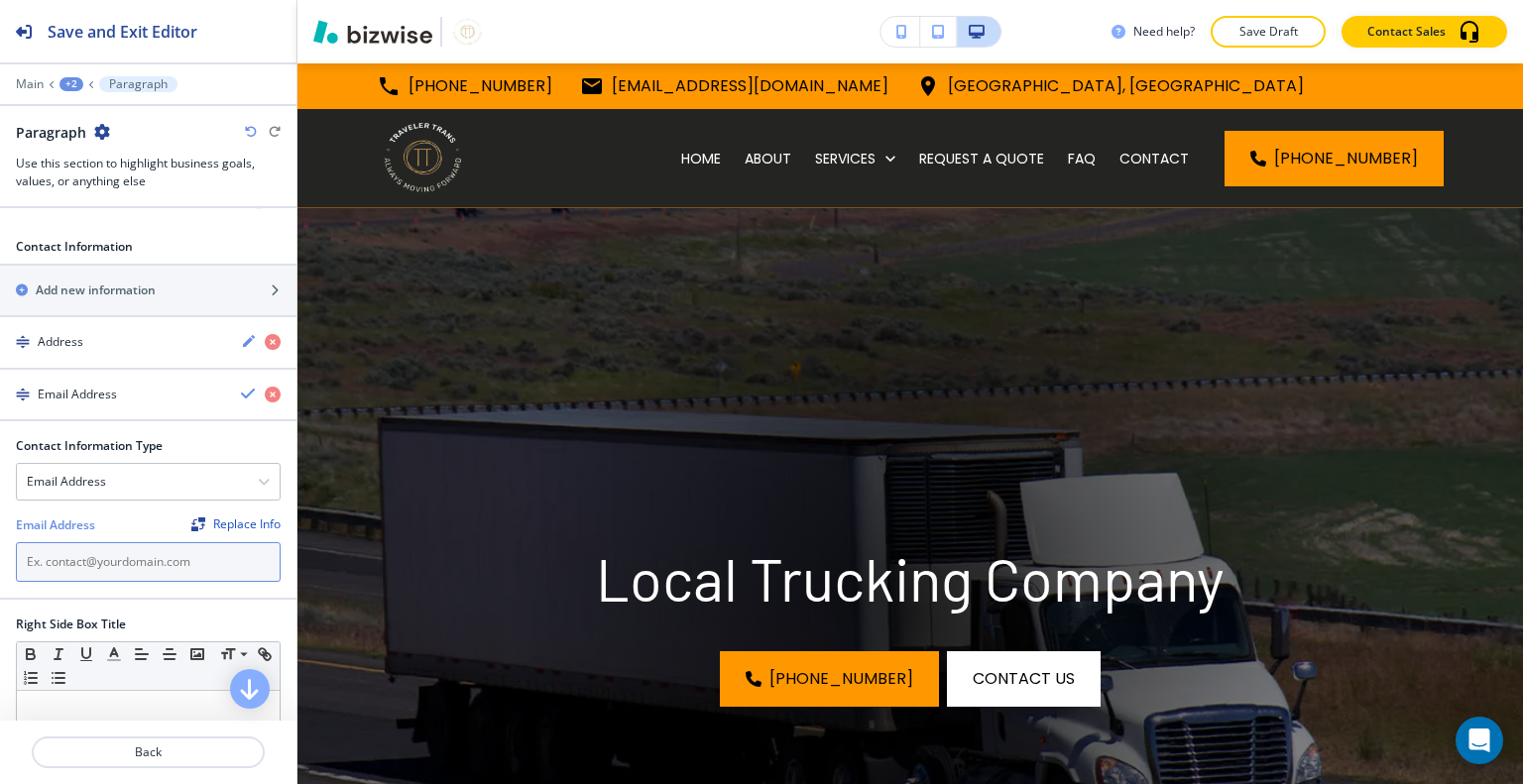 paste on "[EMAIL_ADDRESS][DOMAIN_NAME]" 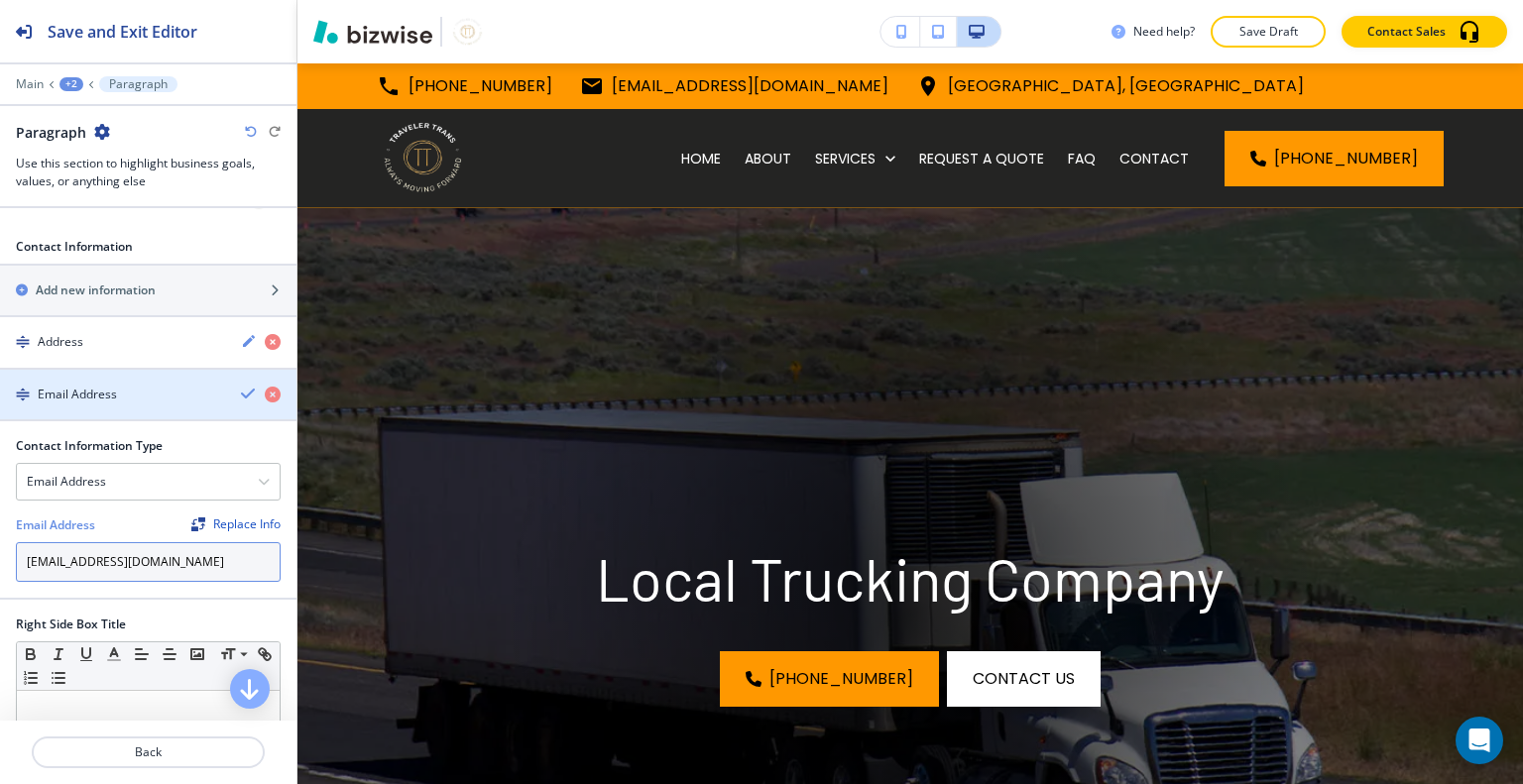 type on "[EMAIL_ADDRESS][DOMAIN_NAME]" 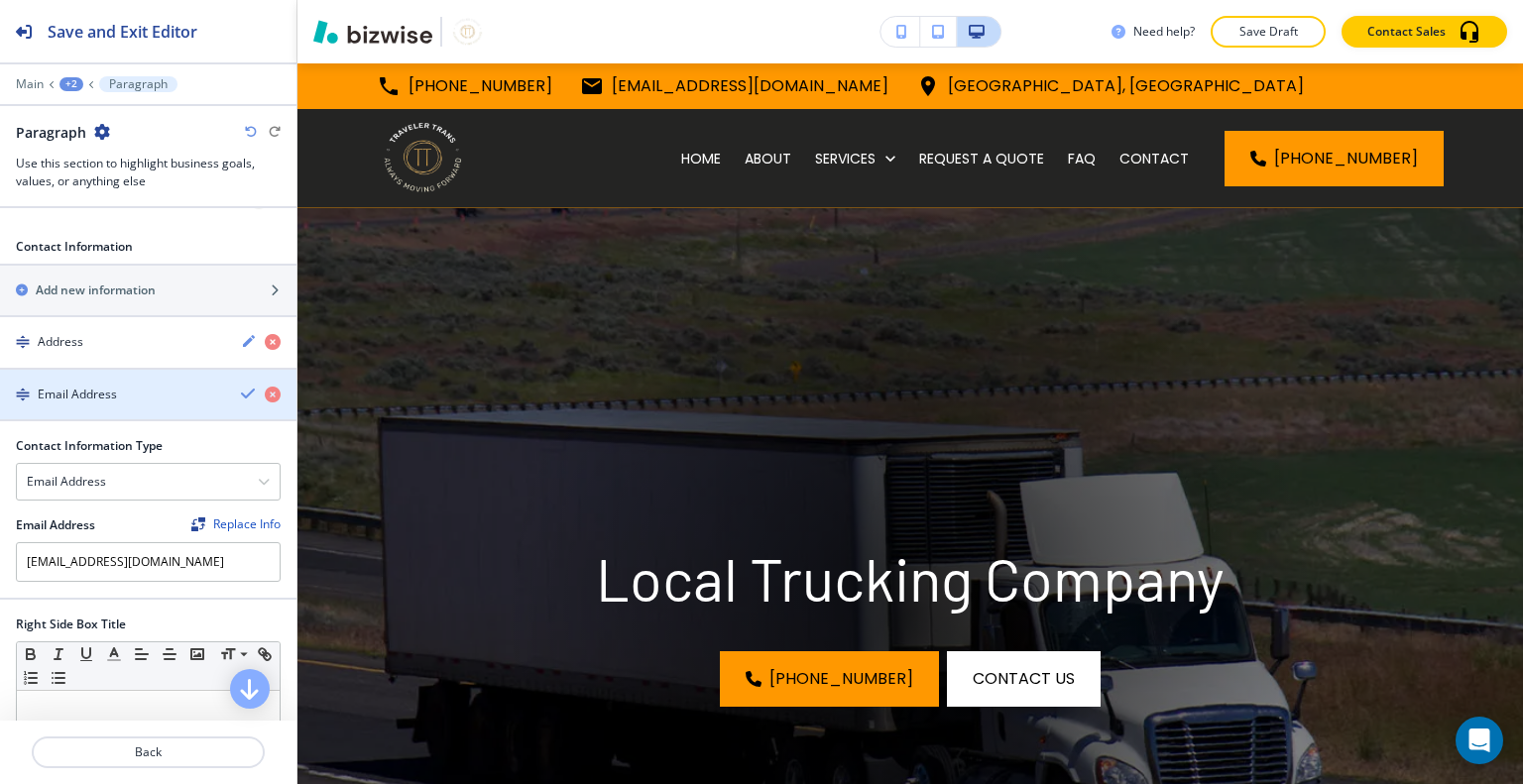 click at bounding box center [249, 393] 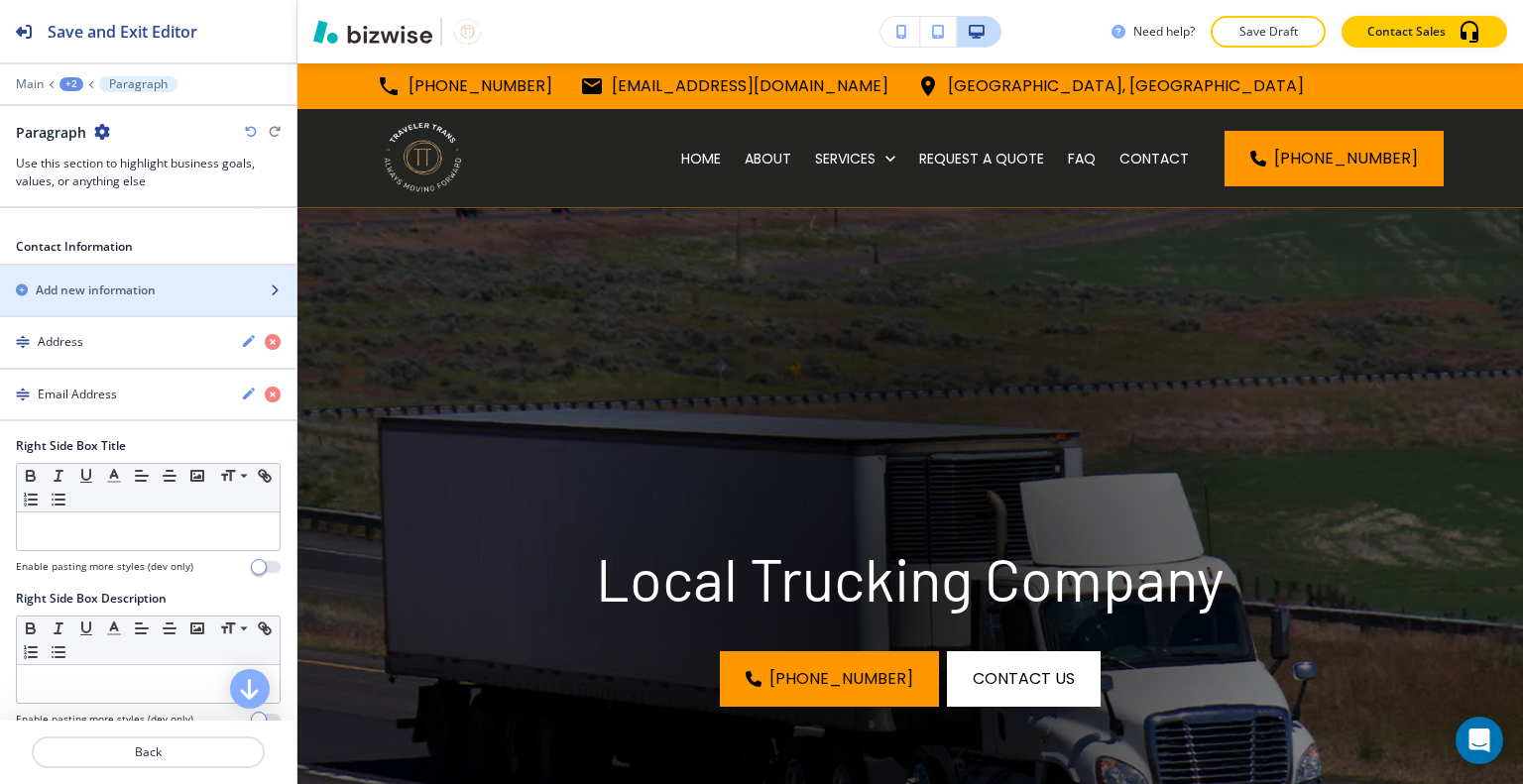 click on "Add new information" at bounding box center (95, 290) 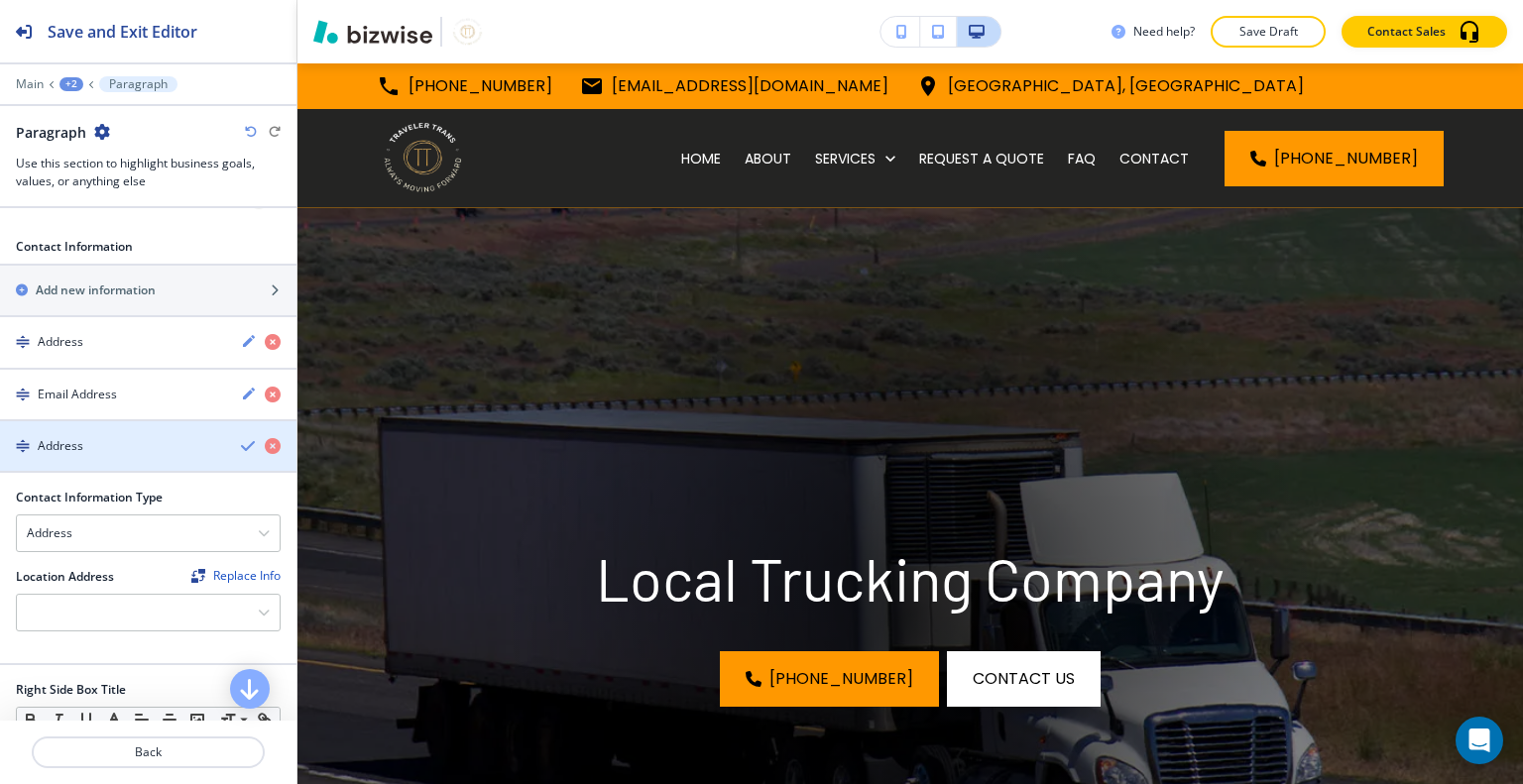 click at bounding box center (148, 463) 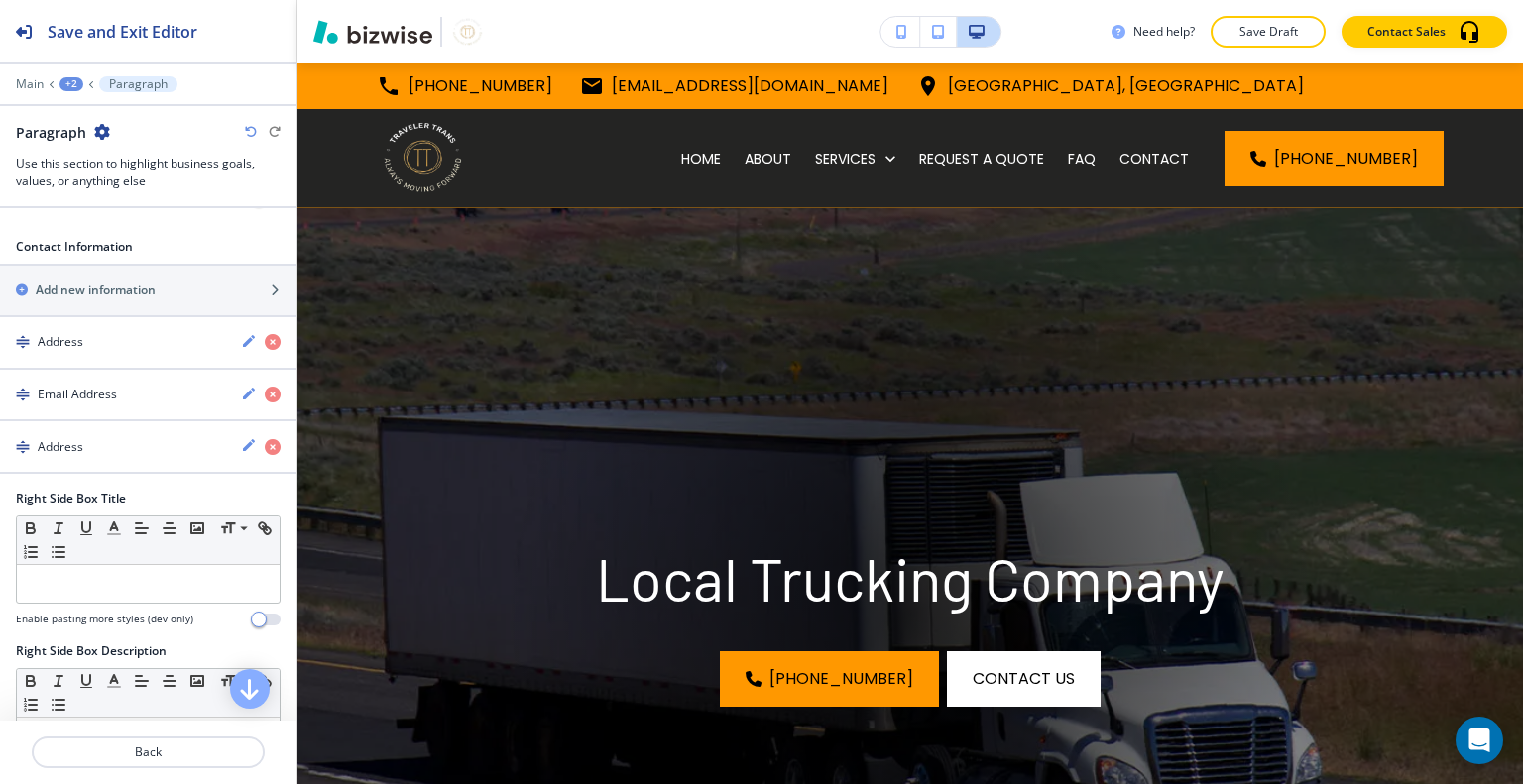click on "Address" at bounding box center [112, 447] 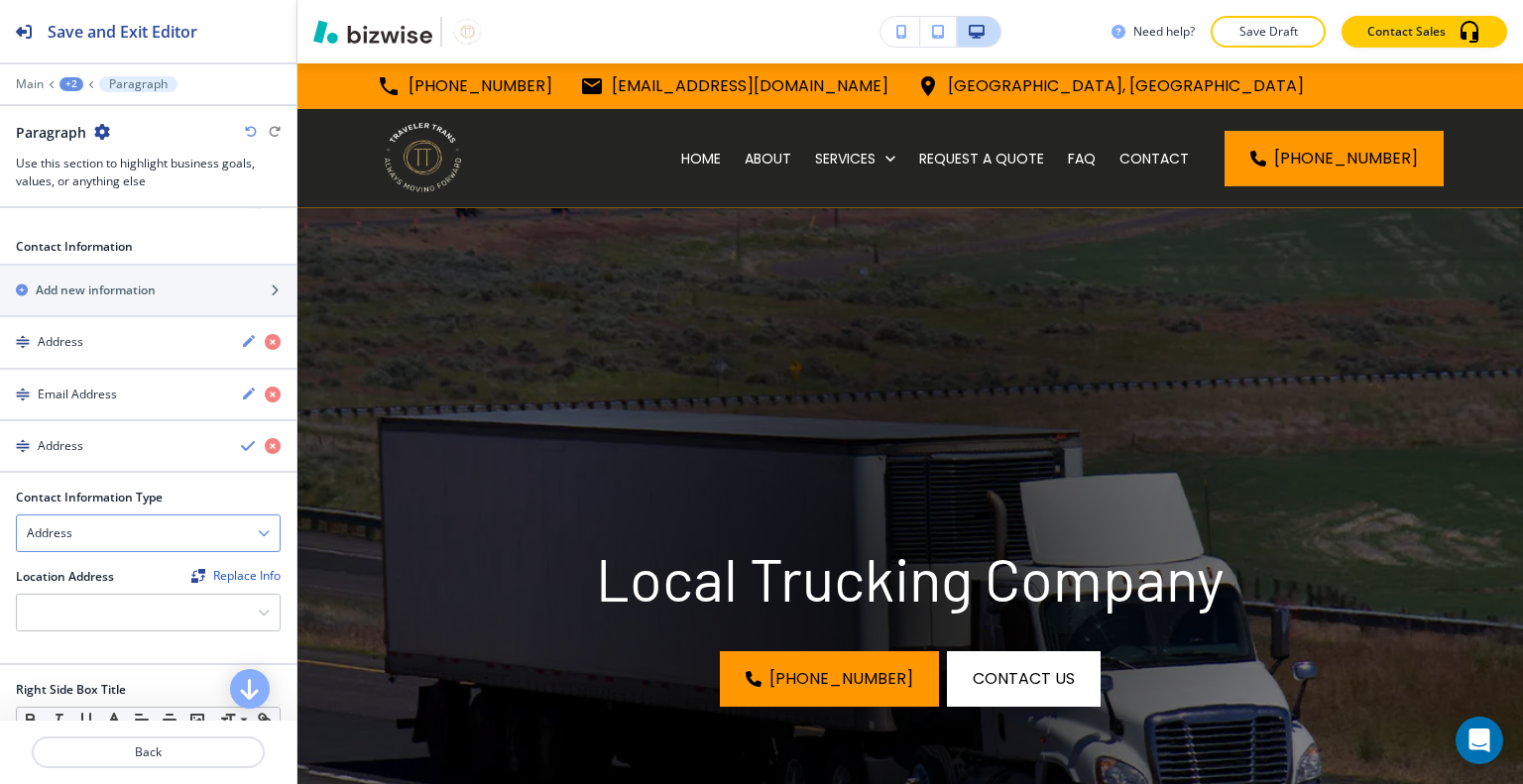 drag, startPoint x: 119, startPoint y: 518, endPoint x: 116, endPoint y: 532, distance: 14.3178211 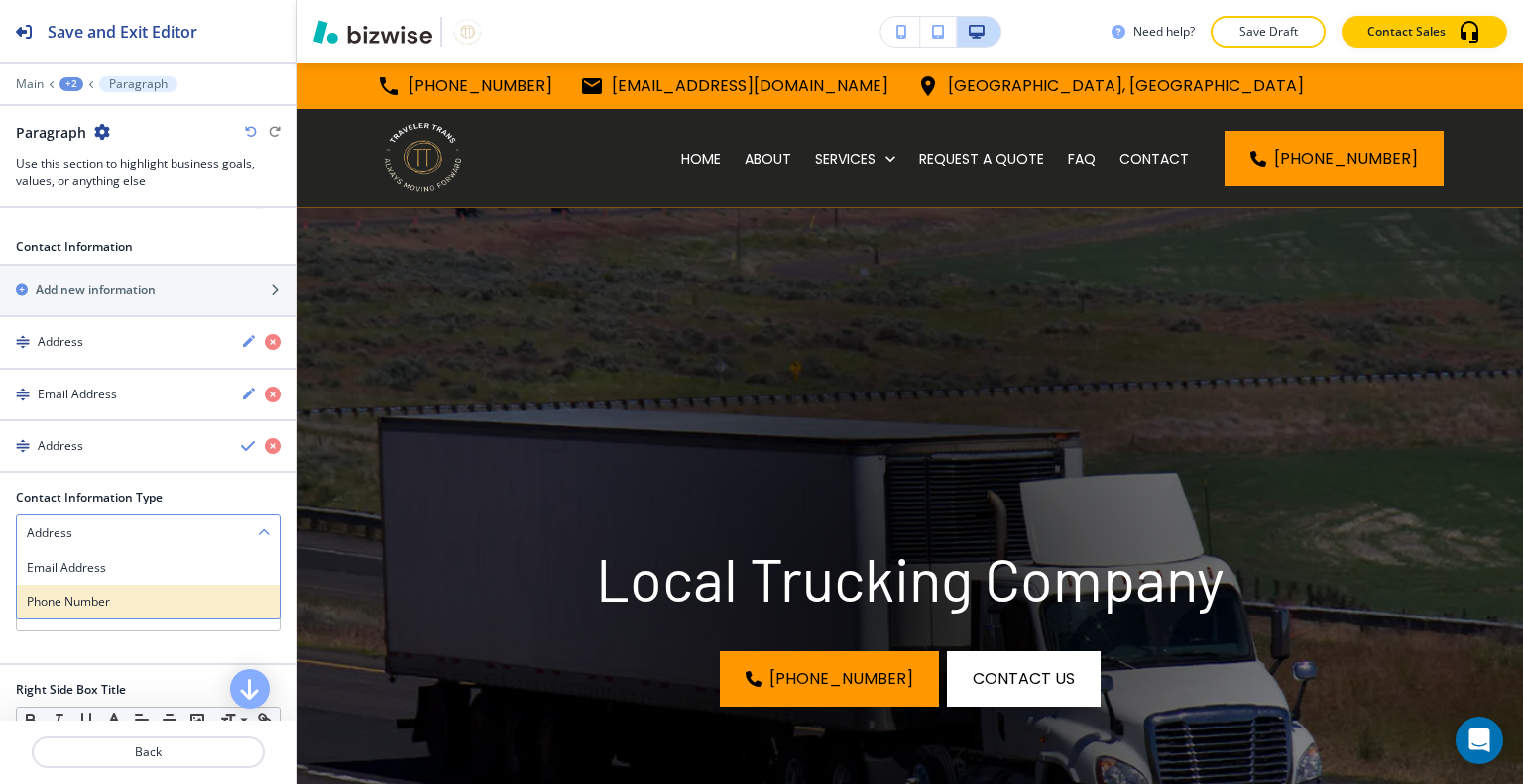 click on "Phone Number" at bounding box center (148, 602) 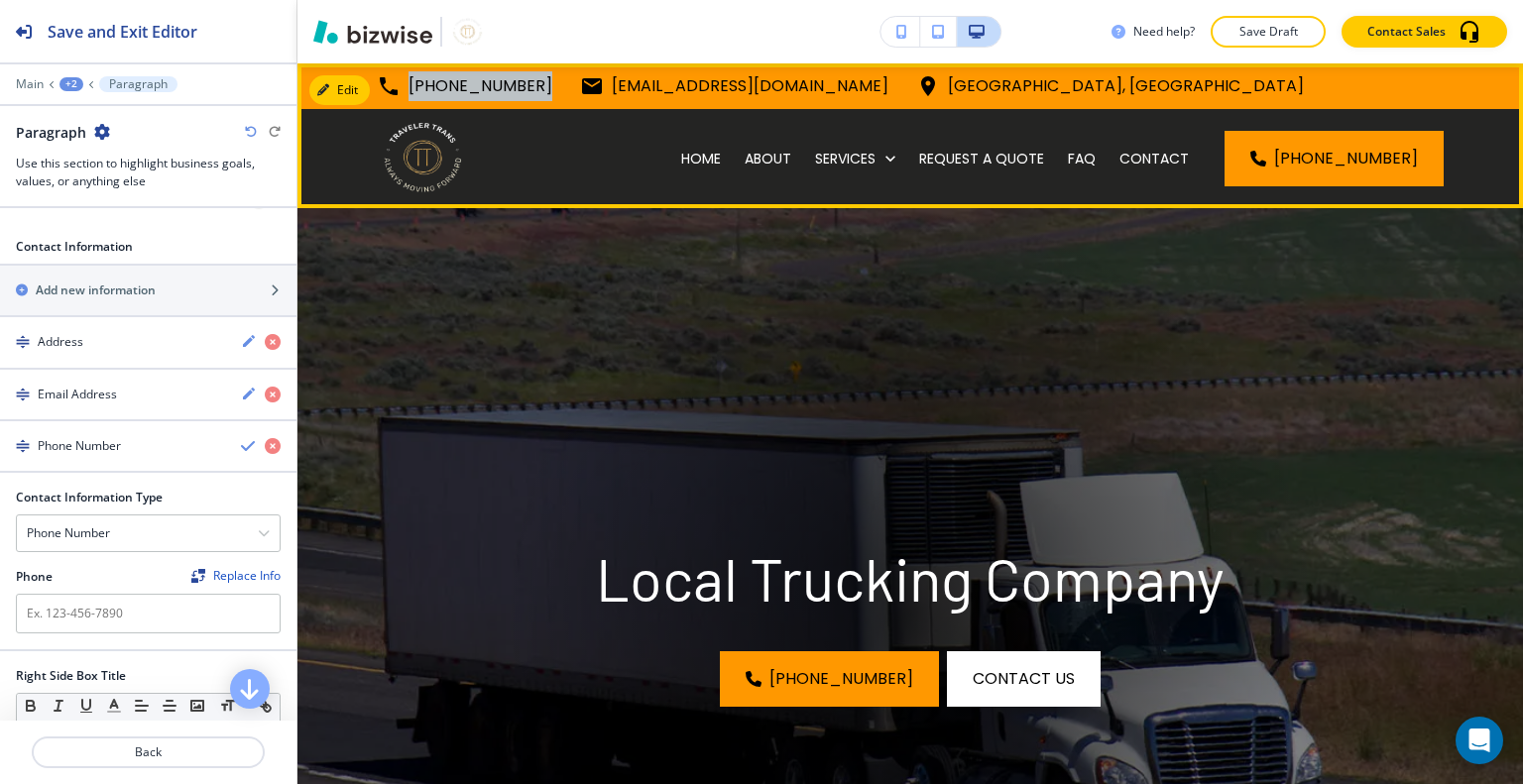 drag, startPoint x: 539, startPoint y: 92, endPoint x: 394, endPoint y: 99, distance: 145.16887 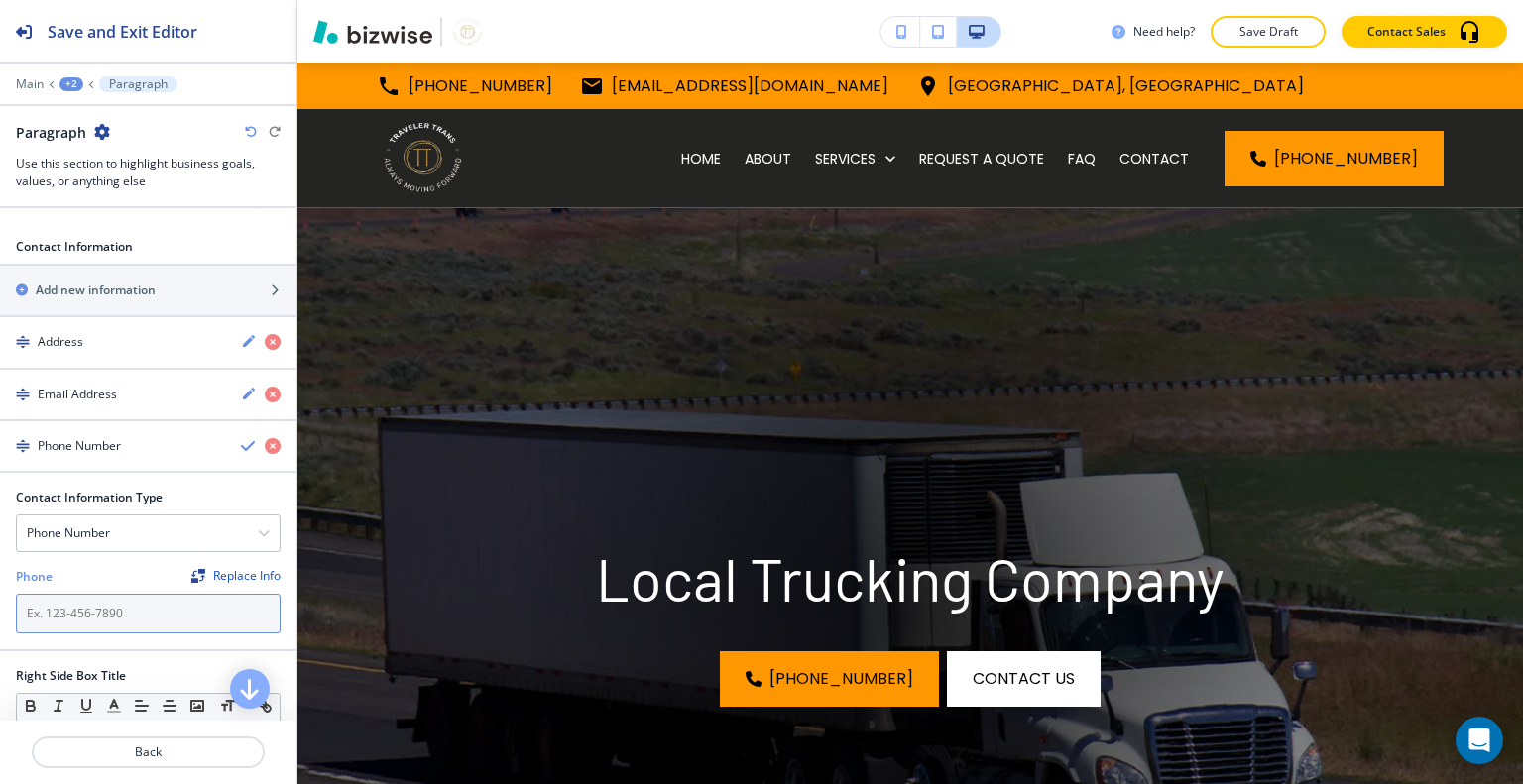 paste on "[PHONE_NUMBER]" 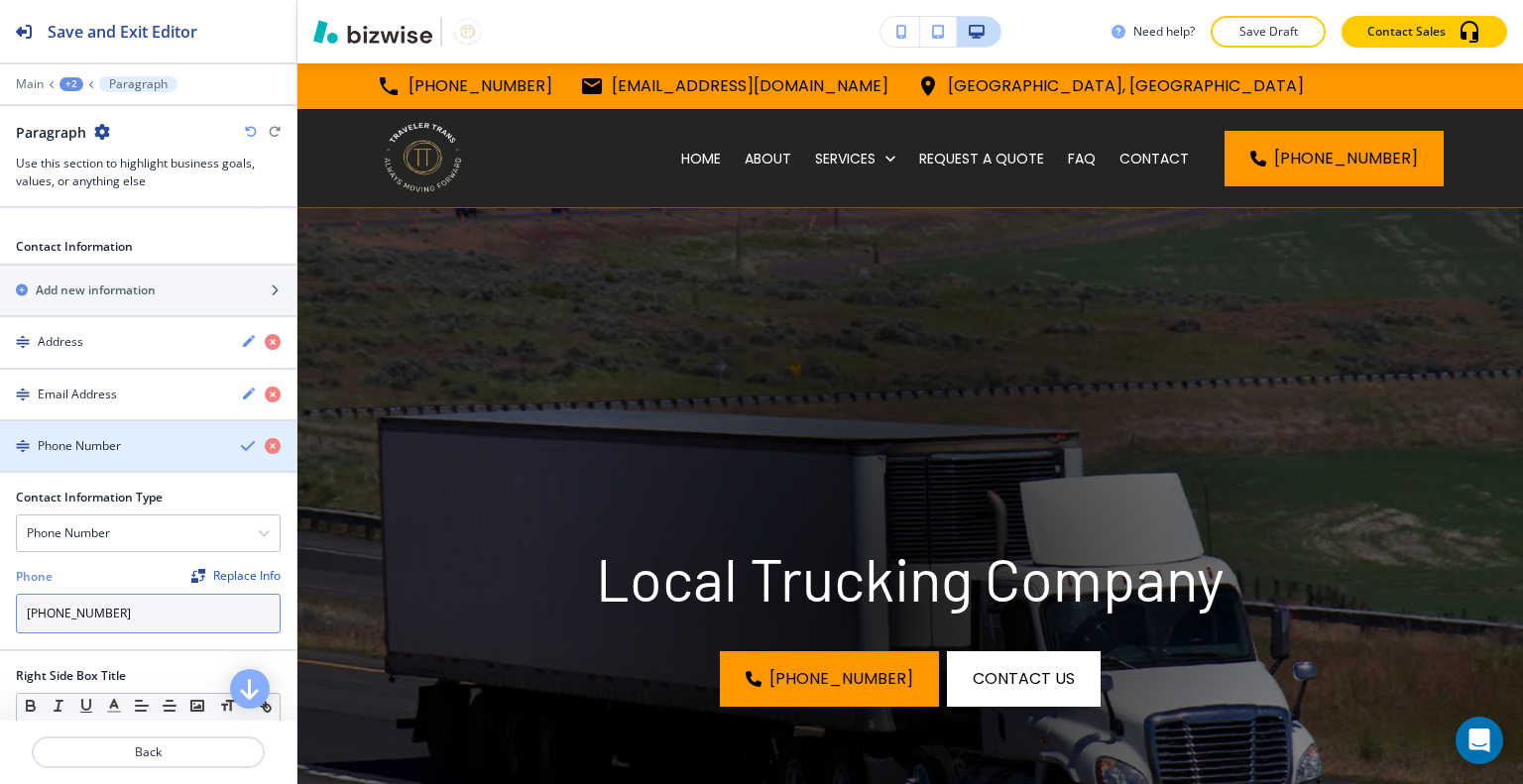 type on "[PHONE_NUMBER]" 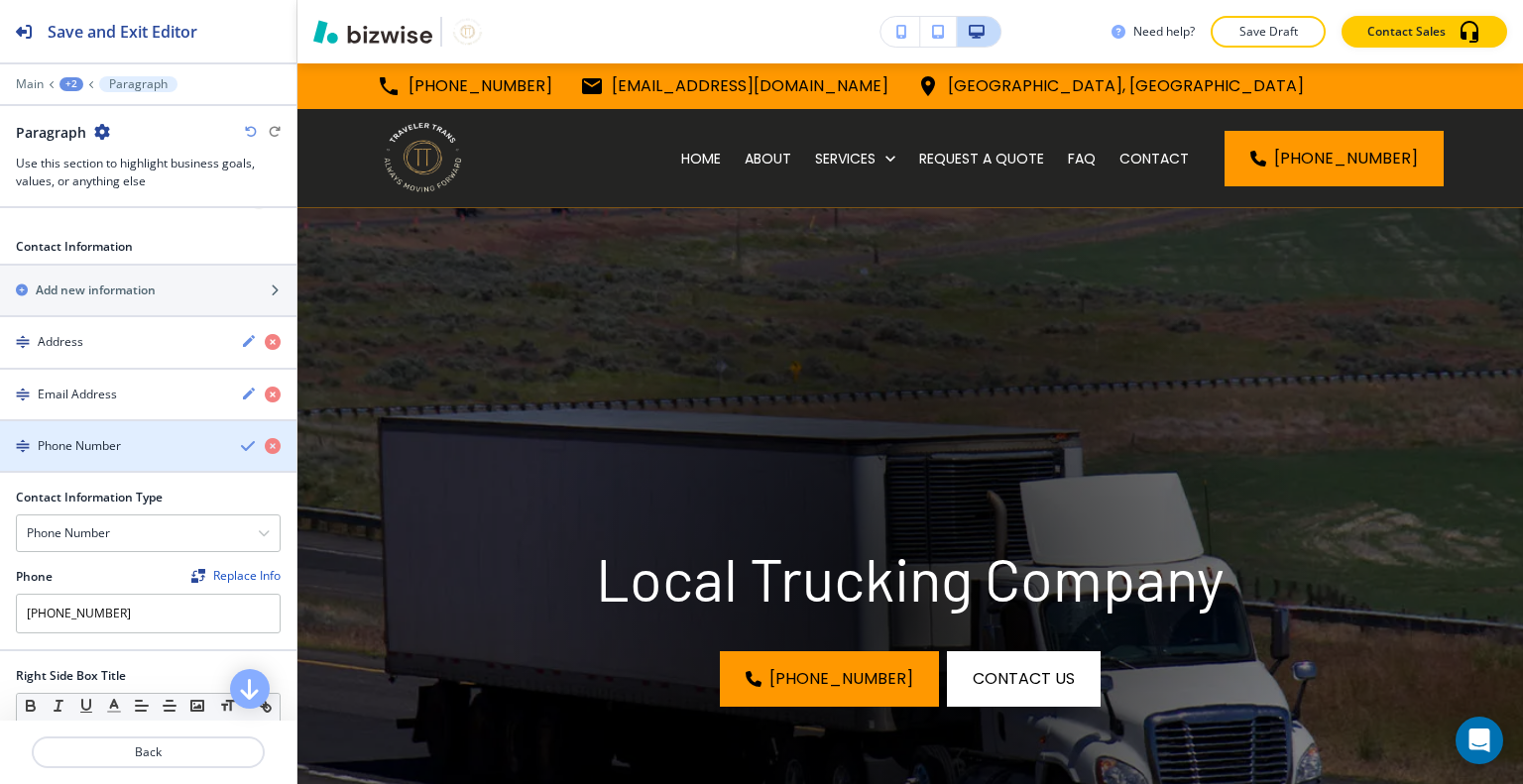 click at bounding box center (249, 446) 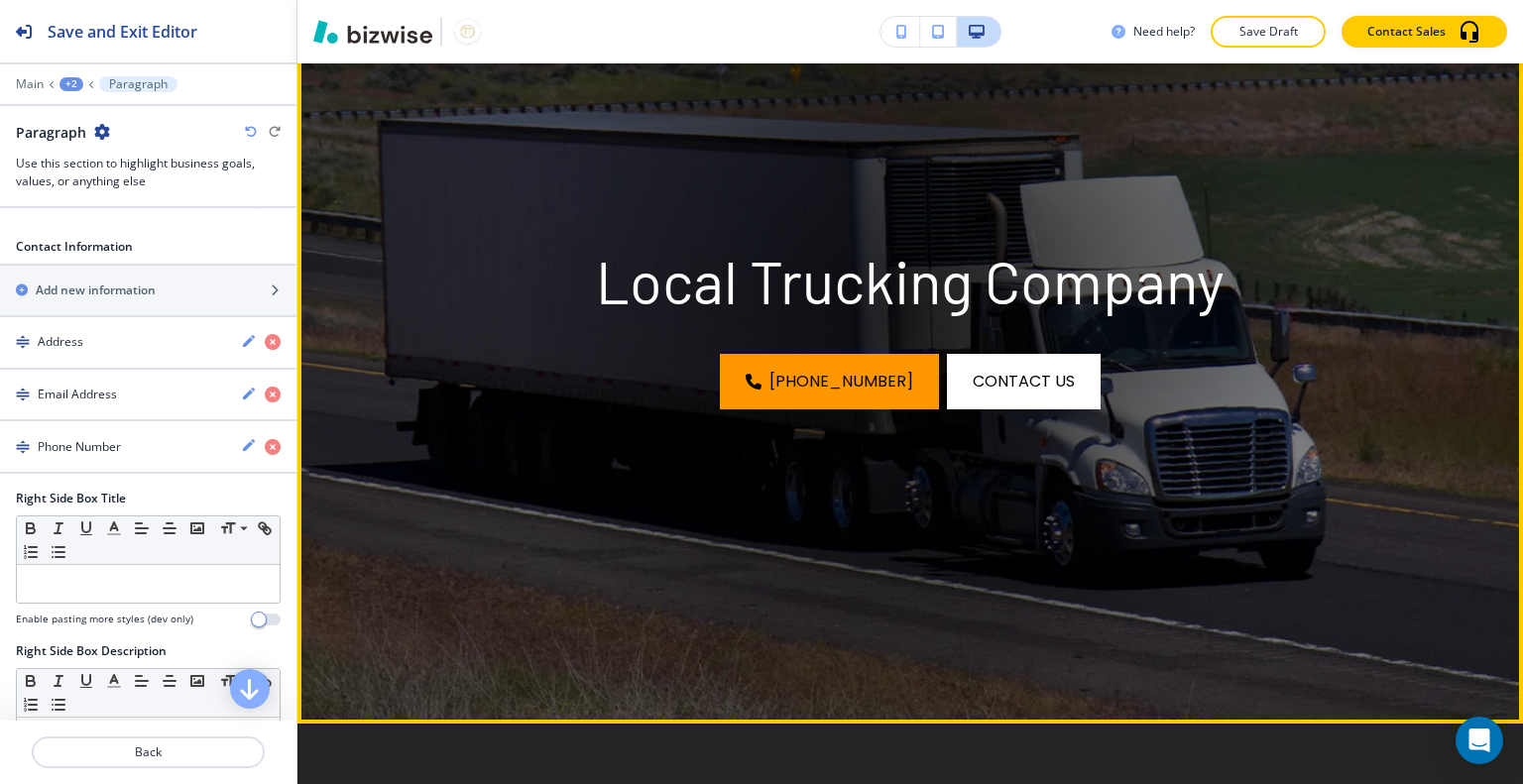 scroll, scrollTop: 0, scrollLeft: 0, axis: both 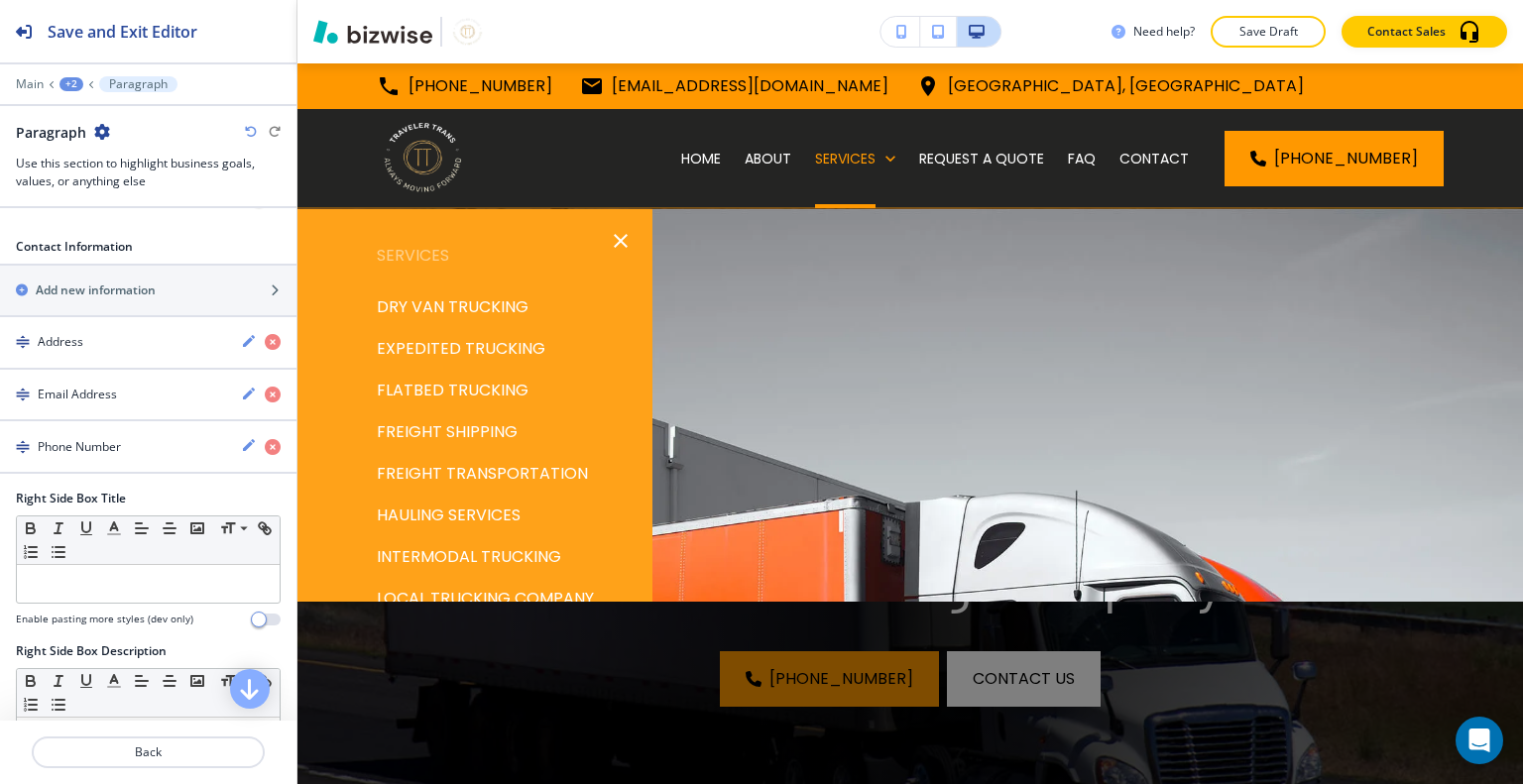 click on "FREIGHT TRANSPORTATION" at bounding box center [482, 474] 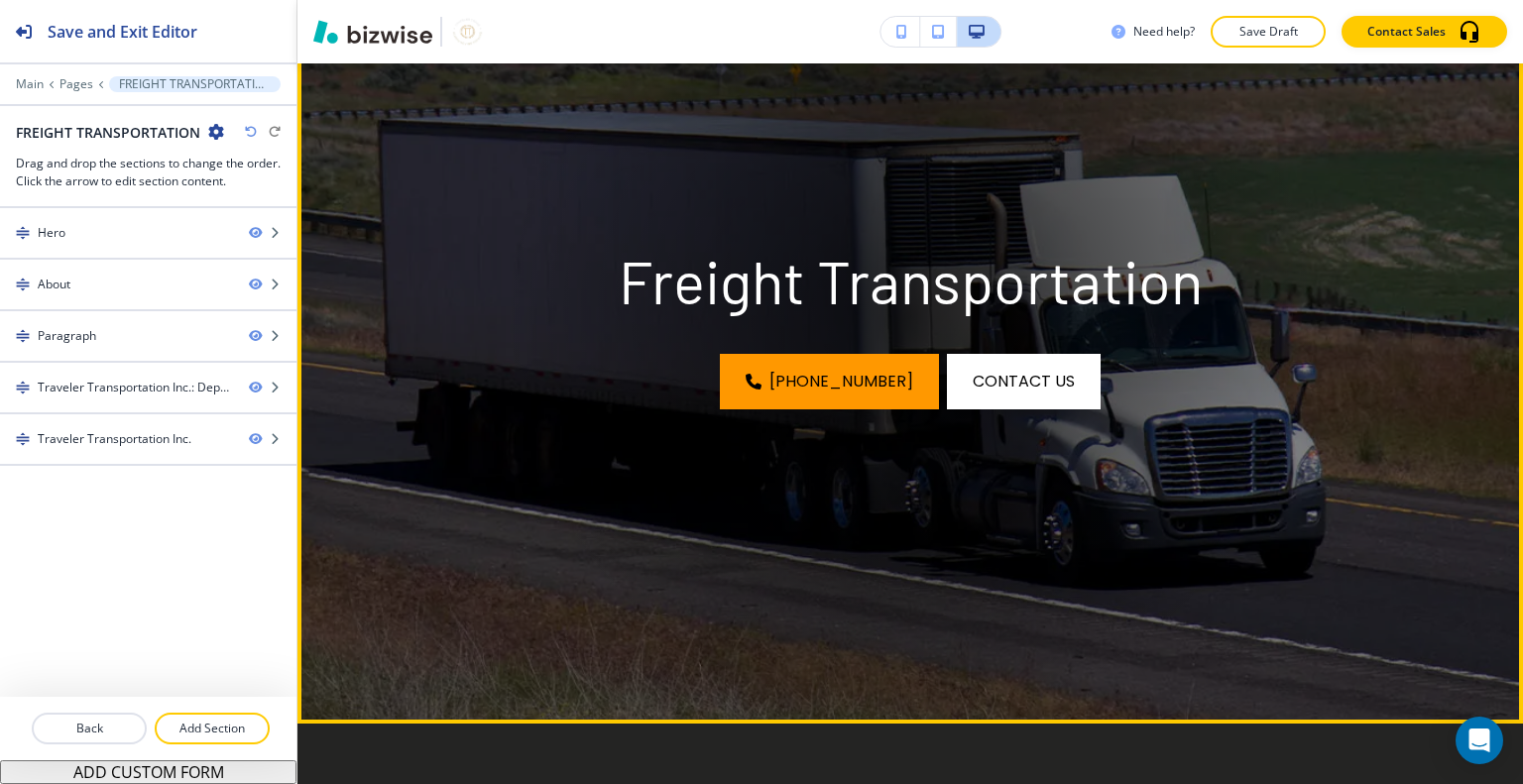 scroll, scrollTop: 0, scrollLeft: 0, axis: both 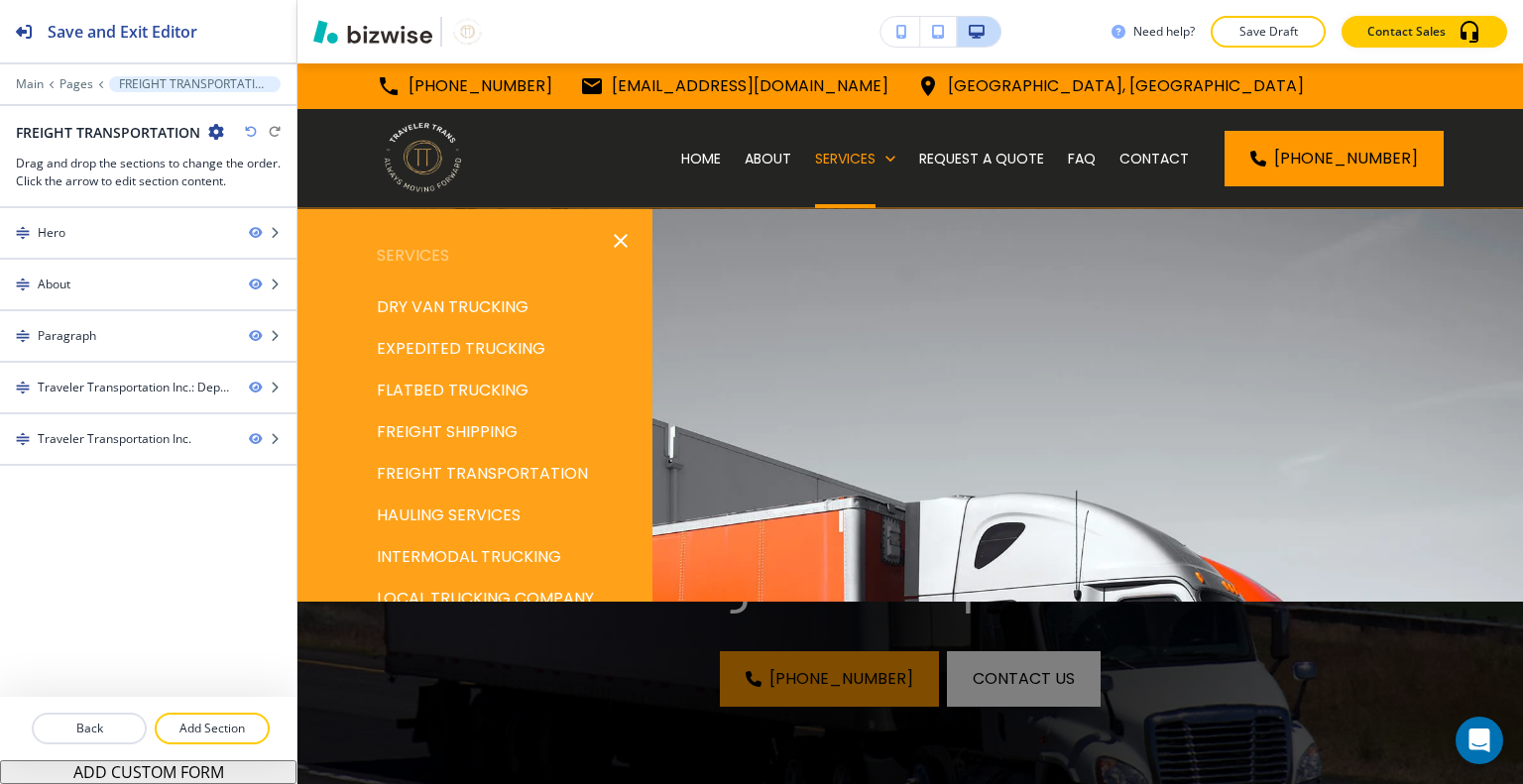 click on "HAULING SERVICES" at bounding box center [448, 515] 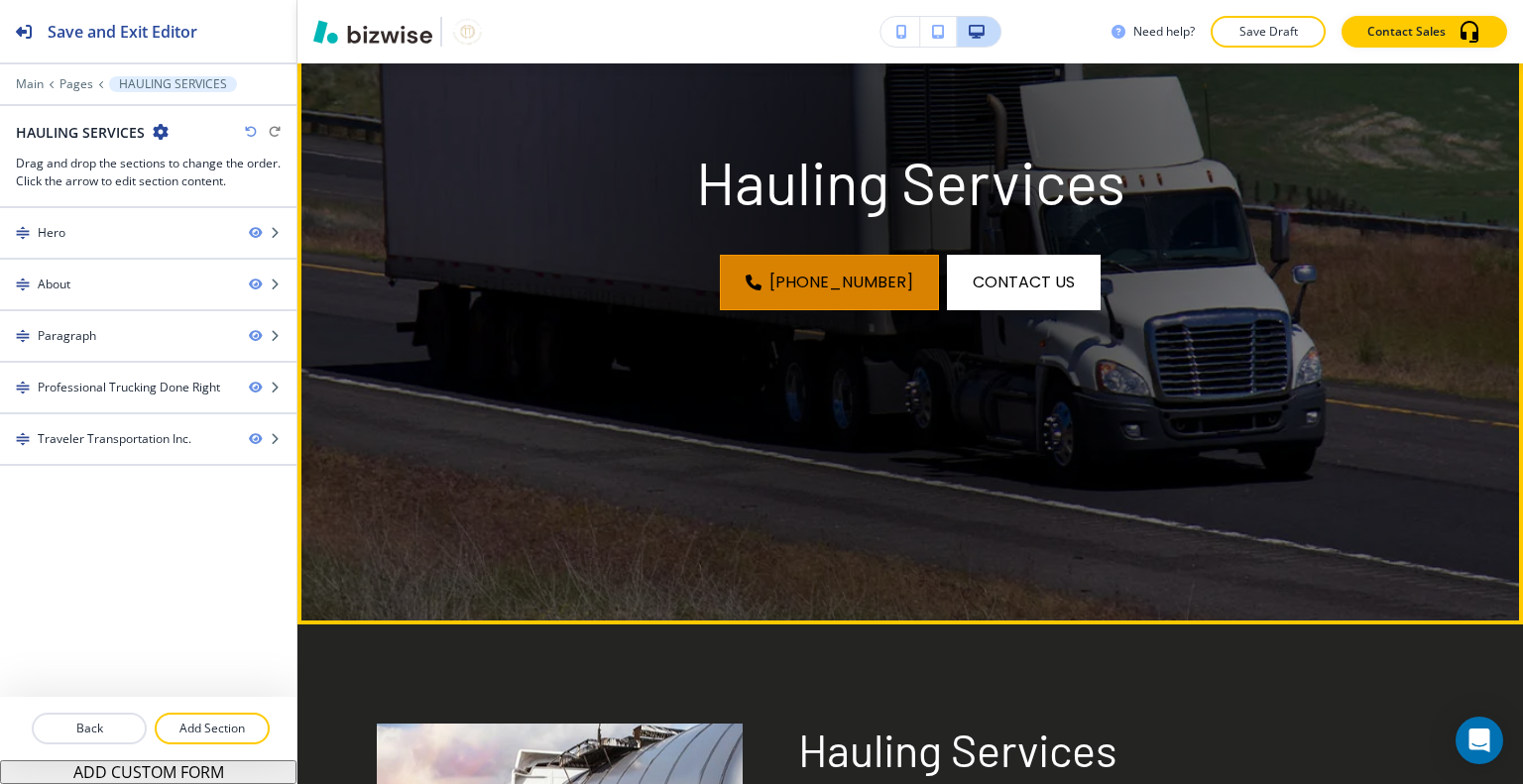 scroll, scrollTop: 0, scrollLeft: 0, axis: both 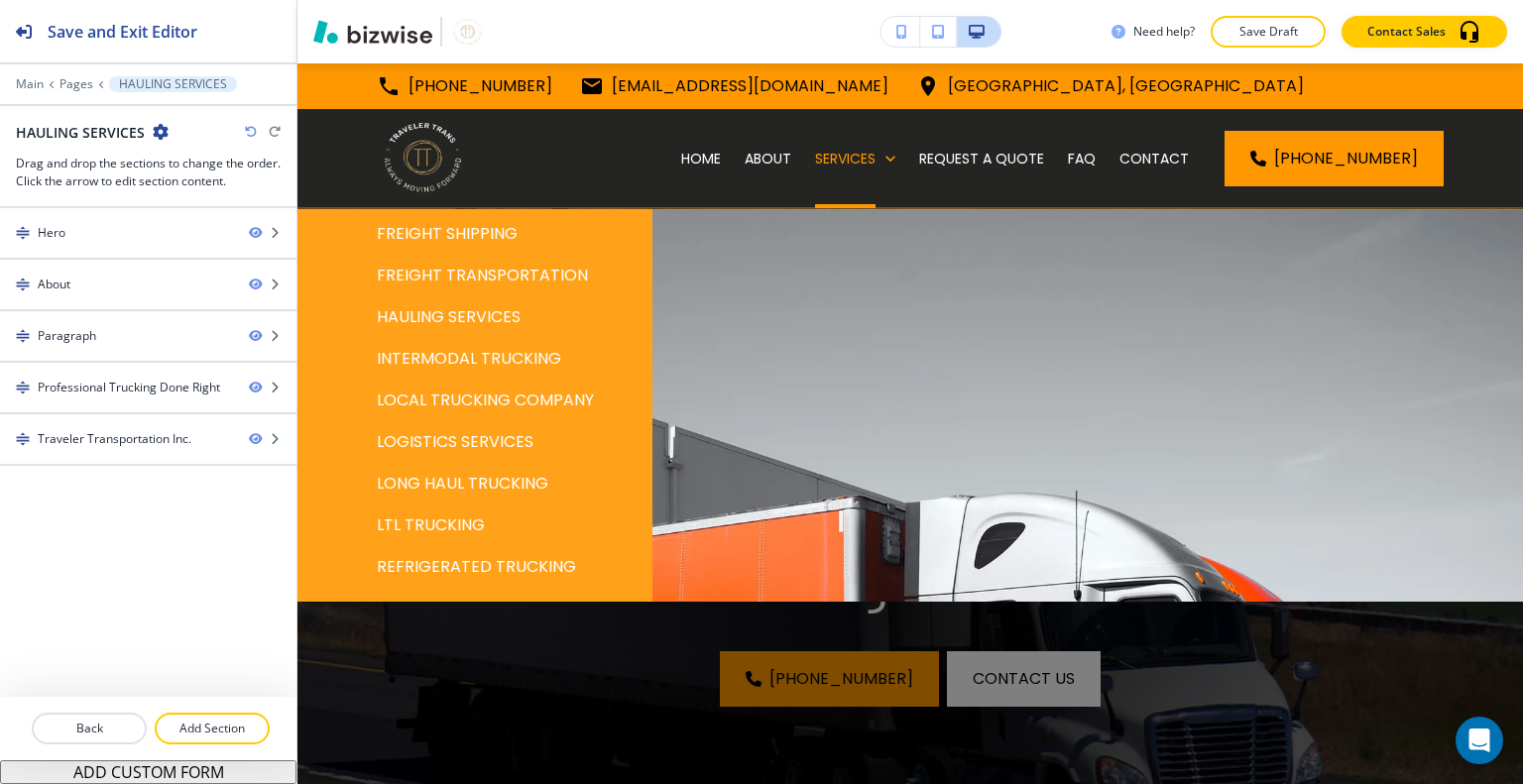 click on "LOGISTICS SERVICES" at bounding box center [455, 442] 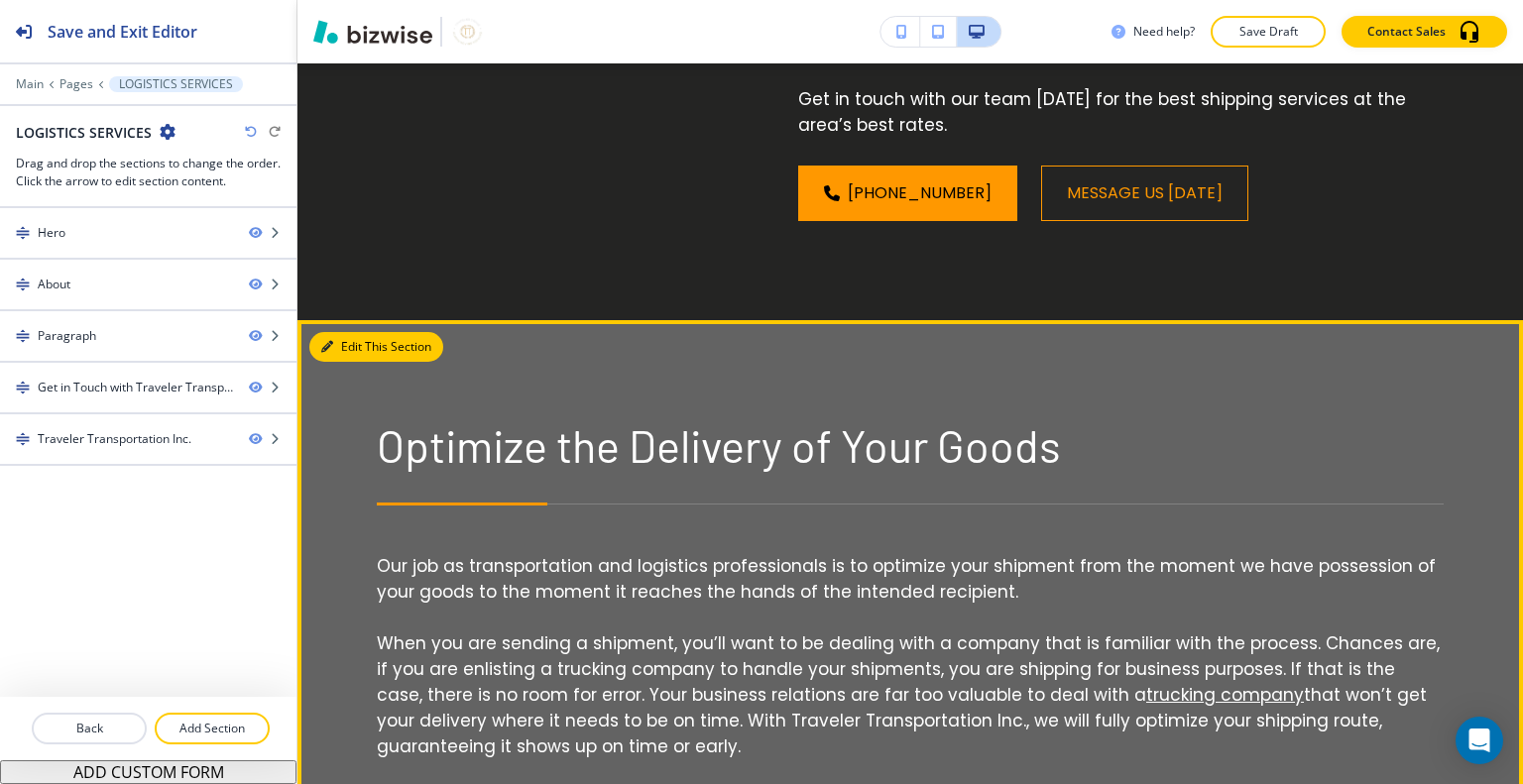 click on "Edit This Section" at bounding box center (376, 347) 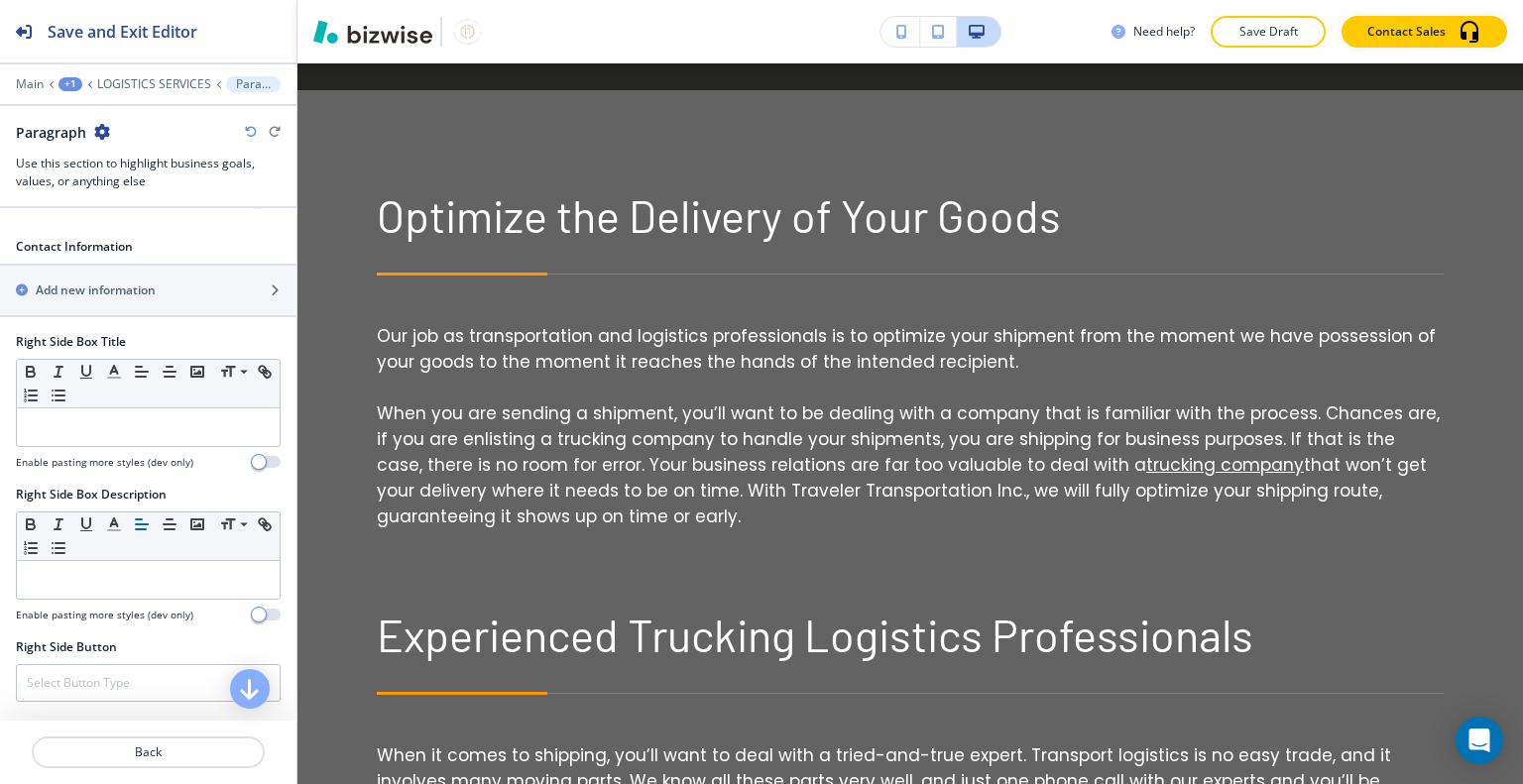 scroll, scrollTop: 793, scrollLeft: 0, axis: vertical 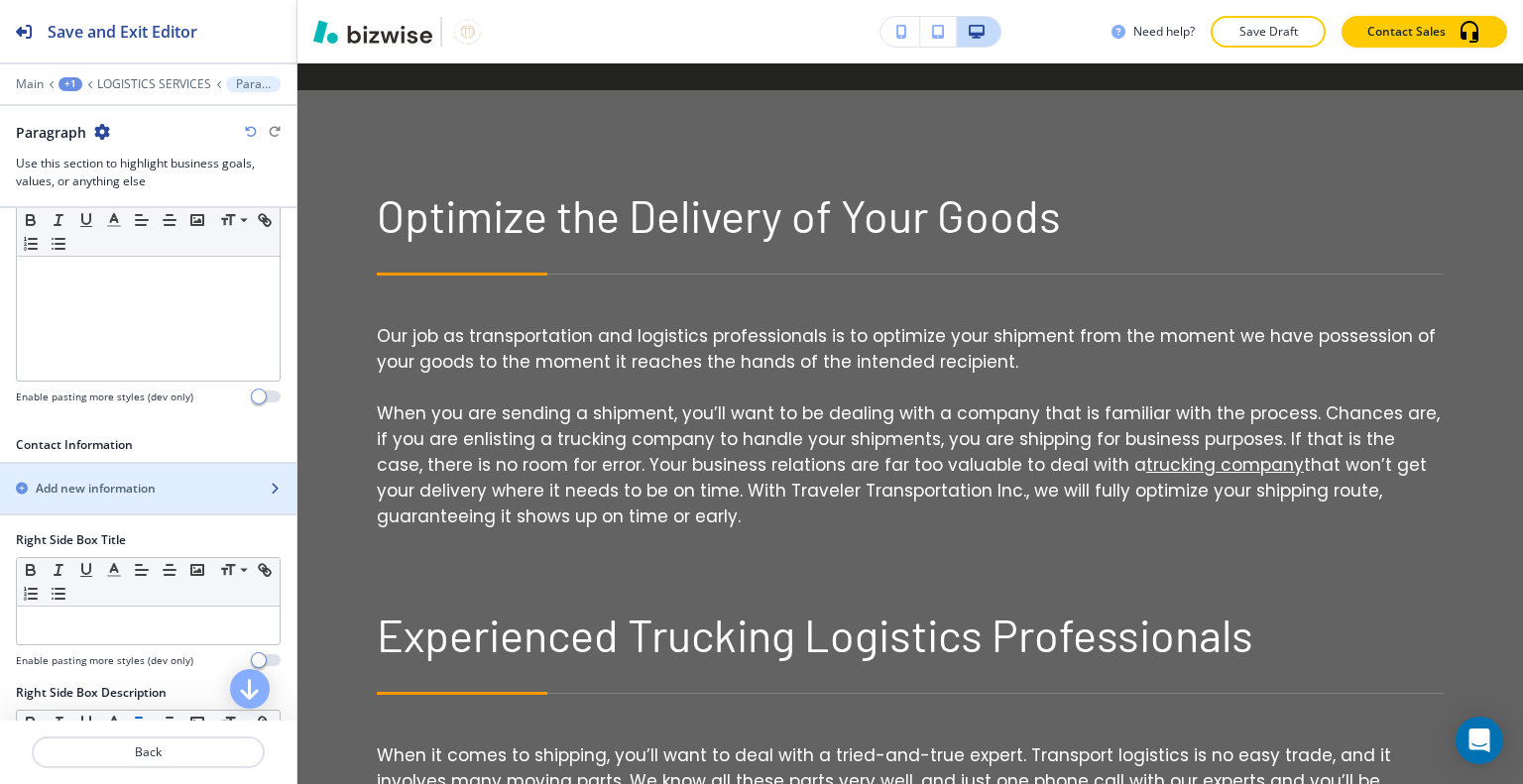 click on "Add new information" at bounding box center [95, 489] 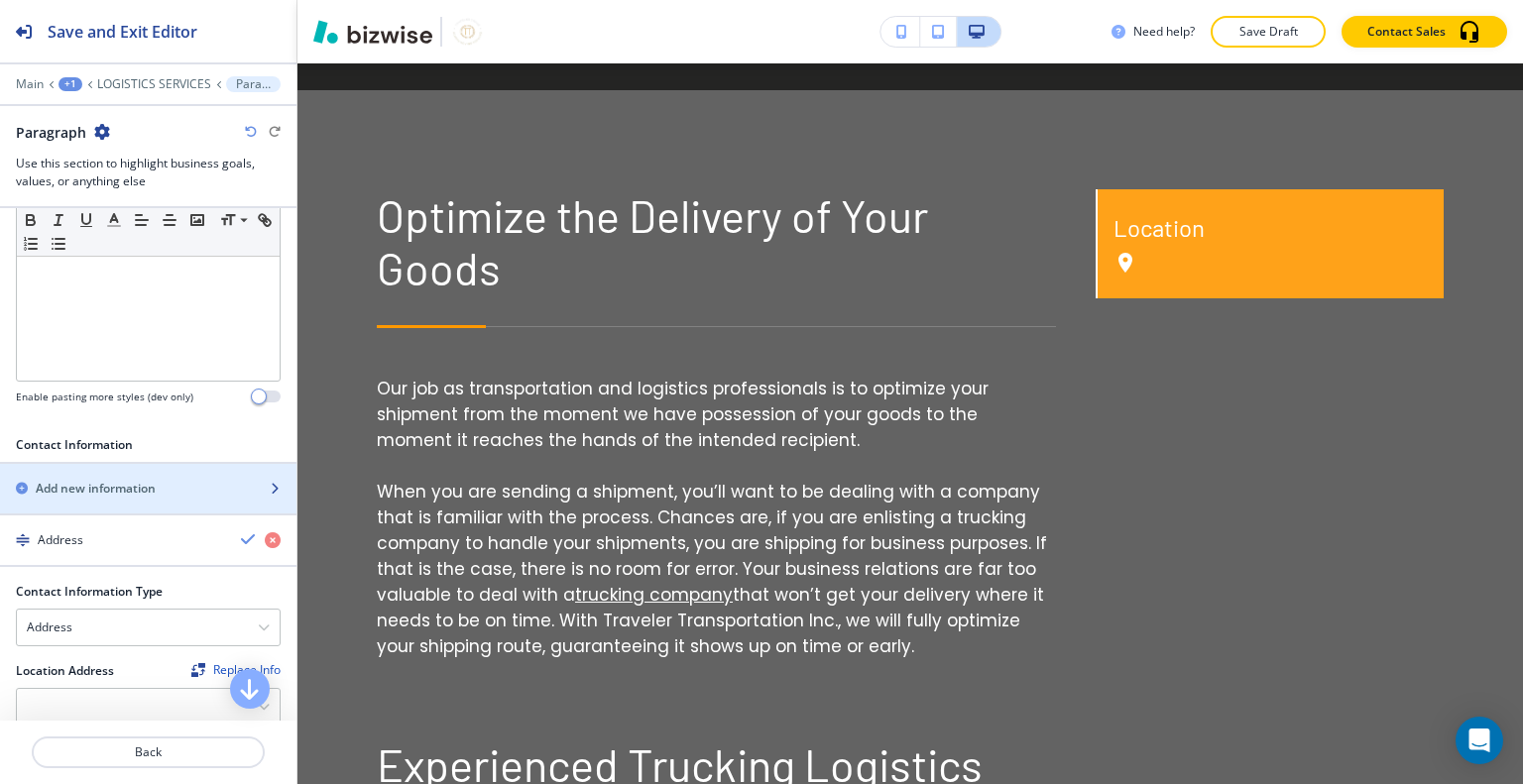scroll, scrollTop: 595, scrollLeft: 0, axis: vertical 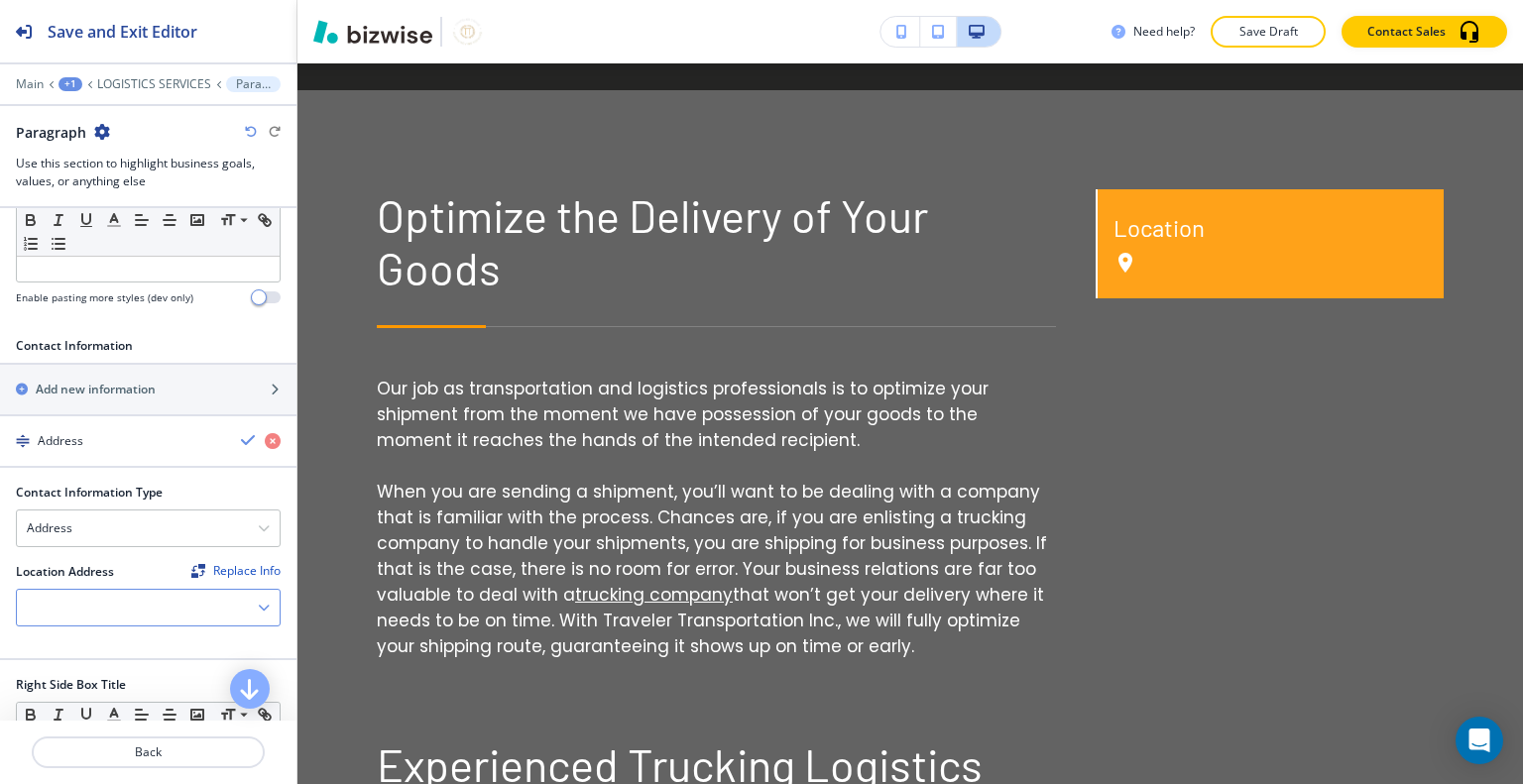 click at bounding box center (148, 608) 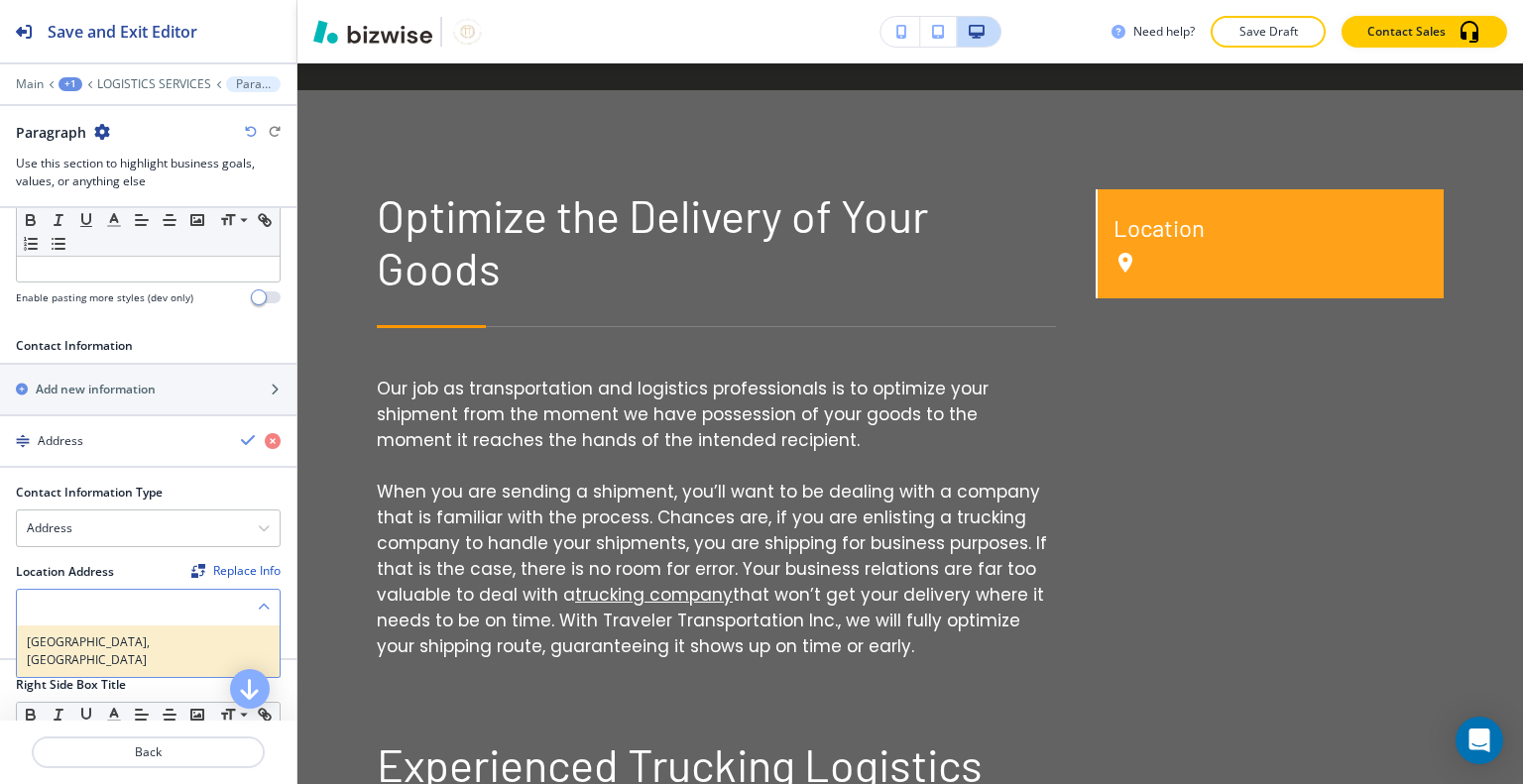 click on "[GEOGRAPHIC_DATA], [GEOGRAPHIC_DATA]" at bounding box center [148, 651] 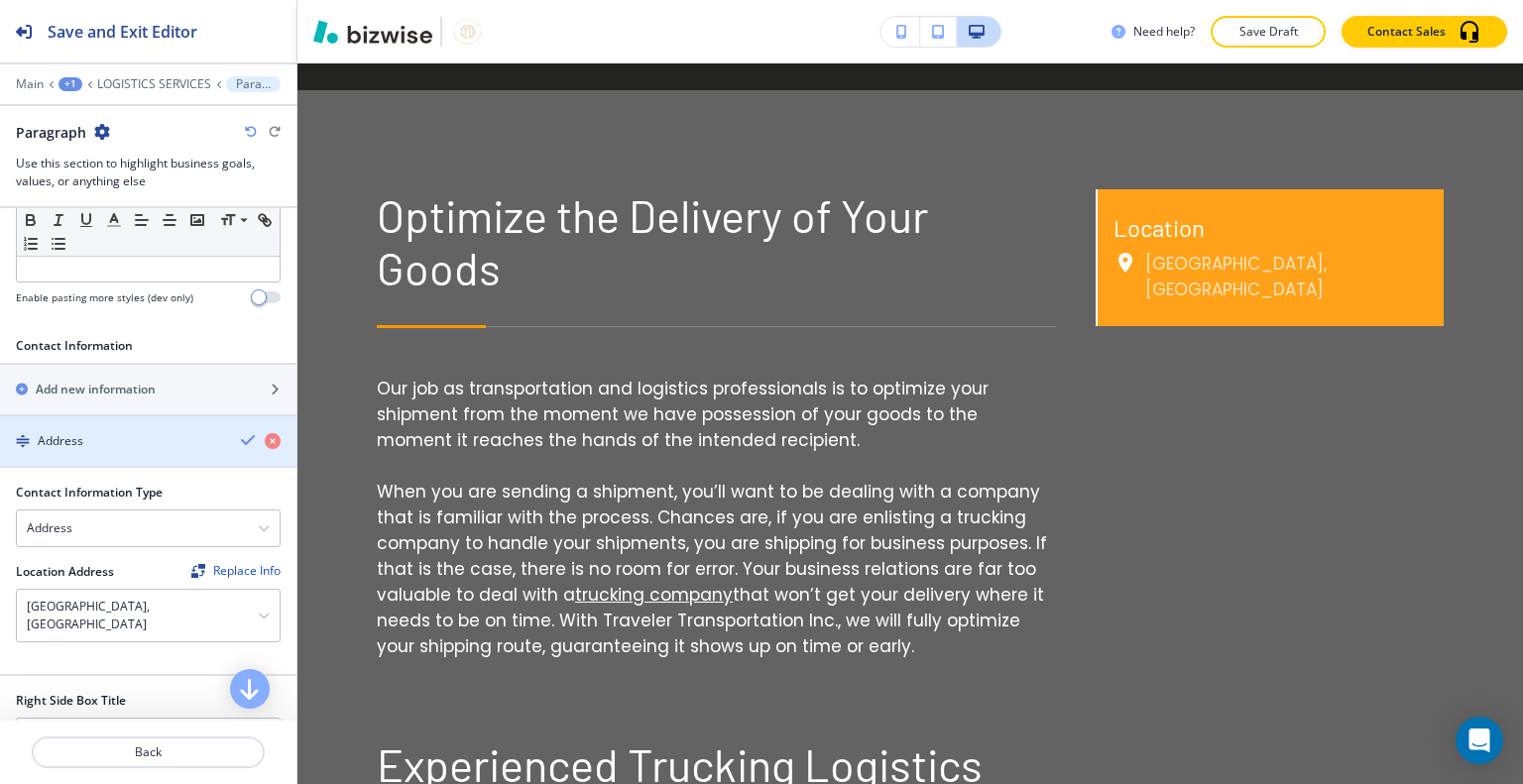 click at bounding box center [148, 458] 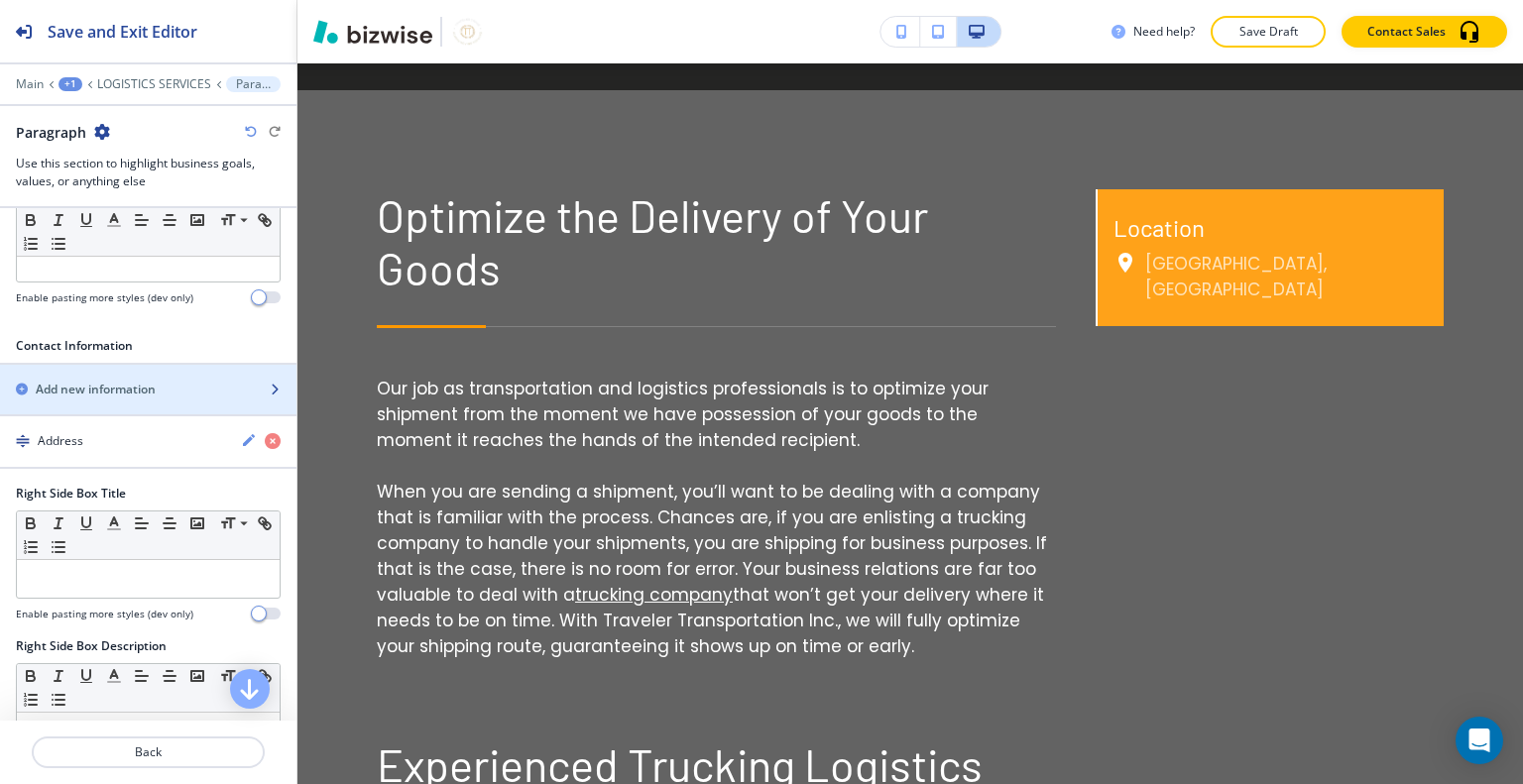 click at bounding box center (148, 406) 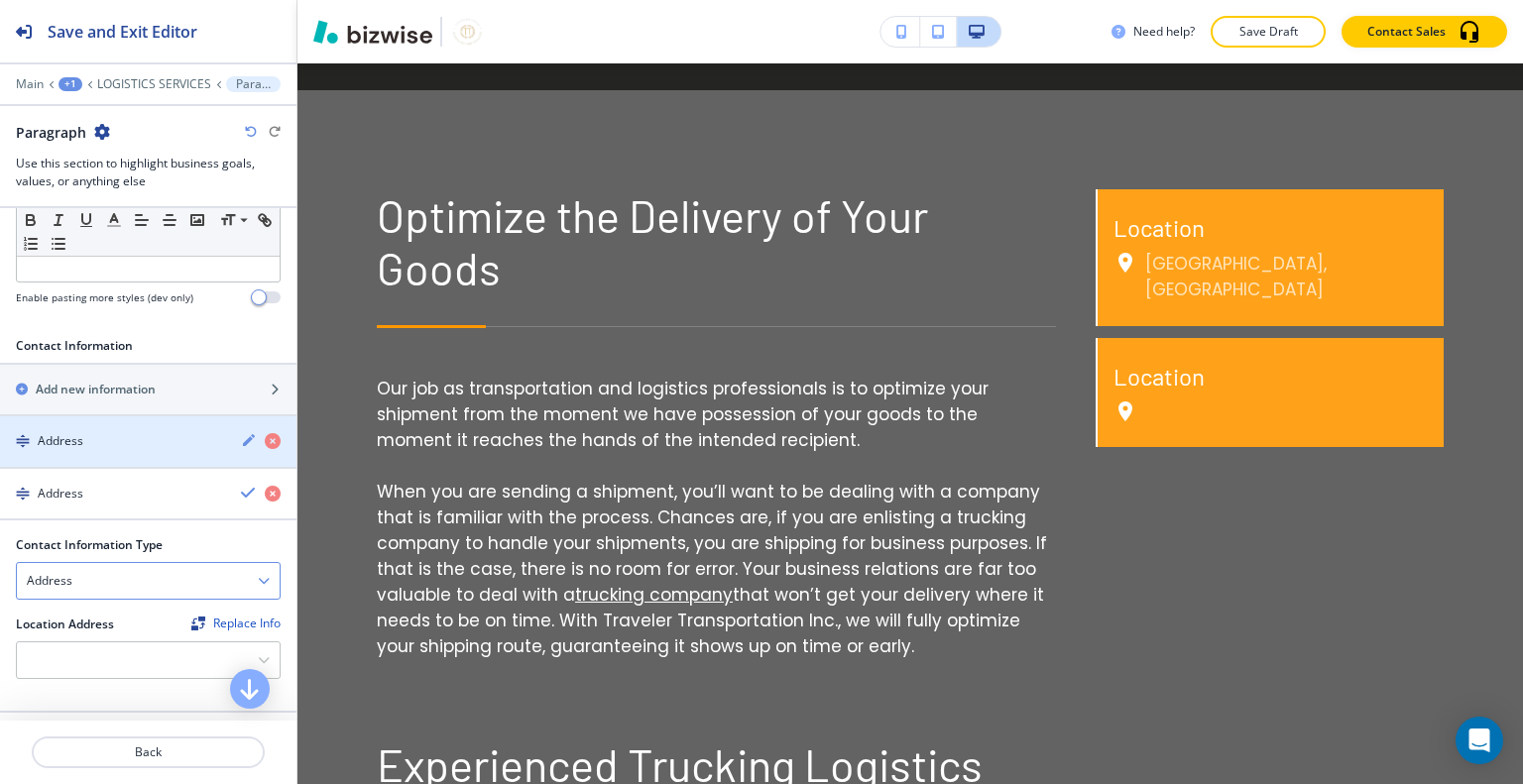 scroll, scrollTop: 694, scrollLeft: 0, axis: vertical 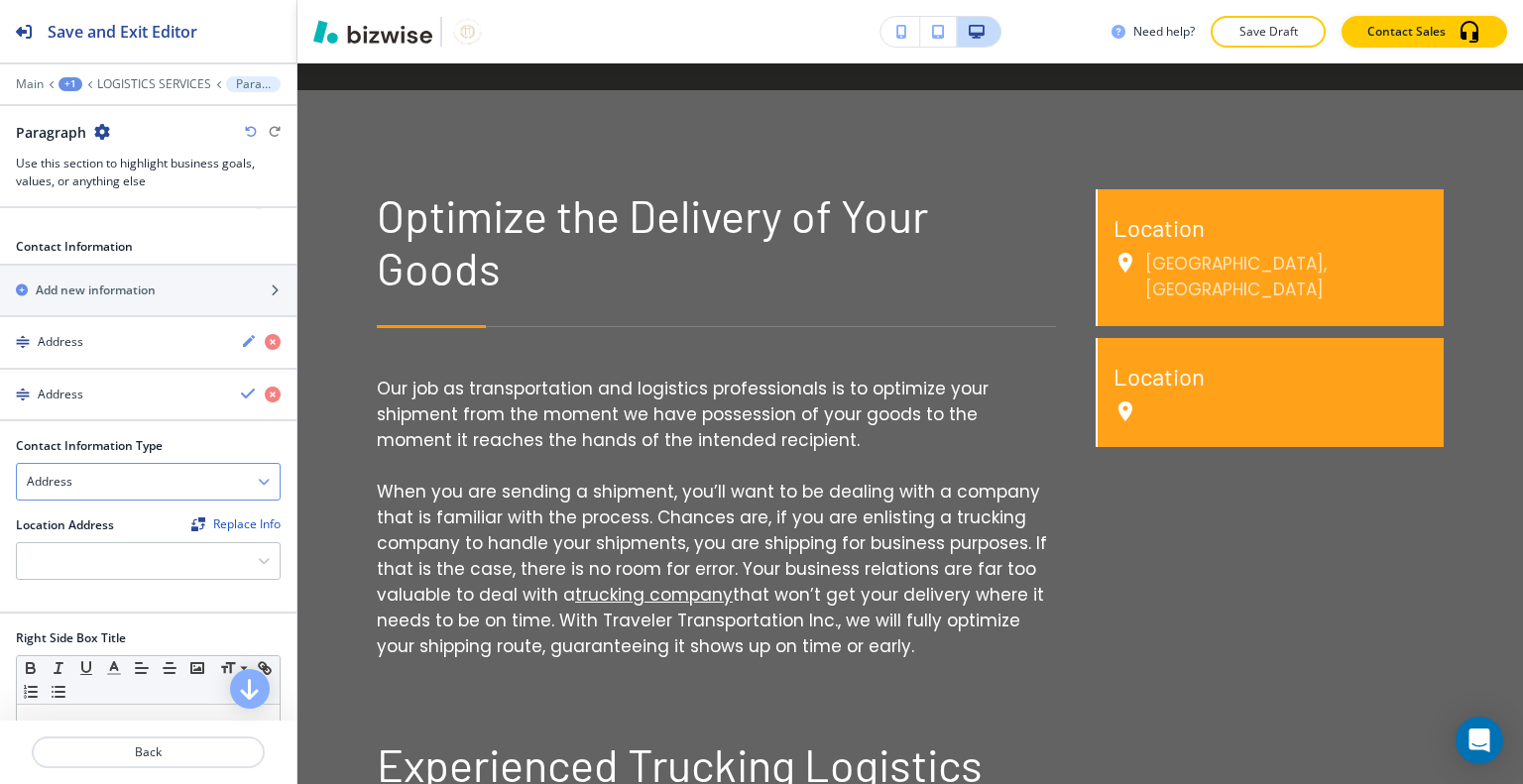 click on "Address" at bounding box center [148, 482] 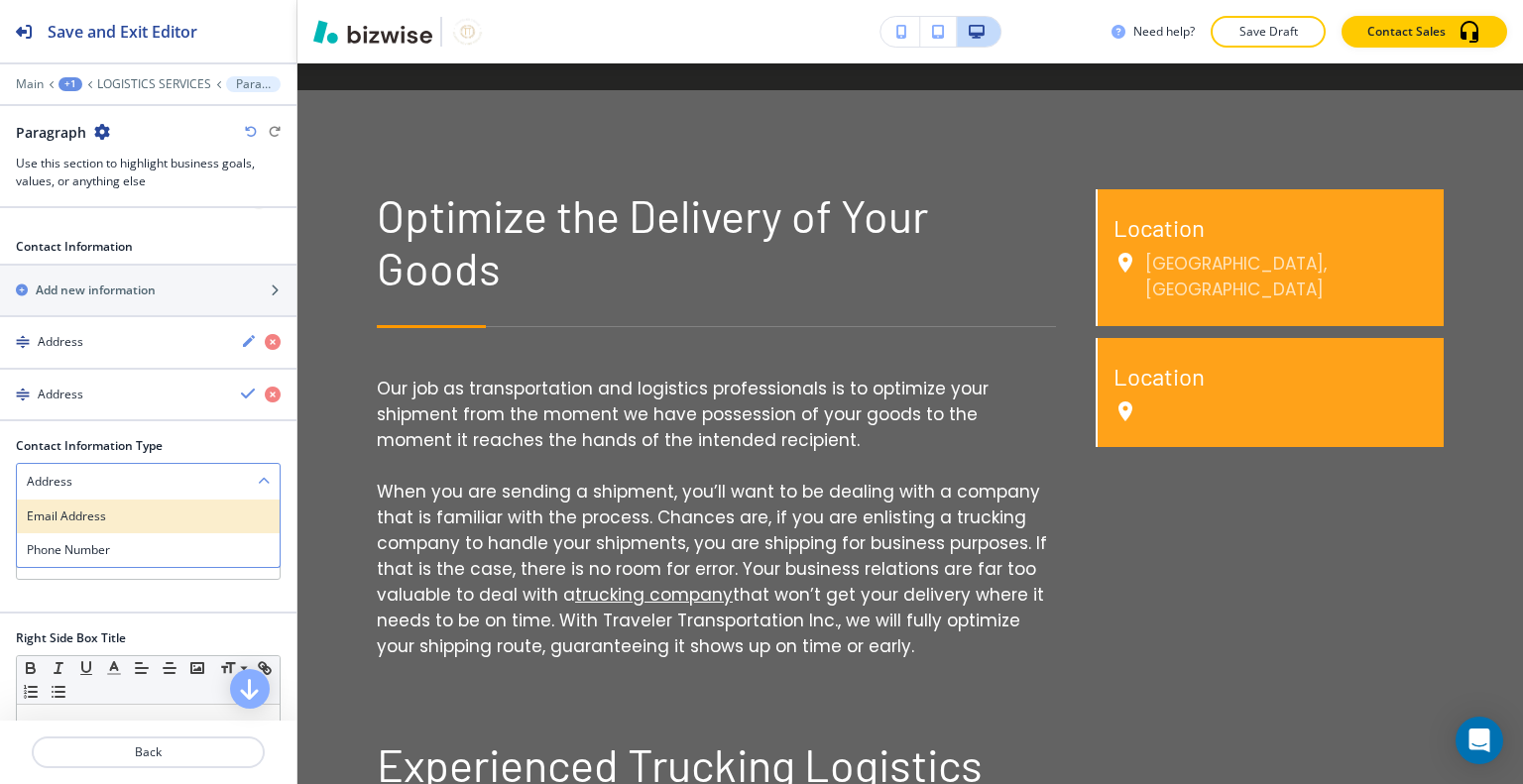 click on "Email Address" at bounding box center [148, 516] 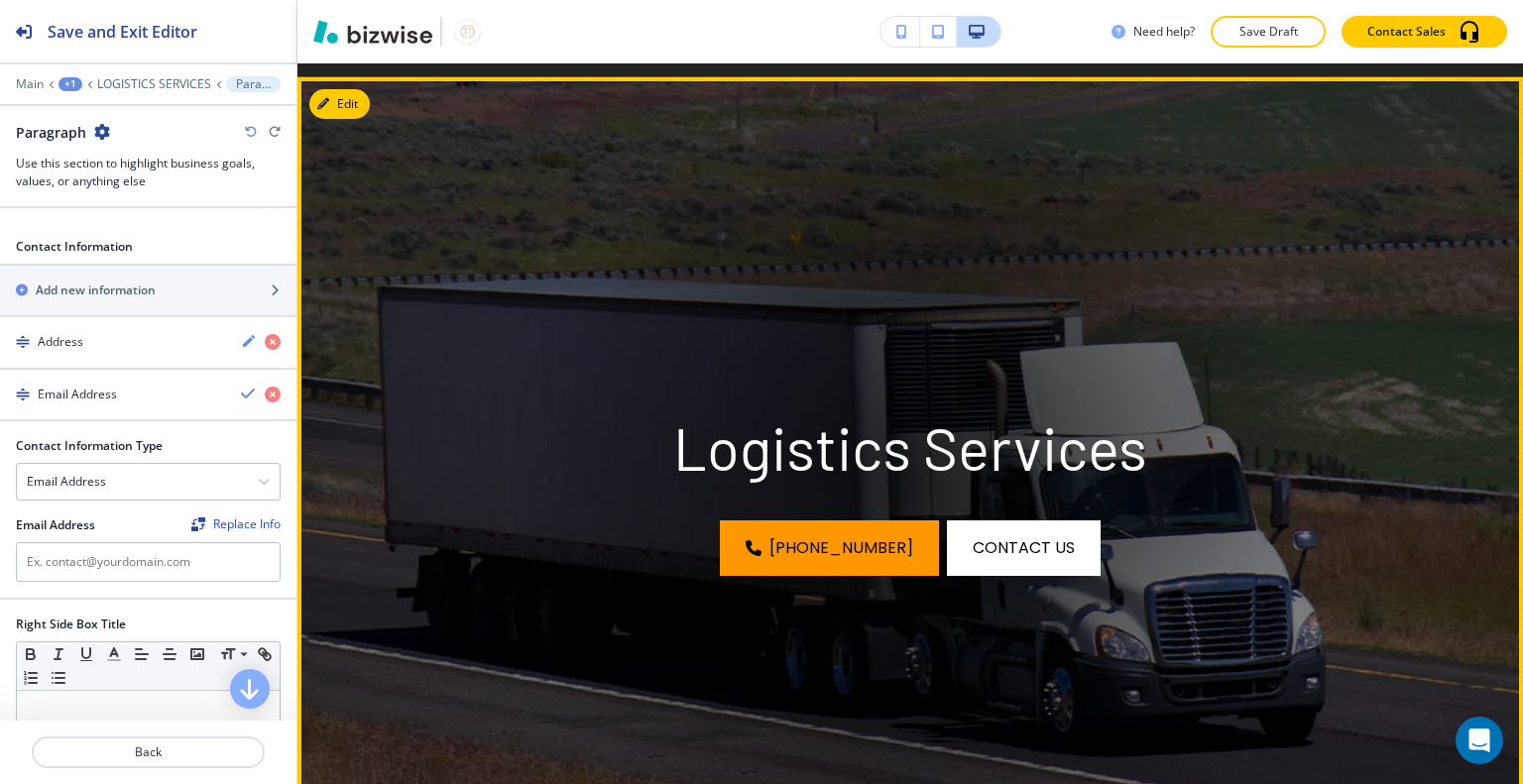 scroll, scrollTop: 0, scrollLeft: 0, axis: both 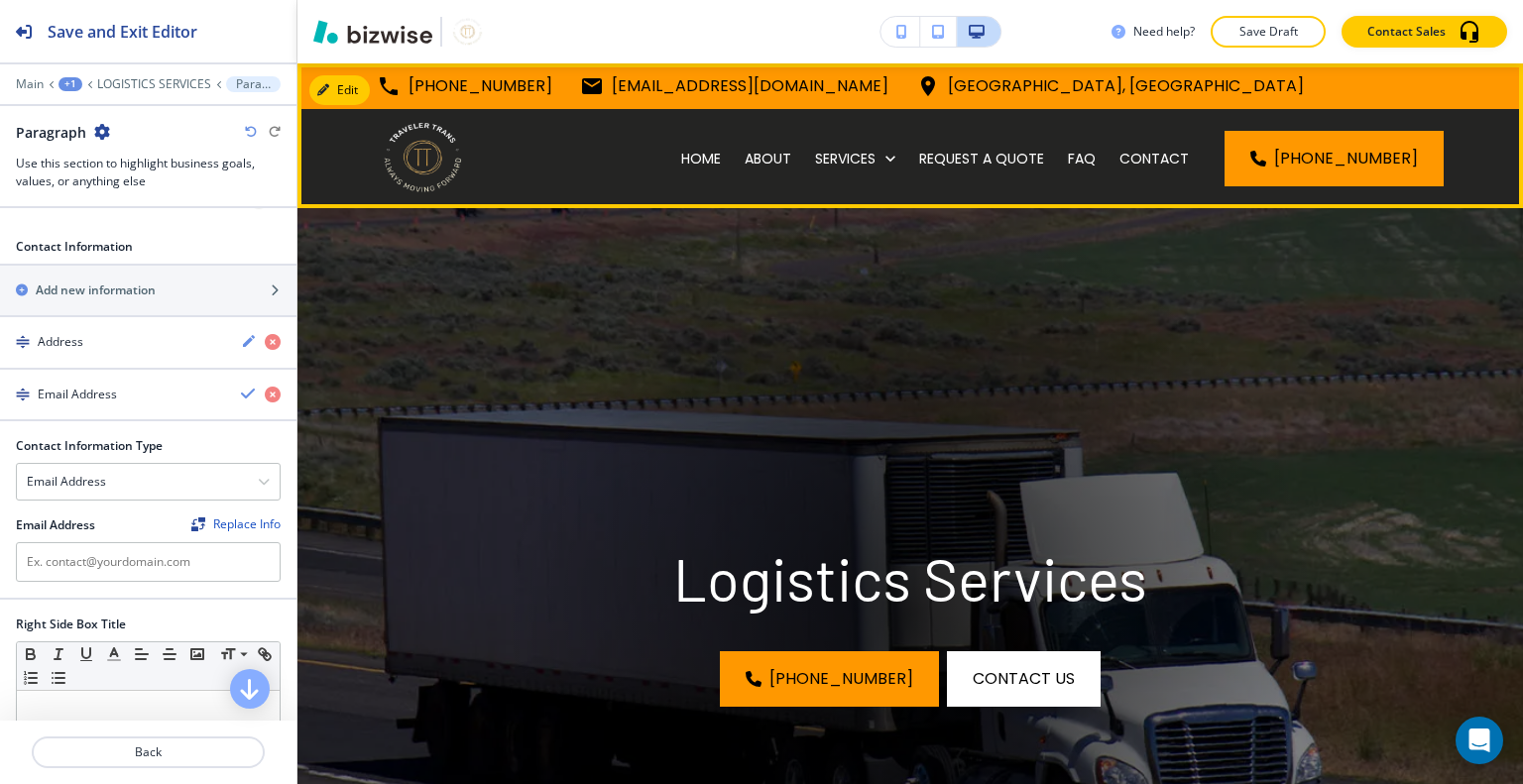 drag, startPoint x: 896, startPoint y: 86, endPoint x: 596, endPoint y: 90, distance: 300.0267 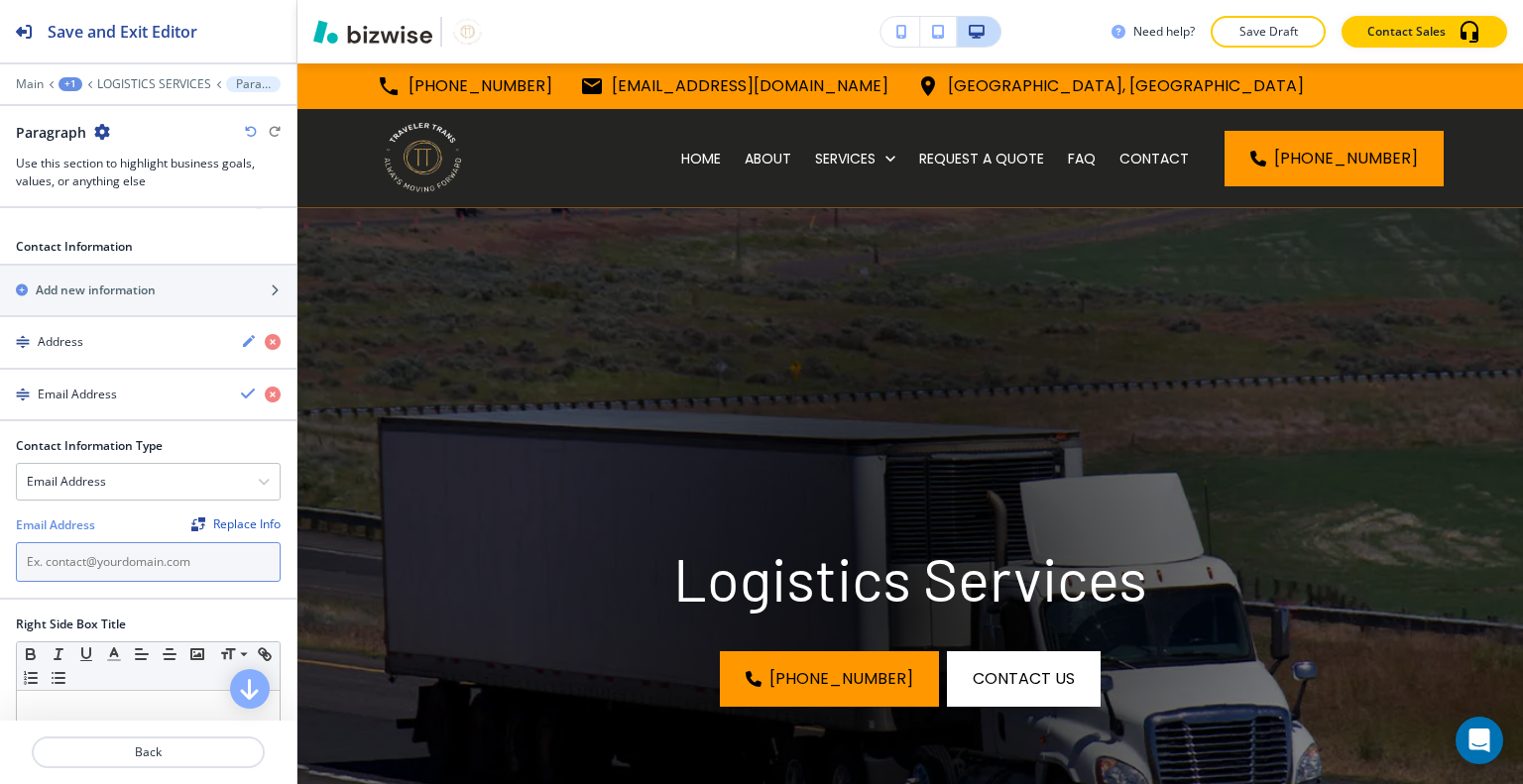 paste on "[EMAIL_ADDRESS][DOMAIN_NAME]" 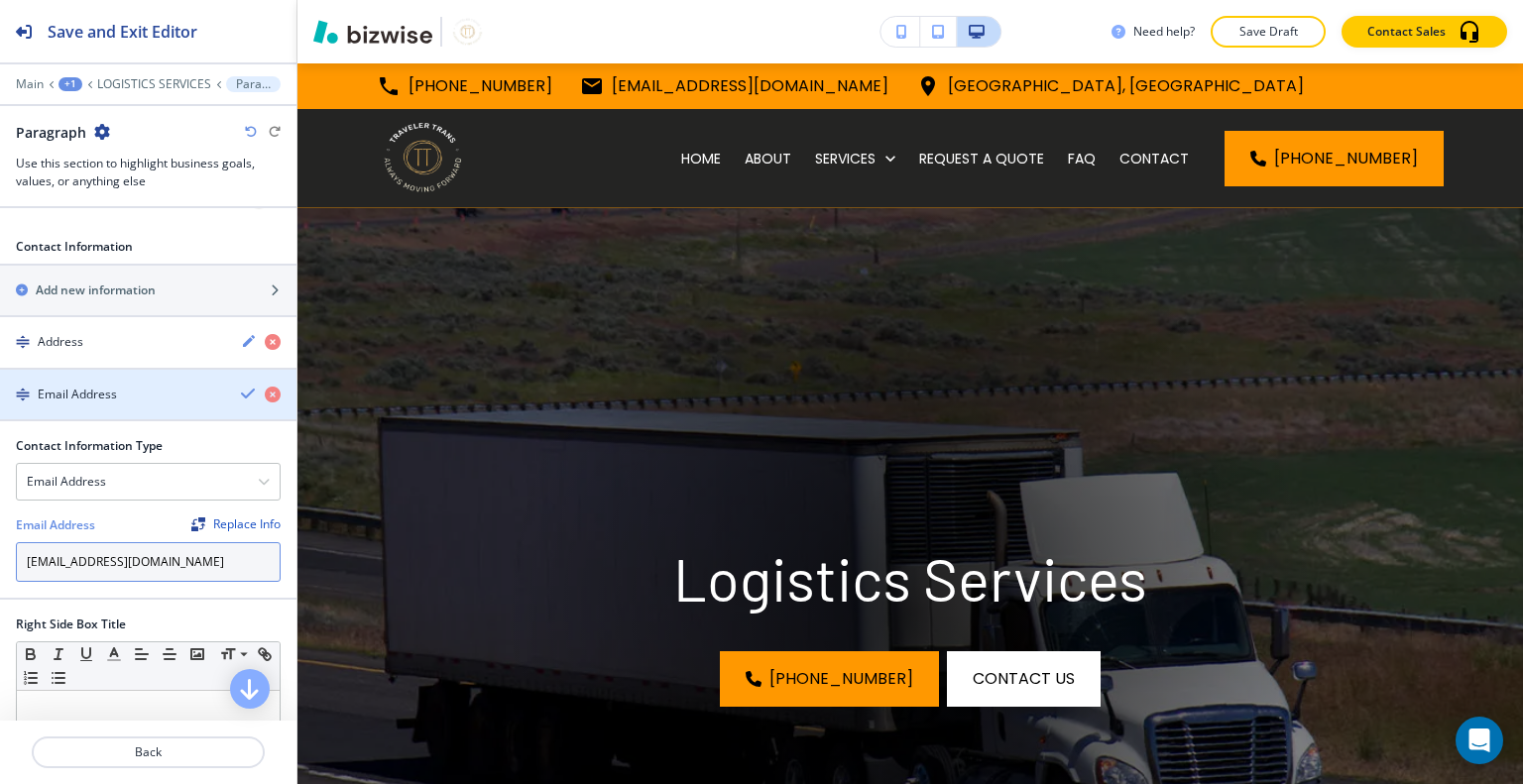 type on "[EMAIL_ADDRESS][DOMAIN_NAME]" 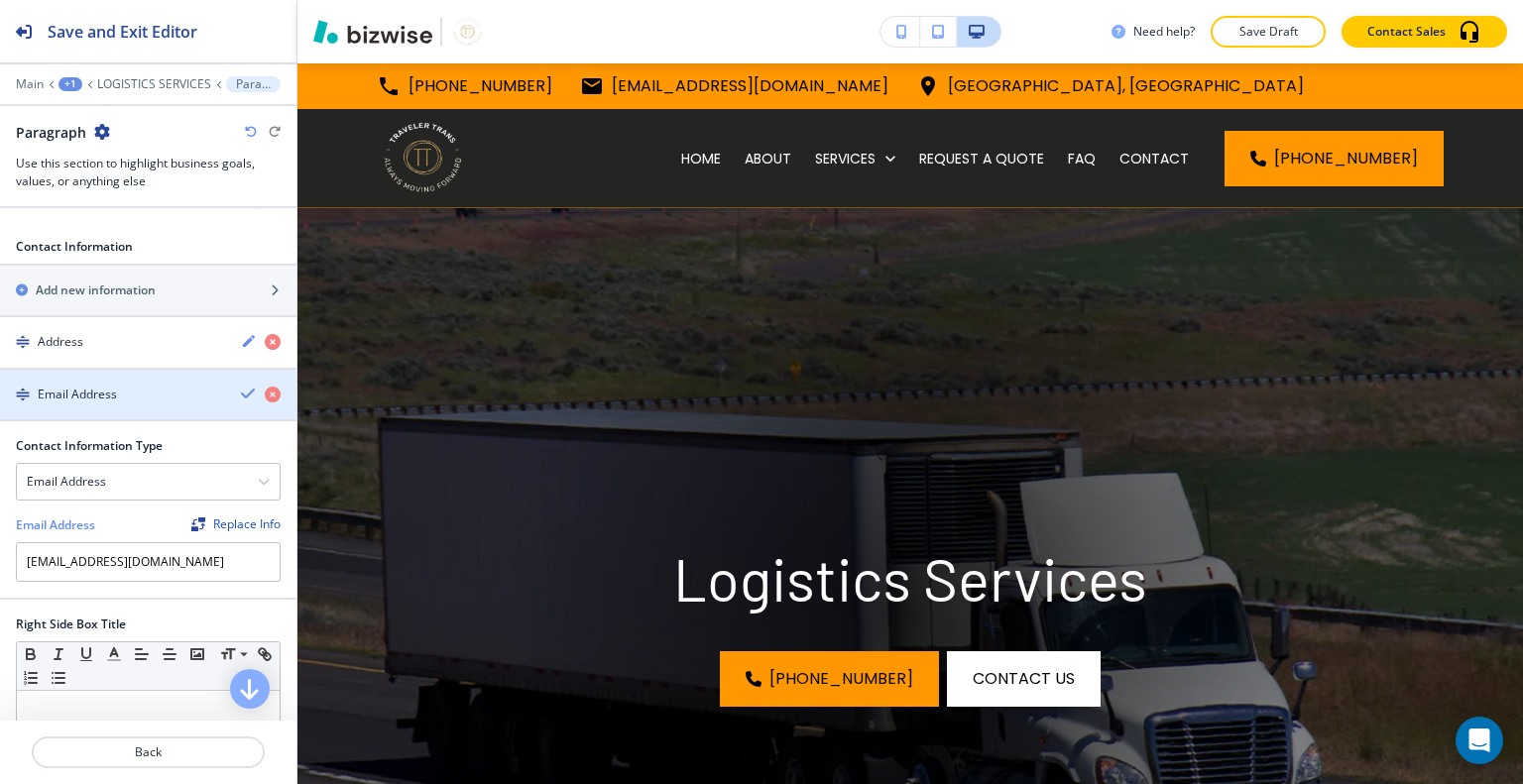 click at bounding box center [249, 393] 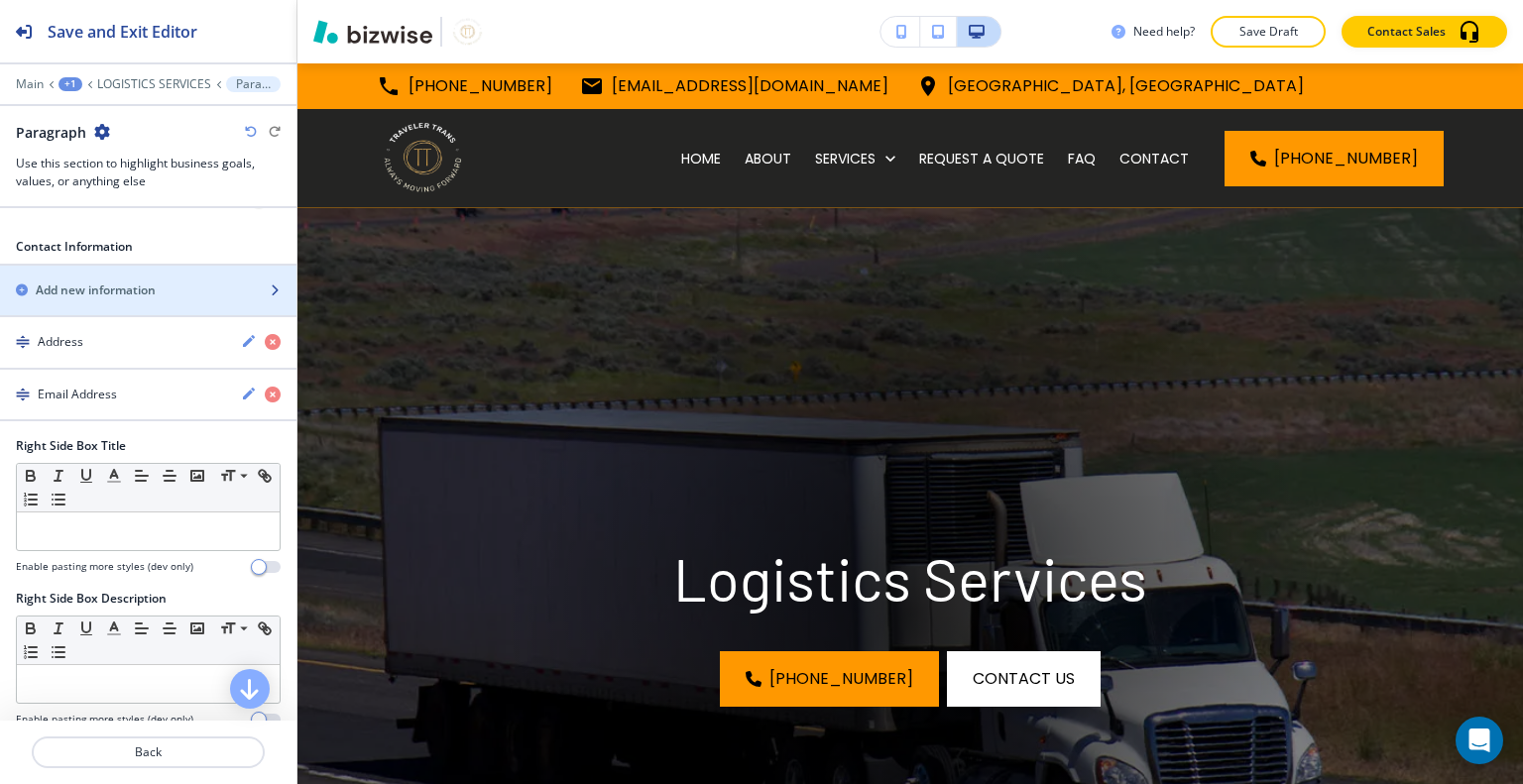 click at bounding box center [148, 274] 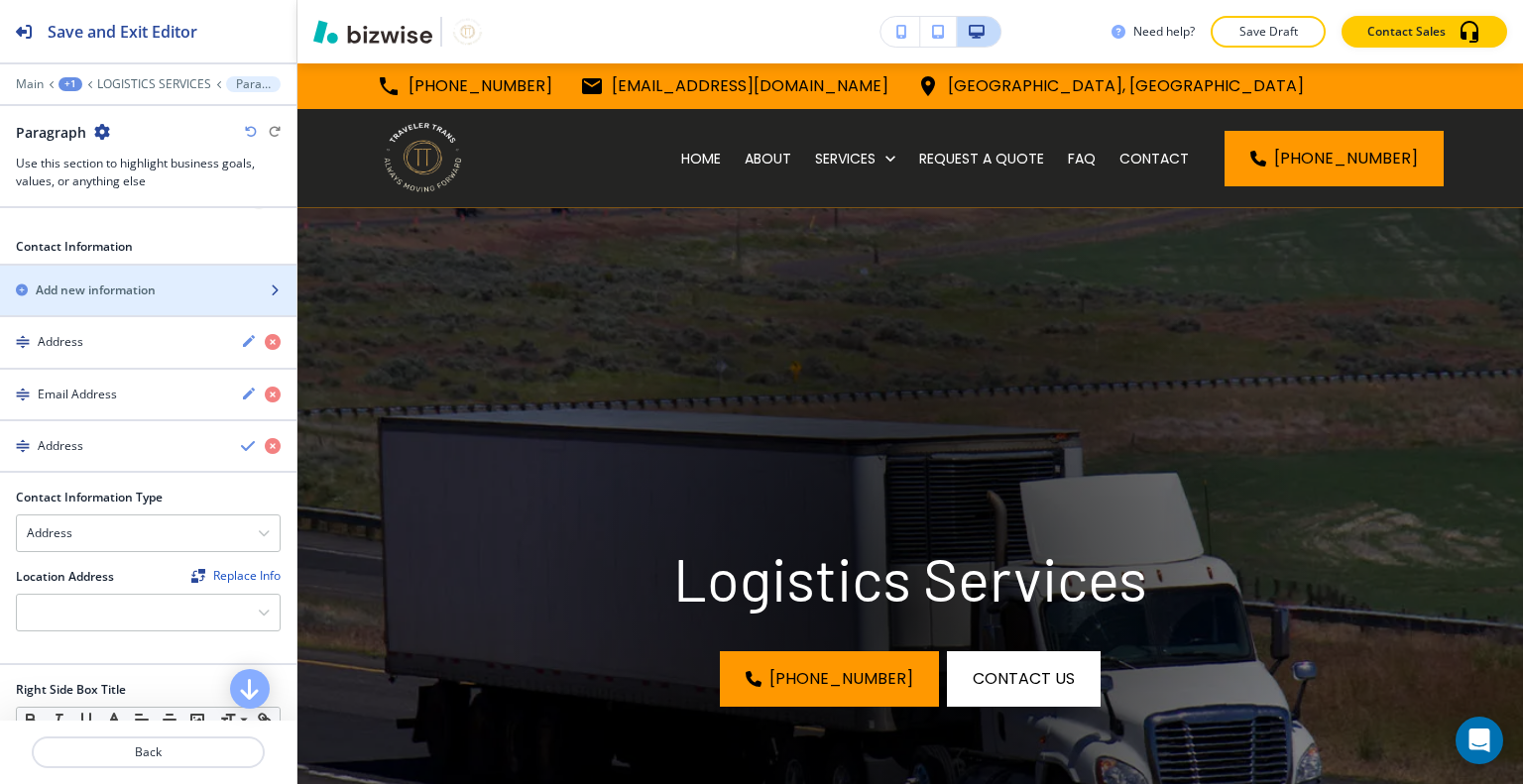 click on "Add new information" at bounding box center (126, 290) 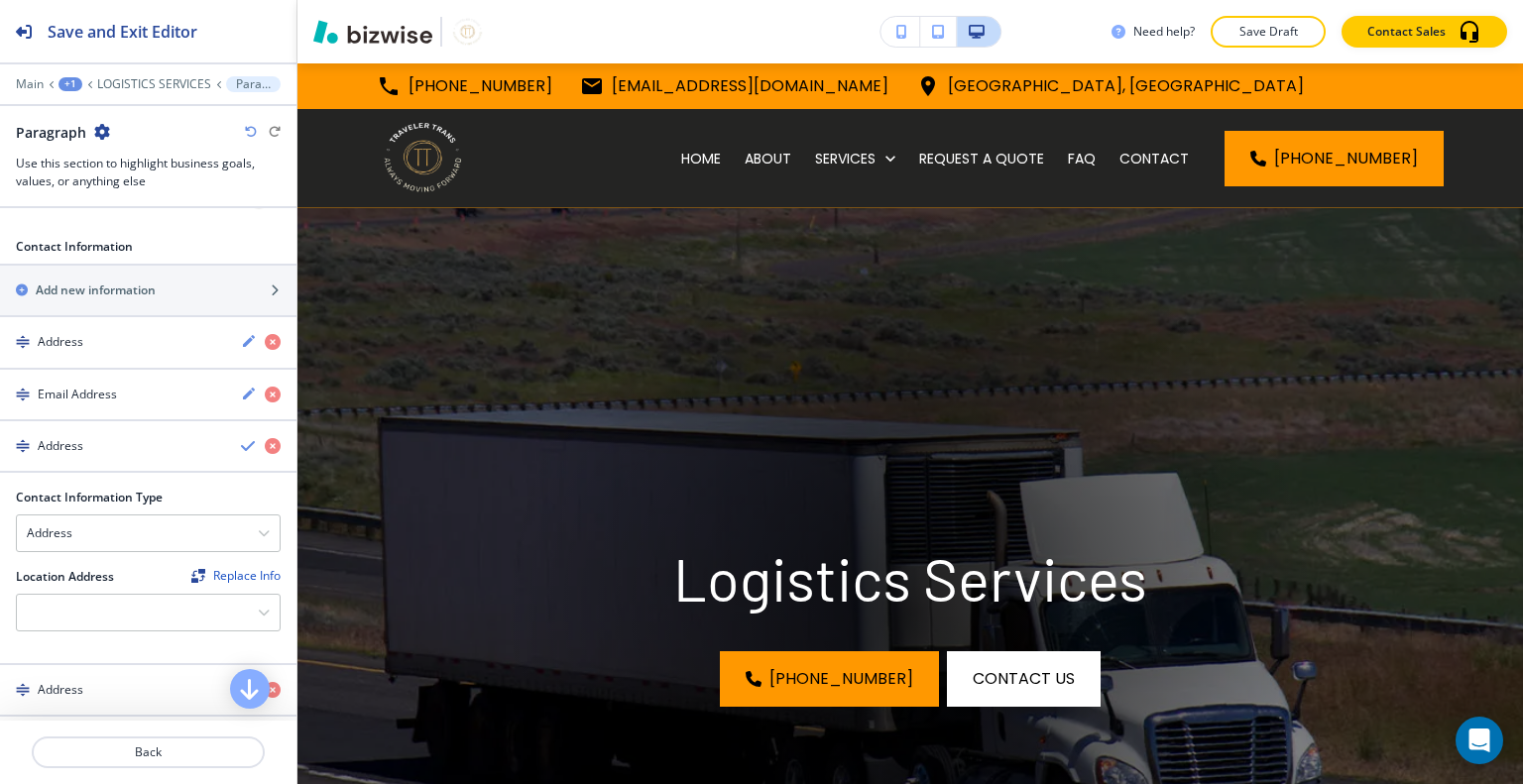 click at bounding box center (148, 560) 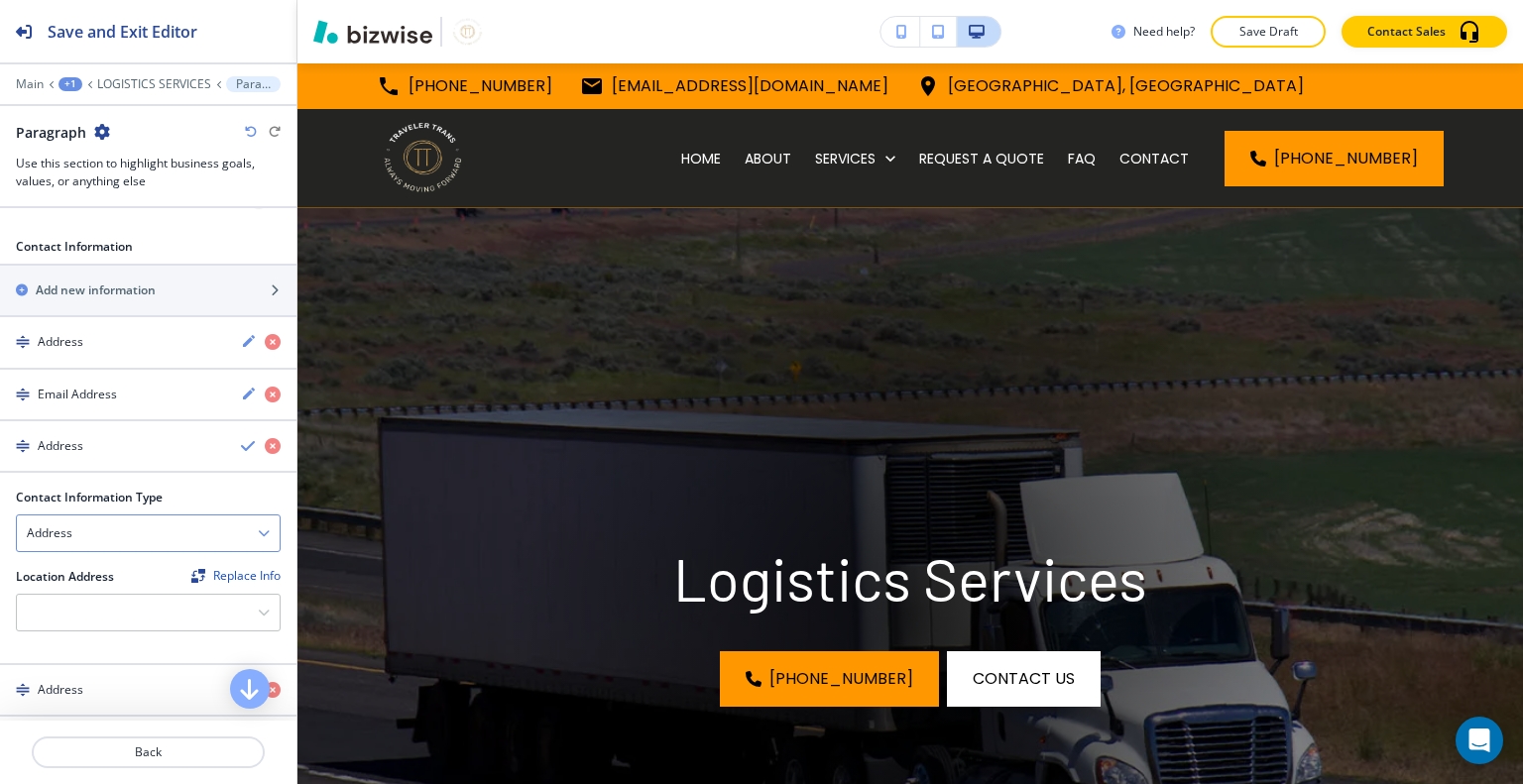 click on "Address" at bounding box center (148, 533) 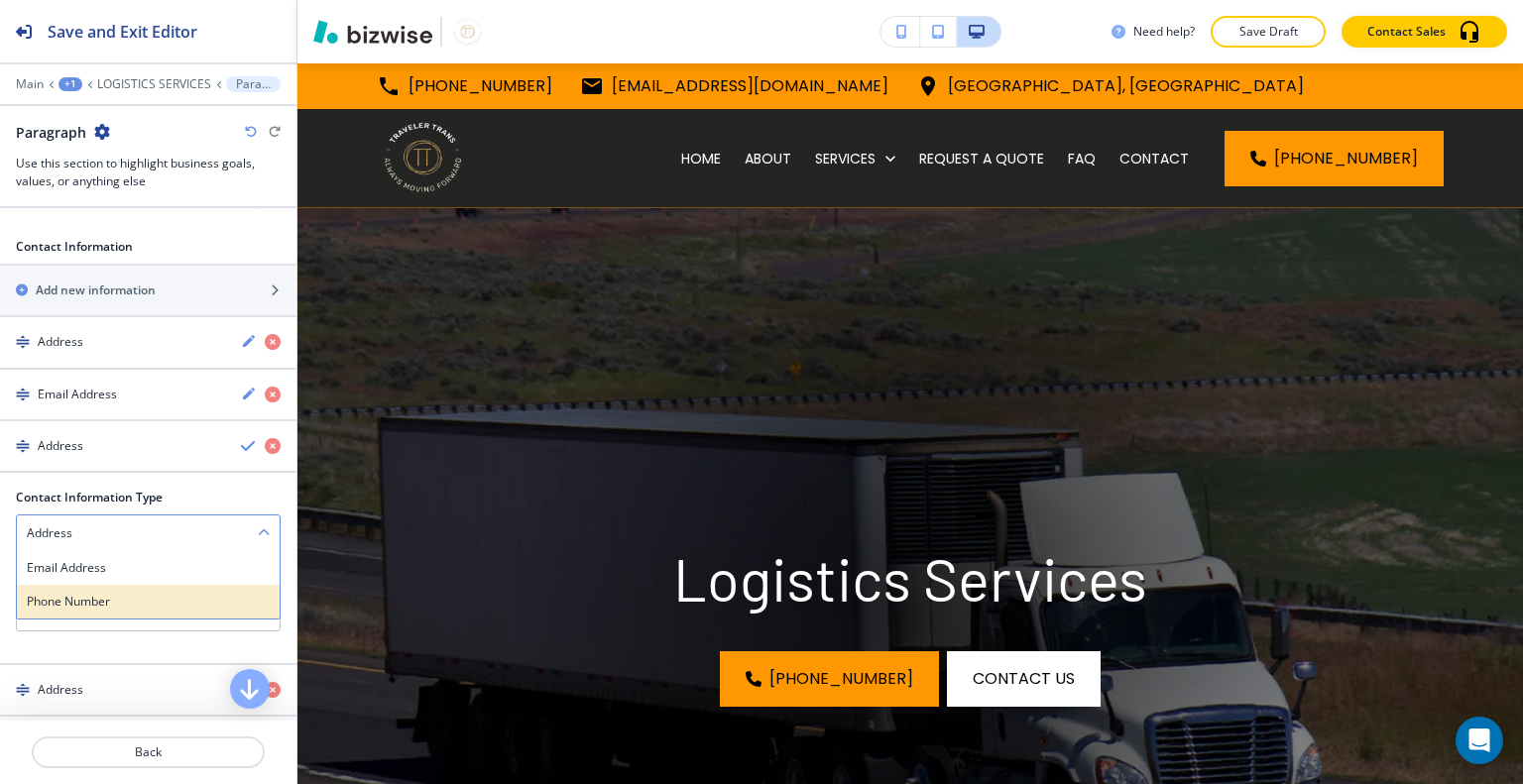 click on "Phone Number" at bounding box center (148, 602) 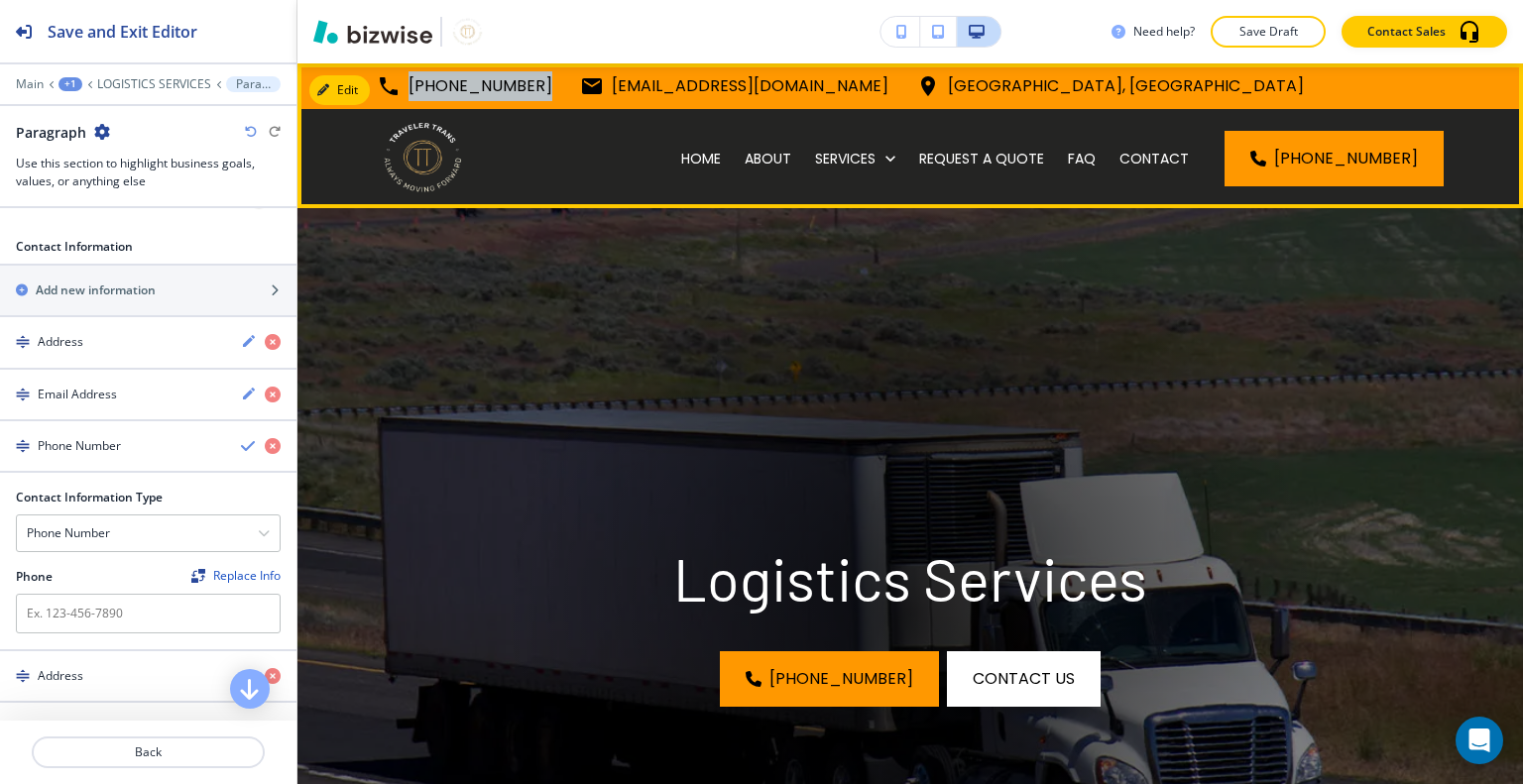 drag, startPoint x: 539, startPoint y: 82, endPoint x: 383, endPoint y: 93, distance: 156.38734 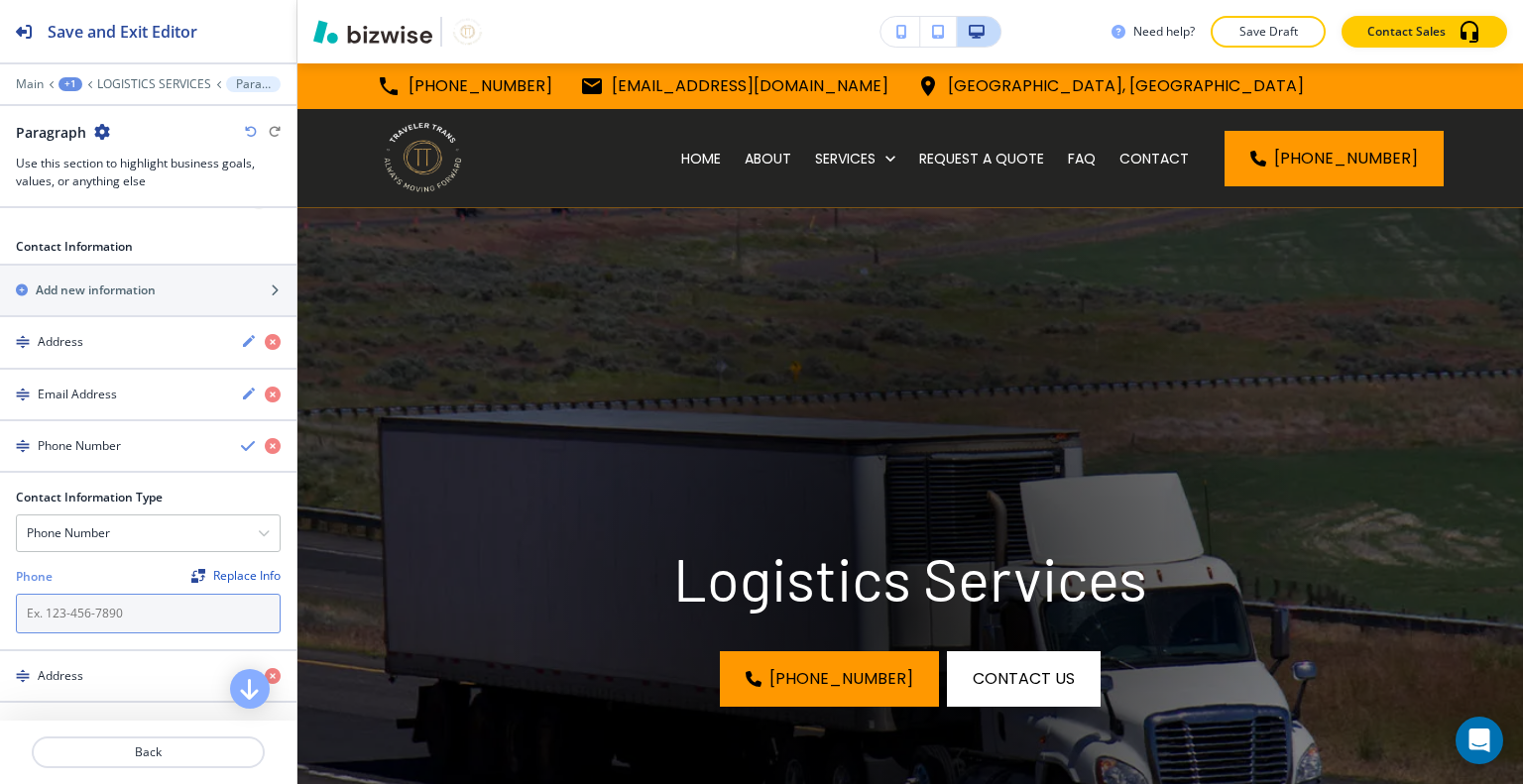 paste on "[PHONE_NUMBER]" 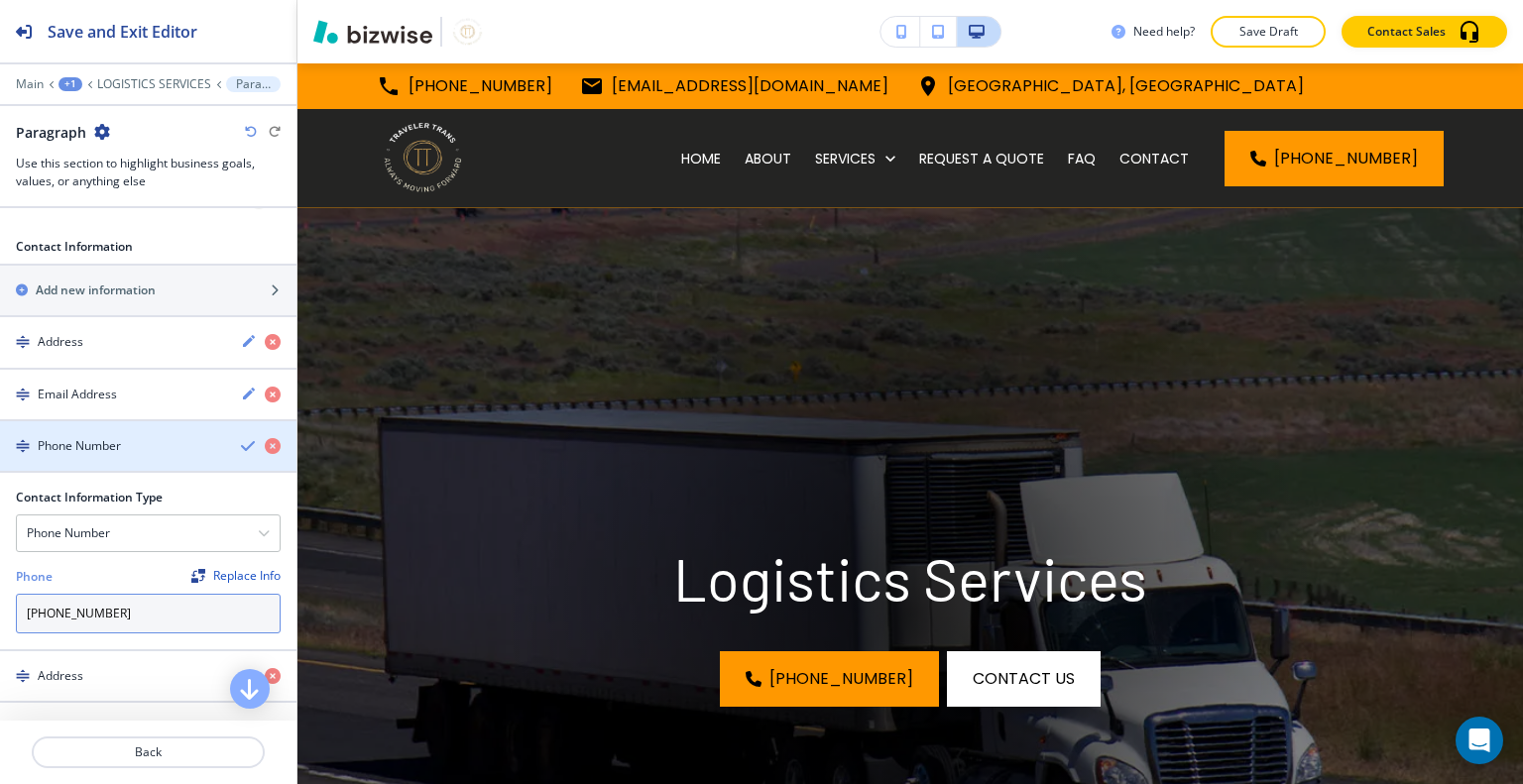 type on "[PHONE_NUMBER]" 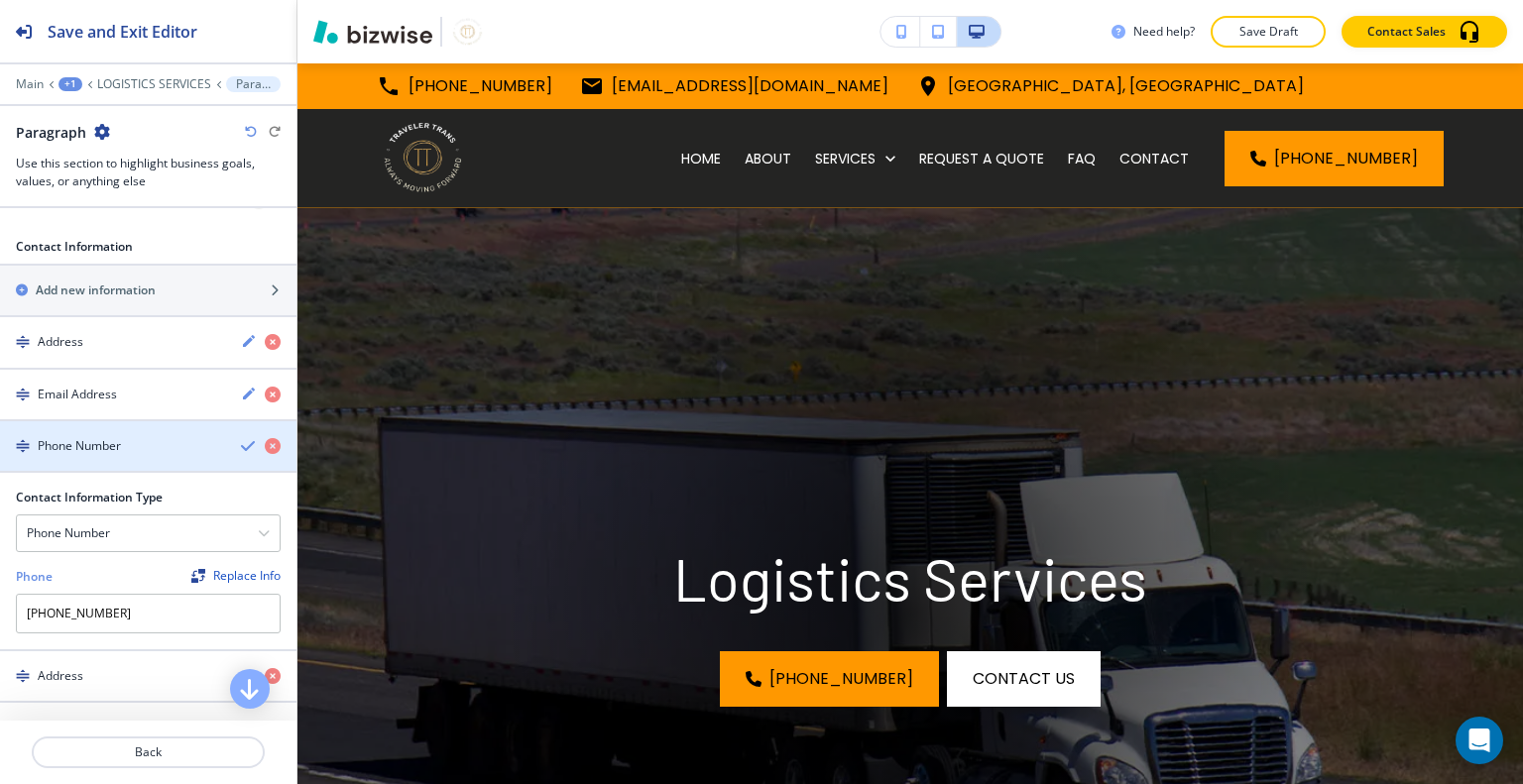 drag, startPoint x: 223, startPoint y: 443, endPoint x: 229, endPoint y: 452, distance: 10.816654 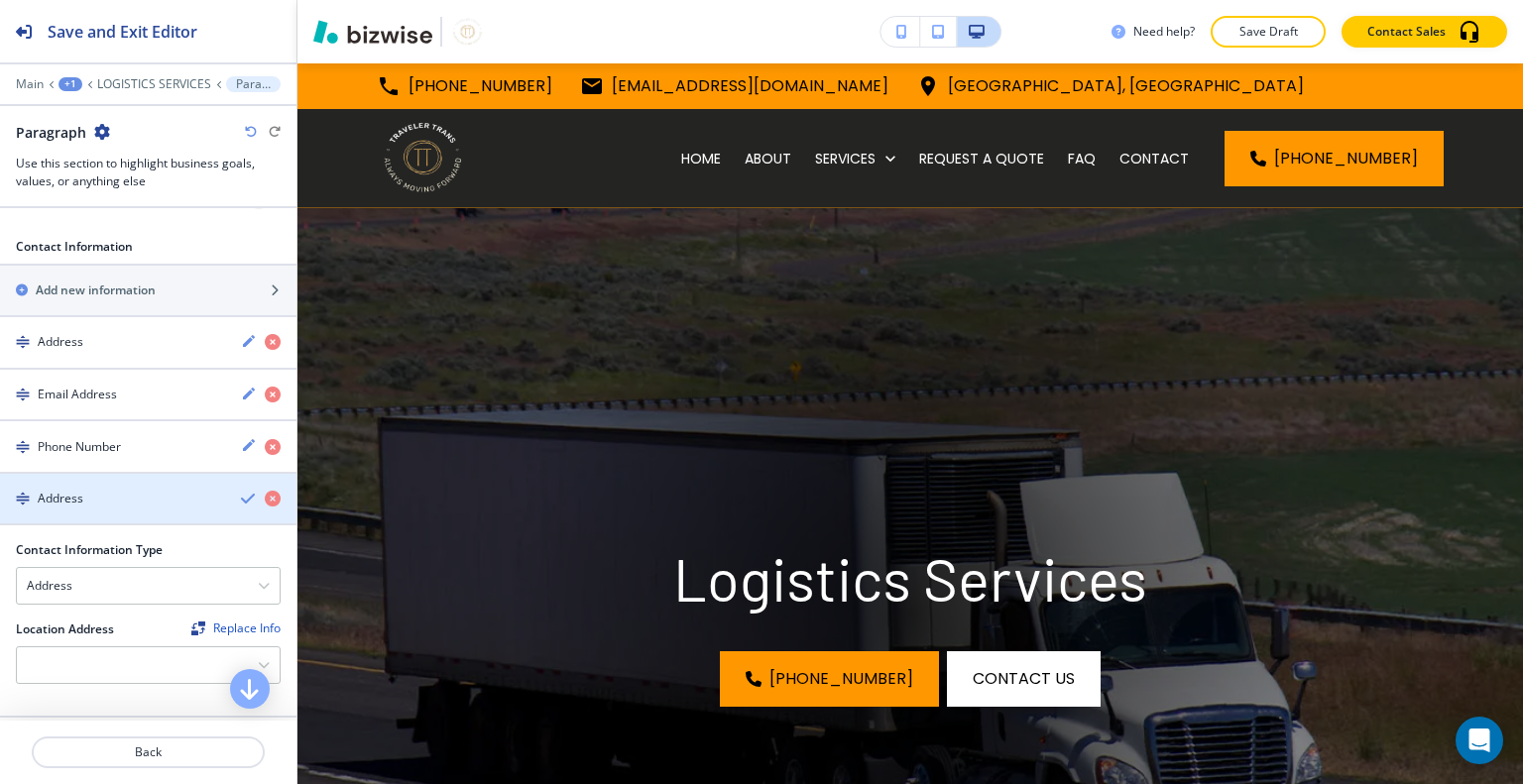 click at bounding box center (249, 499) 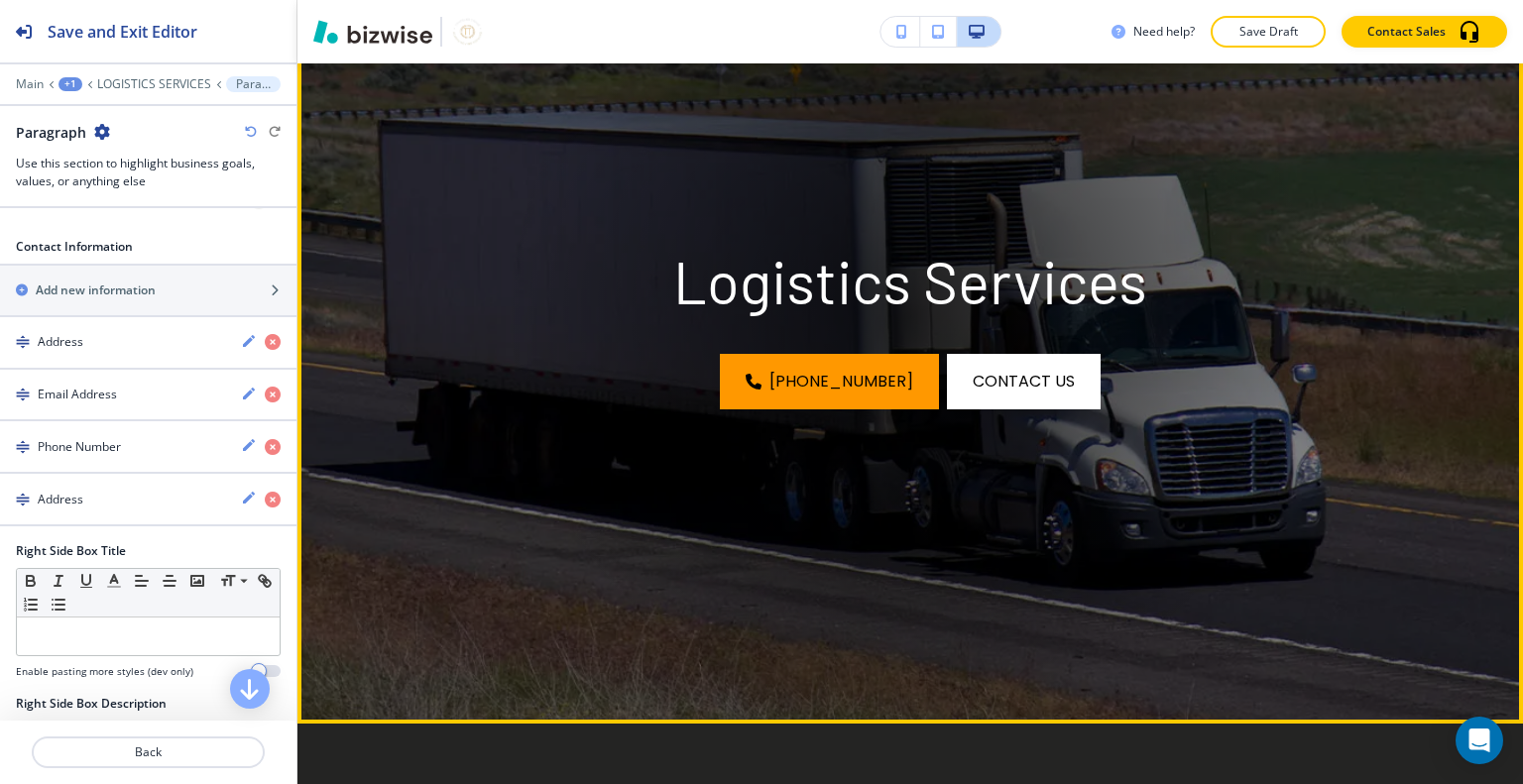 scroll, scrollTop: 0, scrollLeft: 0, axis: both 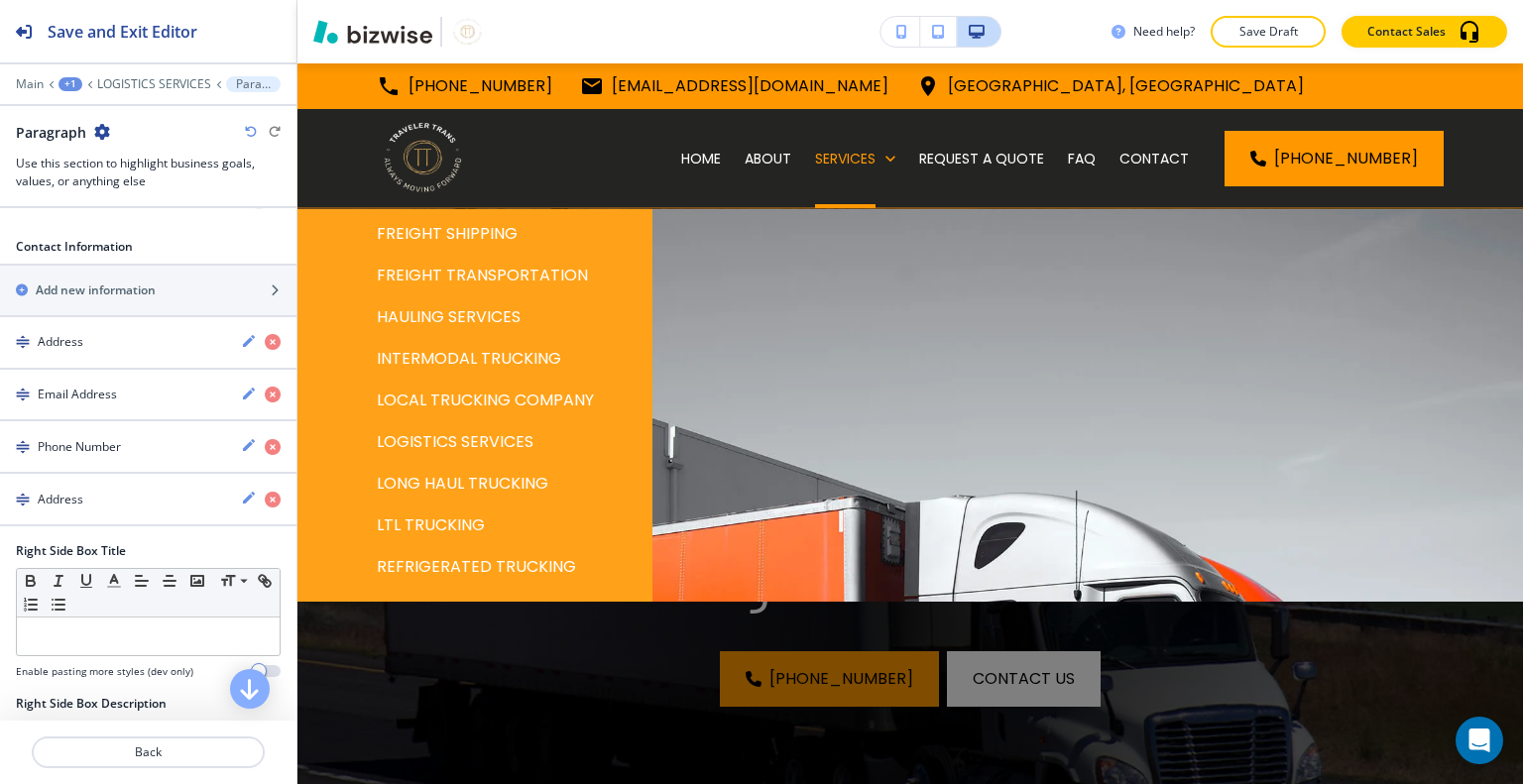 click on "LONG HAUL TRUCKING" at bounding box center [462, 484] 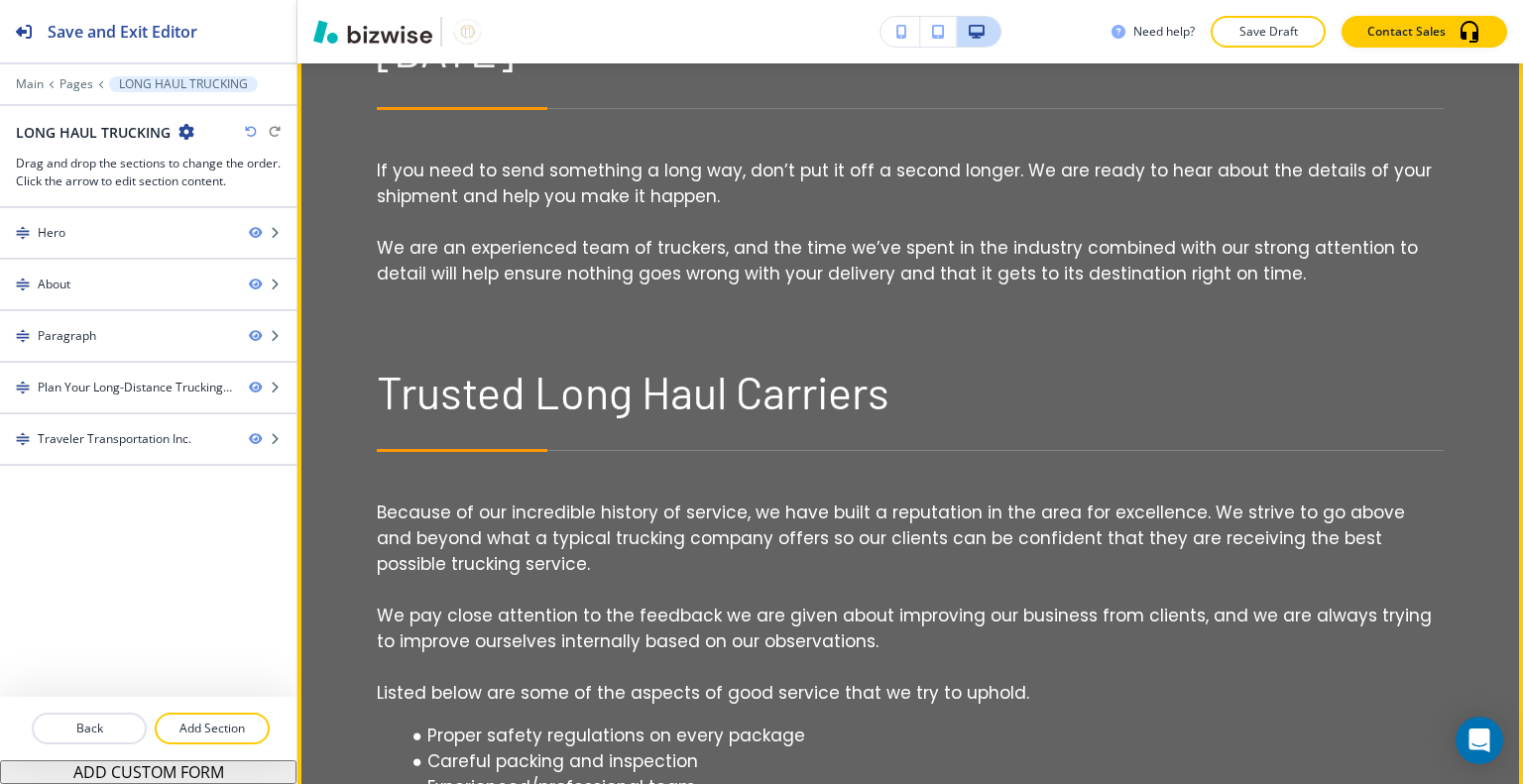 scroll, scrollTop: 1388, scrollLeft: 0, axis: vertical 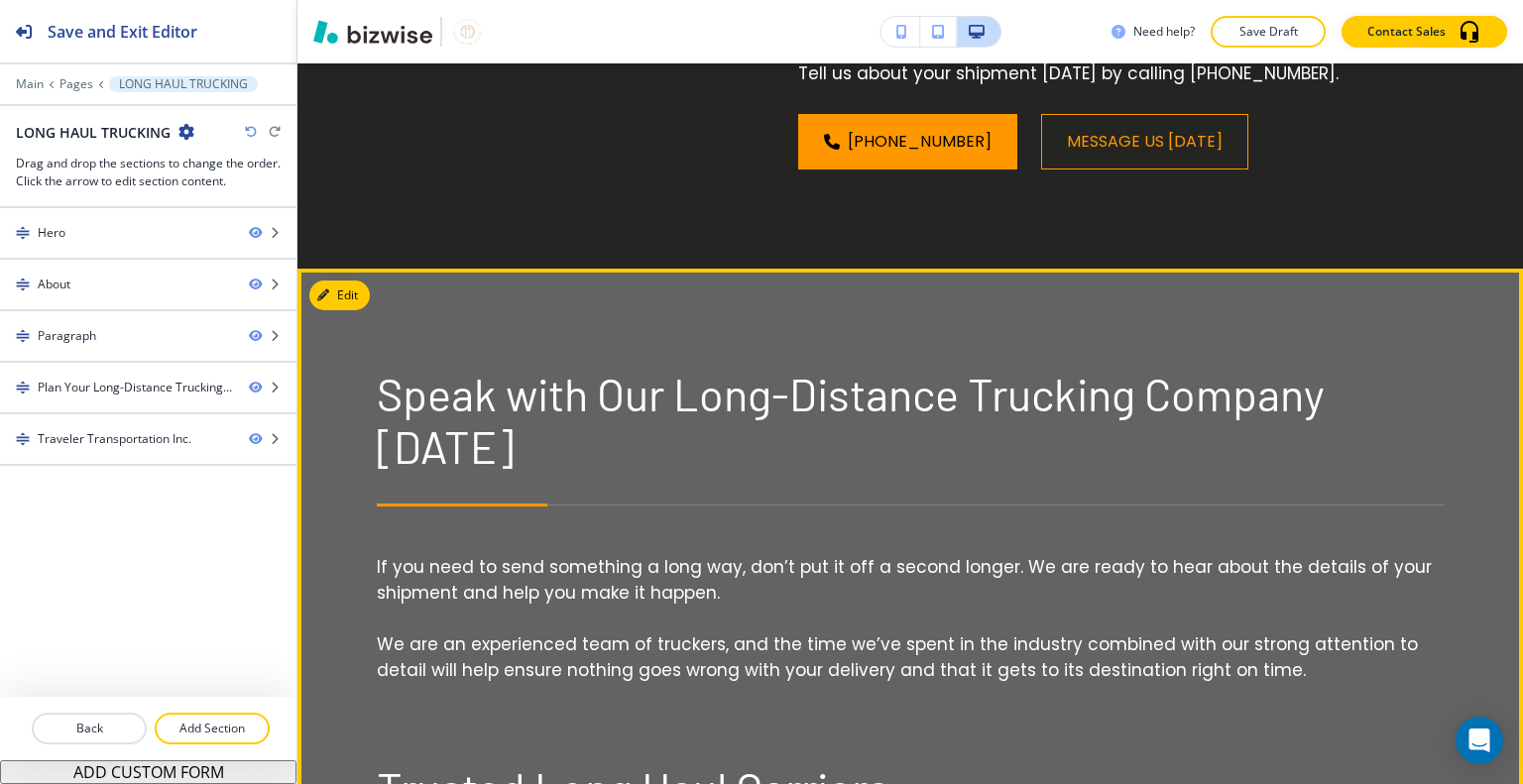 click on "Speak with Our Long-Distance Trucking Company Today If you need to send something a long way, don’t put it off a second longer. We are ready to hear about the details of your shipment and help you make it happen. We are an experienced team of truckers, and the time we’ve spent in the industry combined with our strong attention to detail will help ensure nothing goes wrong with your delivery and that it gets to its destination right on time. Trusted Long Haul Carriers Because of our incredible history of service, we have built a reputation in the area for excellence. We strive to go above and beyond what a typical trucking company offers so our clients can be confident that they are receiving the best possible trucking service. We pay close attention to the feedback we are given about improving our business from clients, and we are always trying to improve ourselves internally based on our observations. Listed below are some of the aspects of good service that we try to uphold. Single point of contact" at bounding box center [910, 1052] 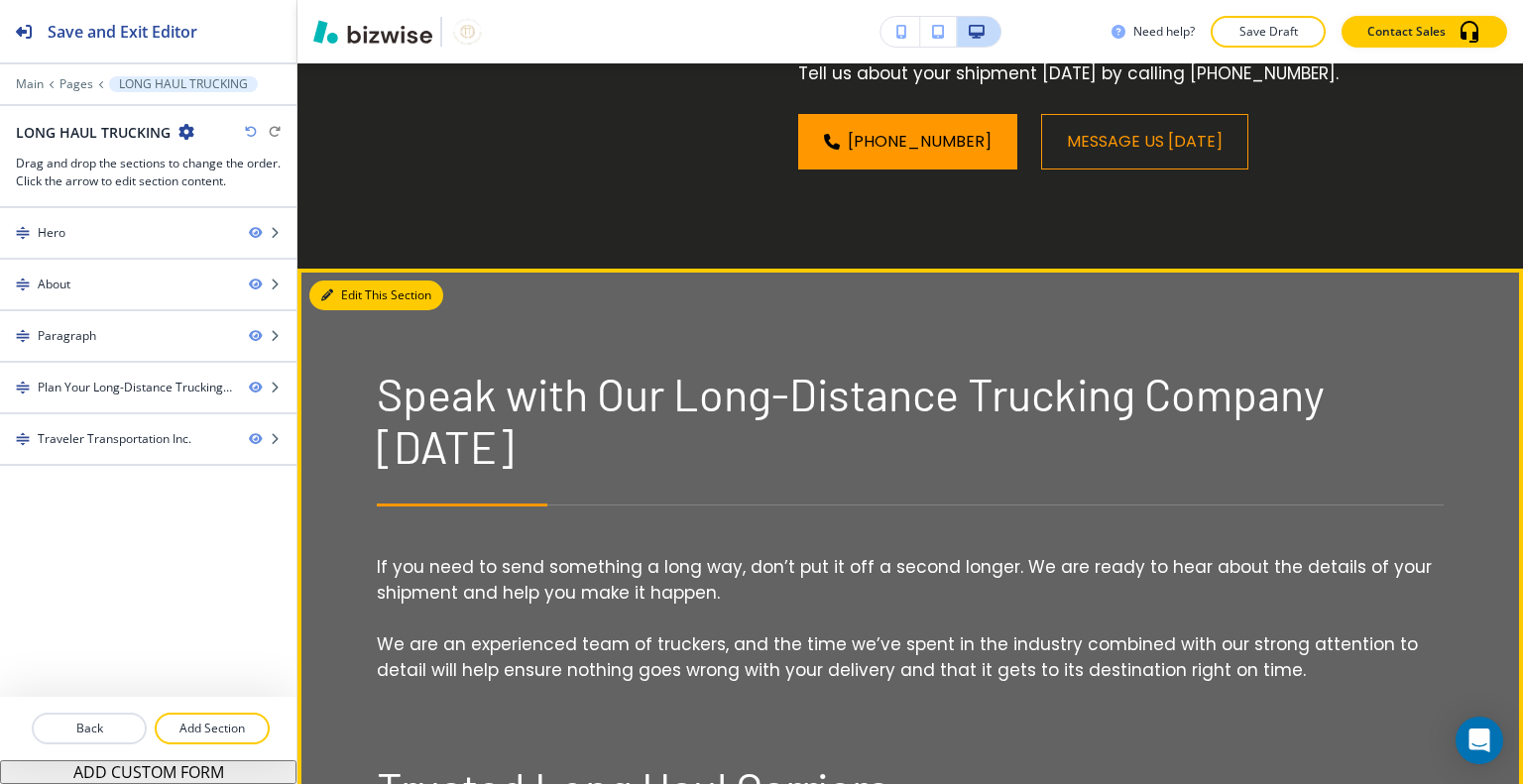 click on "Edit This Section" at bounding box center [376, 295] 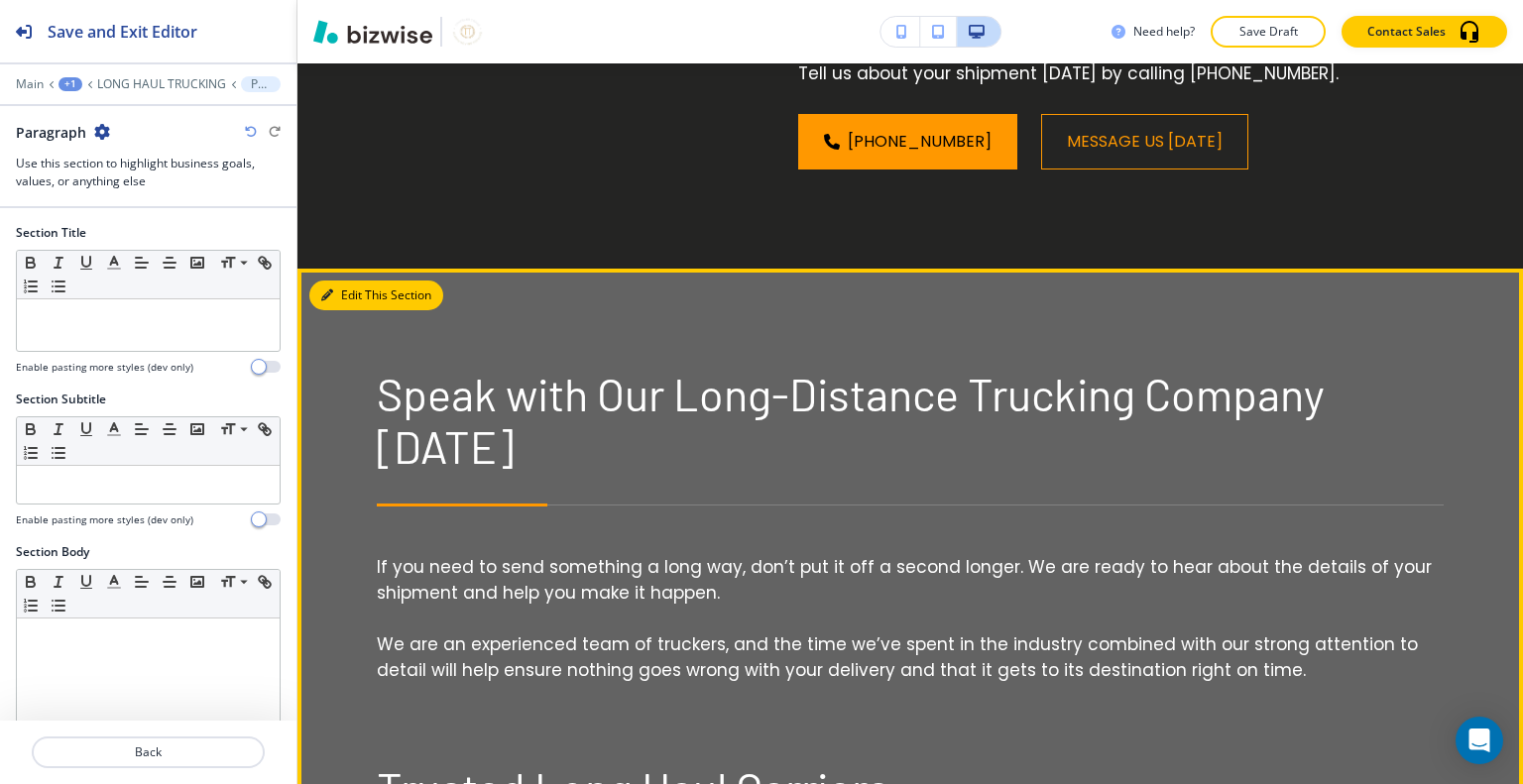 scroll, scrollTop: 1592, scrollLeft: 0, axis: vertical 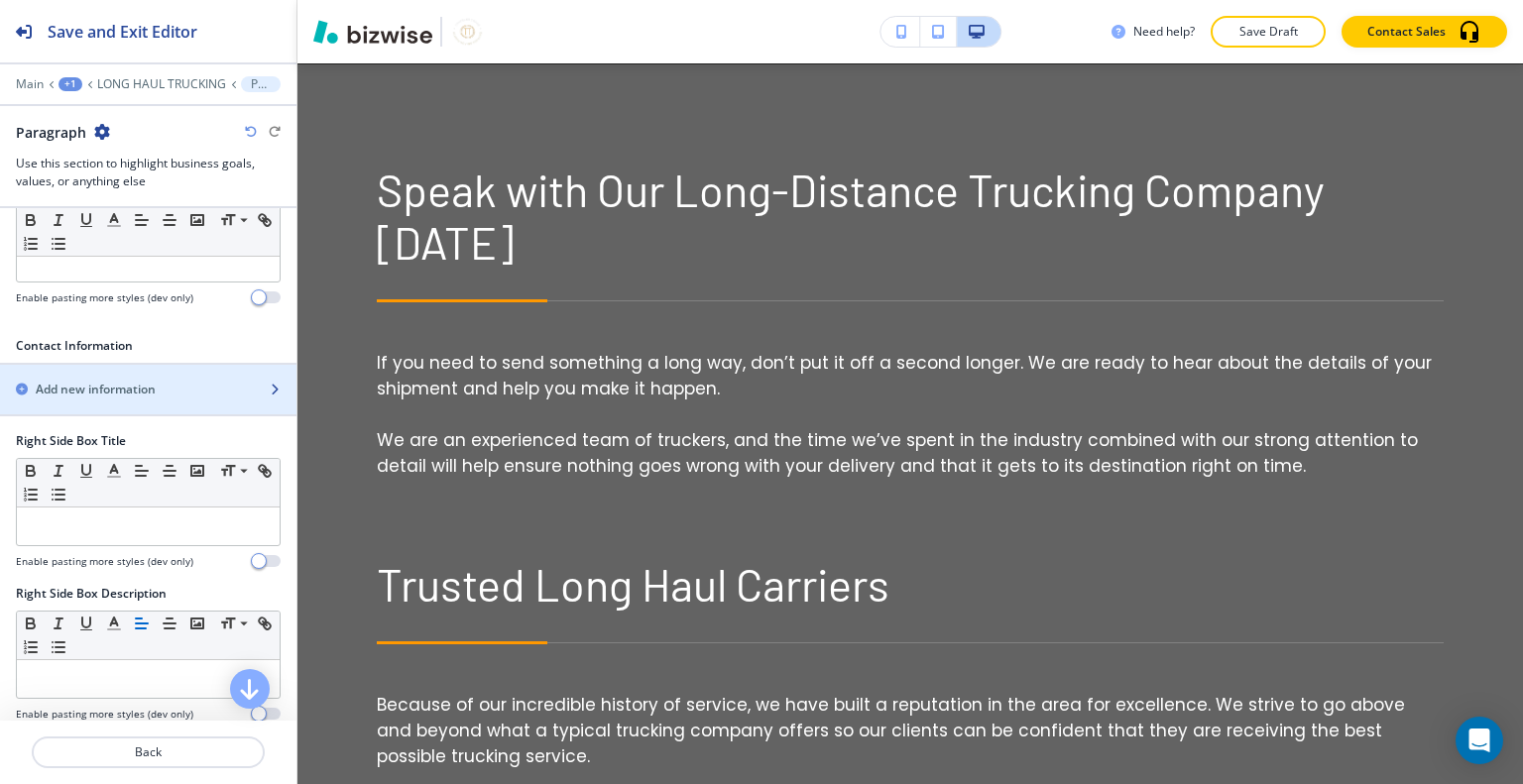 click on "Add new information" at bounding box center [95, 390] 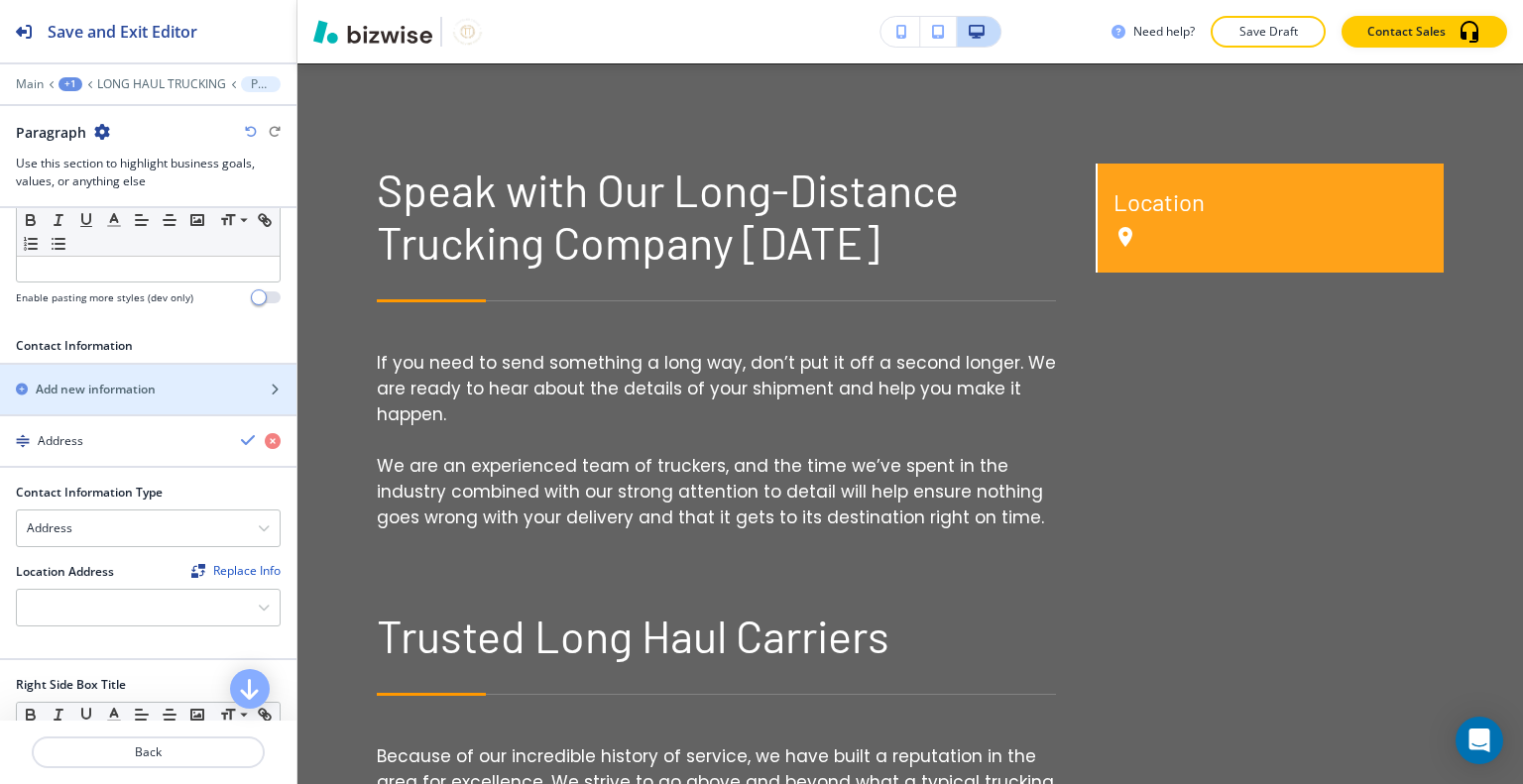 scroll, scrollTop: 694, scrollLeft: 0, axis: vertical 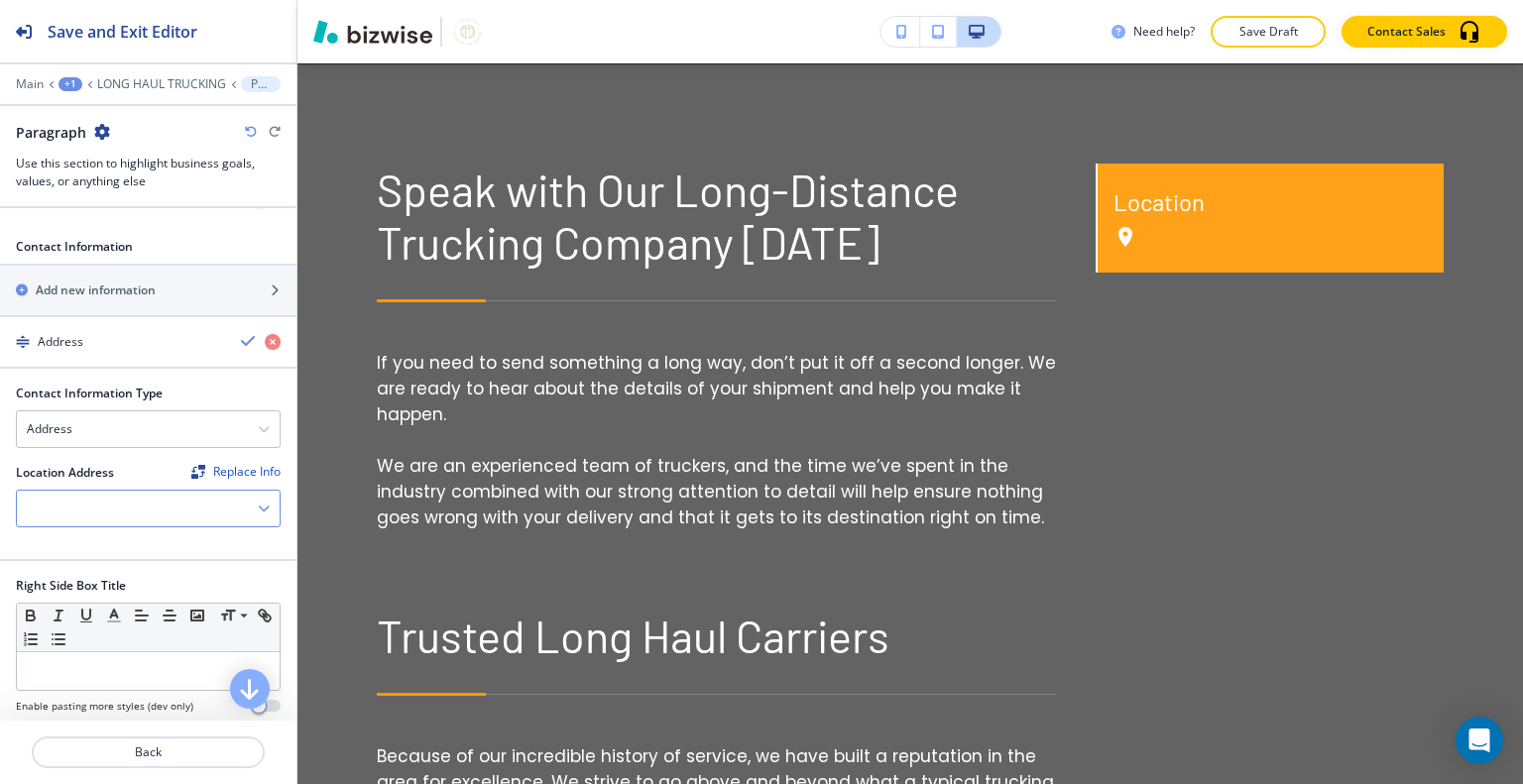 click at bounding box center [148, 508] 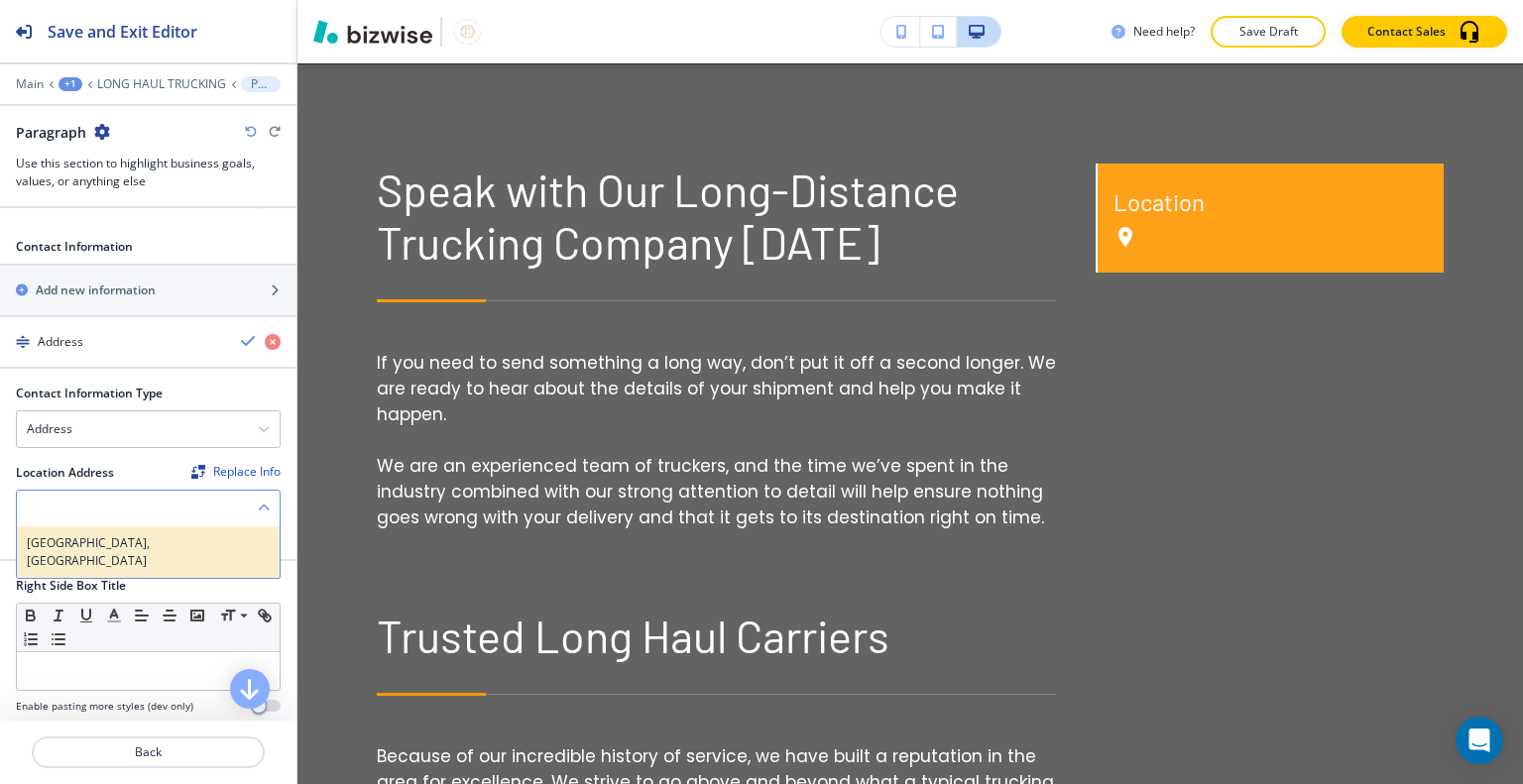 click on "[GEOGRAPHIC_DATA], [GEOGRAPHIC_DATA]" at bounding box center (148, 552) 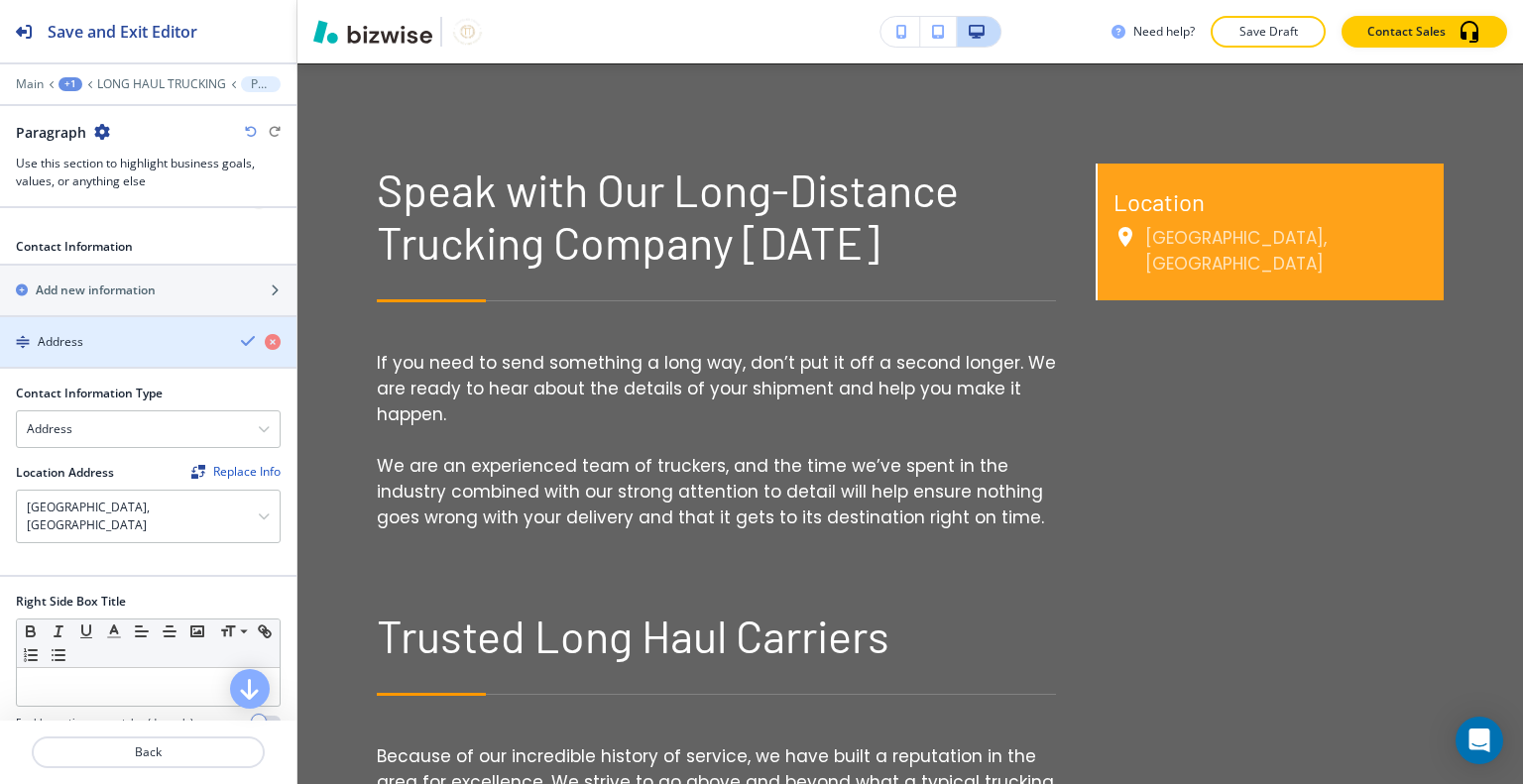 click on "Address" at bounding box center (148, 342) 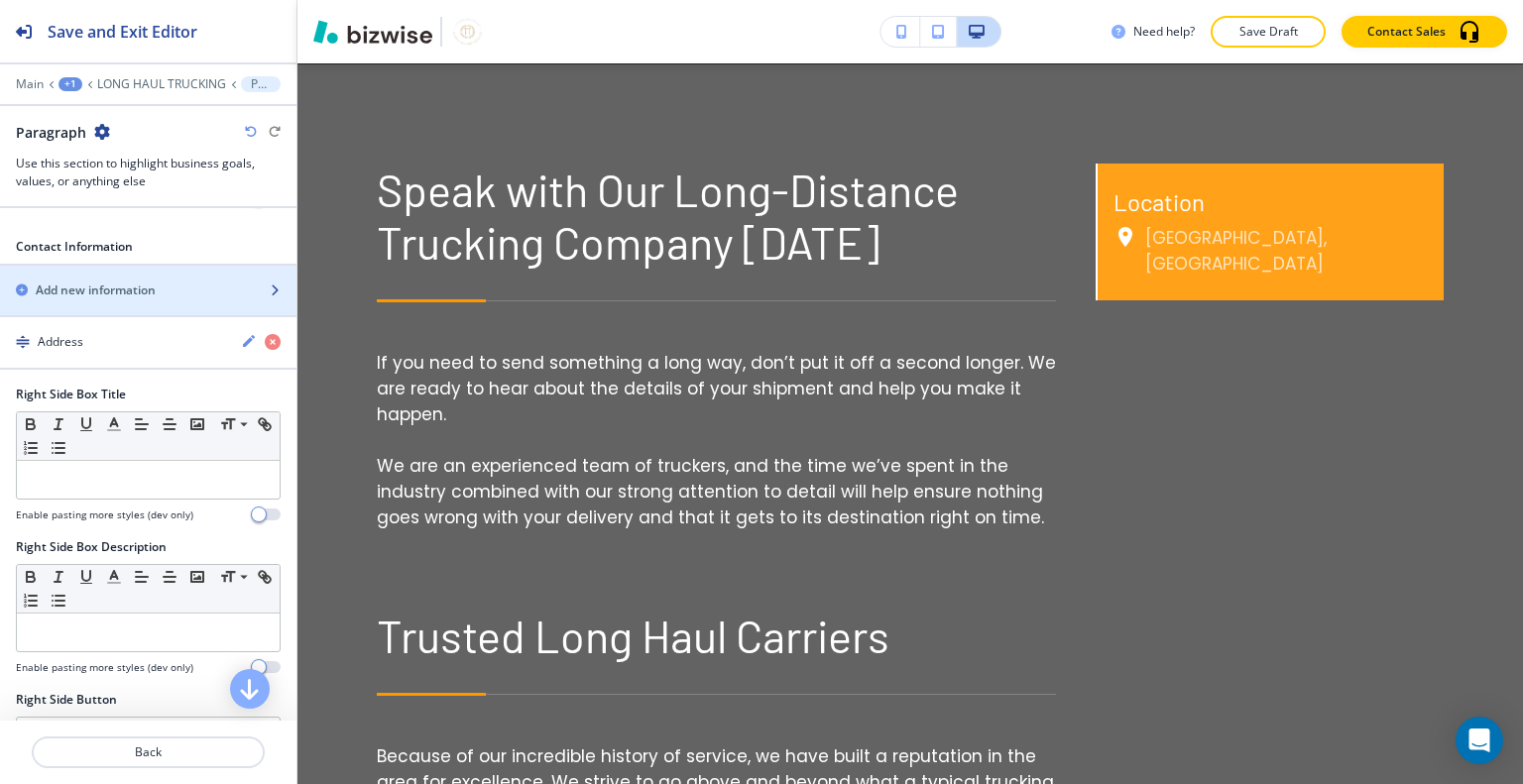 click at bounding box center (148, 274) 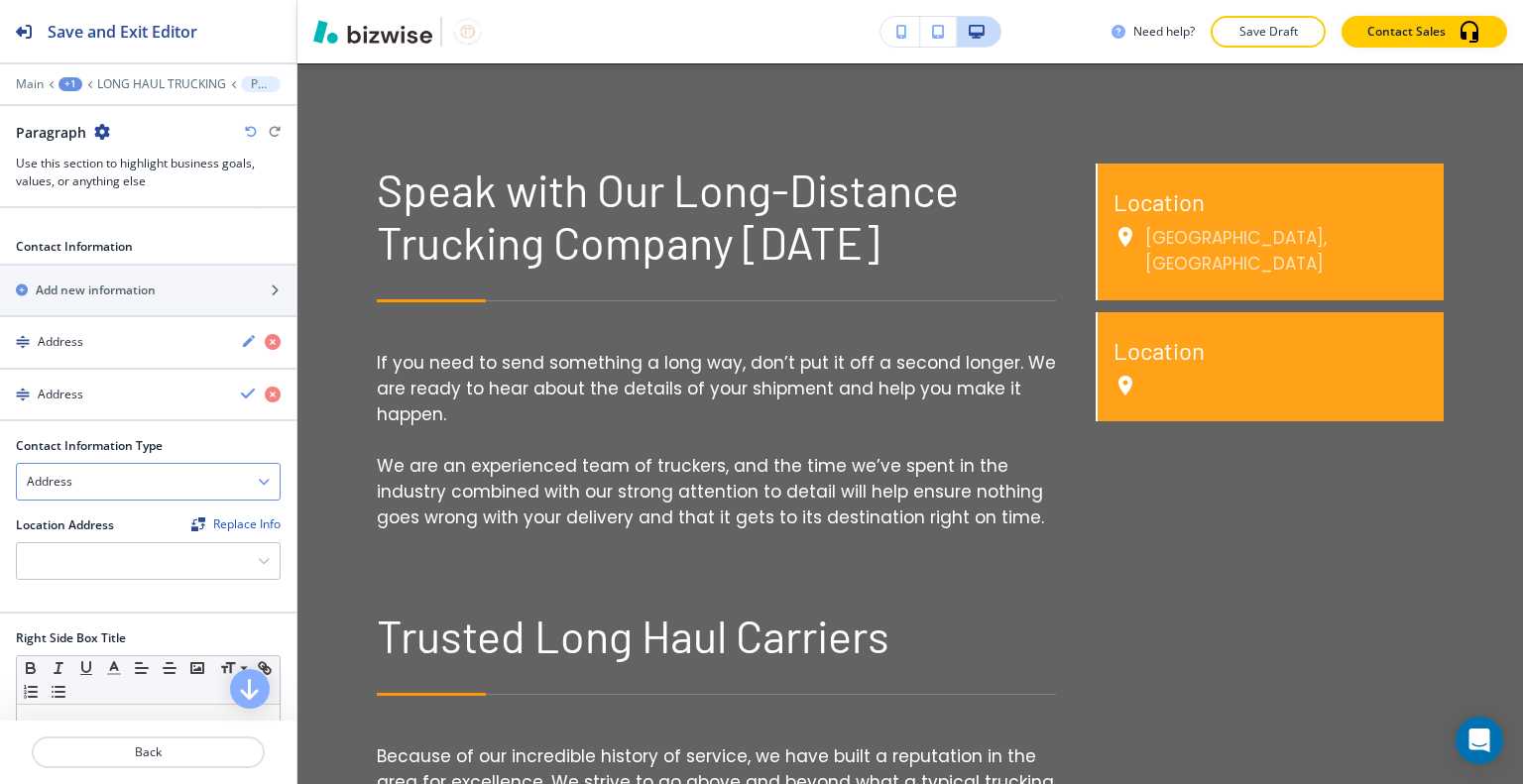 click on "Address" at bounding box center (148, 482) 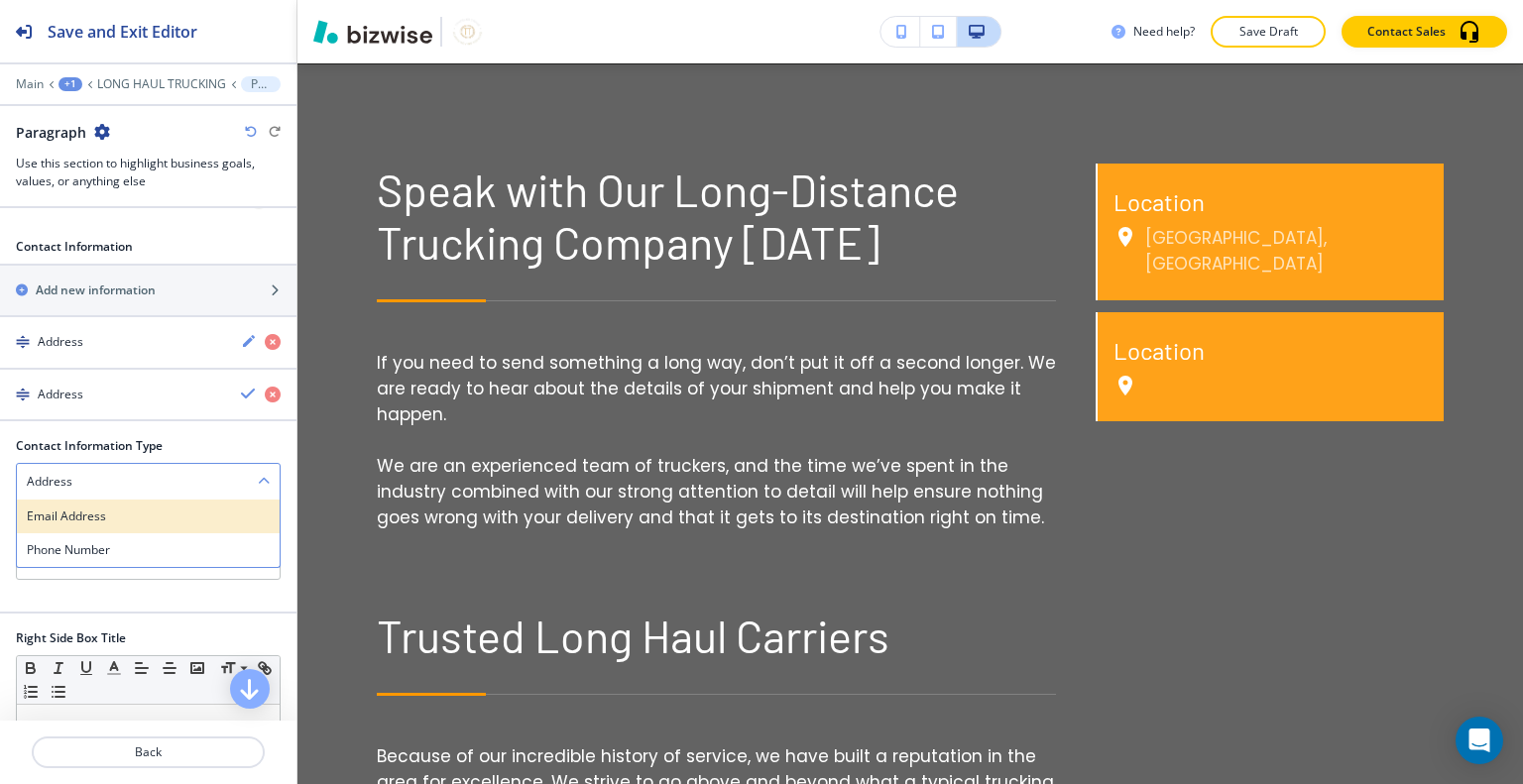 click on "Email Address" at bounding box center (148, 516) 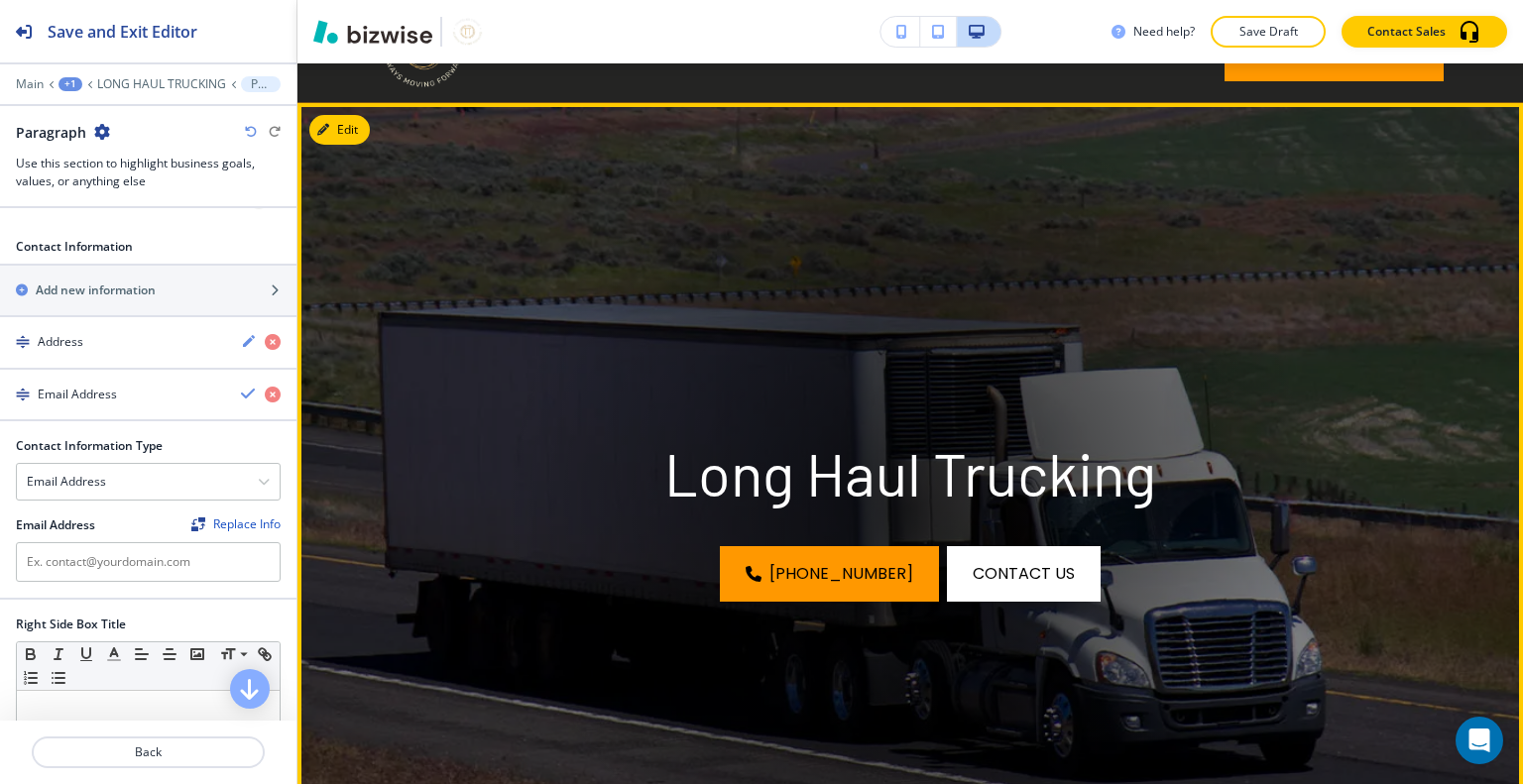 scroll, scrollTop: 0, scrollLeft: 0, axis: both 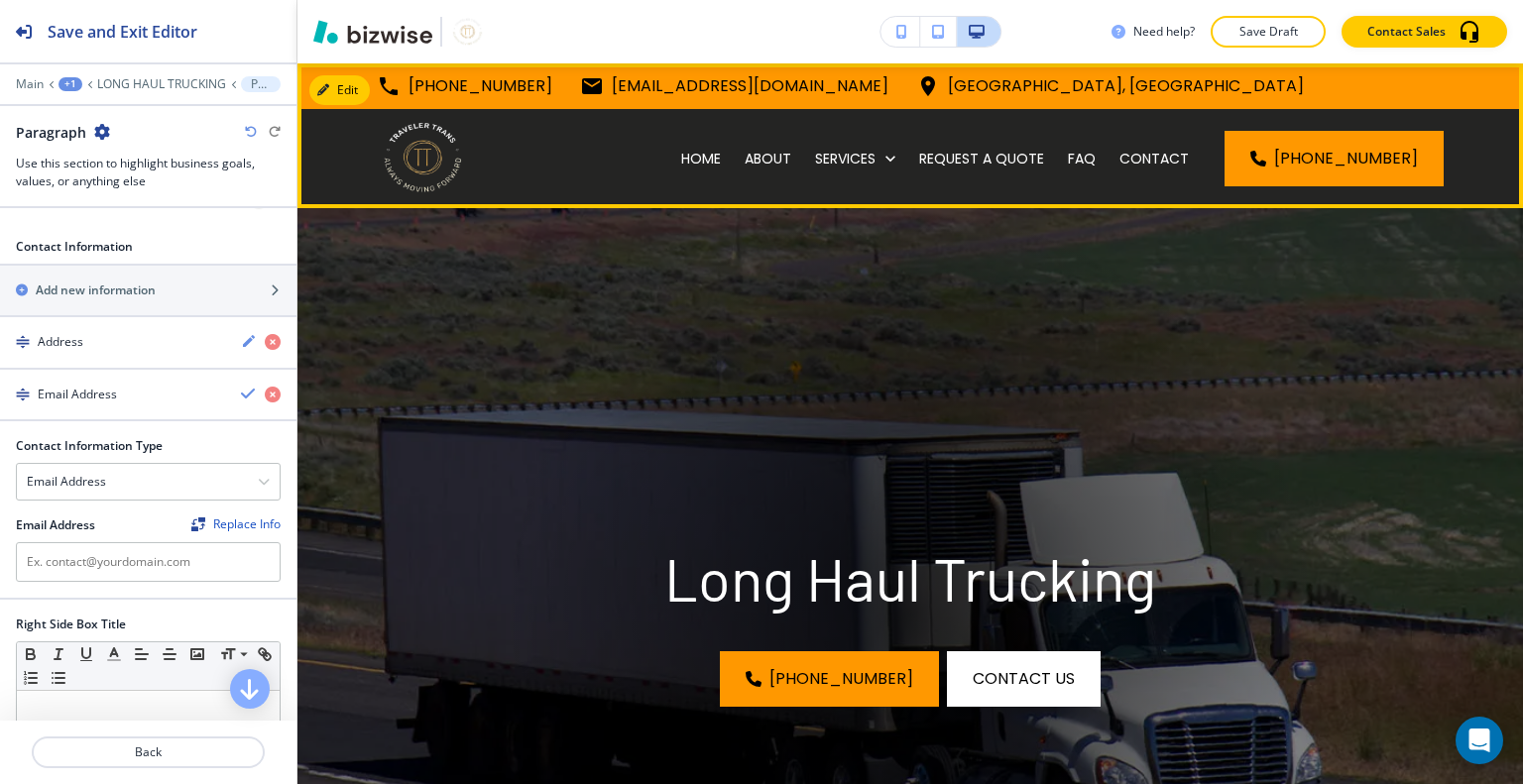 drag, startPoint x: 895, startPoint y: 86, endPoint x: 603, endPoint y: 82, distance: 292.0274 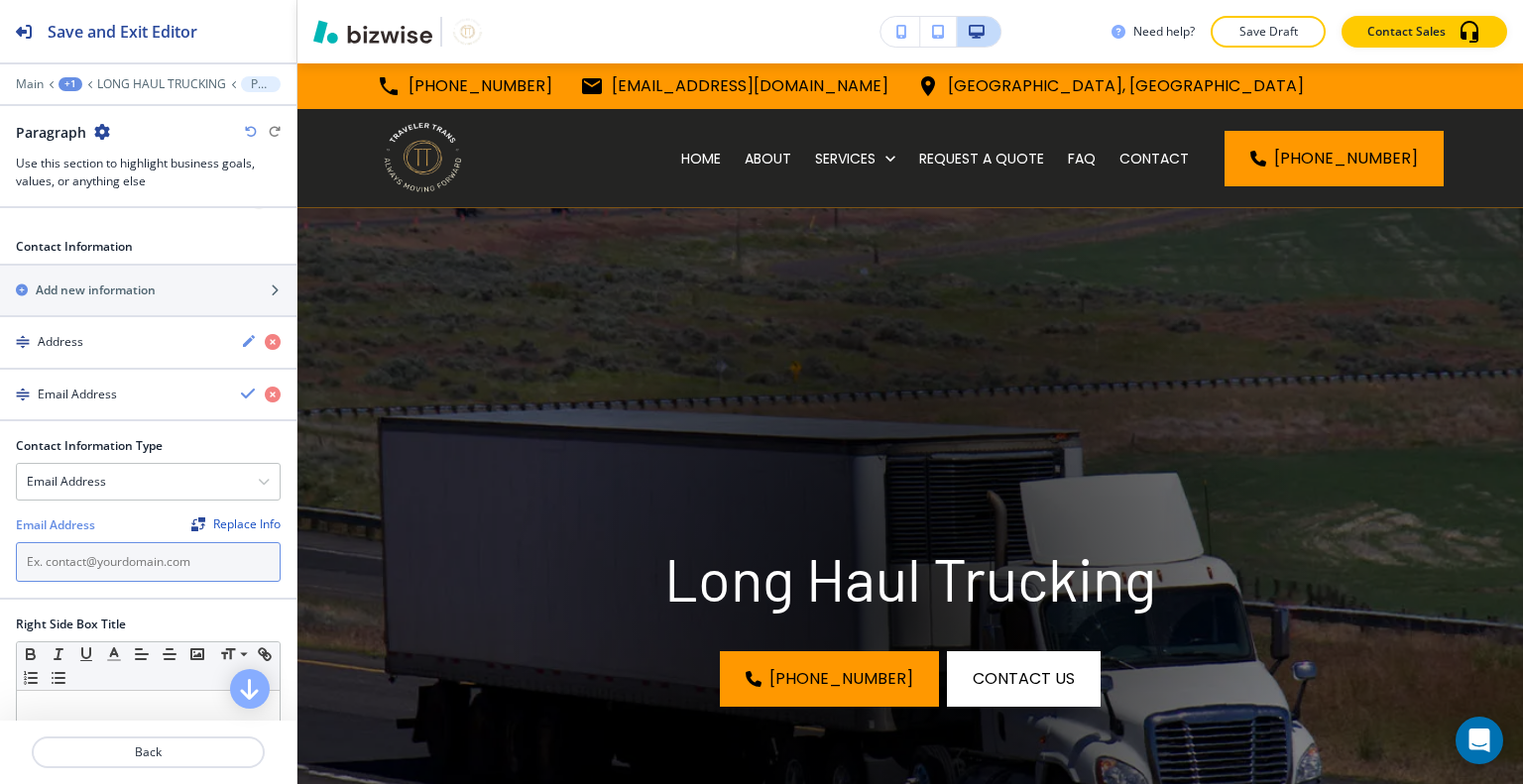 paste on "[EMAIL_ADDRESS][DOMAIN_NAME]" 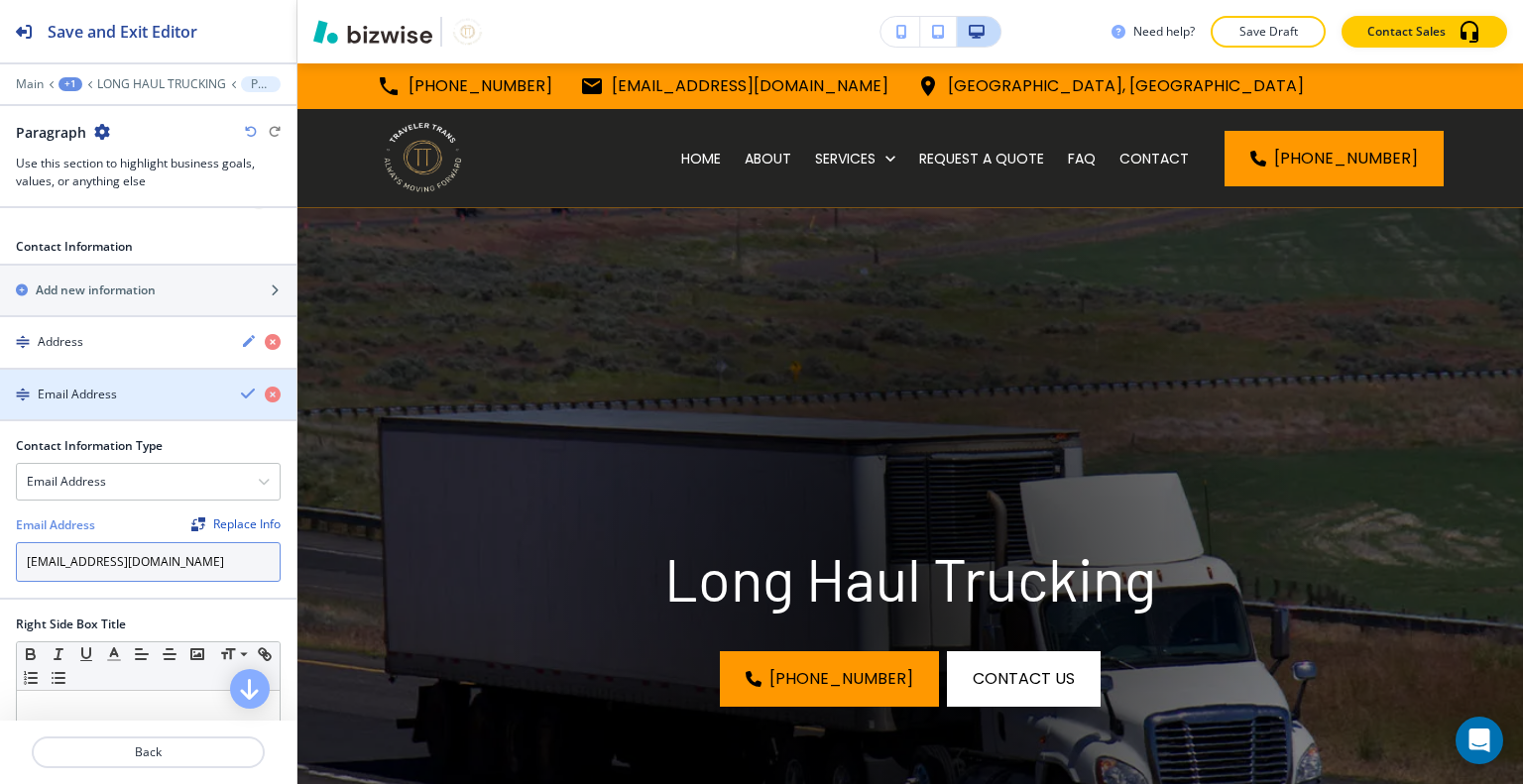 type on "[EMAIL_ADDRESS][DOMAIN_NAME]" 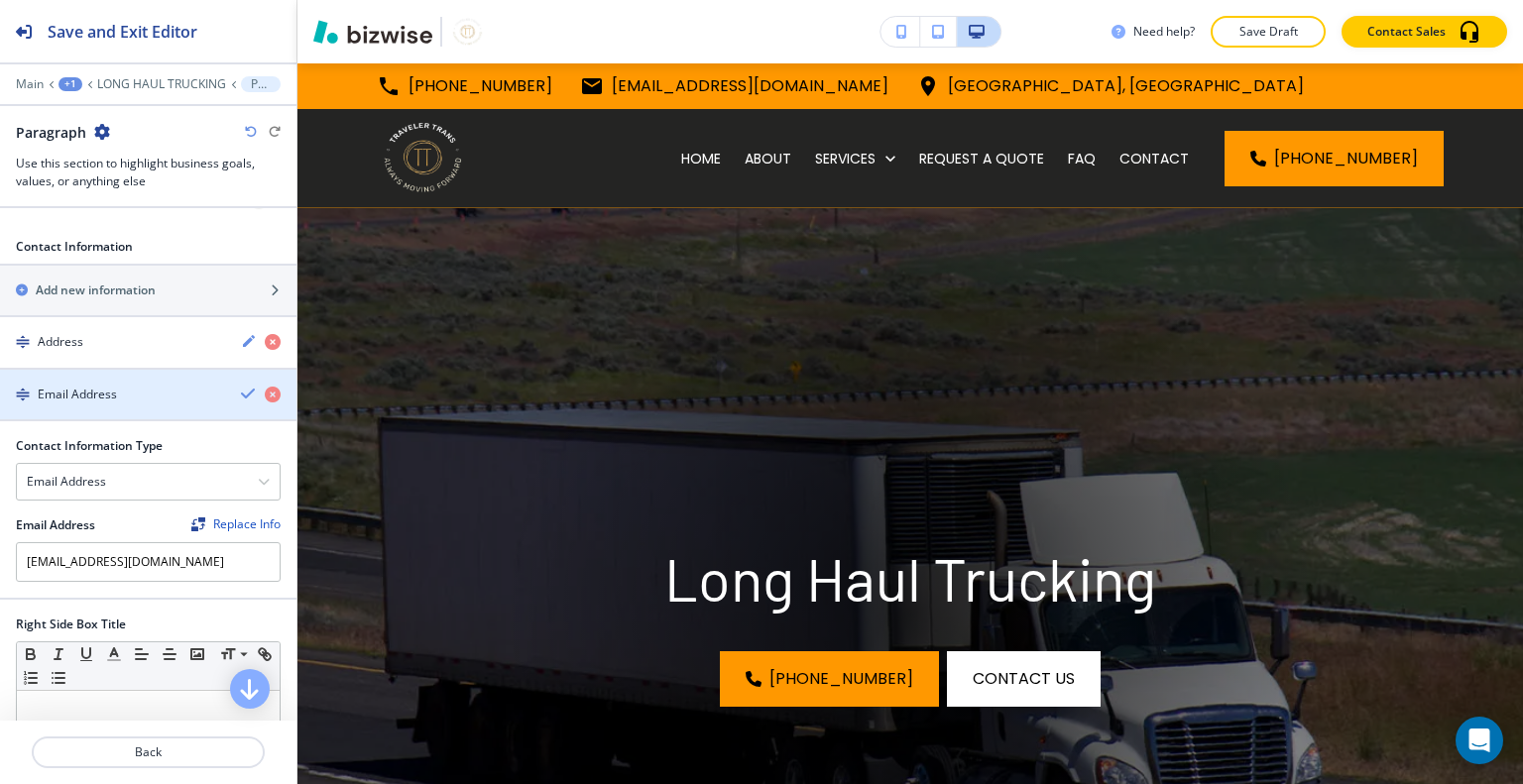 click at bounding box center [249, 393] 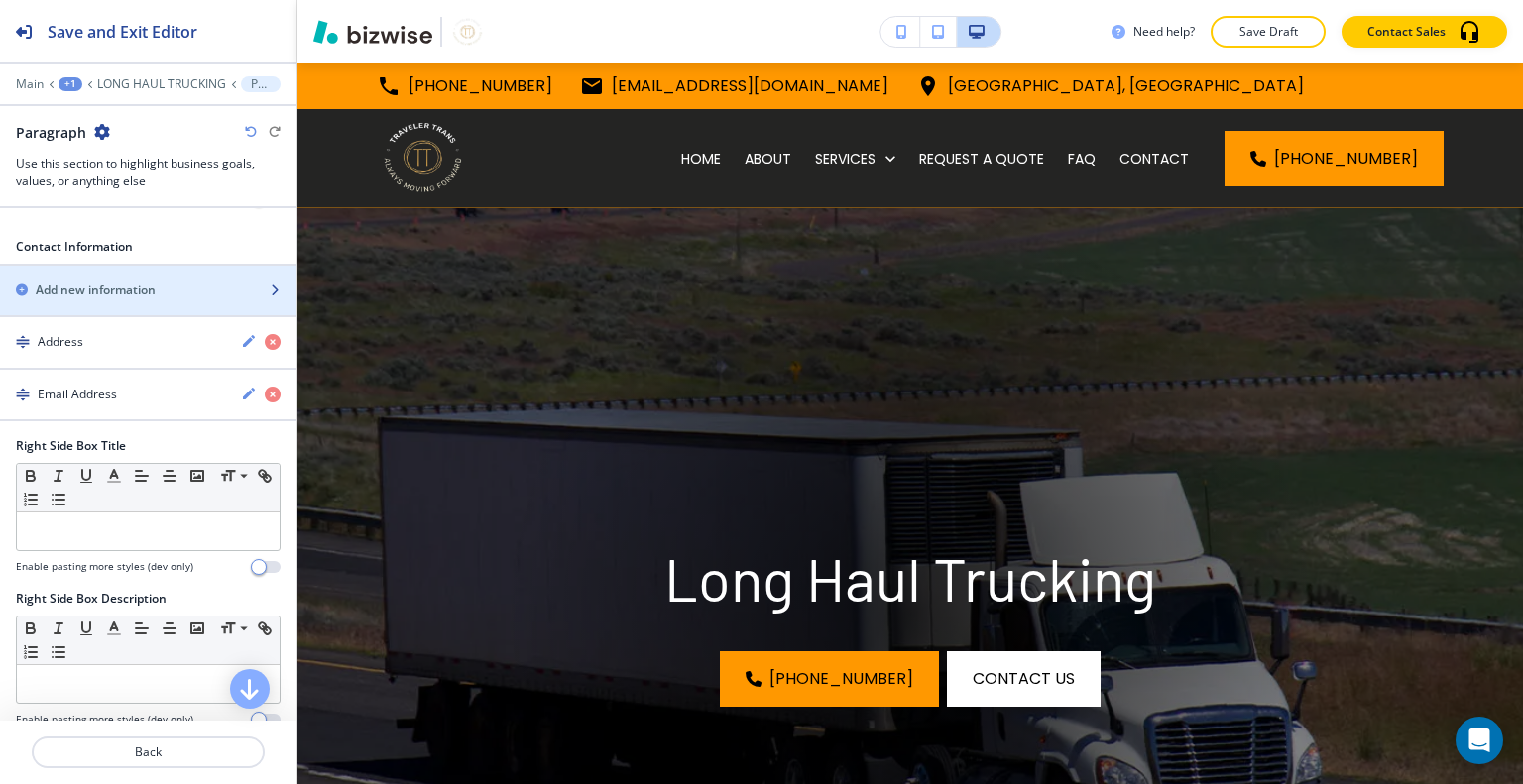click on "Add new information" at bounding box center (95, 290) 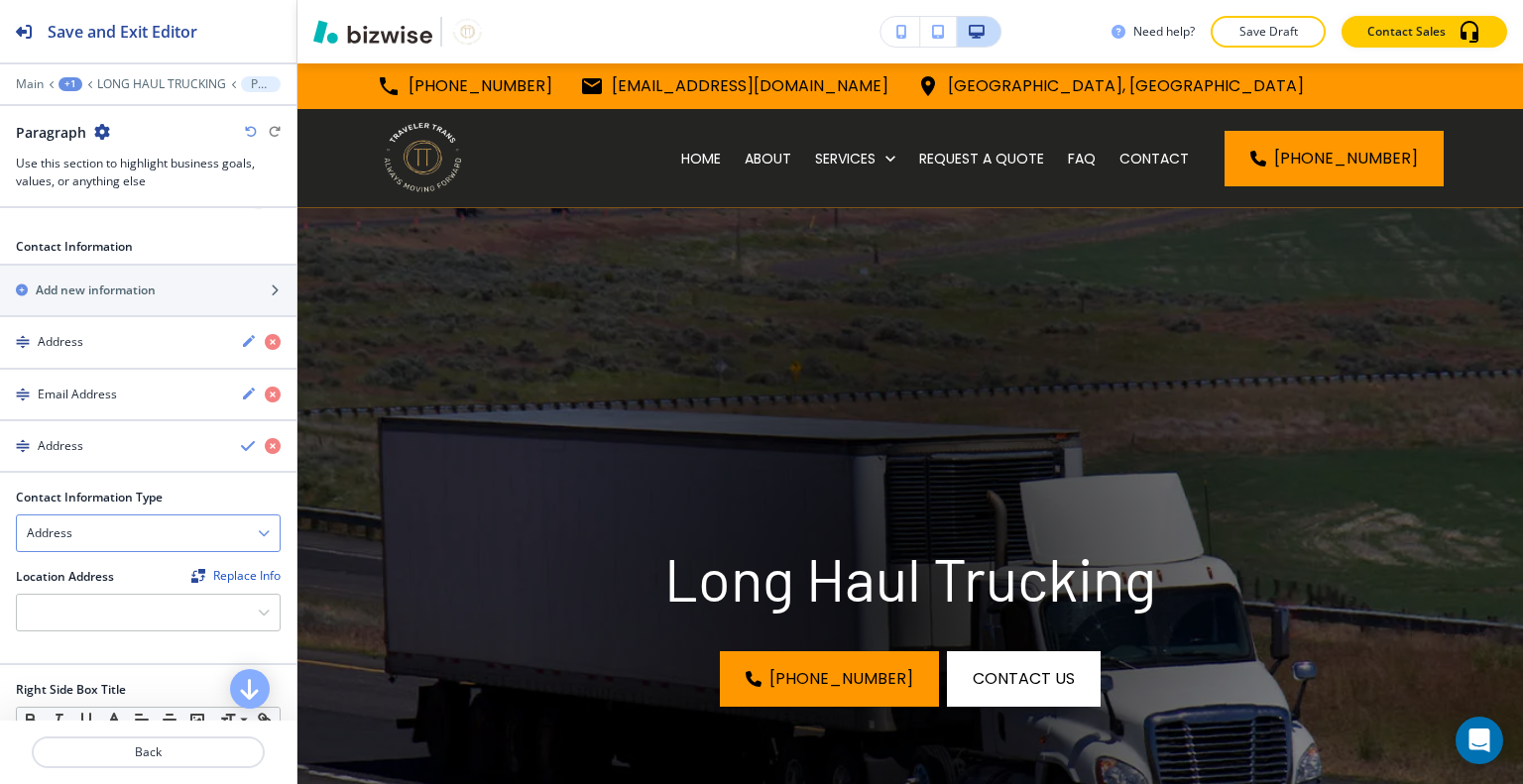 click on "Address" at bounding box center [148, 533] 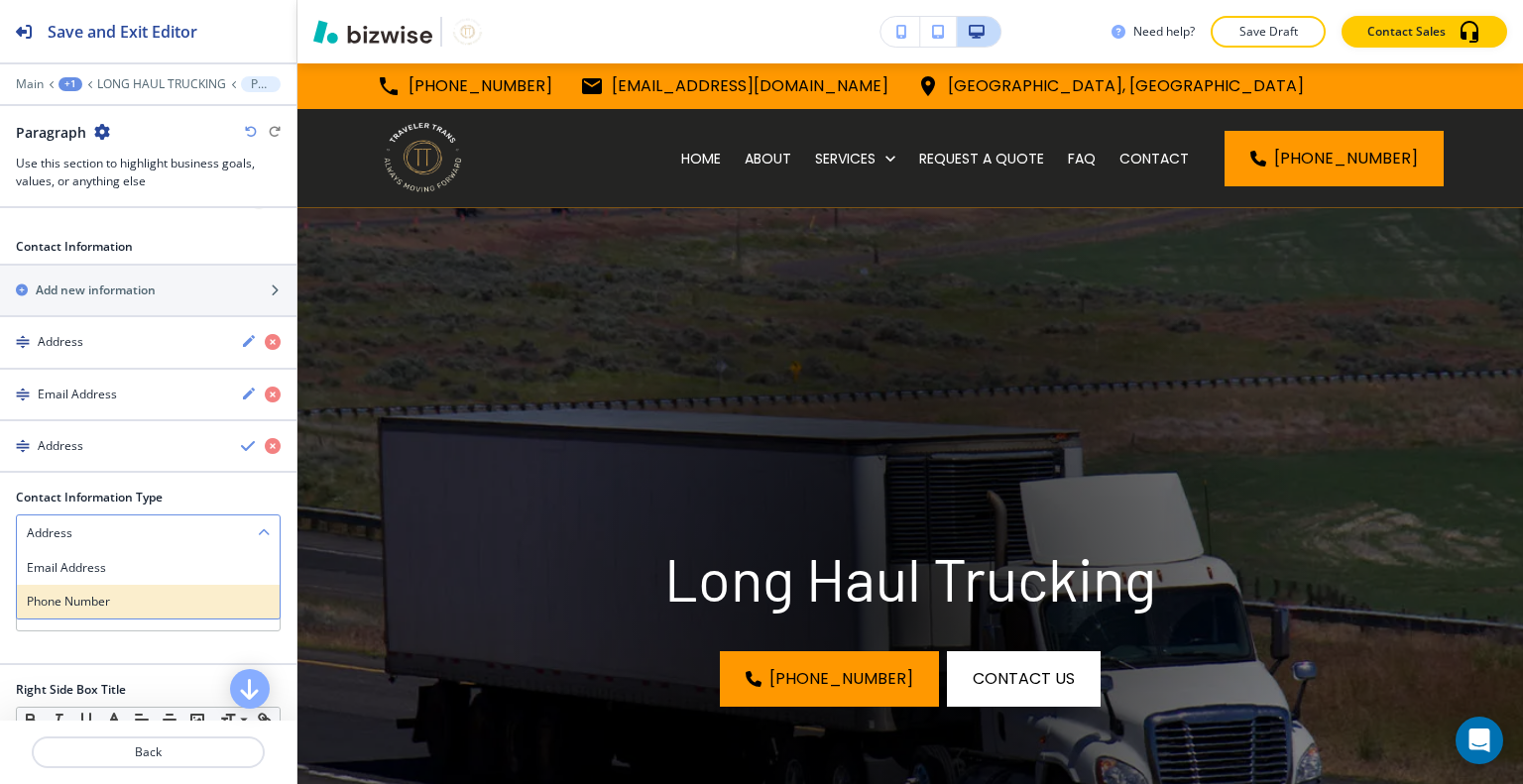 click on "Phone Number" at bounding box center [148, 602] 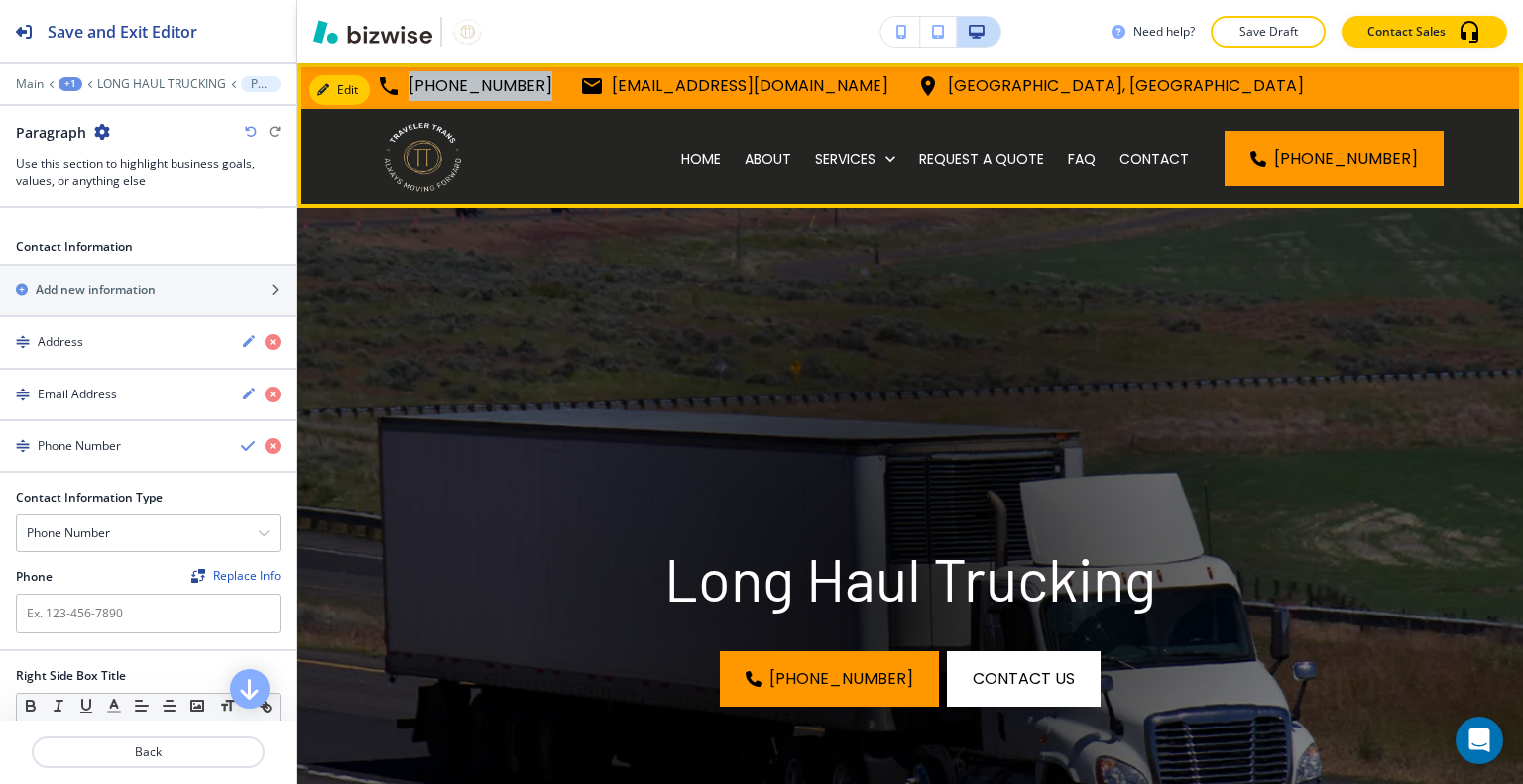 drag, startPoint x: 541, startPoint y: 82, endPoint x: 380, endPoint y: 84, distance: 161.01242 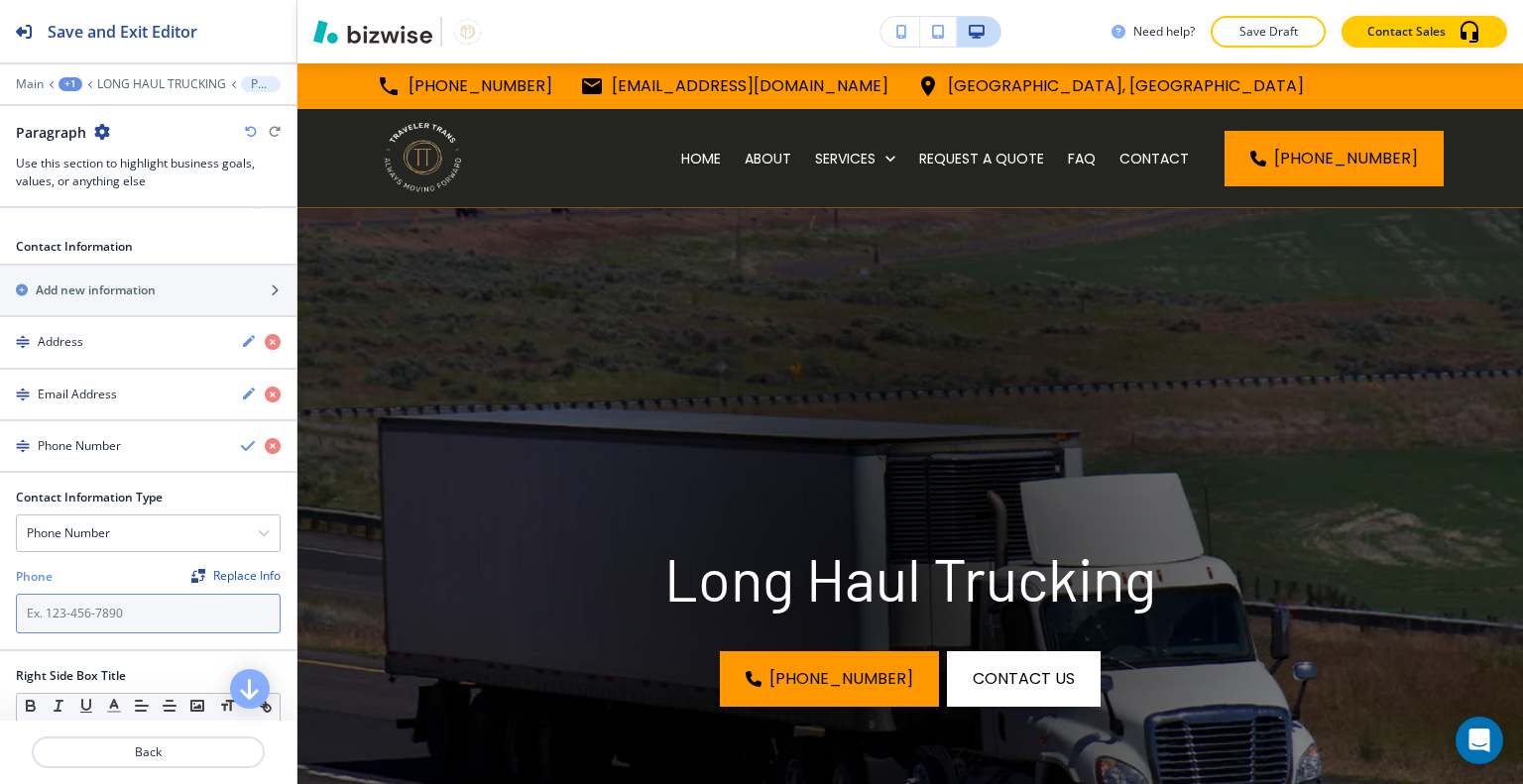 paste on "[PHONE_NUMBER]" 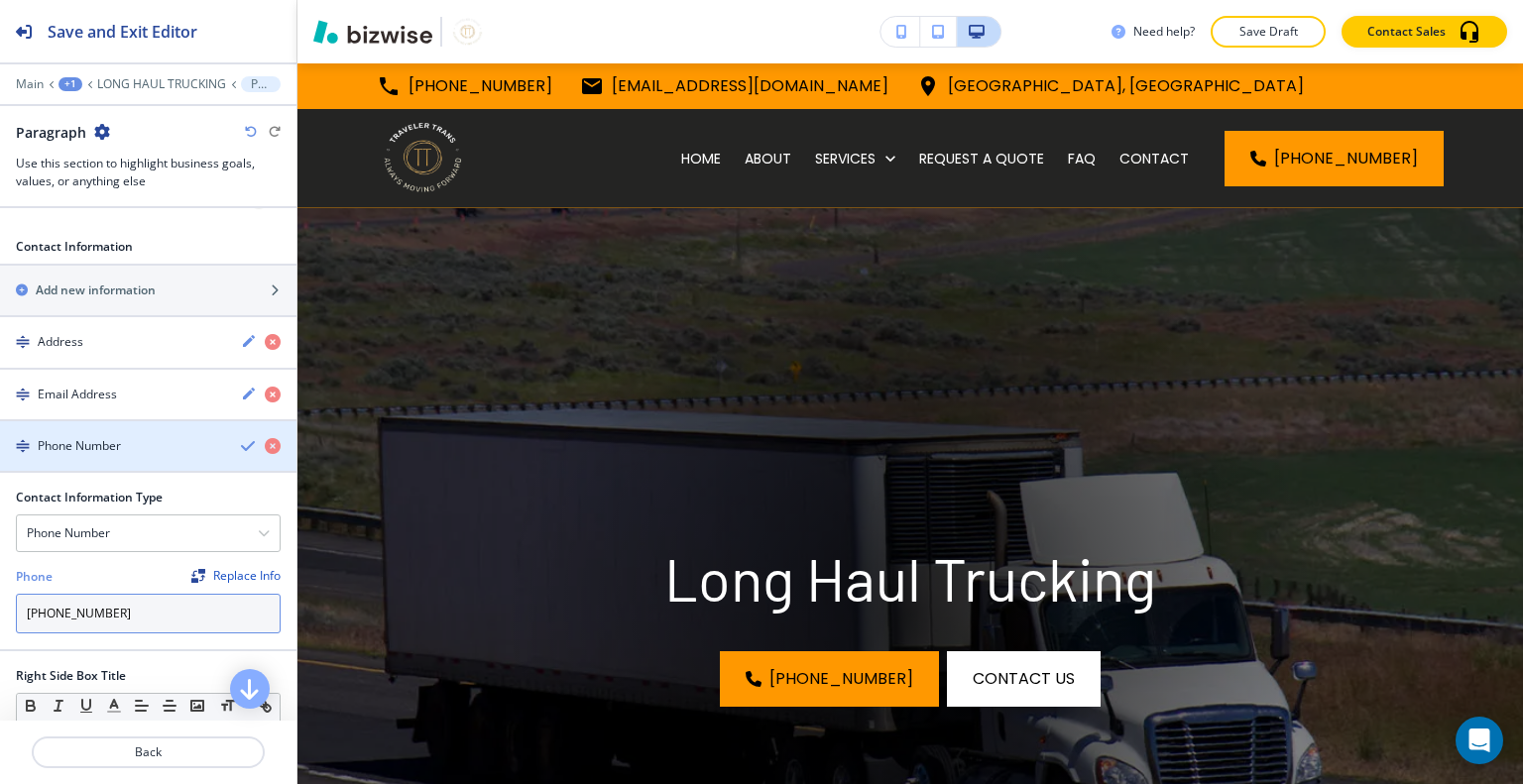 type on "[PHONE_NUMBER]" 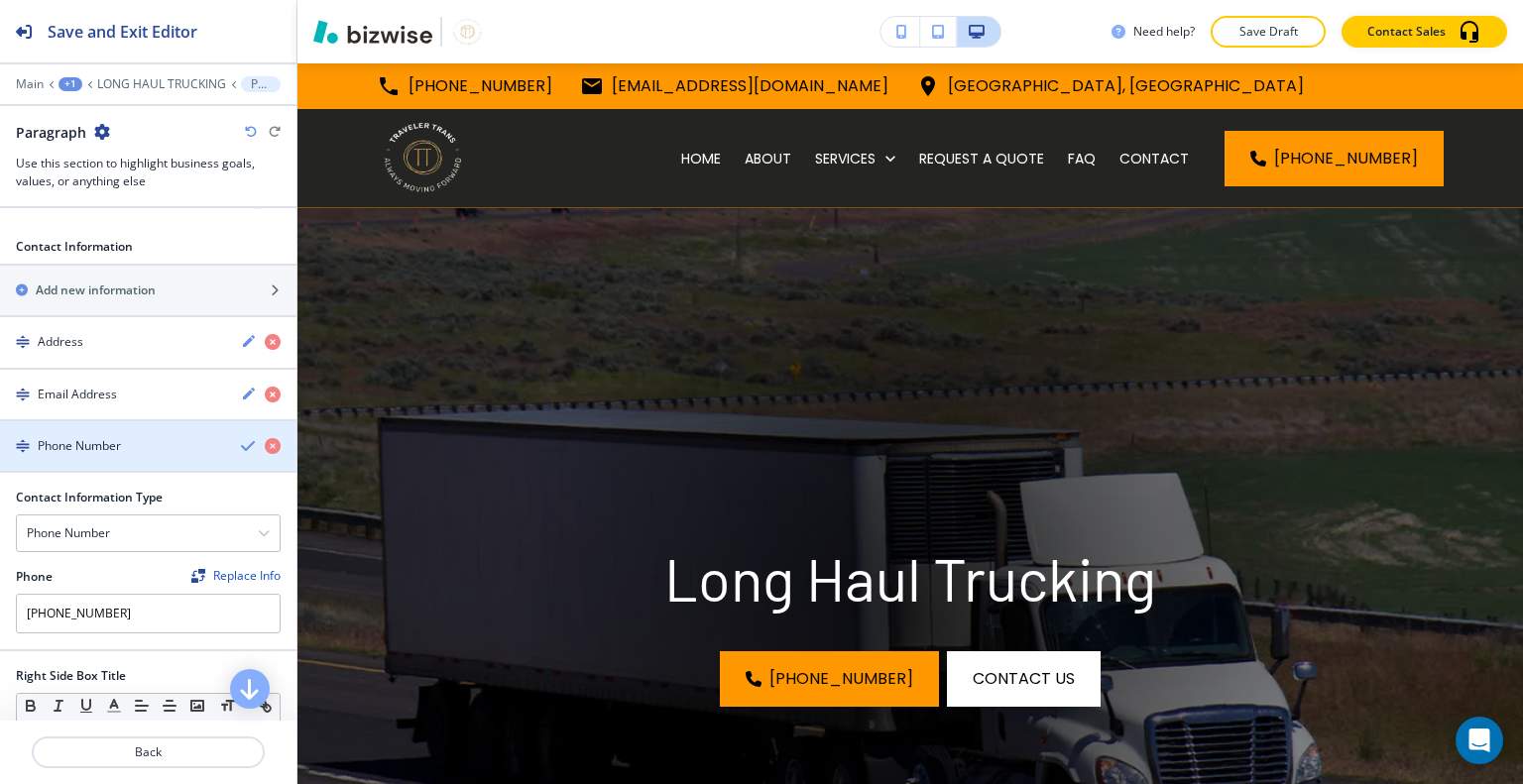 click at bounding box center (249, 446) 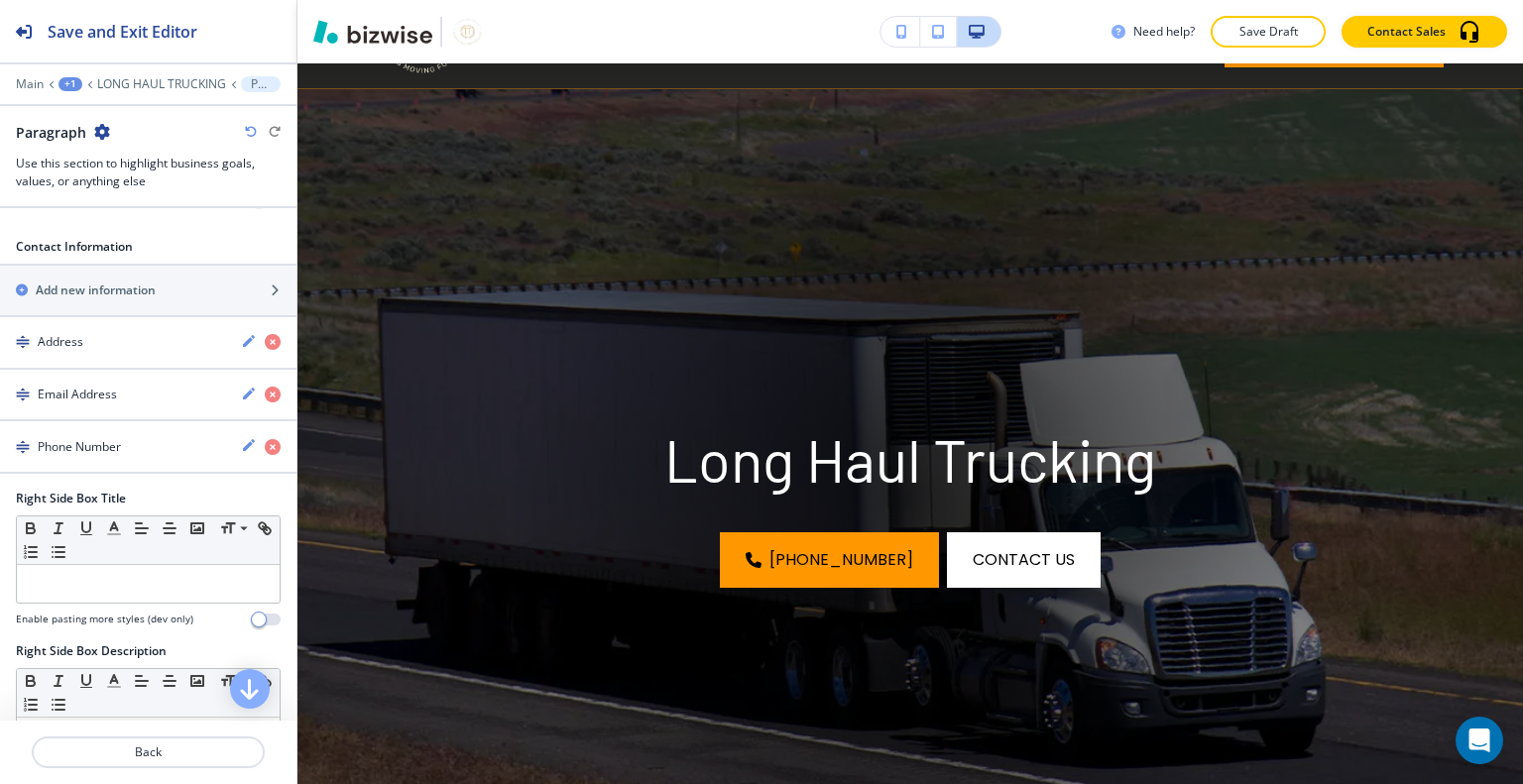 scroll, scrollTop: 0, scrollLeft: 0, axis: both 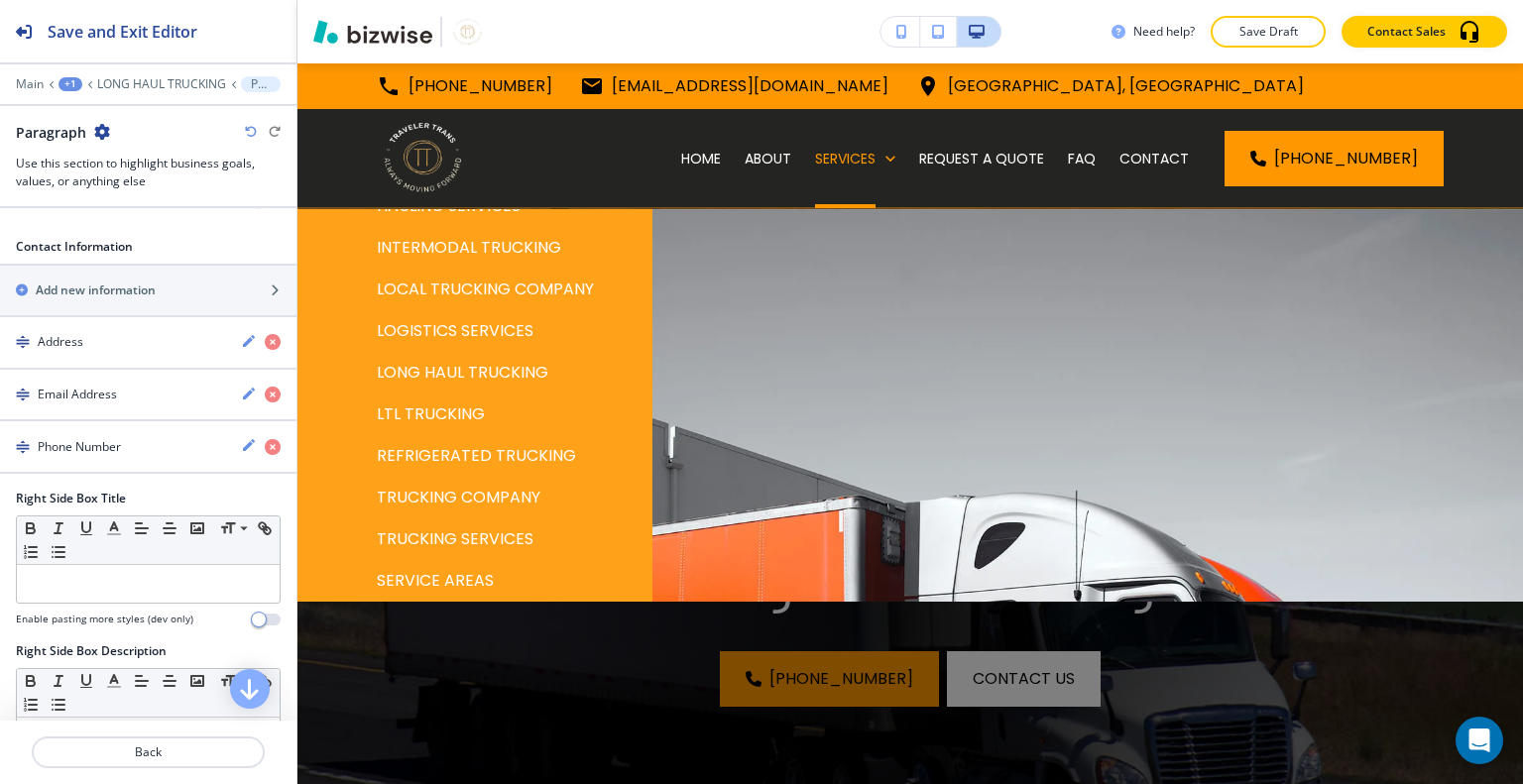 click on "LTL TRUCKING" at bounding box center (430, 414) 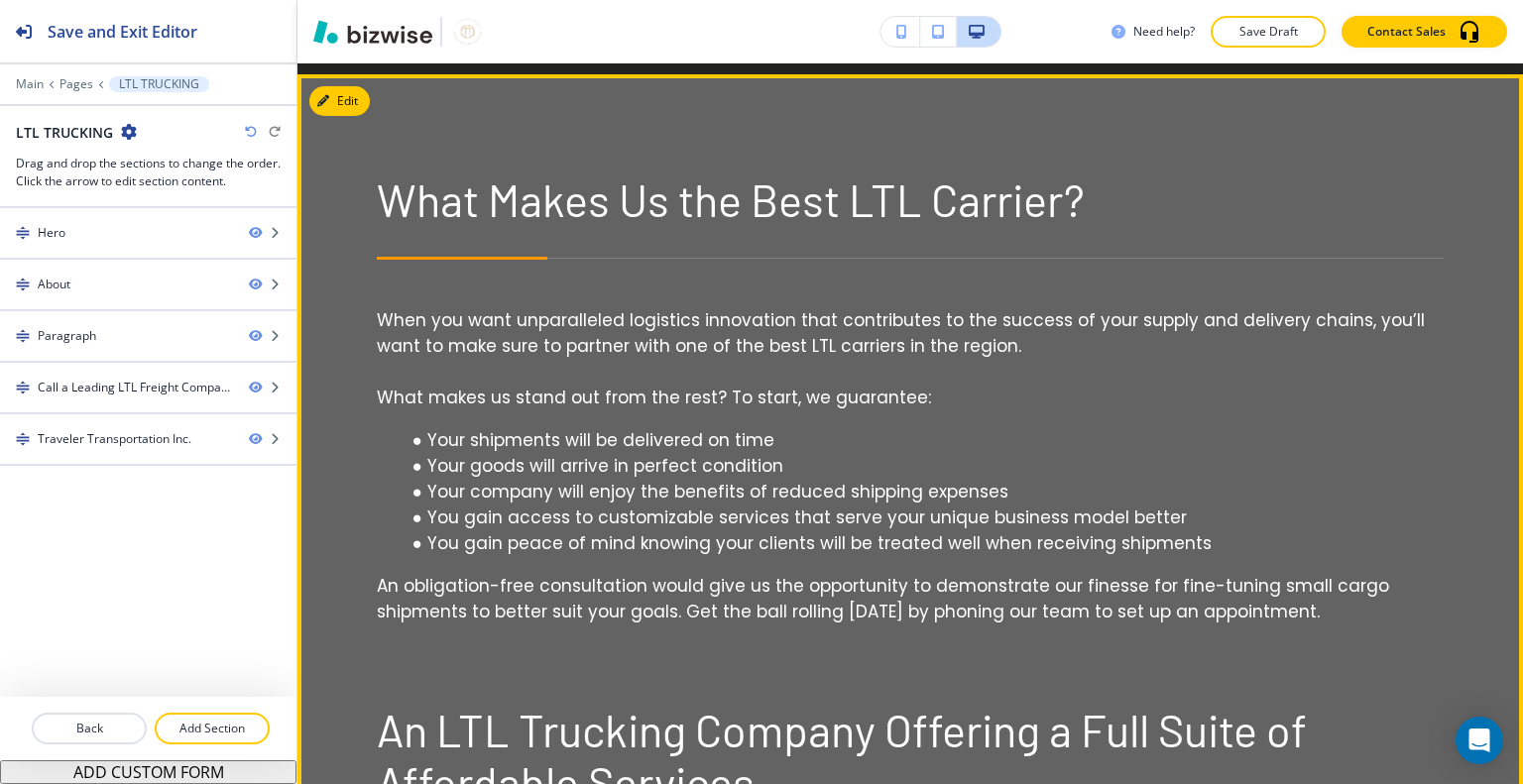 scroll, scrollTop: 1388, scrollLeft: 0, axis: vertical 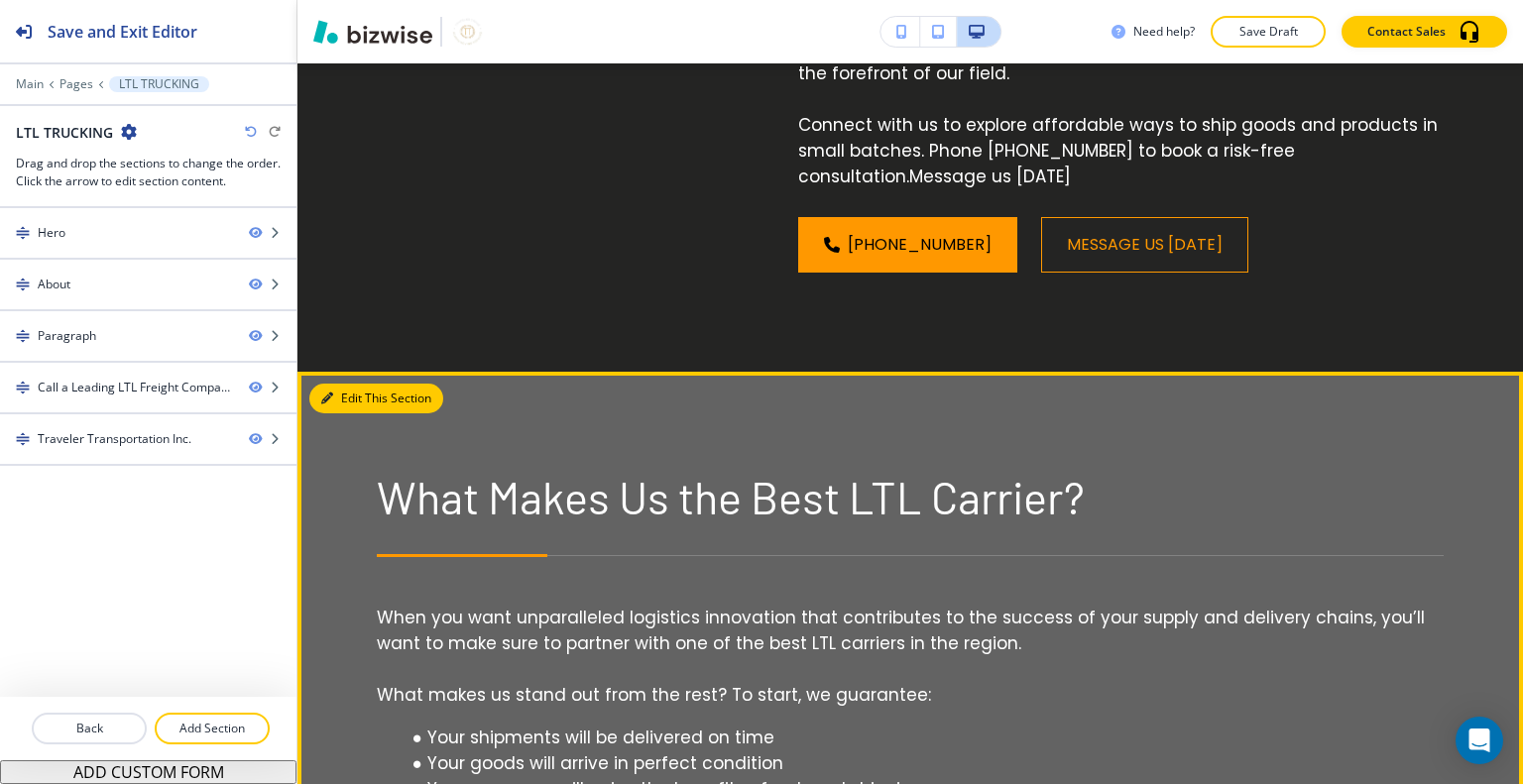 click on "Edit This Section" at bounding box center [376, 398] 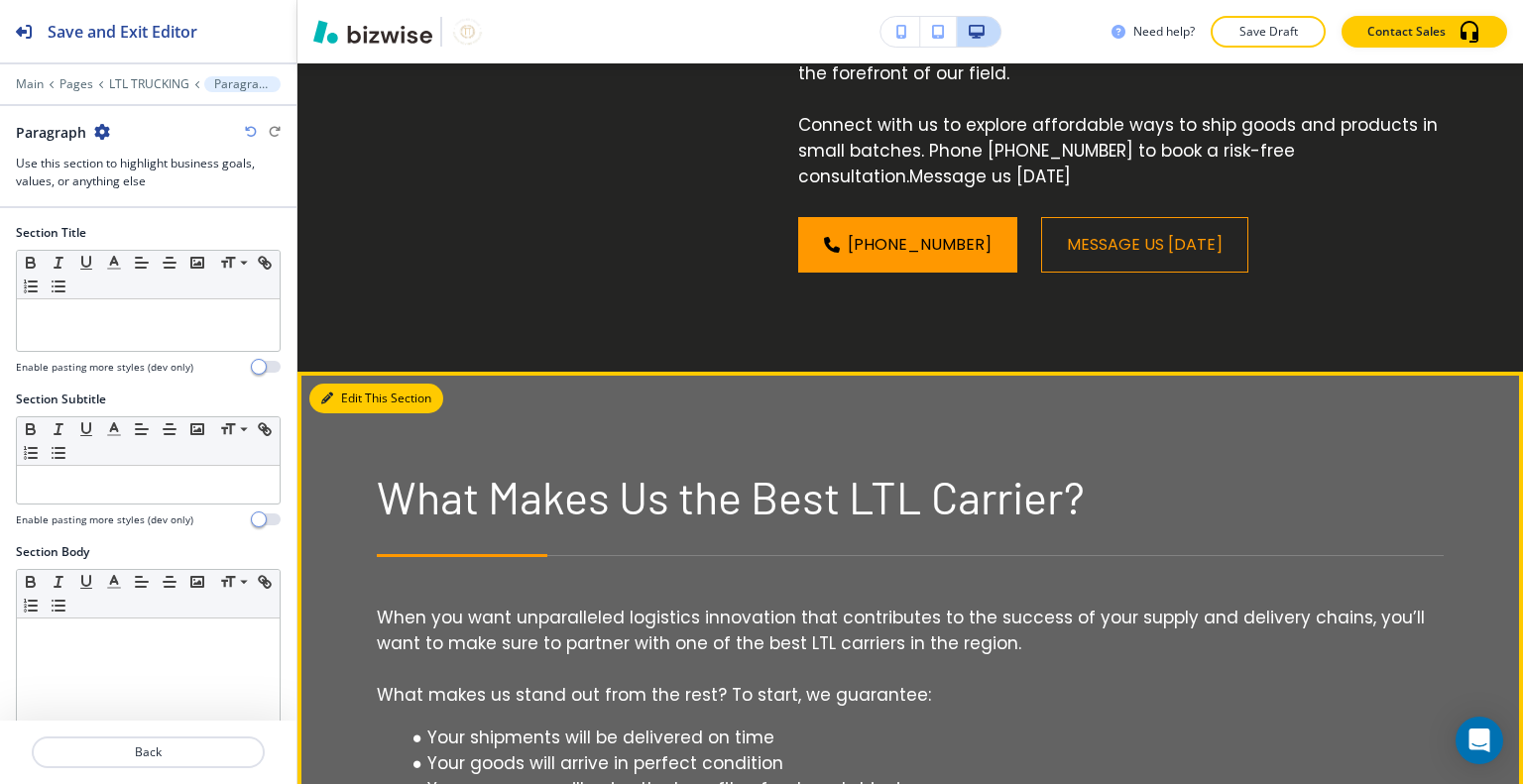 scroll, scrollTop: 1695, scrollLeft: 0, axis: vertical 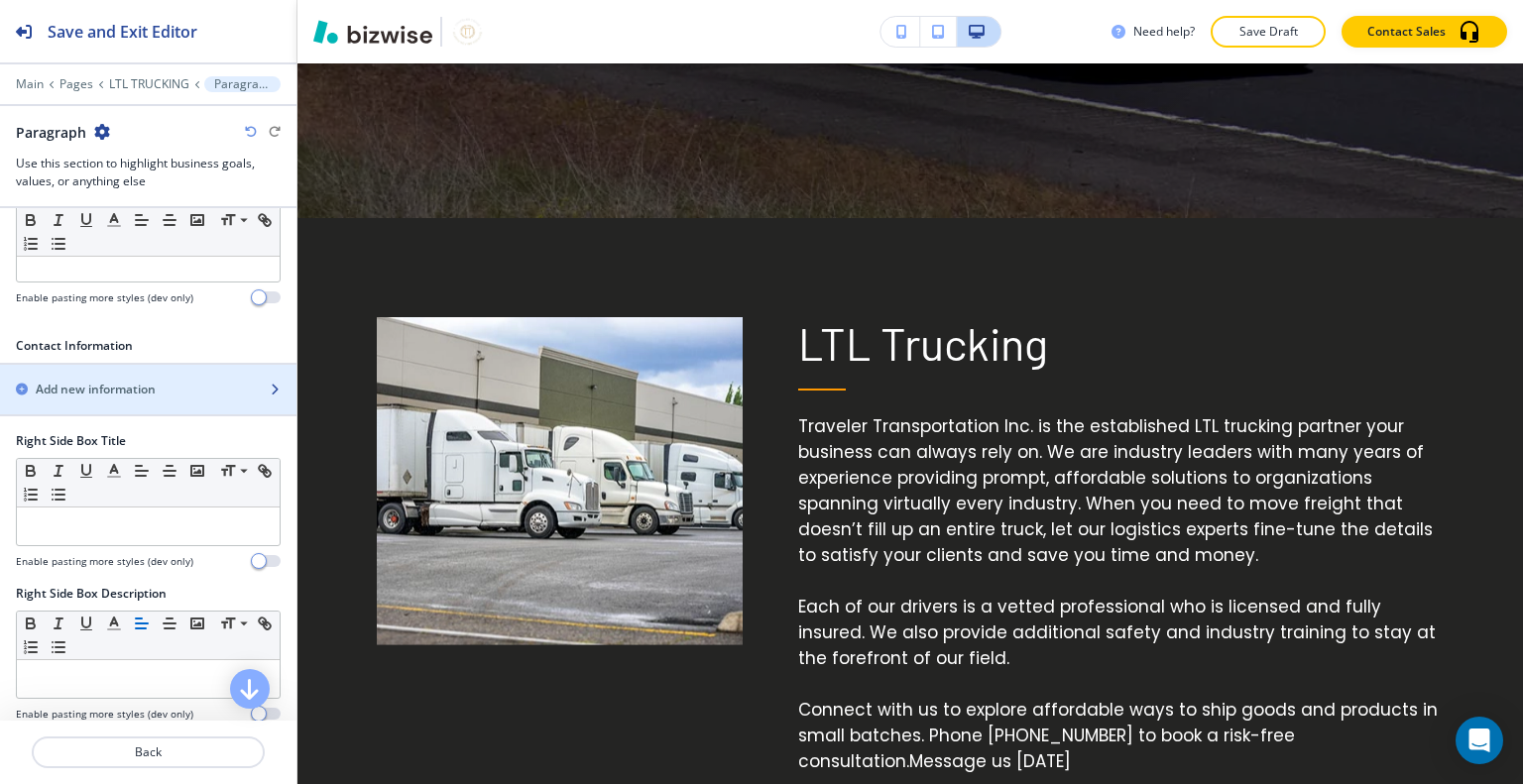 click on "Add new information" at bounding box center (95, 390) 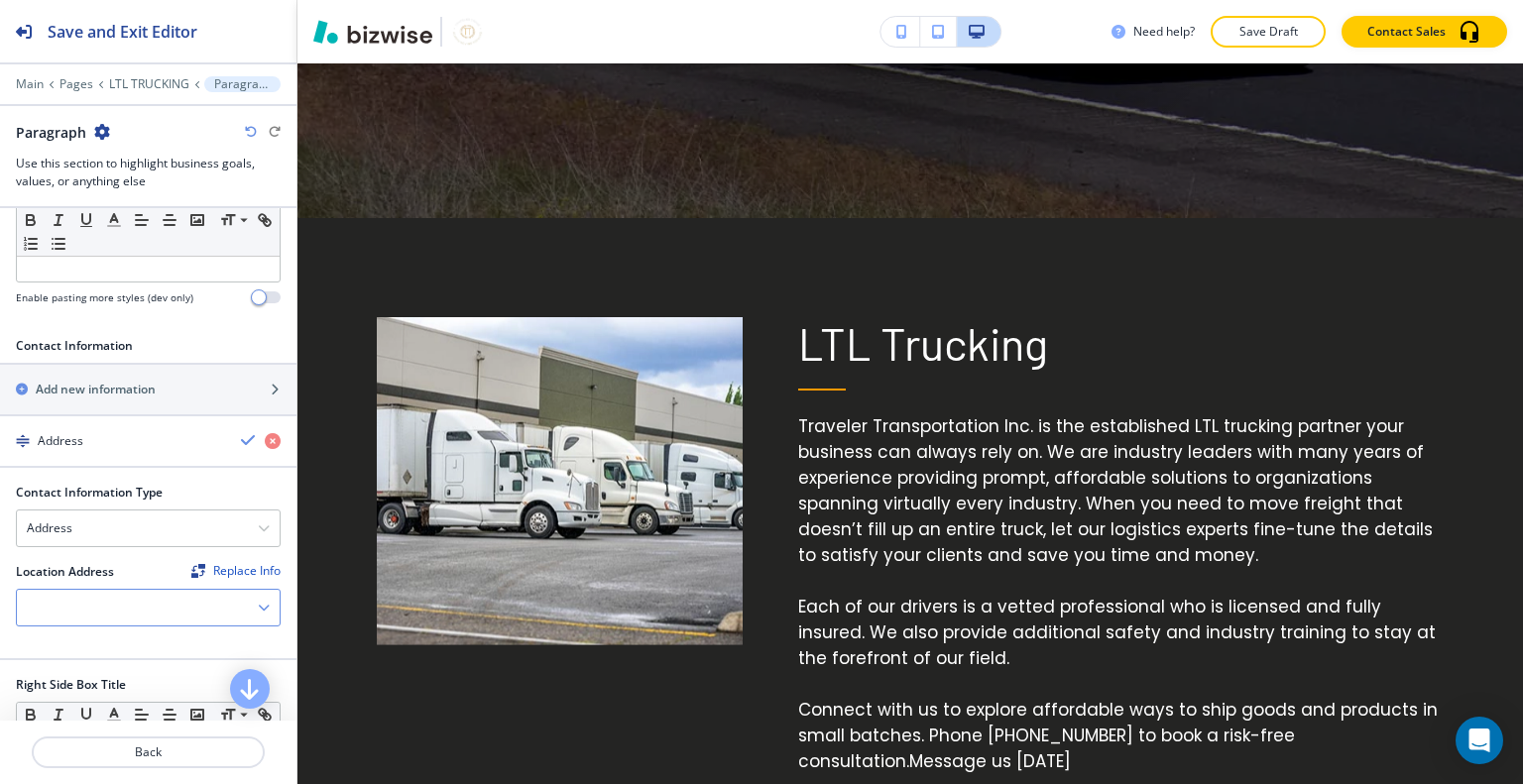 click on "Location Address Replace Info Lynchburg, VA 24502, USA" at bounding box center (148, 595) 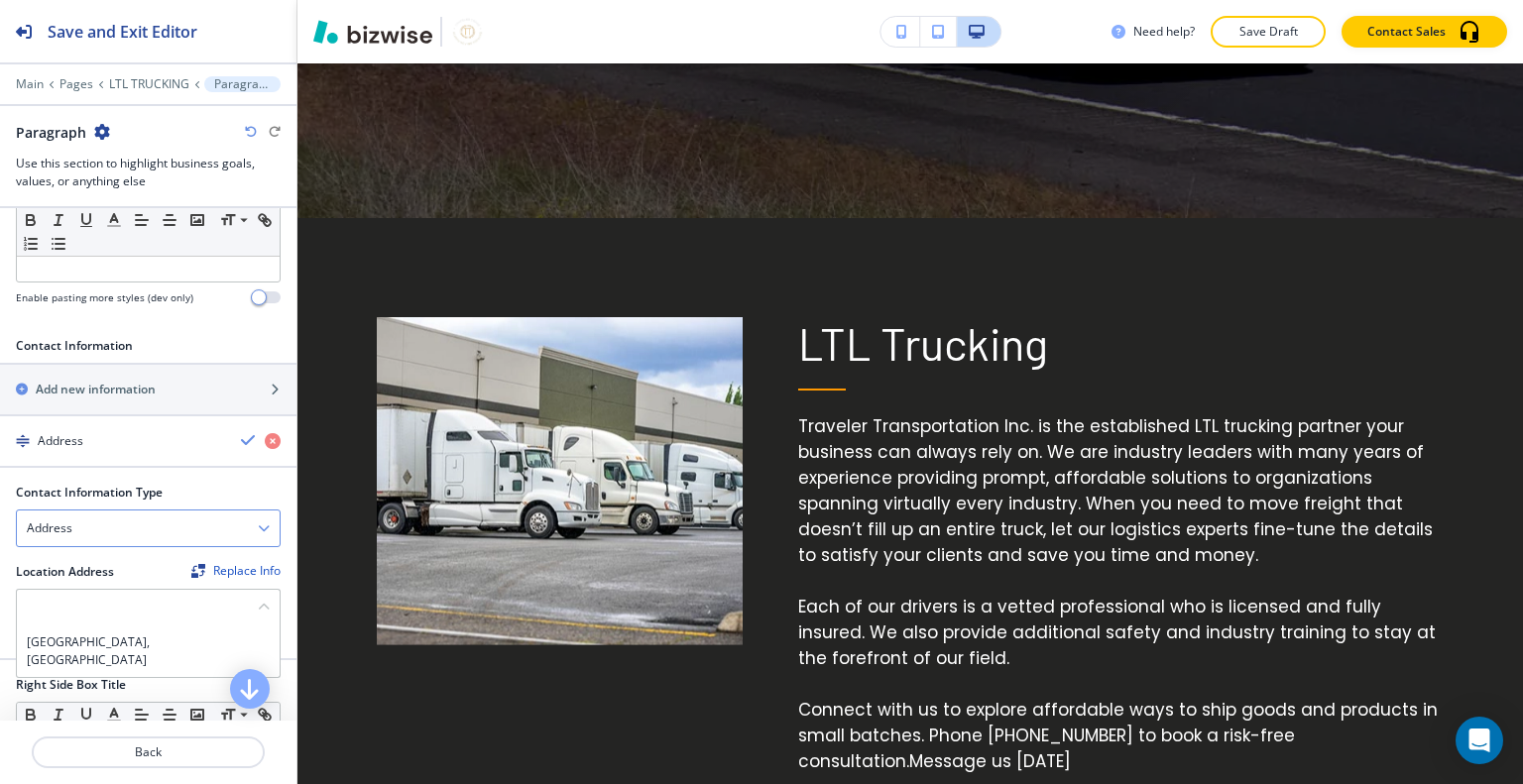 drag, startPoint x: 127, startPoint y: 634, endPoint x: 184, endPoint y: 509, distance: 137.38268 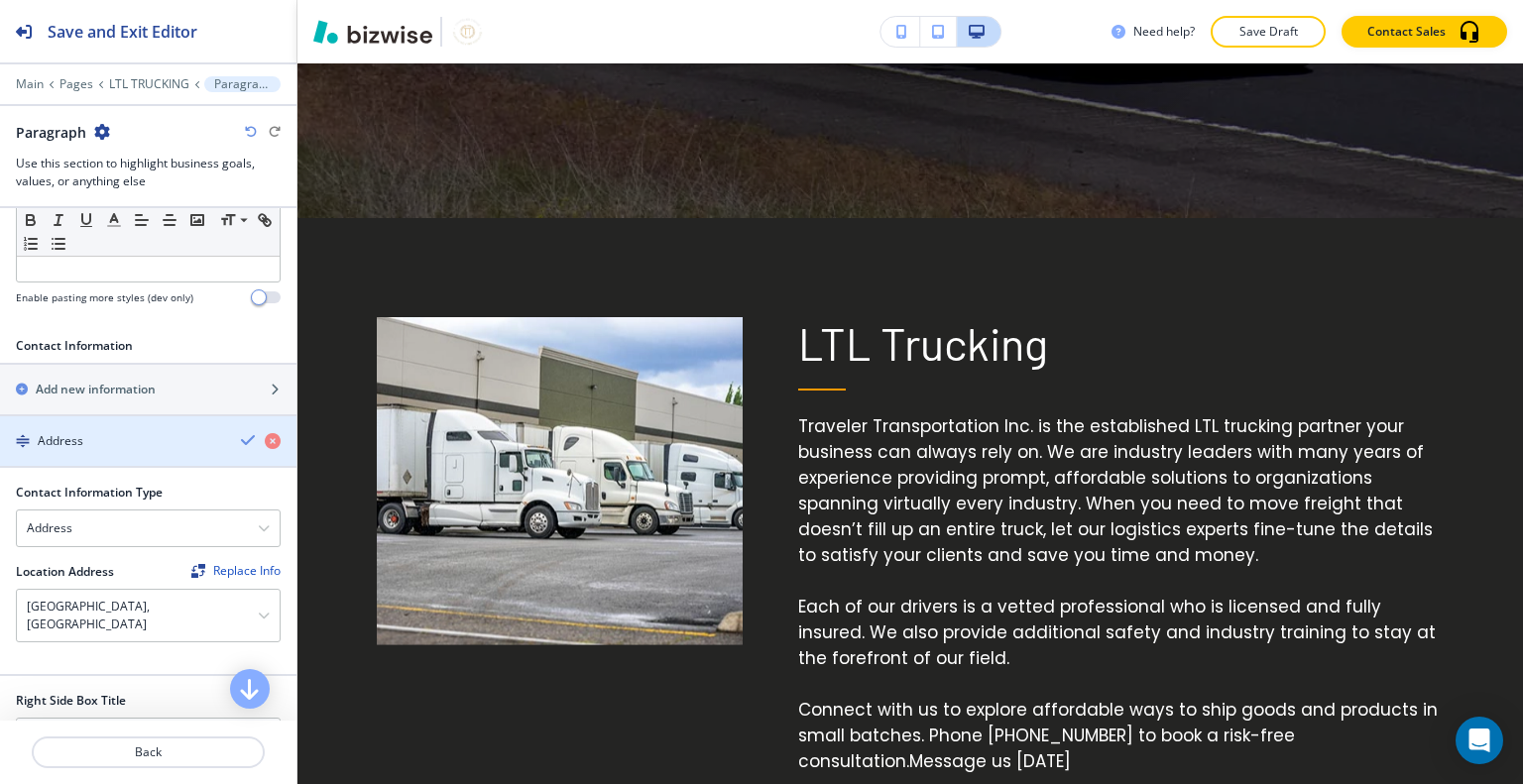 click at bounding box center [249, 440] 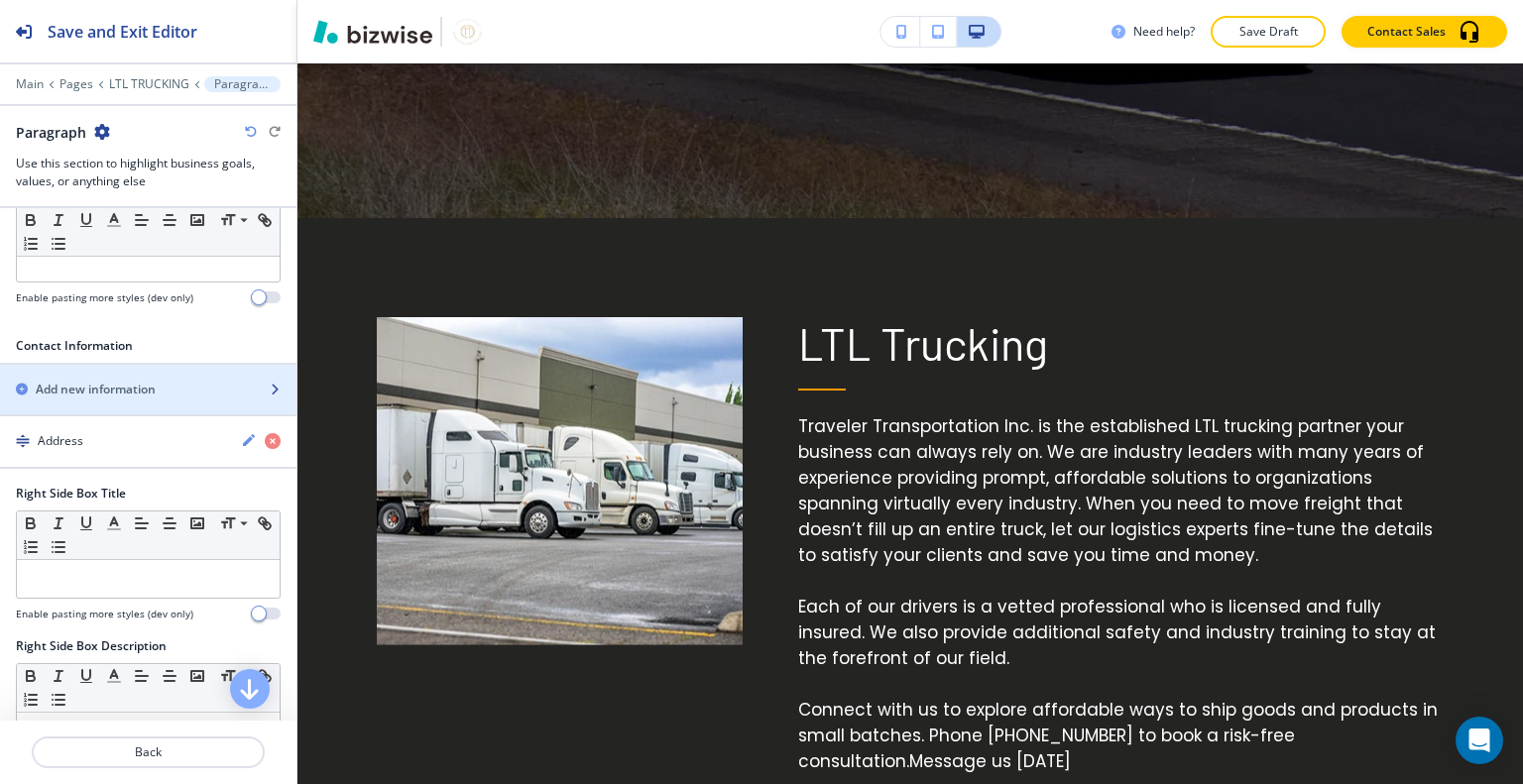 click at bounding box center (148, 373) 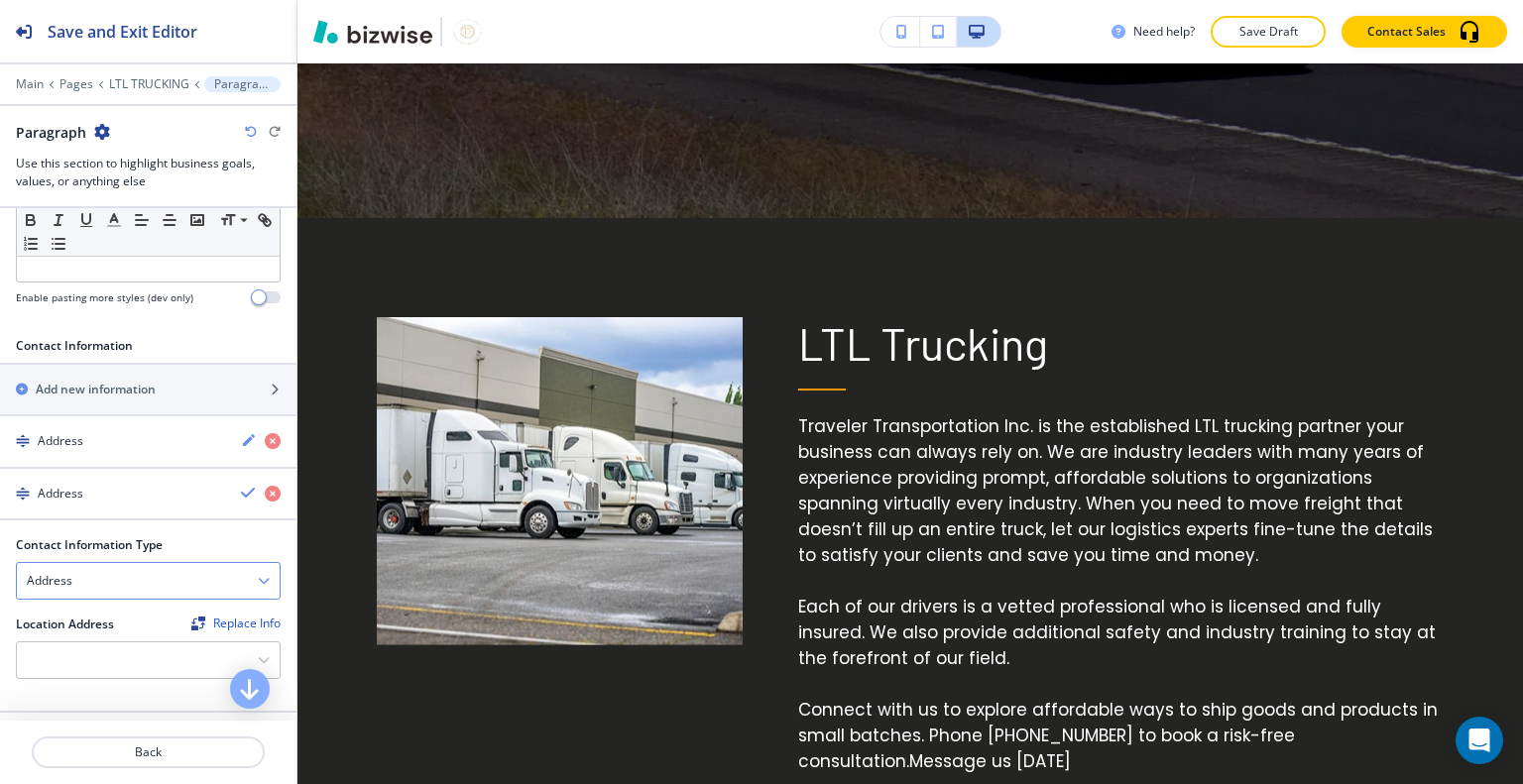 click on "Address" at bounding box center [148, 581] 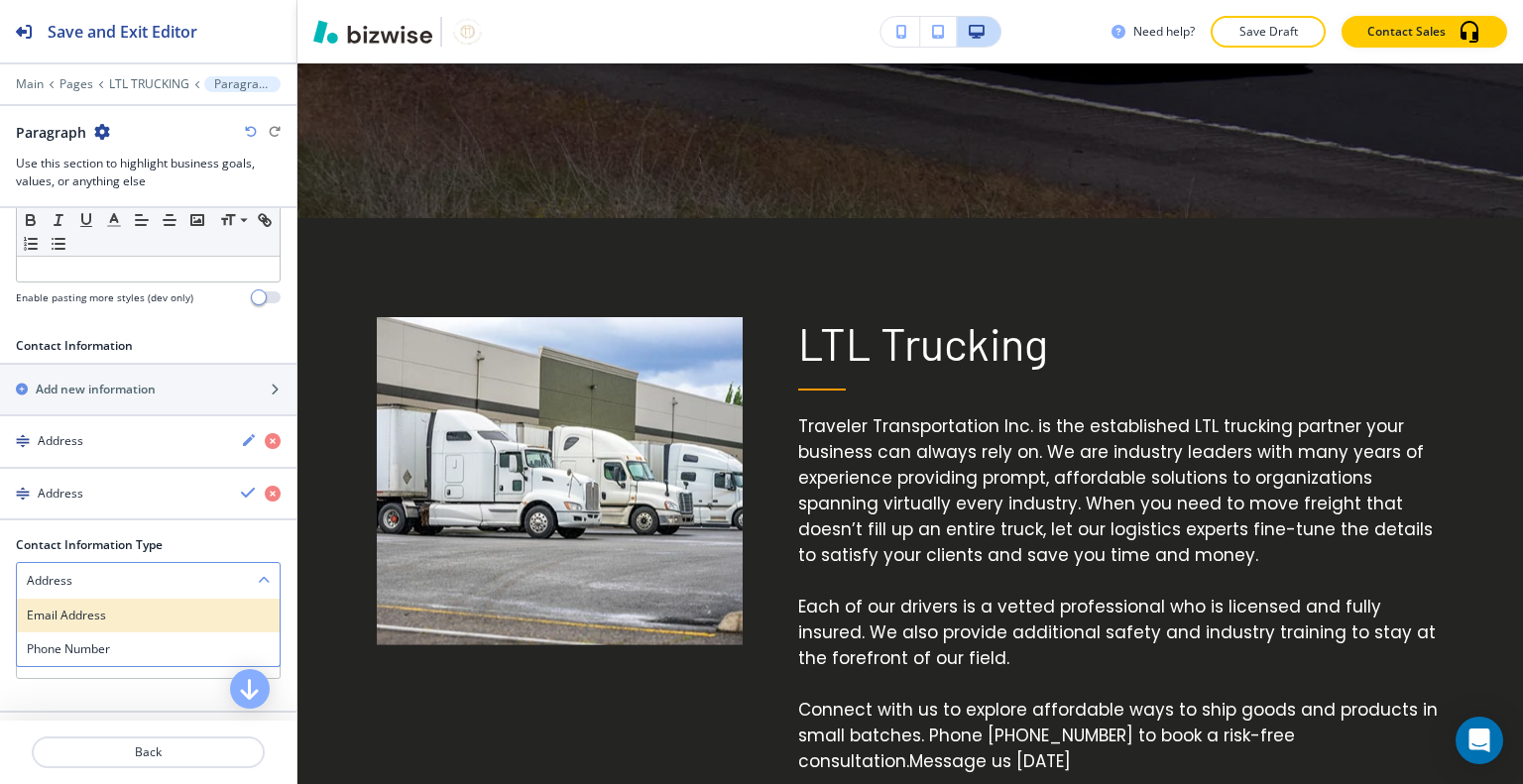 click on "Email Address" at bounding box center (148, 616) 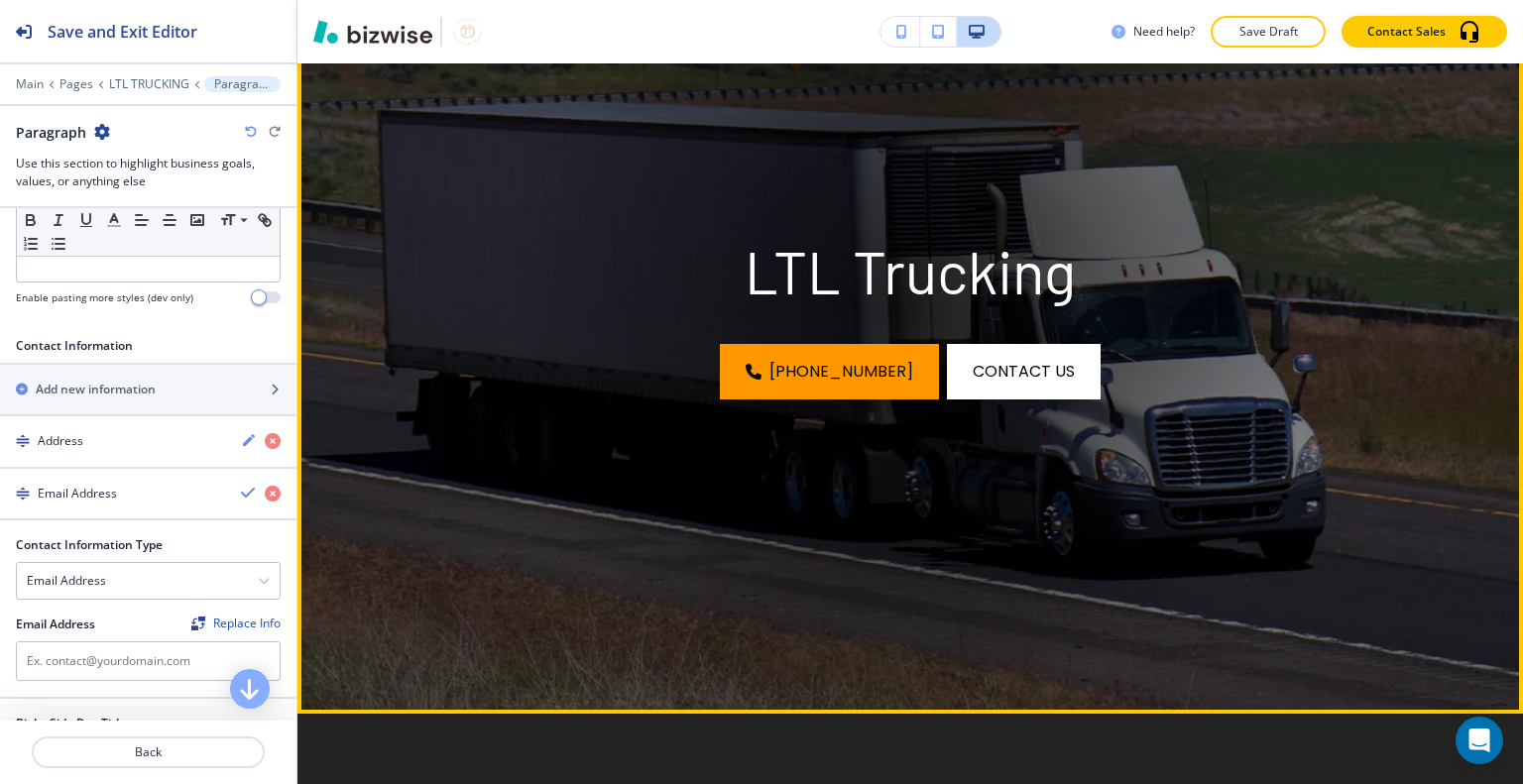 scroll, scrollTop: 0, scrollLeft: 0, axis: both 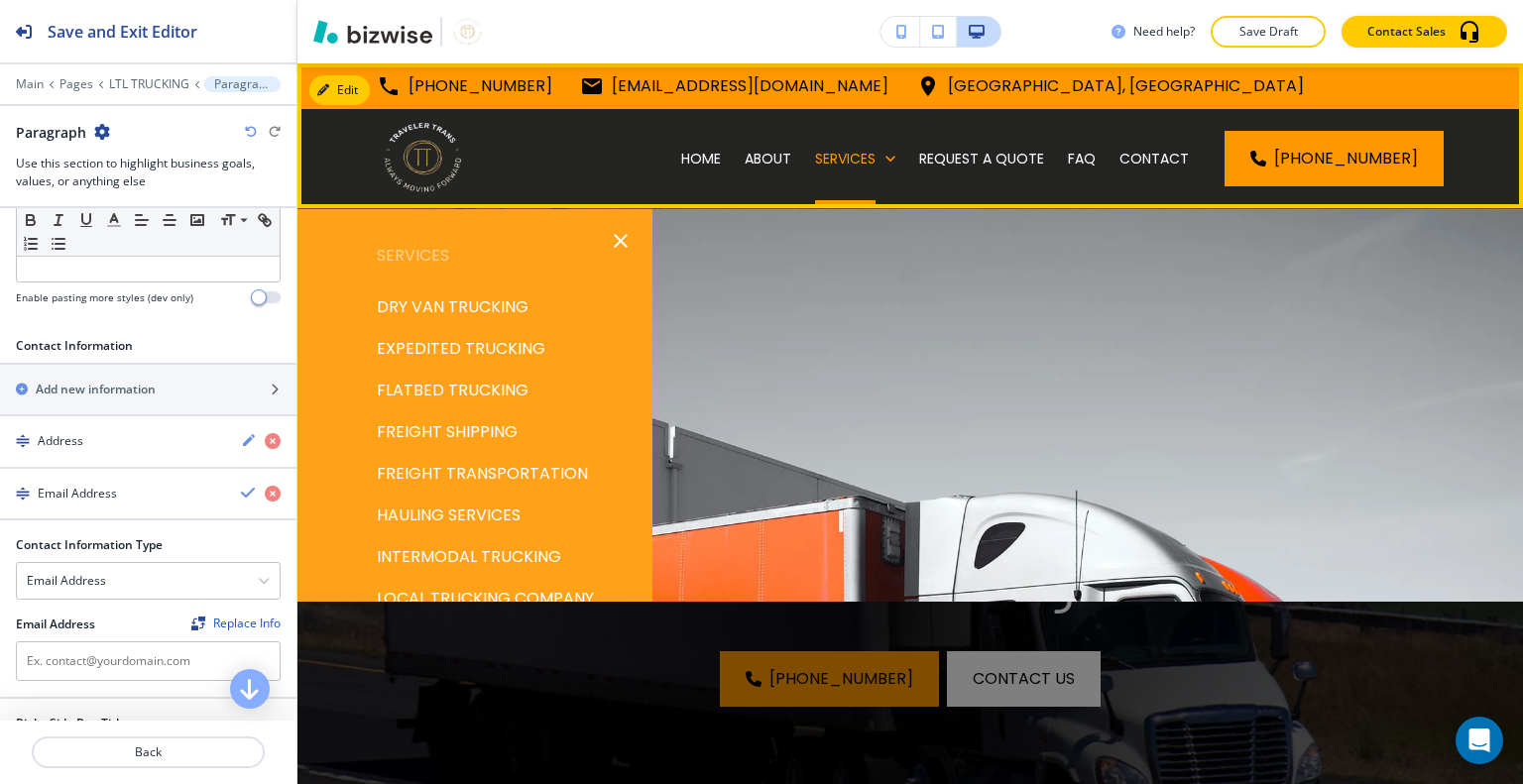 drag, startPoint x: 899, startPoint y: 90, endPoint x: 639, endPoint y: 93, distance: 260.01731 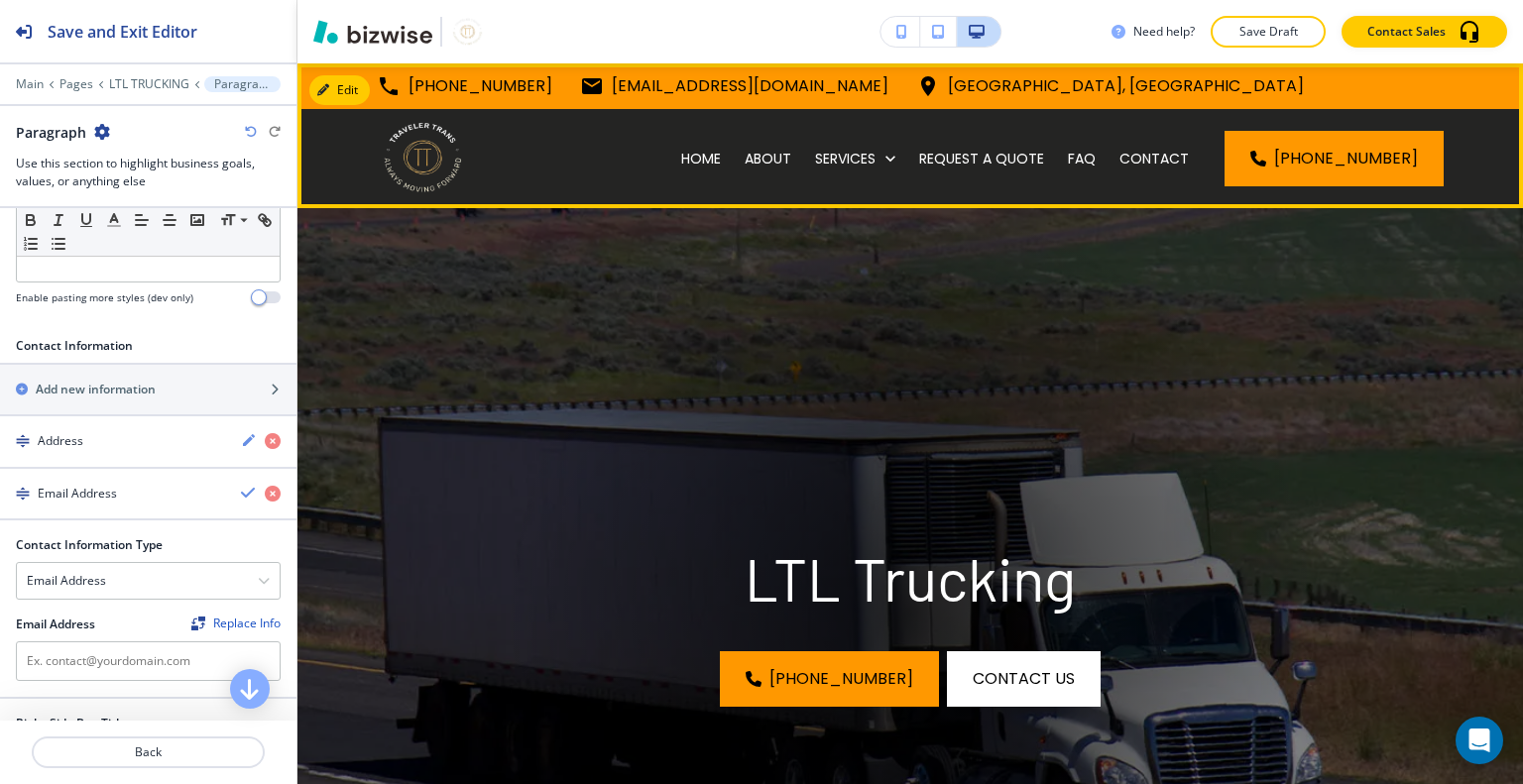 drag, startPoint x: 899, startPoint y: 78, endPoint x: 585, endPoint y: 91, distance: 314.26899 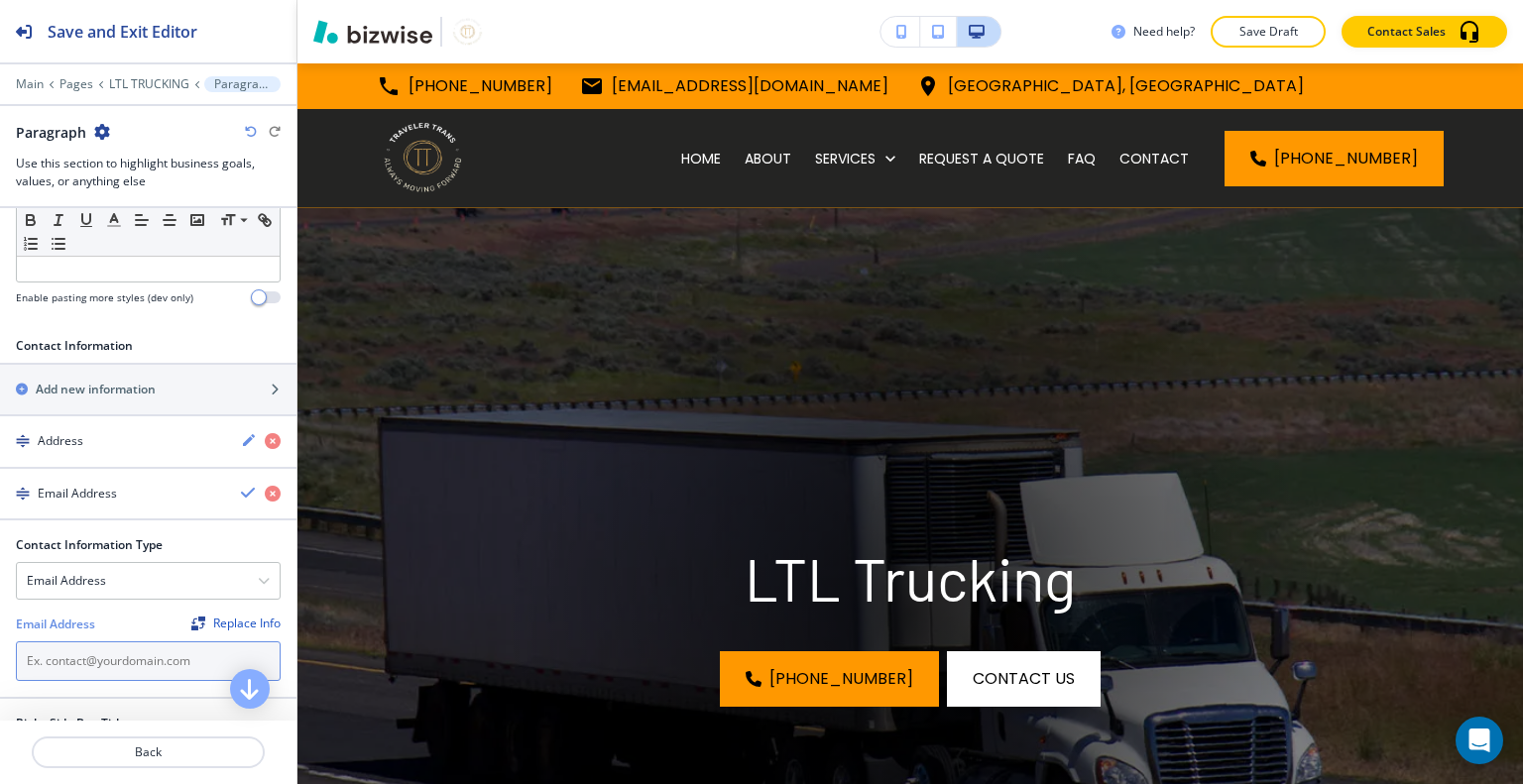 paste on "[EMAIL_ADDRESS][DOMAIN_NAME]" 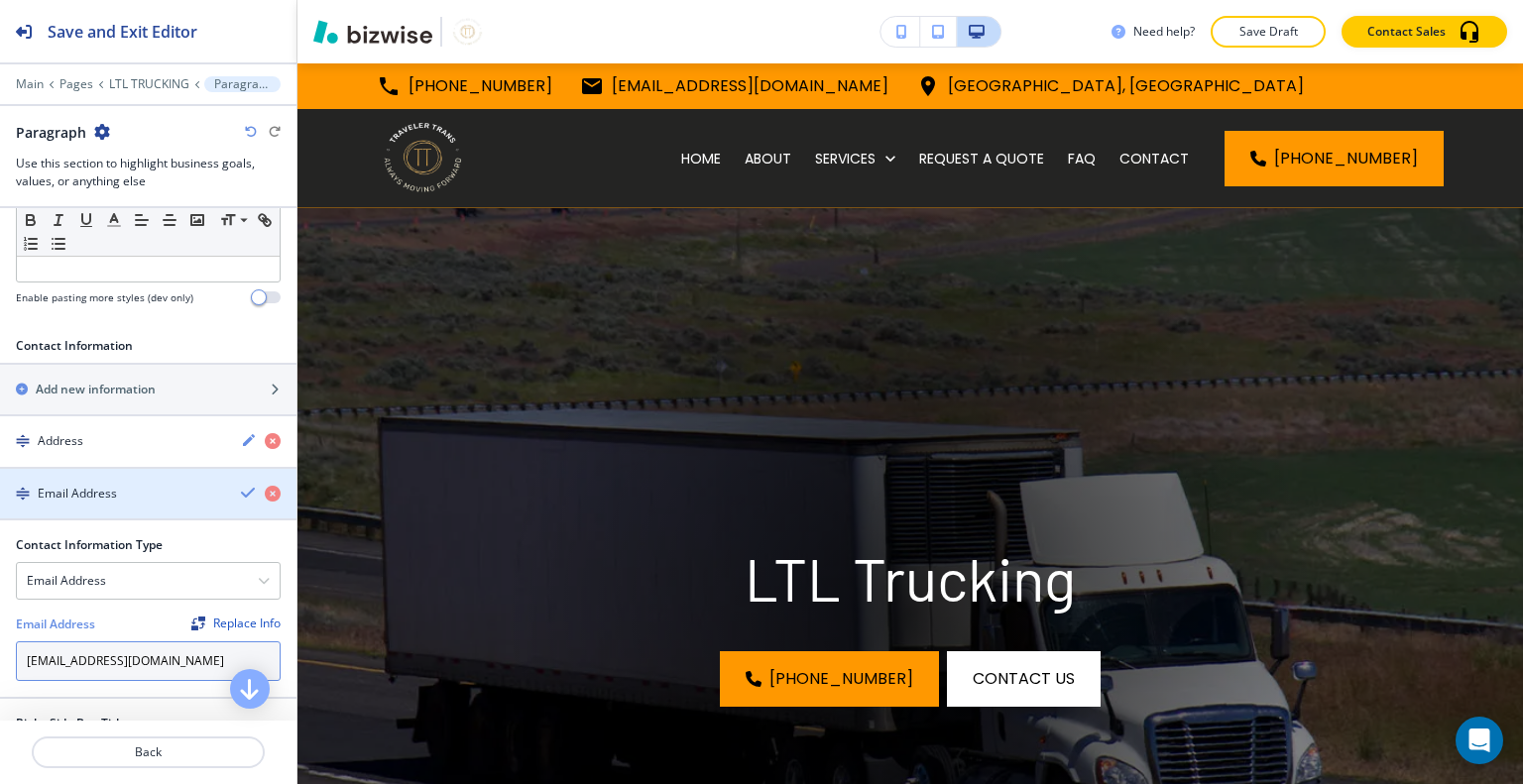 type on "[EMAIL_ADDRESS][DOMAIN_NAME]" 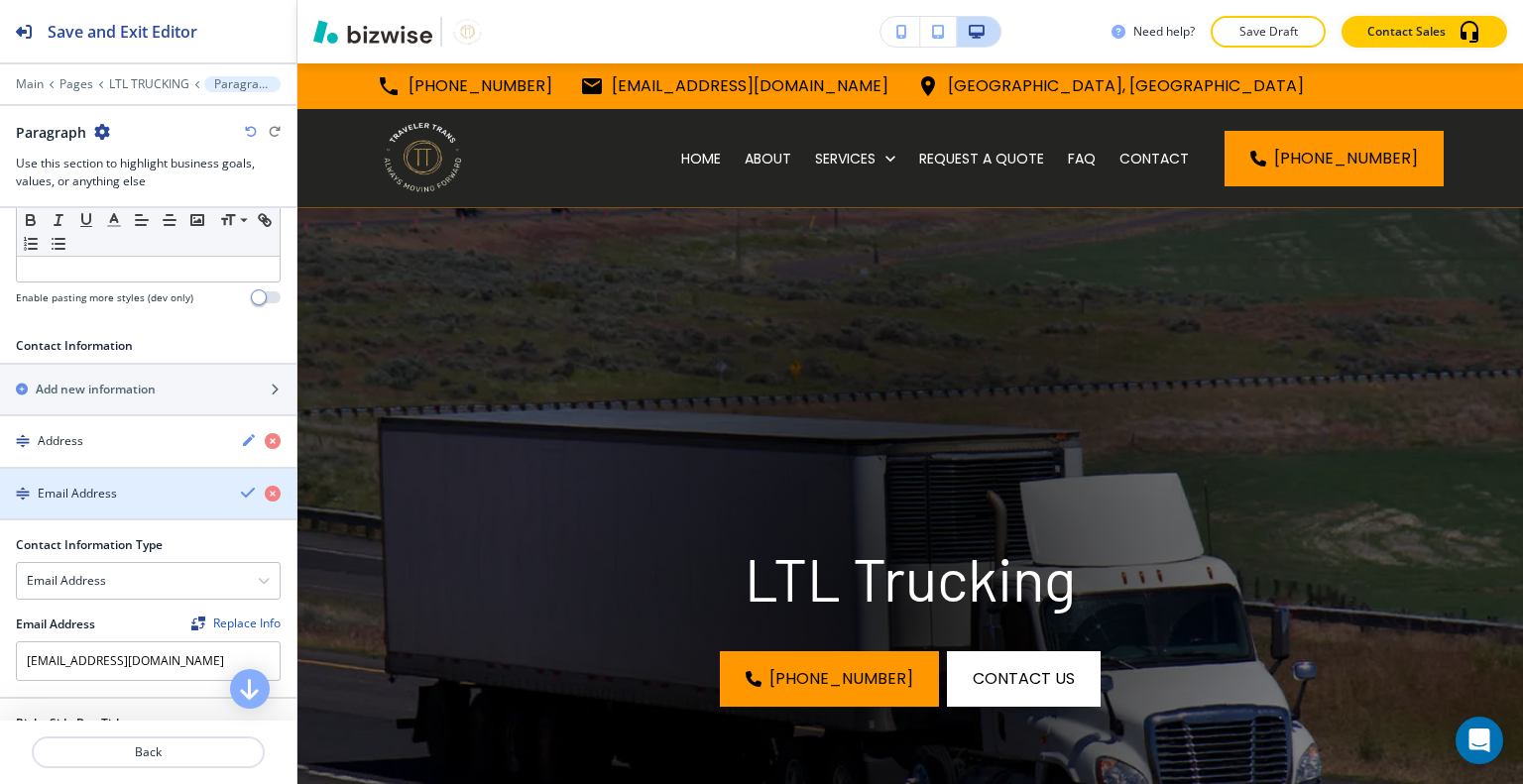 click at bounding box center [249, 493] 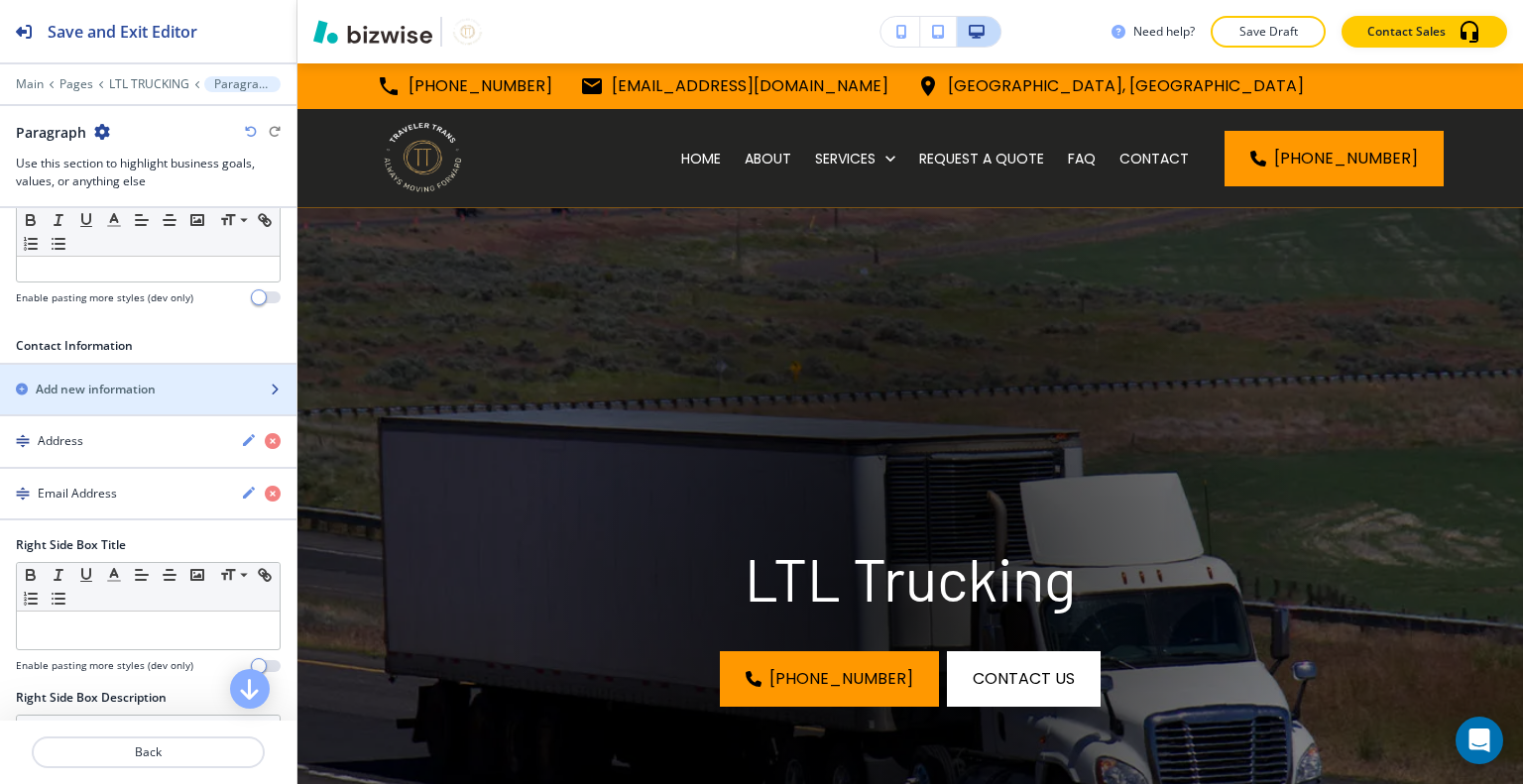 click on "Add new information" at bounding box center [126, 390] 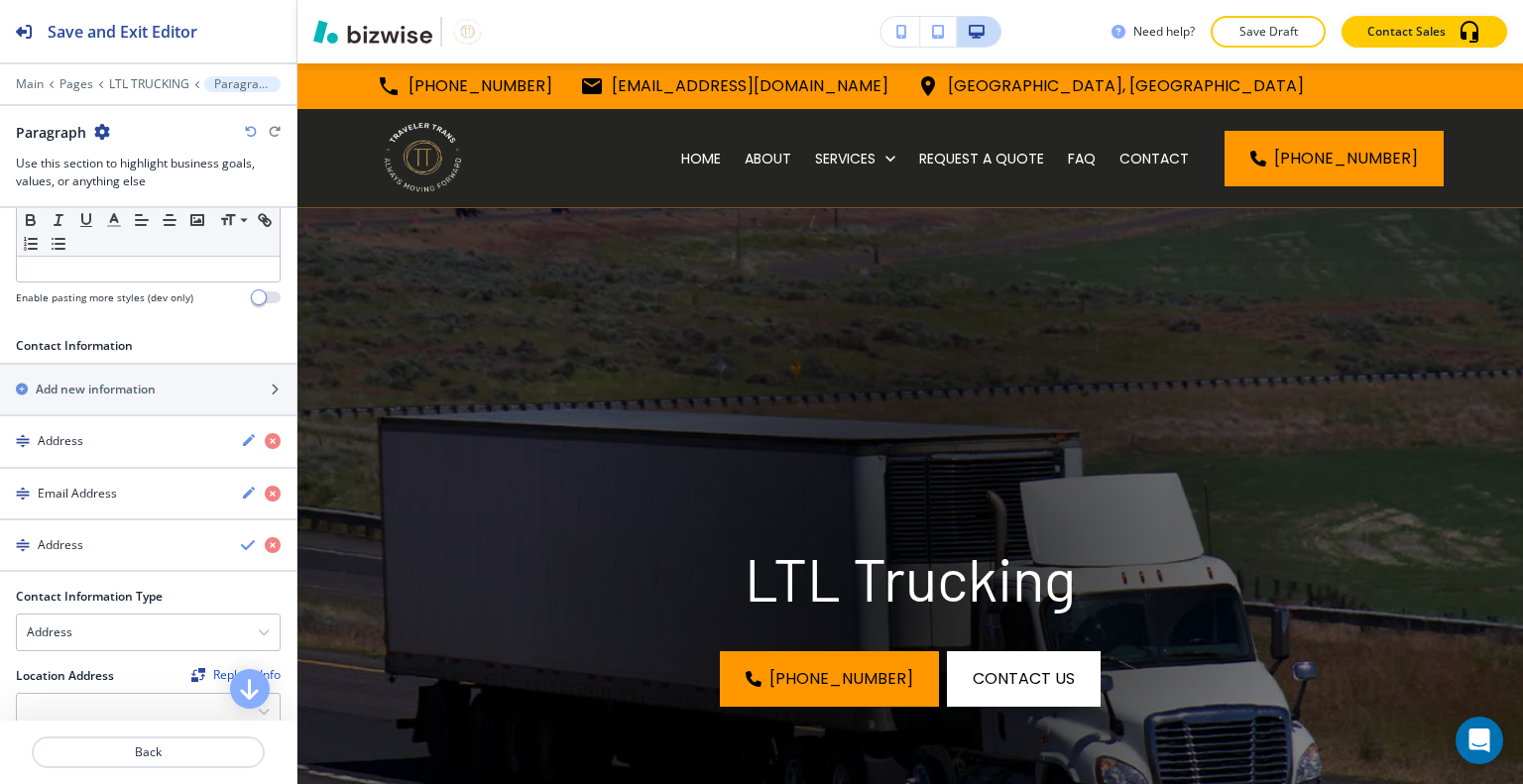 scroll, scrollTop: 793, scrollLeft: 0, axis: vertical 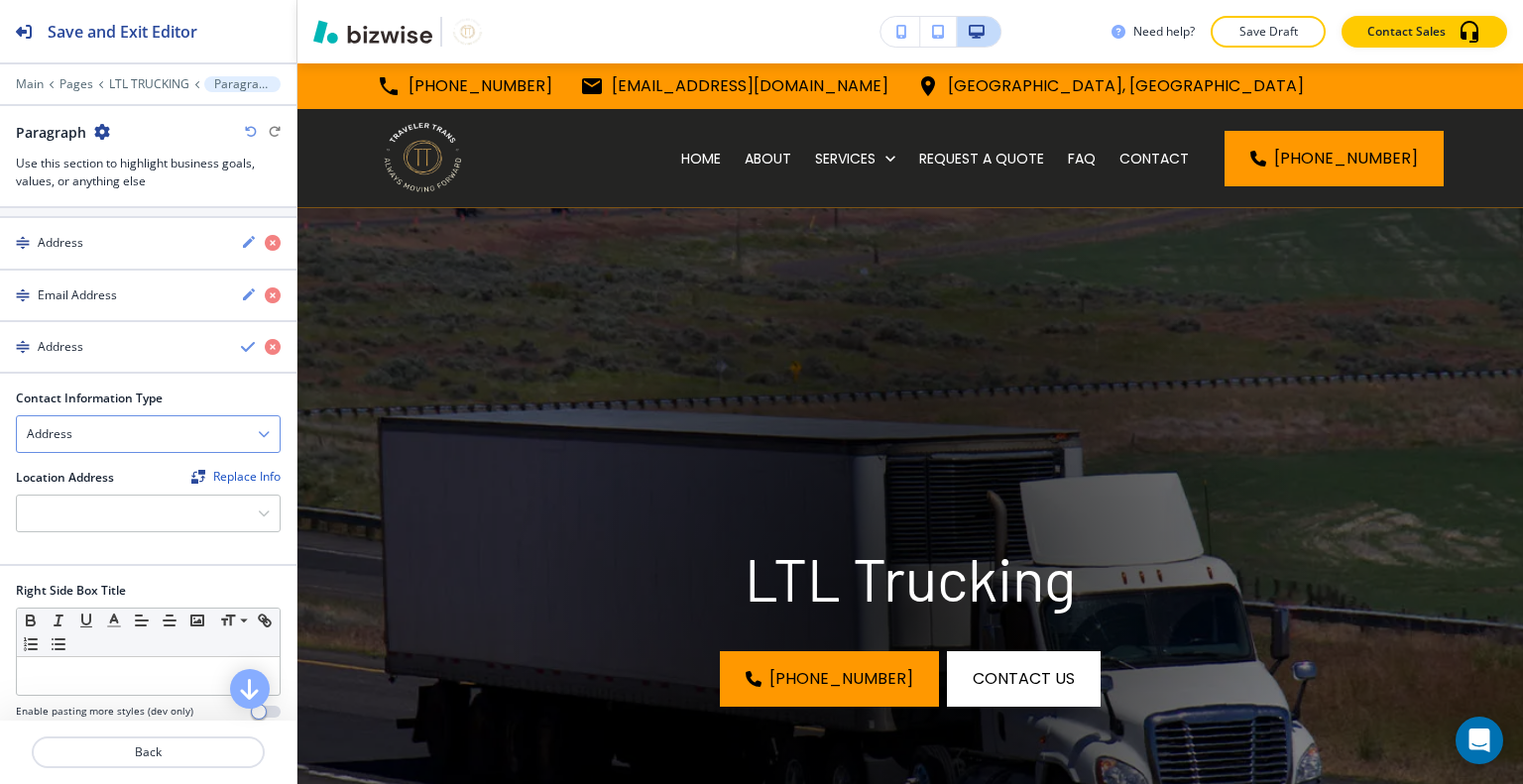 click on "Address" at bounding box center [148, 434] 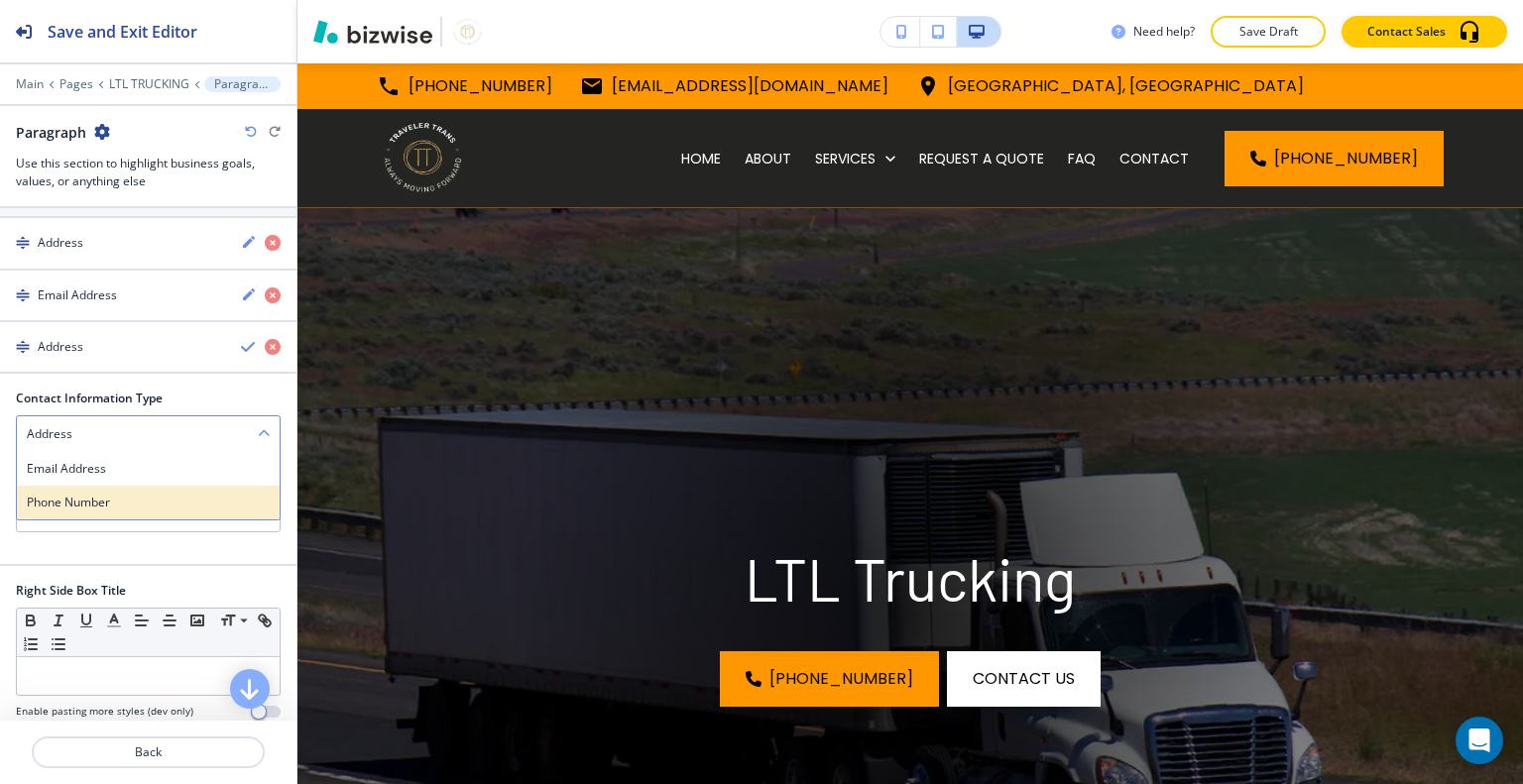 click on "Phone Number" at bounding box center (148, 503) 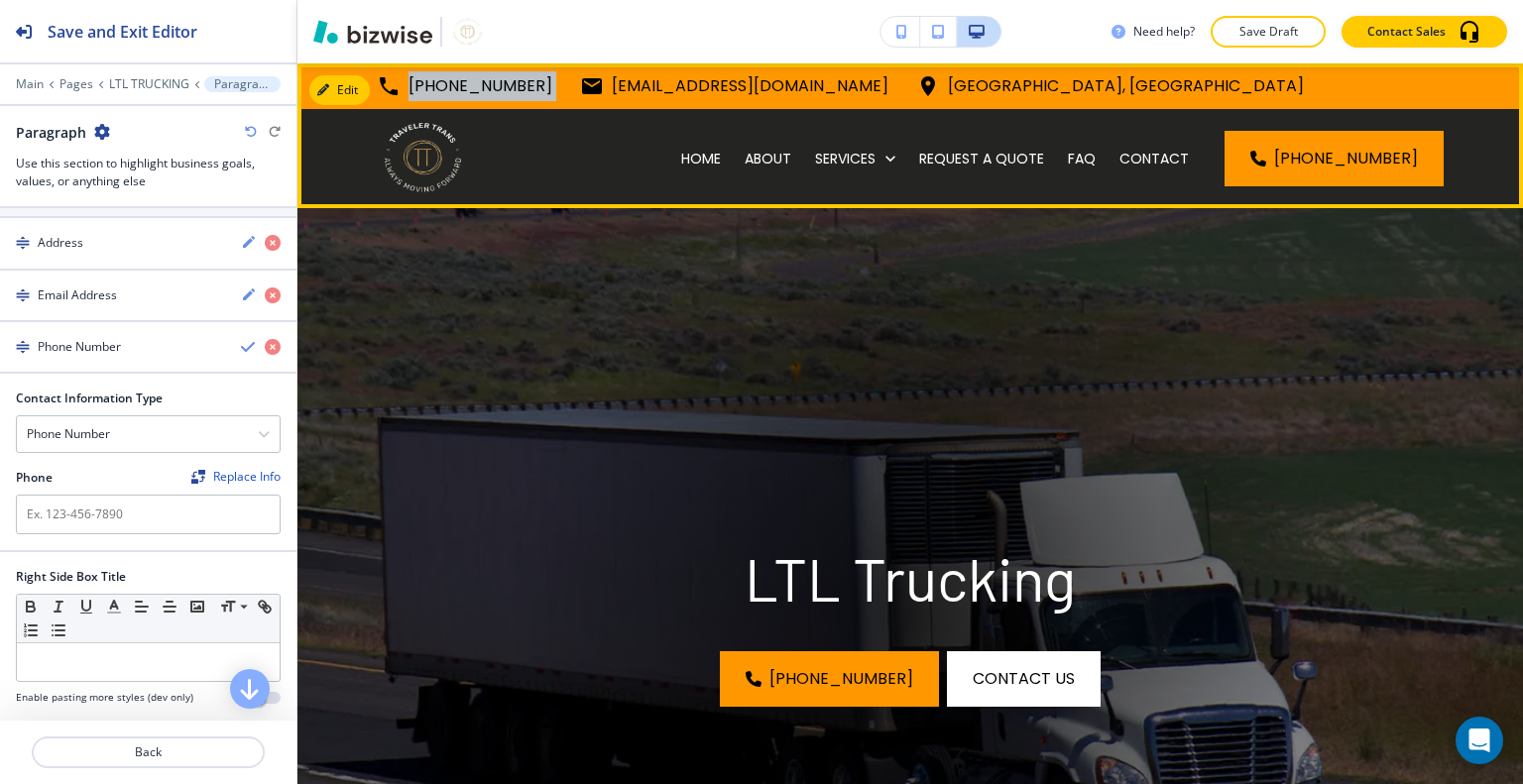 drag, startPoint x: 555, startPoint y: 82, endPoint x: 415, endPoint y: 96, distance: 140.69826 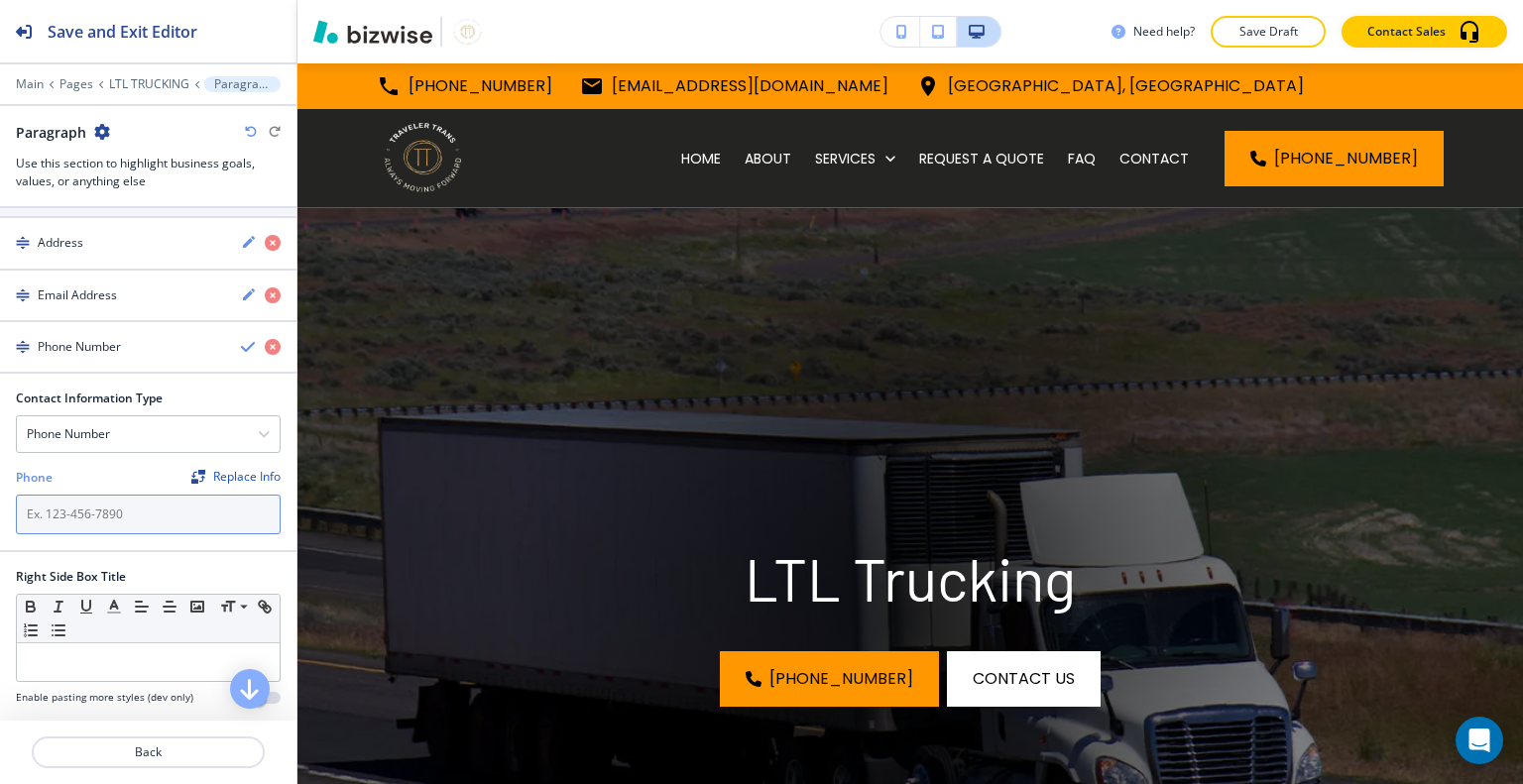 paste on "[PHONE_NUMBER]" 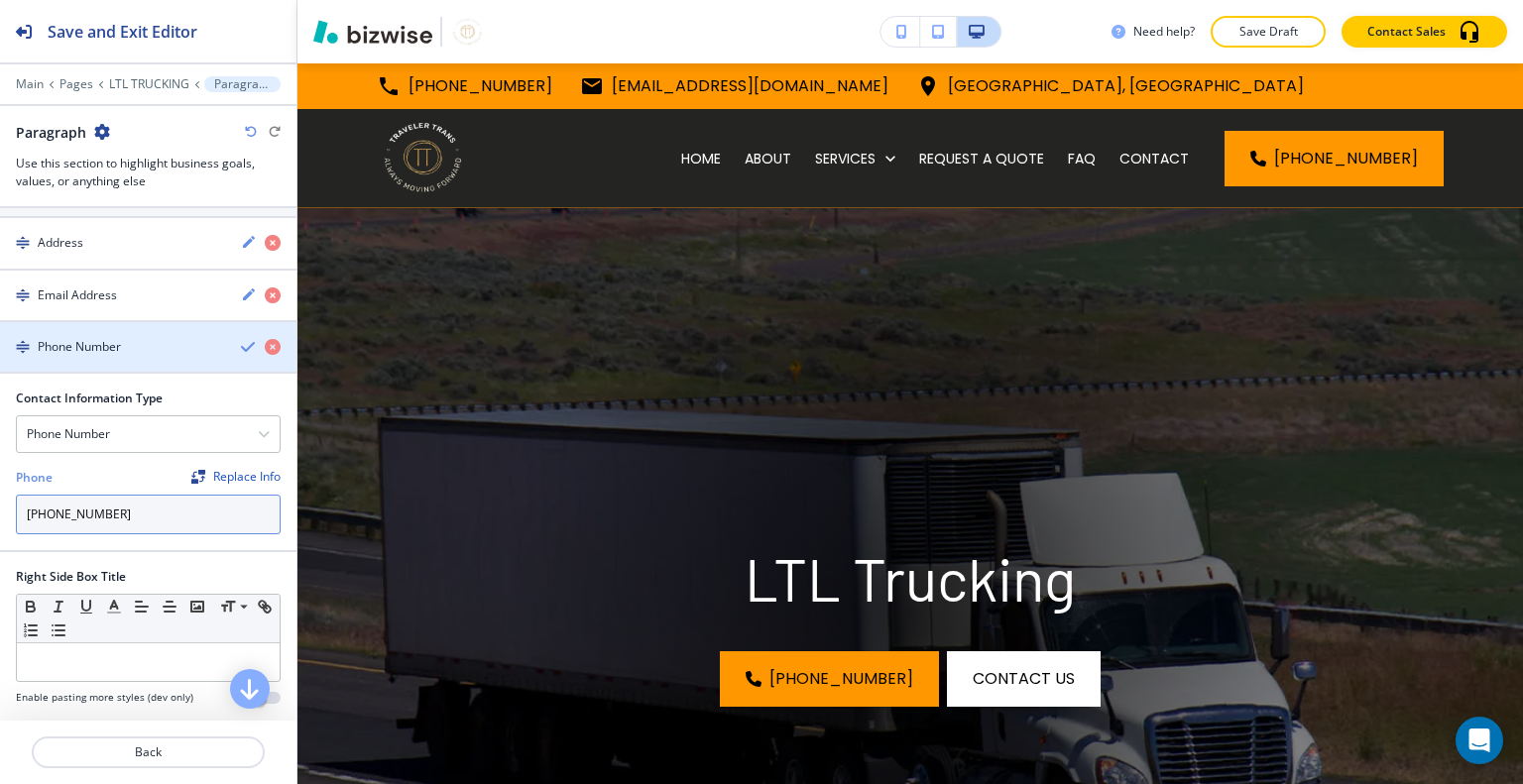 type on "[PHONE_NUMBER]" 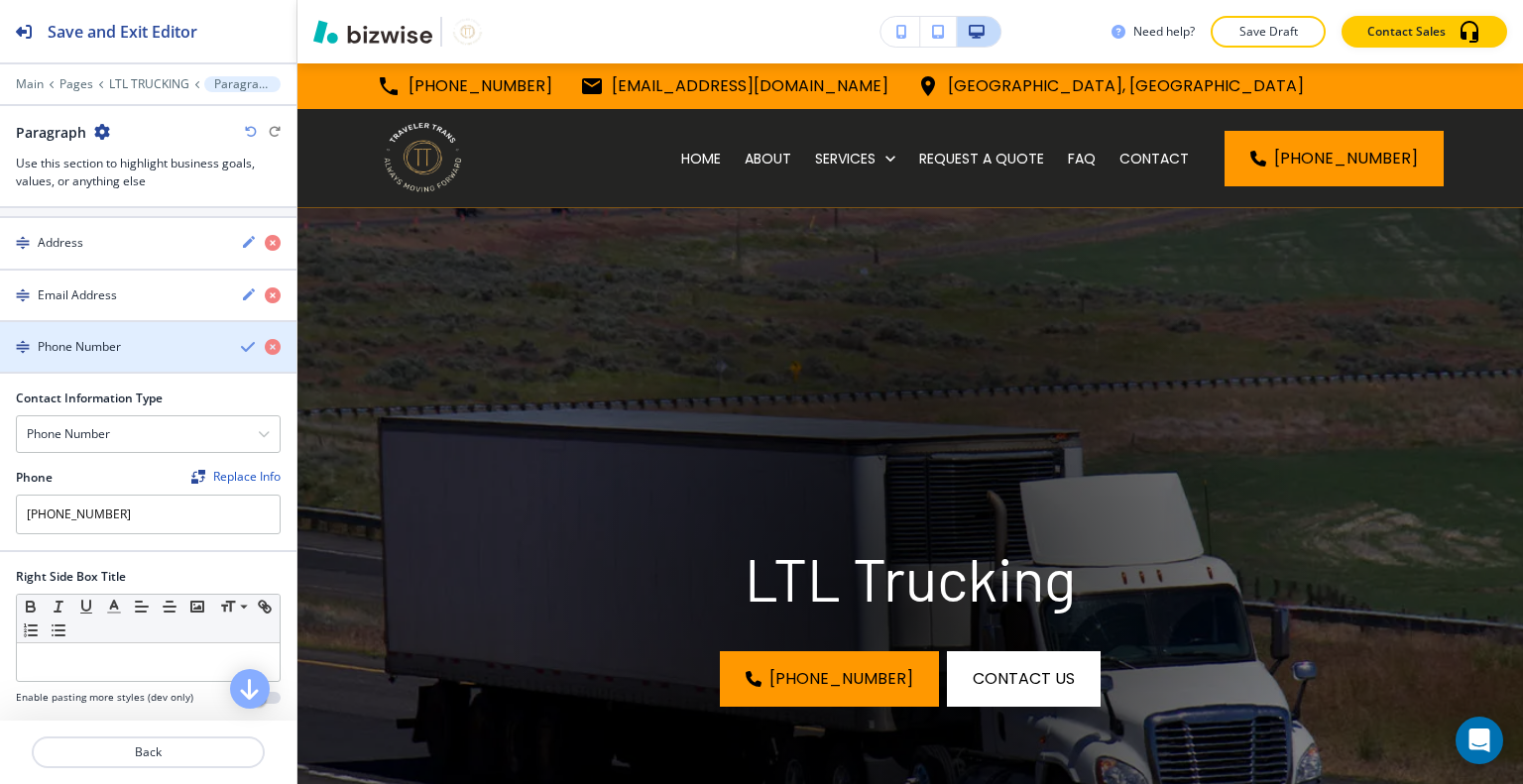 click at bounding box center (249, 347) 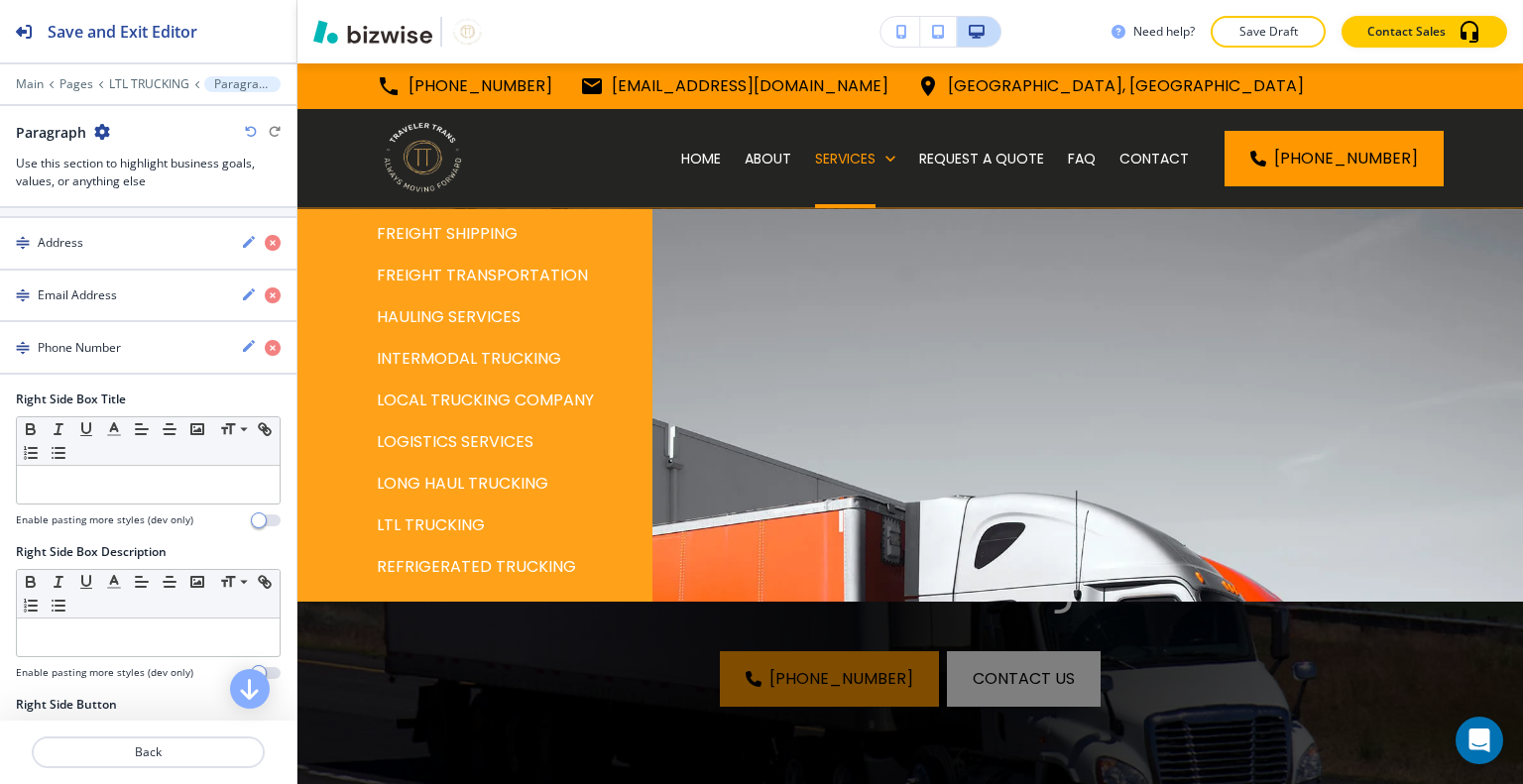 scroll, scrollTop: 297, scrollLeft: 0, axis: vertical 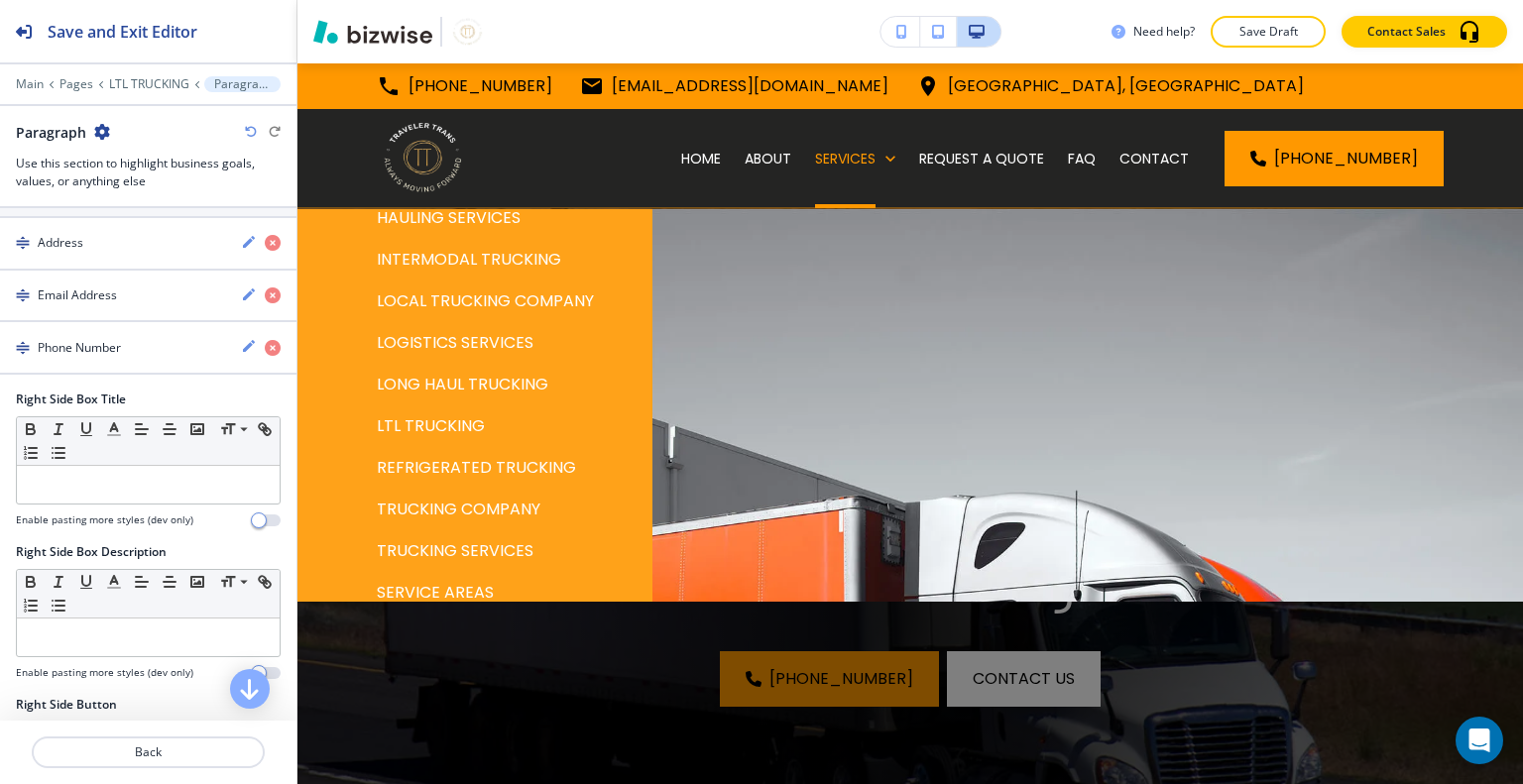 click on "REFRIGERATED TRUCKING" at bounding box center [476, 468] 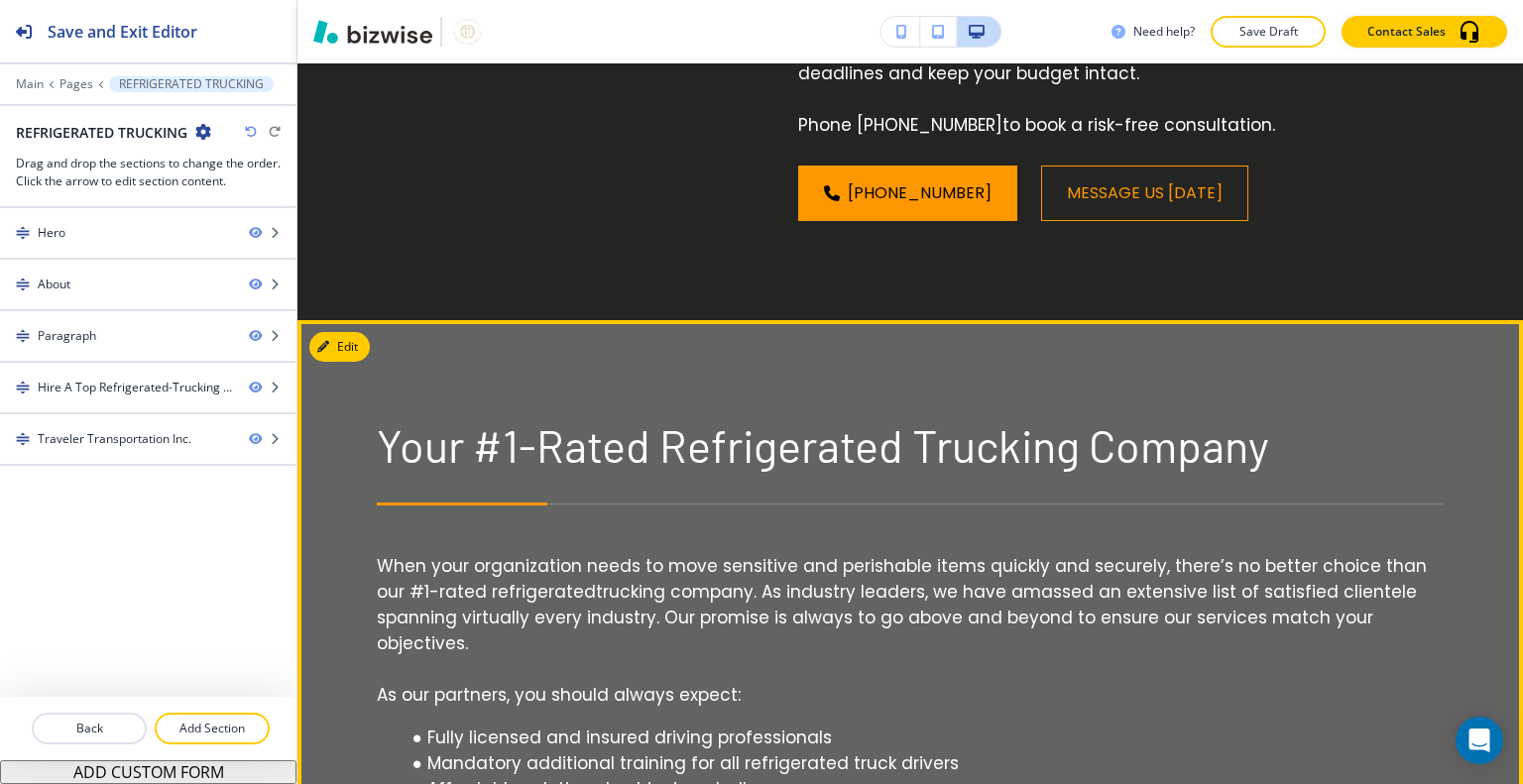 scroll, scrollTop: 1586, scrollLeft: 0, axis: vertical 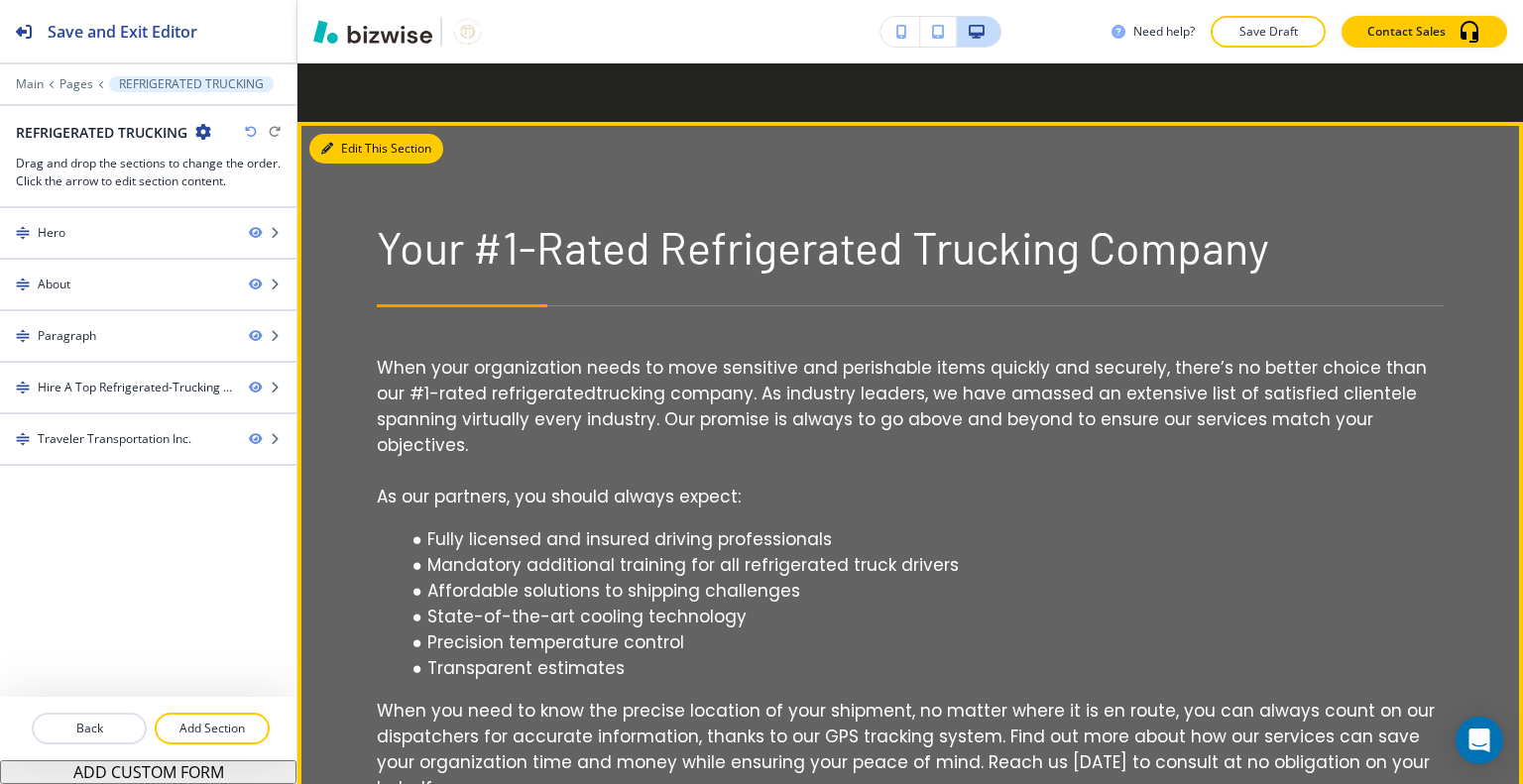 click on "Edit This Section" at bounding box center (376, 149) 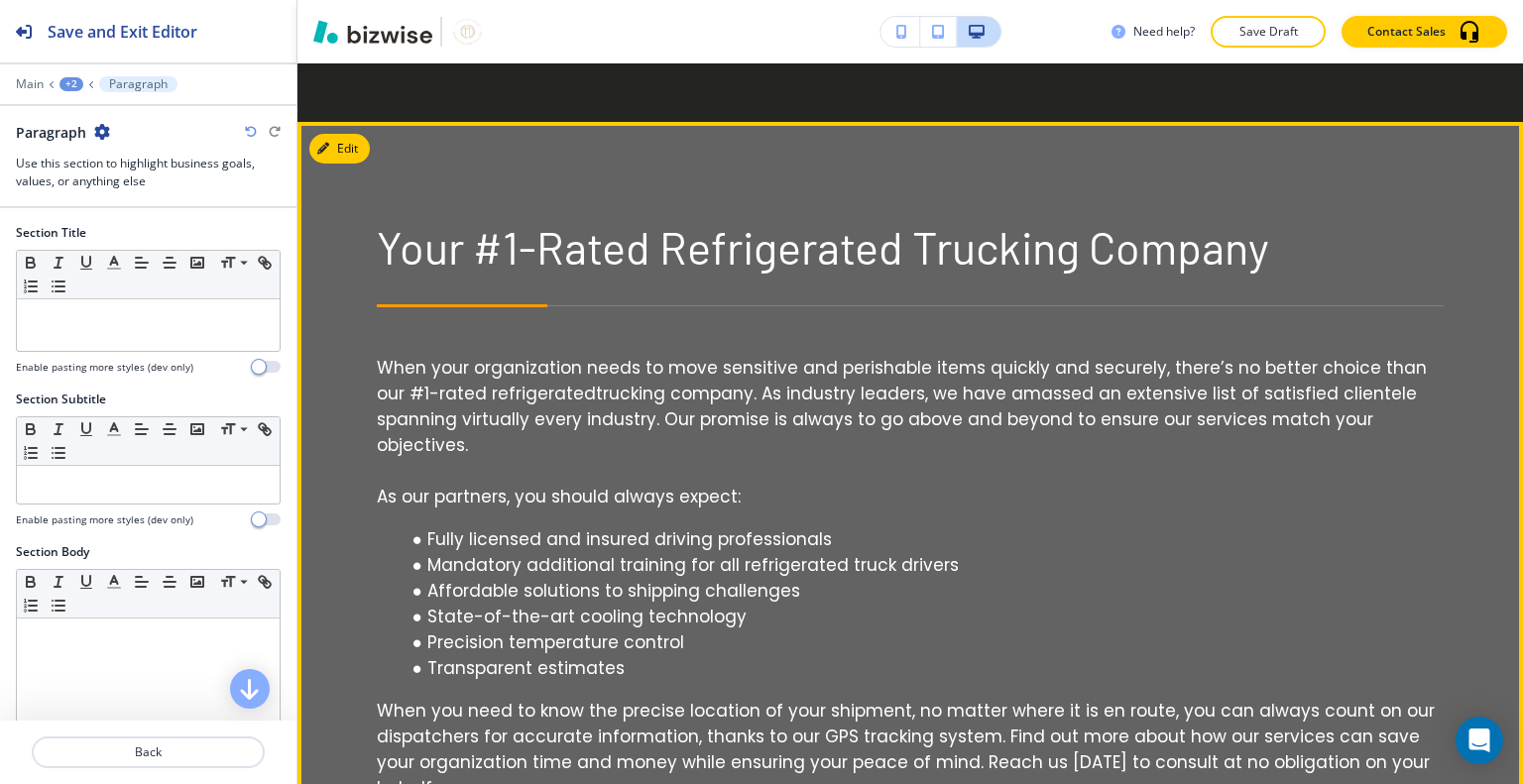 scroll, scrollTop: 1643, scrollLeft: 0, axis: vertical 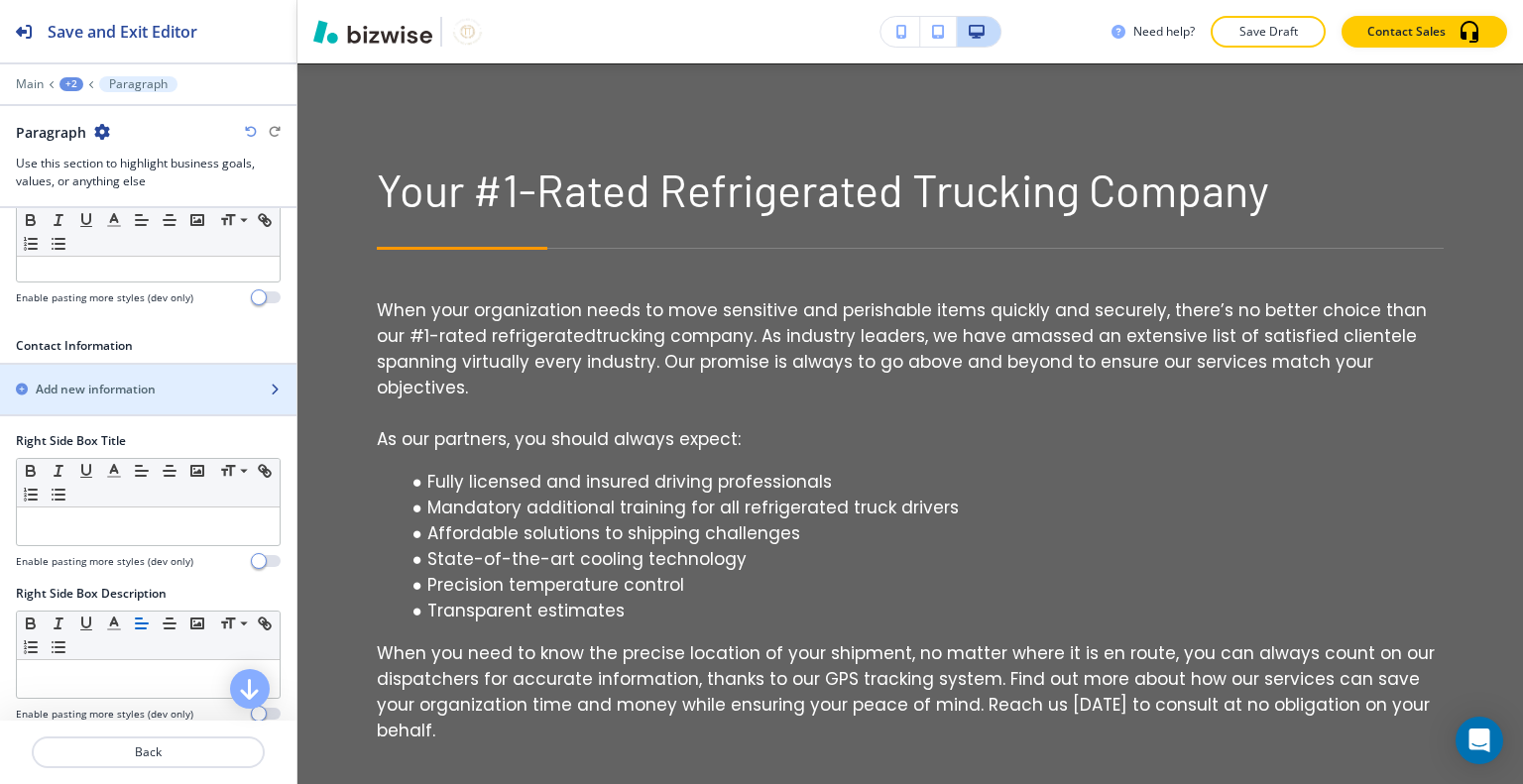 click at bounding box center (148, 373) 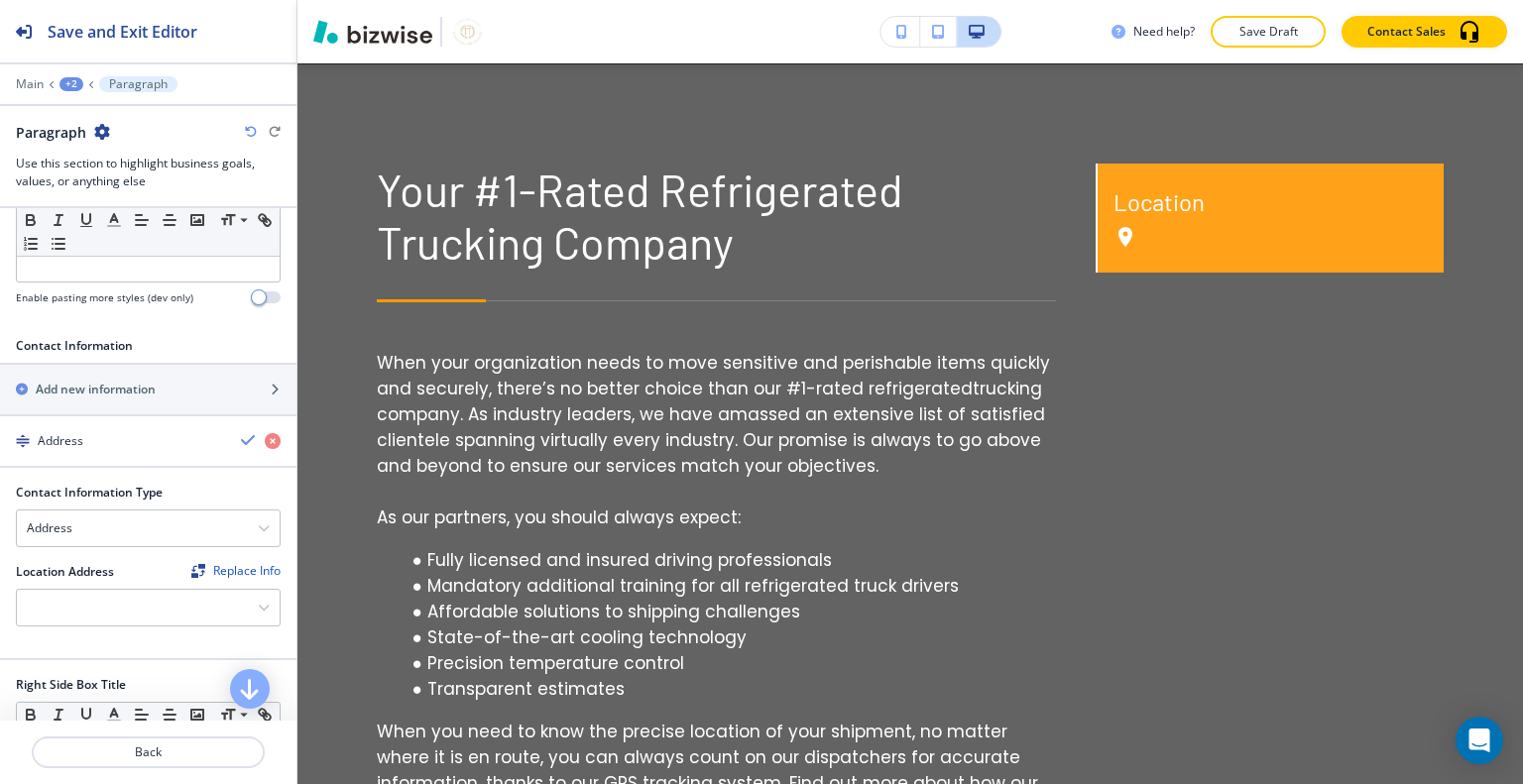 scroll, scrollTop: 496, scrollLeft: 0, axis: vertical 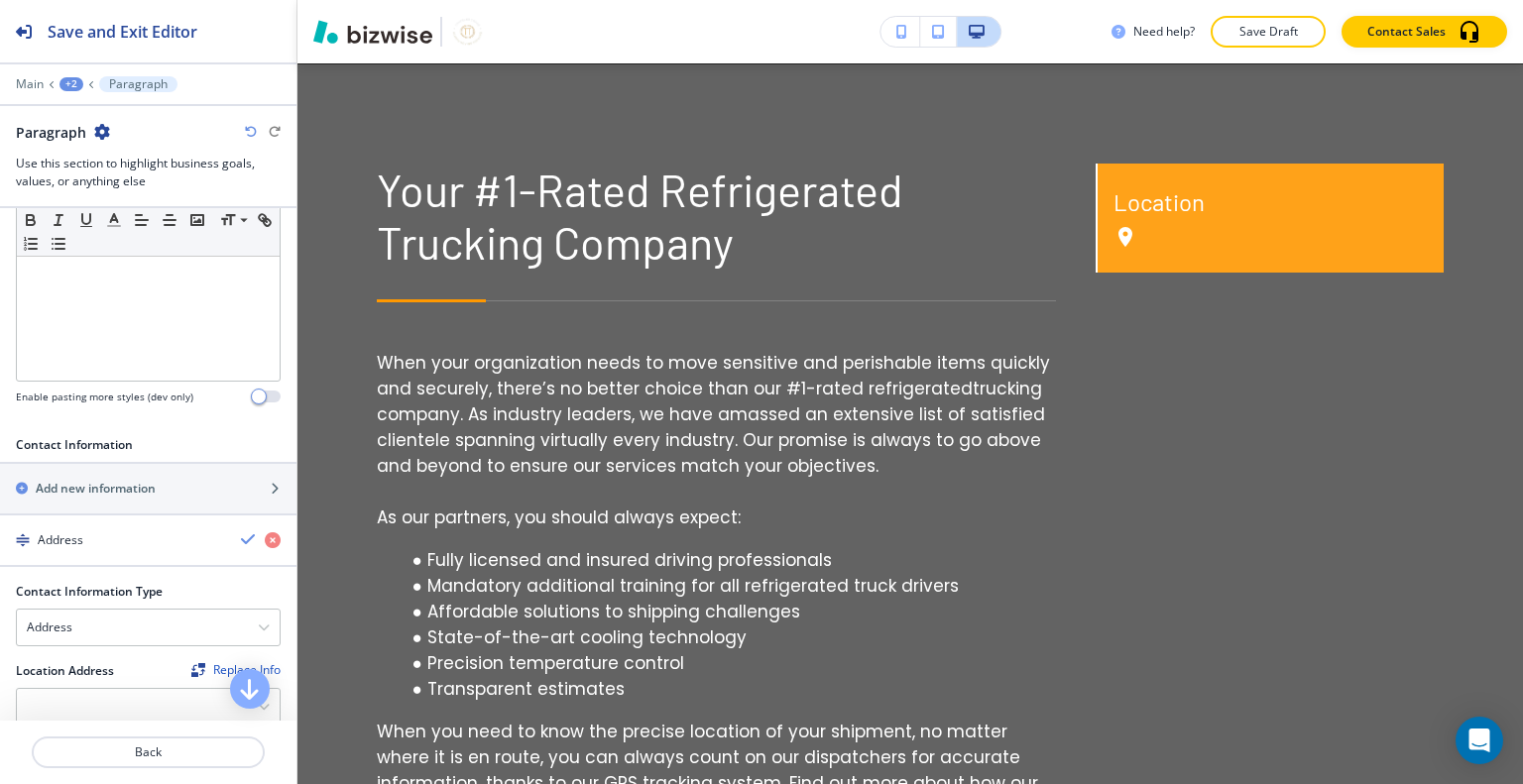 click on "Contact Information Type Address Email Address Phone Number Location Address Replace Info Lynchburg, VA 24502, USA" at bounding box center [148, 670] 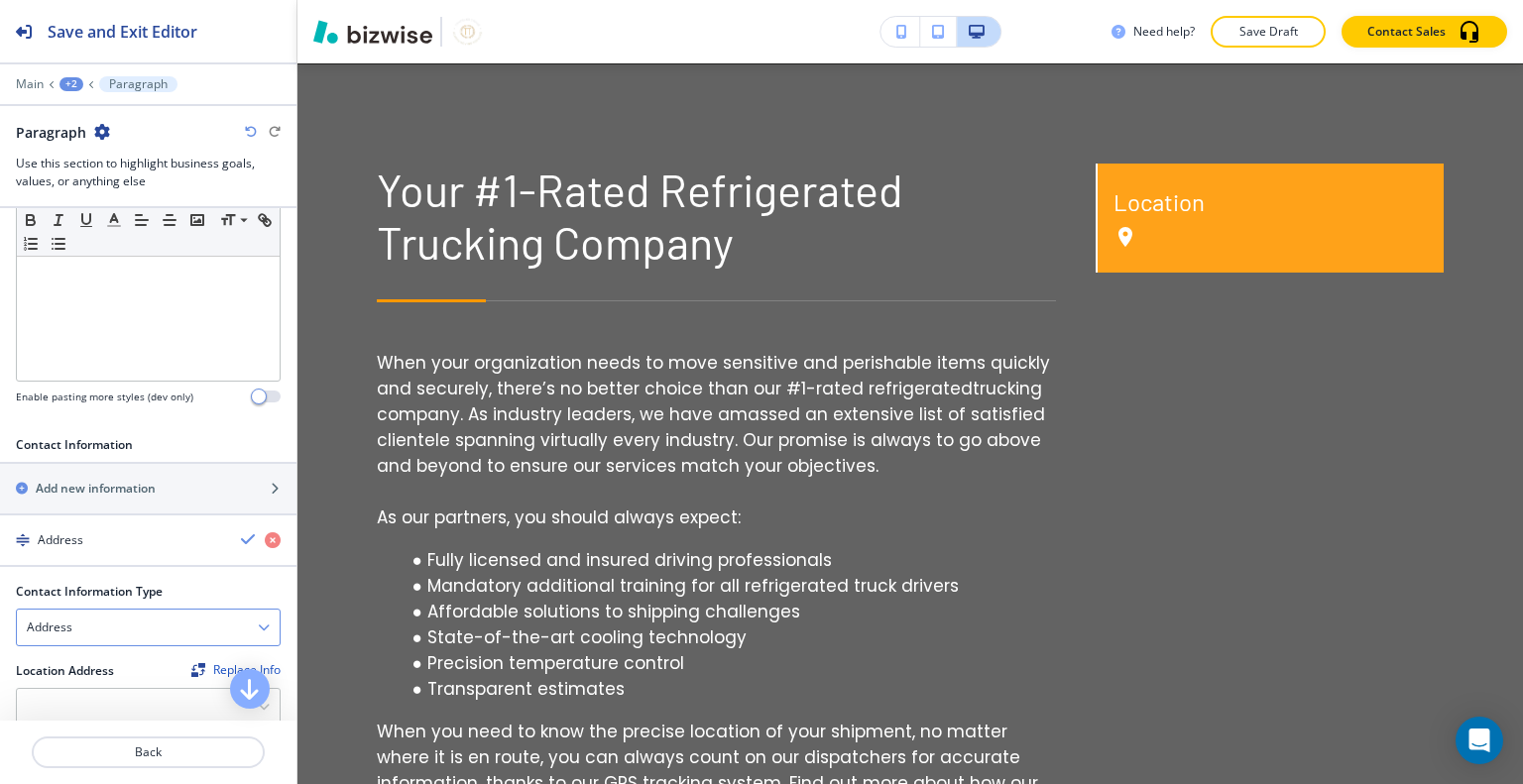 click on "Address" at bounding box center (148, 627) 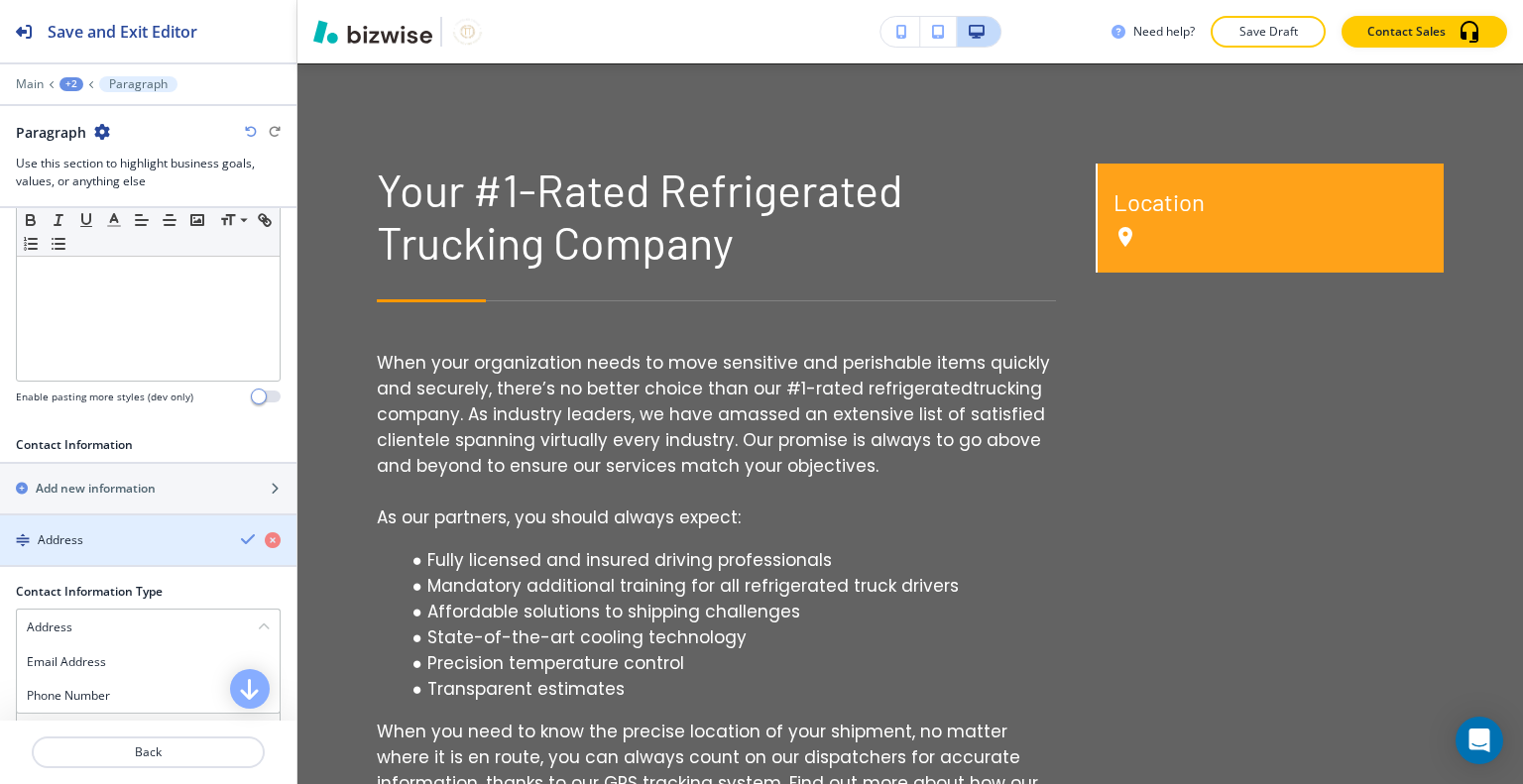 click on "Address" at bounding box center (112, 540) 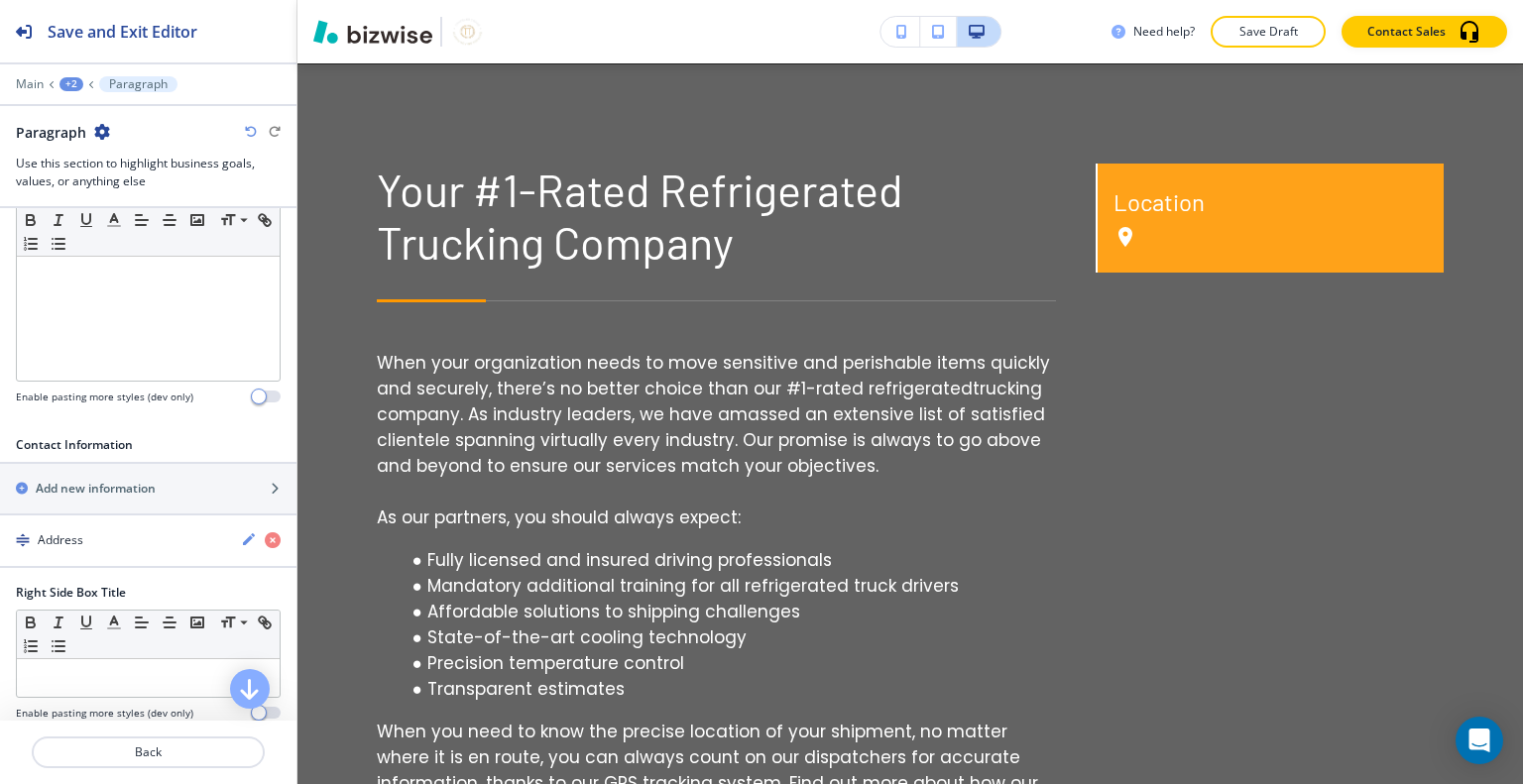 scroll, scrollTop: 694, scrollLeft: 0, axis: vertical 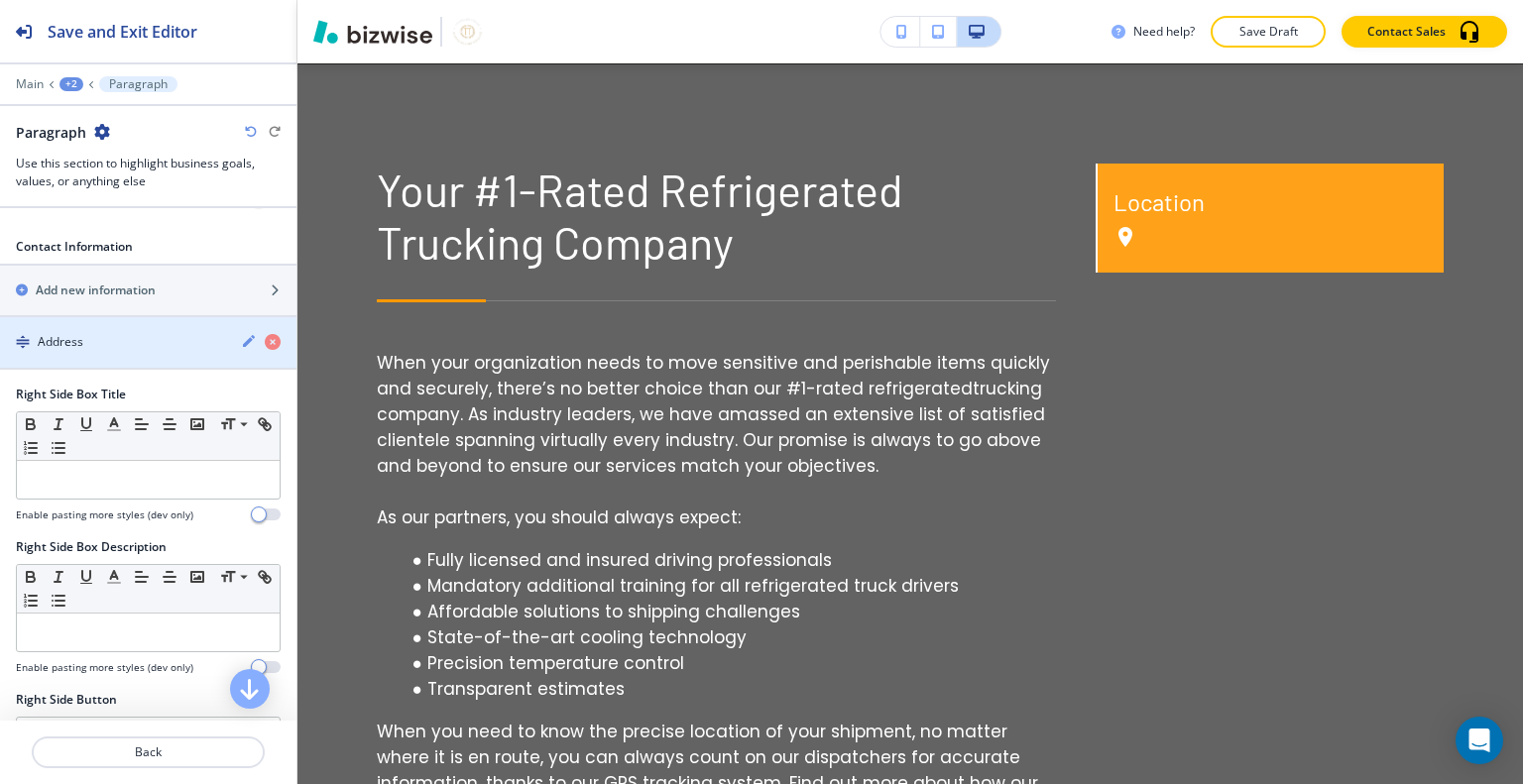 click on "Address" at bounding box center (112, 342) 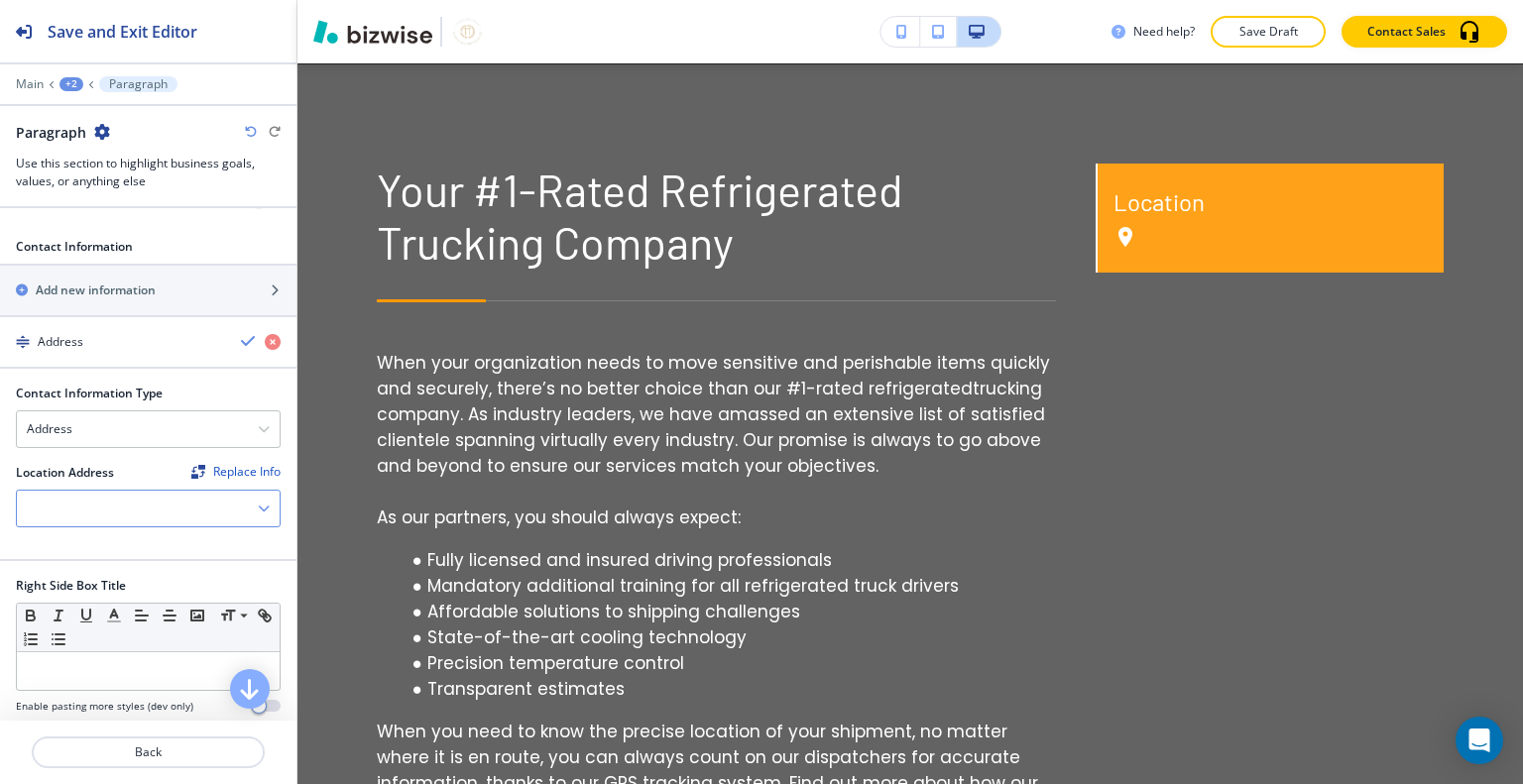 click at bounding box center [148, 508] 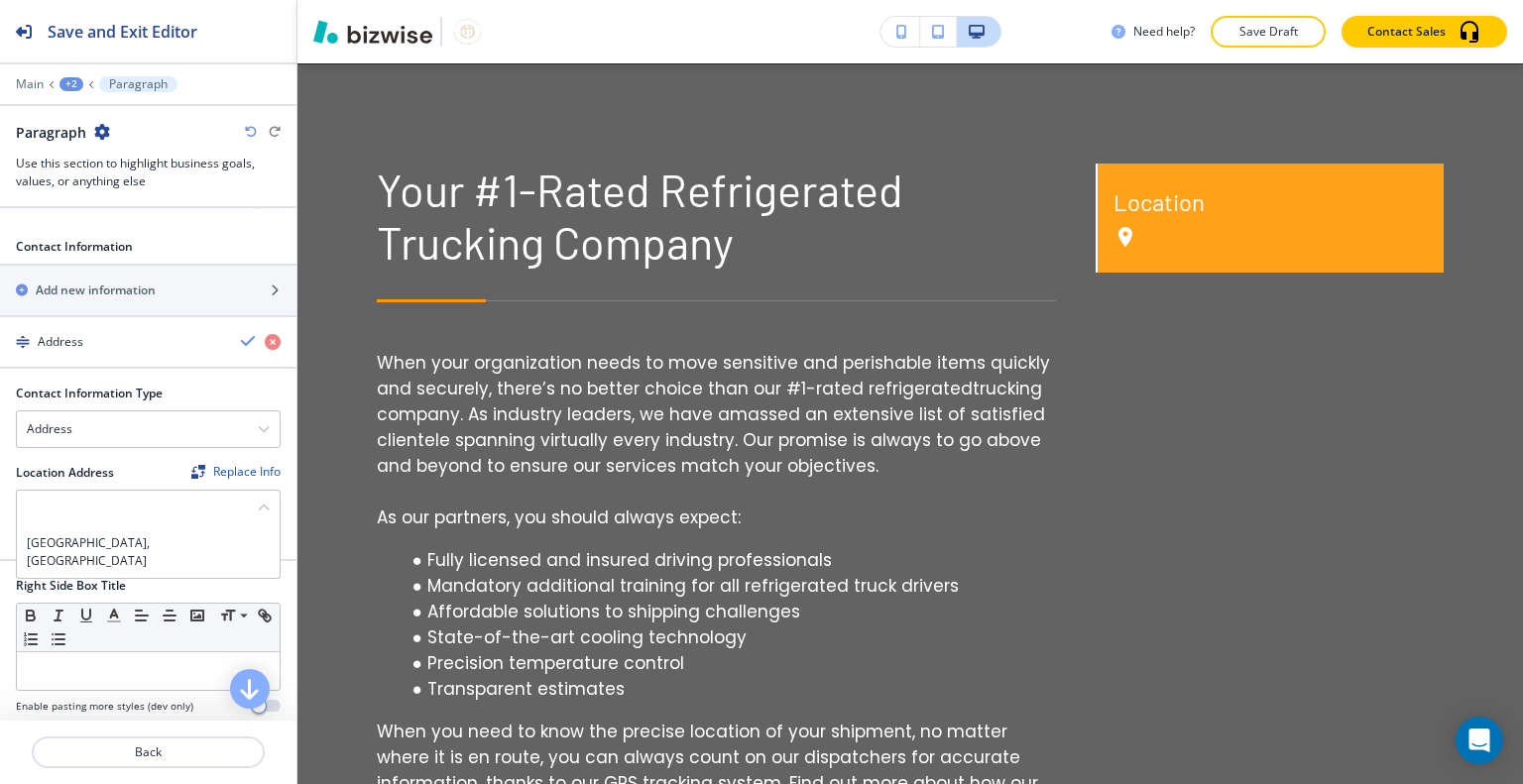 click on "[GEOGRAPHIC_DATA], [GEOGRAPHIC_DATA]" at bounding box center (148, 552) 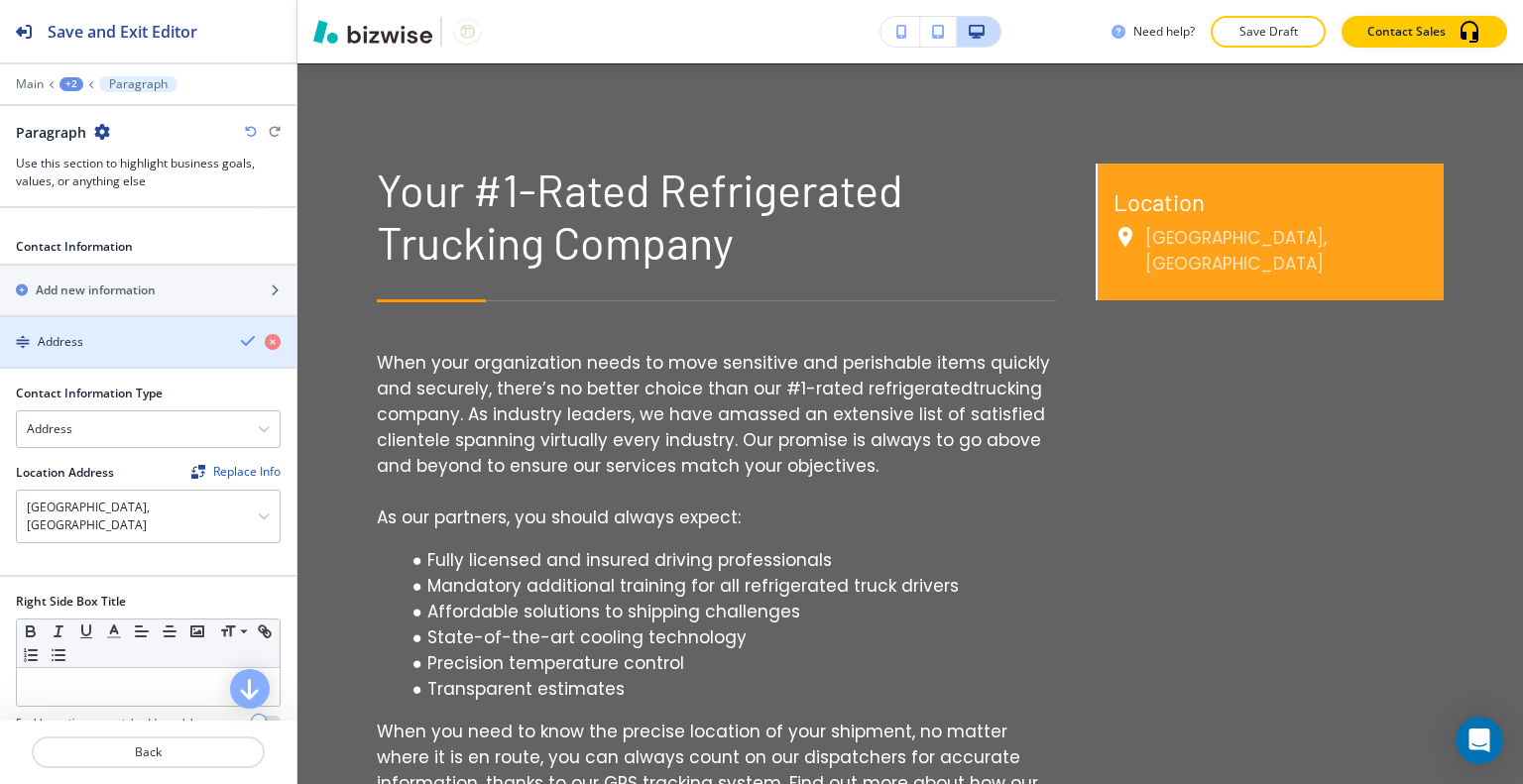 click on "Address" at bounding box center (148, 342) 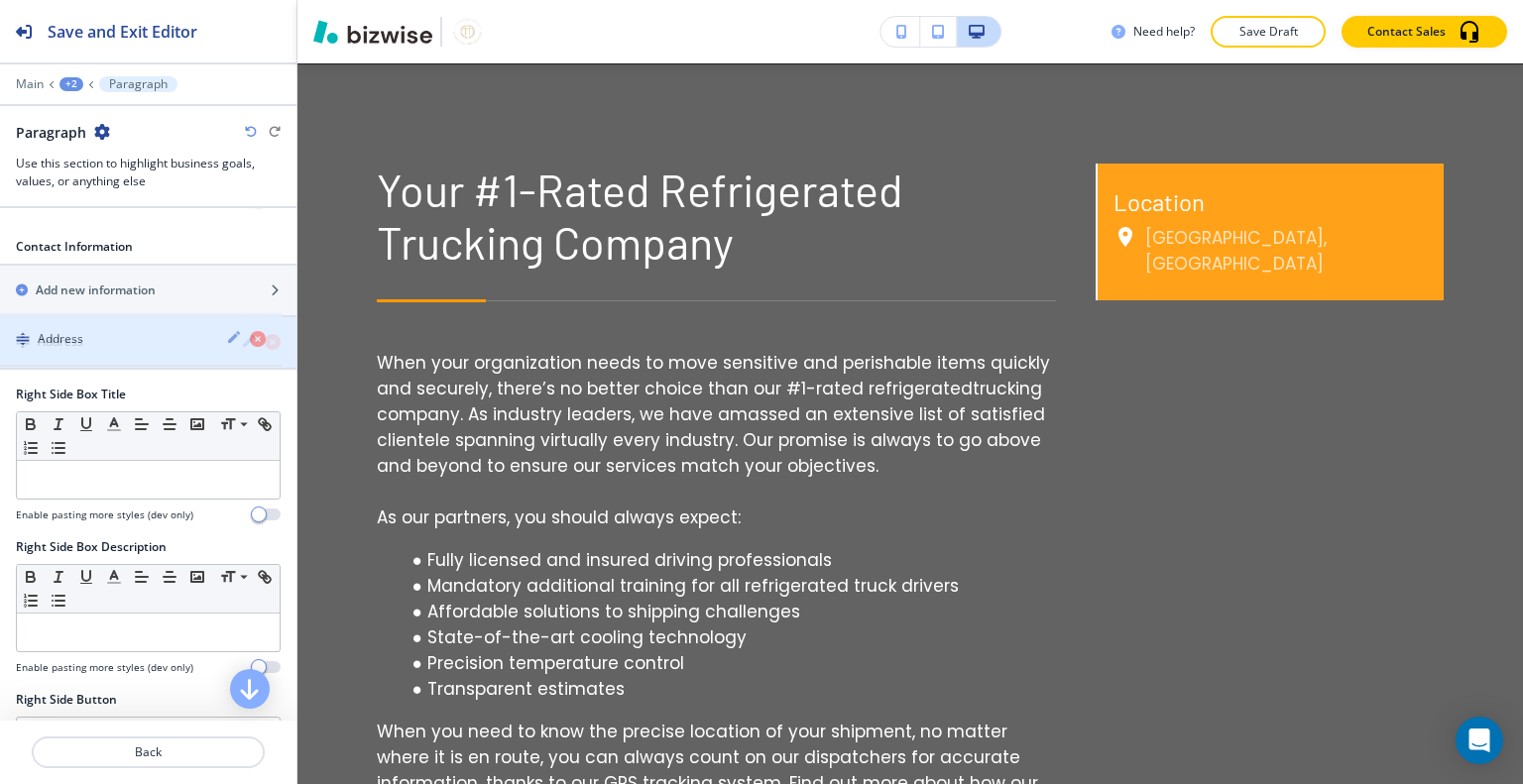 click 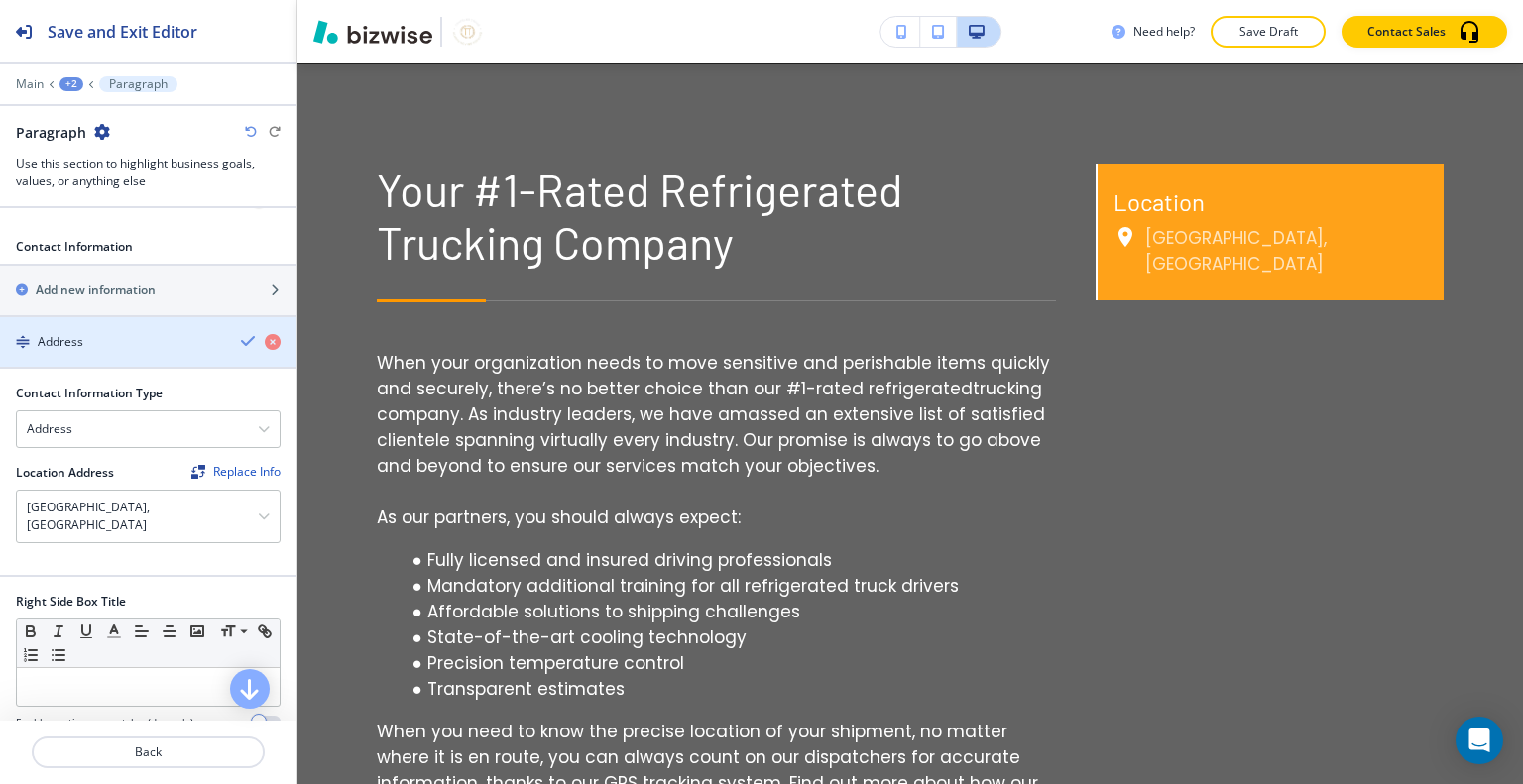 click at bounding box center (249, 341) 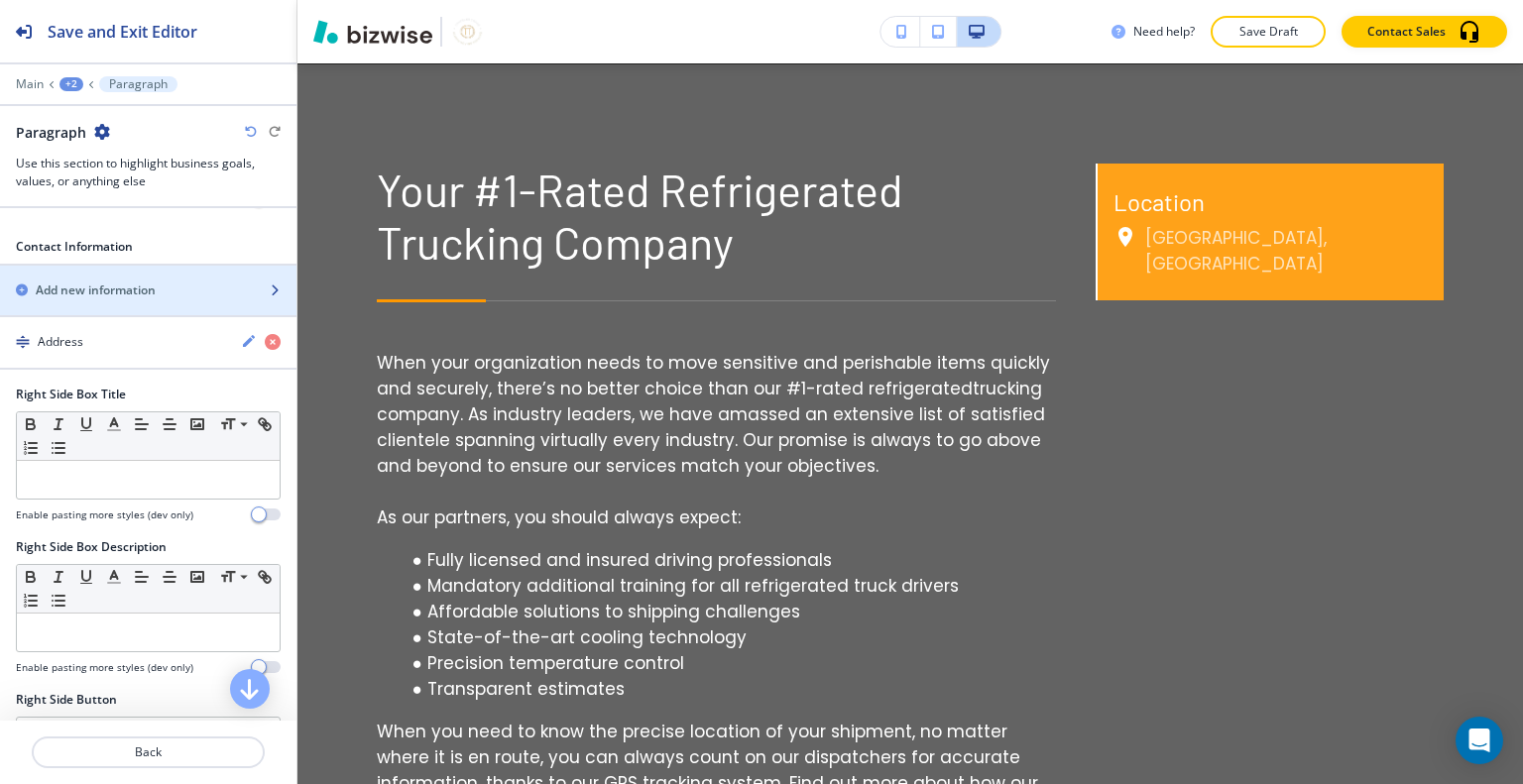 click on "Add new information" at bounding box center (126, 290) 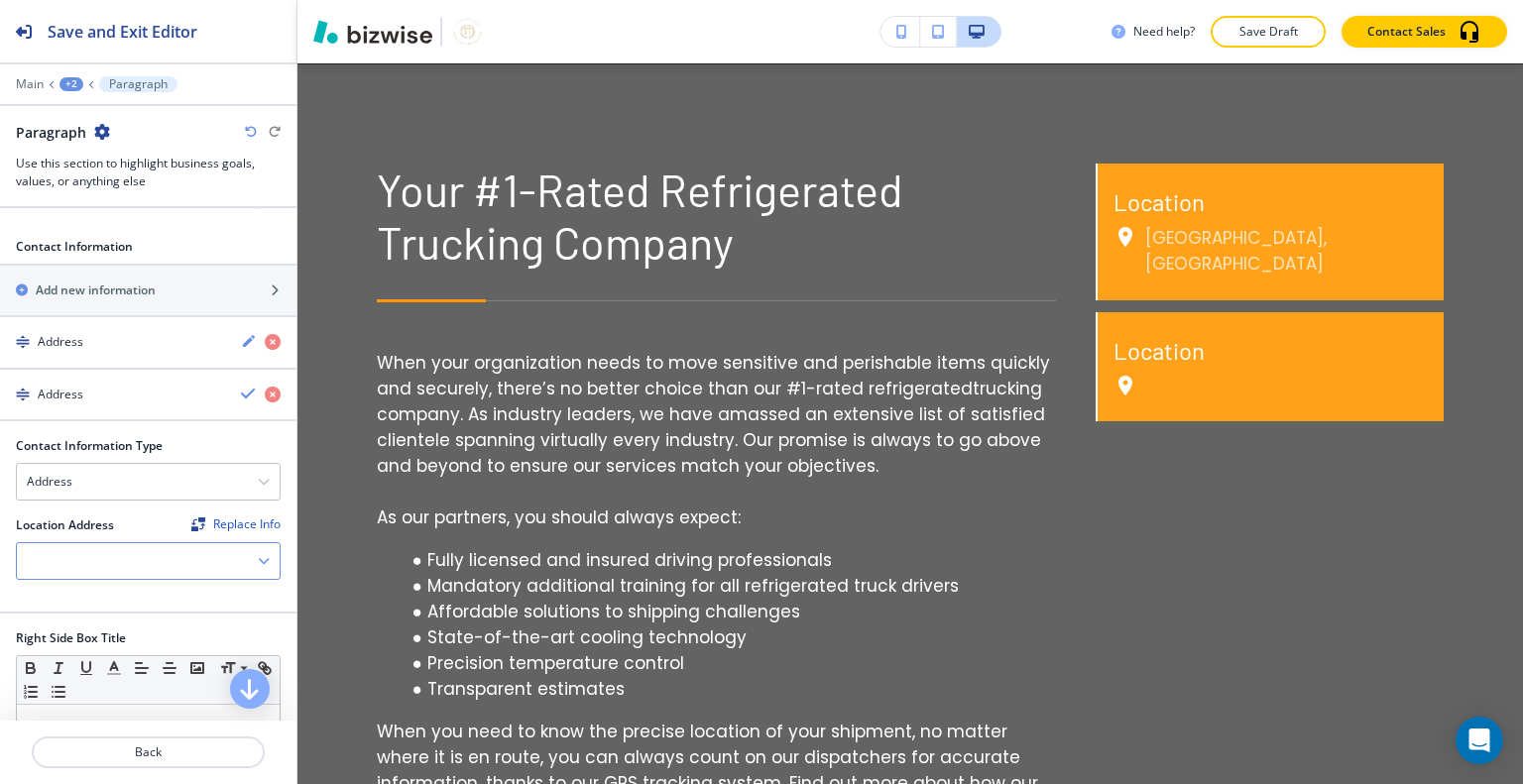 scroll, scrollTop: 793, scrollLeft: 0, axis: vertical 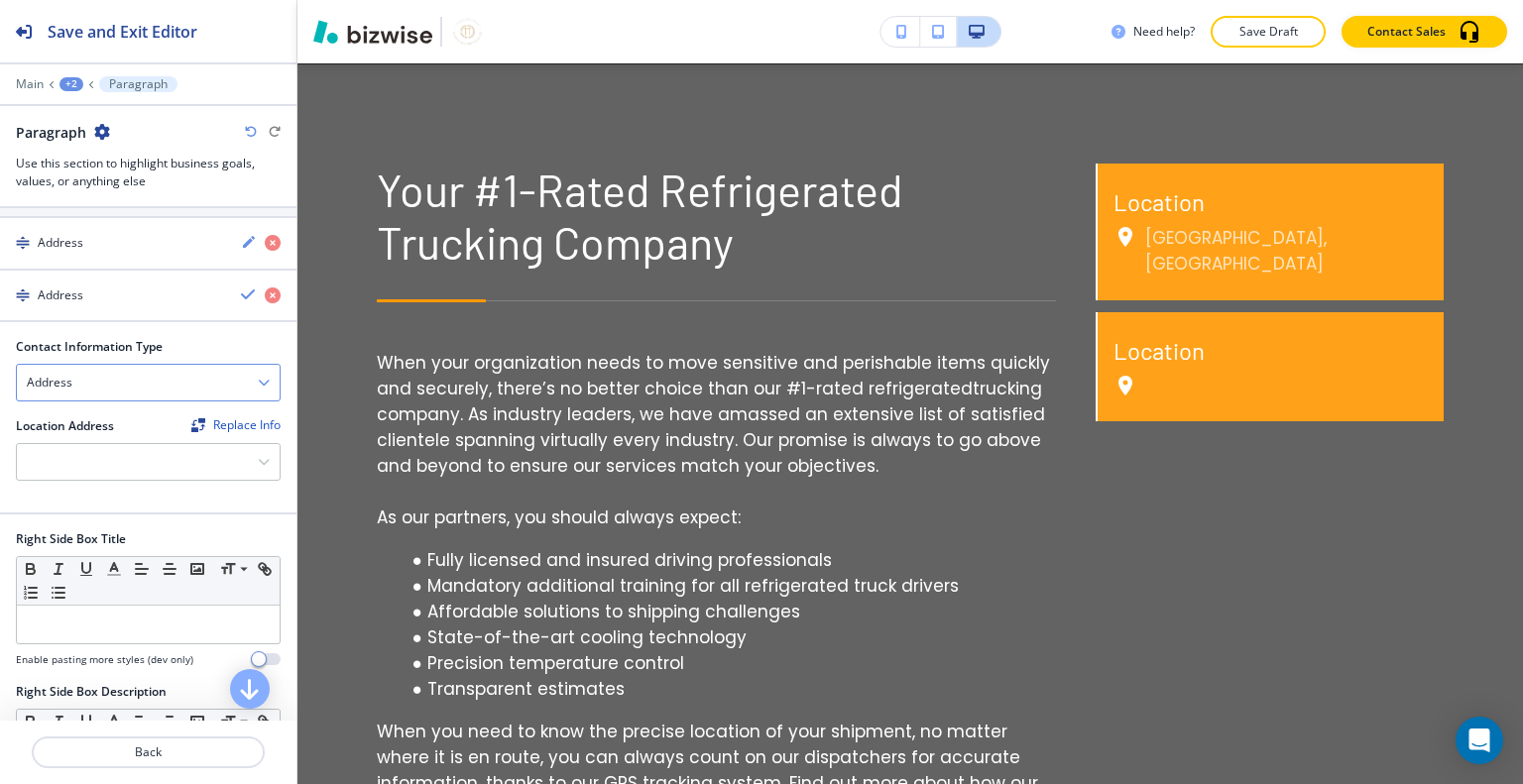 click on "Address" at bounding box center (148, 383) 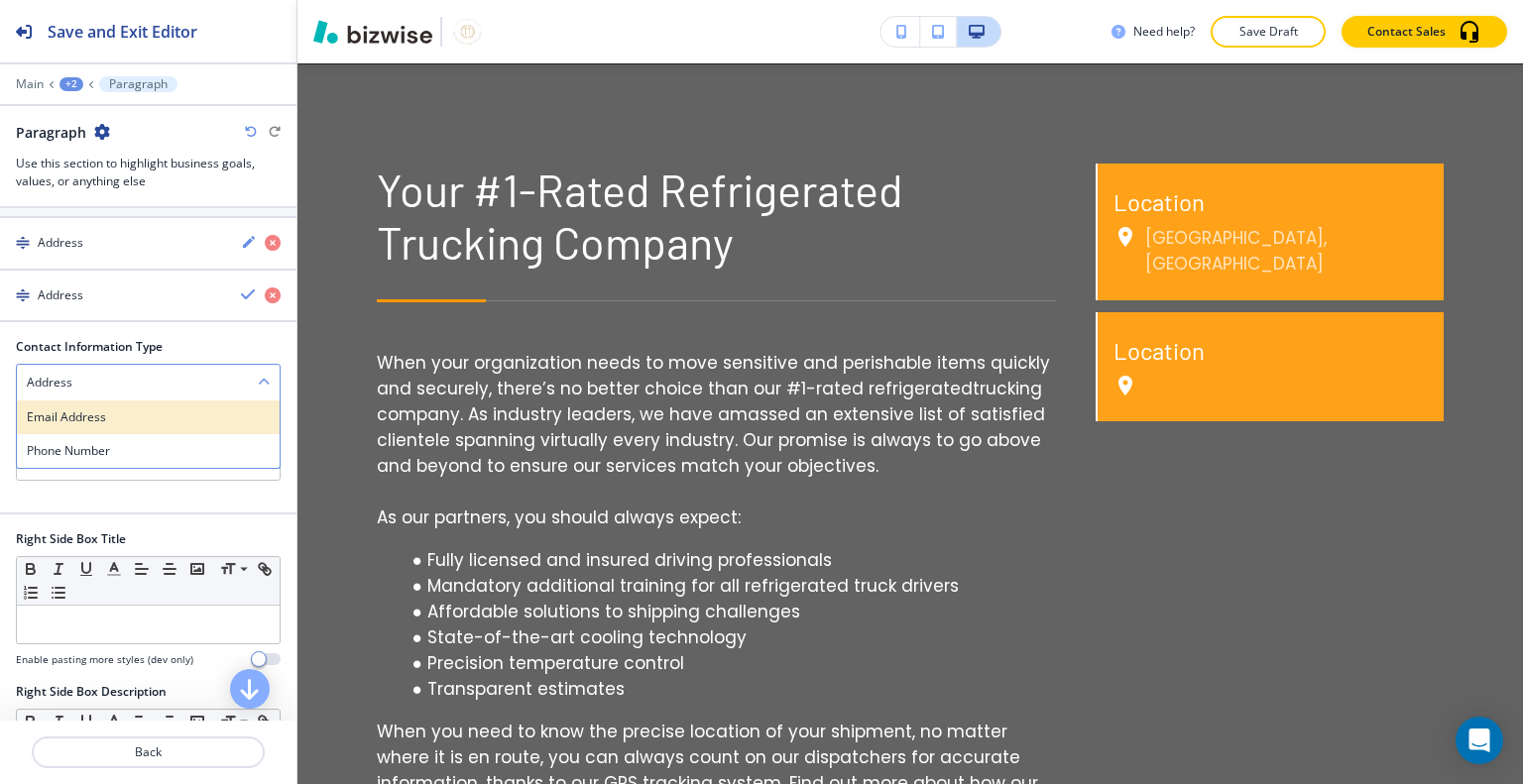 click on "Email Address" at bounding box center (148, 417) 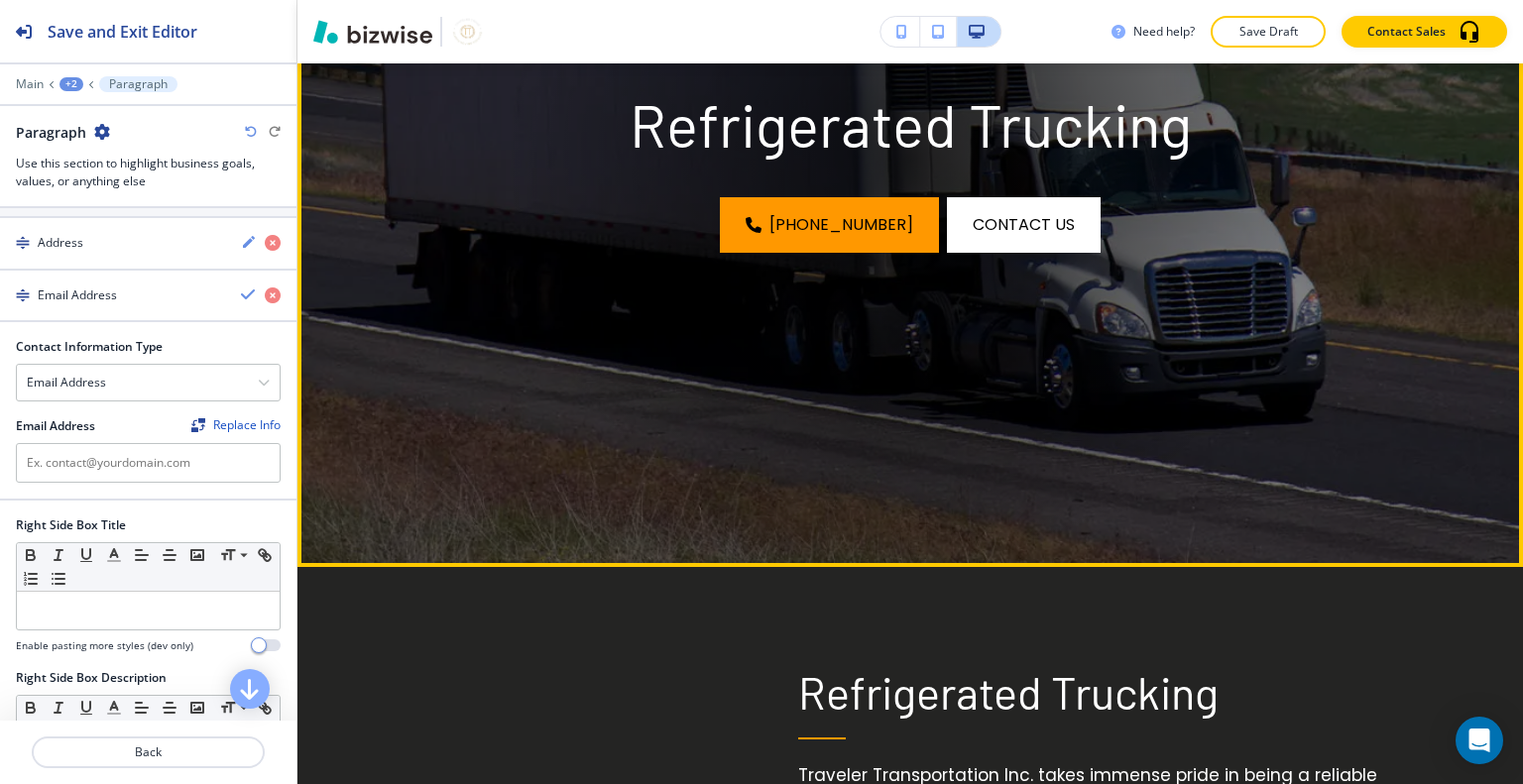 scroll, scrollTop: 0, scrollLeft: 0, axis: both 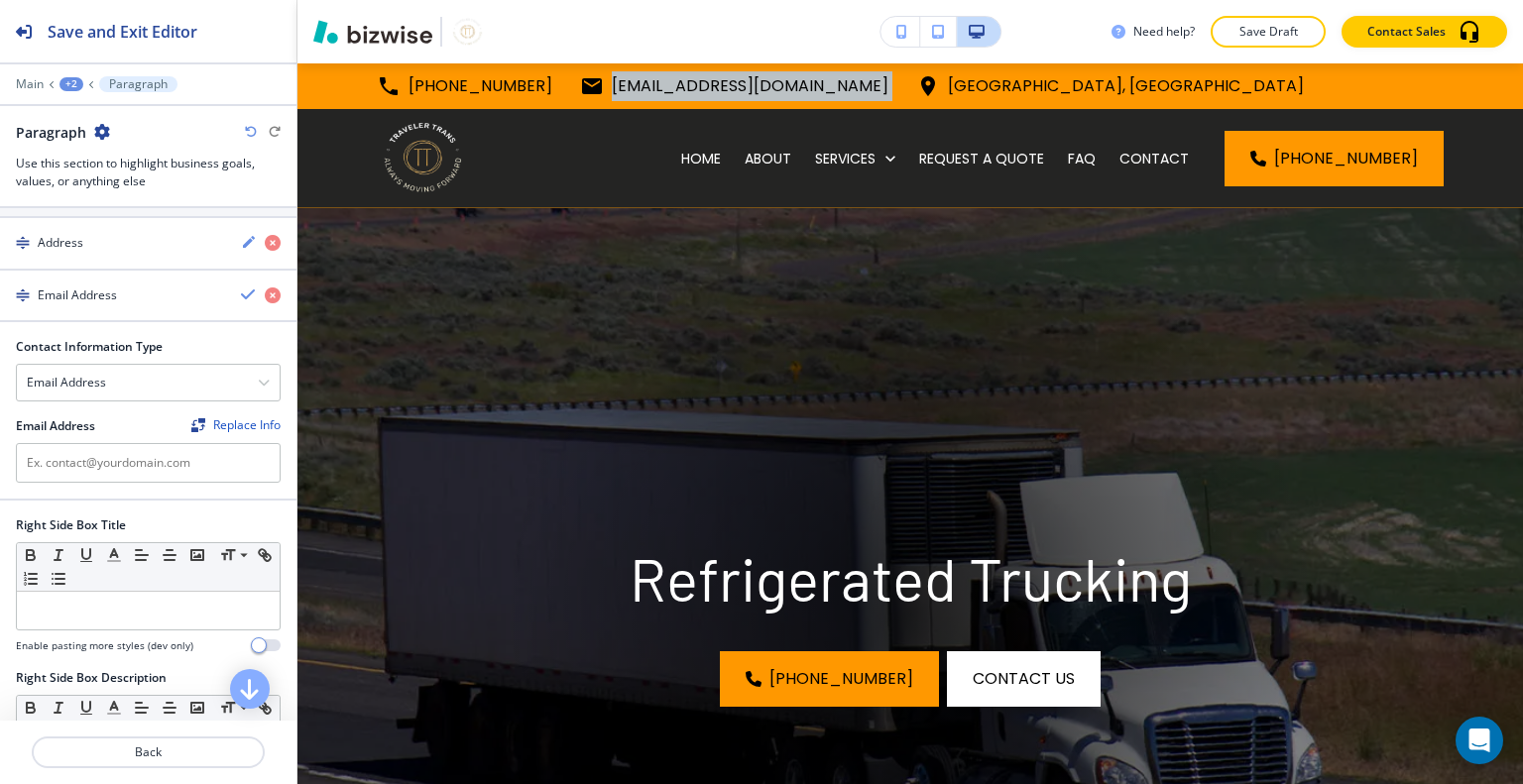 drag, startPoint x: 909, startPoint y: 76, endPoint x: 620, endPoint y: 80, distance: 289.0277 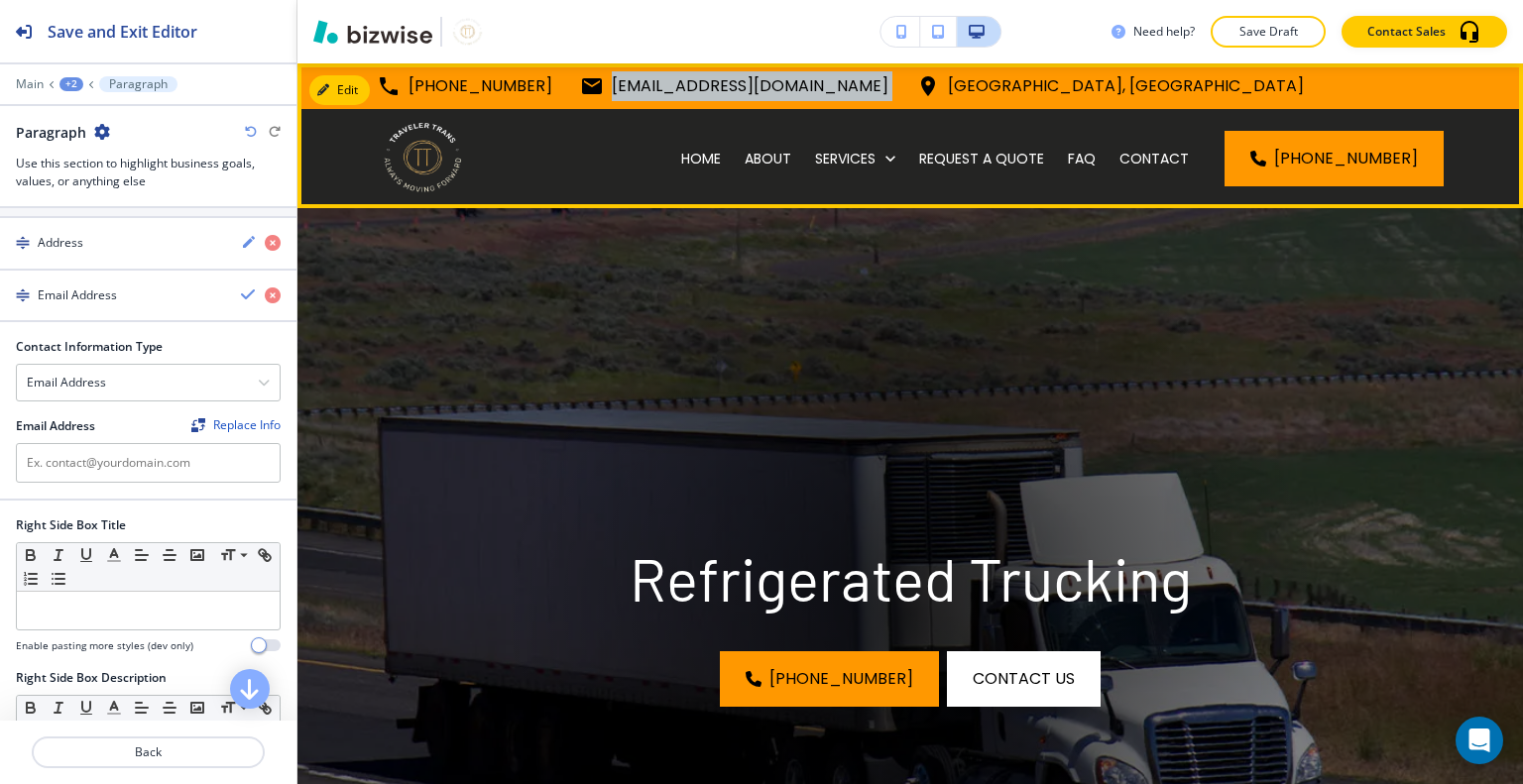 copy on "[EMAIL_ADDRESS][DOMAIN_NAME]" 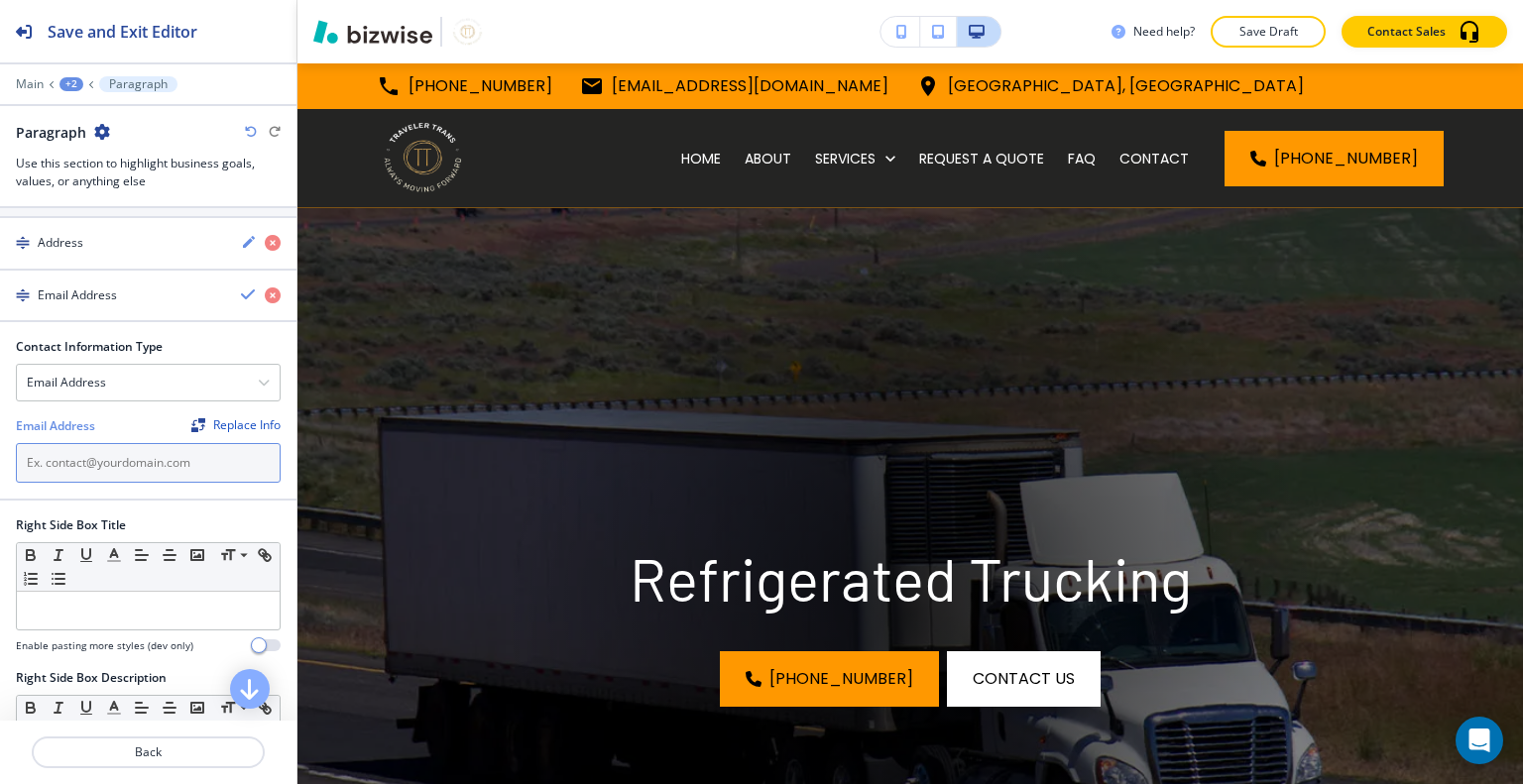 paste on "[EMAIL_ADDRESS][DOMAIN_NAME]" 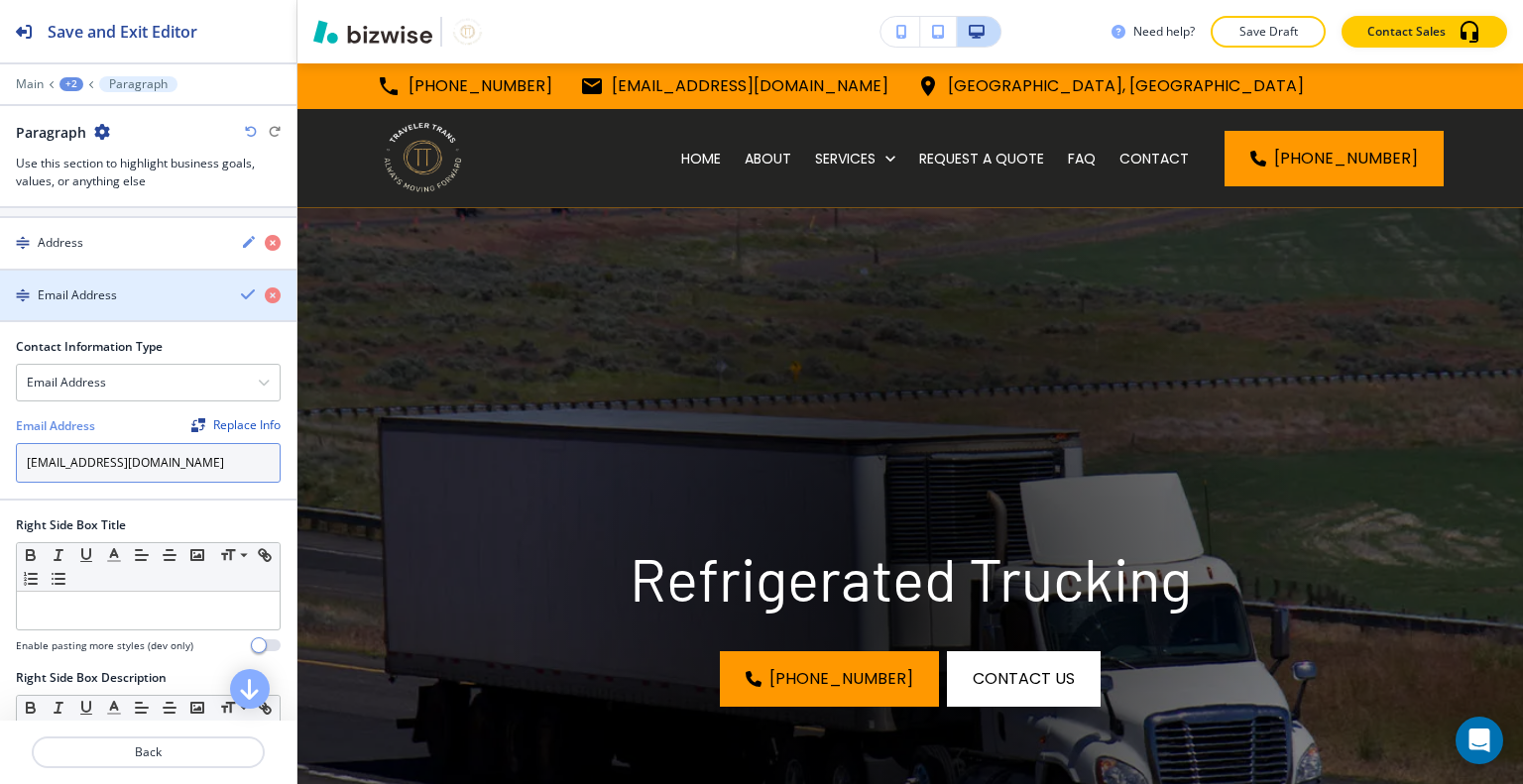 type on "[EMAIL_ADDRESS][DOMAIN_NAME]" 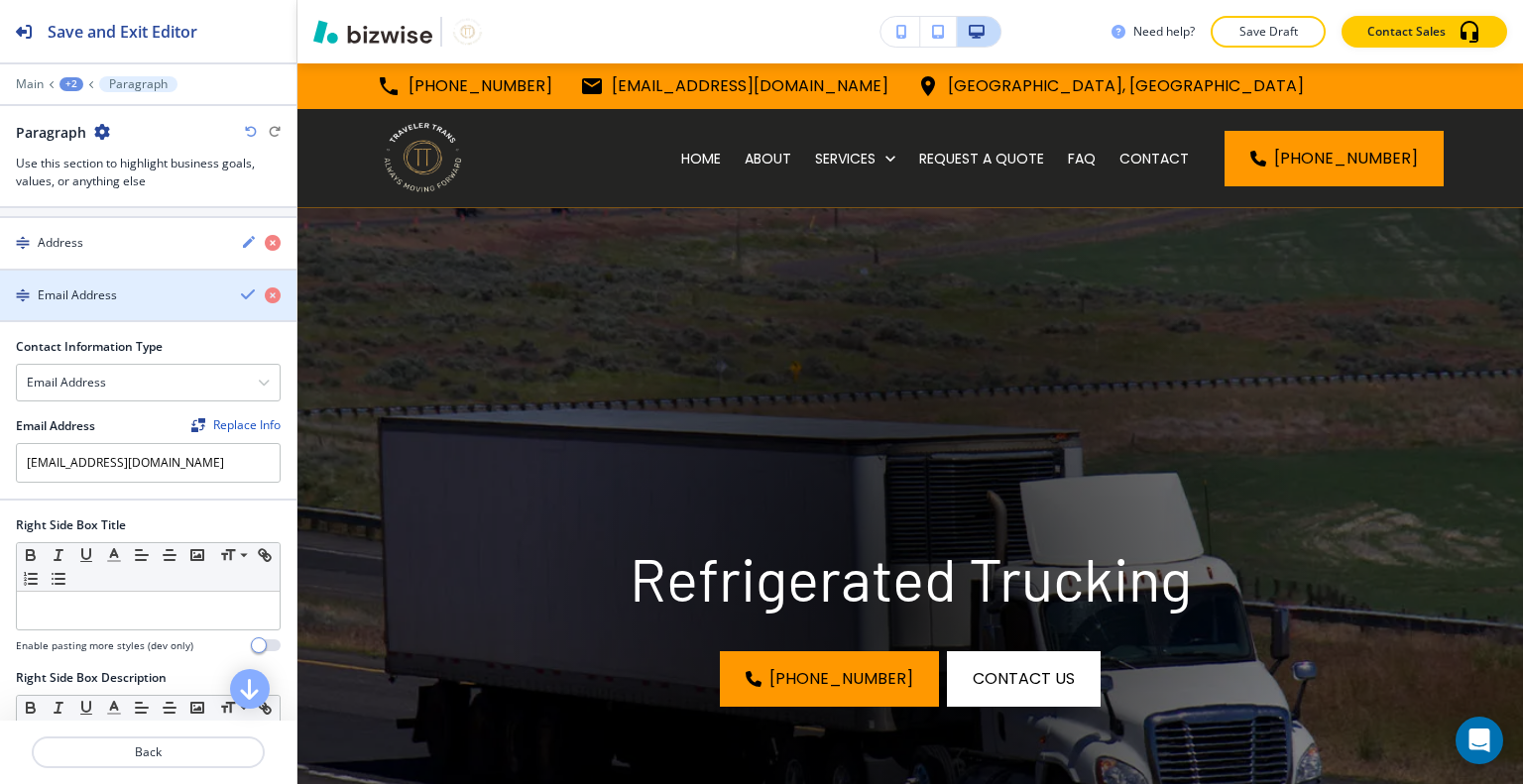 click at bounding box center [249, 294] 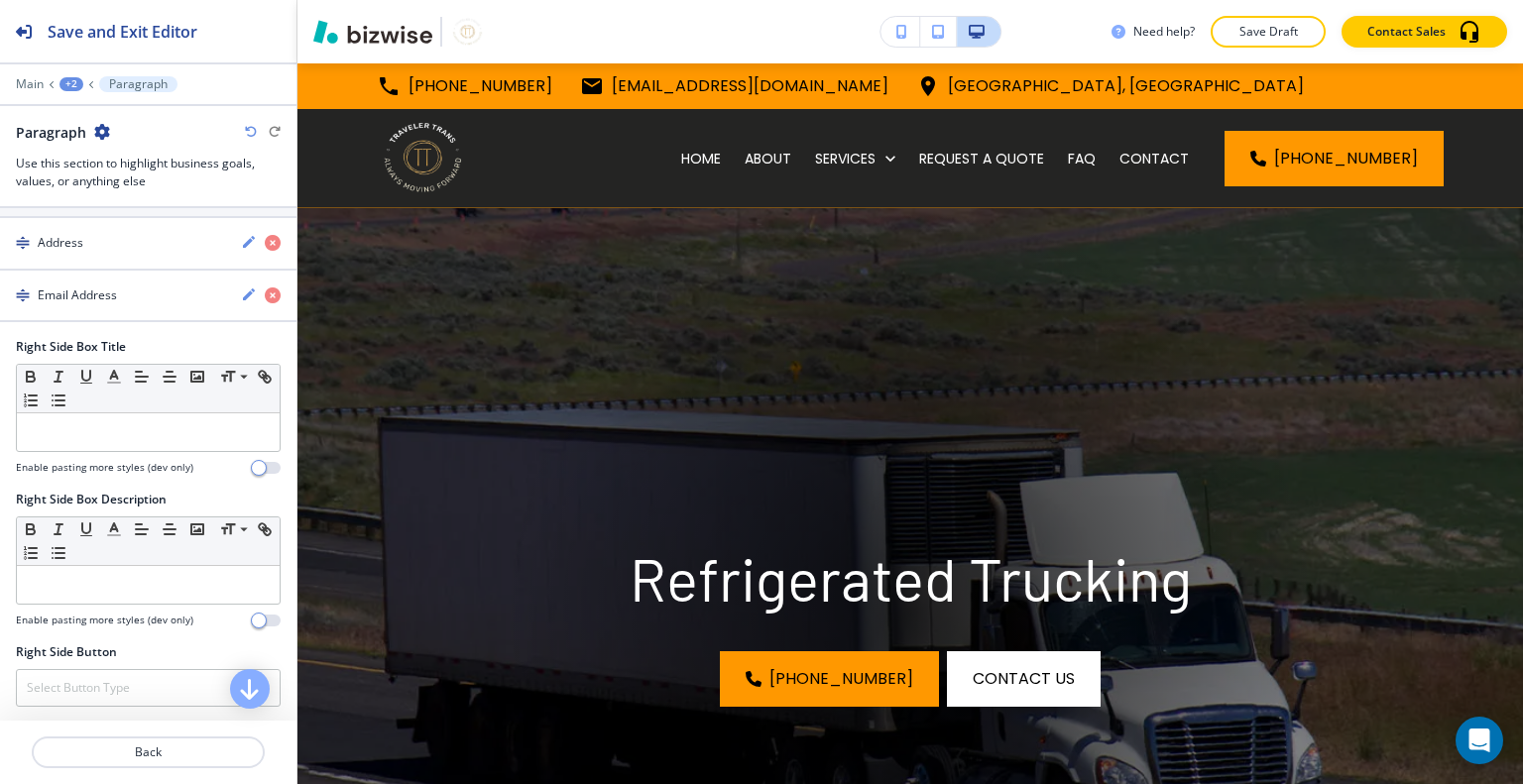 scroll, scrollTop: 595, scrollLeft: 0, axis: vertical 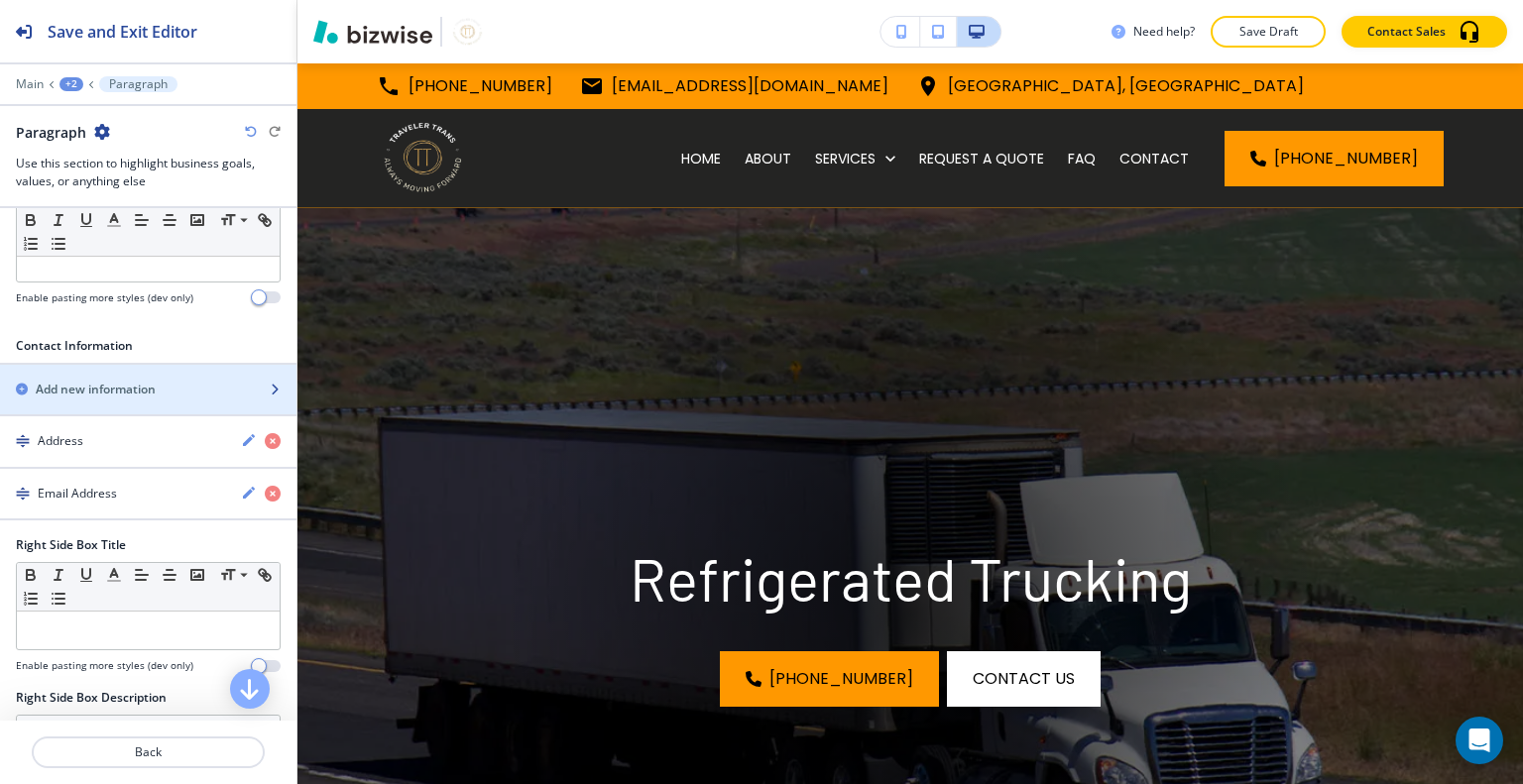 click on "Add new information" at bounding box center (95, 390) 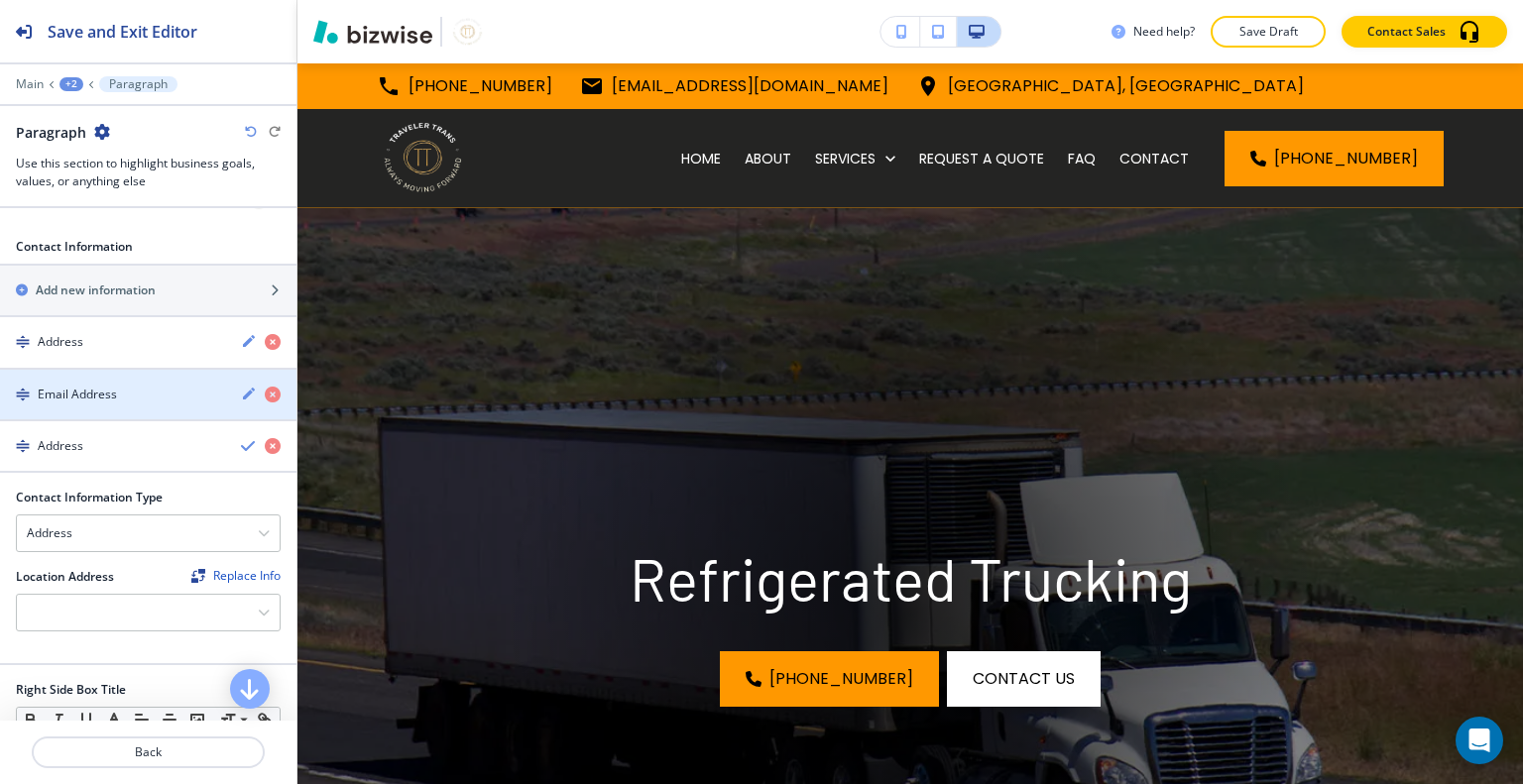 scroll, scrollTop: 793, scrollLeft: 0, axis: vertical 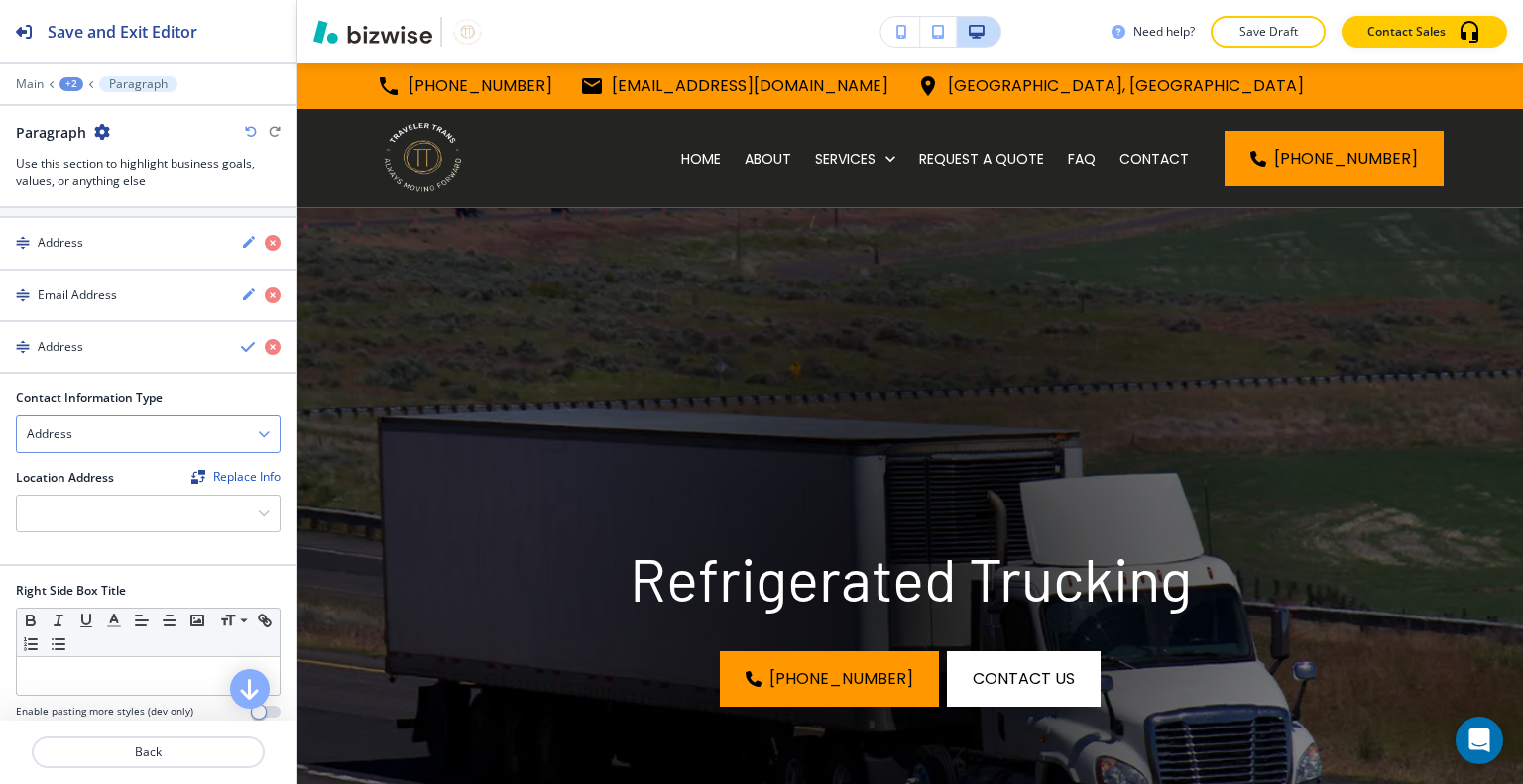 click on "Address" at bounding box center [148, 434] 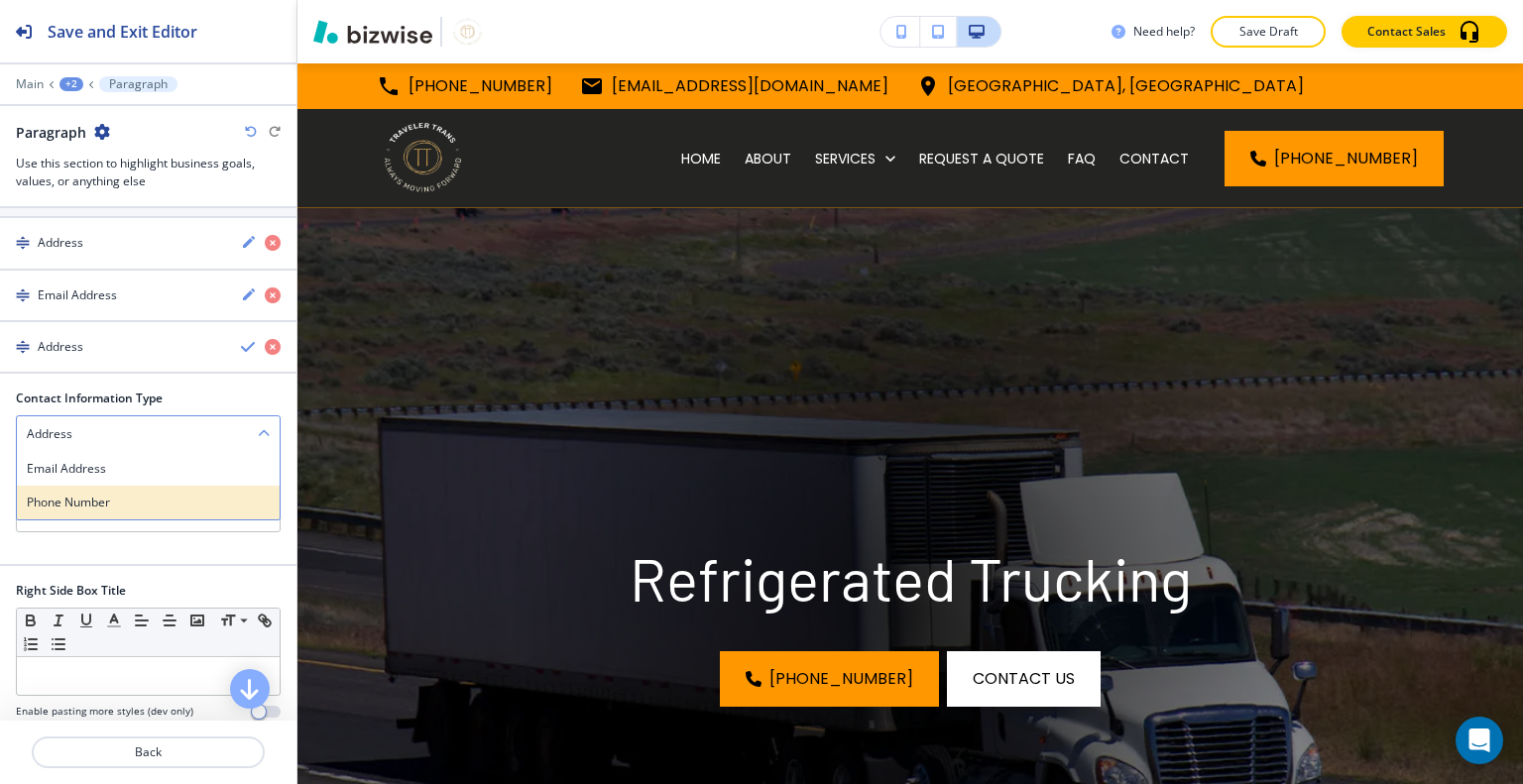 click on "Phone Number" at bounding box center (148, 503) 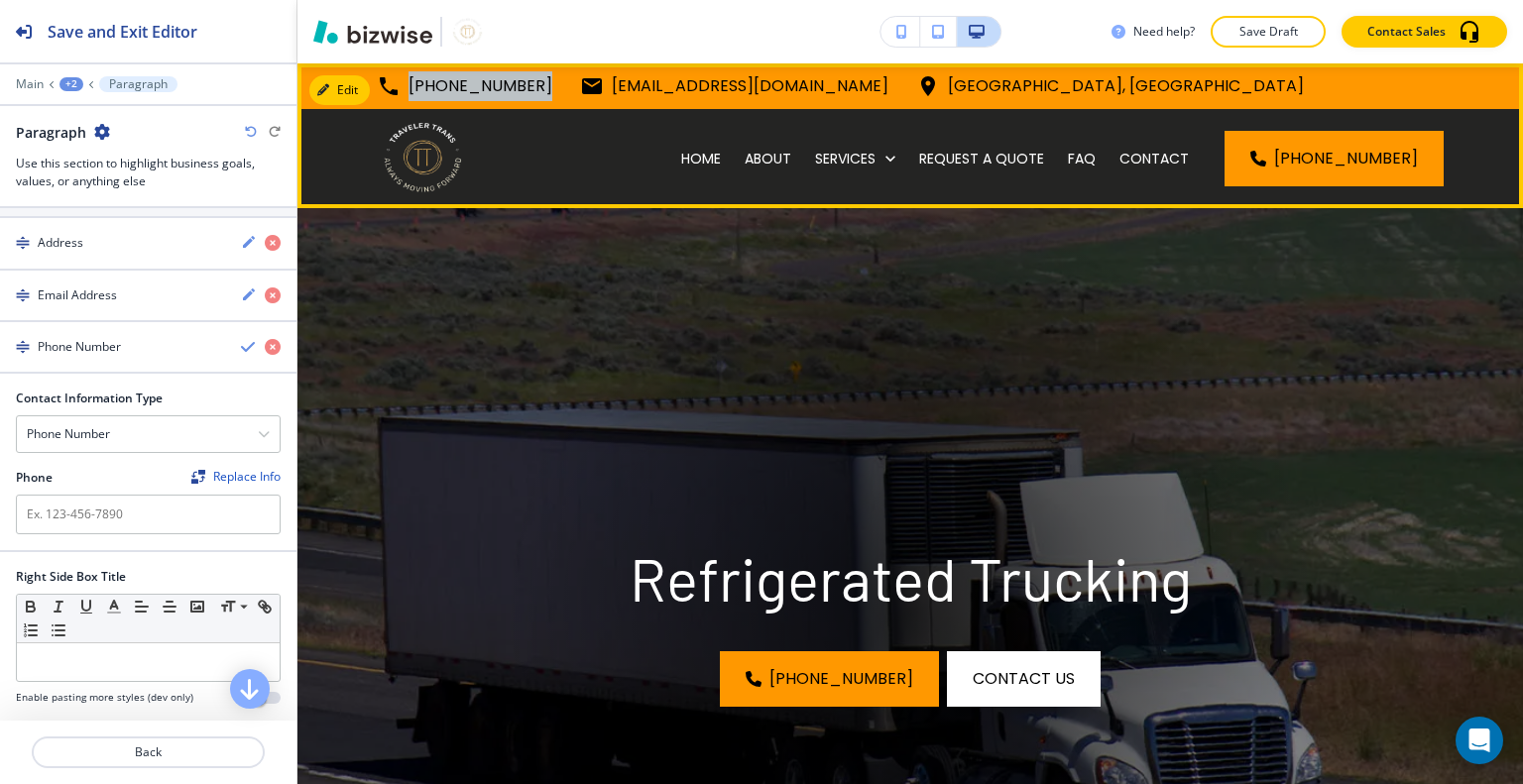 drag, startPoint x: 538, startPoint y: 86, endPoint x: 390, endPoint y: 95, distance: 148.2734 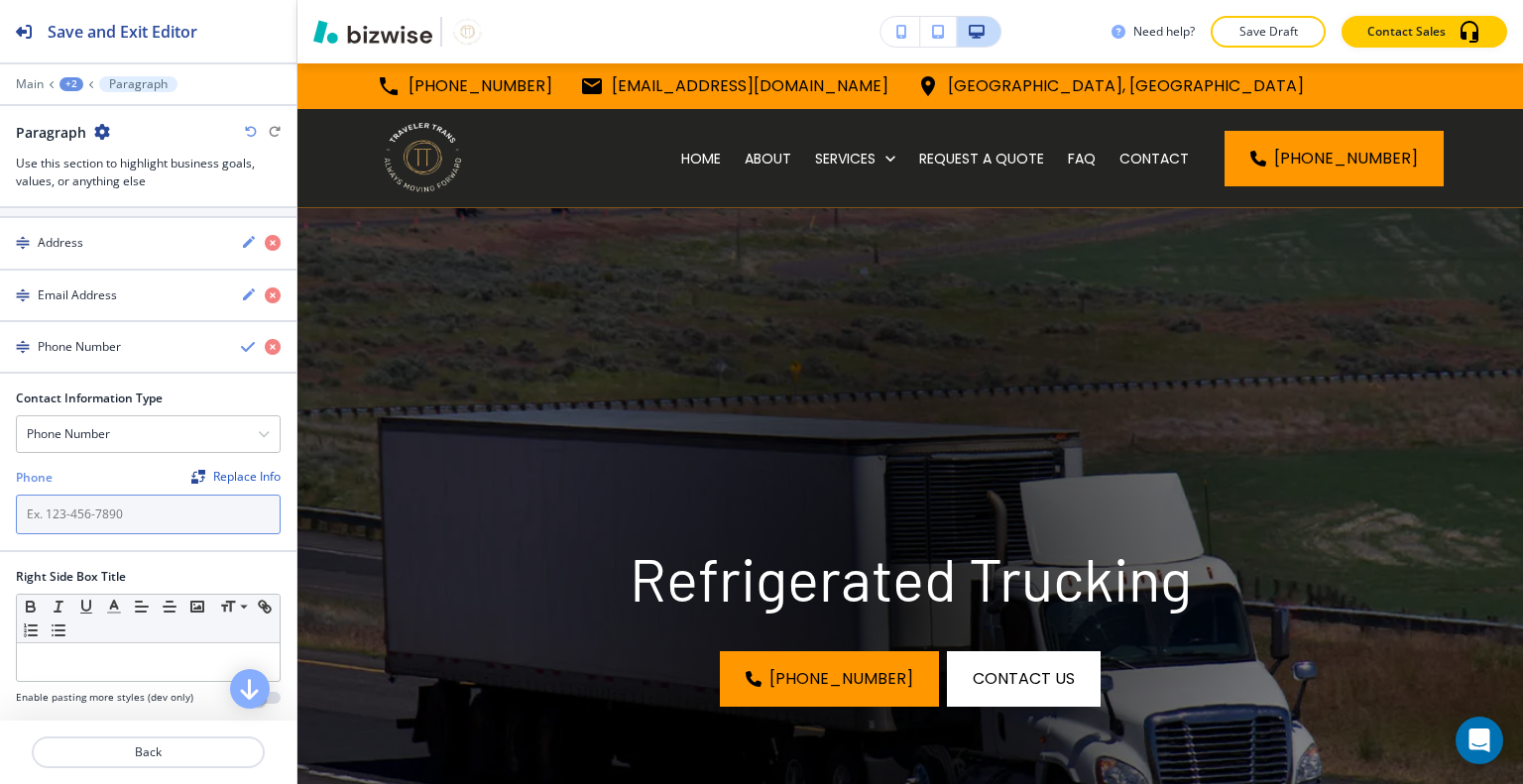 paste on "[PHONE_NUMBER]" 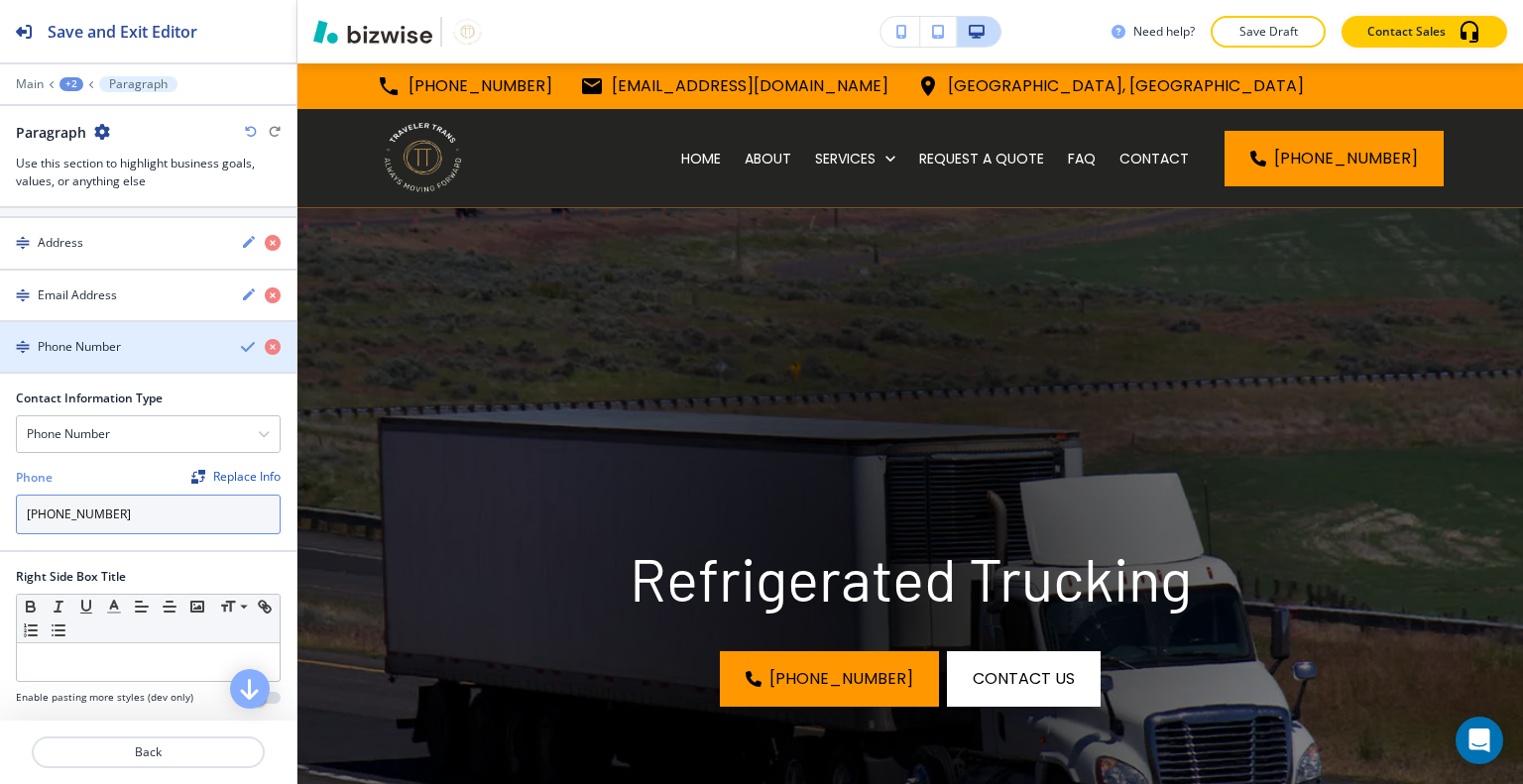 type on "[PHONE_NUMBER]" 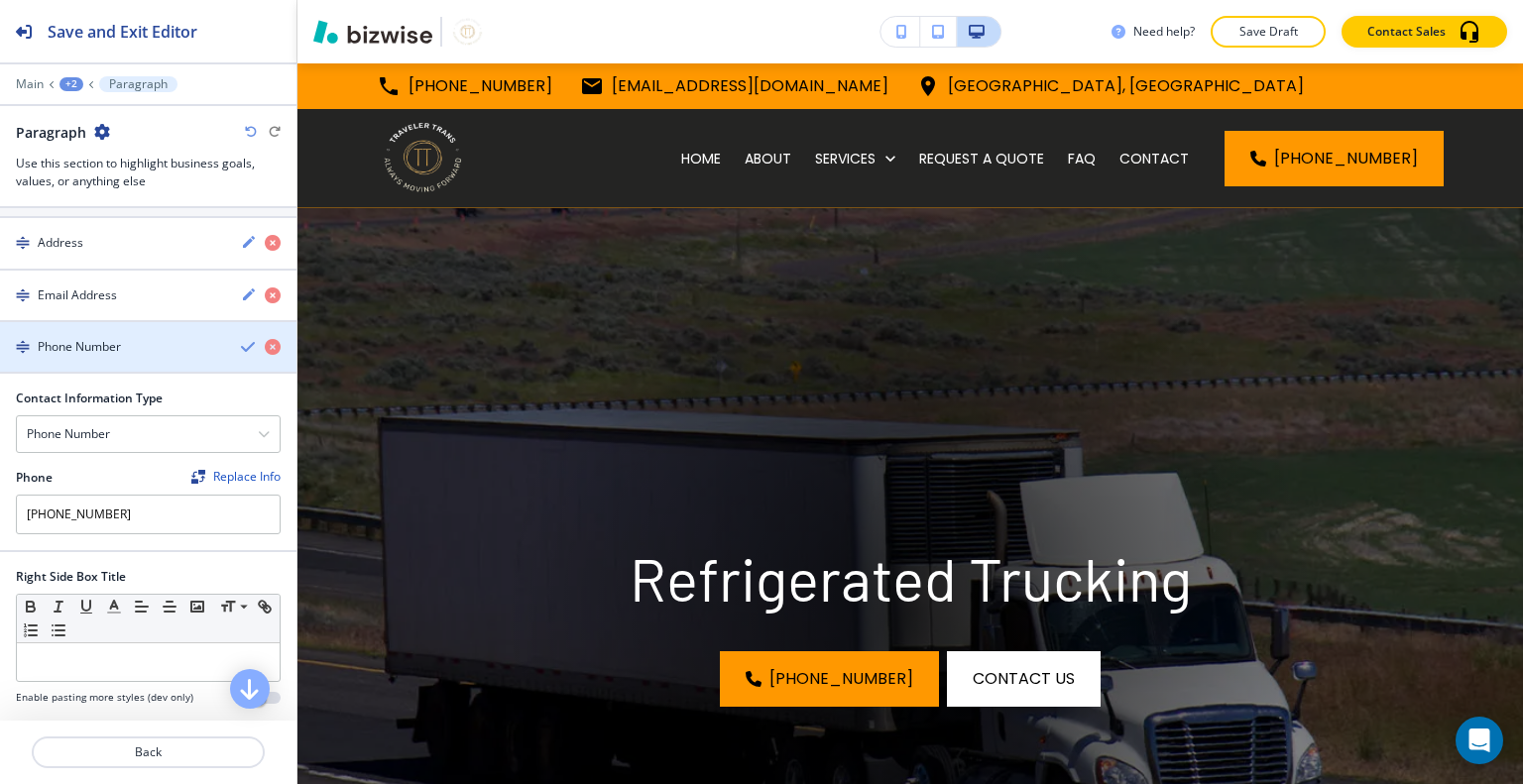 click at bounding box center [249, 347] 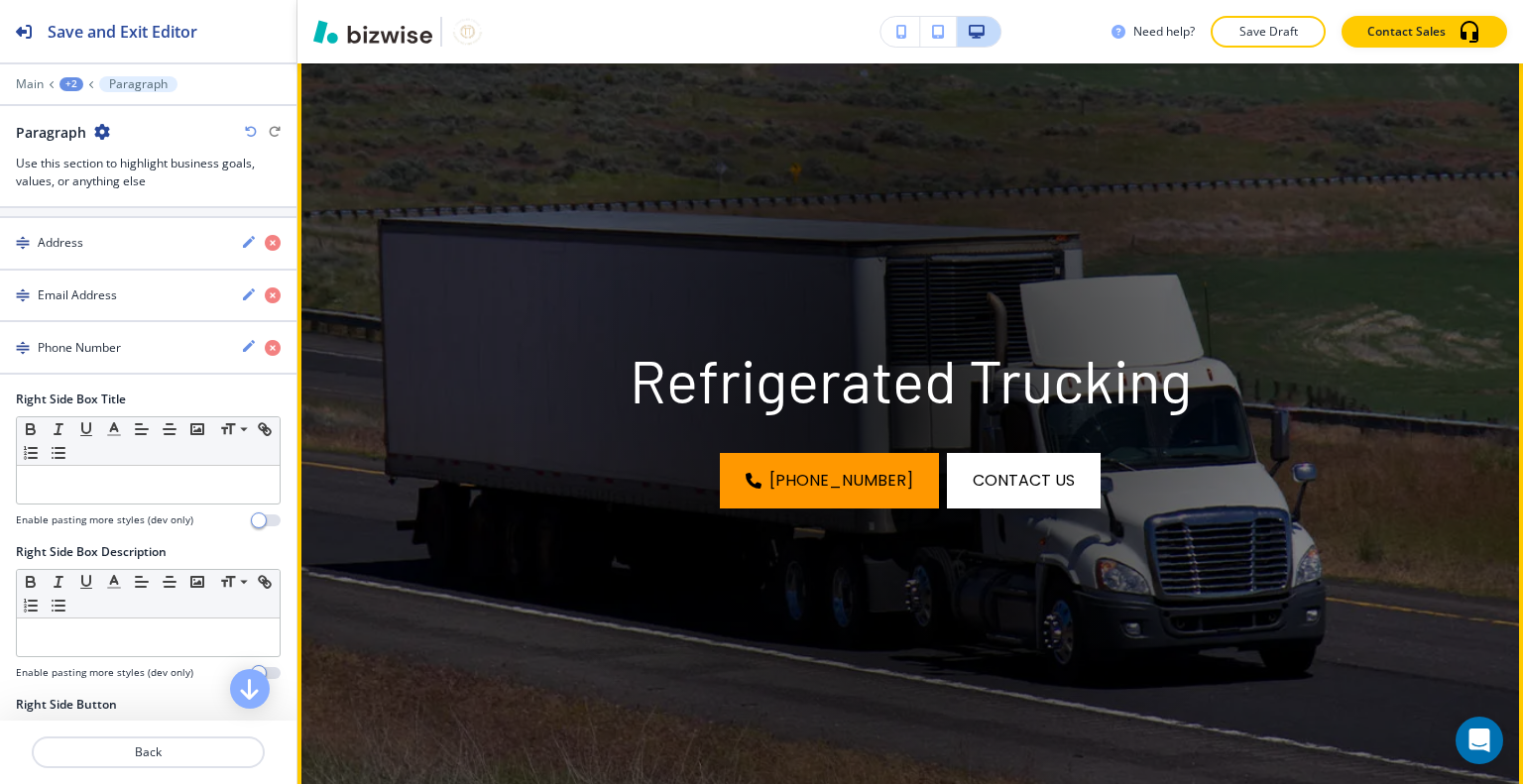 scroll, scrollTop: 0, scrollLeft: 0, axis: both 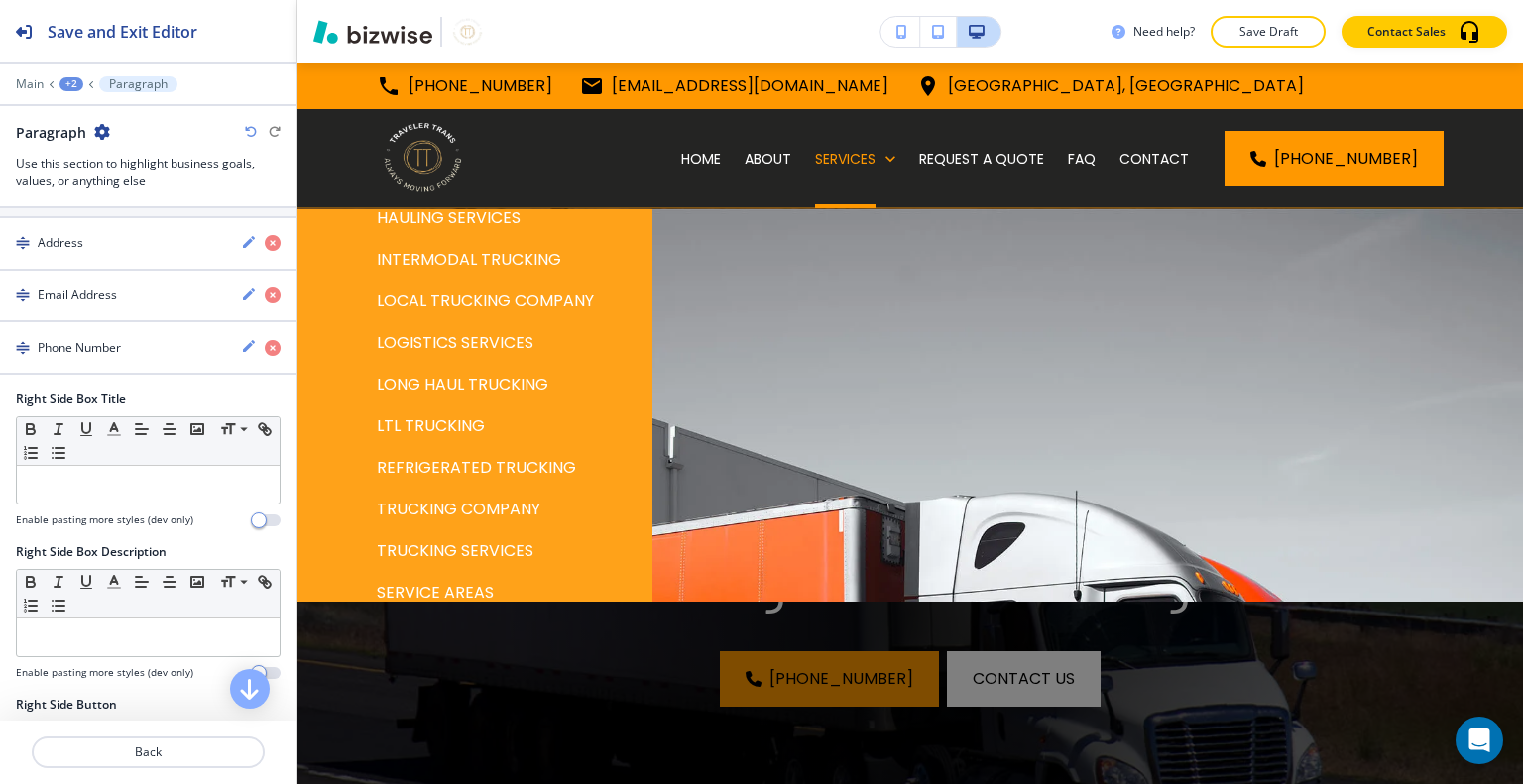 click on "TRUCKING COMPANY" at bounding box center [458, 509] 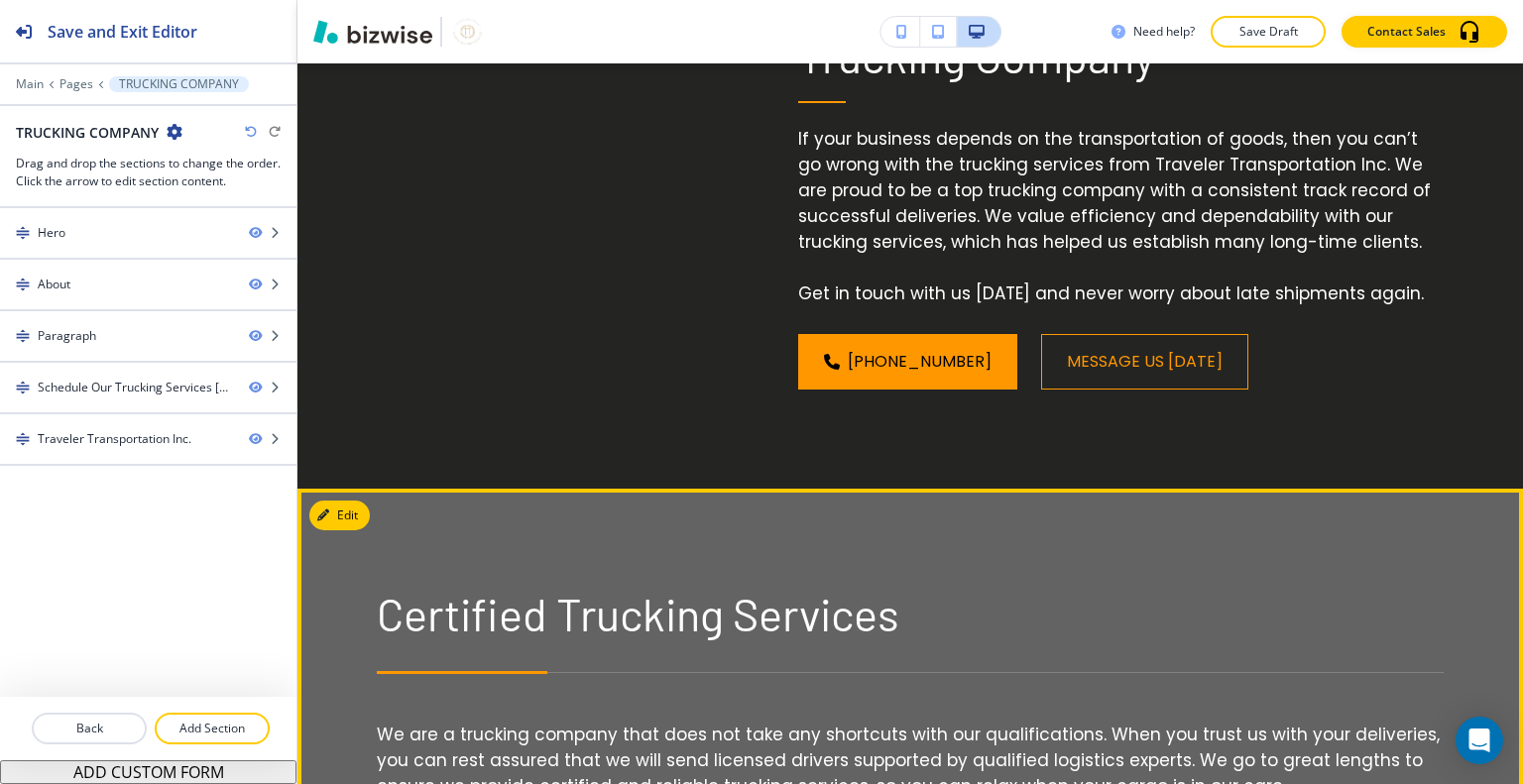scroll, scrollTop: 1388, scrollLeft: 0, axis: vertical 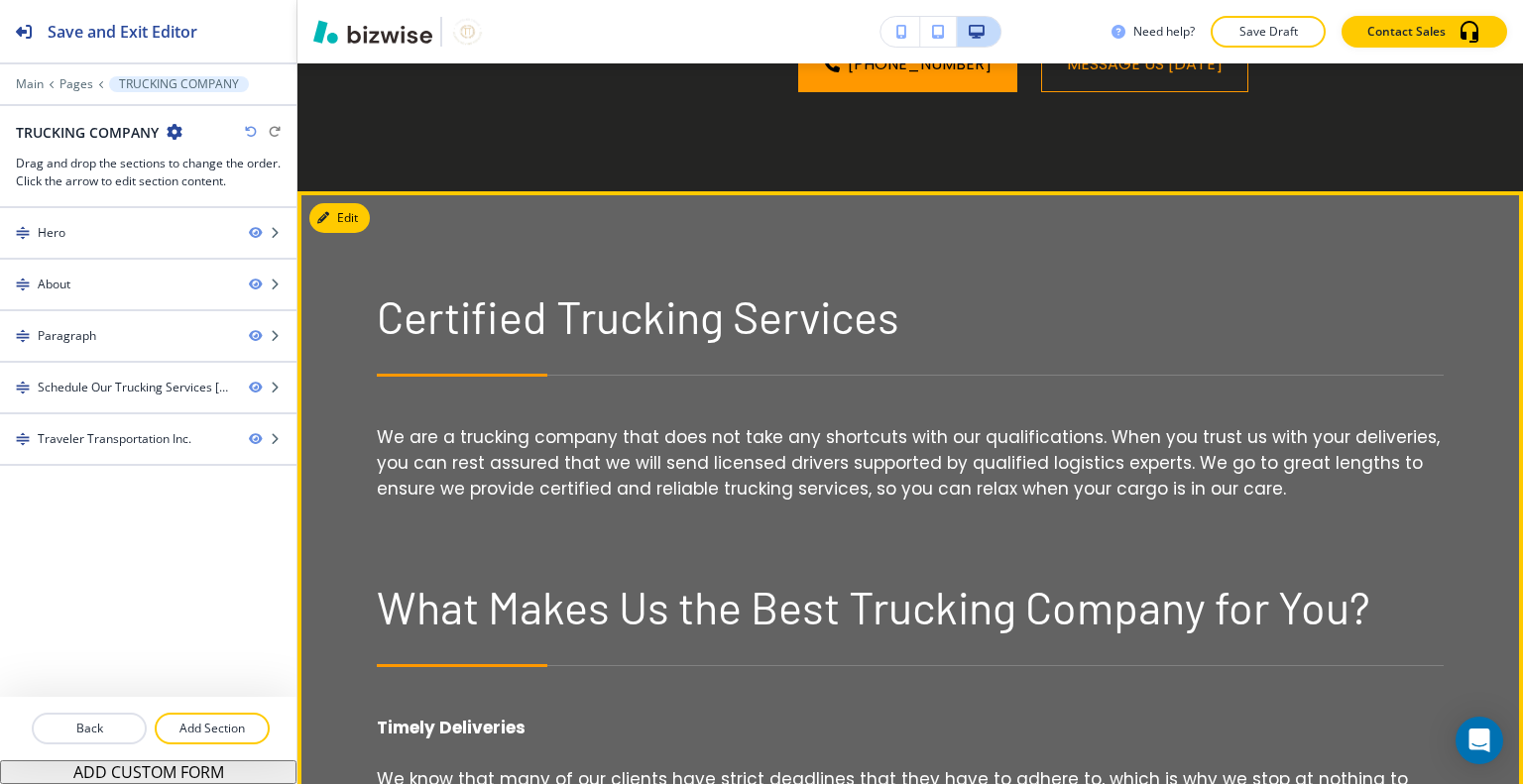 click on "Certified Trucking Services We are a trucking company that does not take any shortcuts with our qualifications. When you trust us with your deliveries, you can rest assured that we will send licensed drivers supported by qualified logistics experts. We go to great lengths to ensure we provide certified and reliable trucking services, so you can relax when your cargo is in our care. What Makes Us the Best Trucking Company for You? Timely Deliveries ﻿We know that many of our clients have strict deadlines that they have to adhere to, which is why we stop at nothing to complete all of our shipments on time. If you want to make sure that you are never left waiting for your trucking company to arrive, then we promise that we will never let you down Industry-Leading Safety Precautions Honest and Affordable Prices Known Throughout the Area A Wide Range of Trucking Services ﻿" at bounding box center [910, 902] 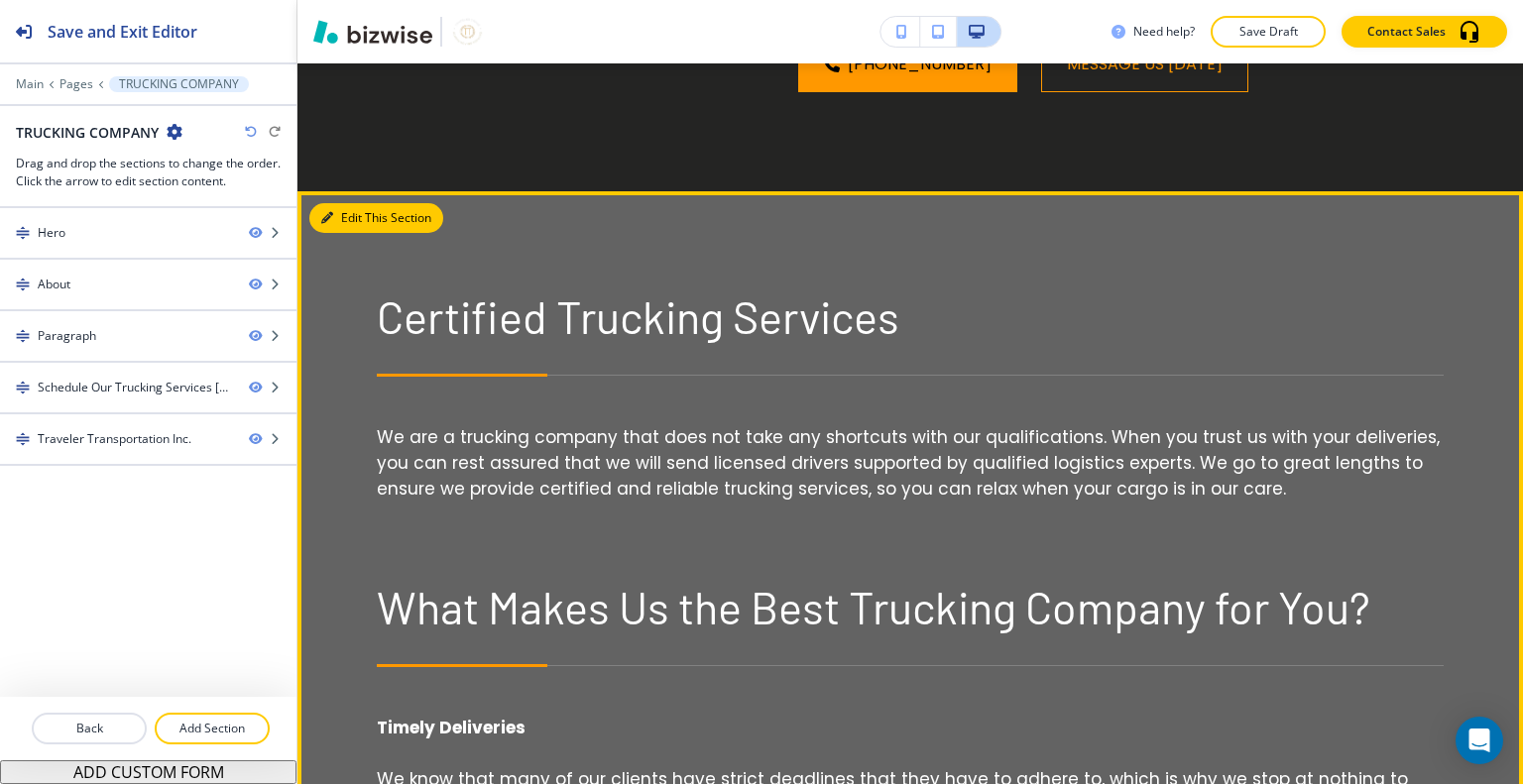 click on "Edit This Section" at bounding box center [376, 218] 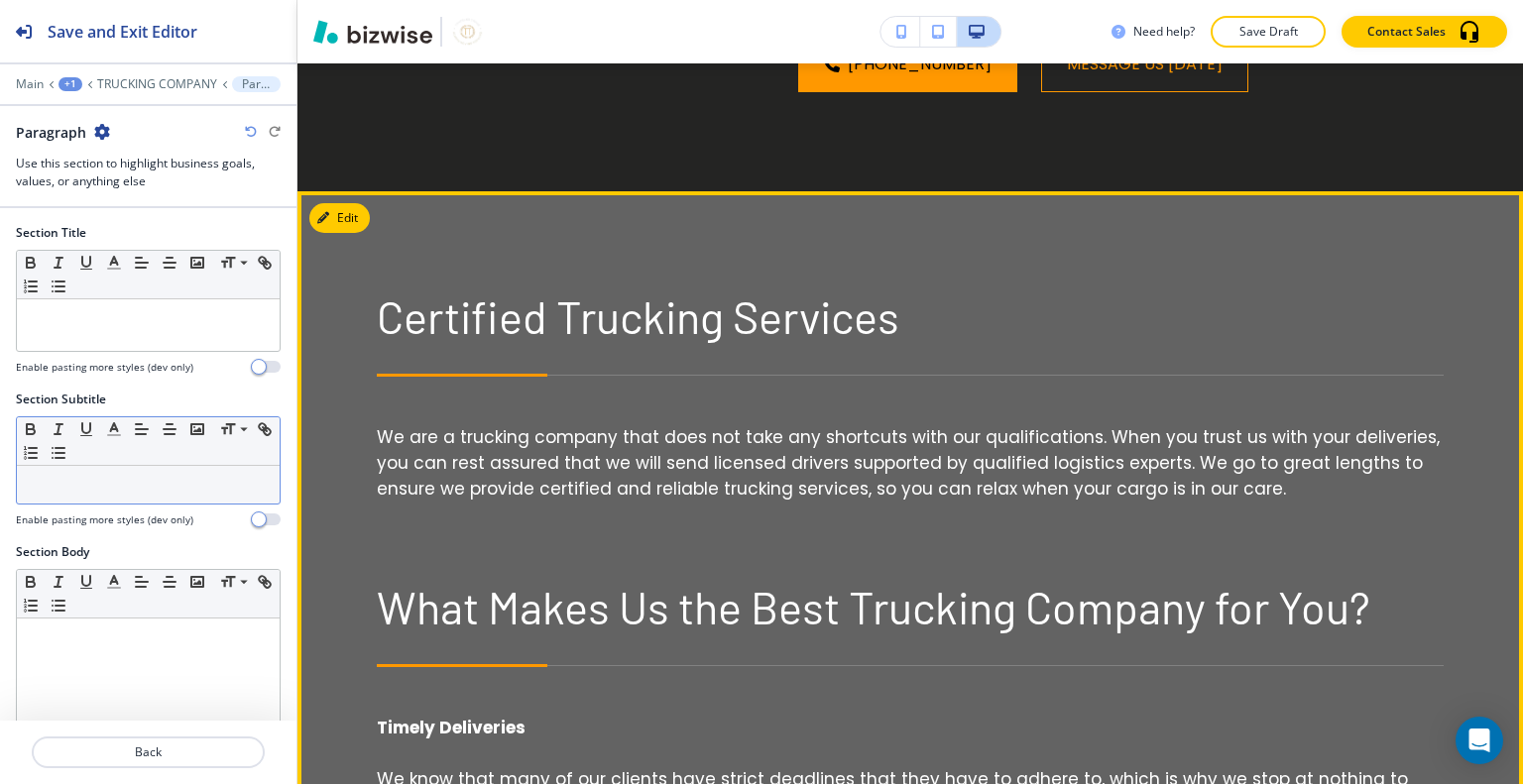 scroll, scrollTop: 1514, scrollLeft: 0, axis: vertical 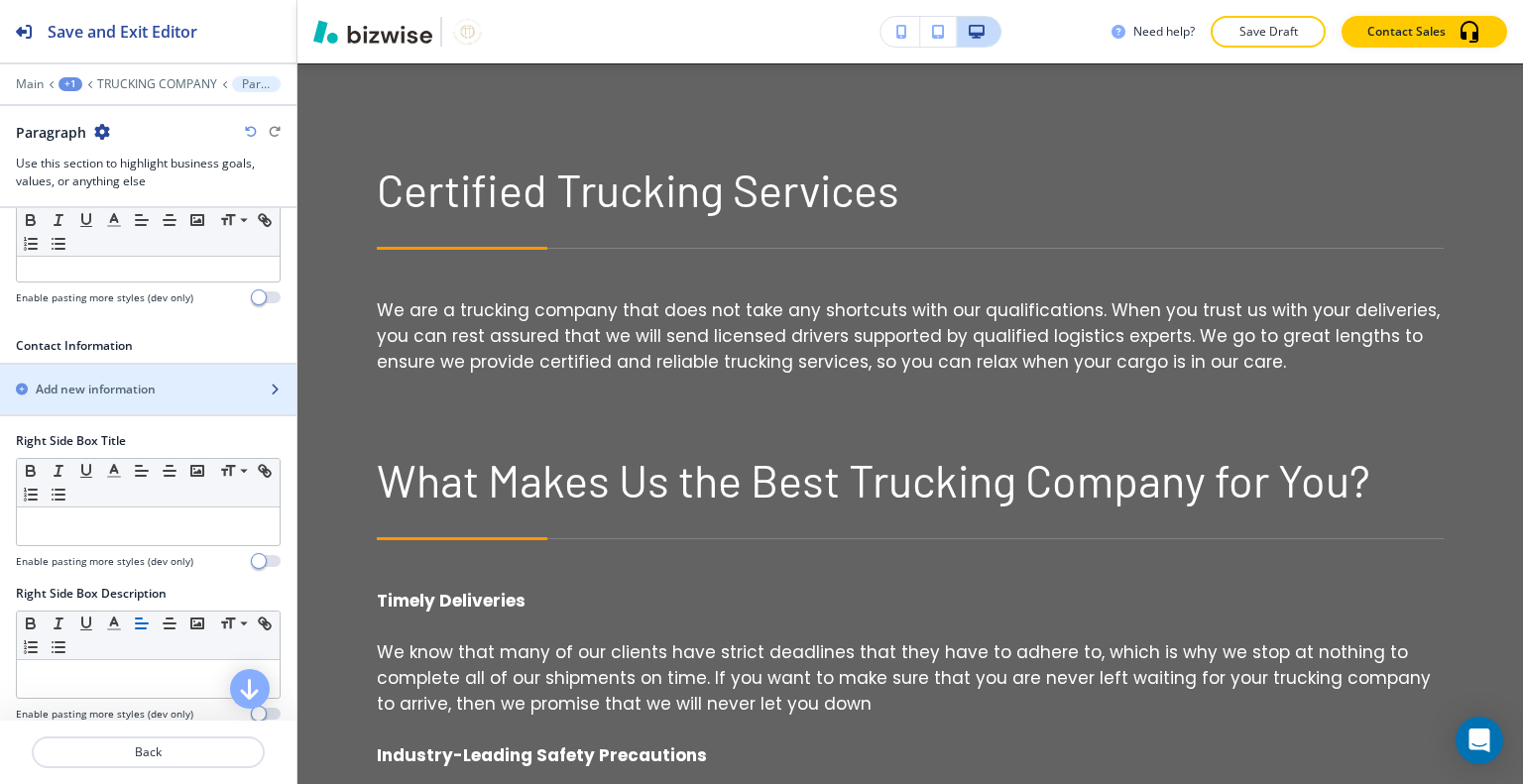 click on "Add new information" at bounding box center (95, 390) 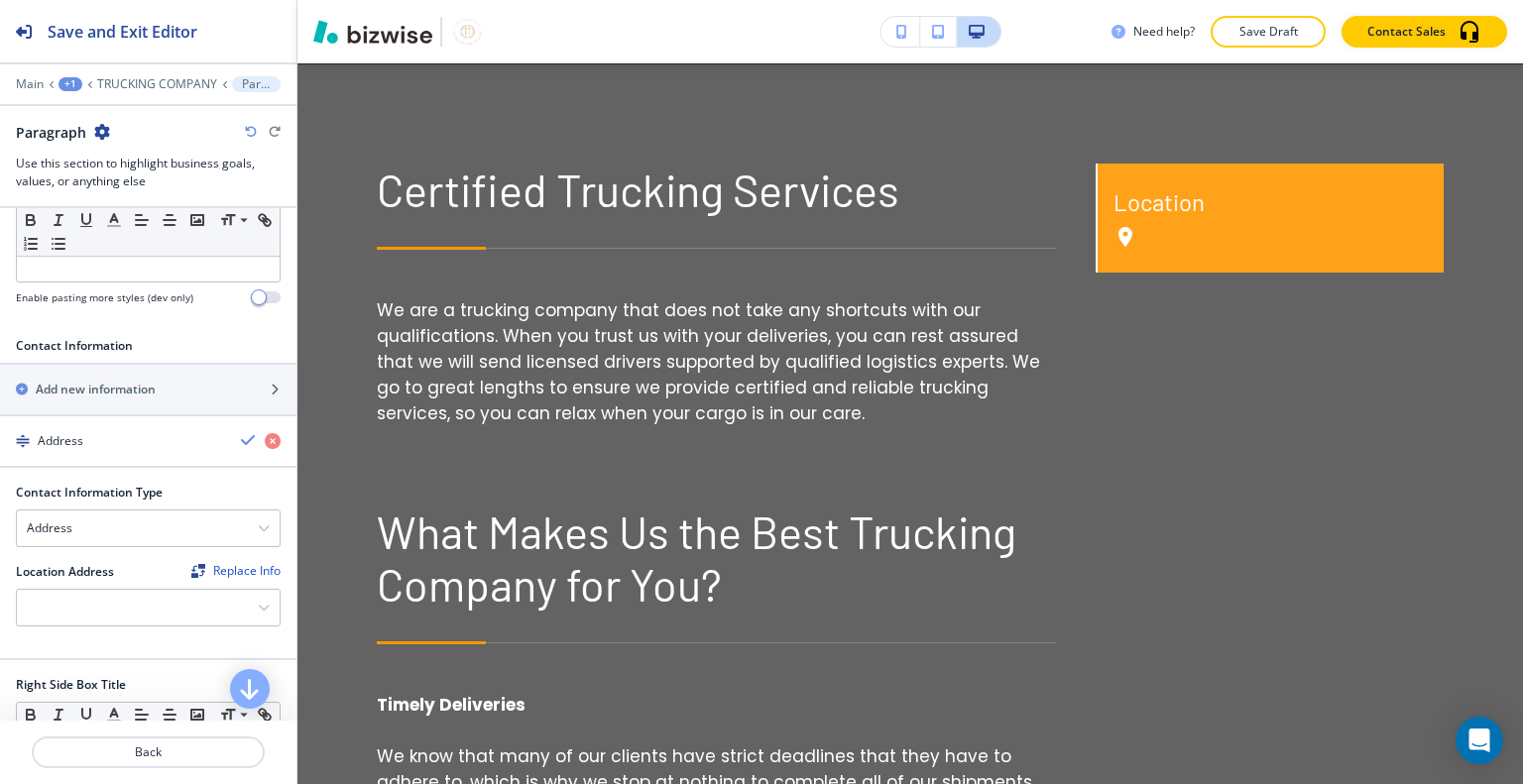 scroll, scrollTop: 694, scrollLeft: 0, axis: vertical 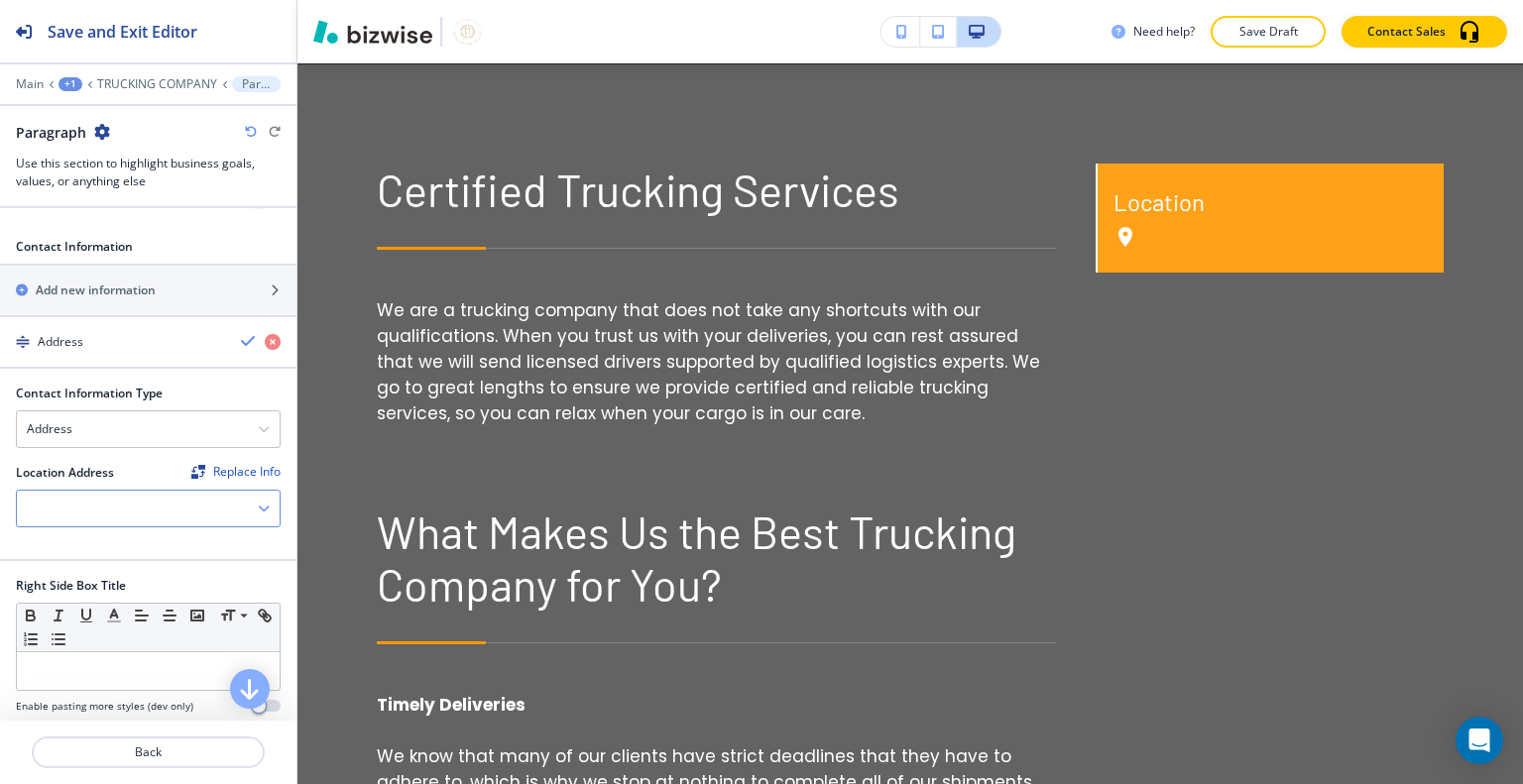 click at bounding box center [148, 508] 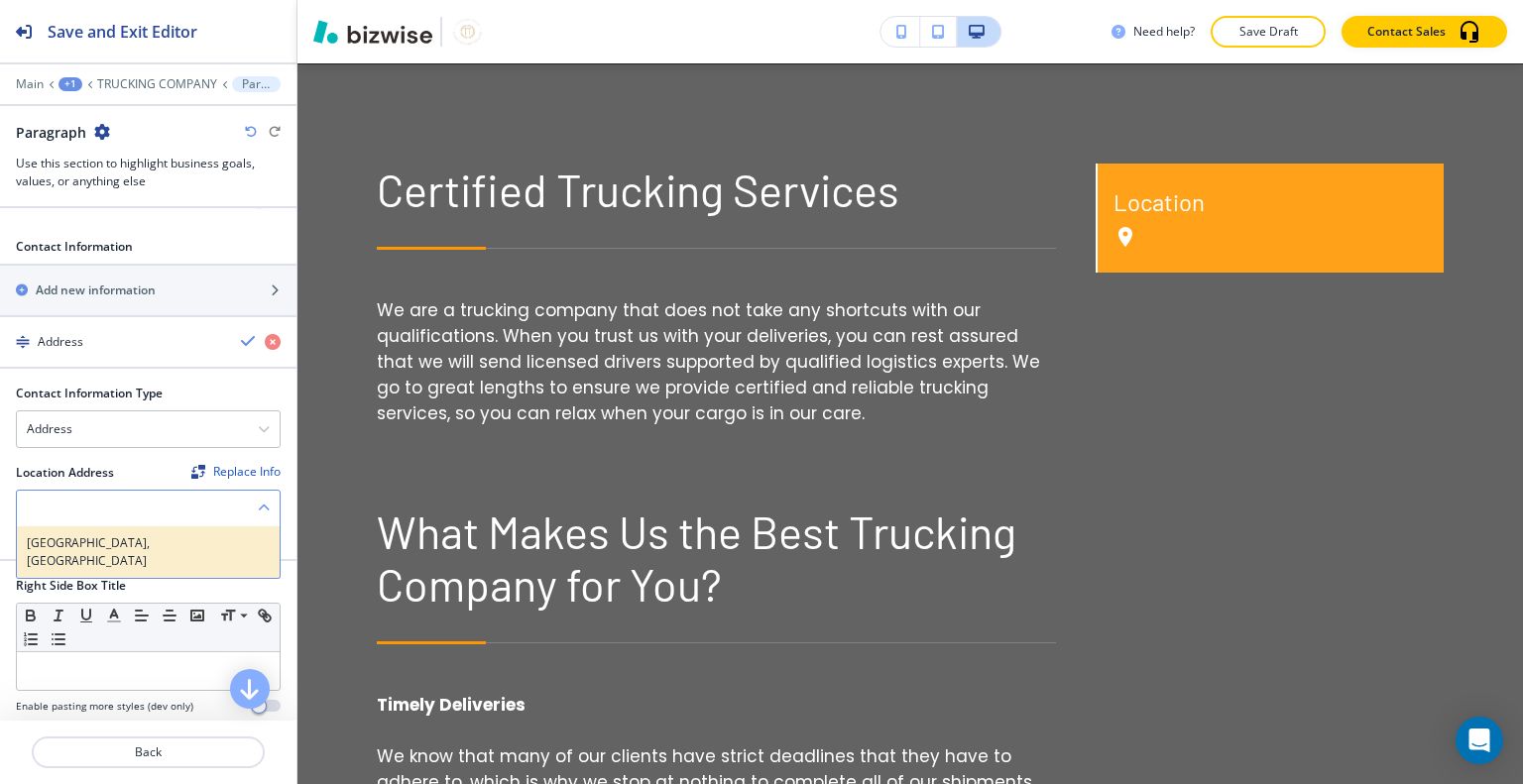 click on "[GEOGRAPHIC_DATA], [GEOGRAPHIC_DATA]" at bounding box center [148, 552] 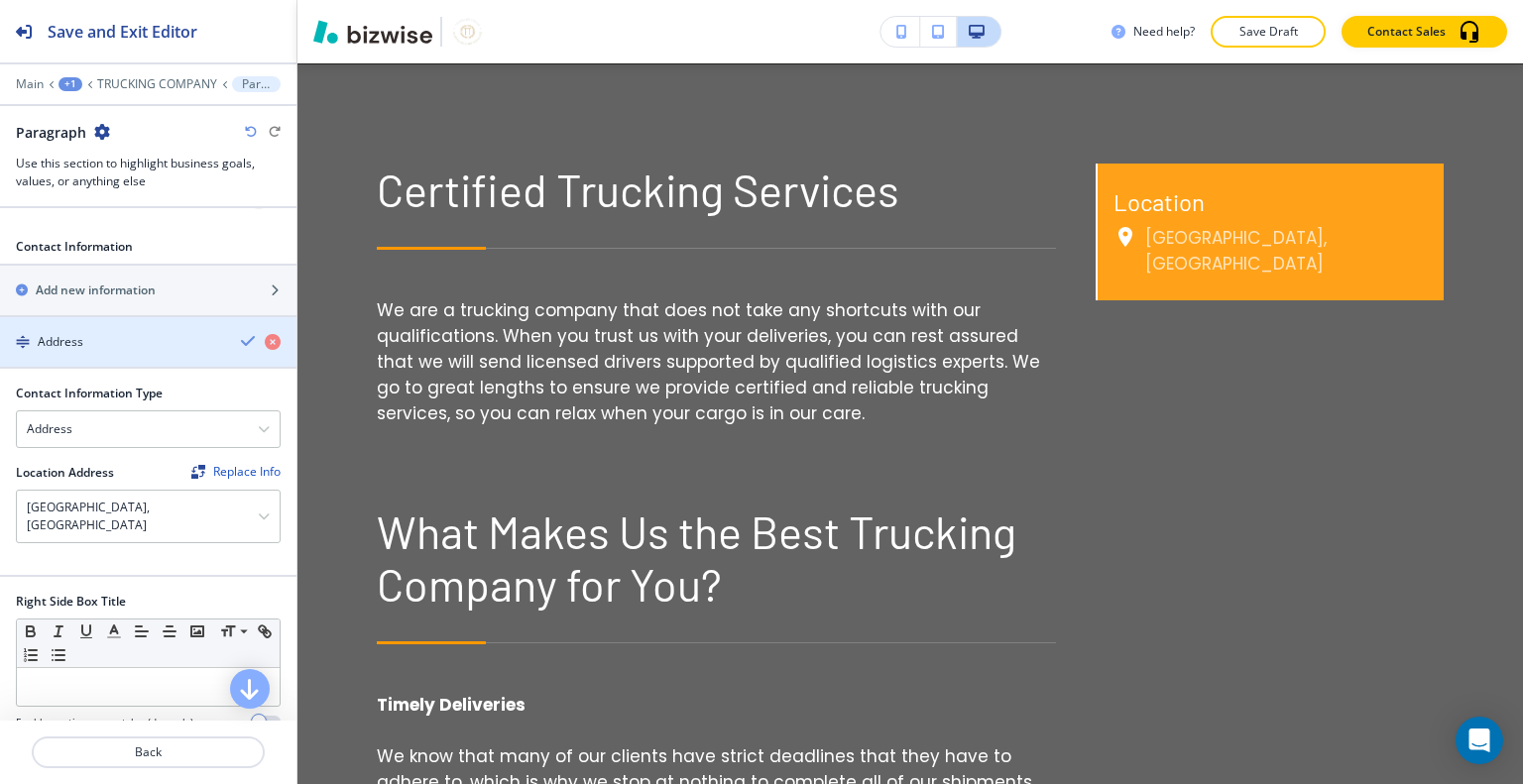 click on "Address" at bounding box center (148, 342) 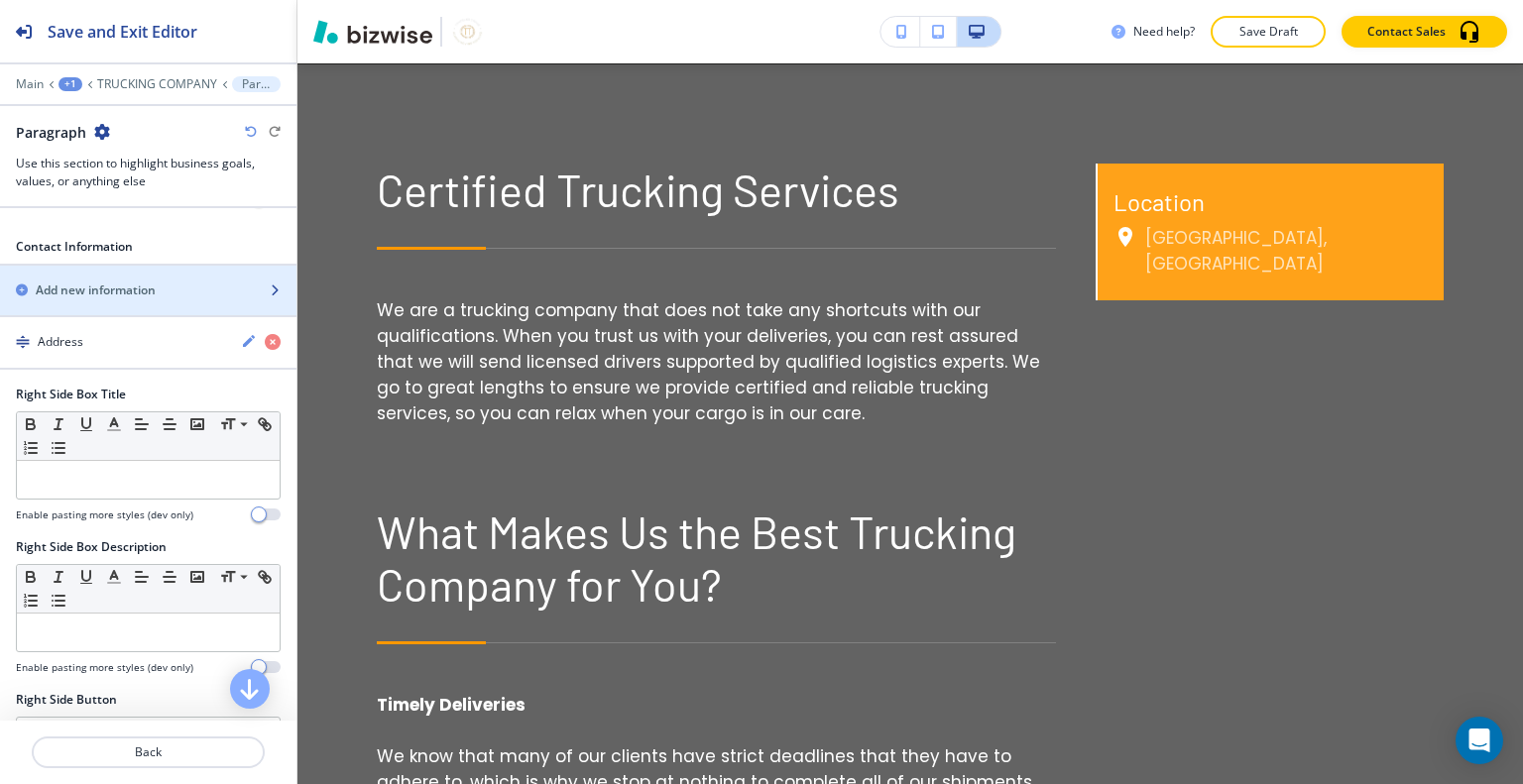 click on "Add new information" at bounding box center [126, 290] 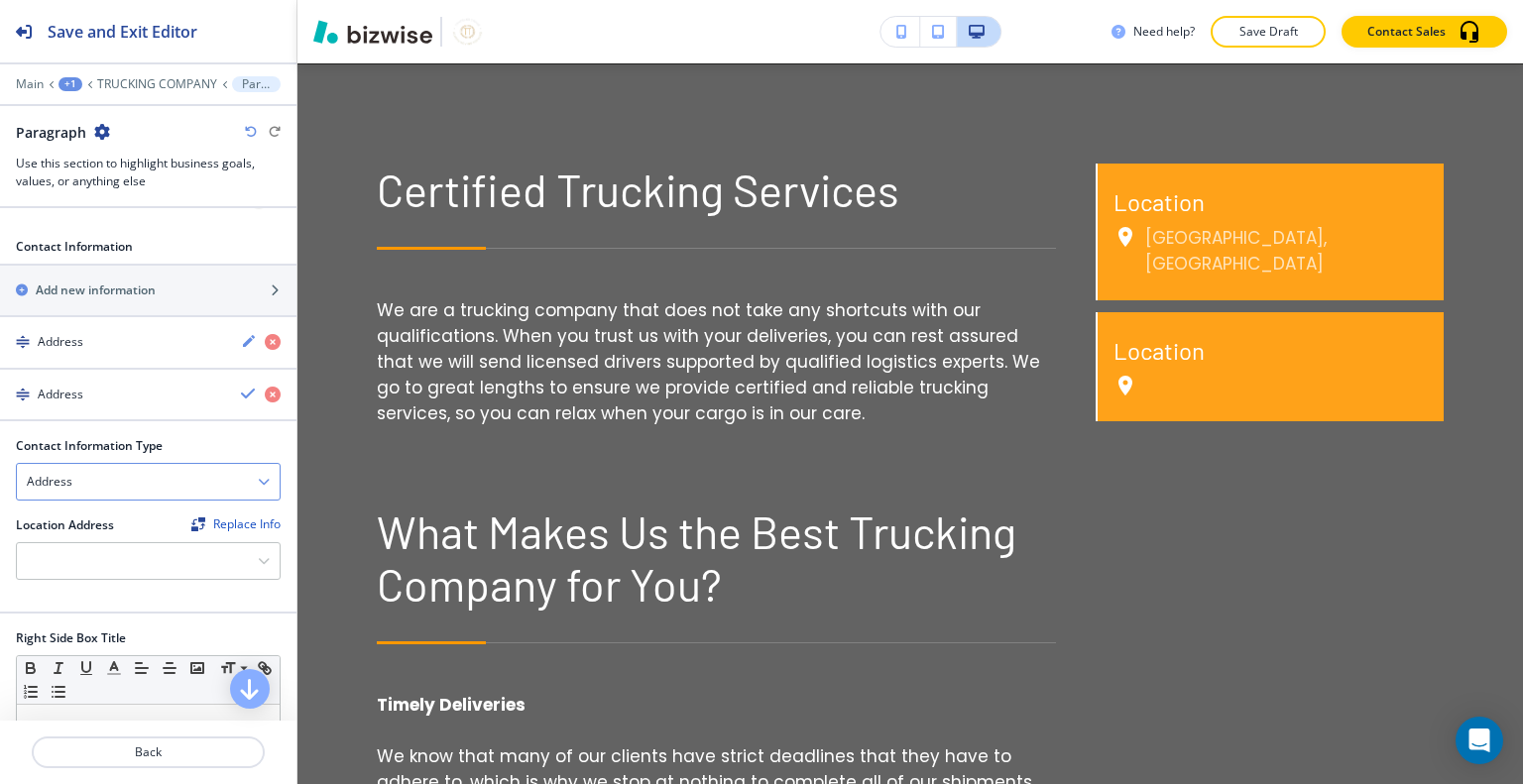 click on "Address" at bounding box center (148, 482) 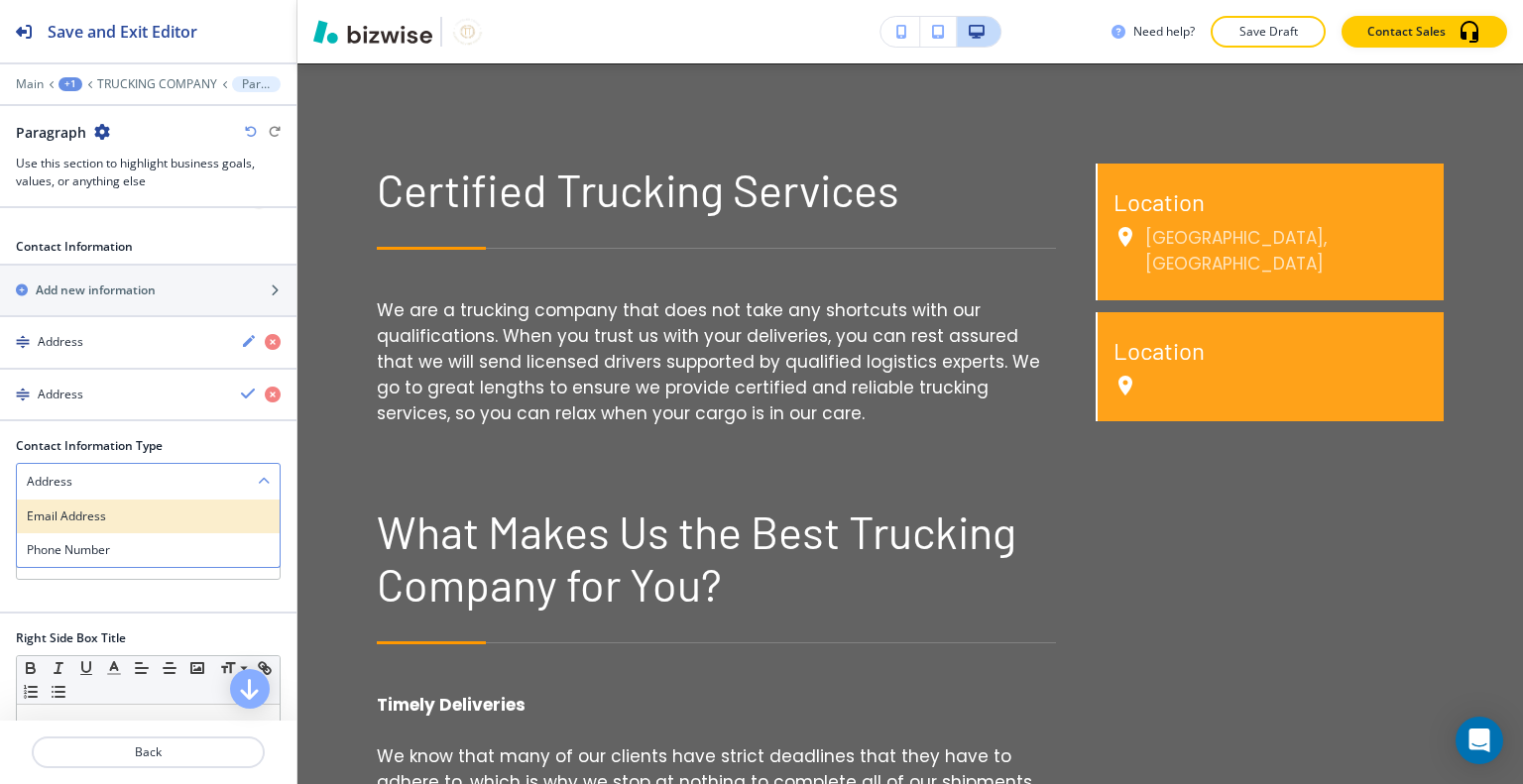 click on "Email Address" at bounding box center (148, 516) 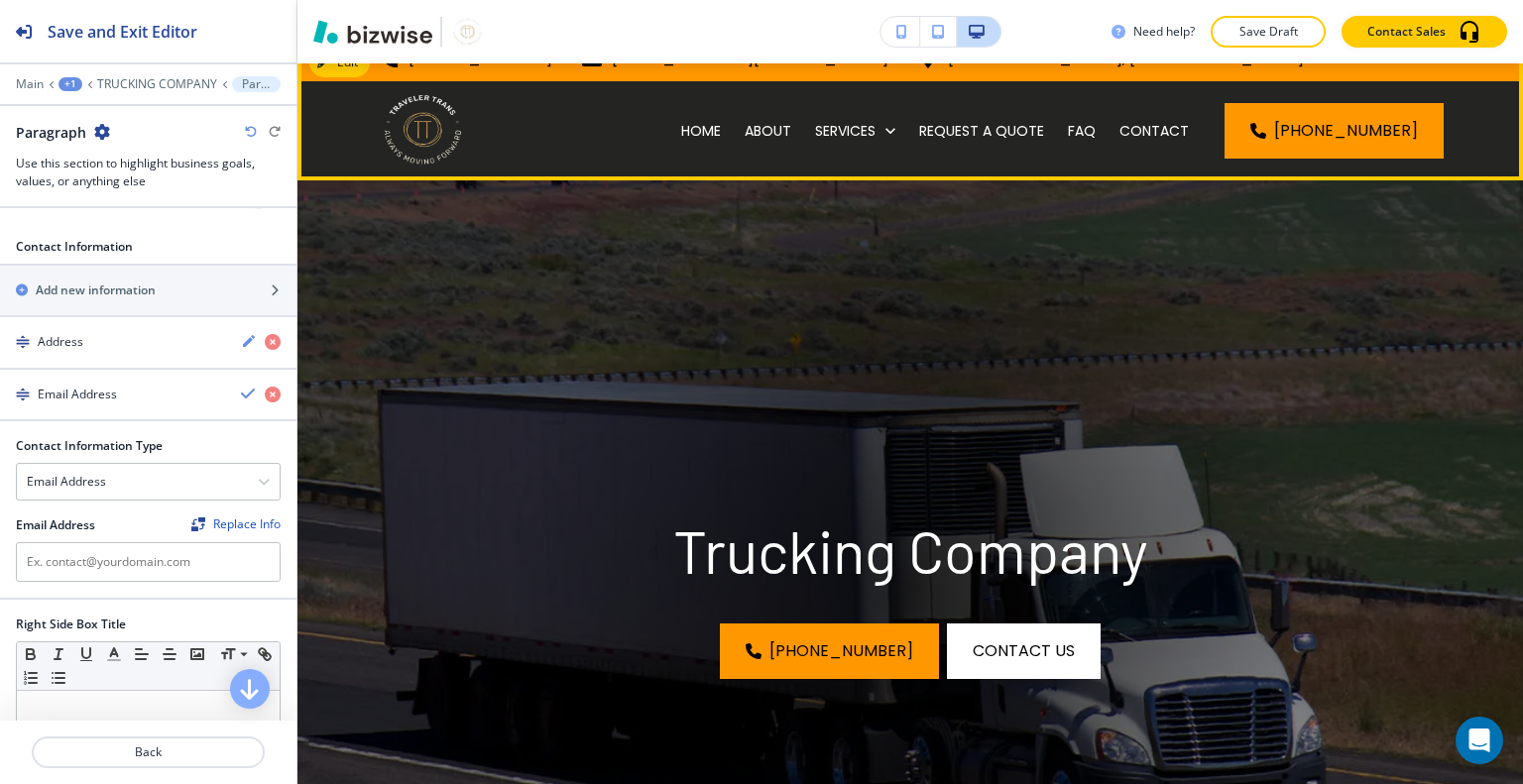 scroll, scrollTop: 0, scrollLeft: 0, axis: both 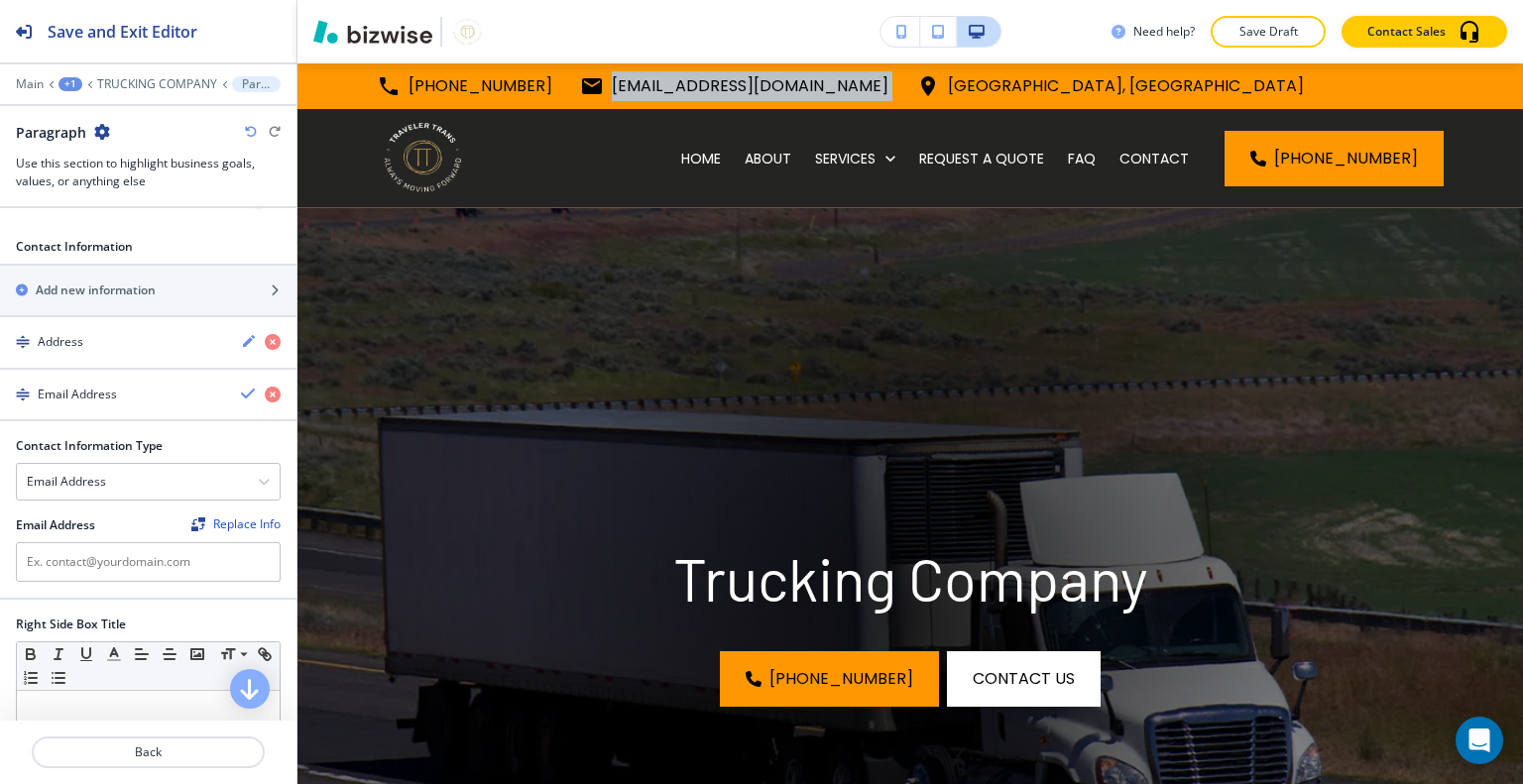 drag, startPoint x: 912, startPoint y: 78, endPoint x: 591, endPoint y: 81, distance: 321.014 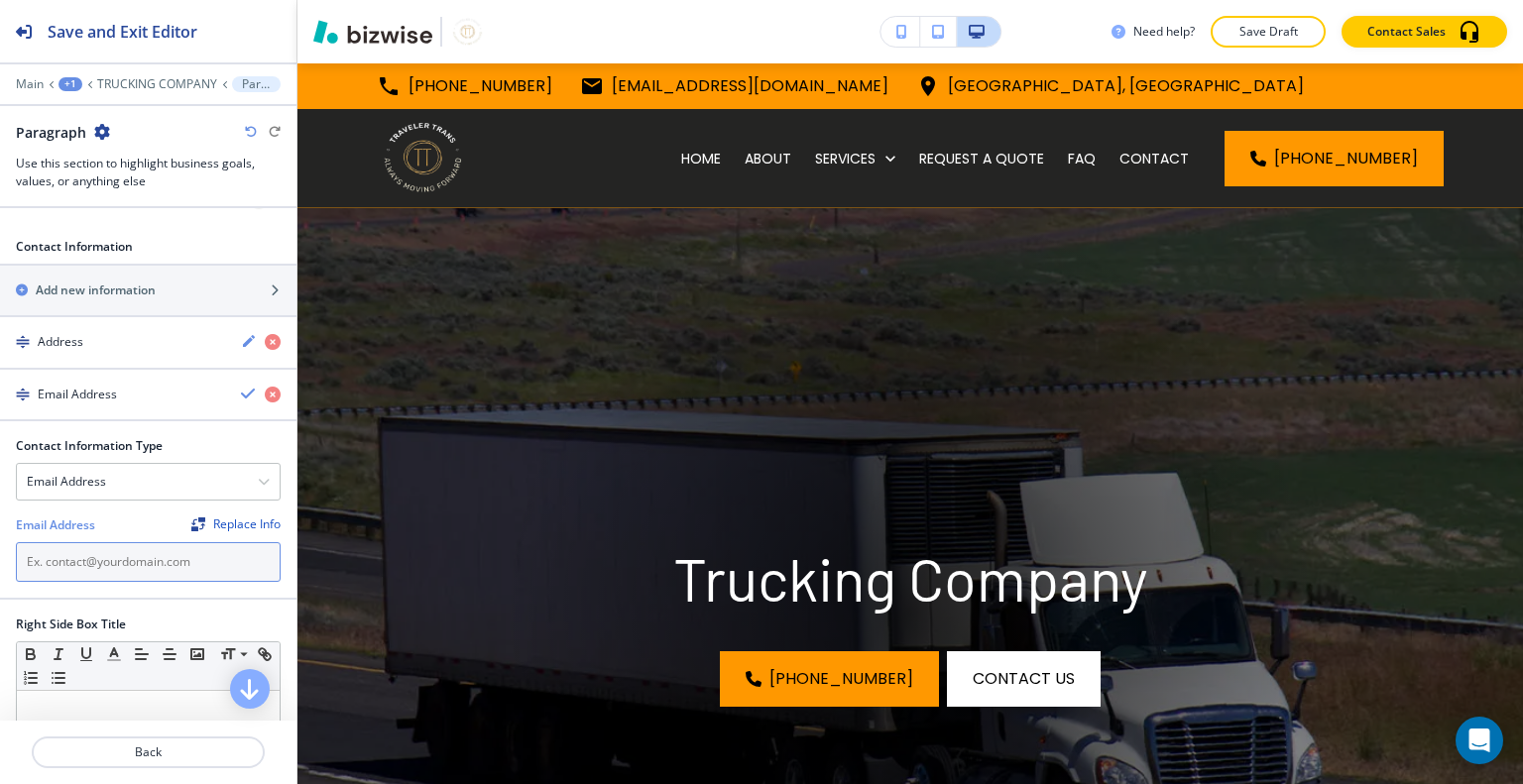 drag, startPoint x: 135, startPoint y: 534, endPoint x: 130, endPoint y: 554, distance: 20.615528 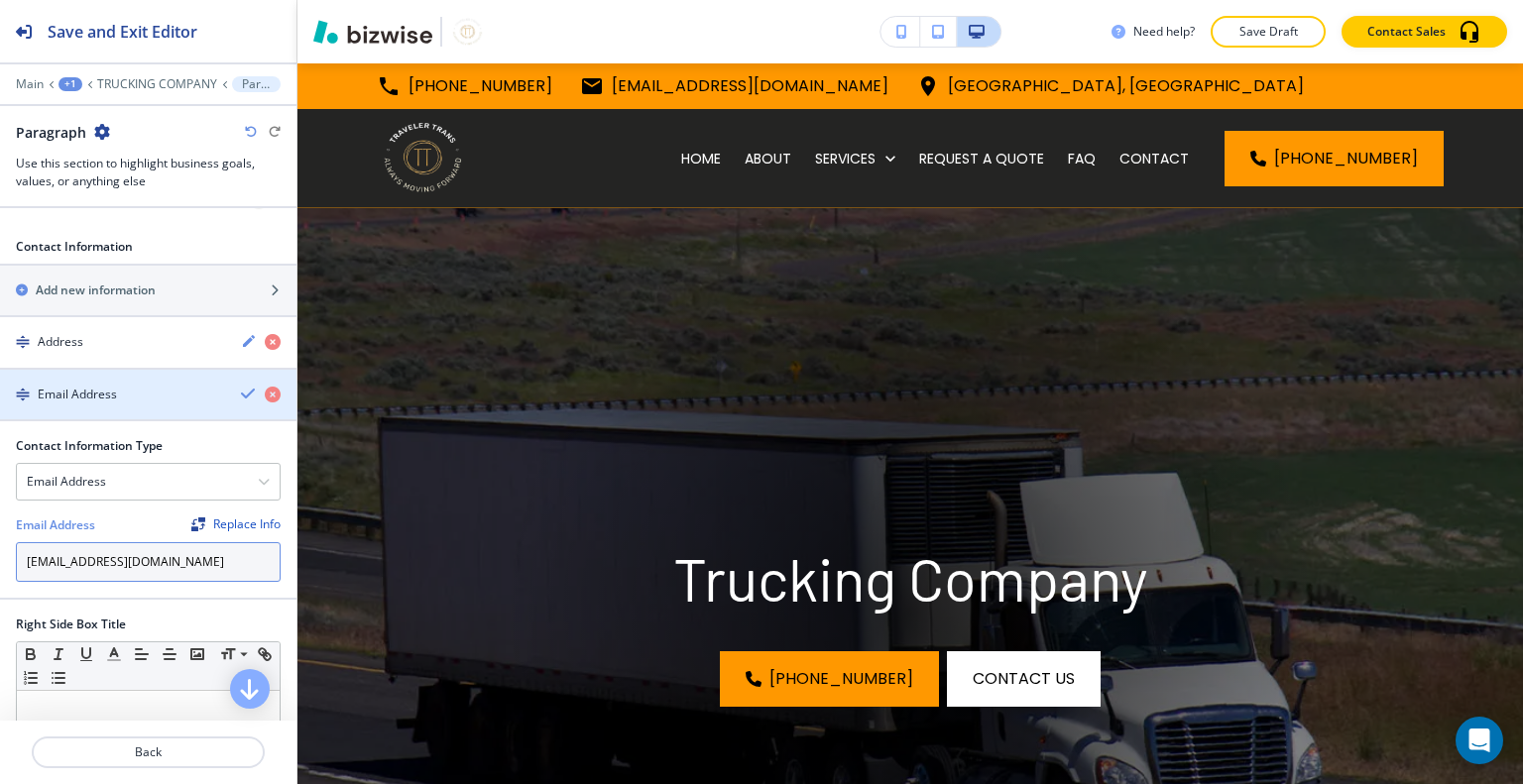 type on "[EMAIL_ADDRESS][DOMAIN_NAME]" 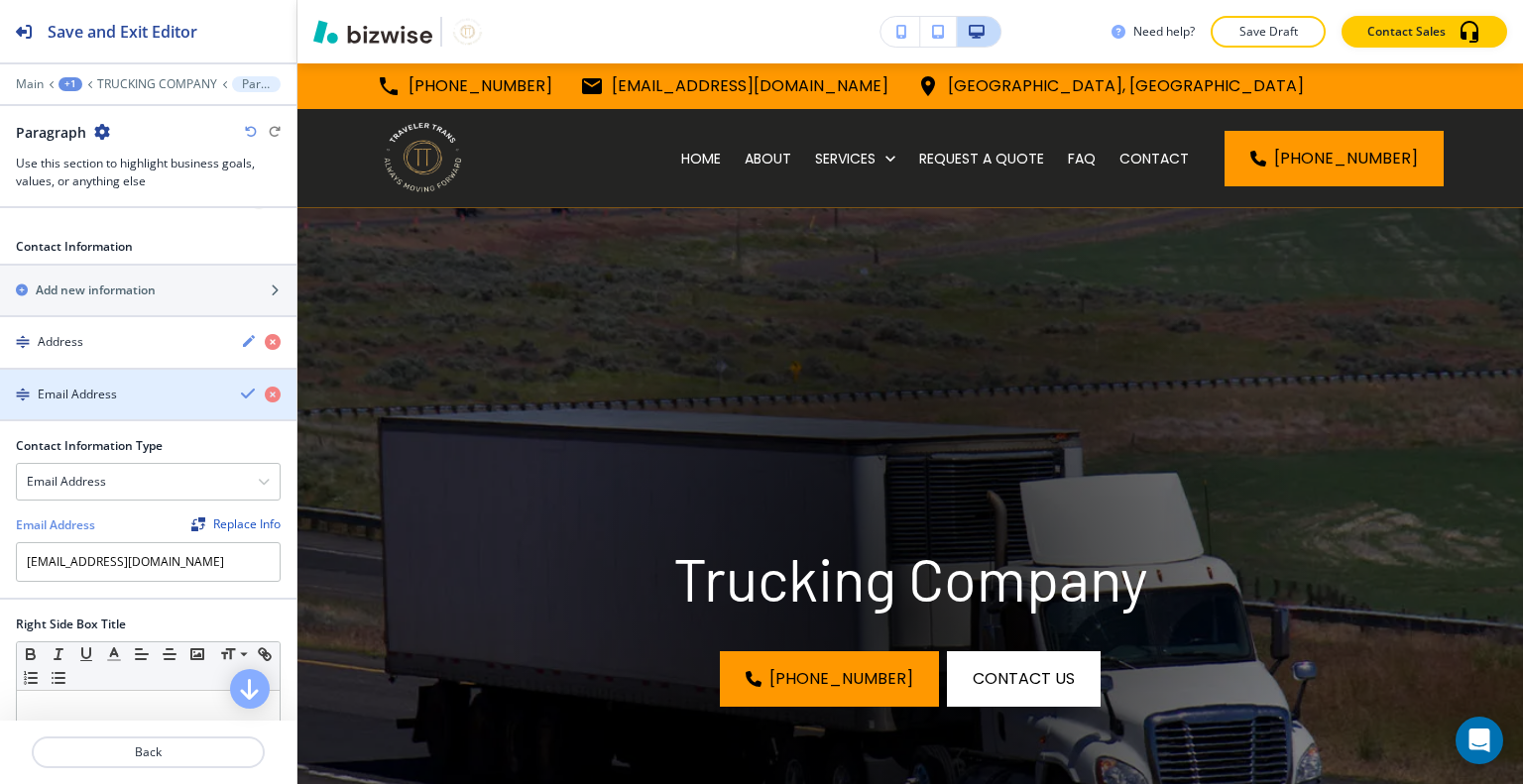 click at bounding box center [249, 393] 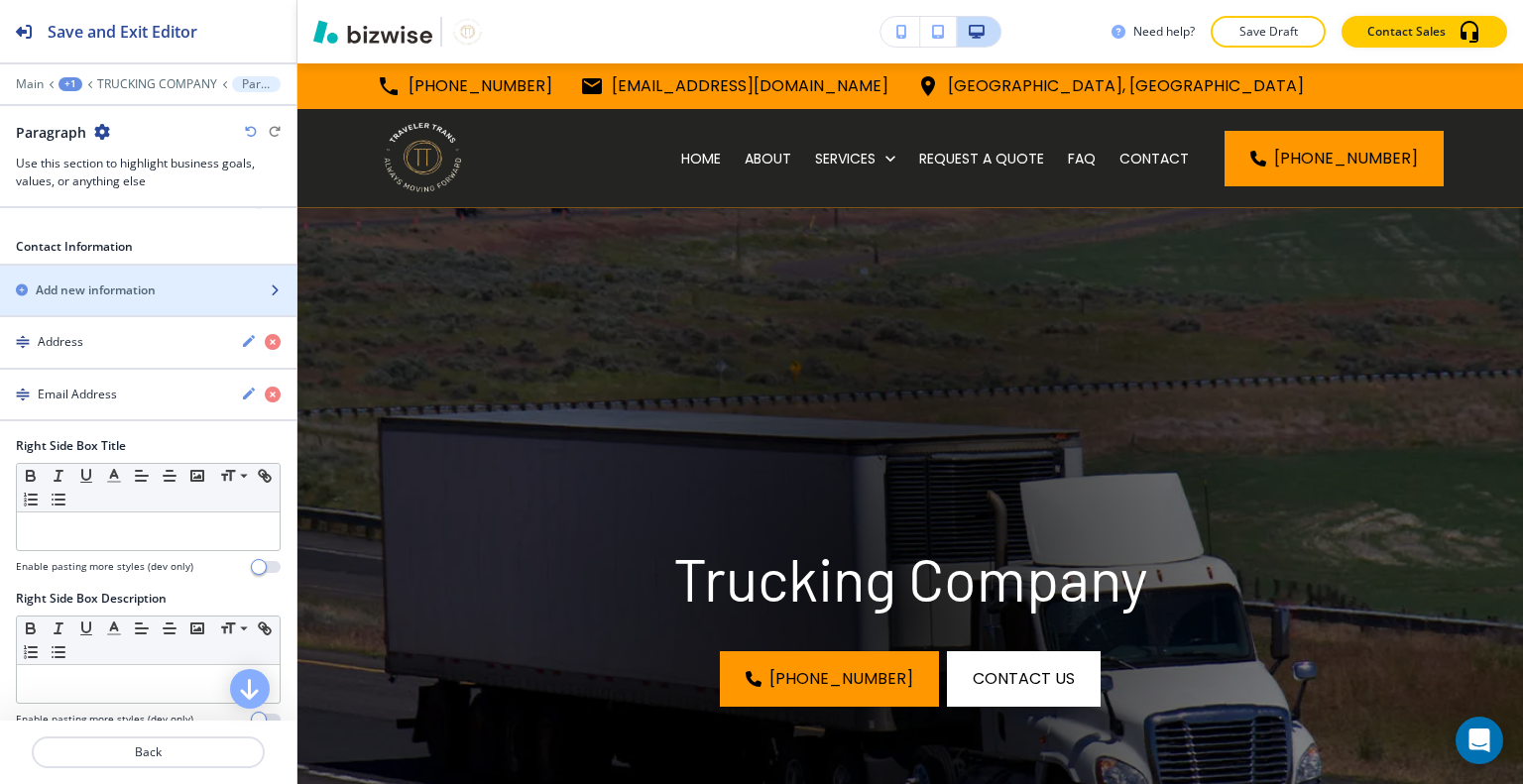 click at bounding box center (148, 307) 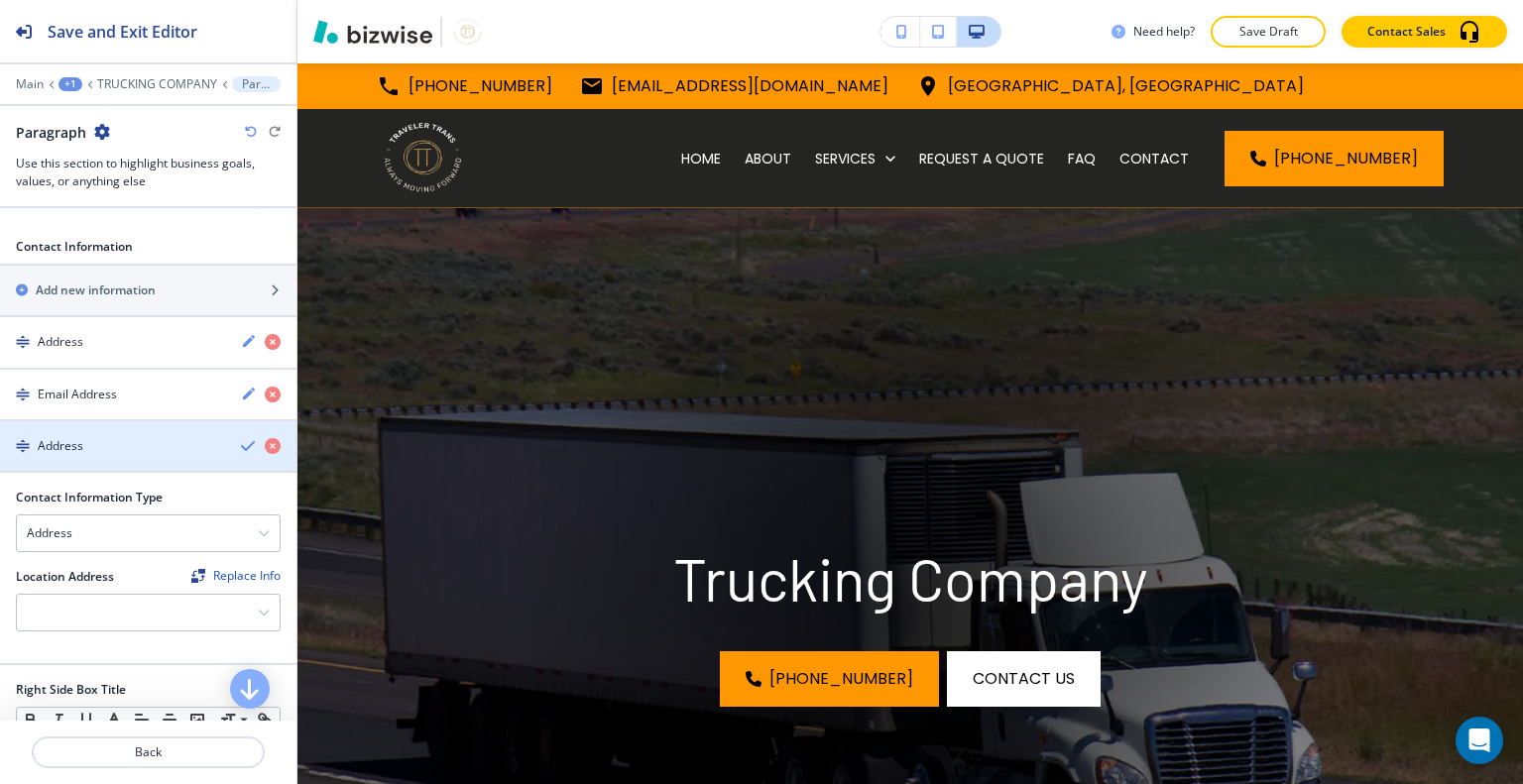 scroll, scrollTop: 793, scrollLeft: 0, axis: vertical 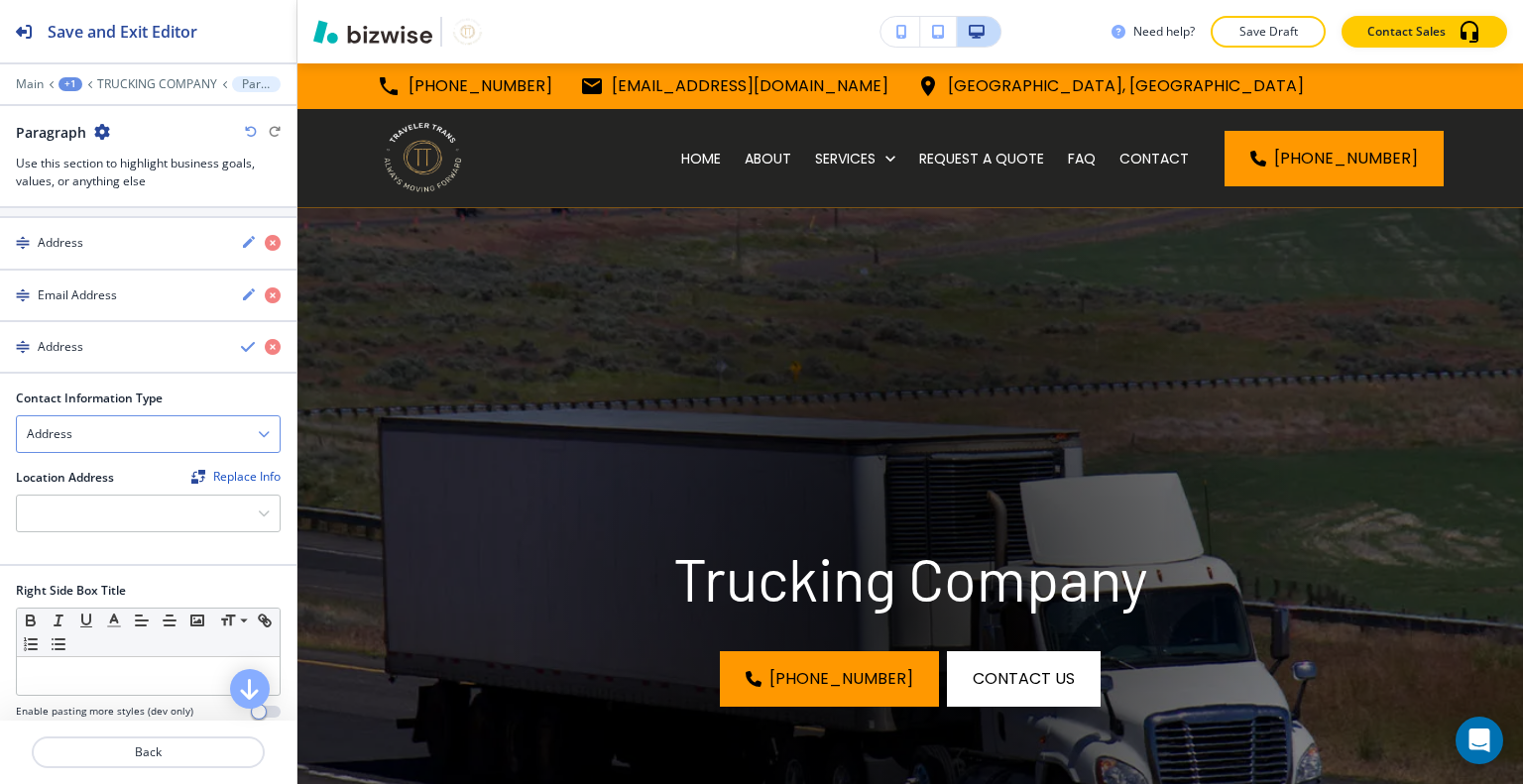 click on "Address" at bounding box center (148, 434) 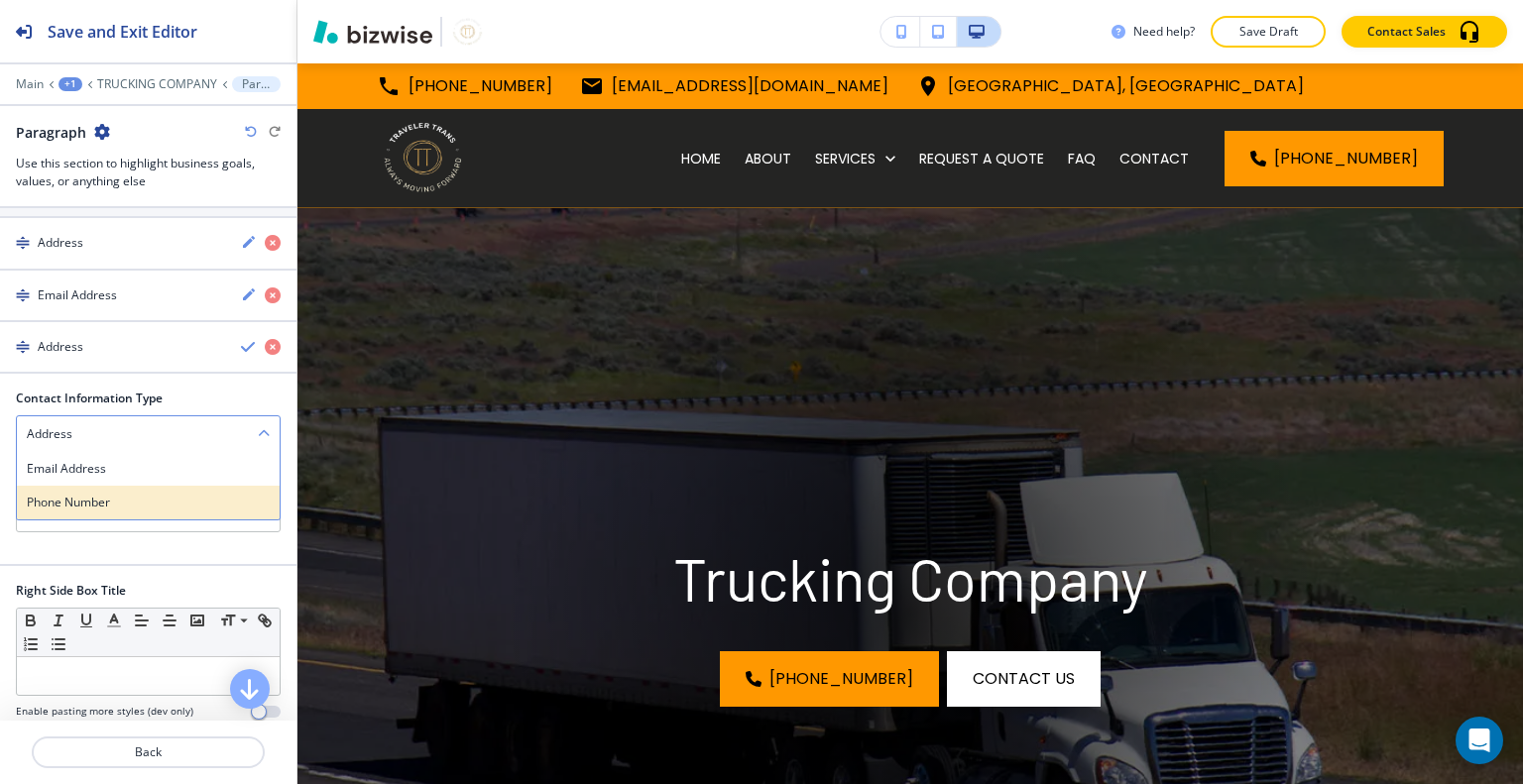 click on "Phone Number" at bounding box center (148, 503) 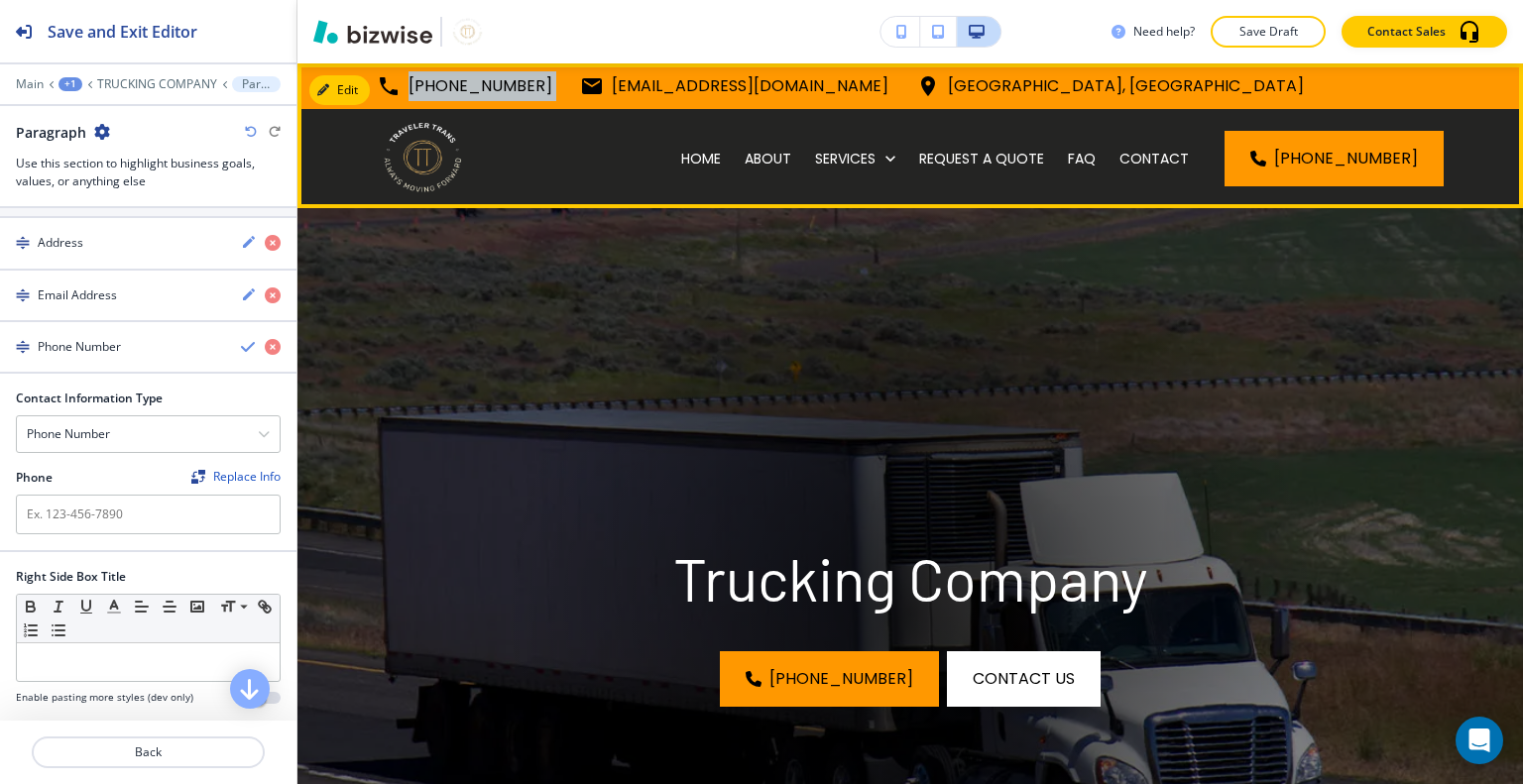 drag, startPoint x: 549, startPoint y: 83, endPoint x: 371, endPoint y: 86, distance: 178.025 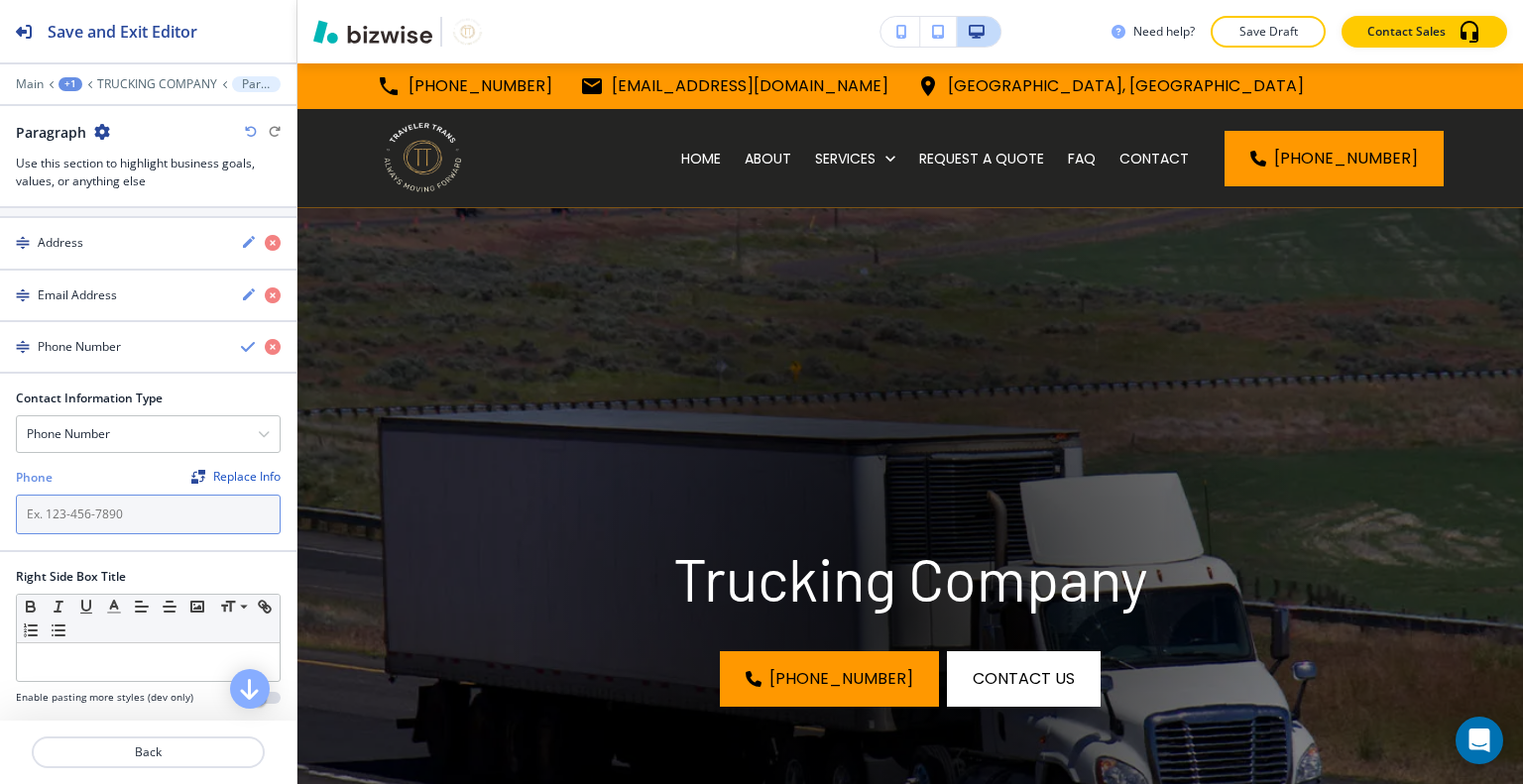 paste on "[PHONE_NUMBER]" 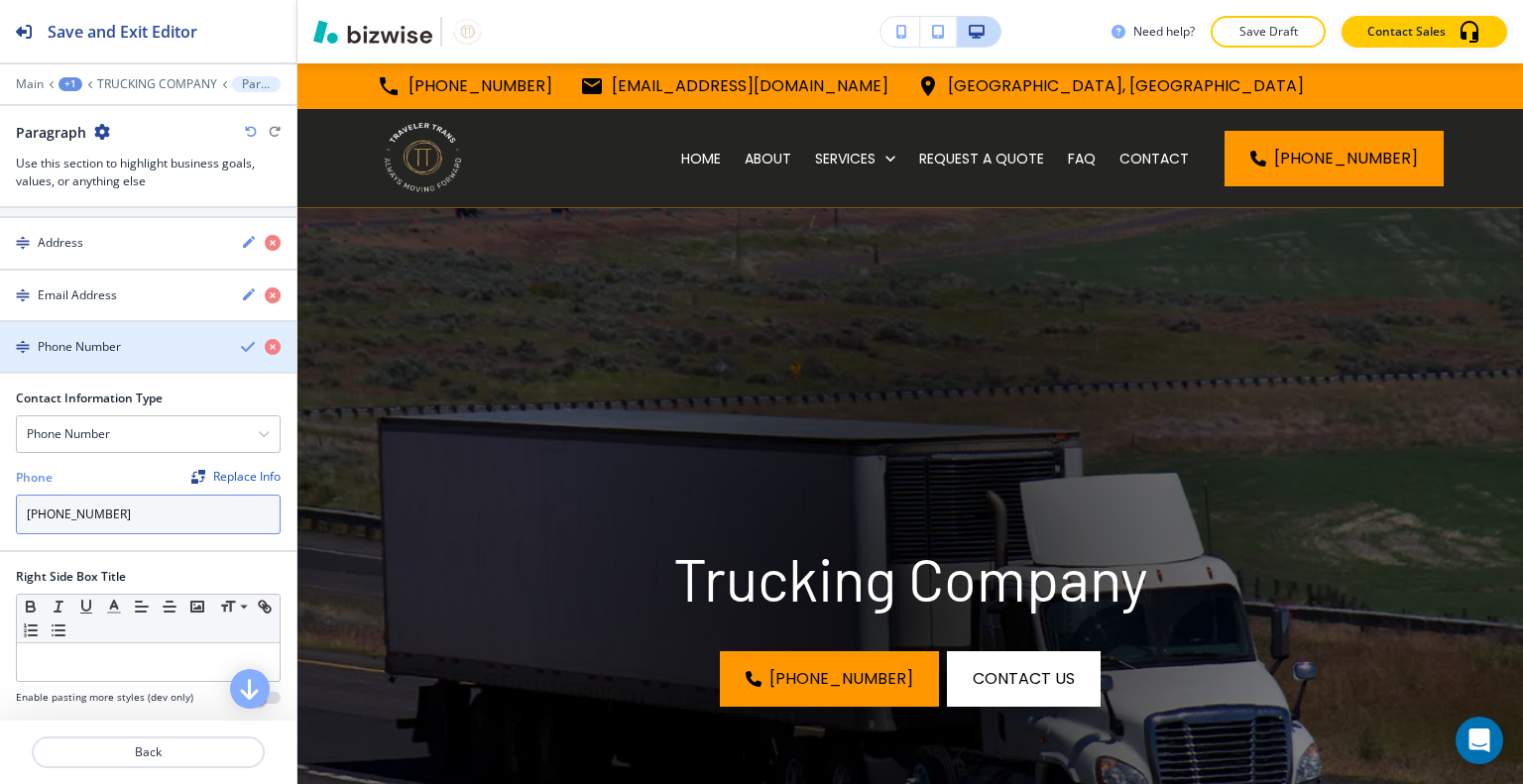 type on "[PHONE_NUMBER]" 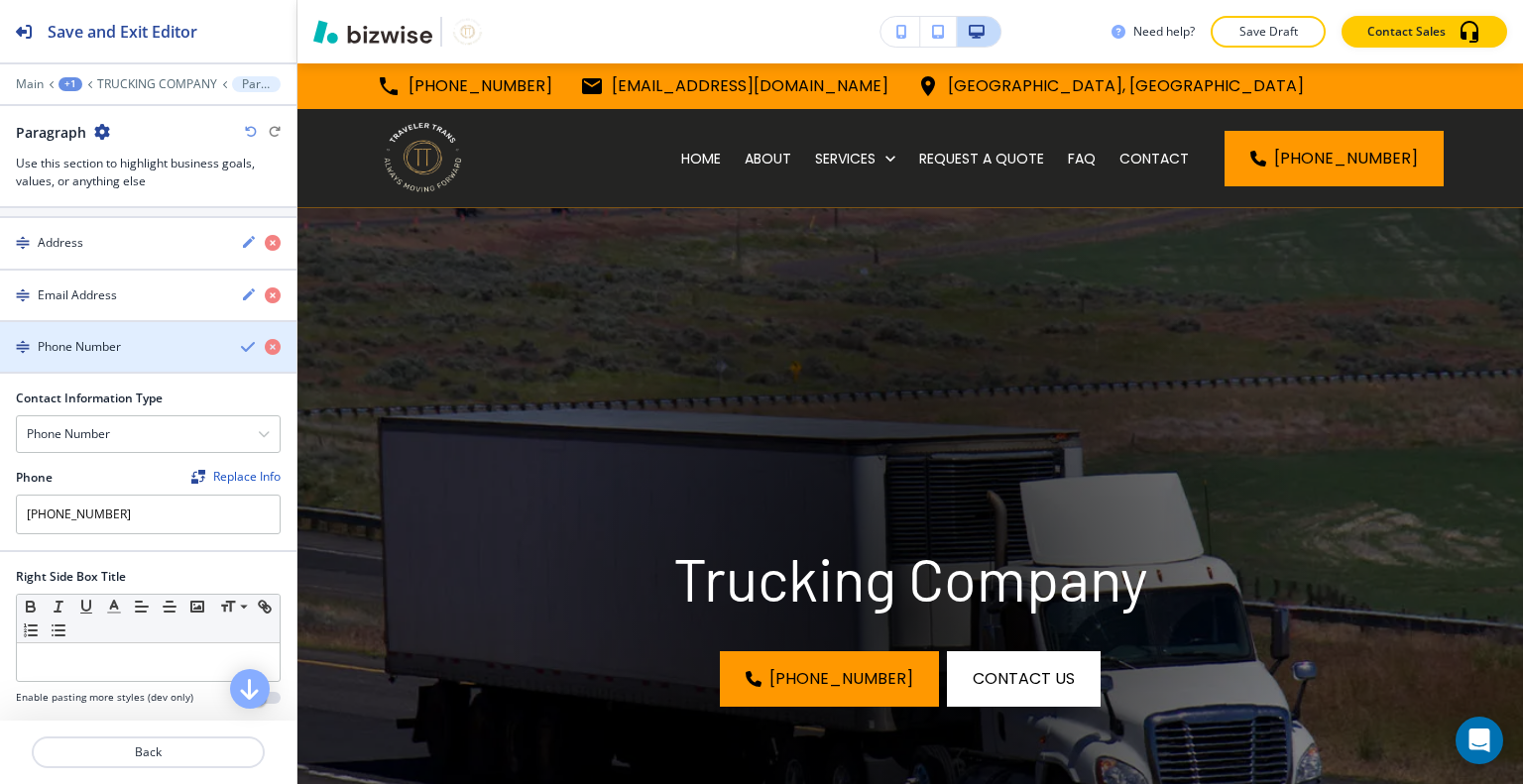 click at bounding box center [249, 347] 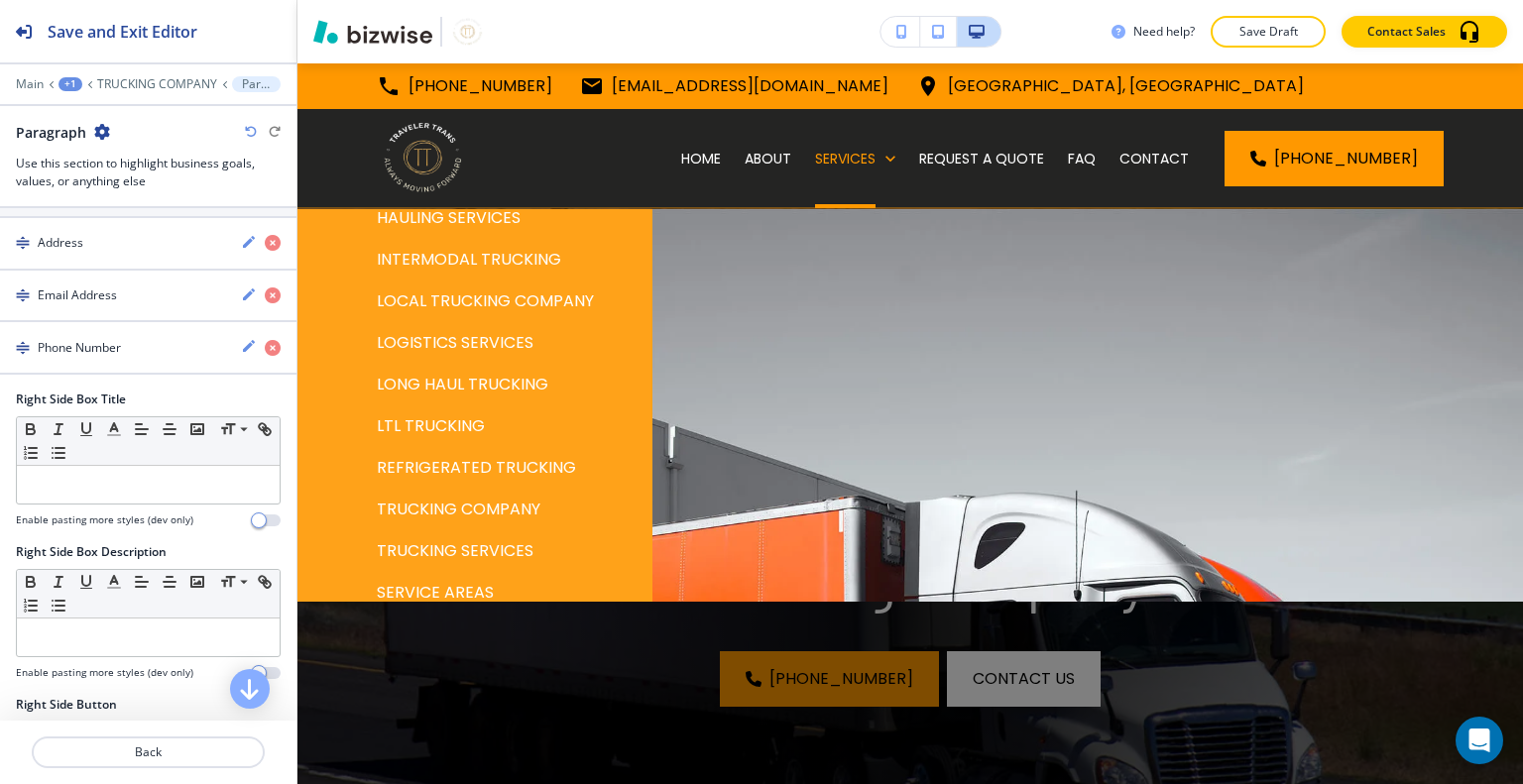 scroll, scrollTop: 309, scrollLeft: 0, axis: vertical 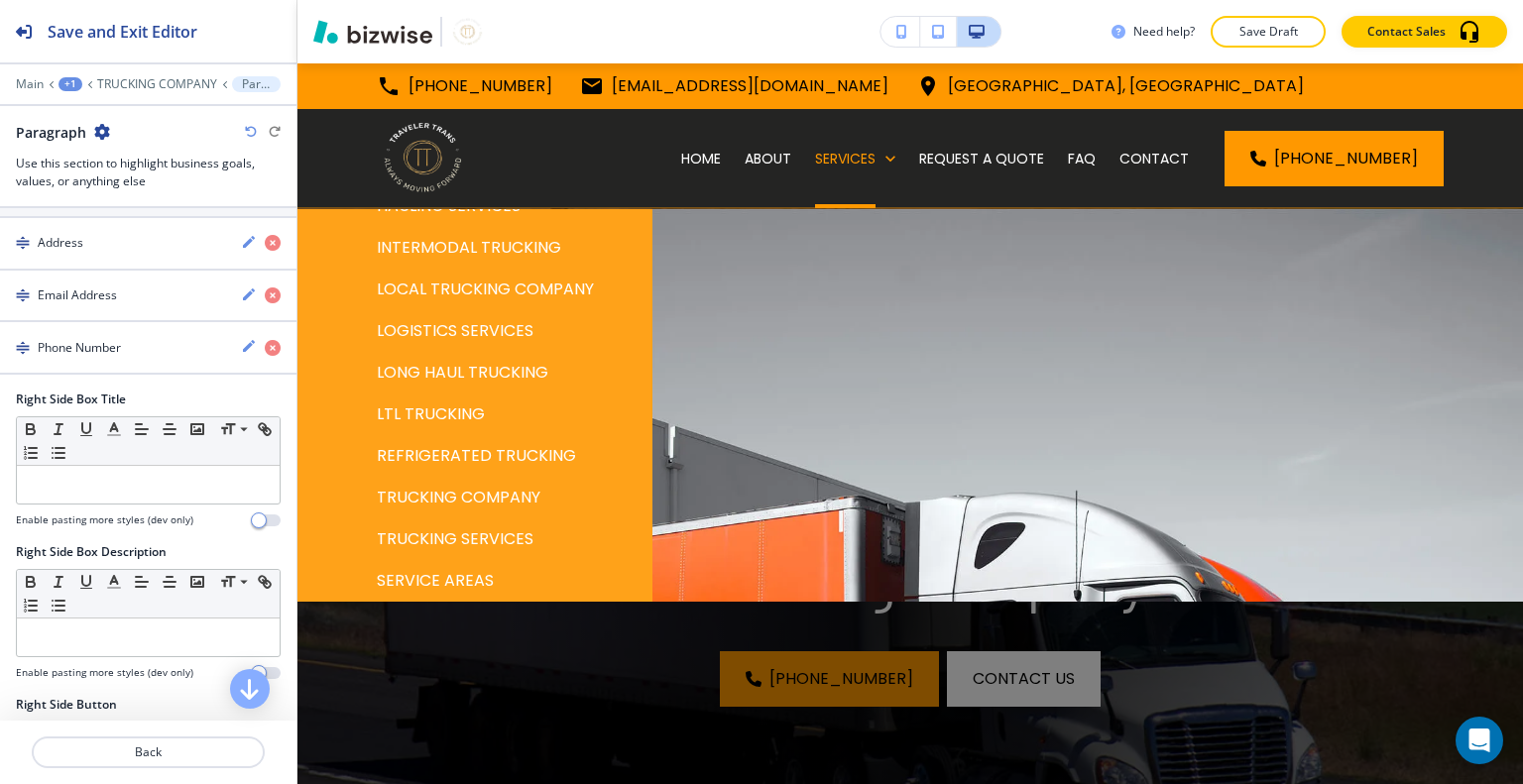 click on "REFRIGERATED TRUCKING" at bounding box center [476, 456] 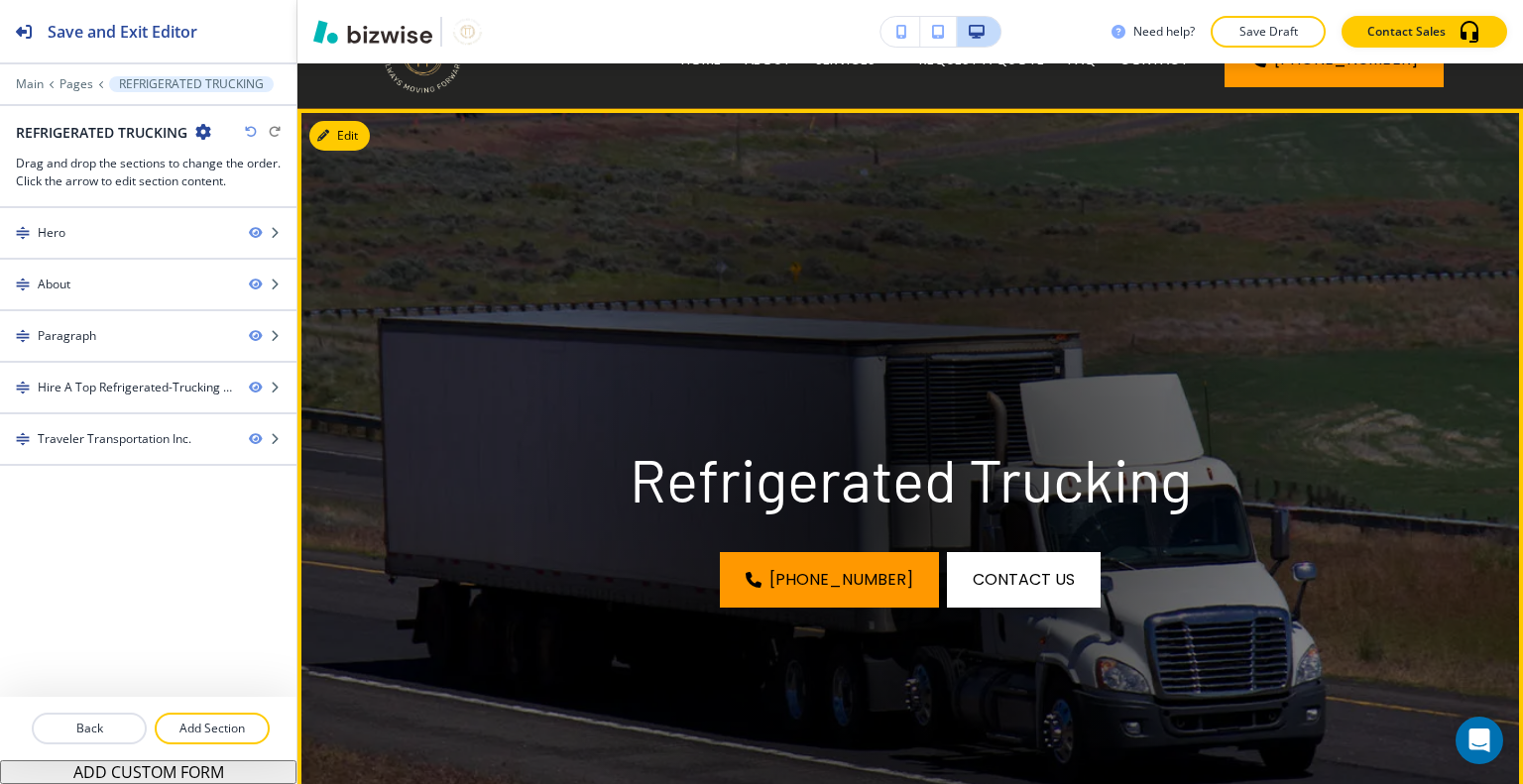 scroll, scrollTop: 0, scrollLeft: 0, axis: both 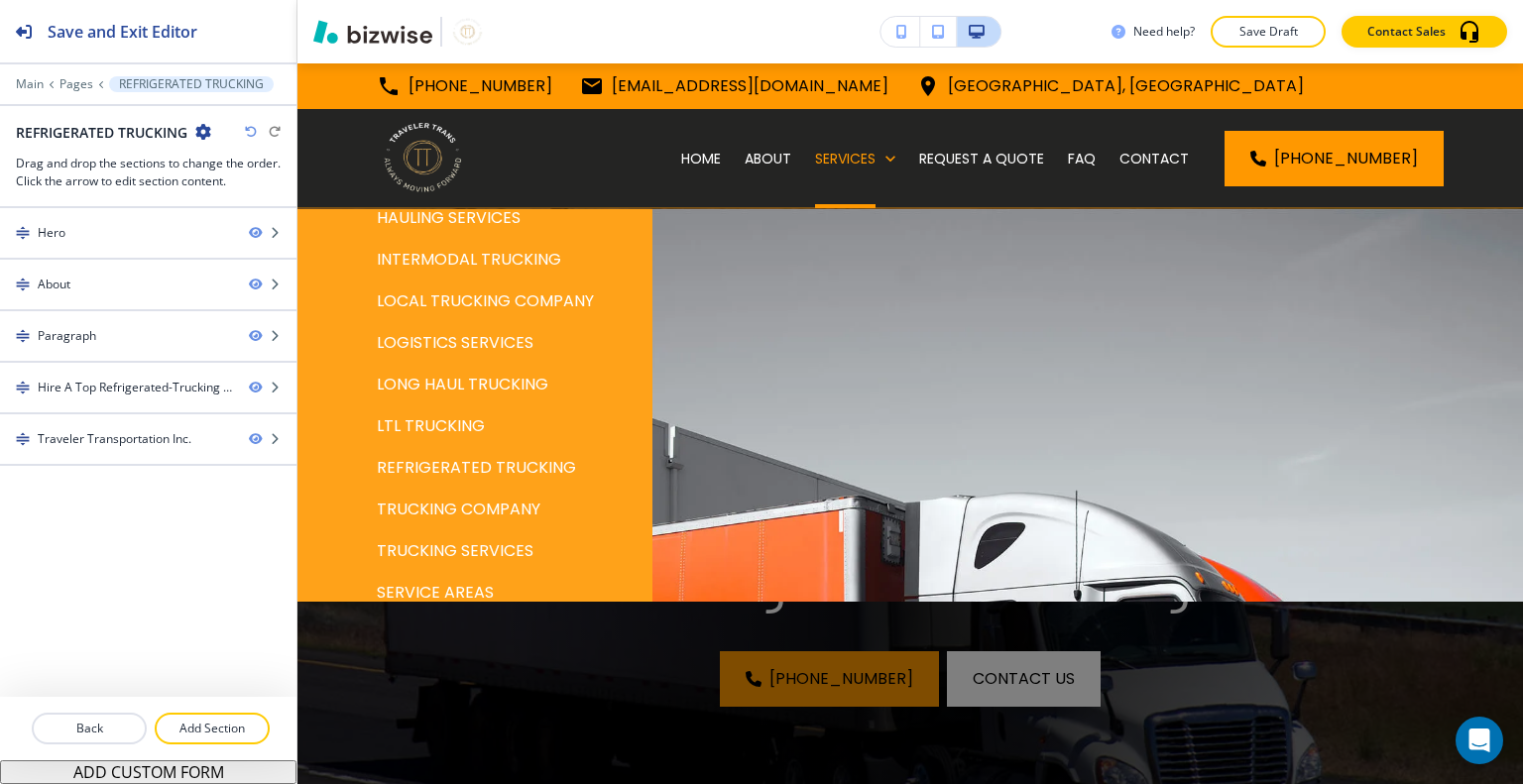 click on "LONG HAUL TRUCKING" at bounding box center (462, 385) 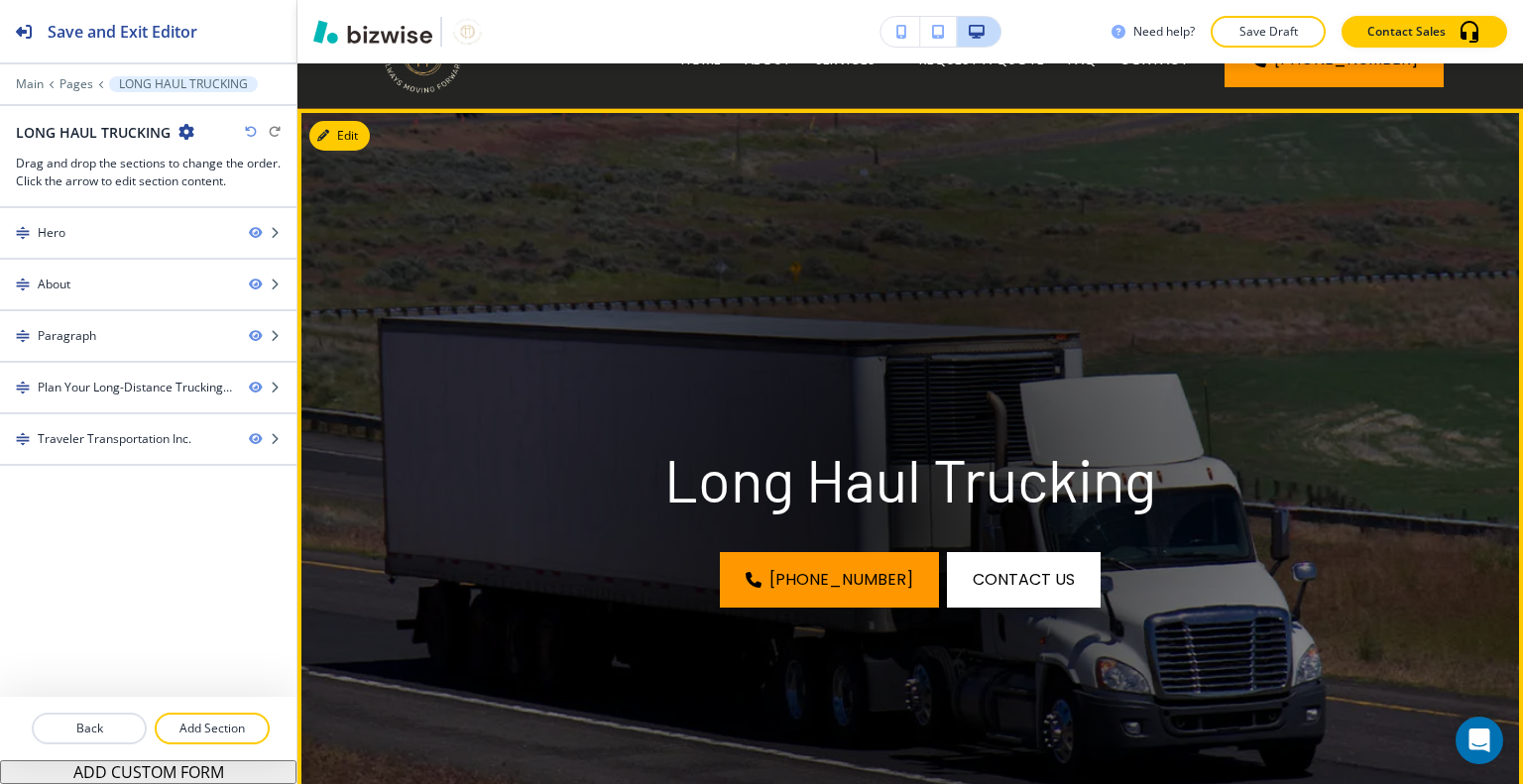 scroll, scrollTop: 0, scrollLeft: 0, axis: both 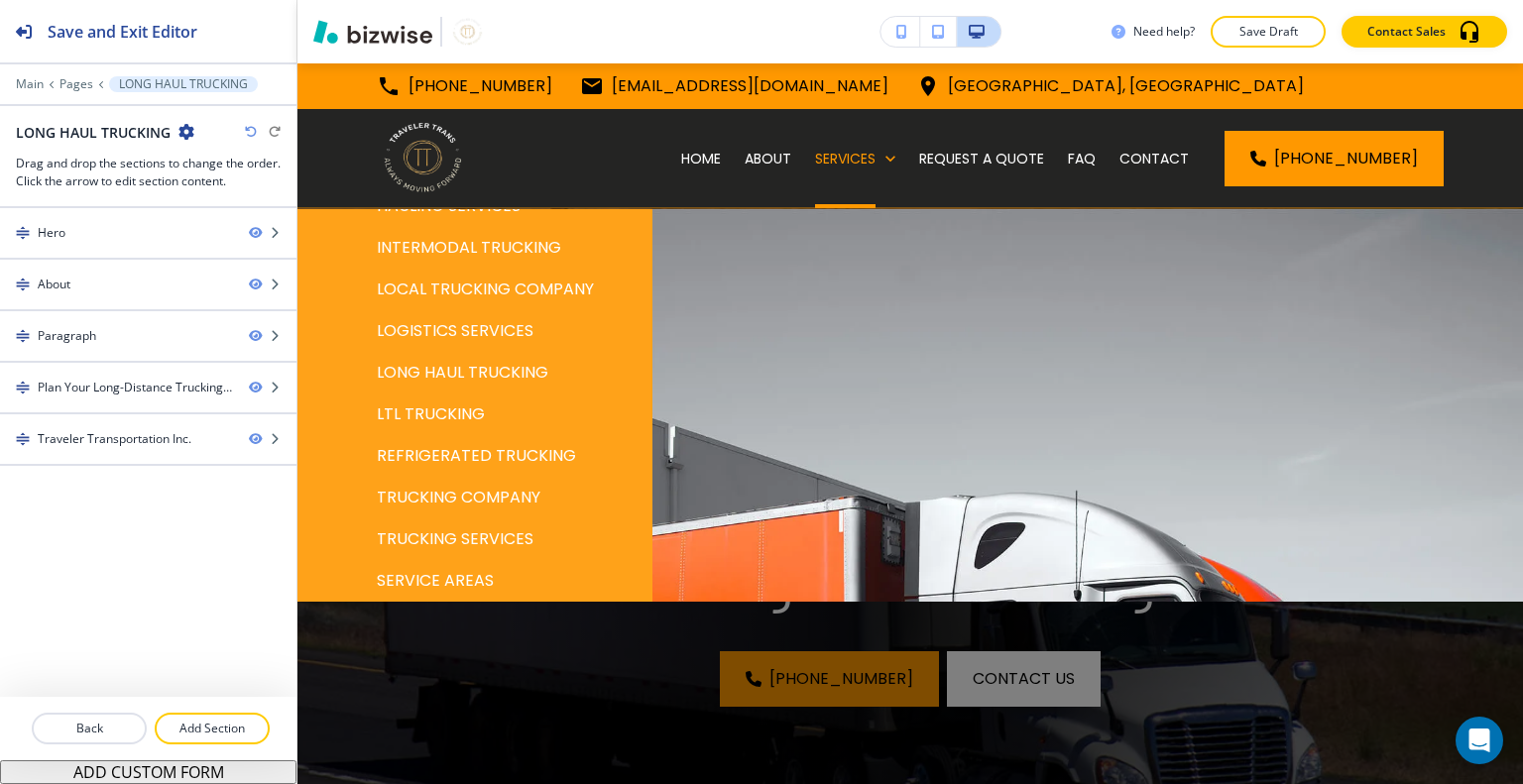 click on "REFRIGERATED TRUCKING" at bounding box center (476, 456) 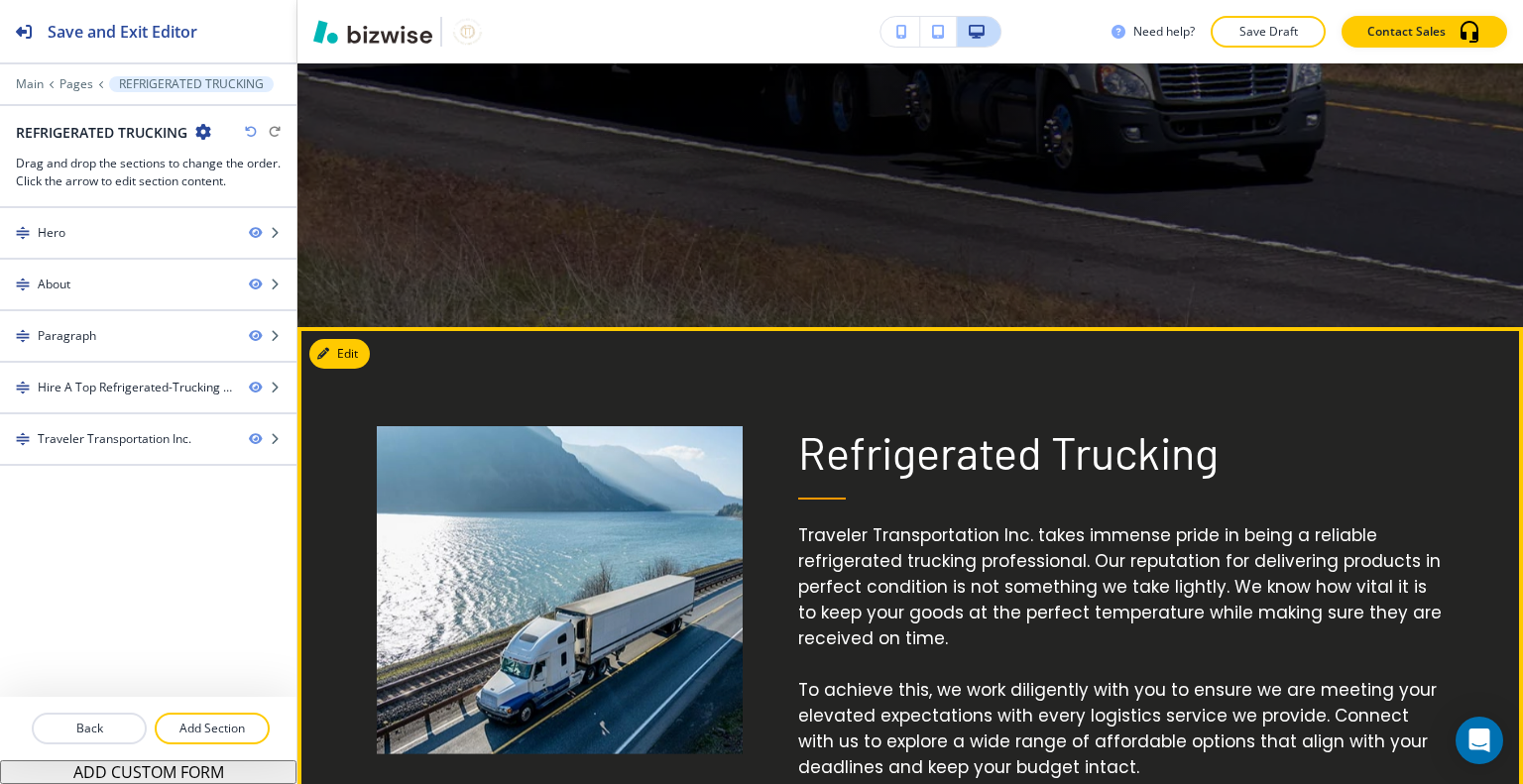 scroll, scrollTop: 0, scrollLeft: 0, axis: both 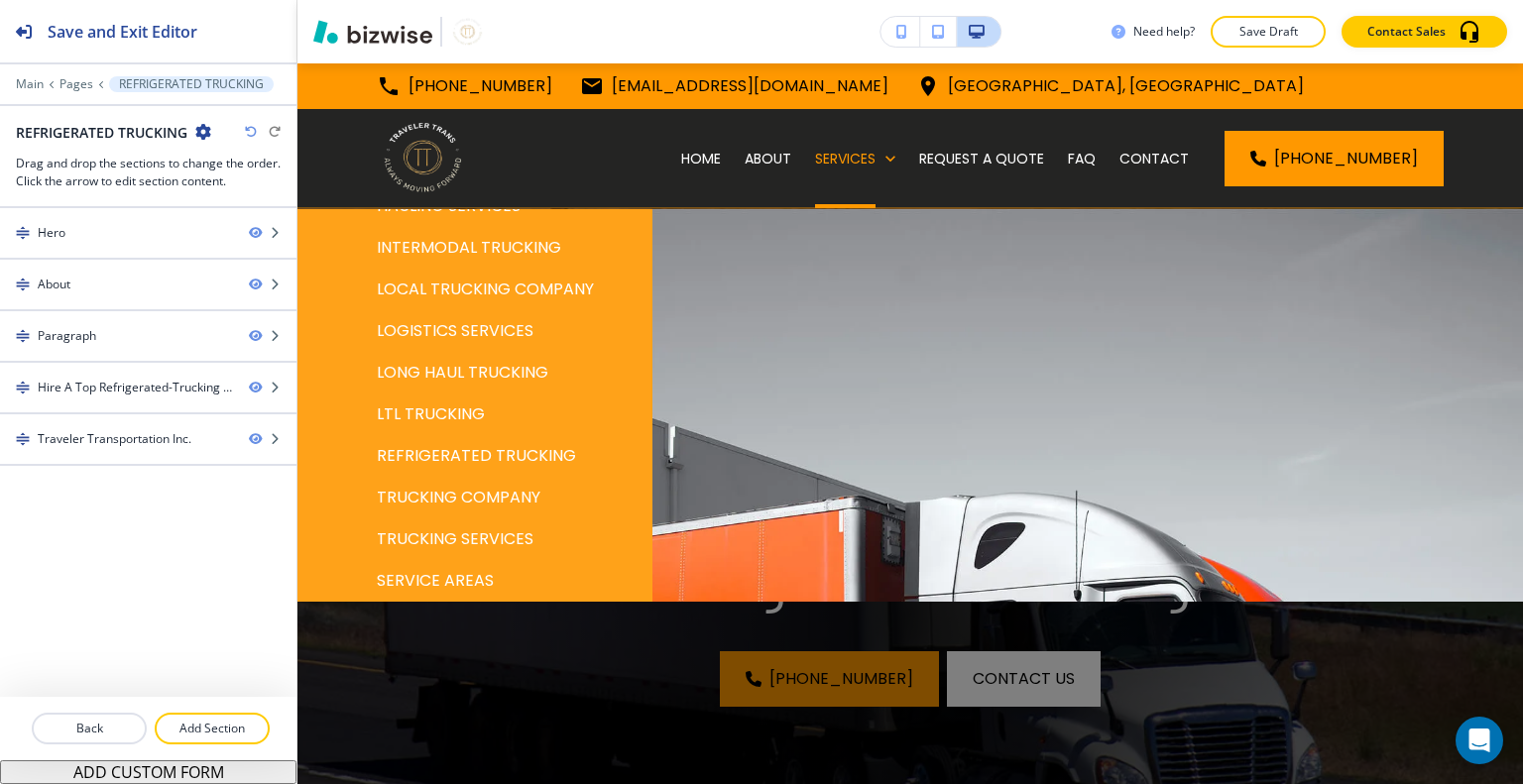 click on "TRUCKING COMPANY" at bounding box center [458, 498] 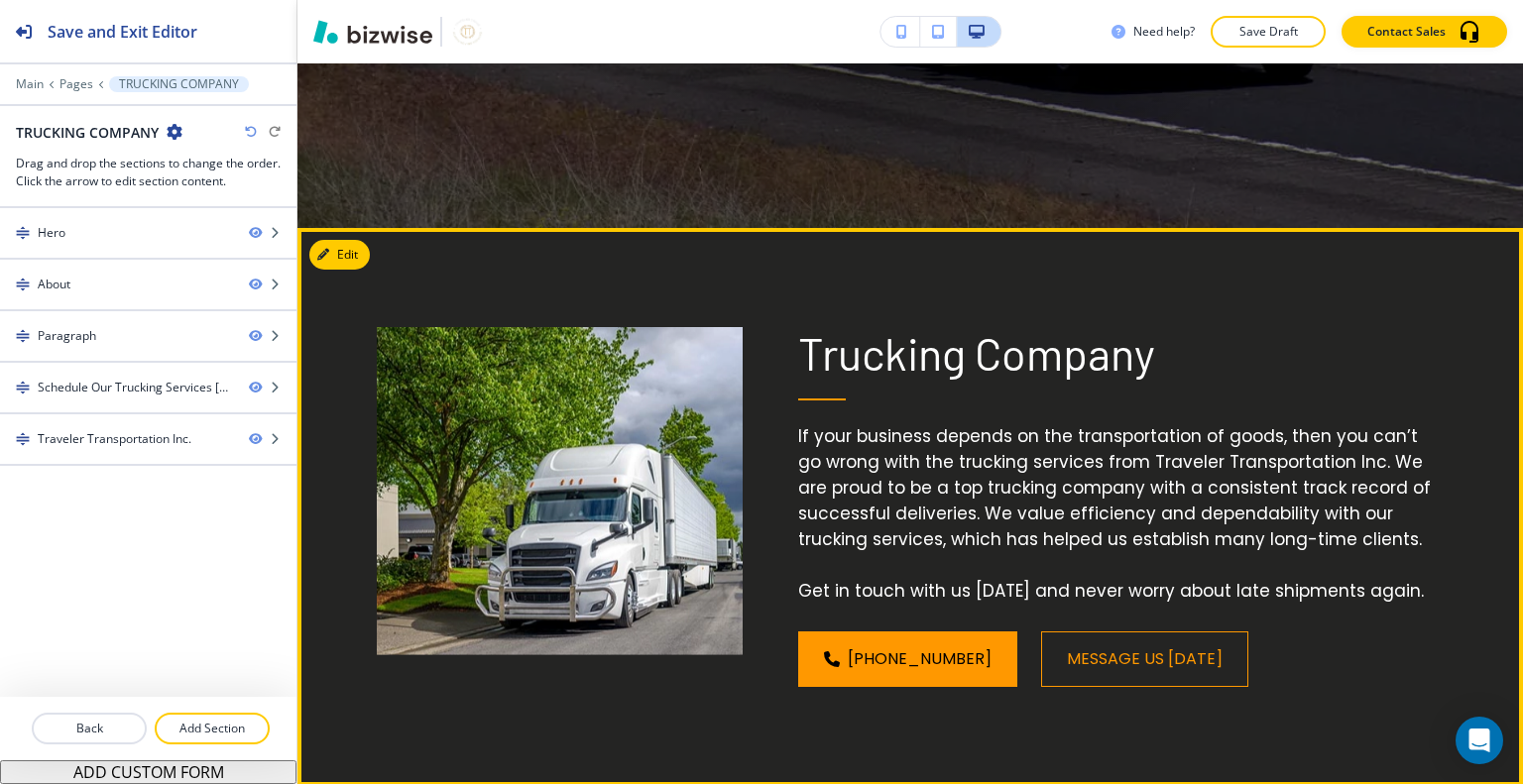 scroll, scrollTop: 0, scrollLeft: 0, axis: both 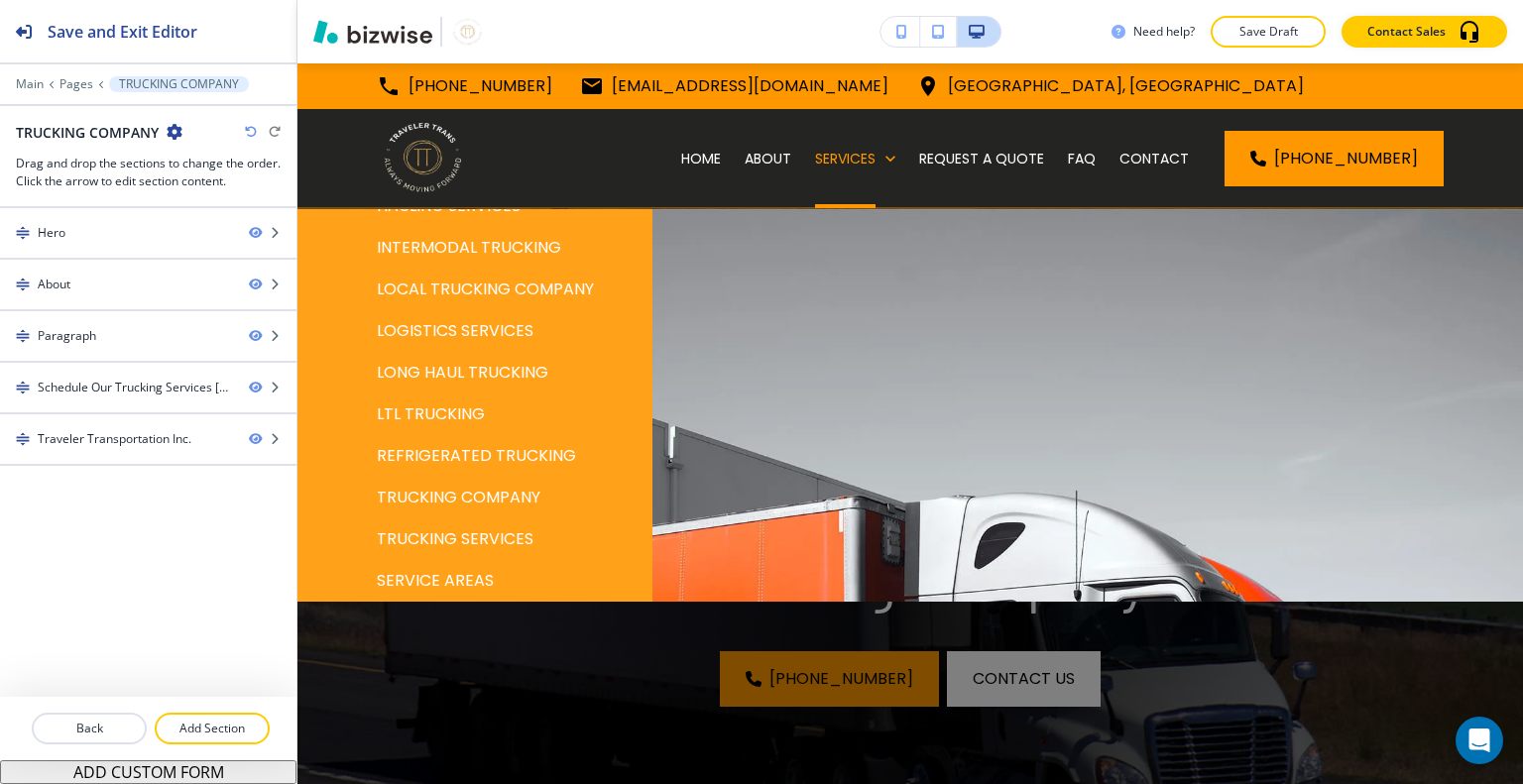 click on "TRUCKING SERVICES" at bounding box center (455, 539) 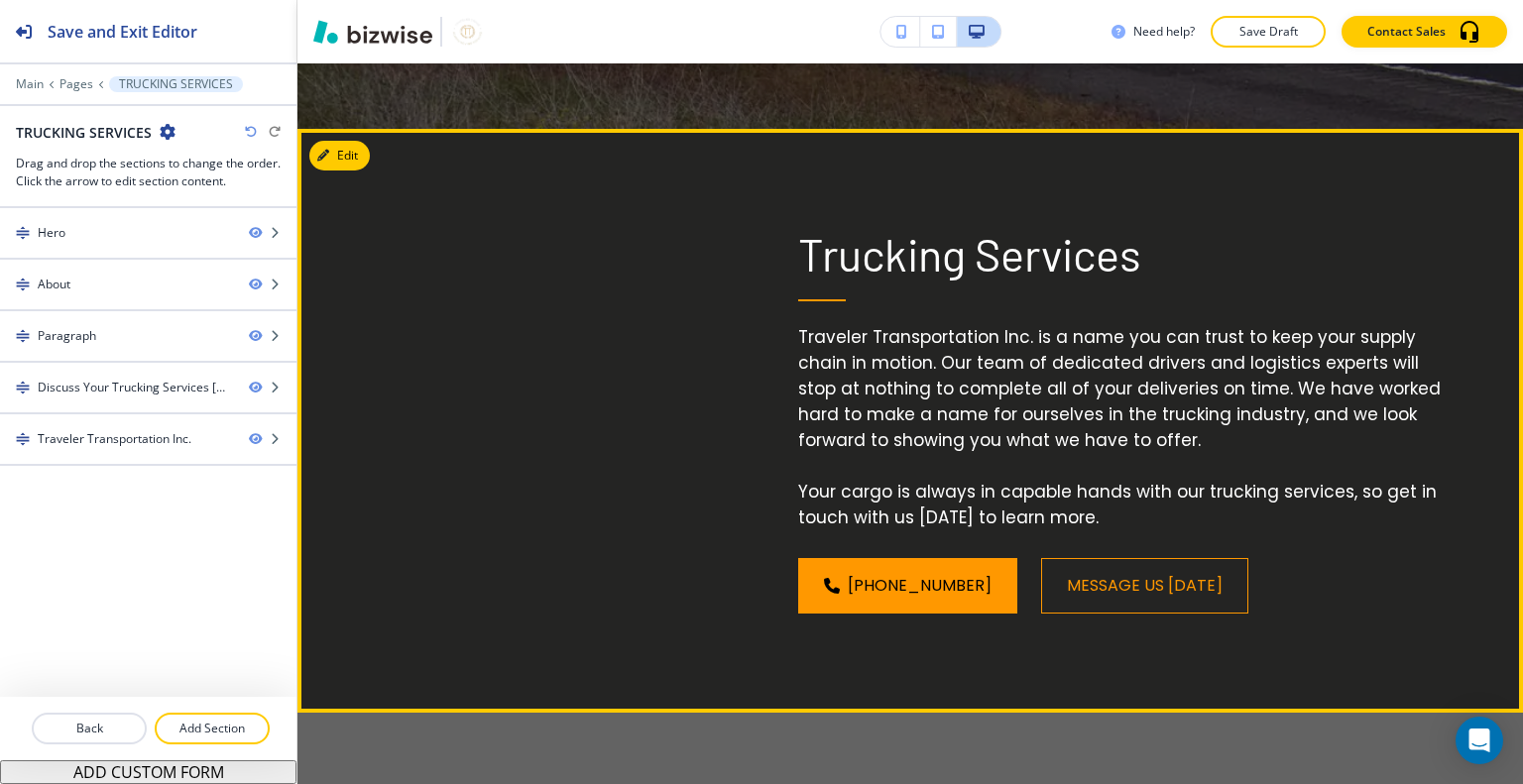 scroll, scrollTop: 1388, scrollLeft: 0, axis: vertical 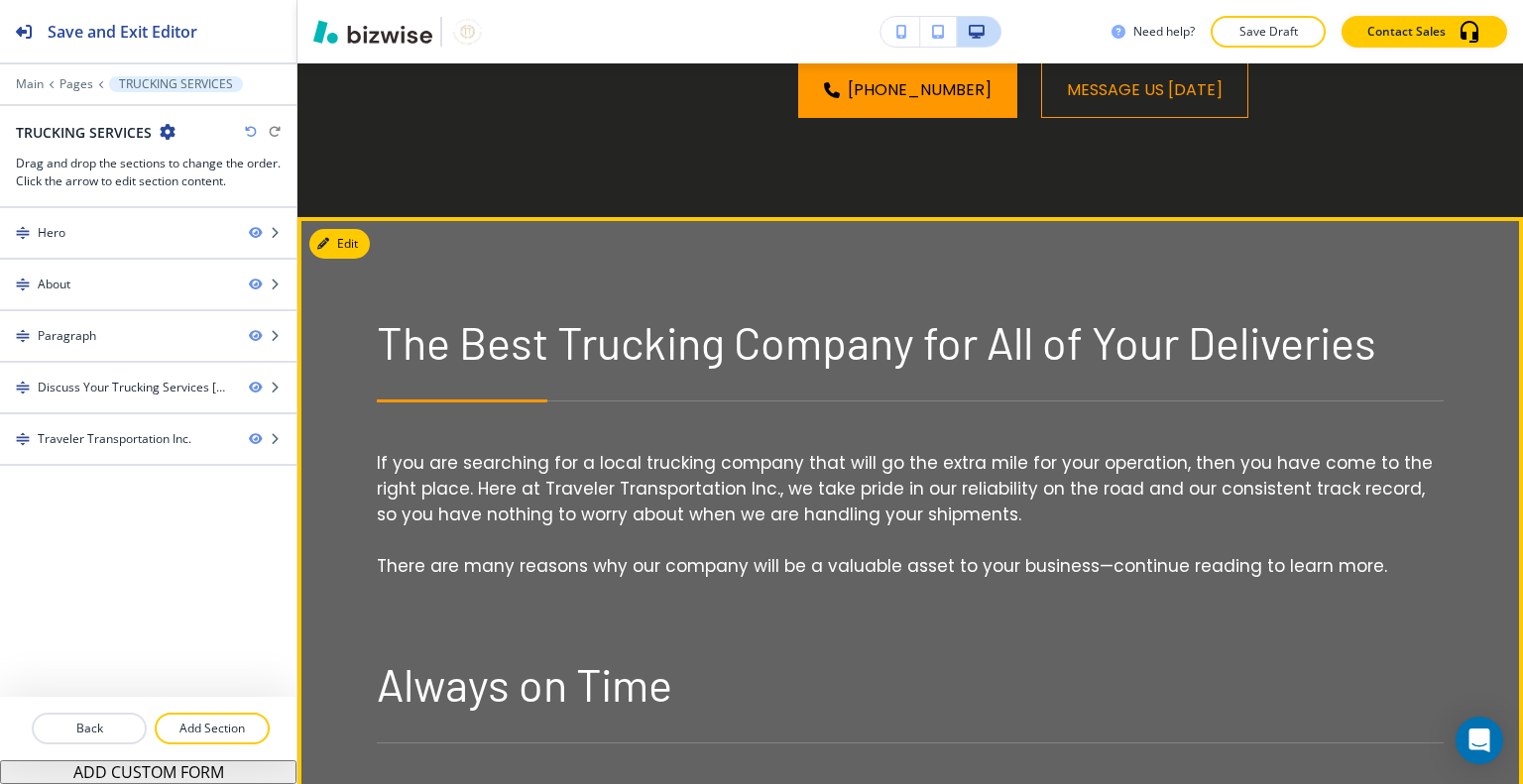 drag, startPoint x: 374, startPoint y: 251, endPoint x: 472, endPoint y: 303, distance: 110.94143 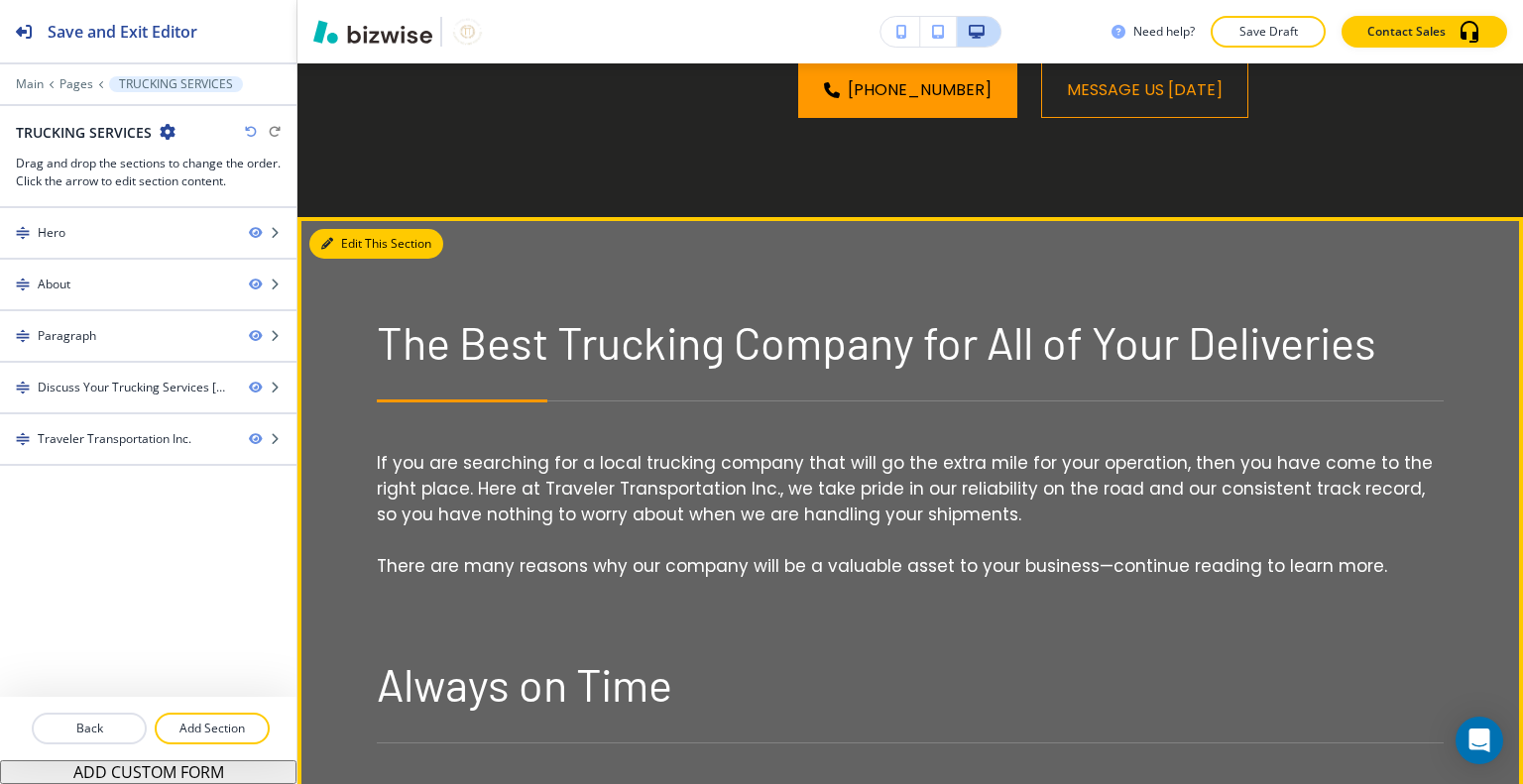 click on "Edit This Section" at bounding box center [376, 244] 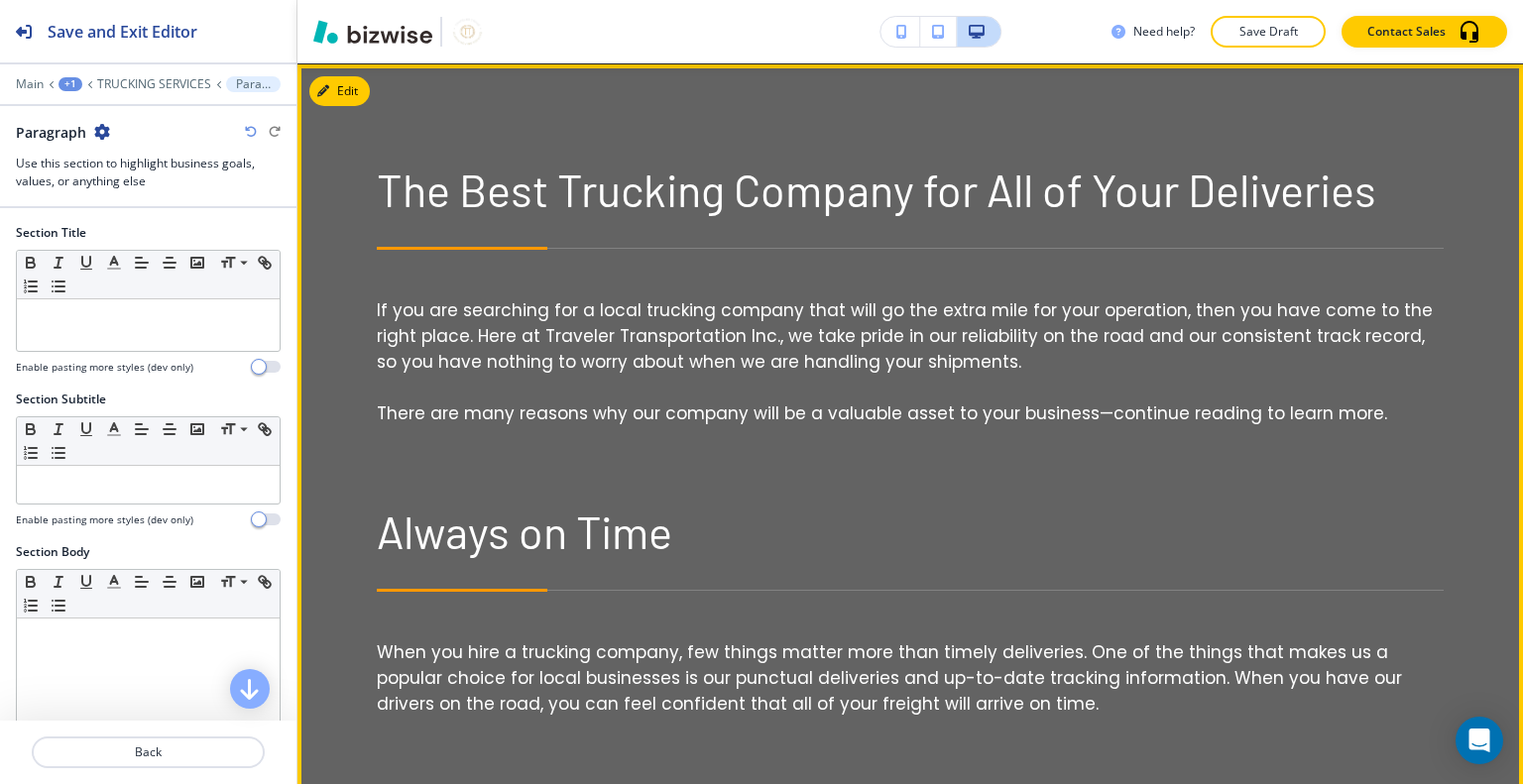 scroll, scrollTop: 1342, scrollLeft: 0, axis: vertical 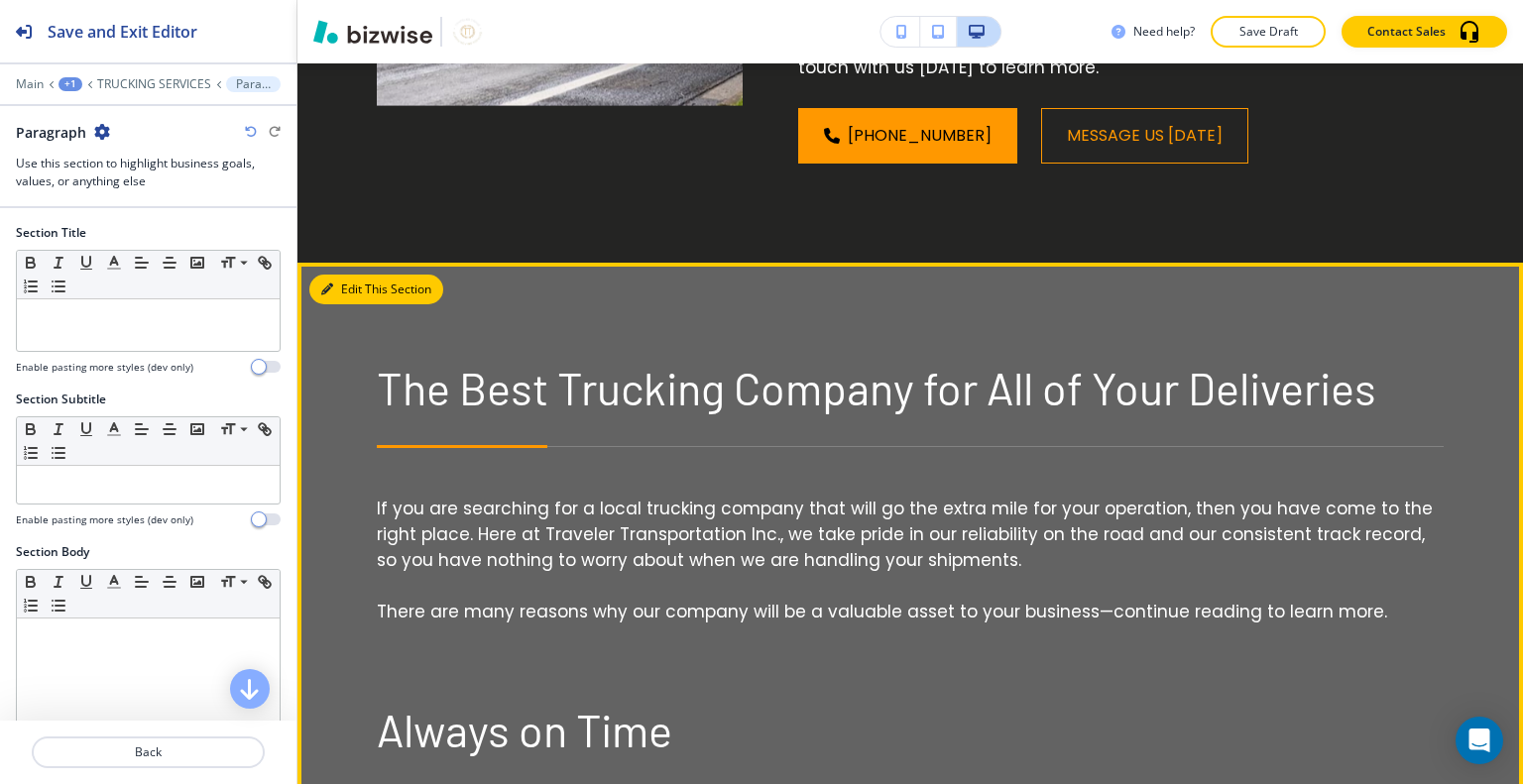 click on "Edit This Section" at bounding box center [376, 289] 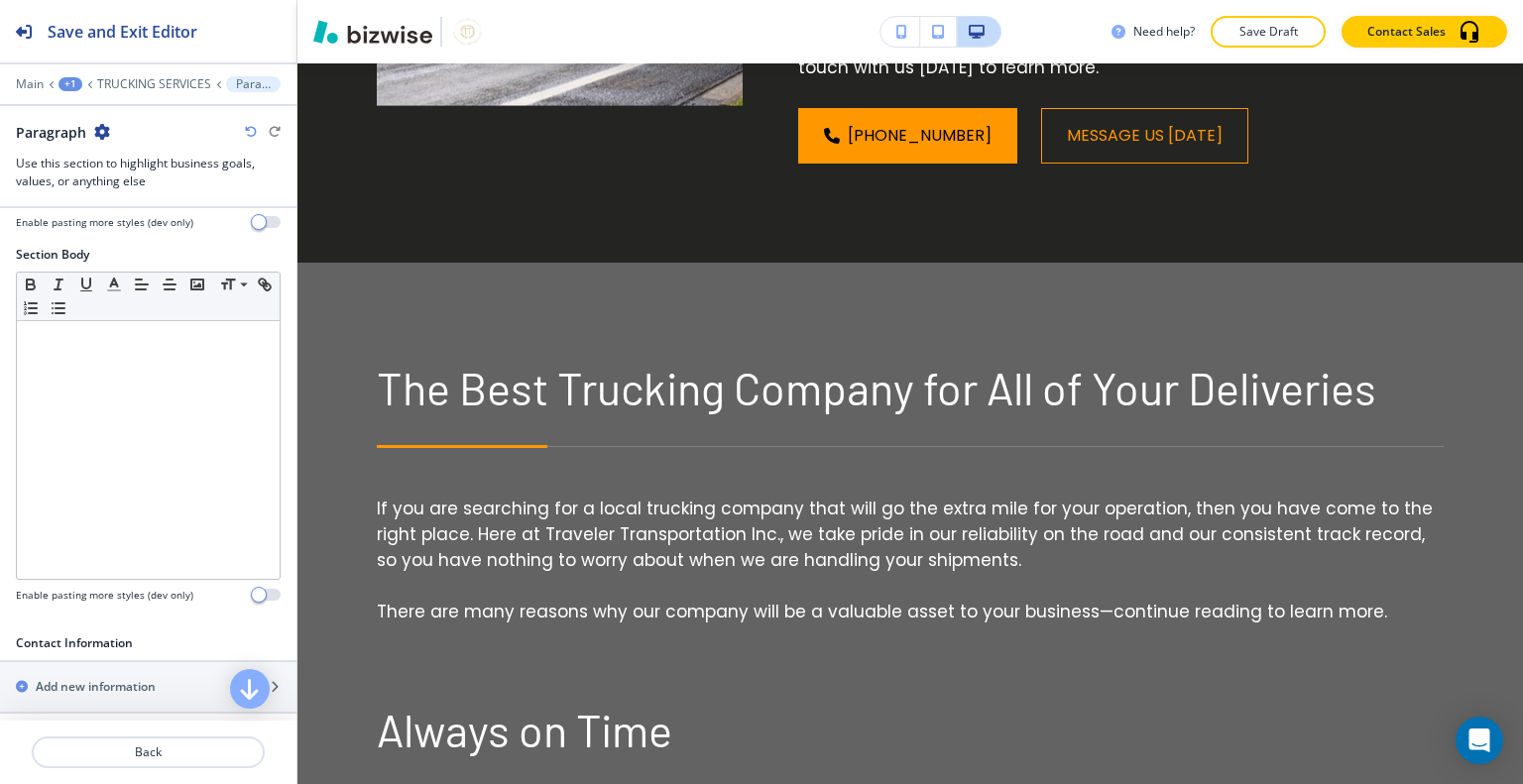 scroll, scrollTop: 496, scrollLeft: 0, axis: vertical 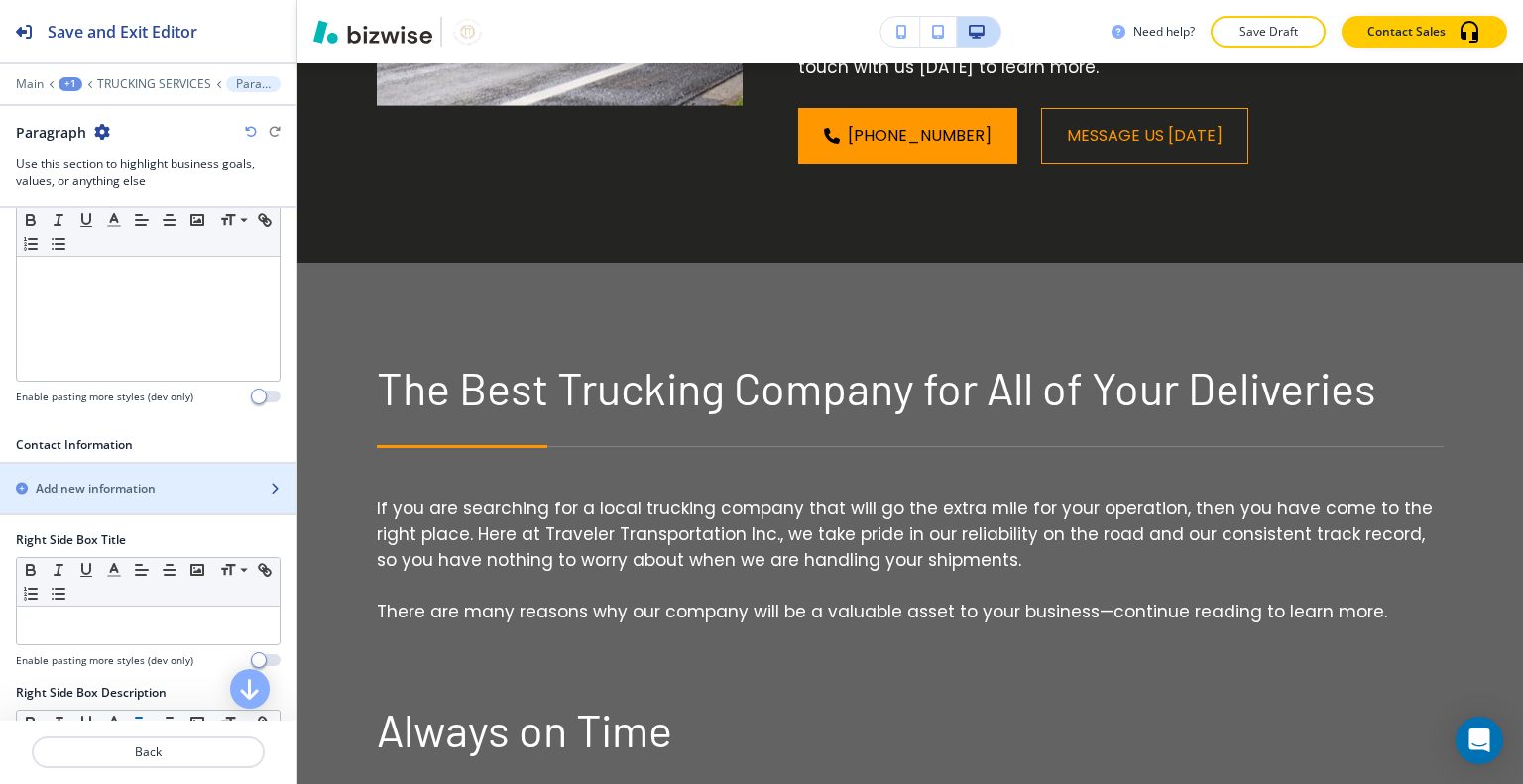 click on "Add new information" at bounding box center [95, 489] 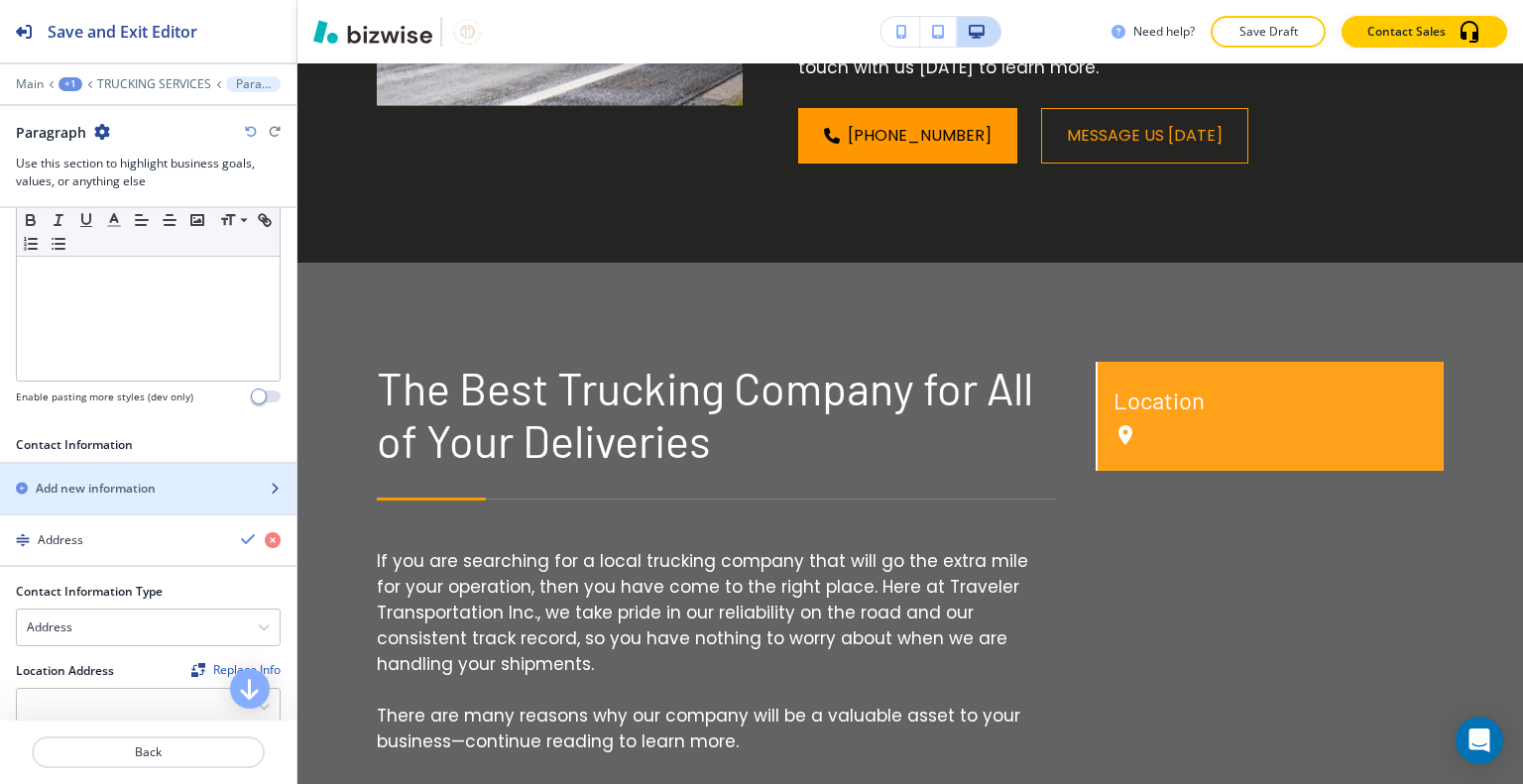 scroll, scrollTop: 595, scrollLeft: 0, axis: vertical 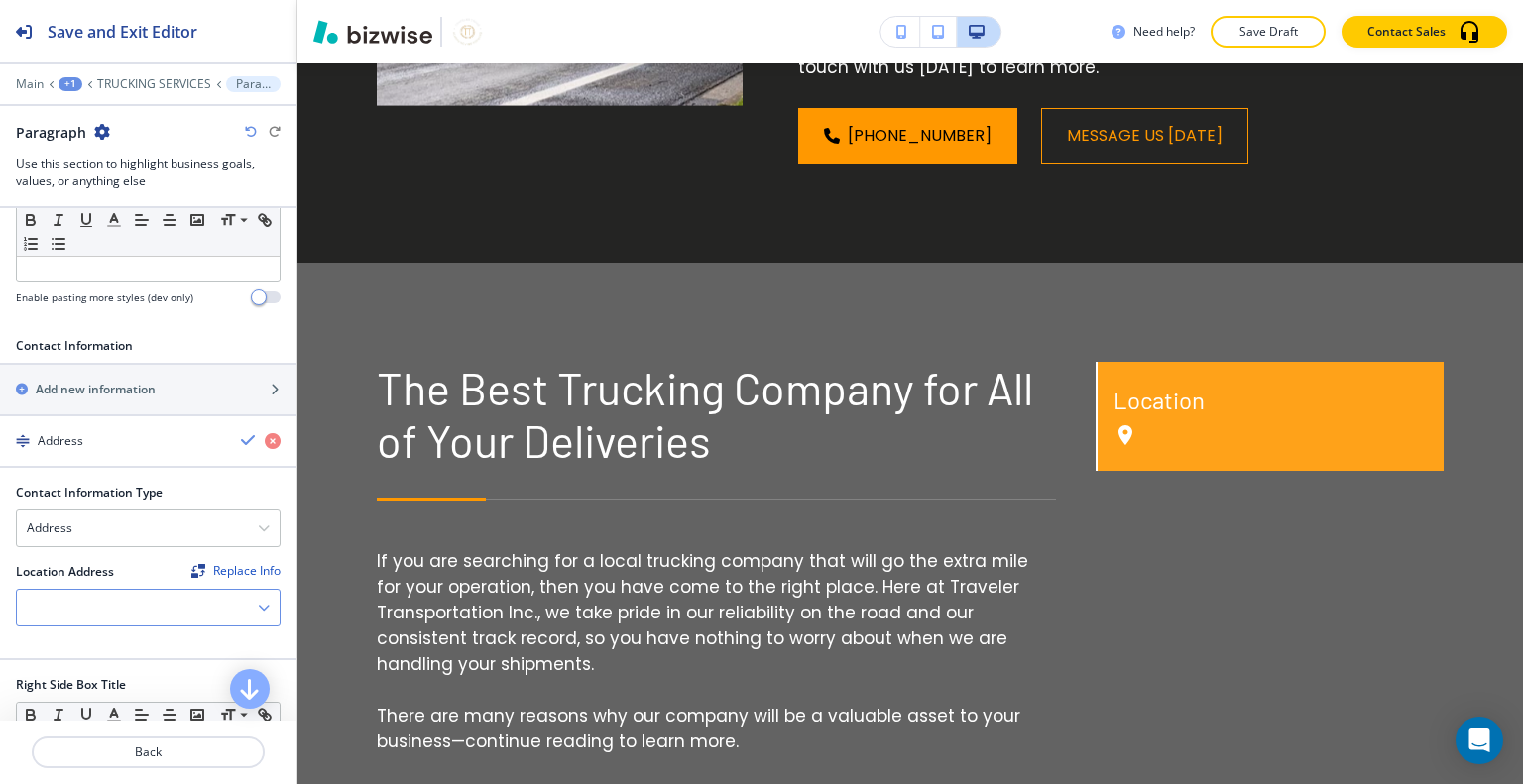 click at bounding box center (148, 608) 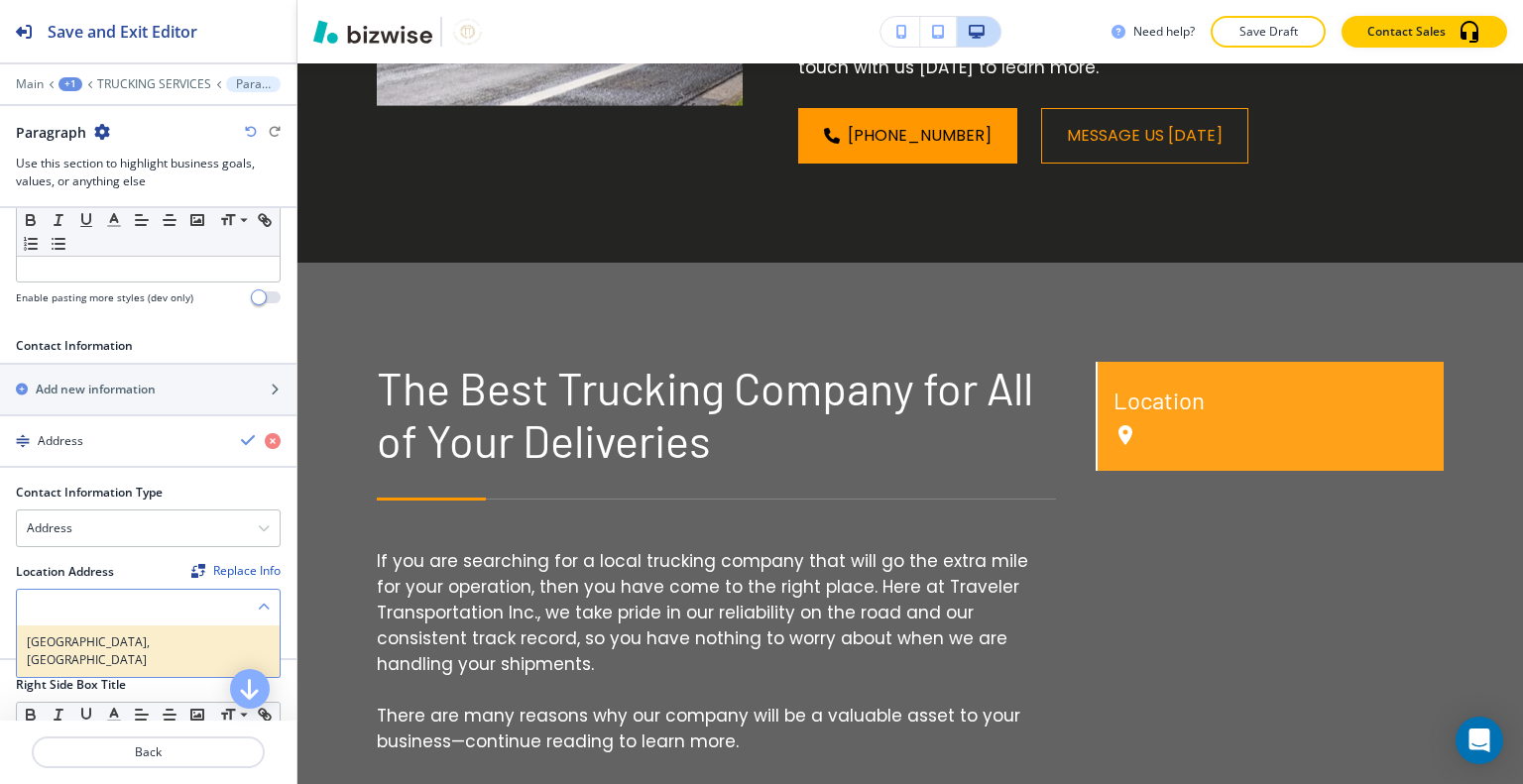 click on "[GEOGRAPHIC_DATA], [GEOGRAPHIC_DATA]" at bounding box center (148, 651) 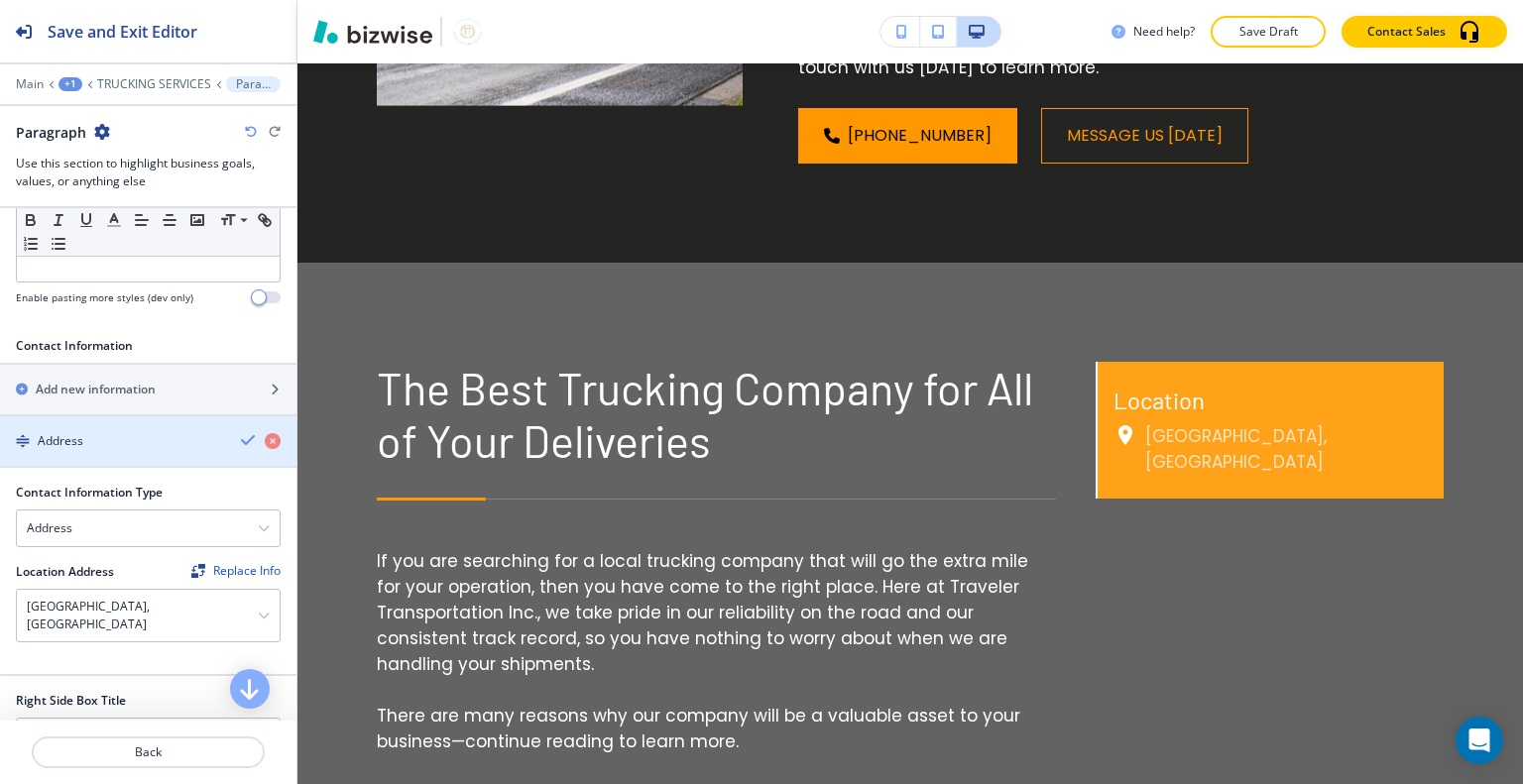 click at bounding box center [249, 440] 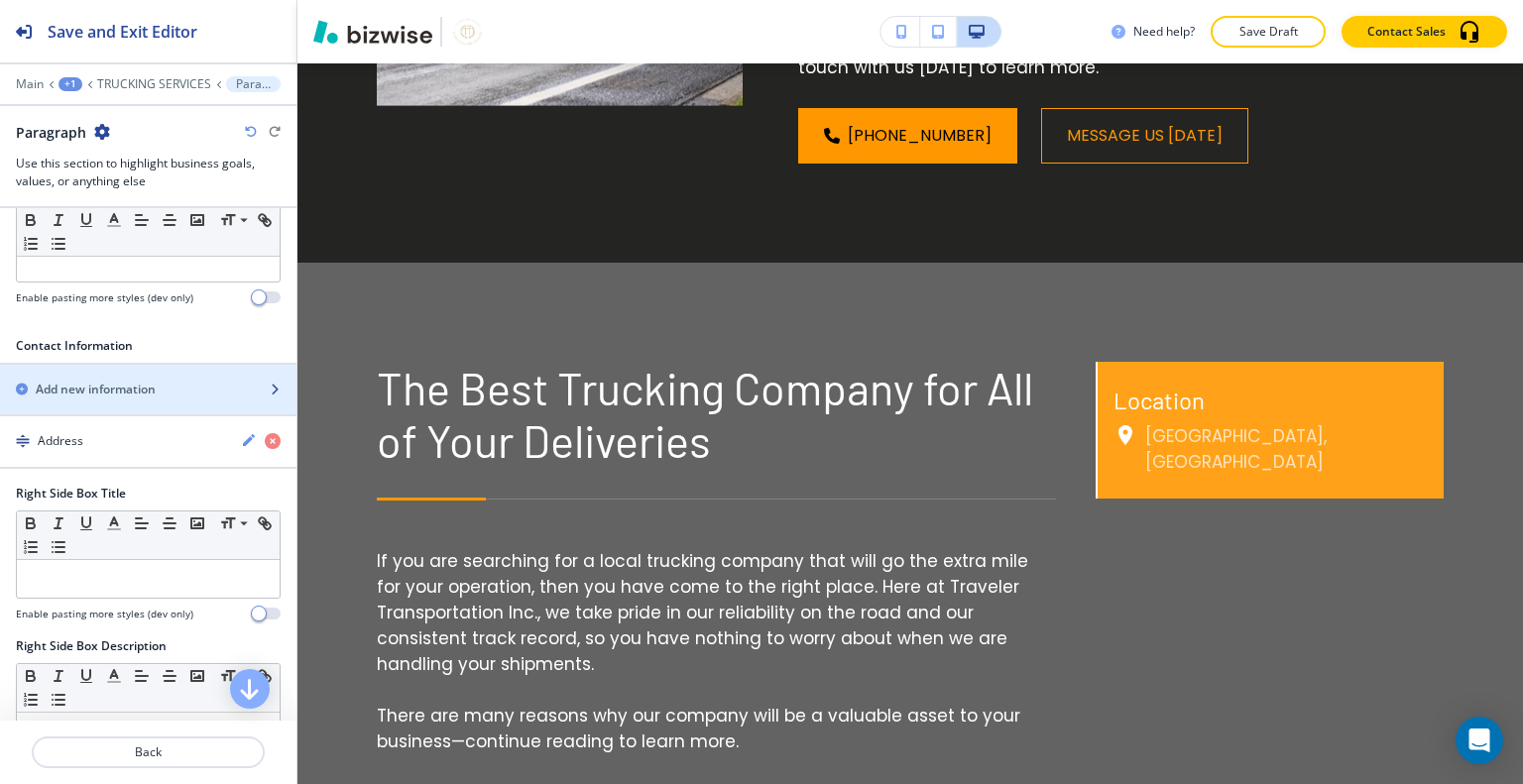click on "Add new information" at bounding box center (95, 390) 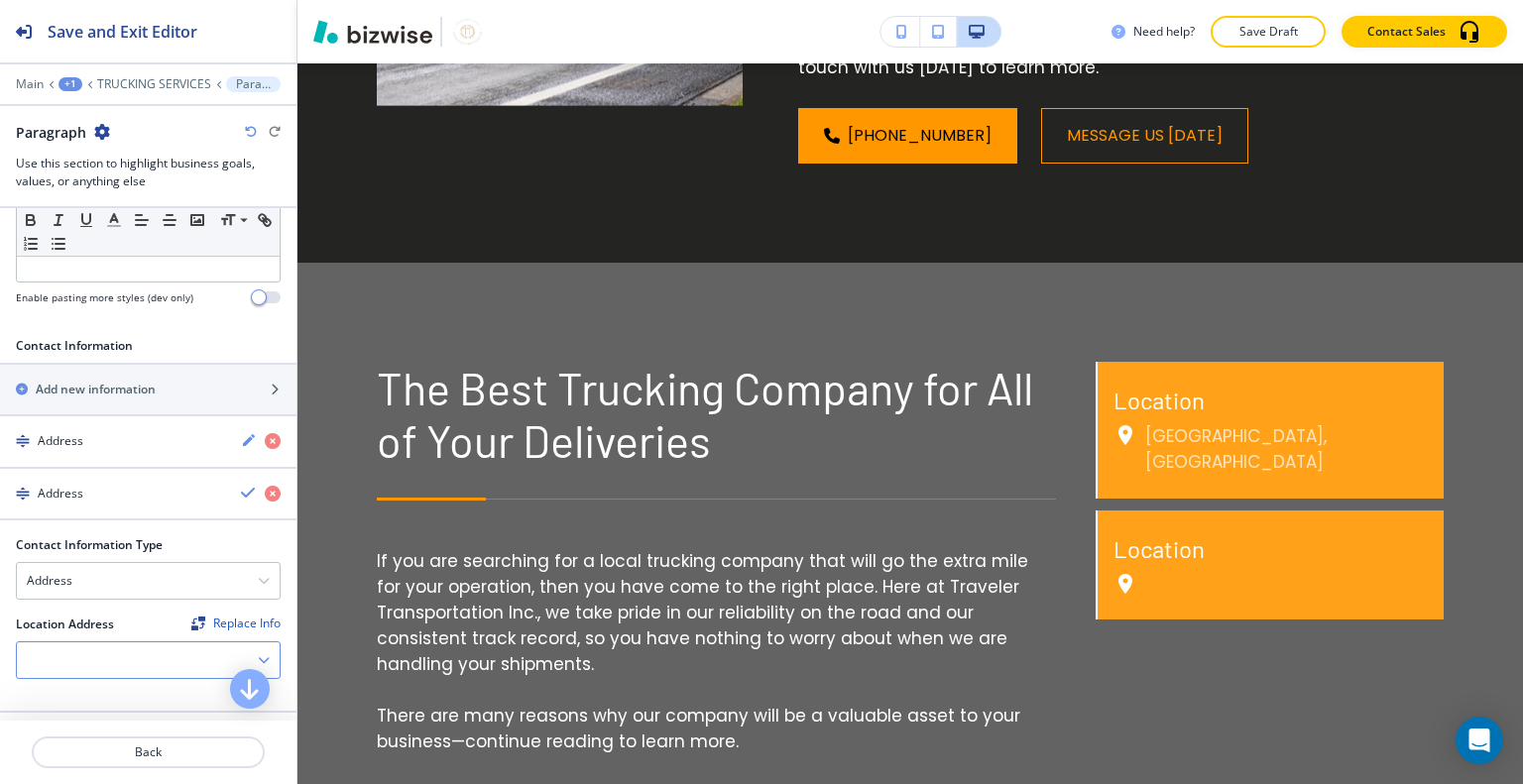 click at bounding box center [148, 660] 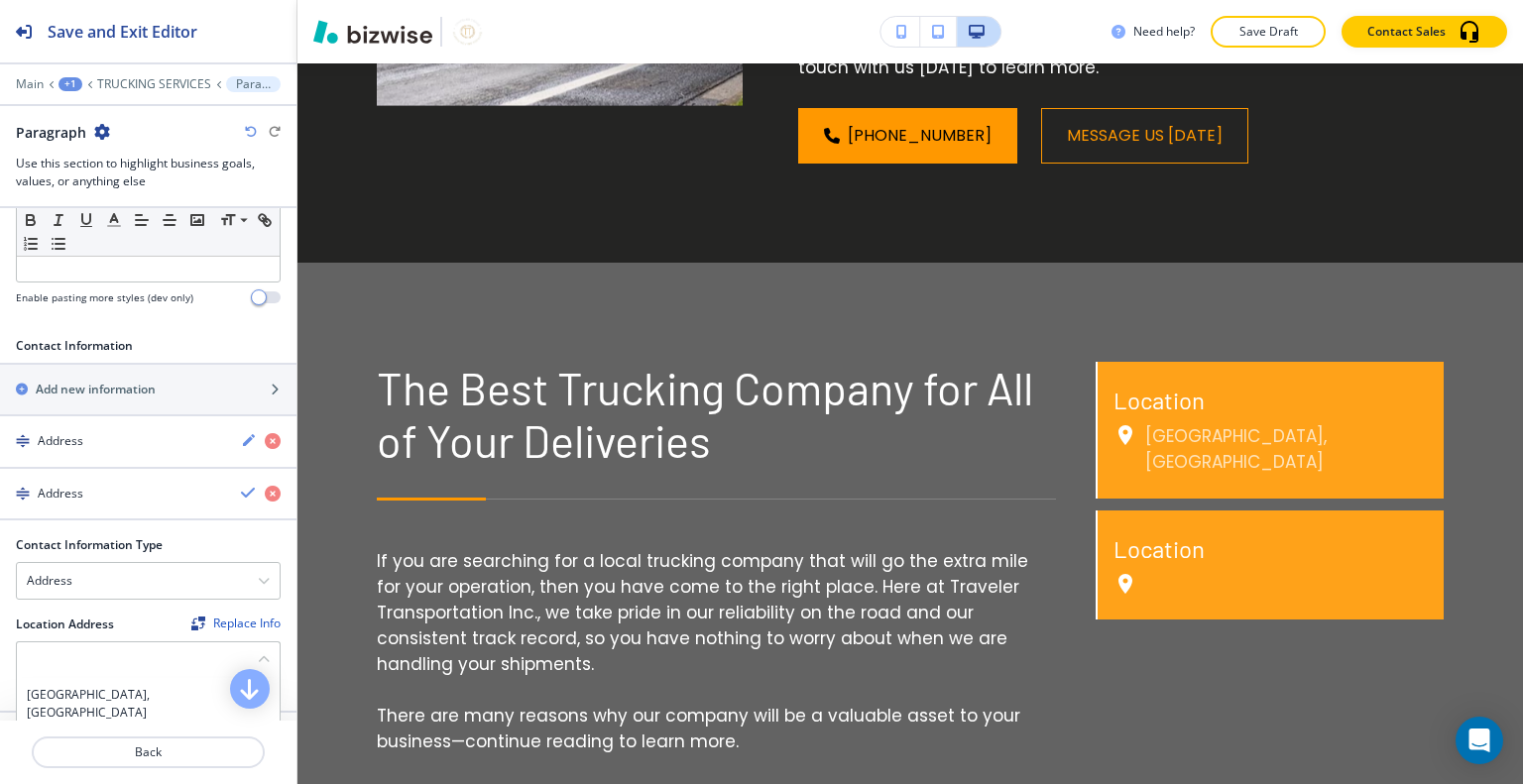 scroll, scrollTop: 694, scrollLeft: 0, axis: vertical 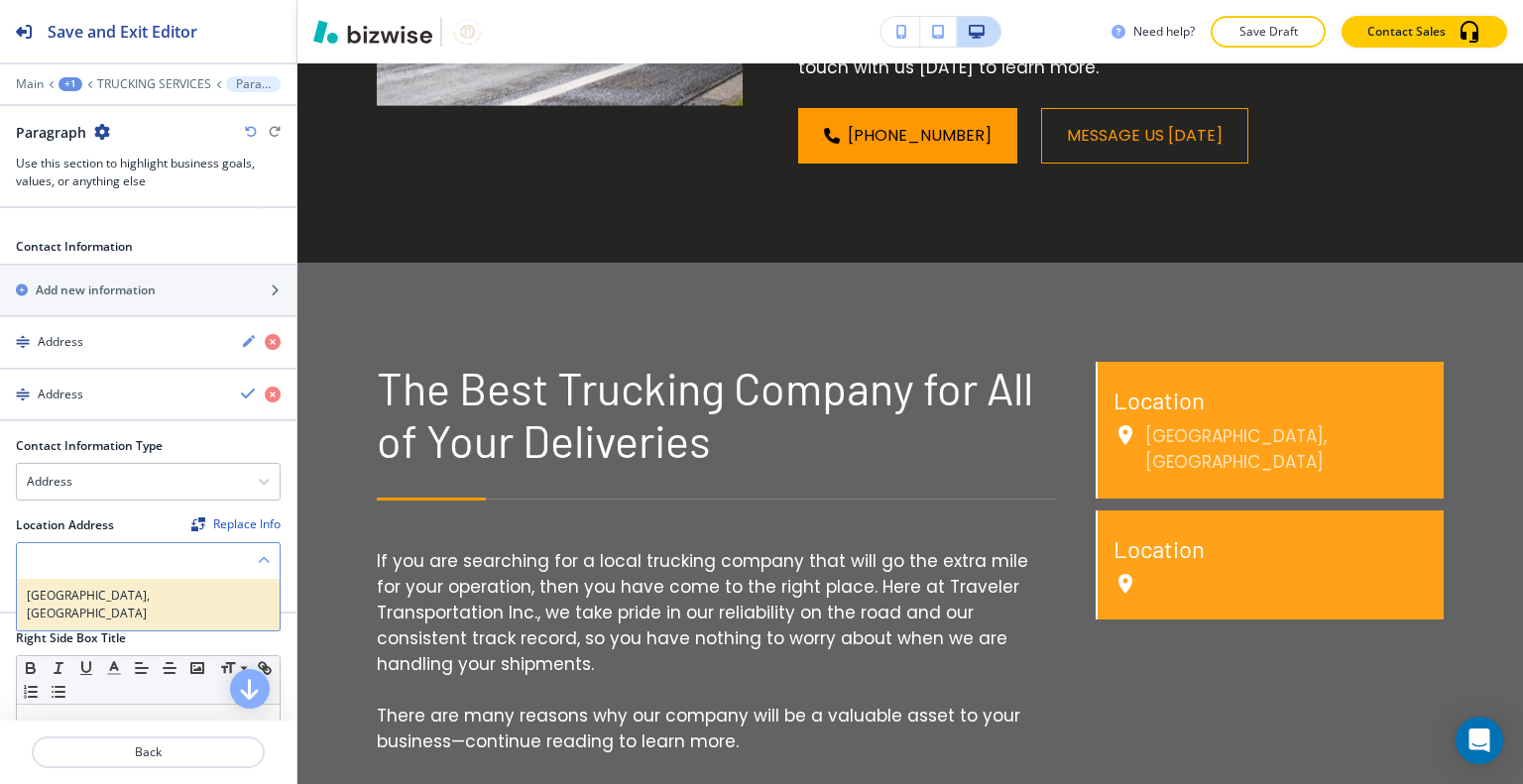 click on "[GEOGRAPHIC_DATA], [GEOGRAPHIC_DATA]" at bounding box center [148, 605] 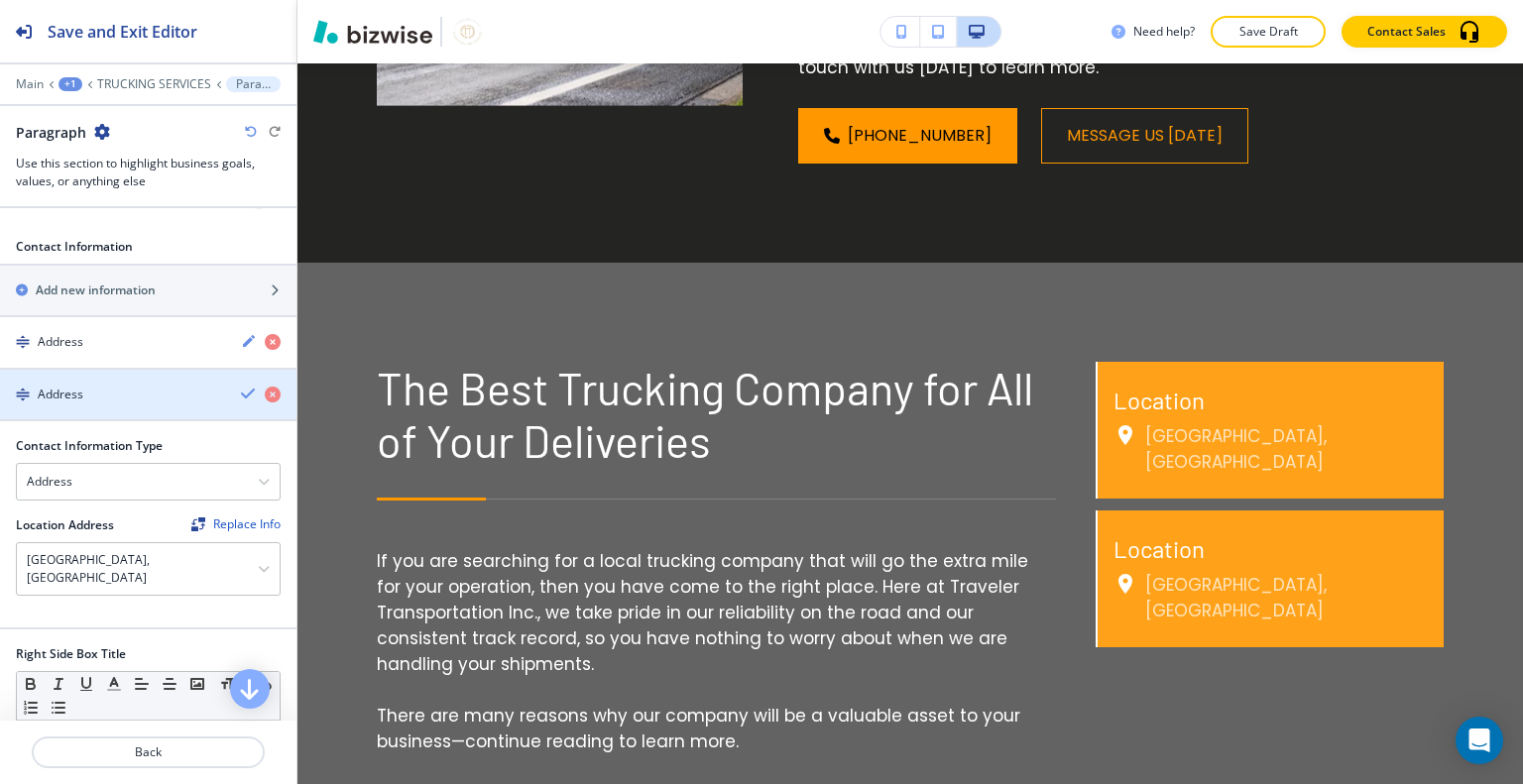 click at bounding box center [249, 393] 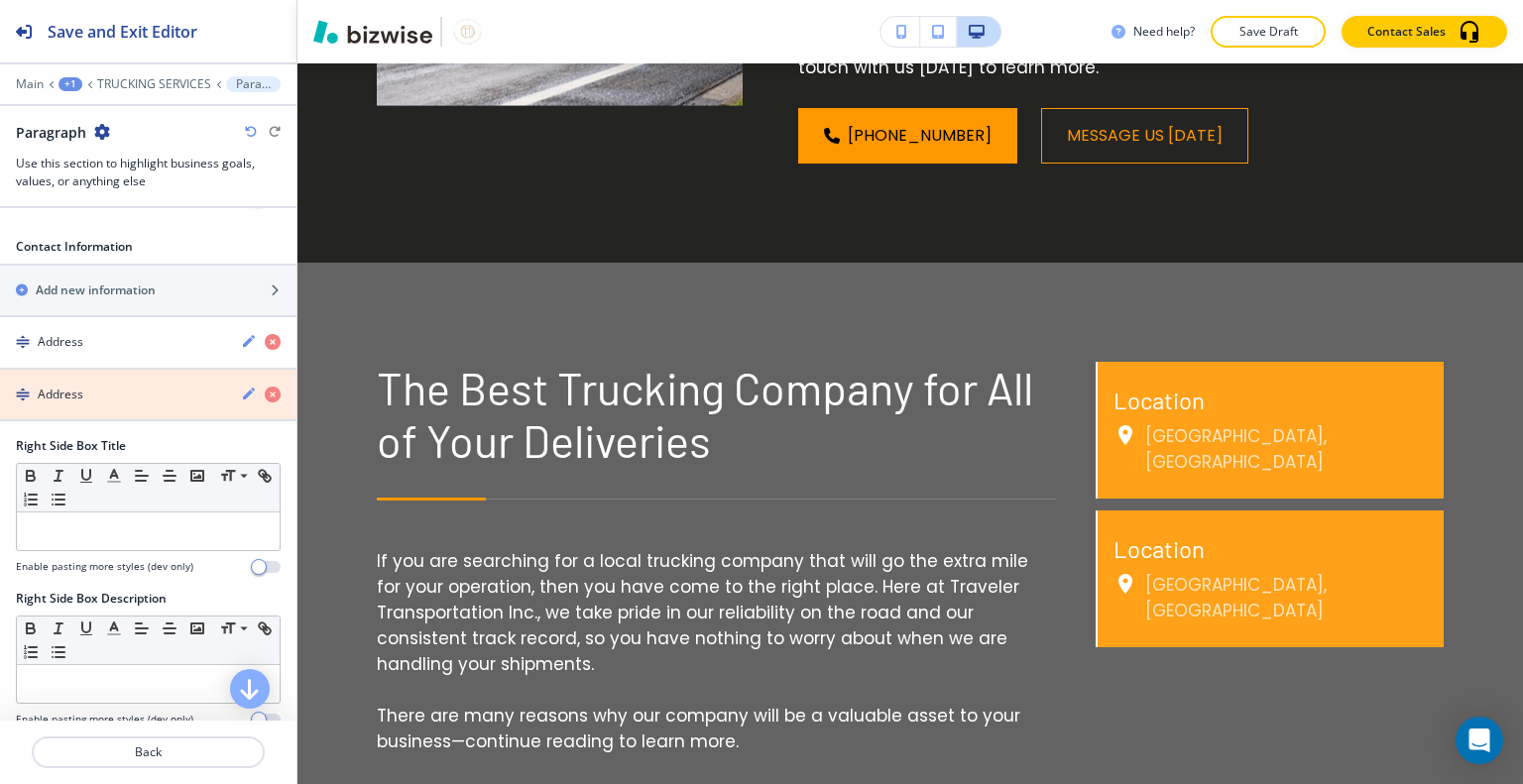 click at bounding box center (273, 394) 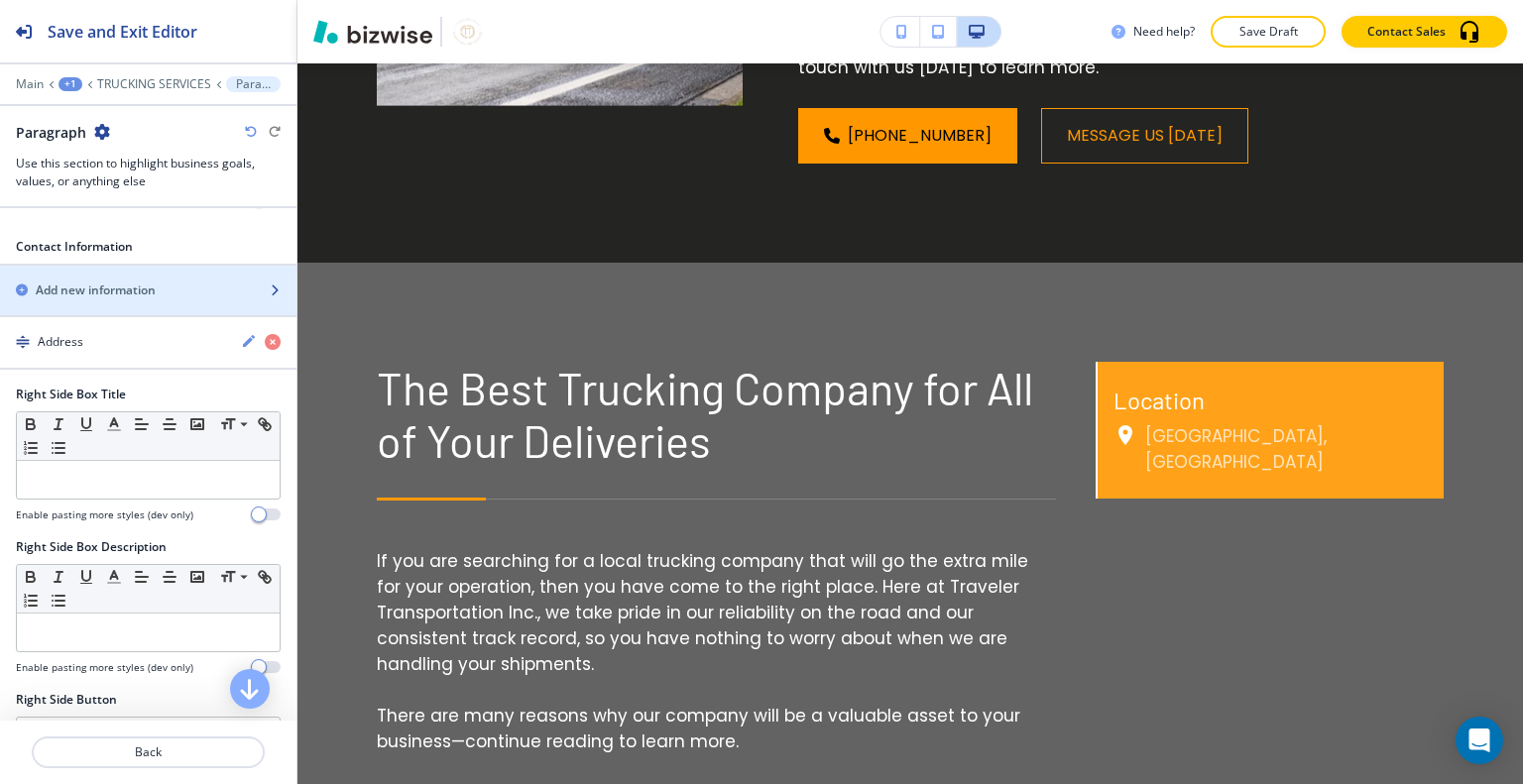 click at bounding box center (148, 307) 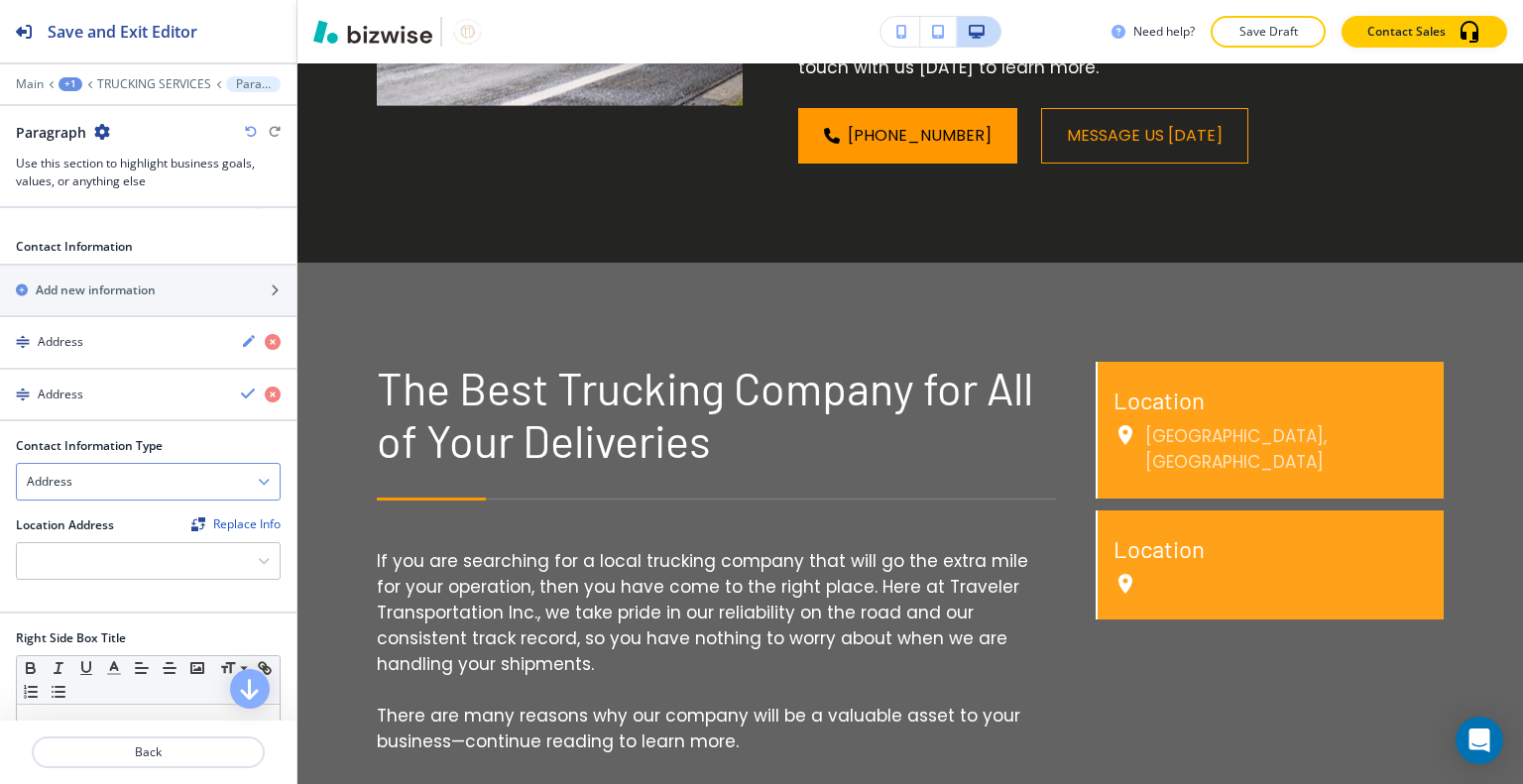 click on "Address" at bounding box center (148, 482) 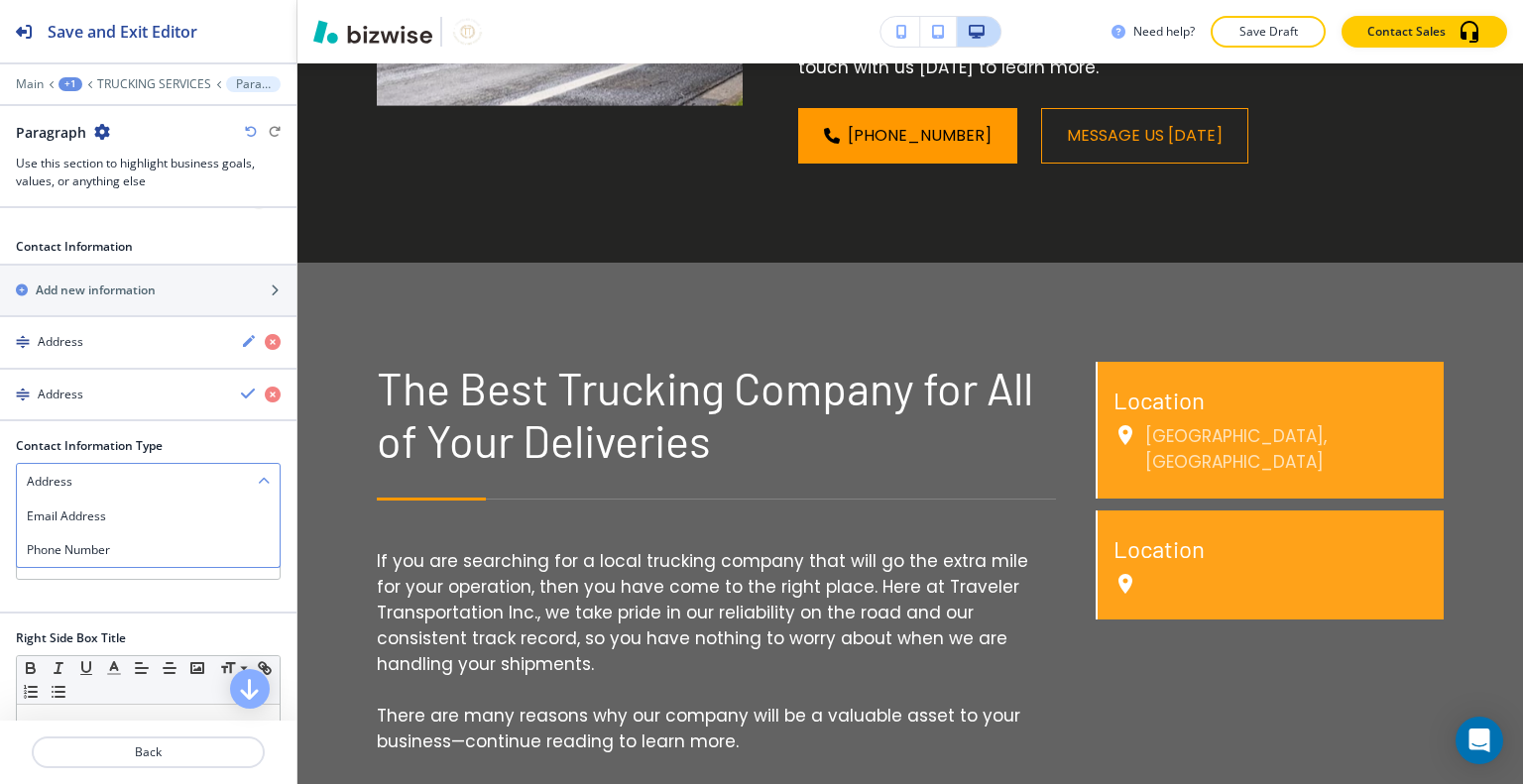 click on "Address" at bounding box center [148, 482] 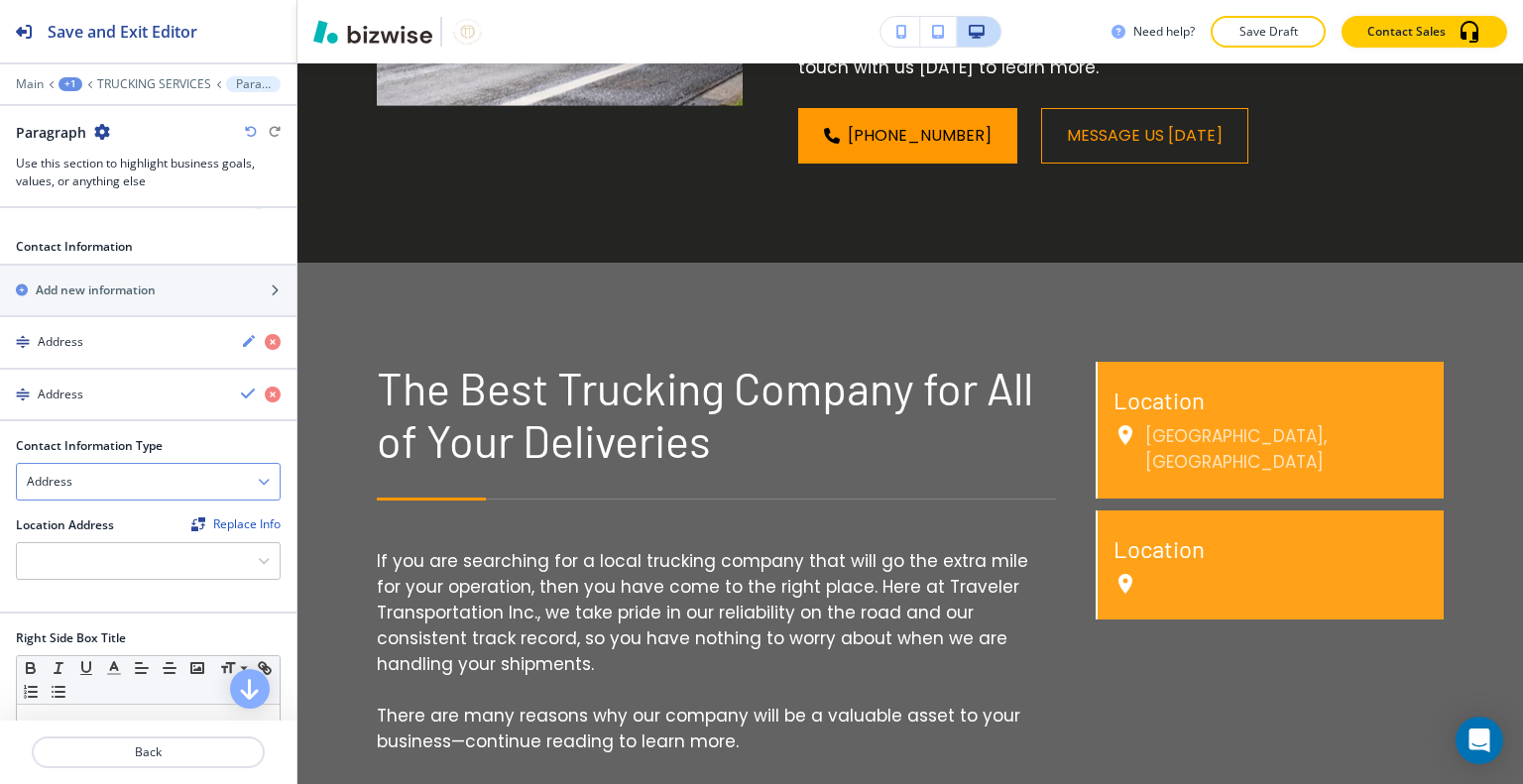 click on "Address" at bounding box center (148, 482) 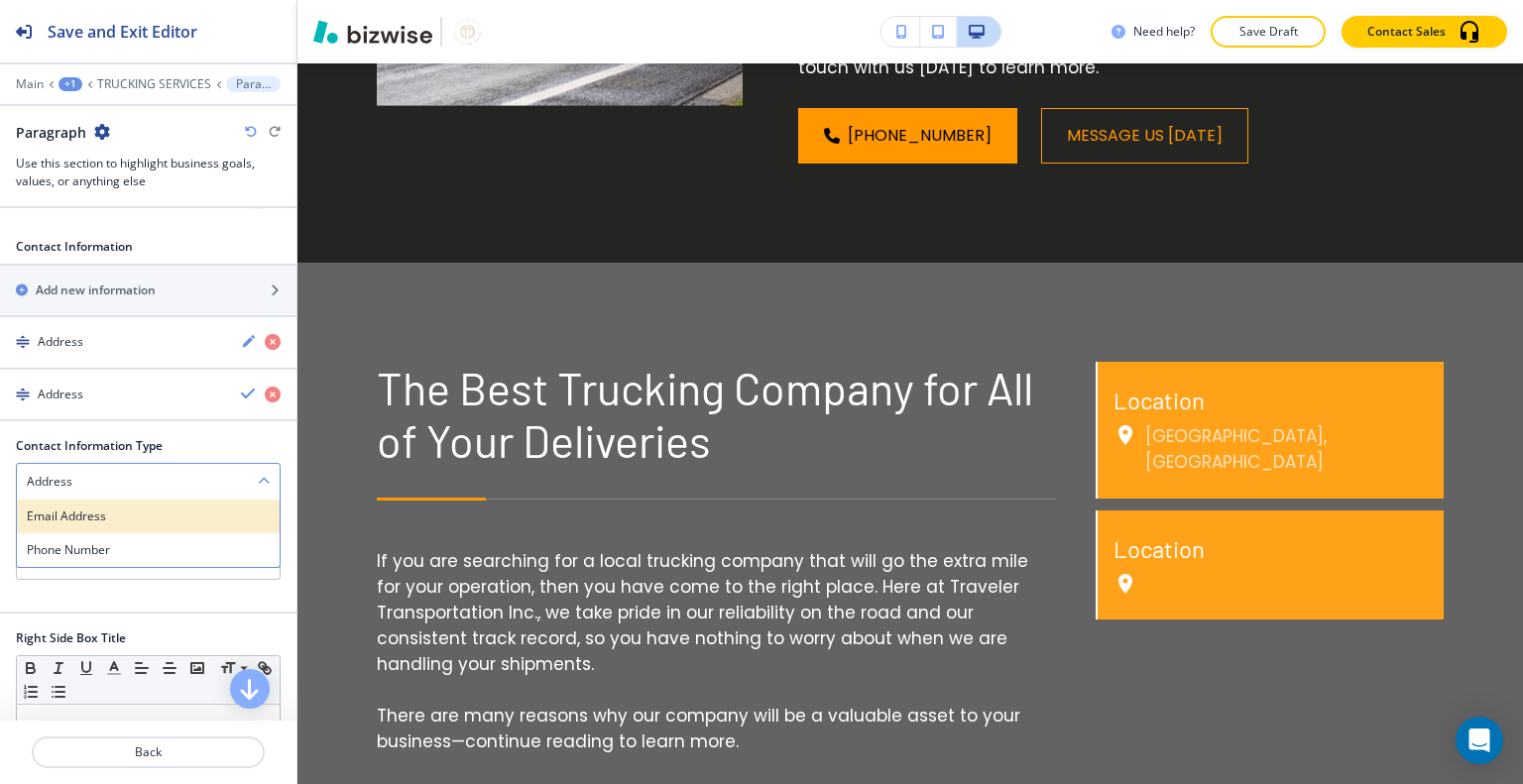 click on "Email Address" at bounding box center (148, 516) 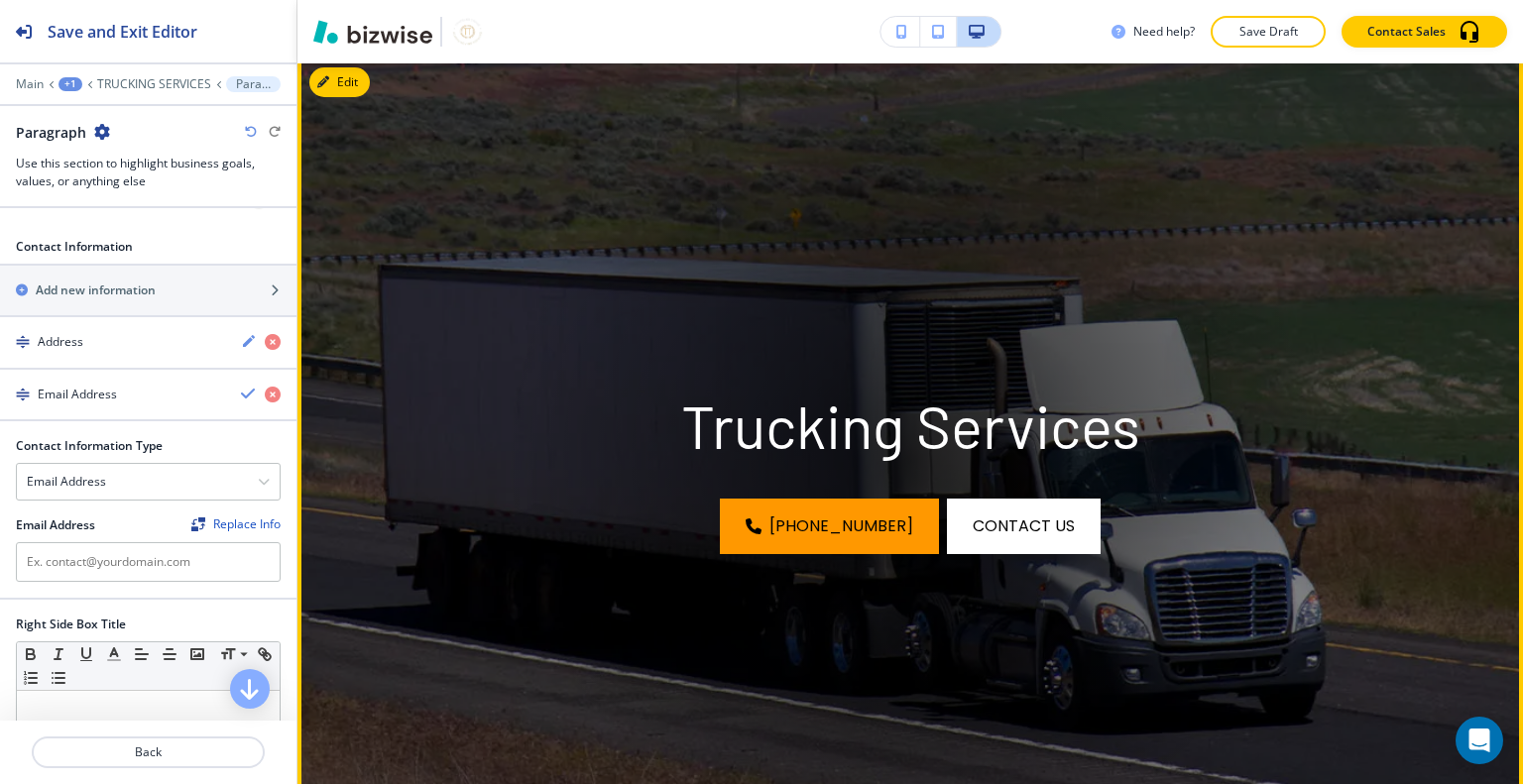 scroll, scrollTop: 0, scrollLeft: 0, axis: both 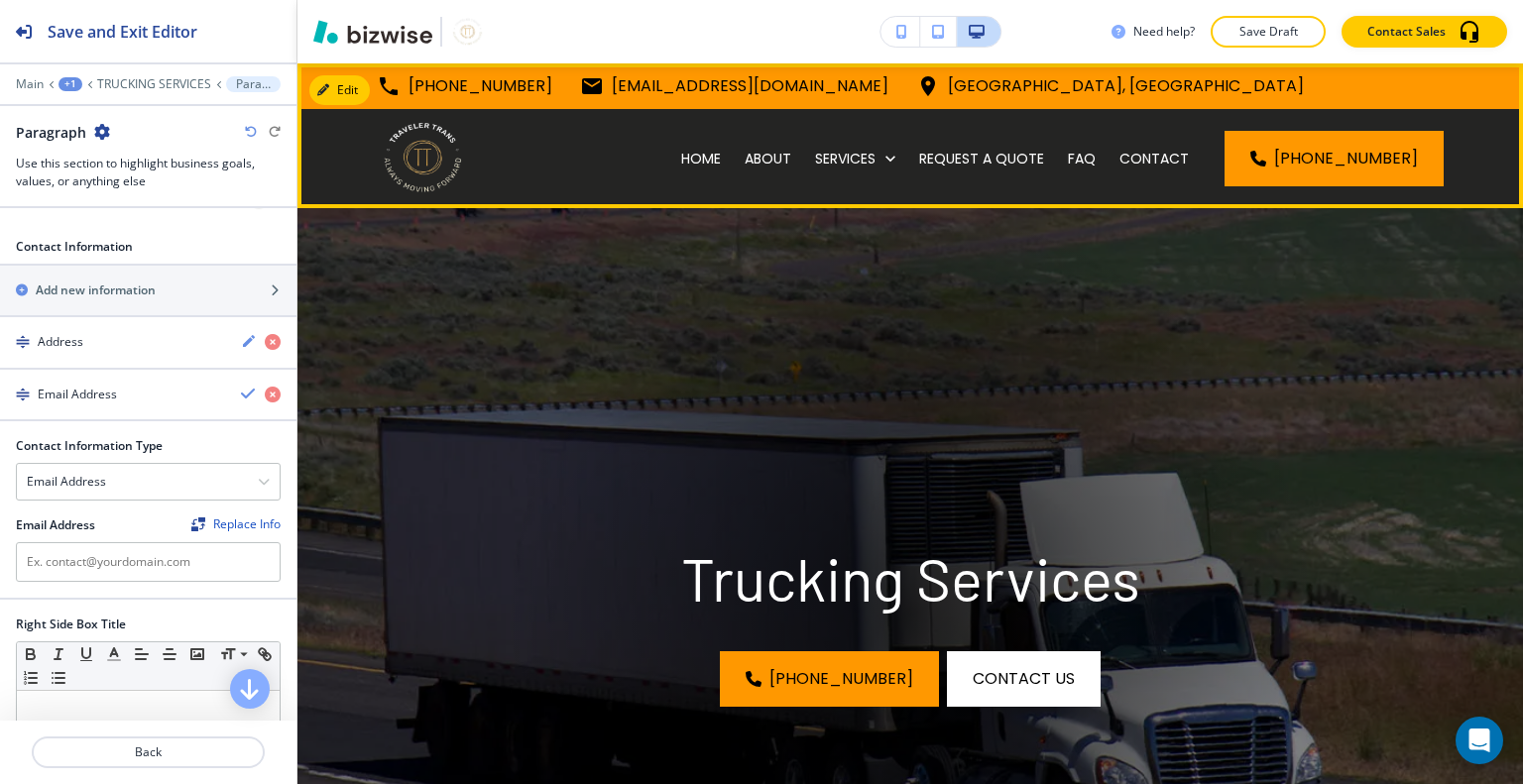 drag, startPoint x: 904, startPoint y: 86, endPoint x: 620, endPoint y: 95, distance: 284.14257 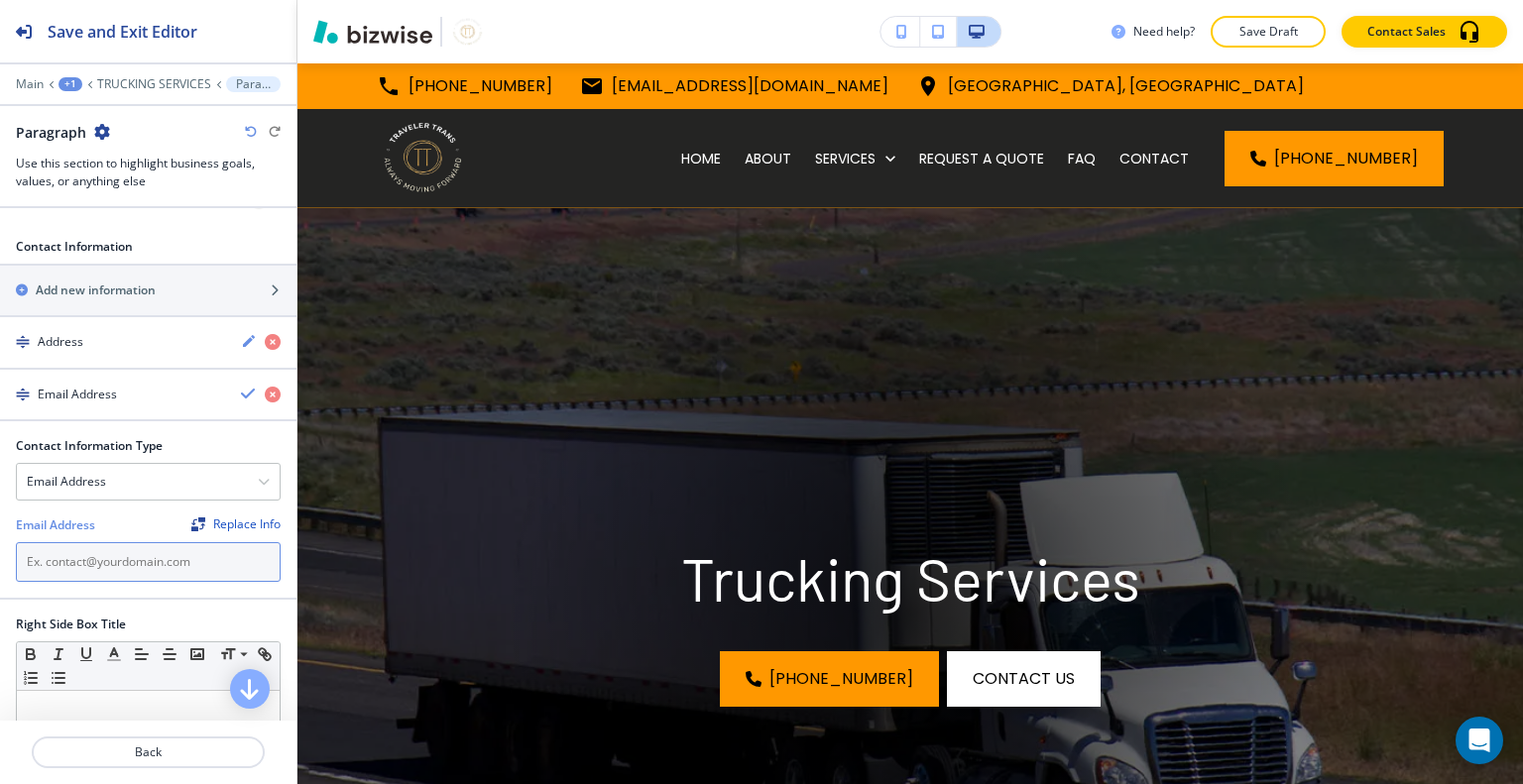 drag, startPoint x: 129, startPoint y: 576, endPoint x: 127, endPoint y: 566, distance: 10.198039 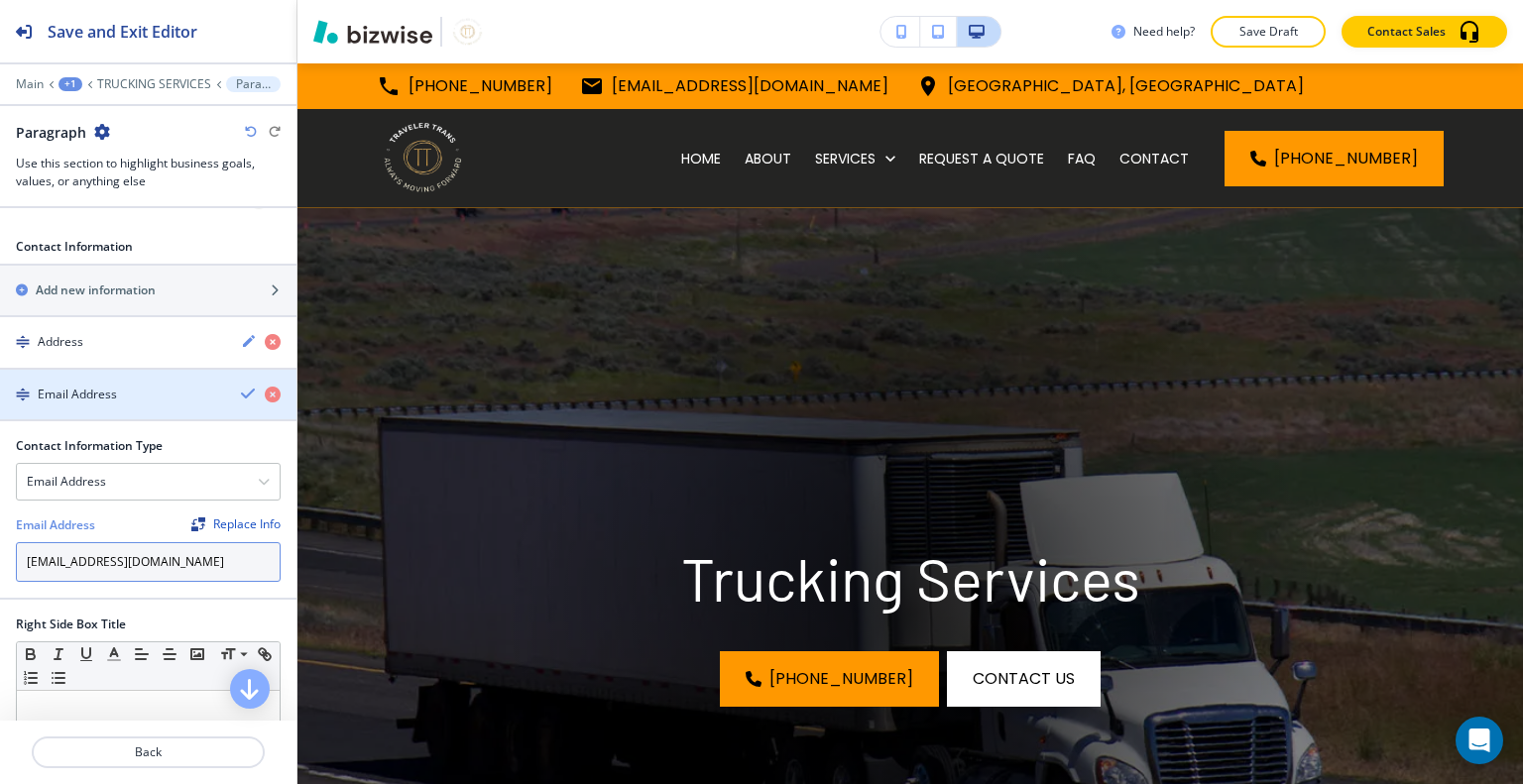 type on "[EMAIL_ADDRESS][DOMAIN_NAME]" 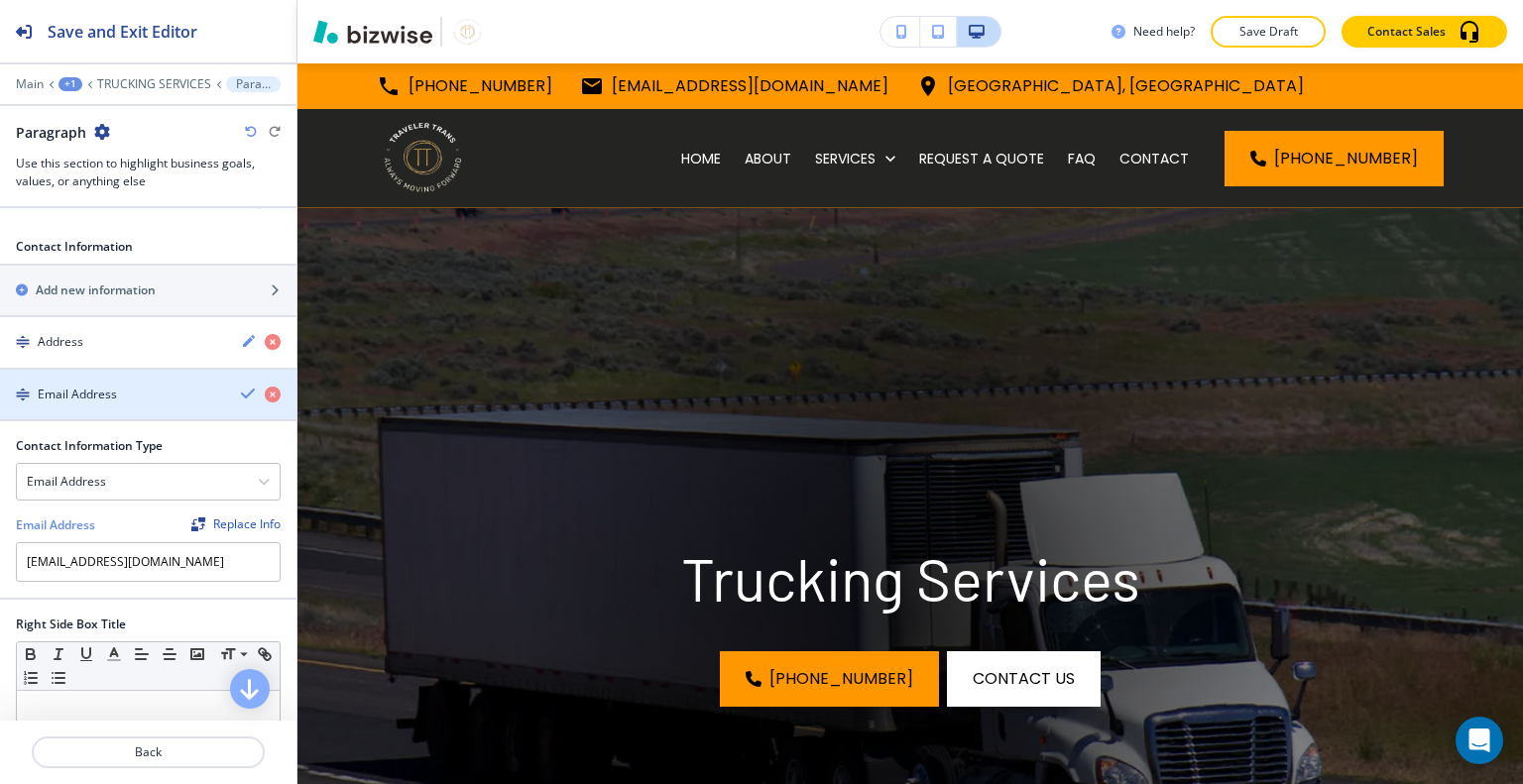 click at bounding box center [249, 393] 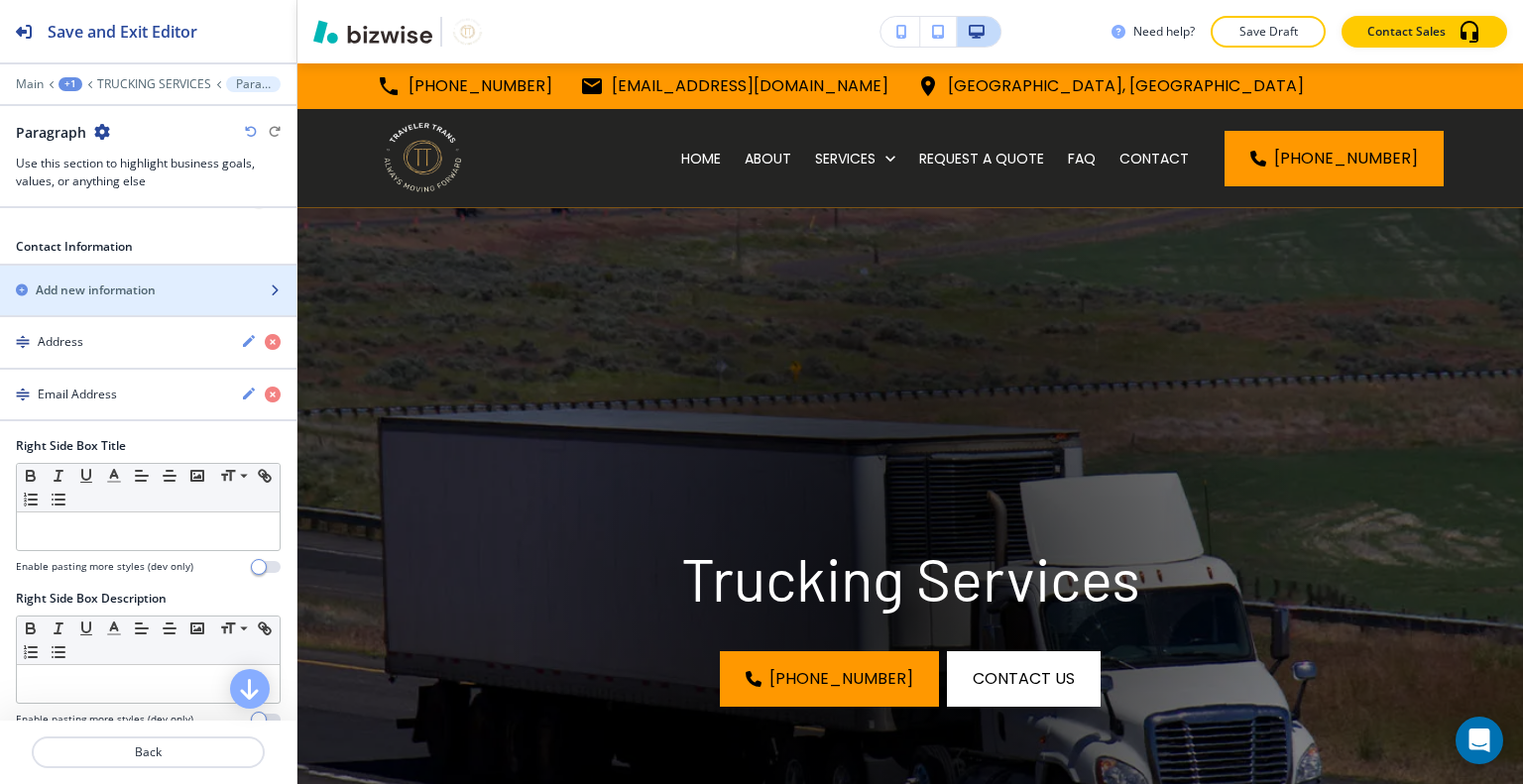 drag, startPoint x: 188, startPoint y: 281, endPoint x: 188, endPoint y: 301, distance: 20 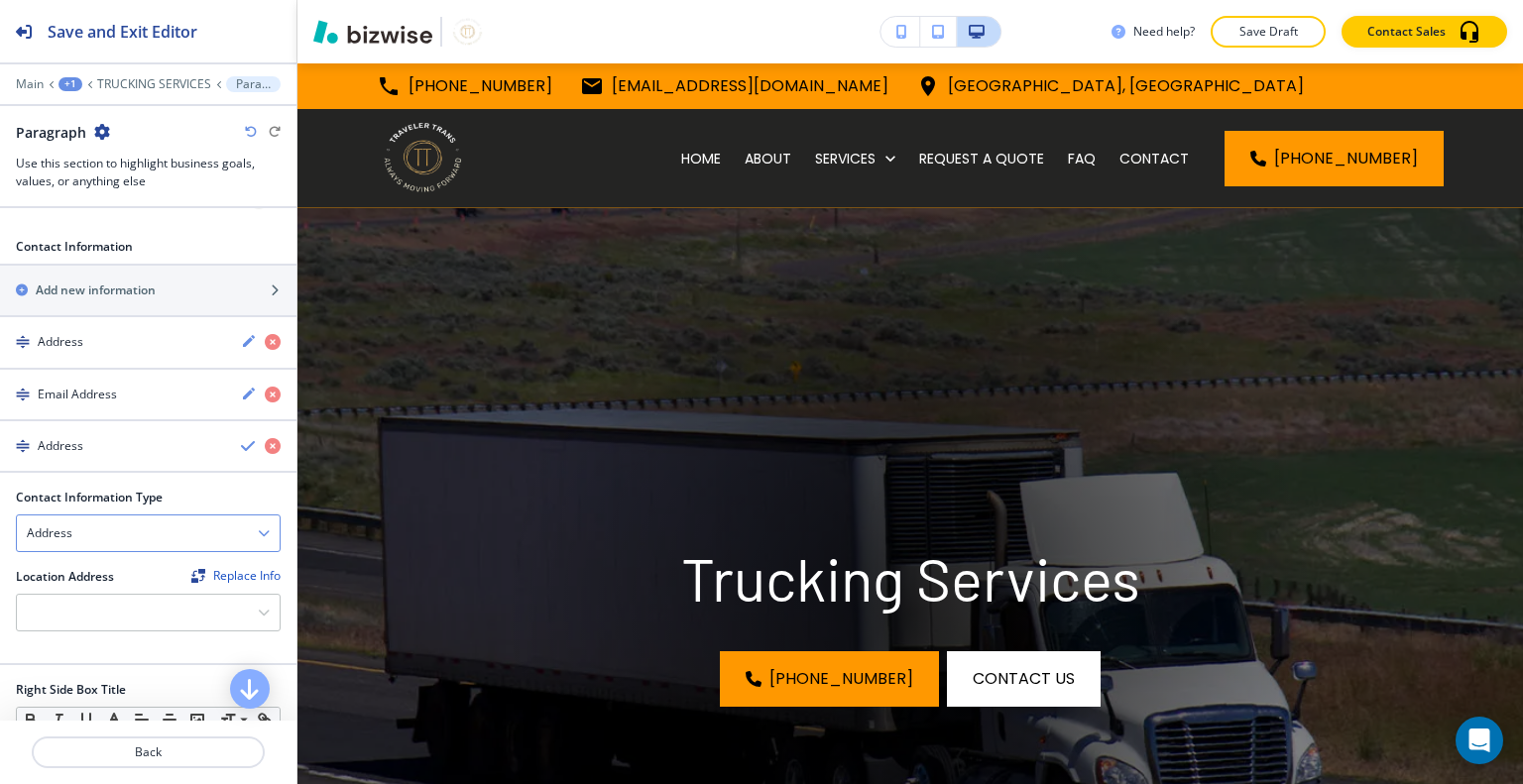 click on "Address" at bounding box center (148, 533) 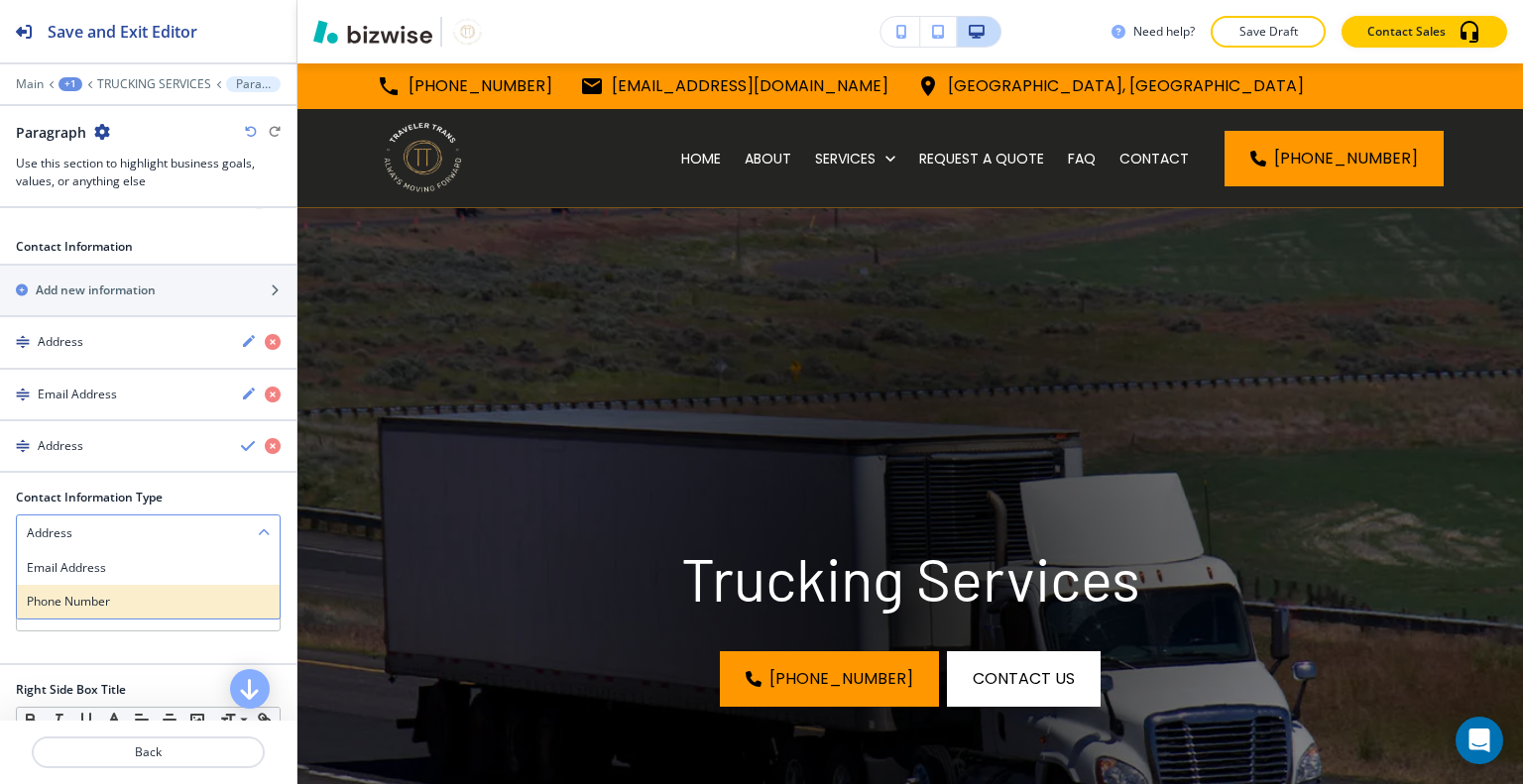click on "Phone Number" at bounding box center (148, 602) 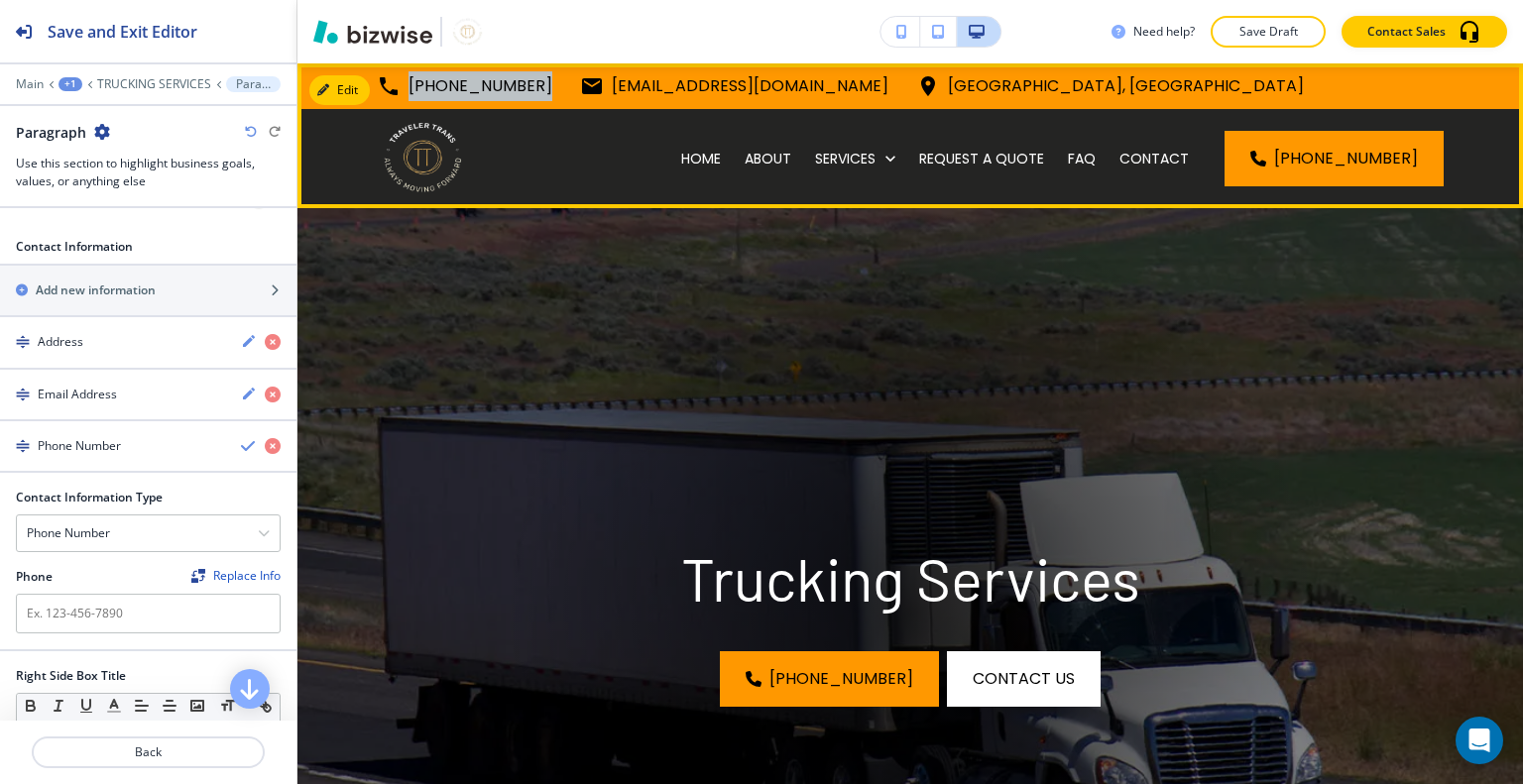 drag, startPoint x: 540, startPoint y: 86, endPoint x: 430, endPoint y: 101, distance: 111.01802 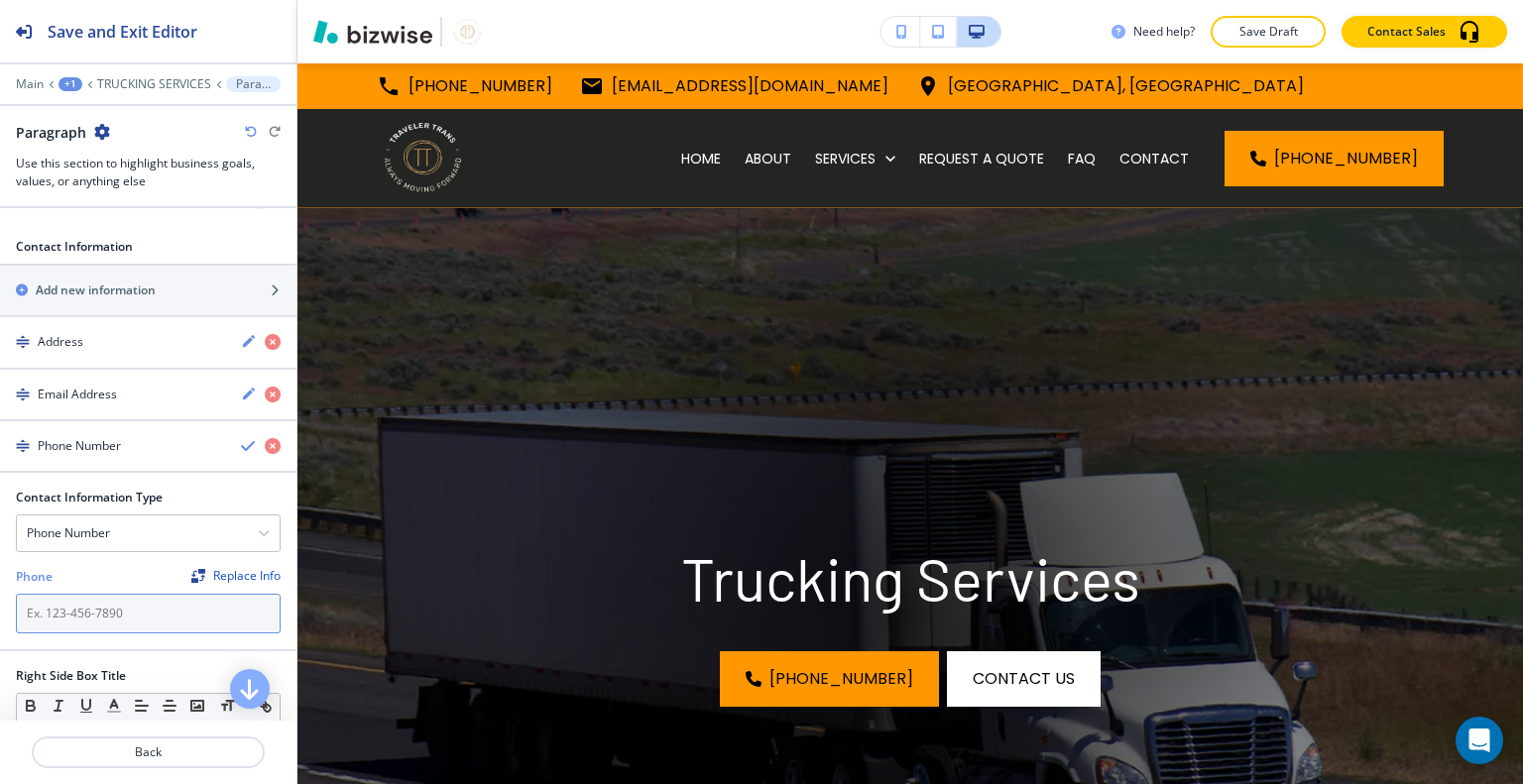 paste on "[PHONE_NUMBER]" 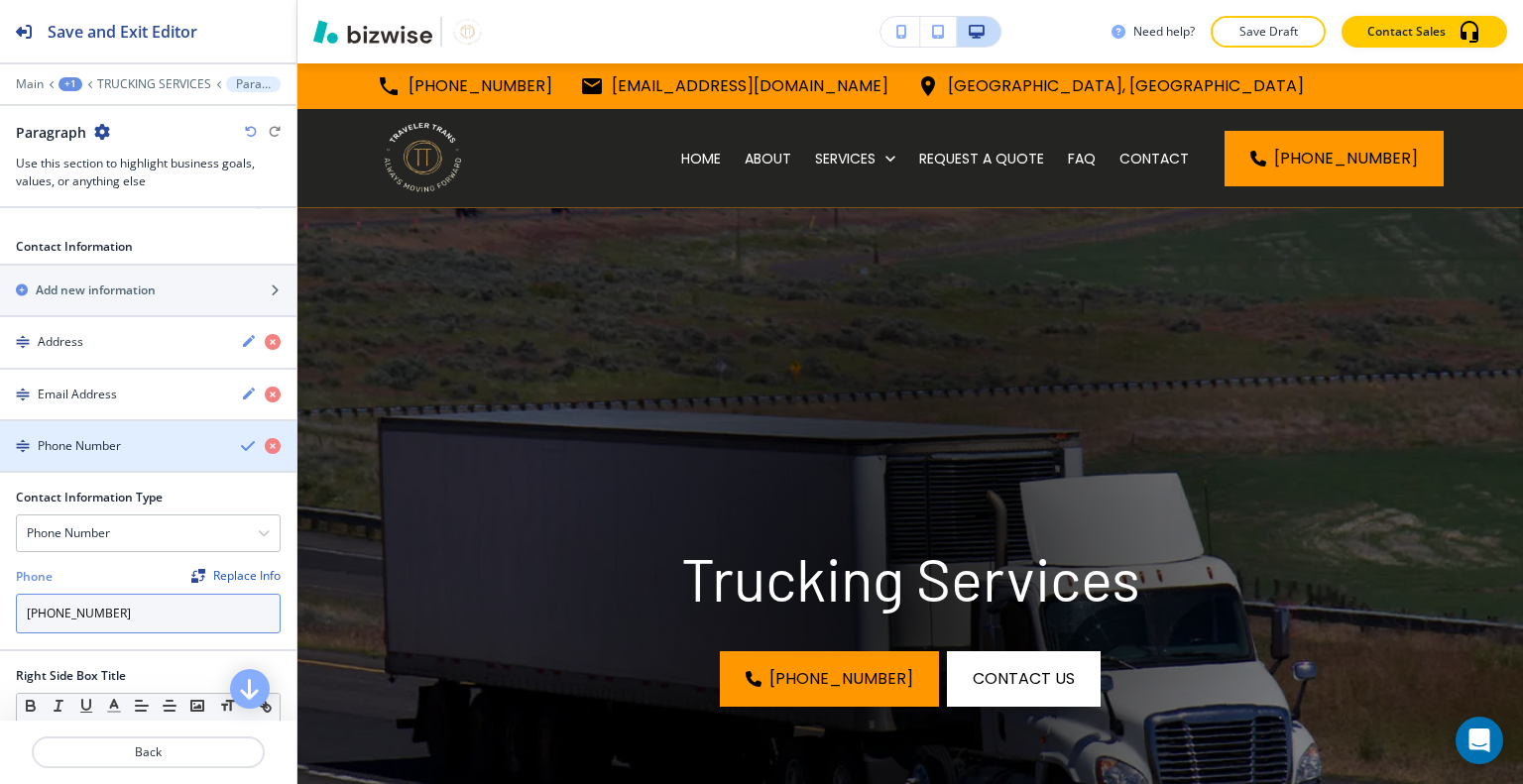 type on "[PHONE_NUMBER]" 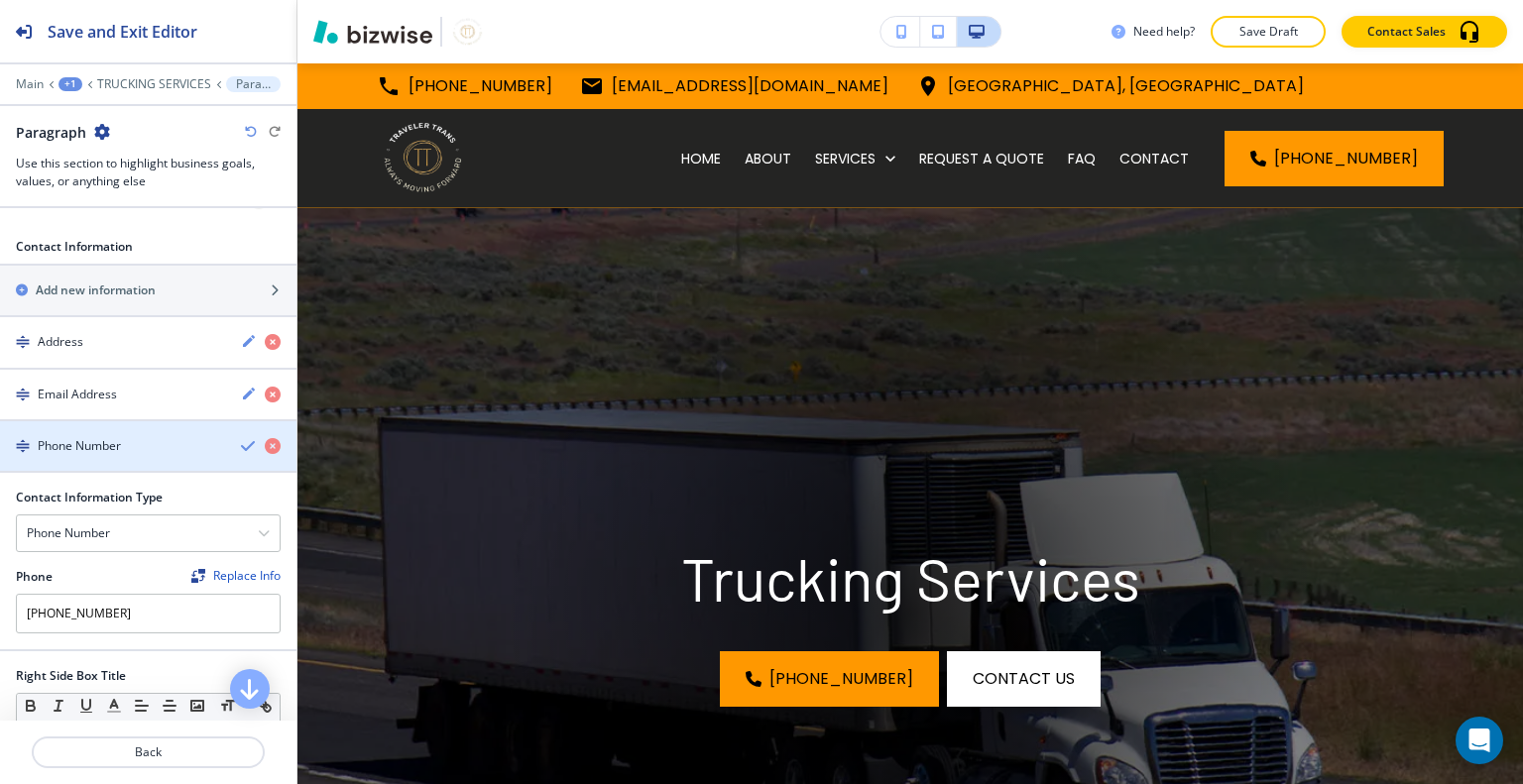 click on "Phone Number" at bounding box center (148, 446) 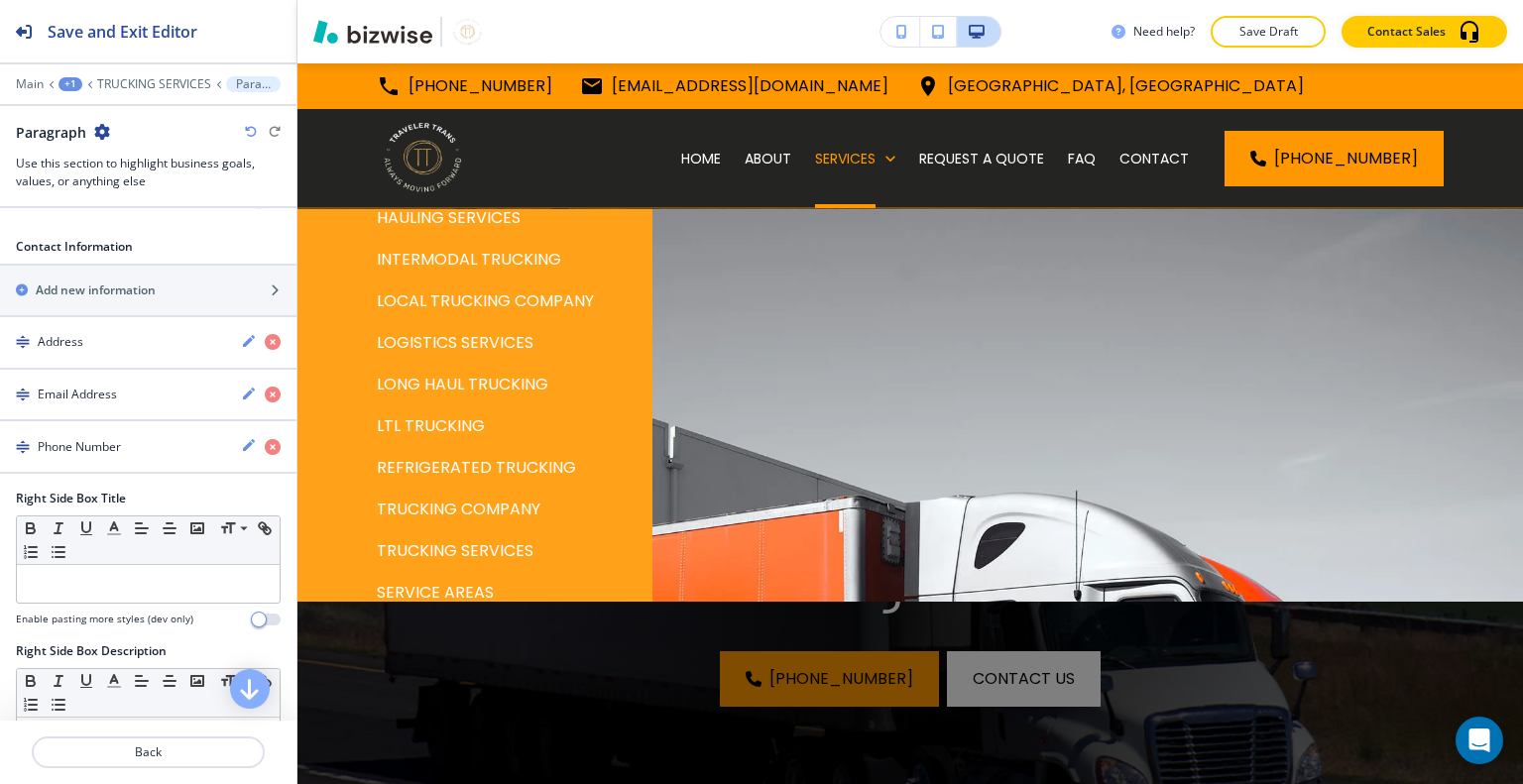 scroll, scrollTop: 309, scrollLeft: 0, axis: vertical 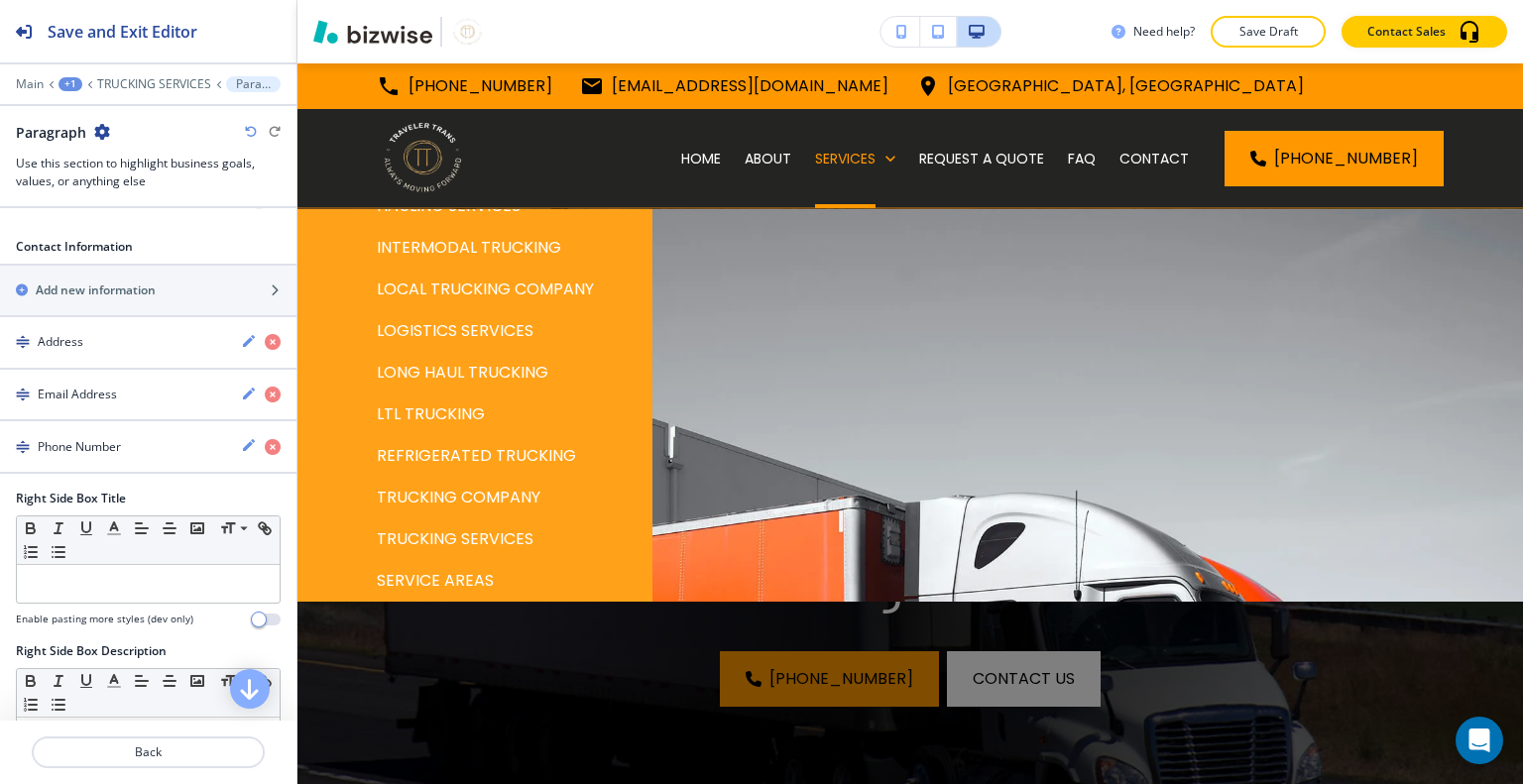 click on "TRUCKING SERVICES" at bounding box center (455, 539) 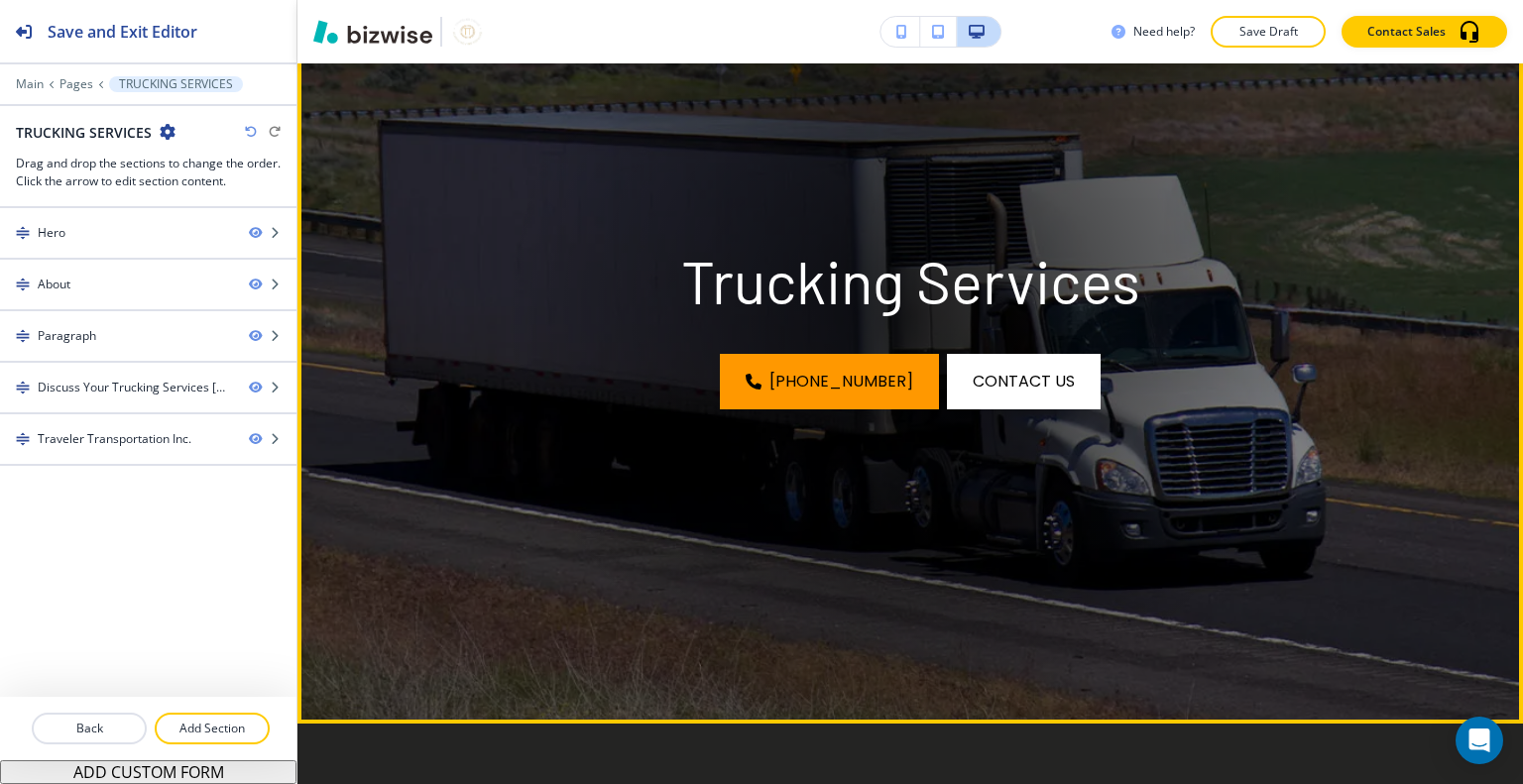 scroll, scrollTop: 0, scrollLeft: 0, axis: both 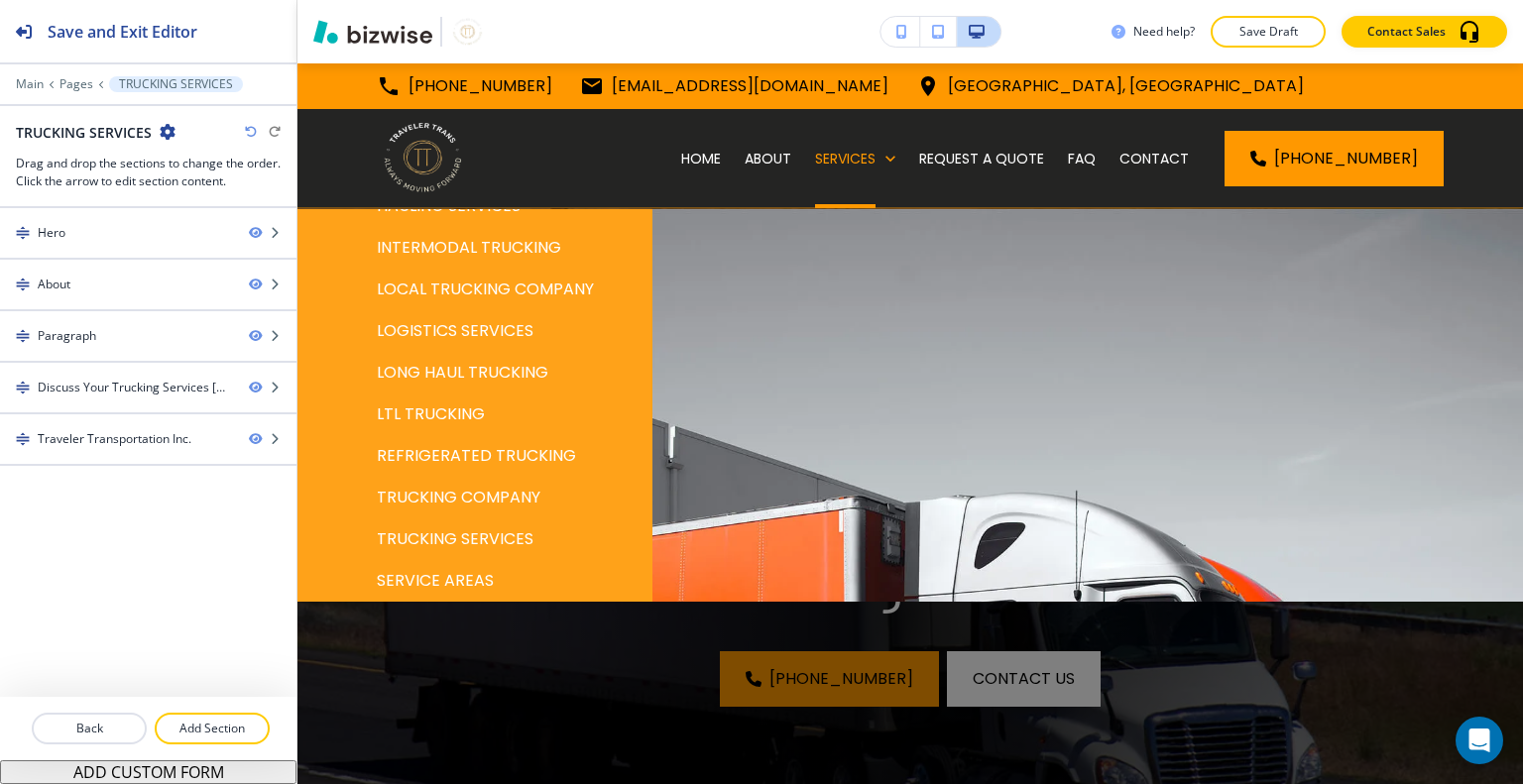 click on "SERVICE AREAS" at bounding box center (435, 581) 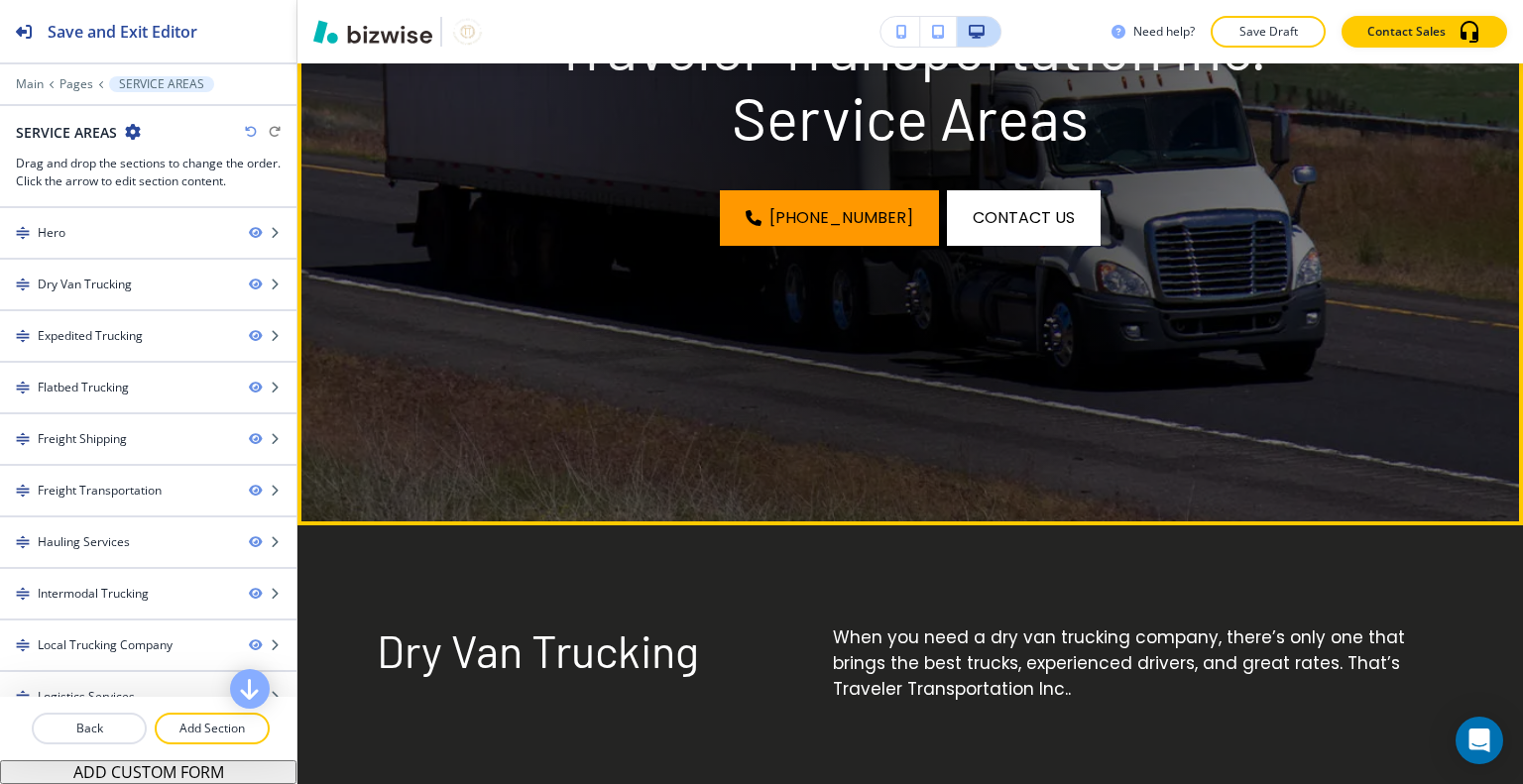 scroll, scrollTop: 892, scrollLeft: 0, axis: vertical 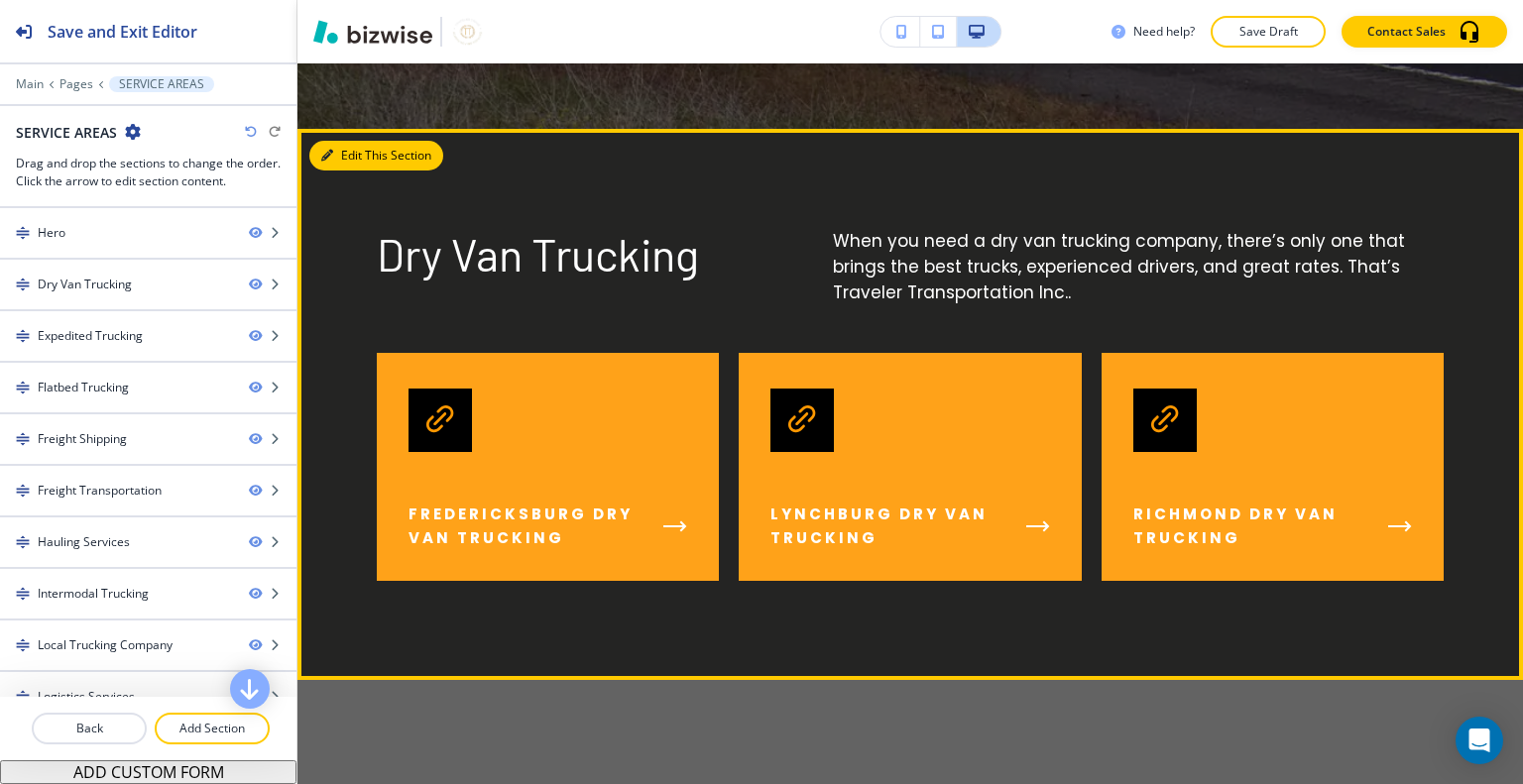 click on "Edit This Section" at bounding box center [376, 156] 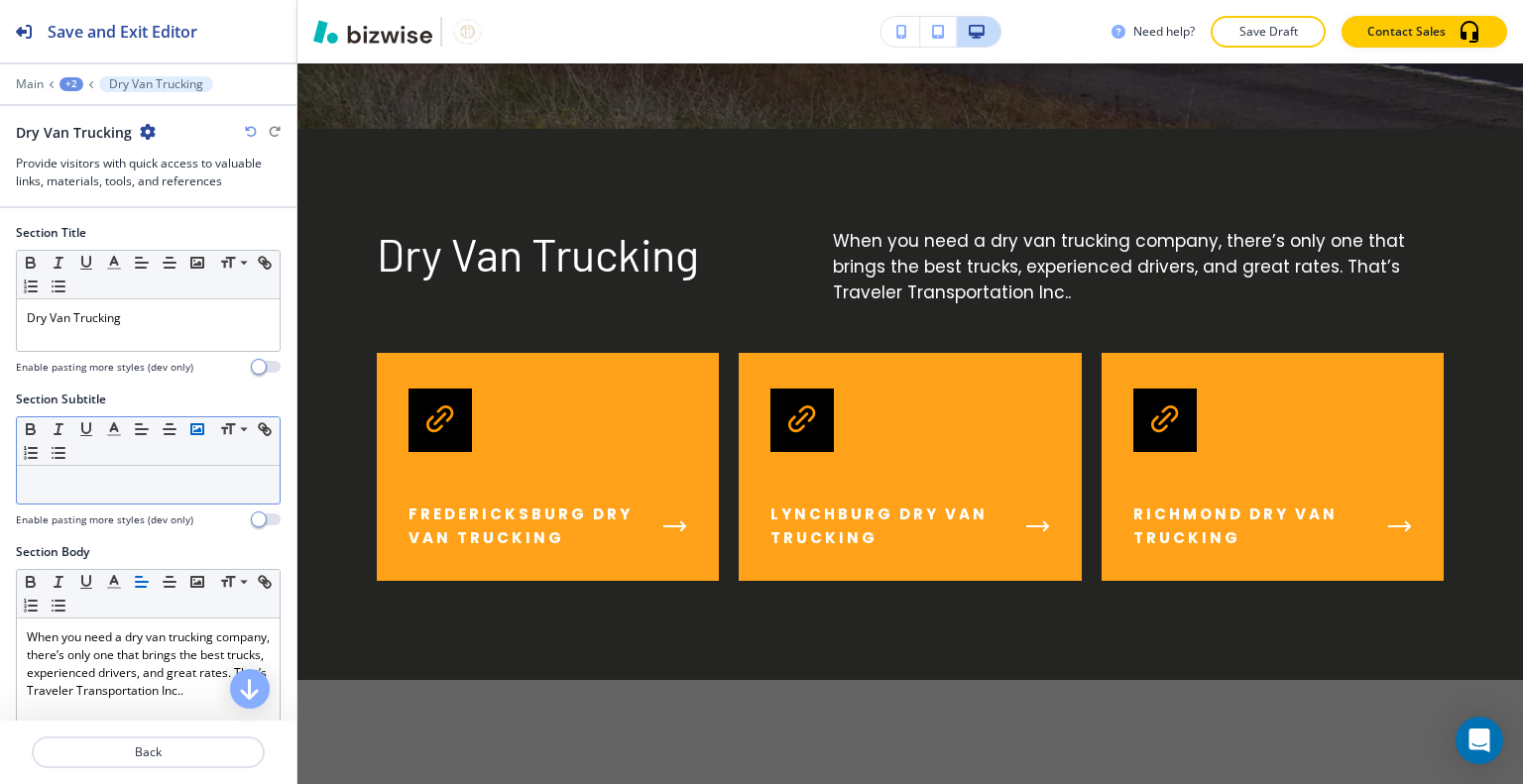 scroll, scrollTop: 957, scrollLeft: 0, axis: vertical 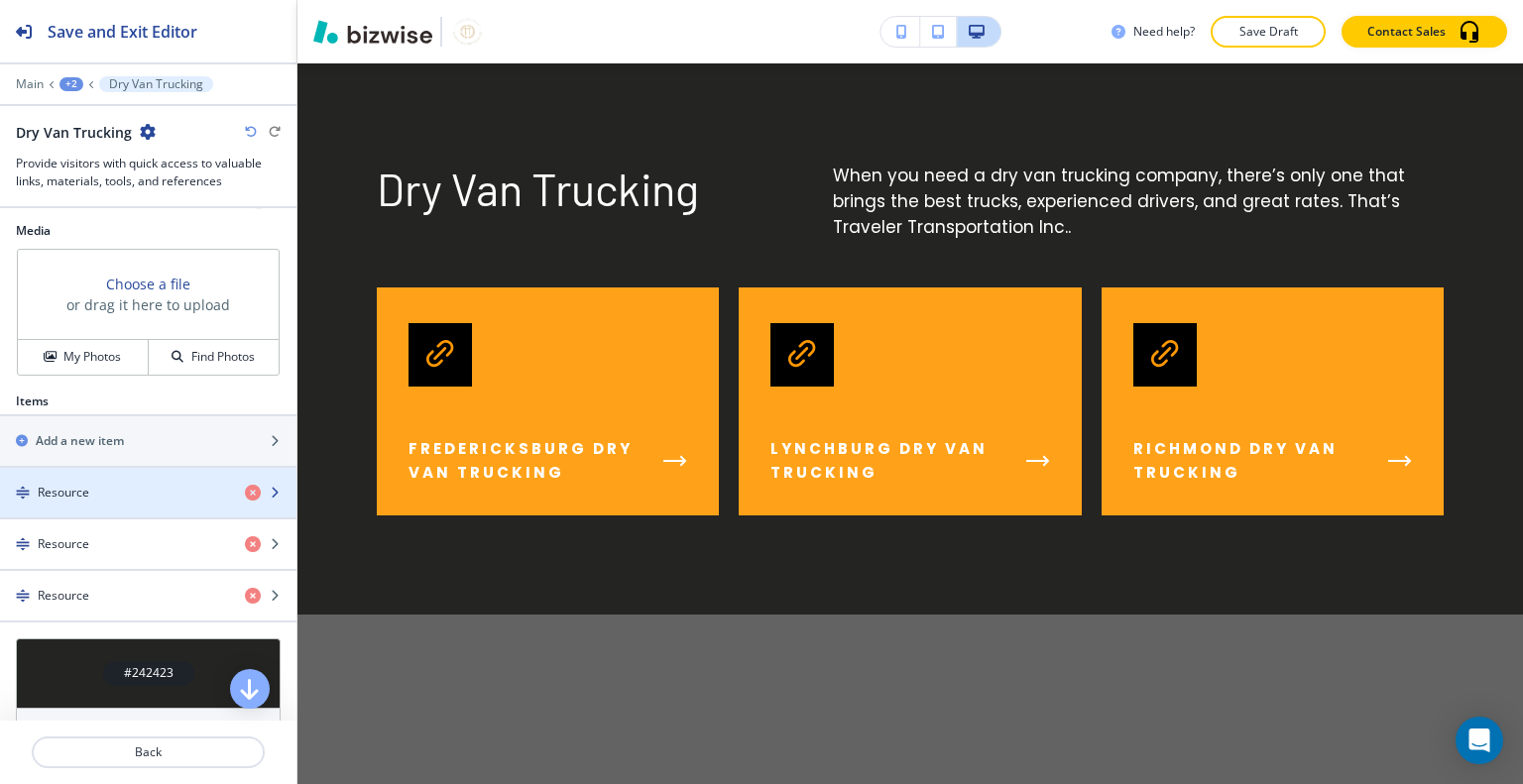 click at bounding box center [148, 509] 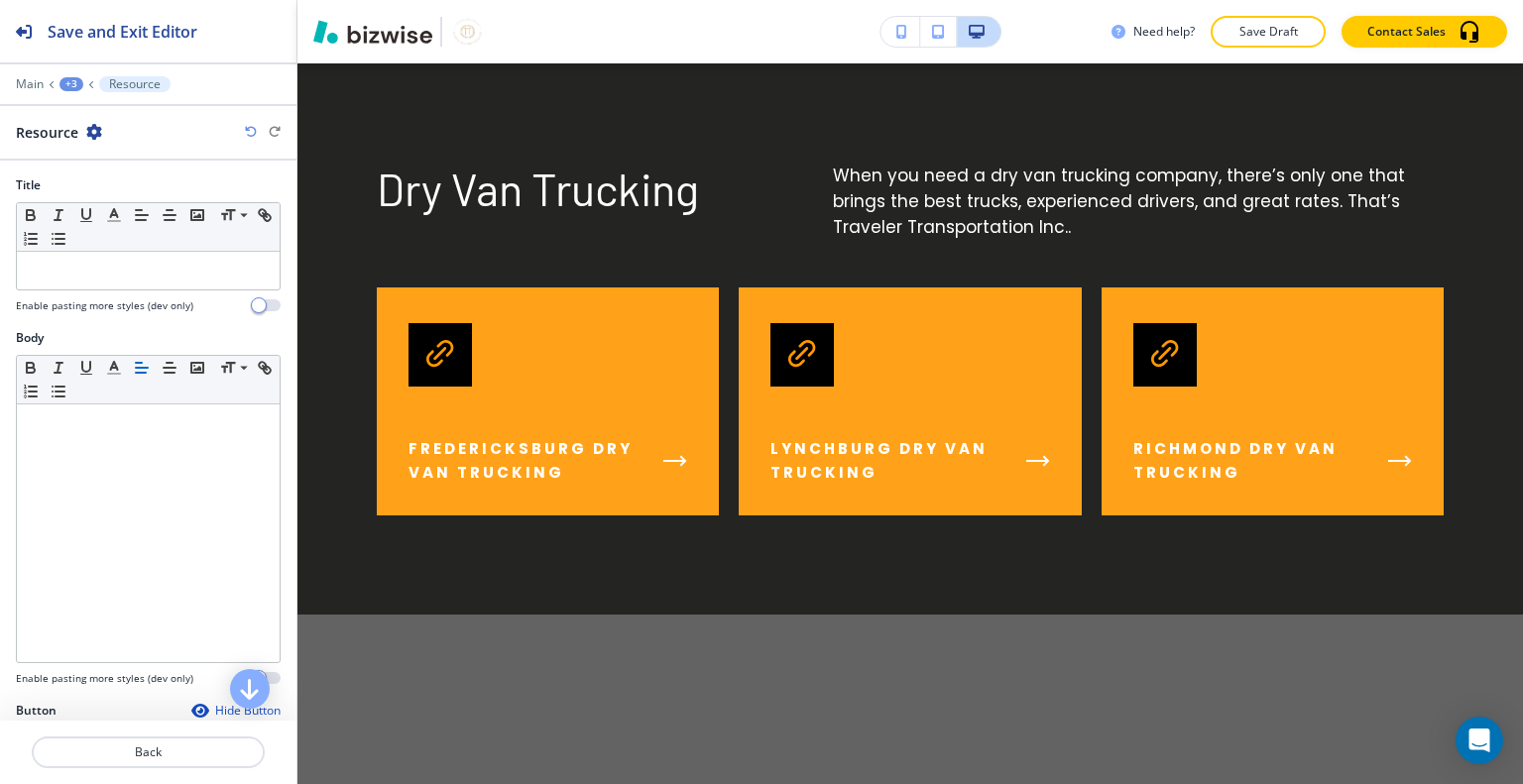 scroll, scrollTop: 241, scrollLeft: 0, axis: vertical 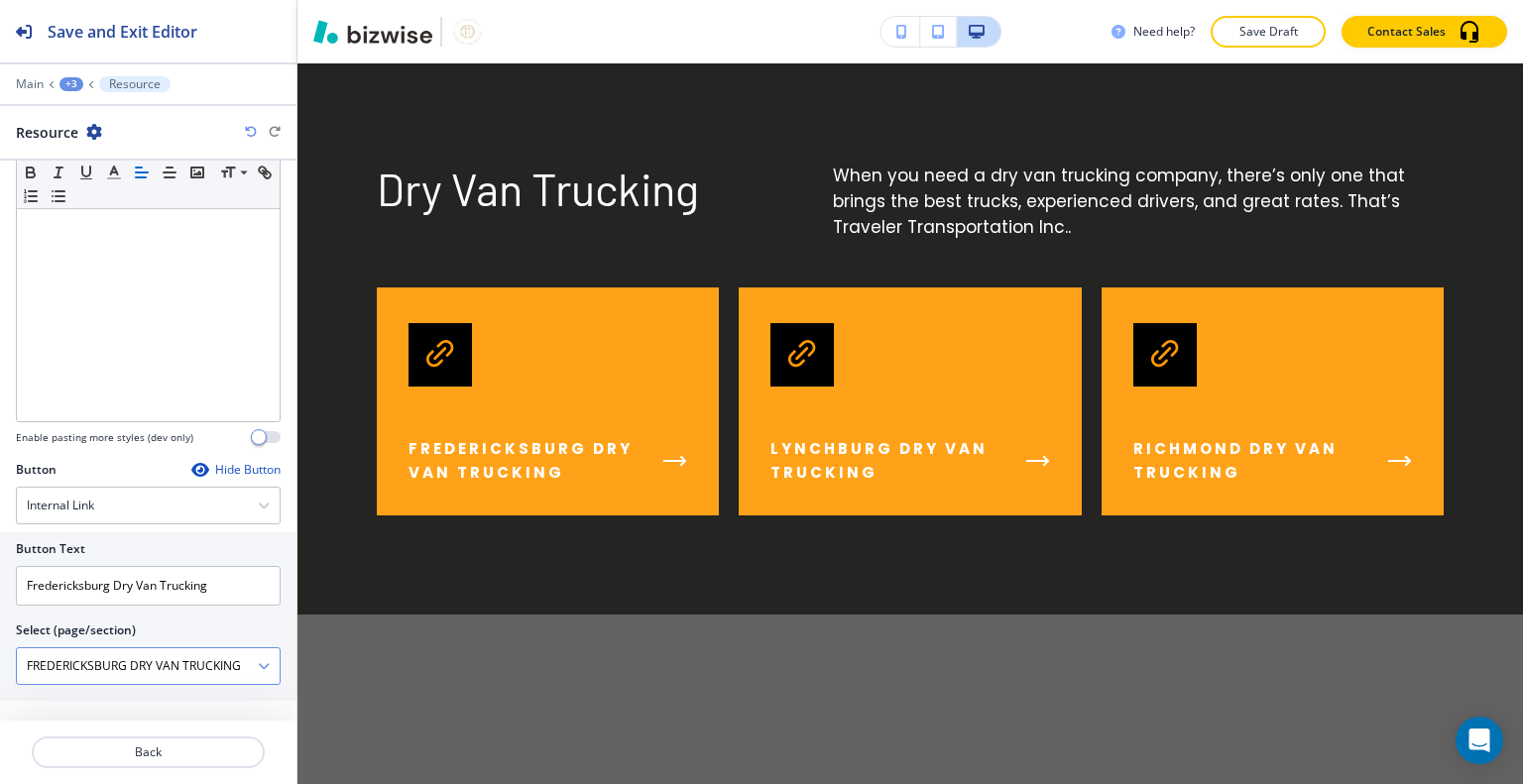 click on "FREDERICKSBURG DRY VAN TRUCKING" at bounding box center [137, 666] 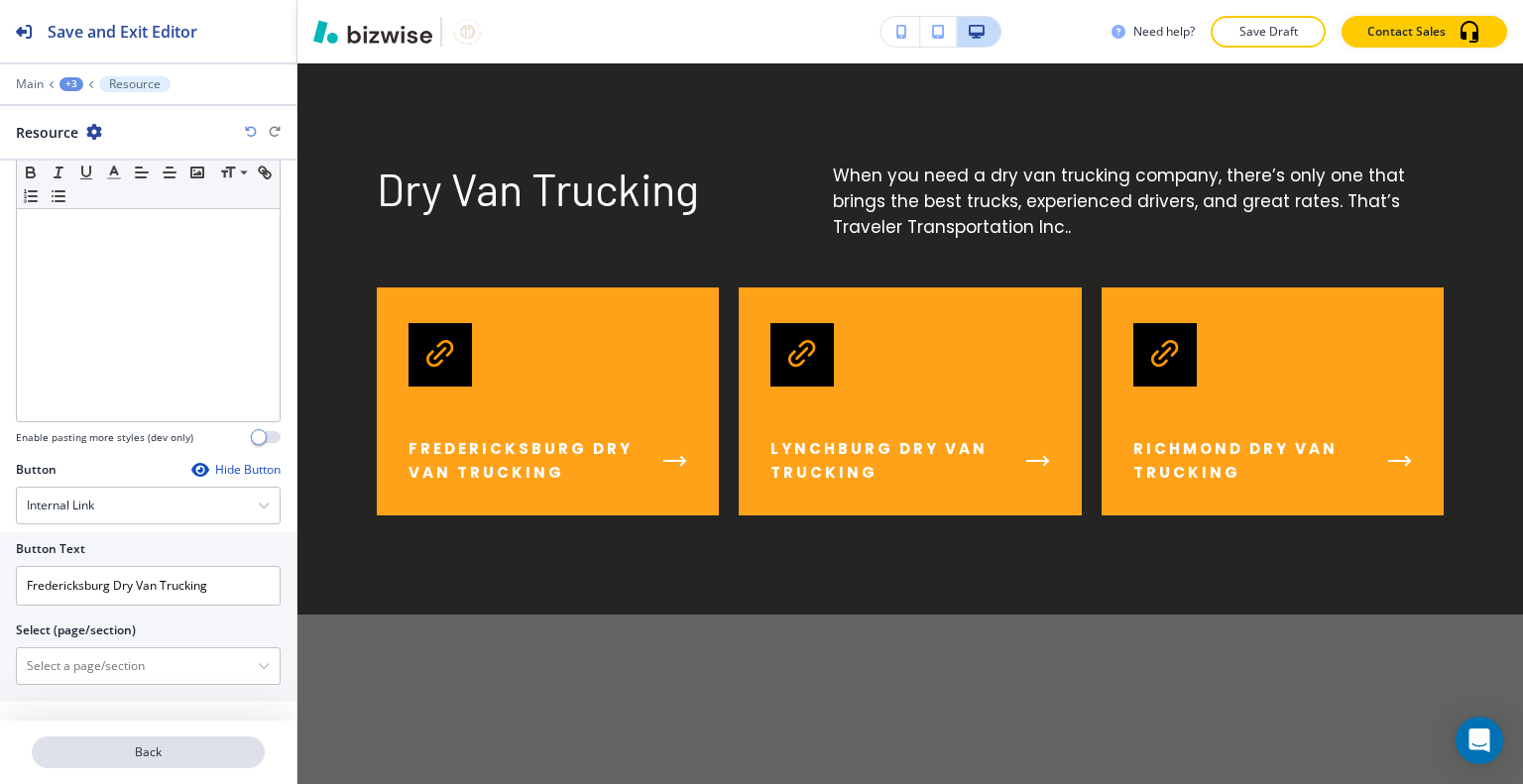 type 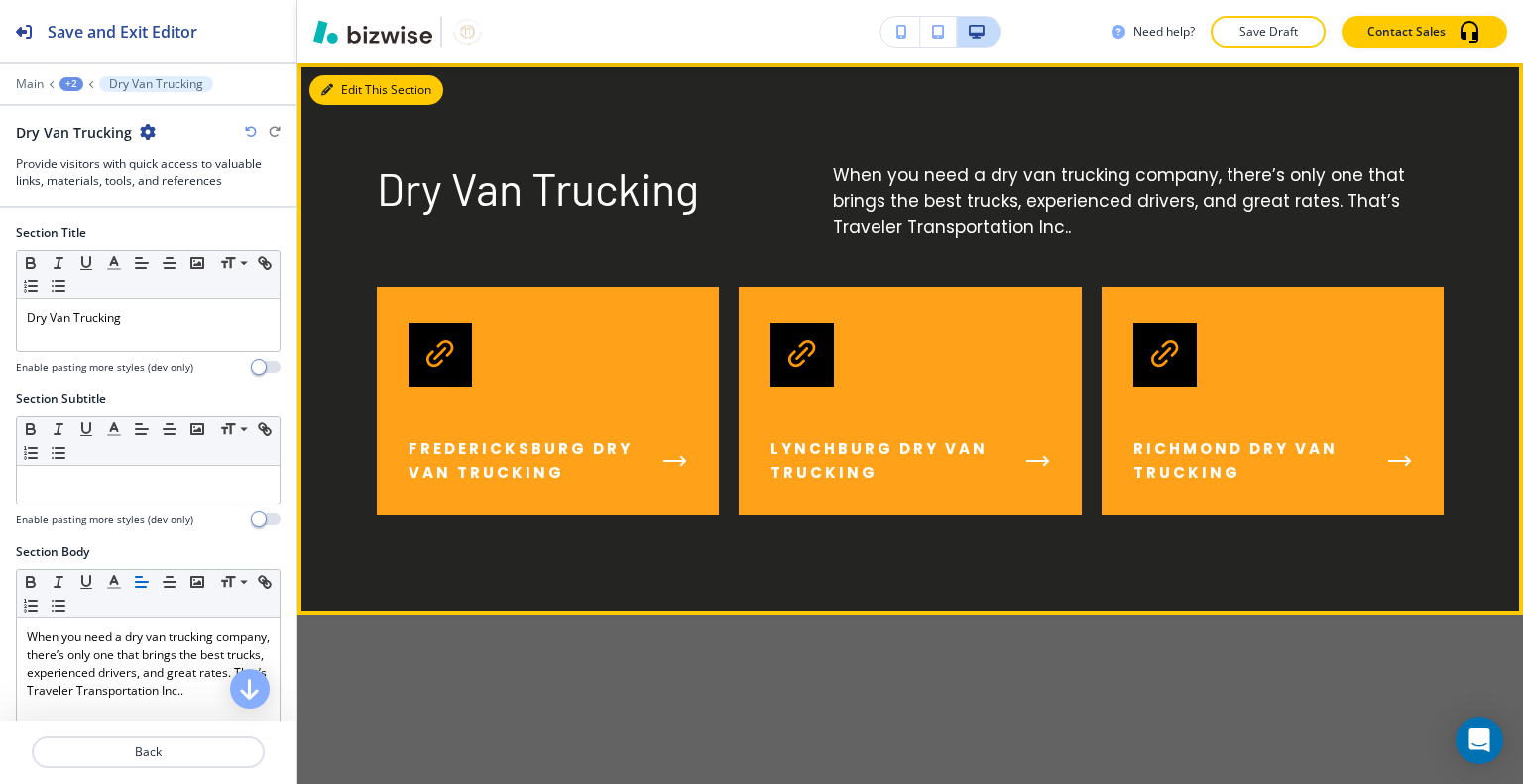 click on "Edit This Section" at bounding box center (376, 90) 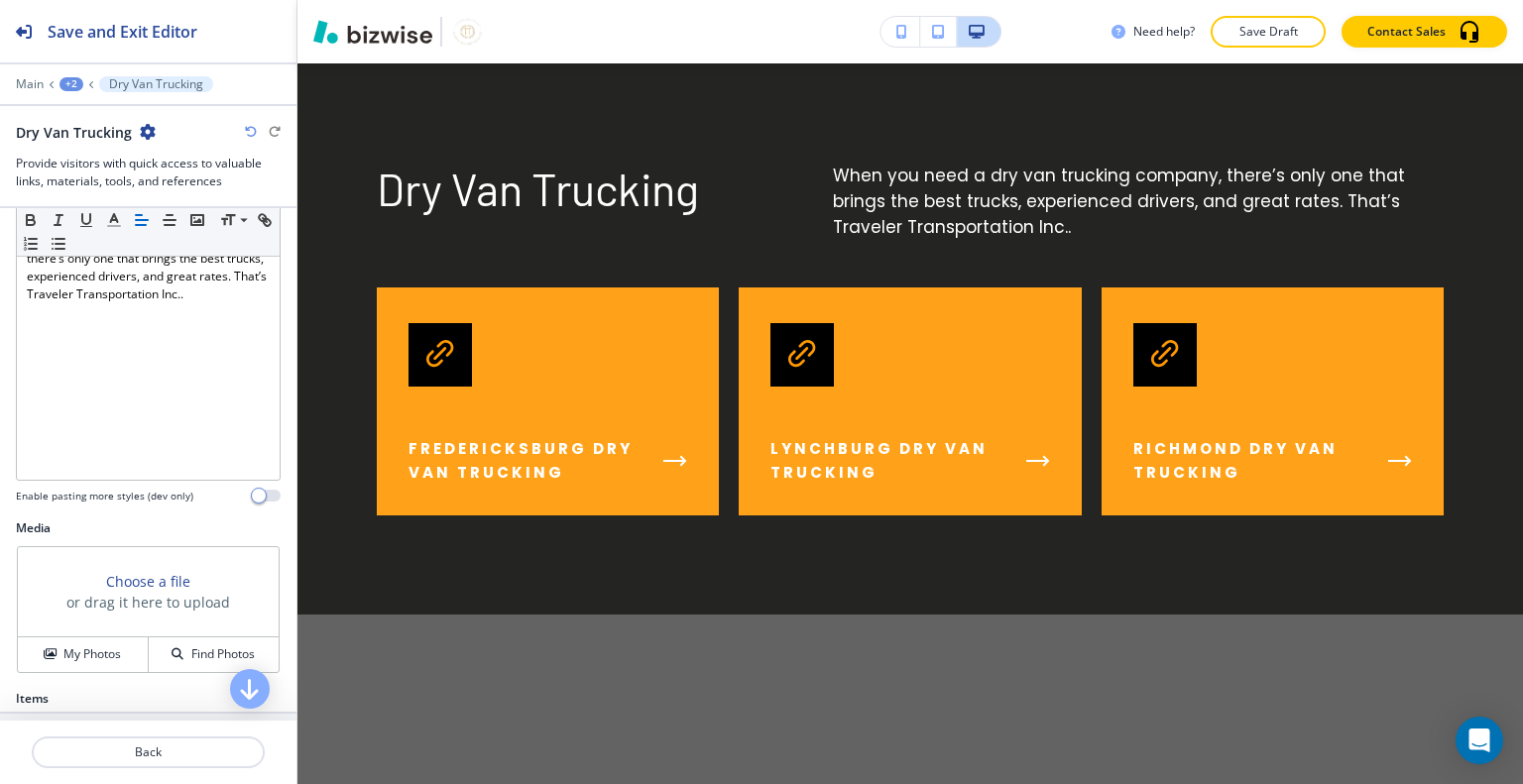 scroll, scrollTop: 694, scrollLeft: 0, axis: vertical 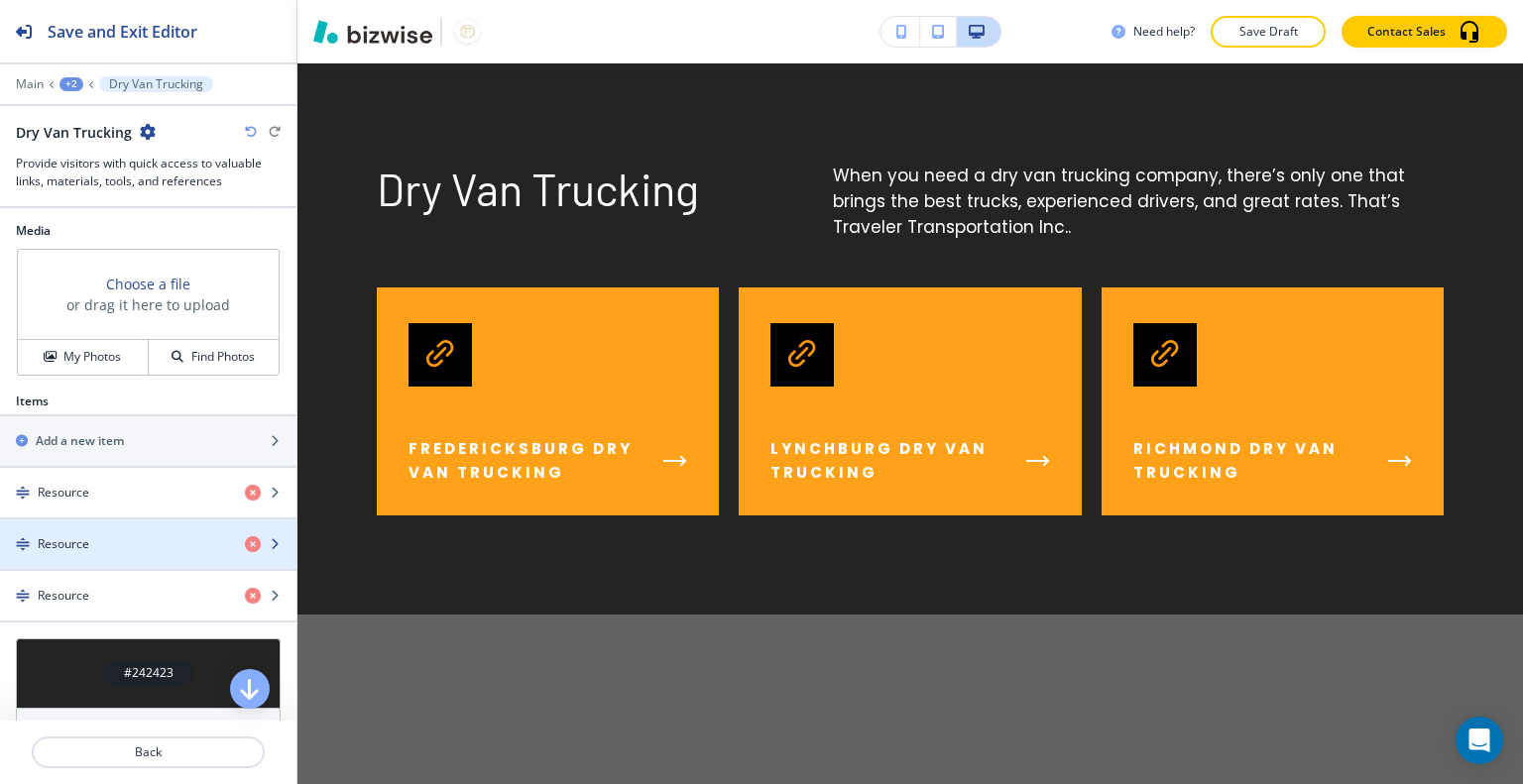 click on "Resource" at bounding box center [114, 544] 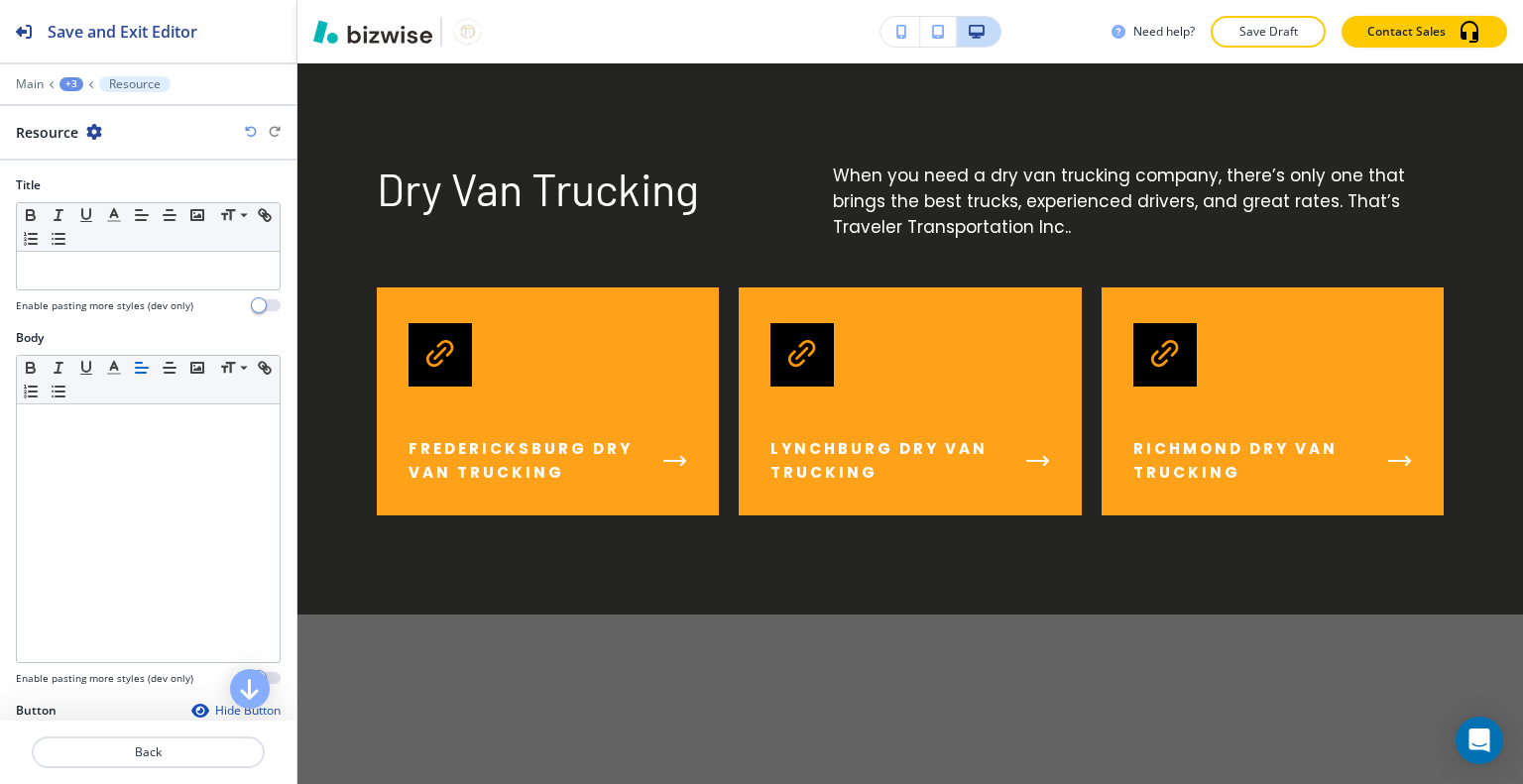 scroll, scrollTop: 241, scrollLeft: 0, axis: vertical 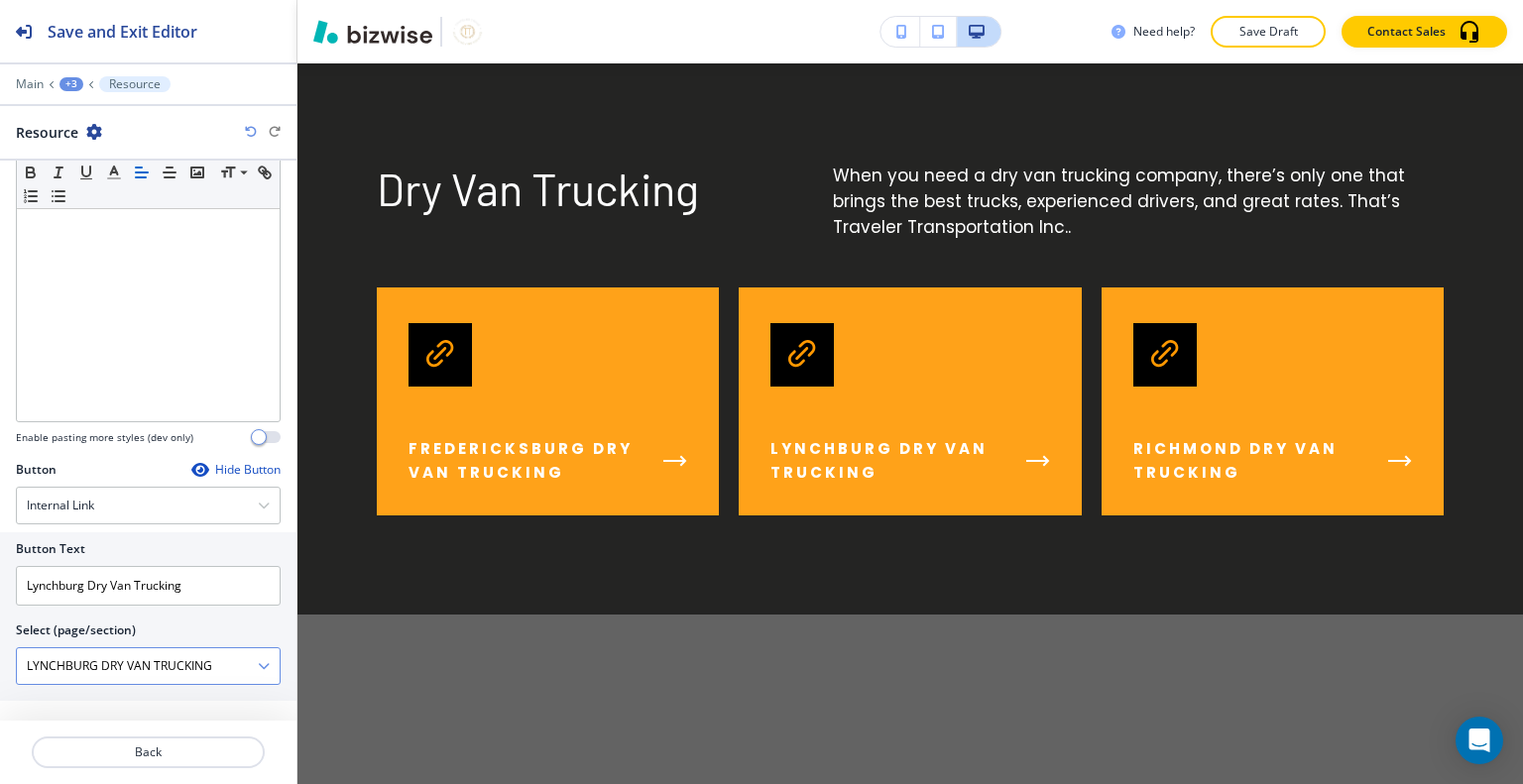 click on "LYNCHBURG DRY VAN TRUCKING" at bounding box center [137, 666] 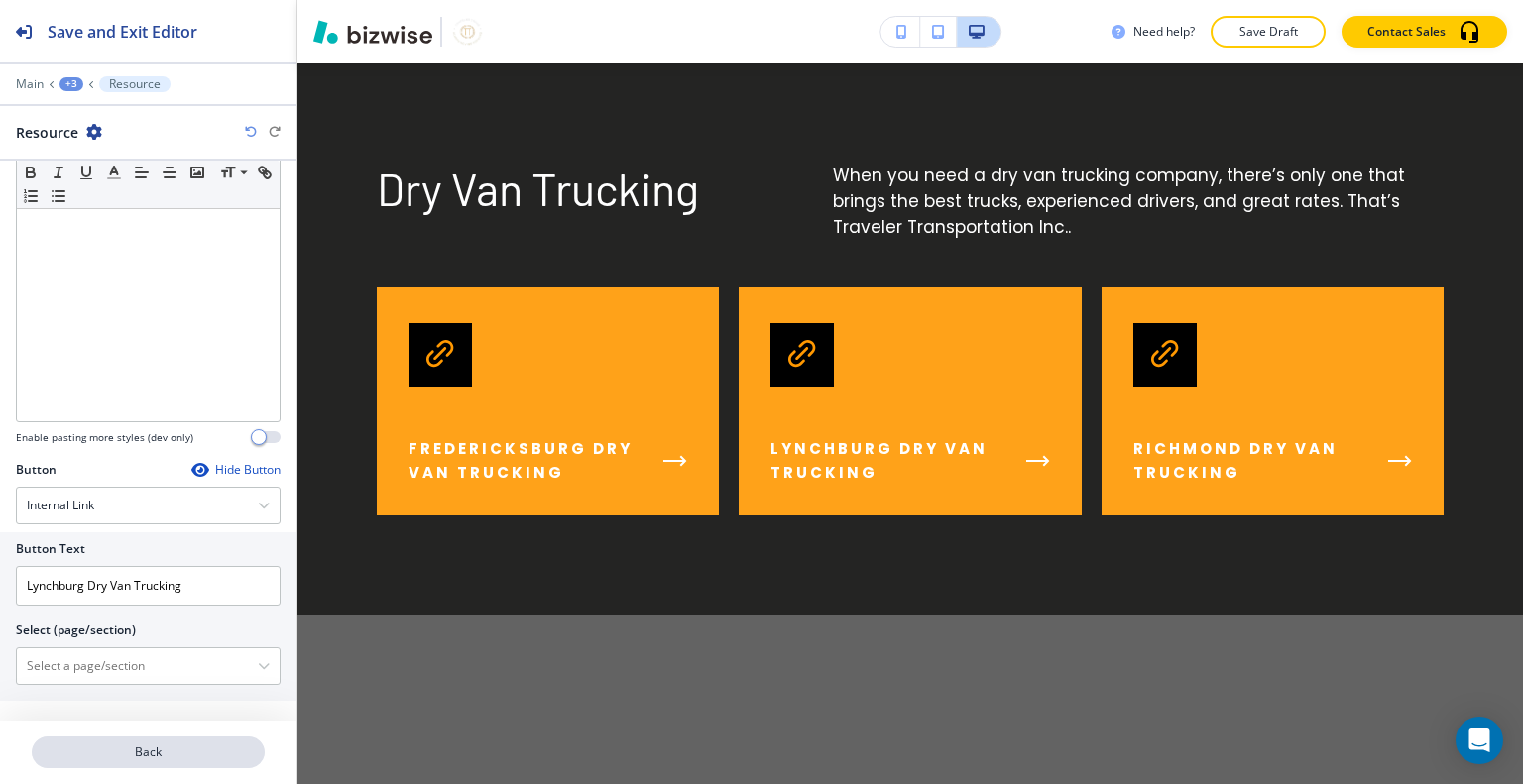 type 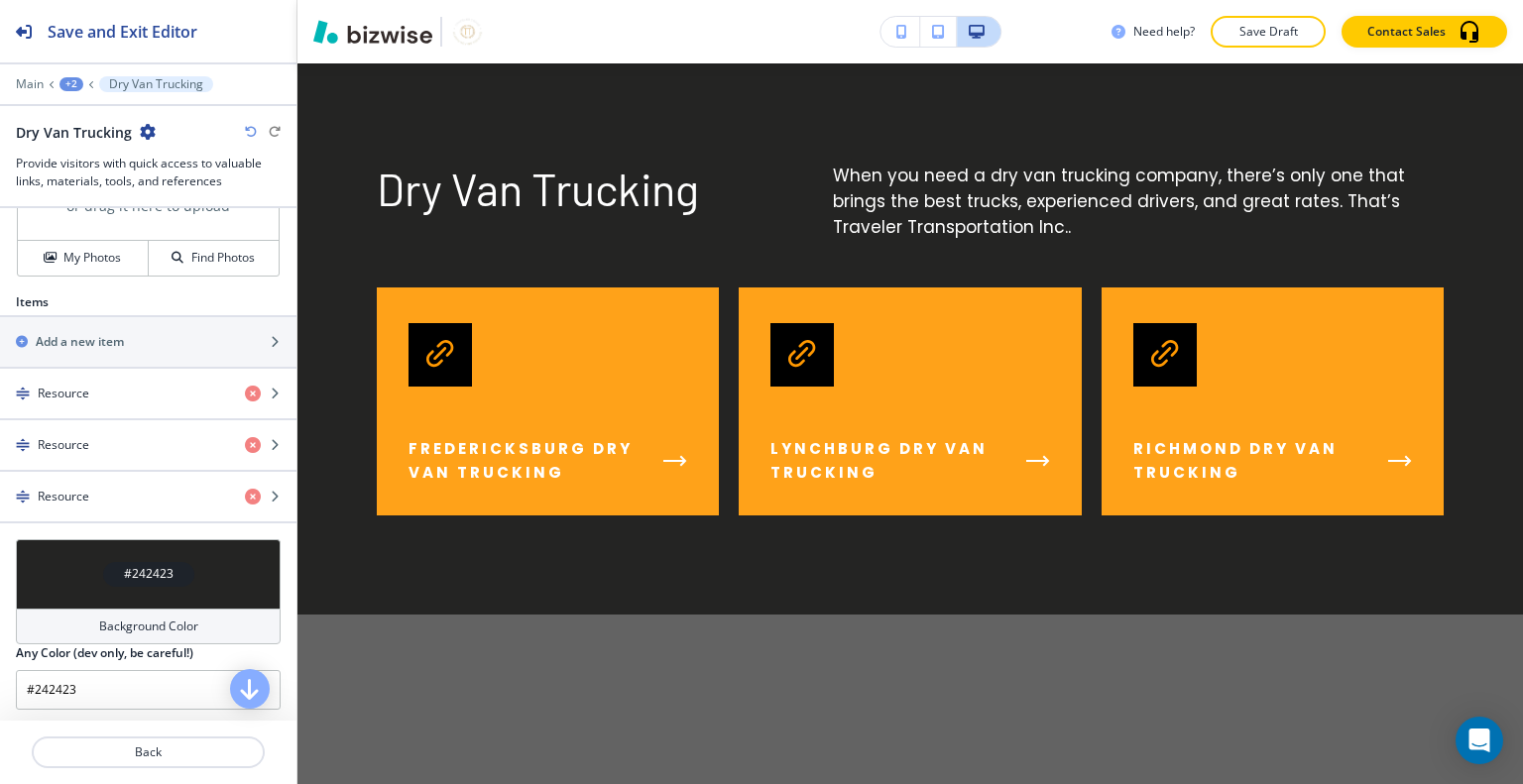 scroll, scrollTop: 824, scrollLeft: 0, axis: vertical 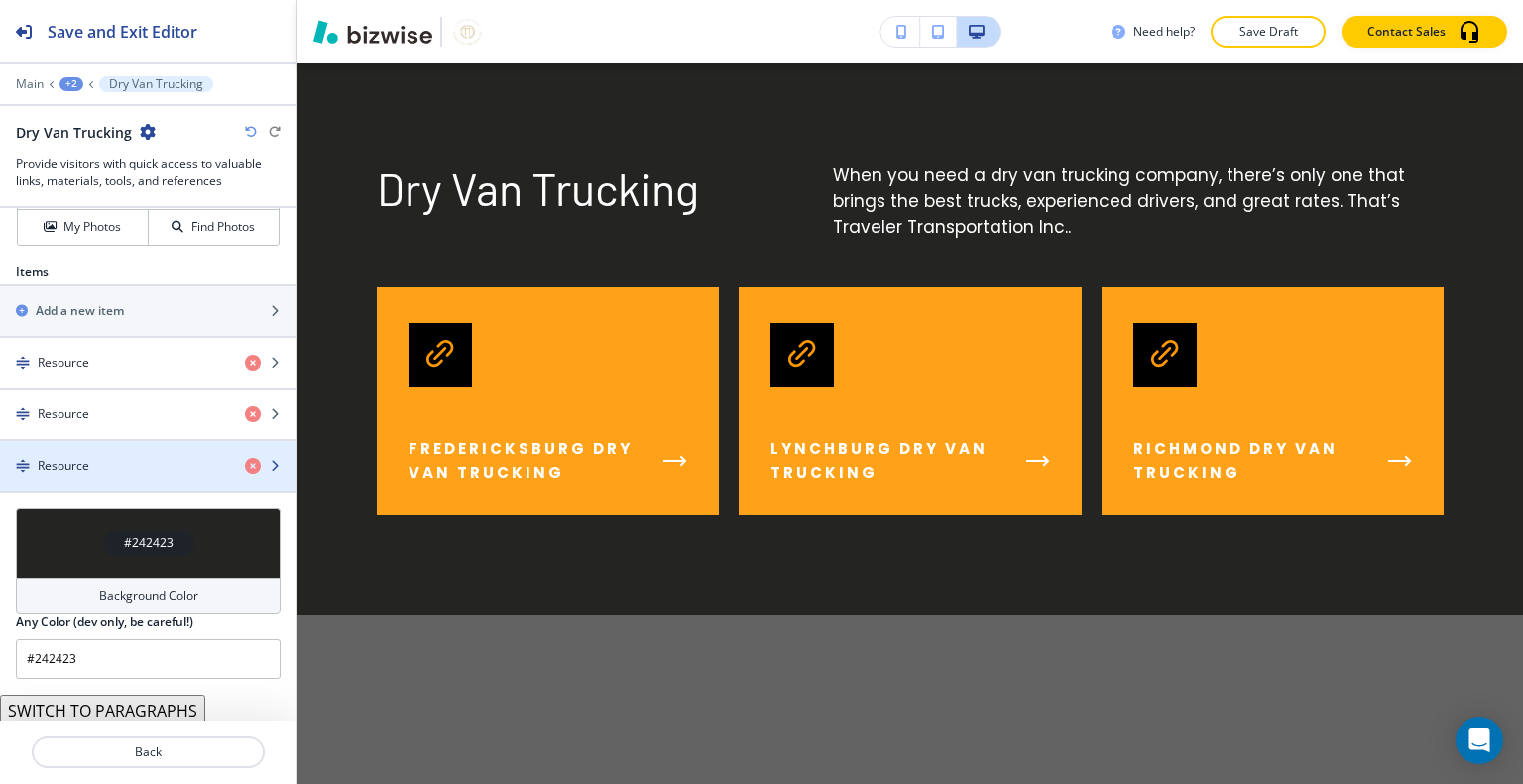 click at bounding box center (148, 483) 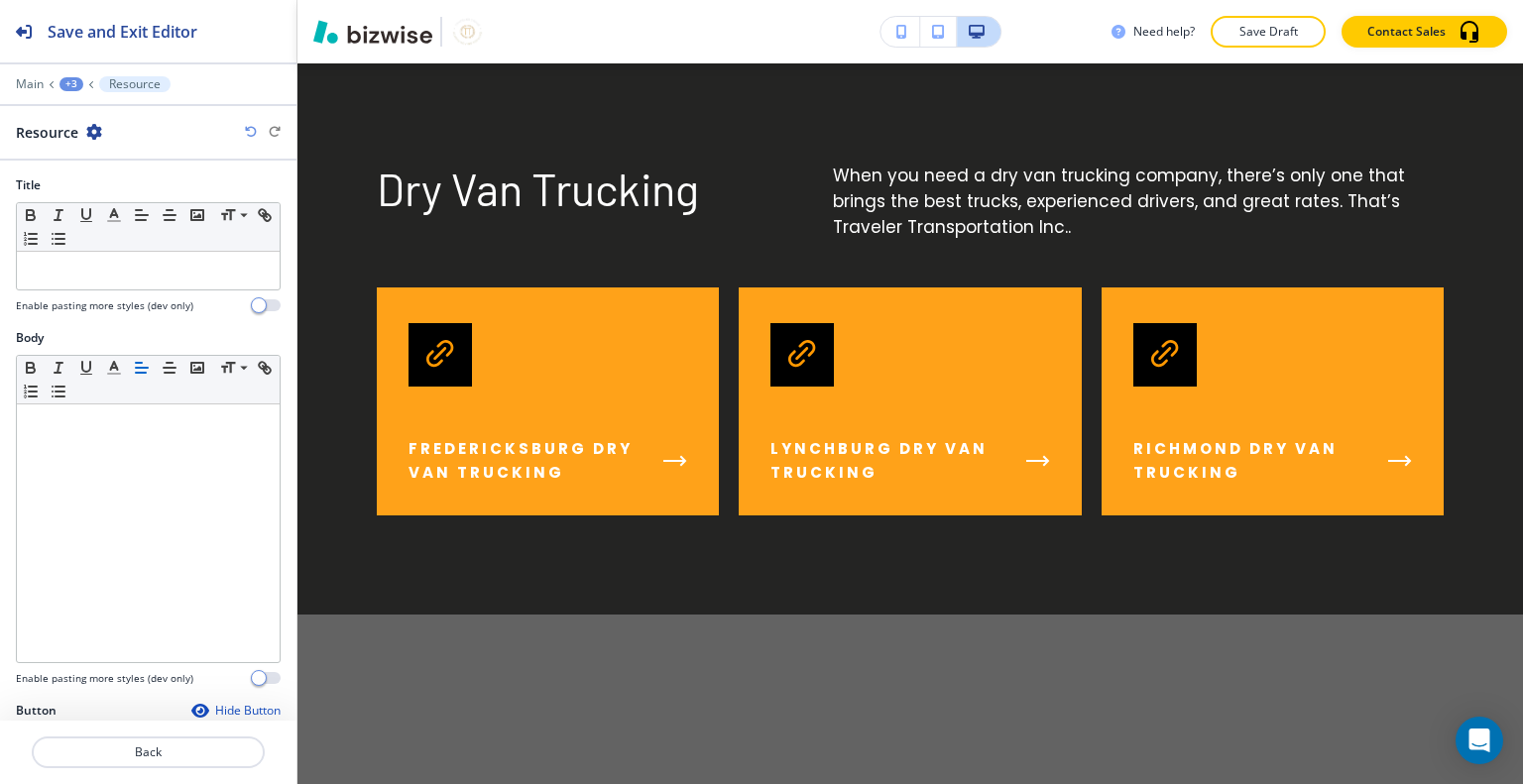 scroll, scrollTop: 241, scrollLeft: 0, axis: vertical 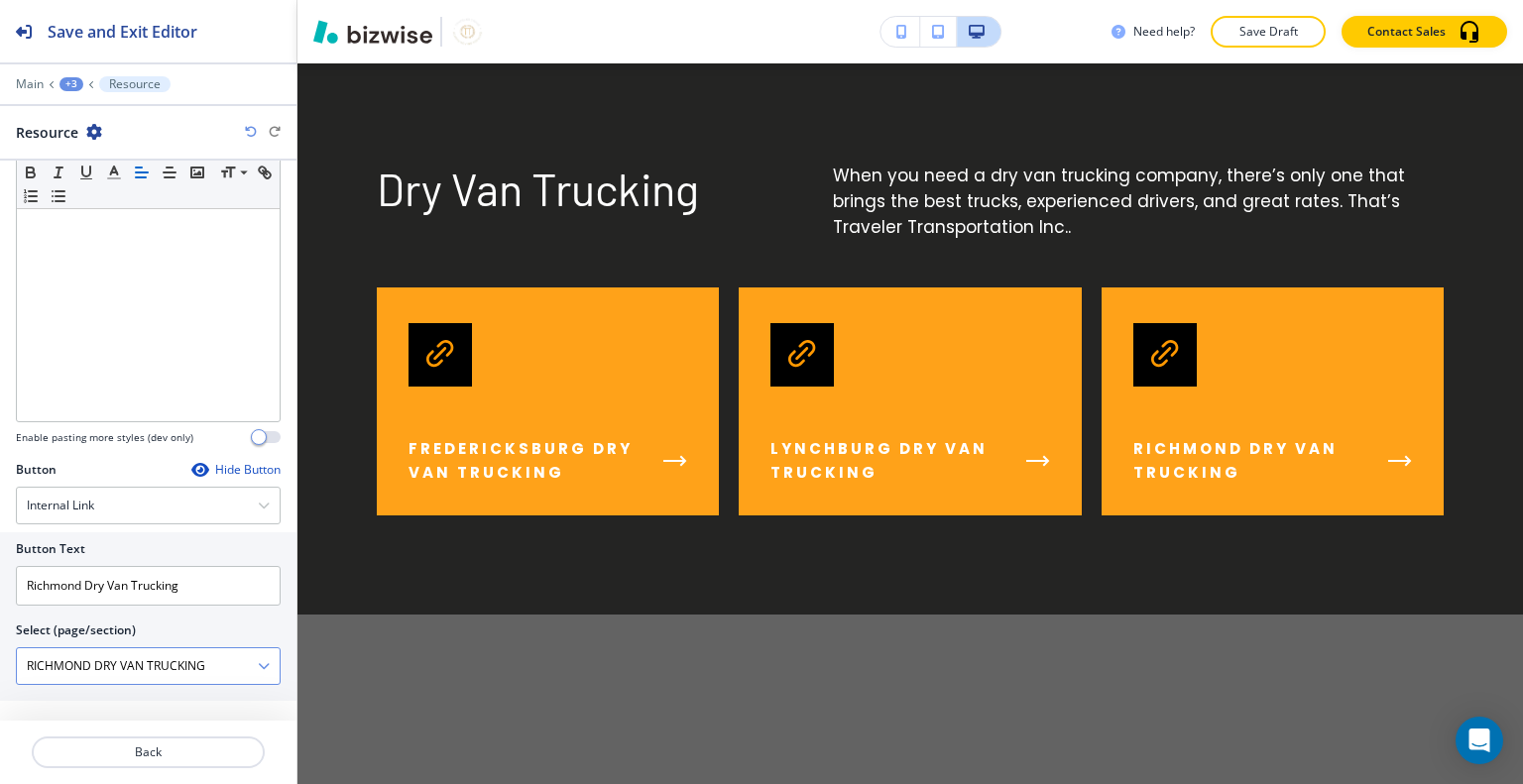 click on "RICHMOND DRY VAN TRUCKING" at bounding box center [137, 666] 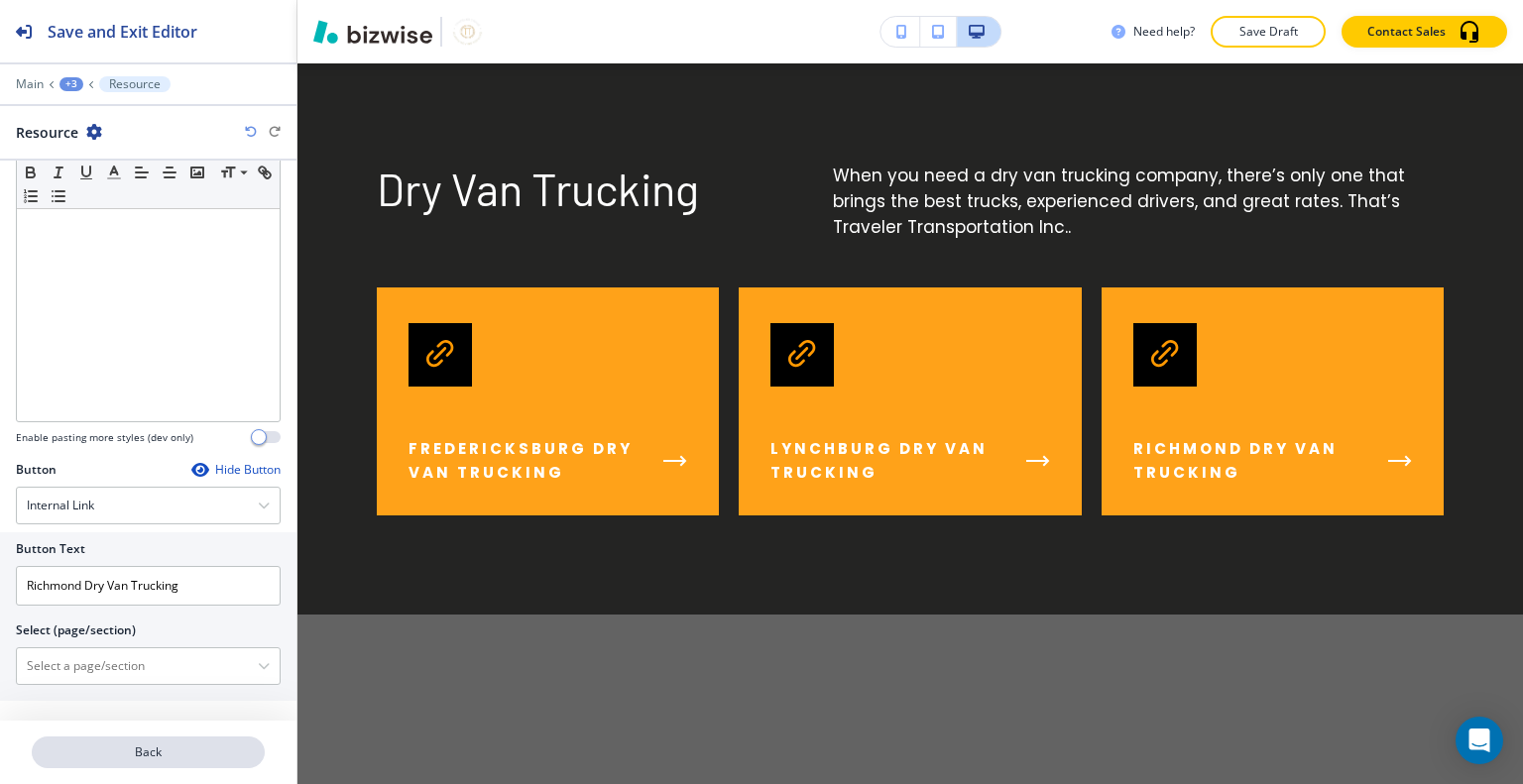 type 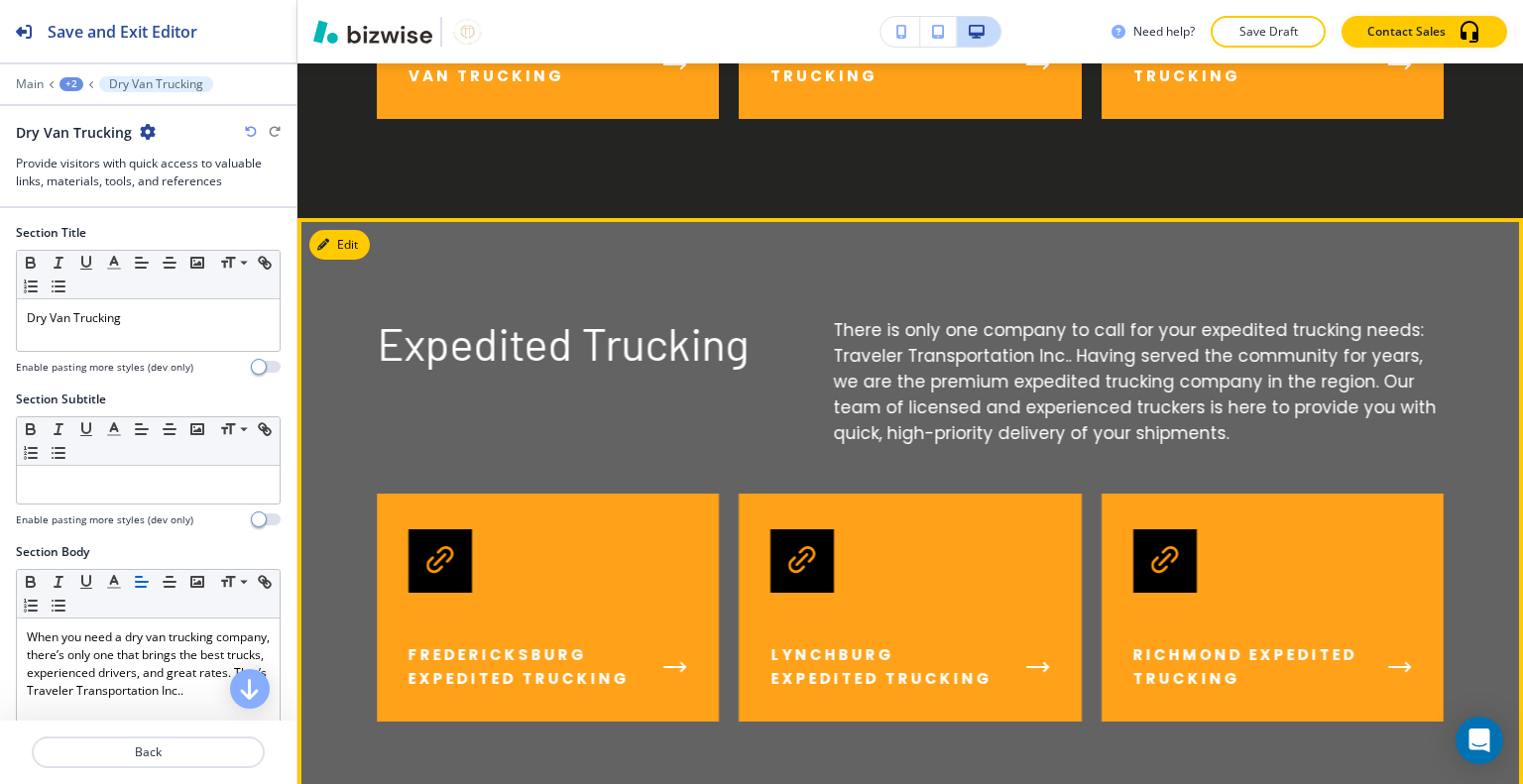 scroll, scrollTop: 1453, scrollLeft: 0, axis: vertical 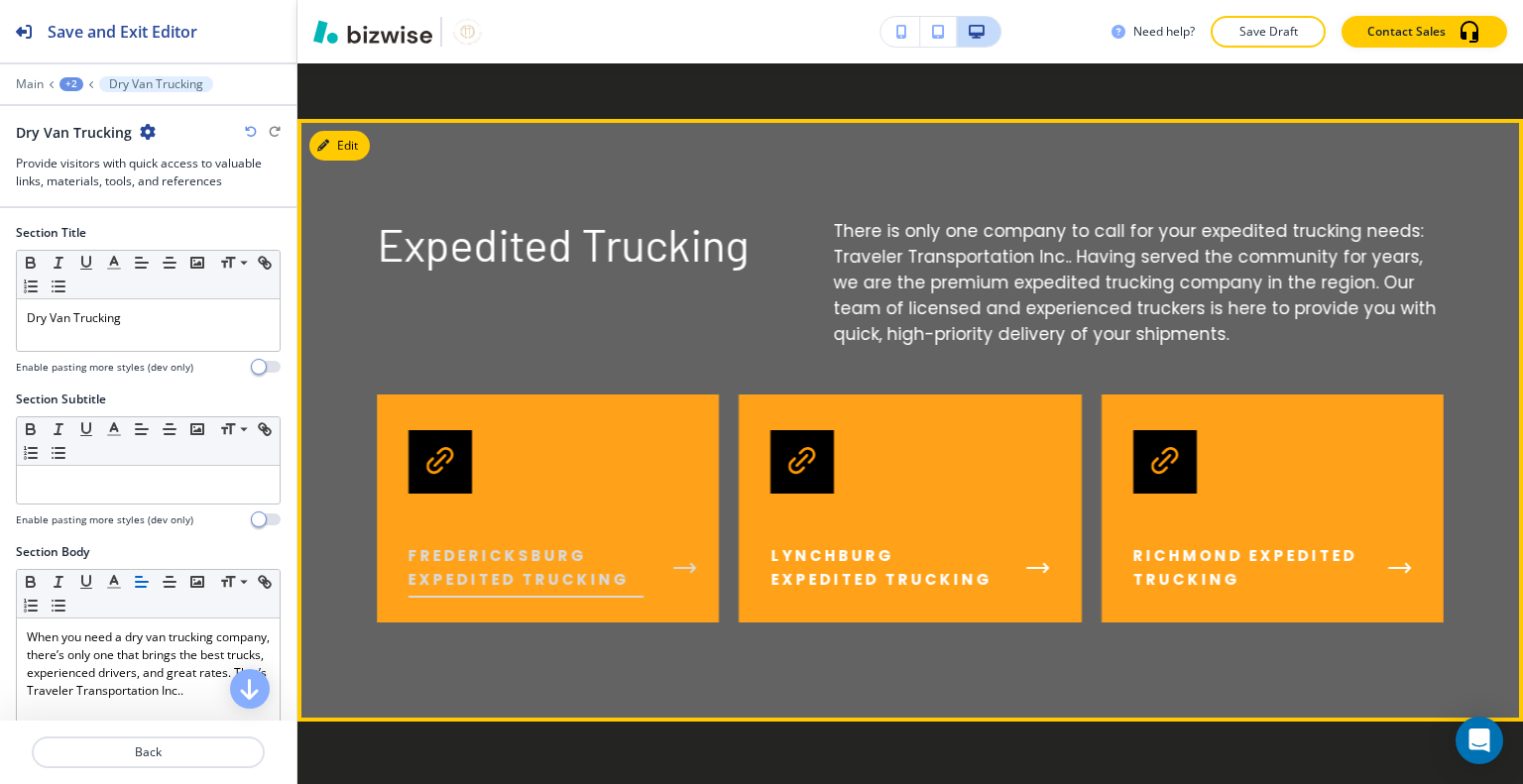 click on "Fredericksburg Expedited Trucking" at bounding box center [526, 568] 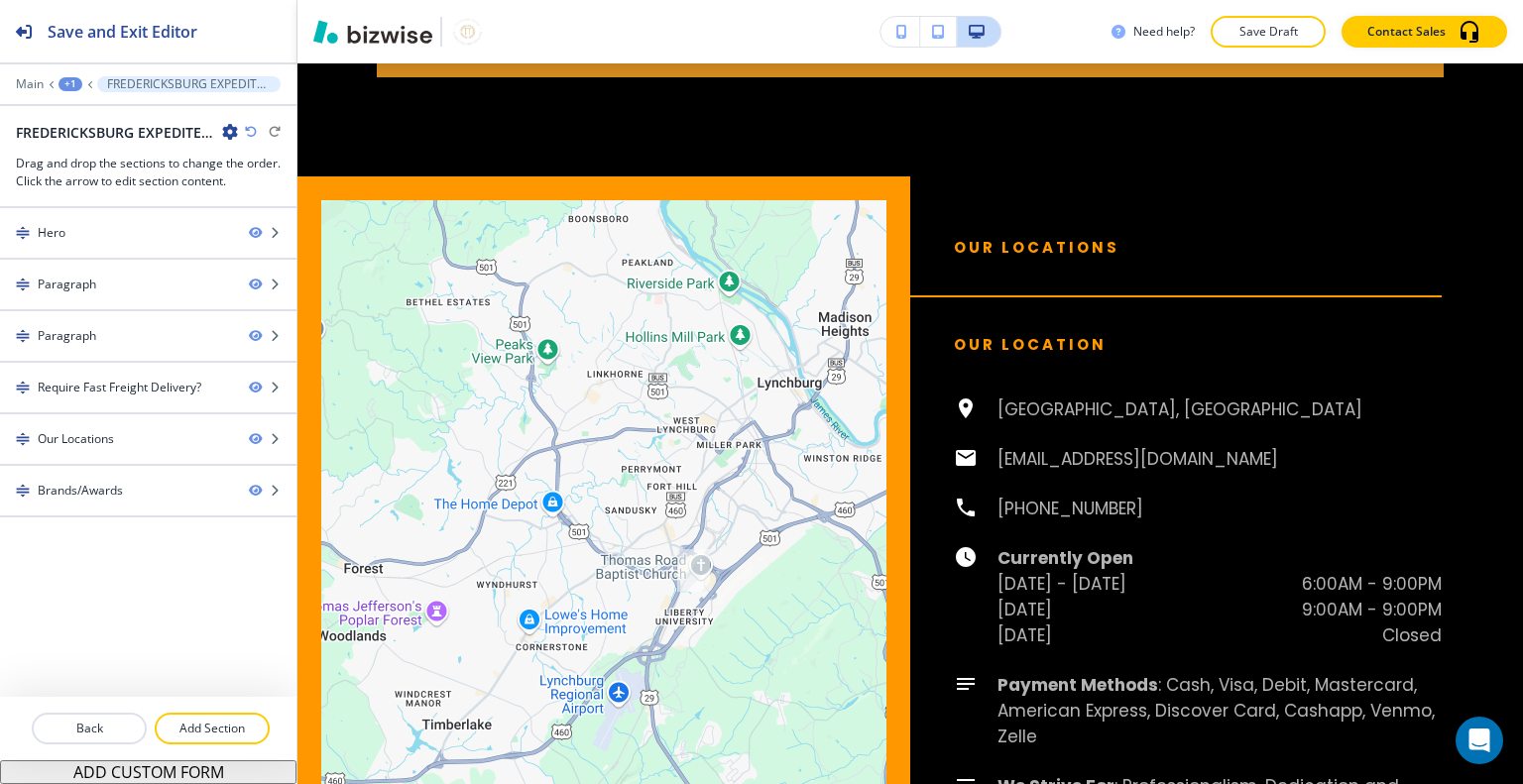 scroll, scrollTop: 3271, scrollLeft: 0, axis: vertical 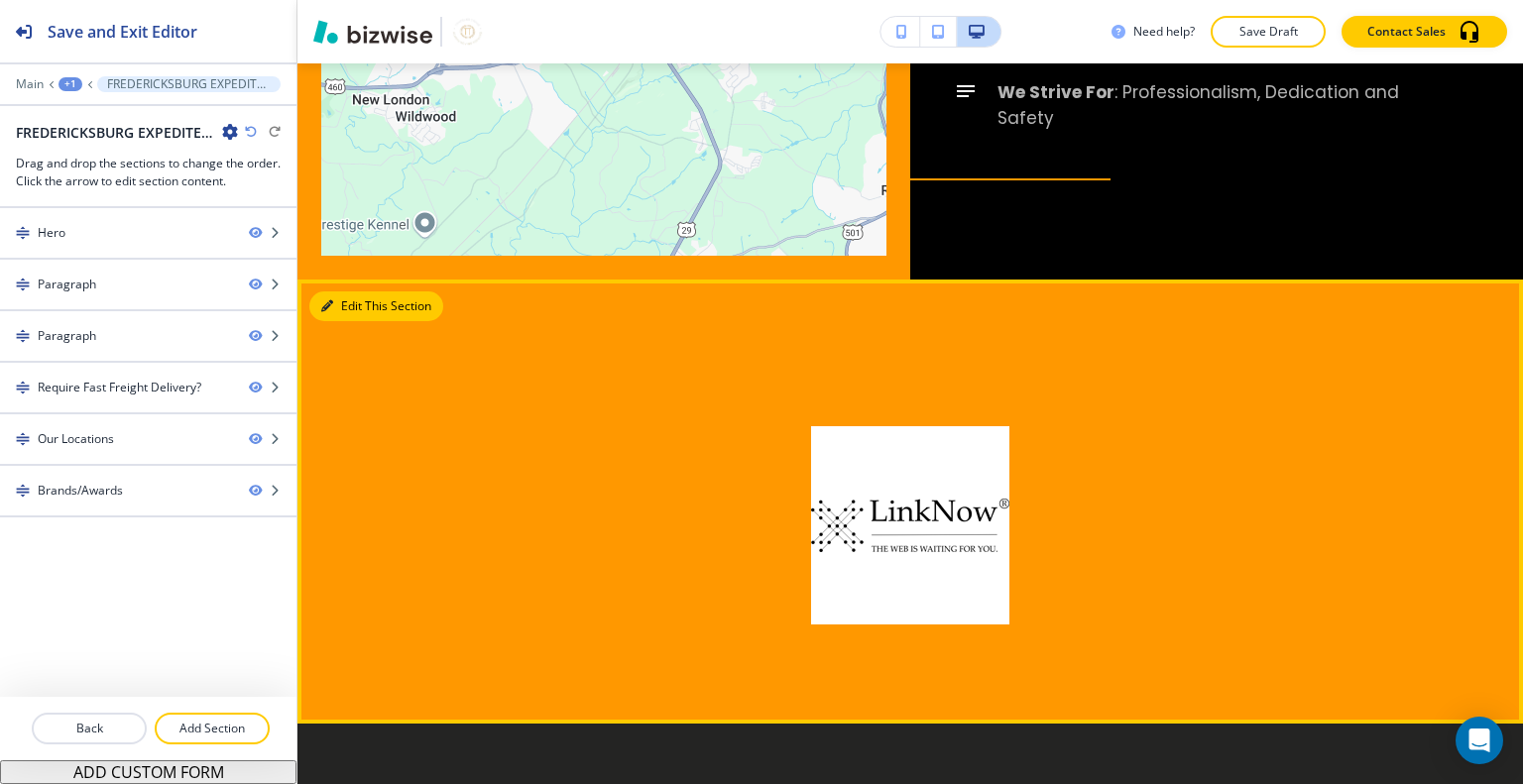 click on "Edit This Section" at bounding box center (376, 306) 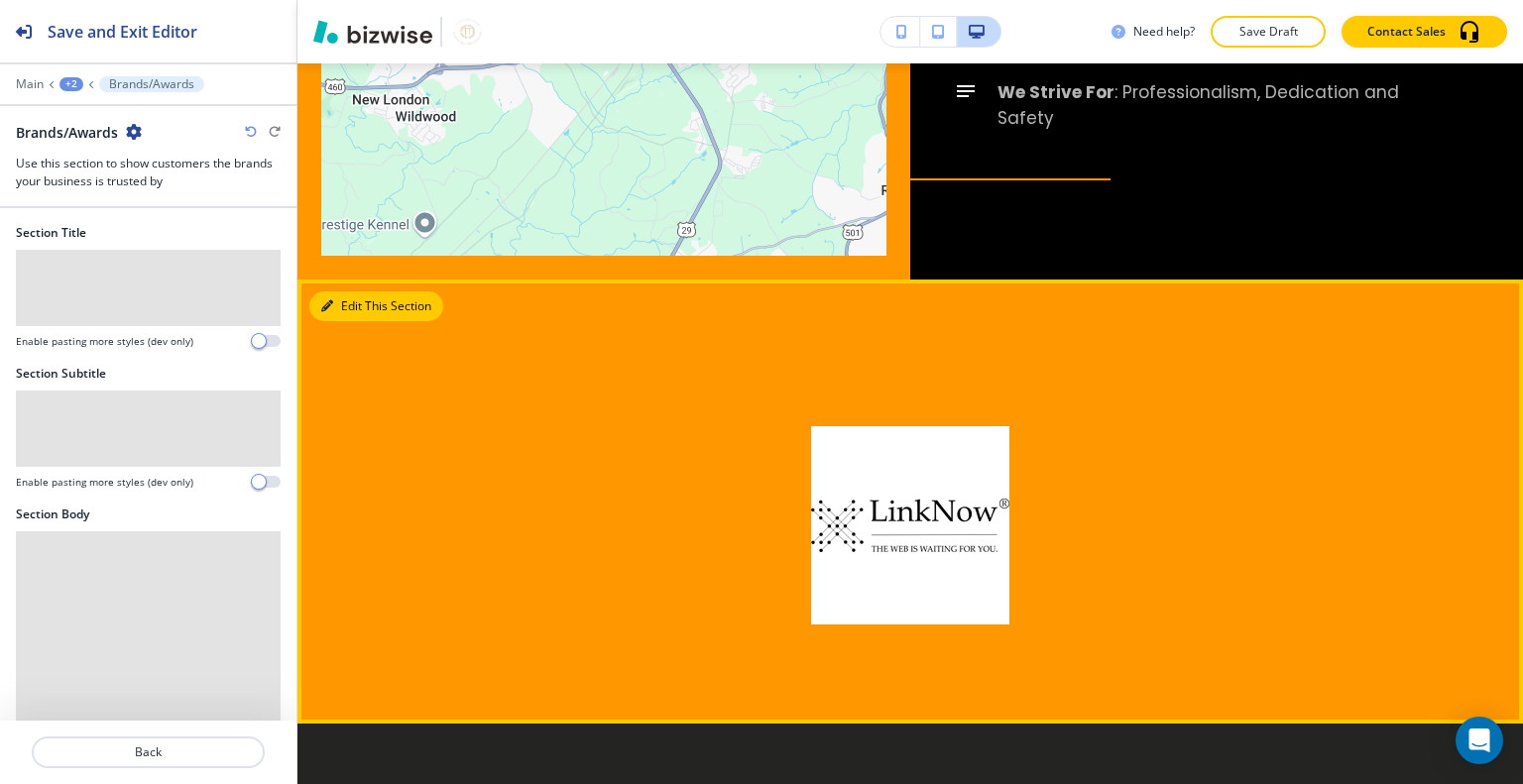scroll, scrollTop: 3434, scrollLeft: 0, axis: vertical 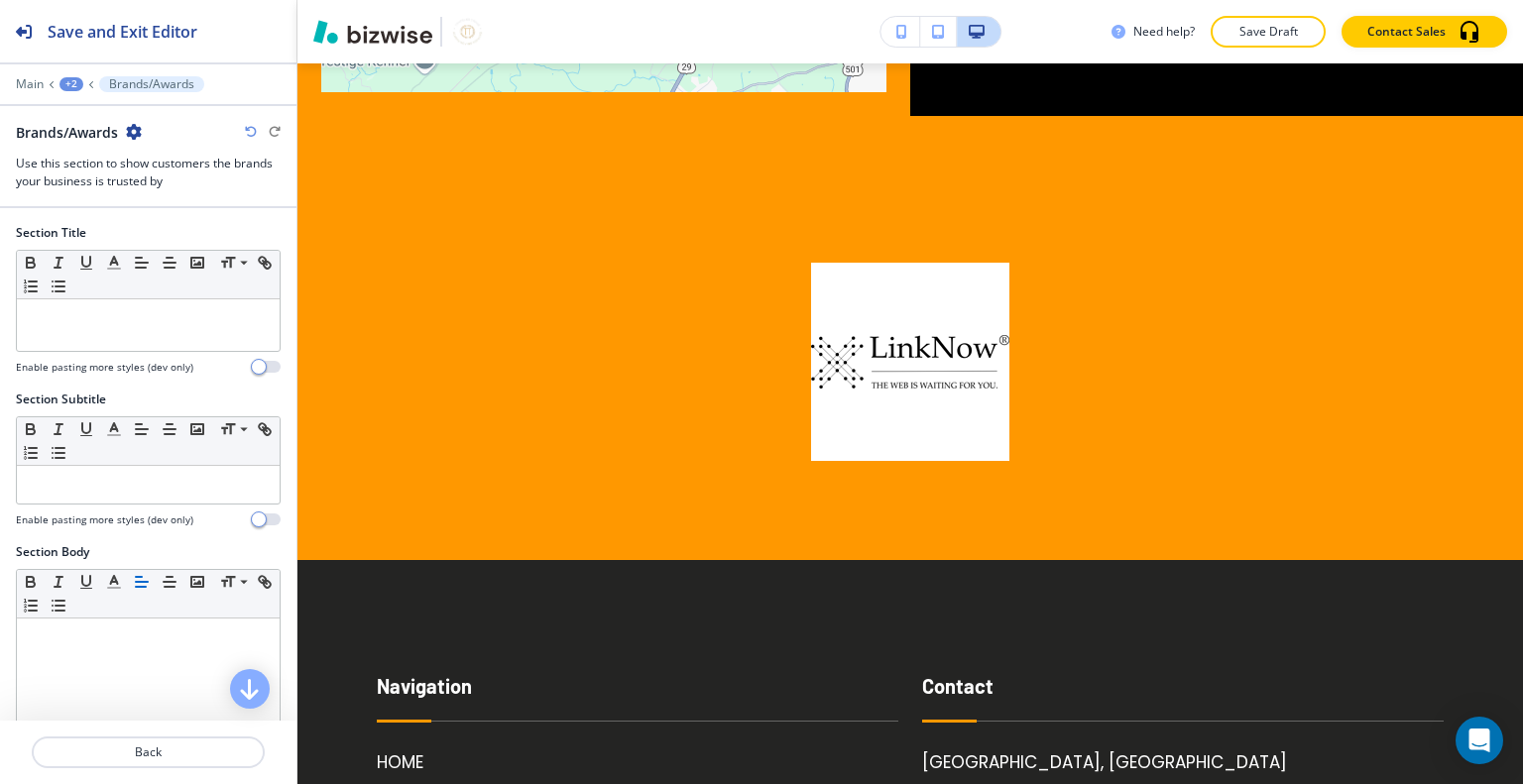 click at bounding box center (134, 132) 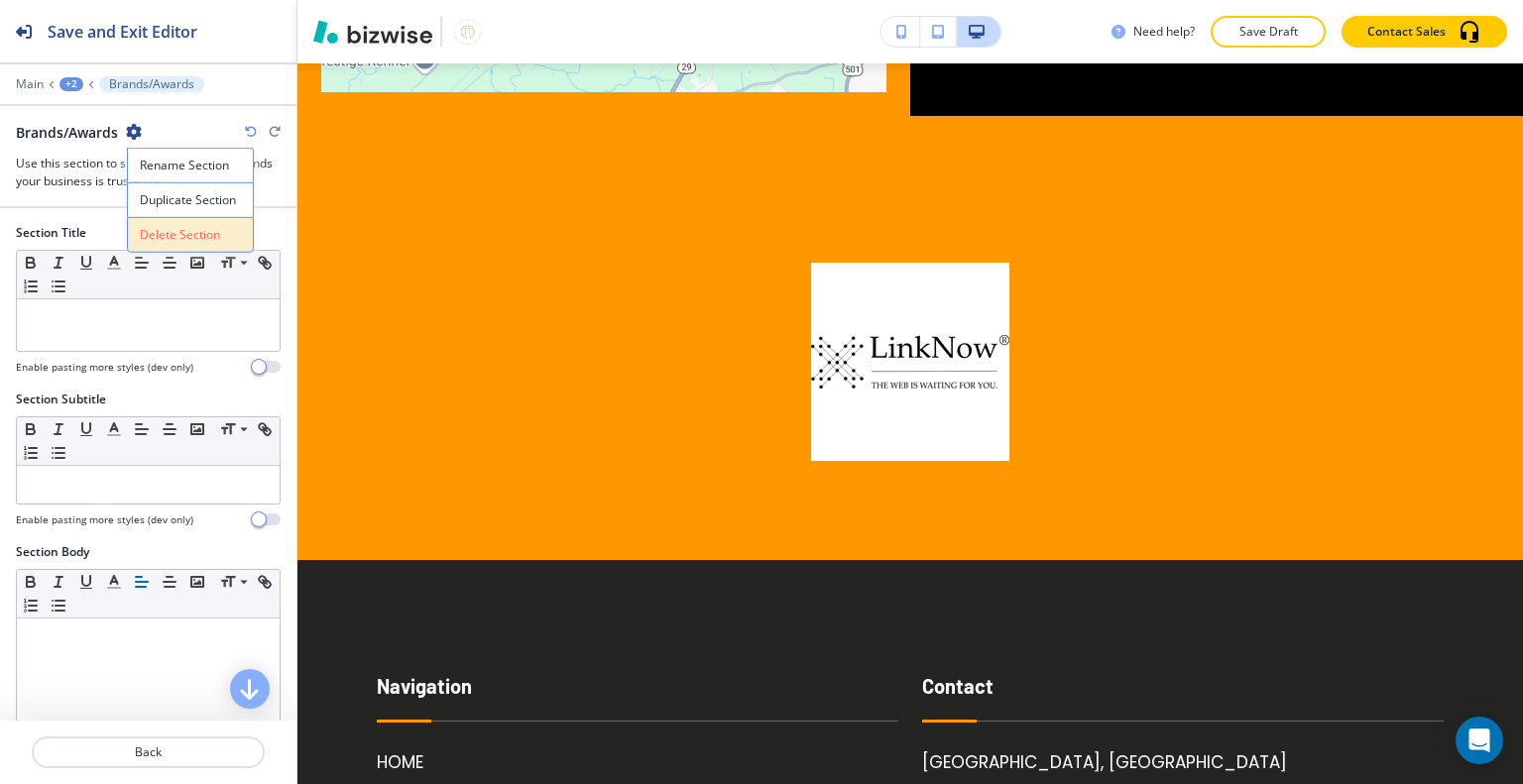 click on "Delete Section" at bounding box center (190, 235) 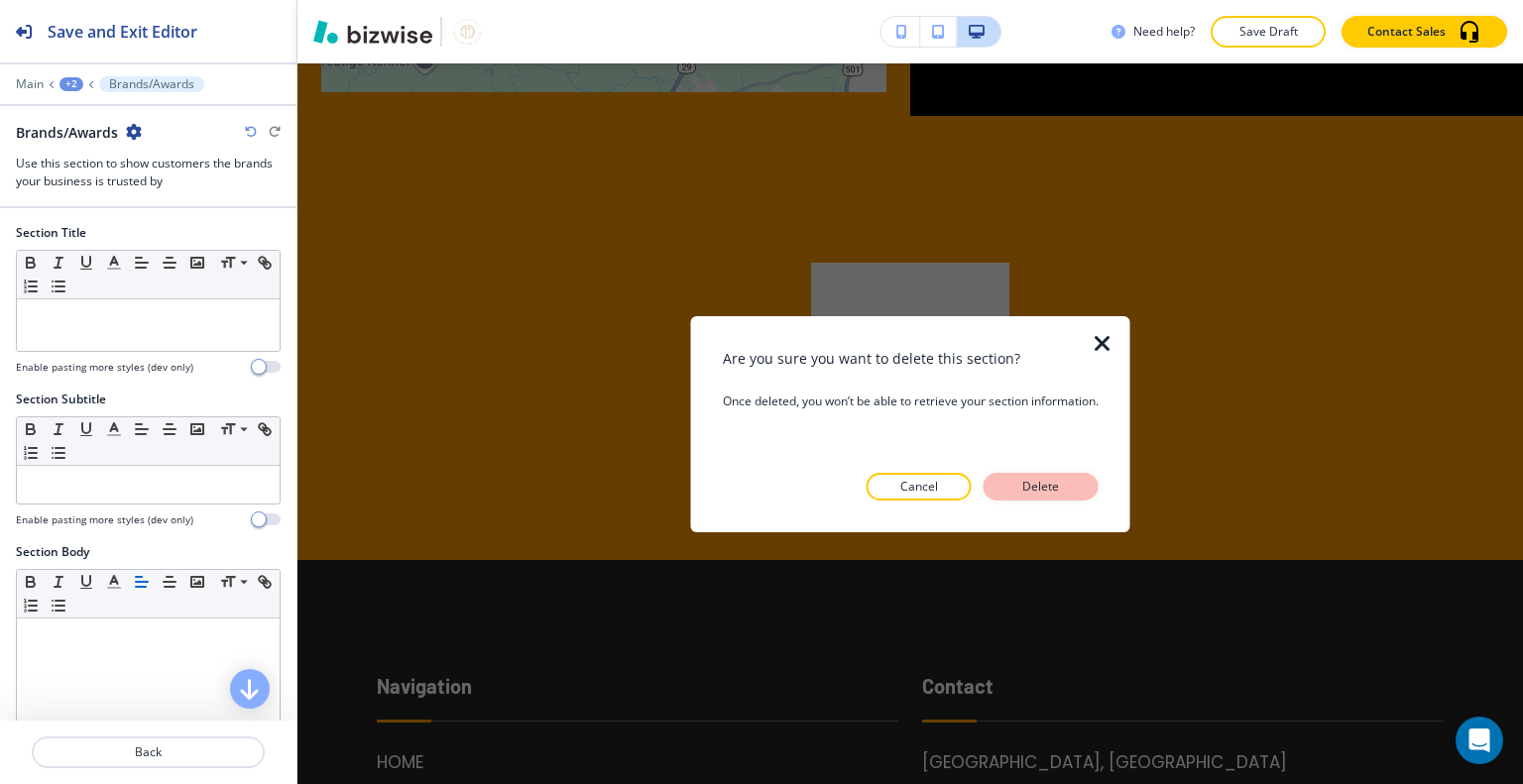 click on "Delete" at bounding box center [1041, 487] 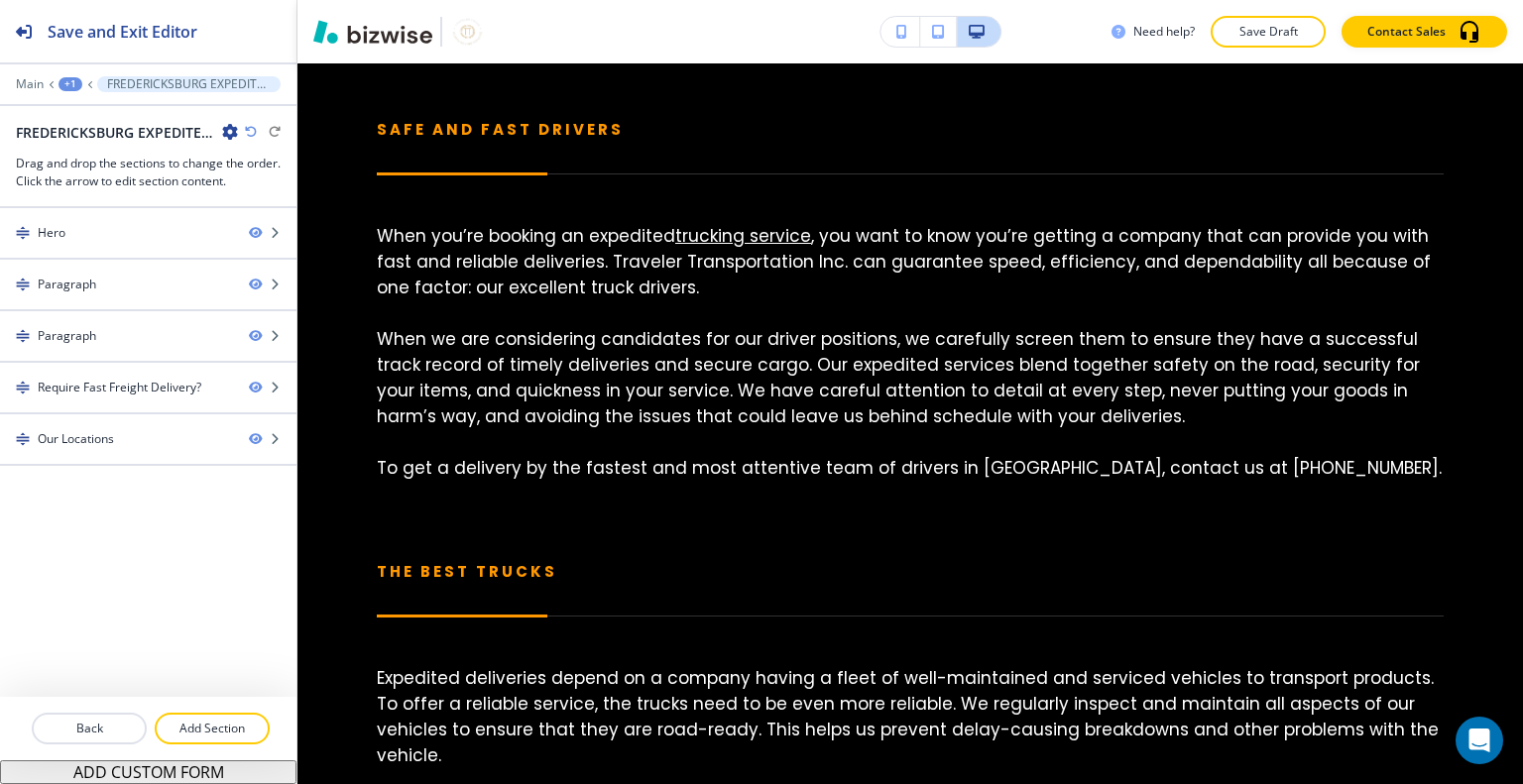 scroll, scrollTop: 0, scrollLeft: 0, axis: both 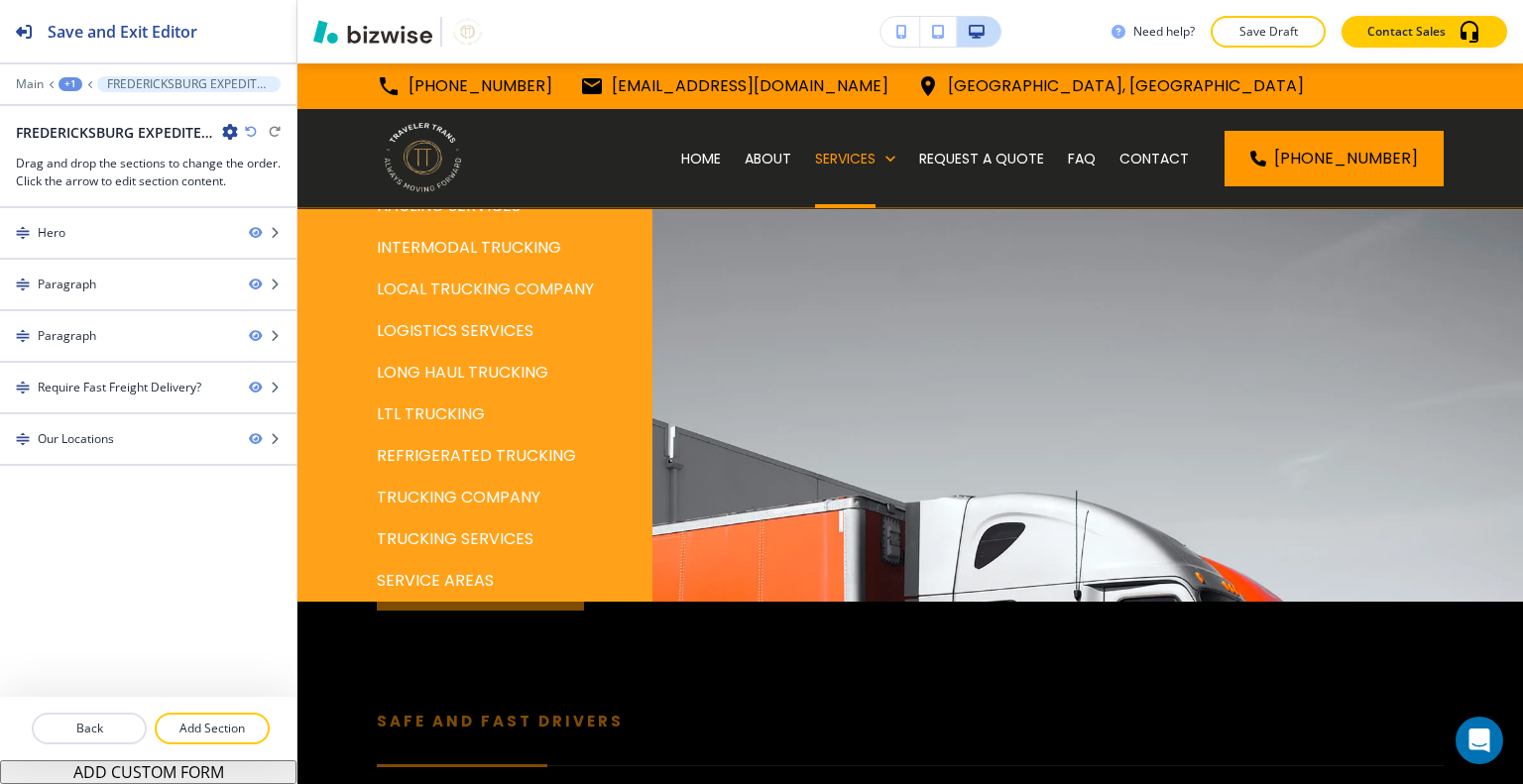 click on "SERVICE AREAS" at bounding box center (435, 581) 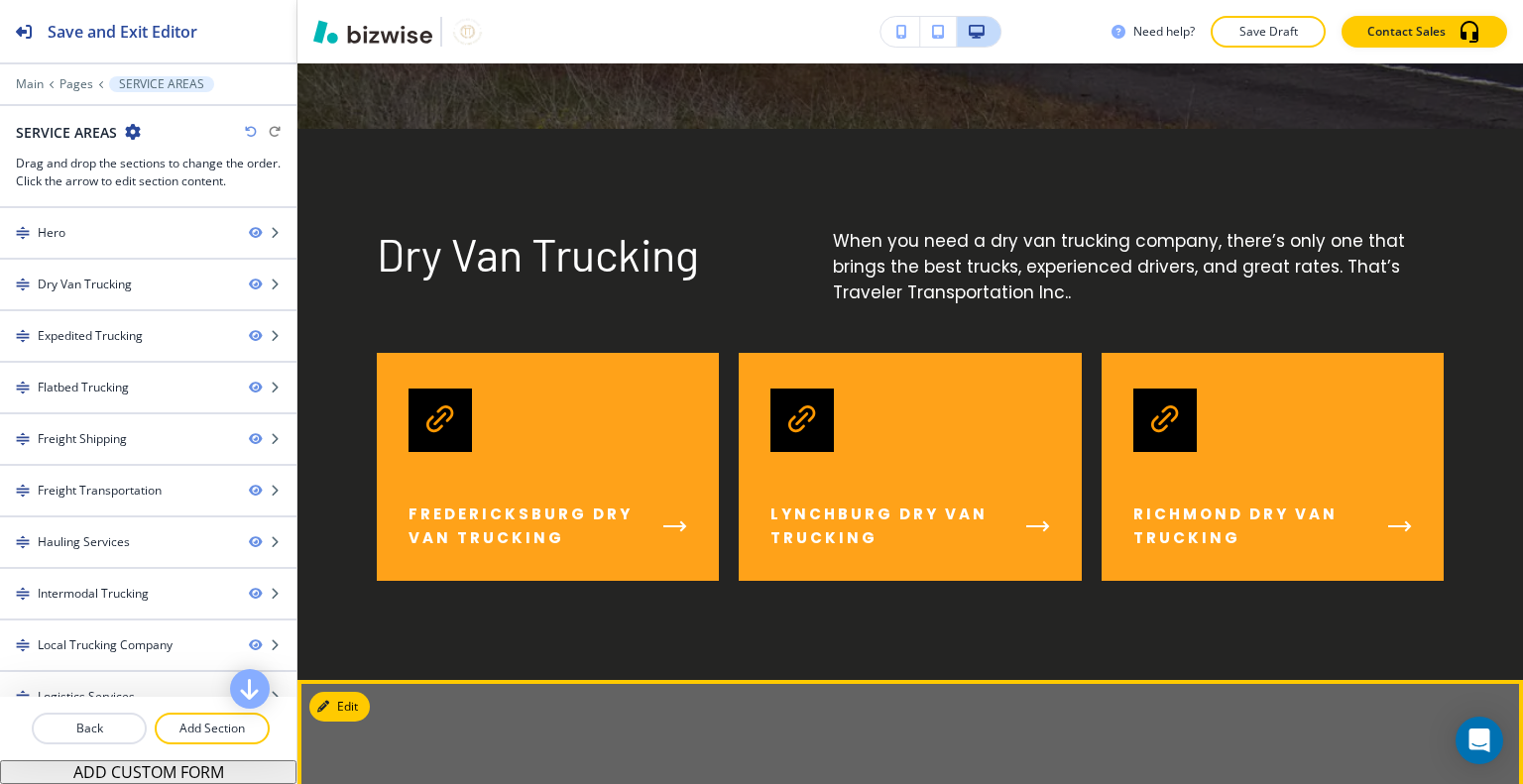 scroll, scrollTop: 1288, scrollLeft: 0, axis: vertical 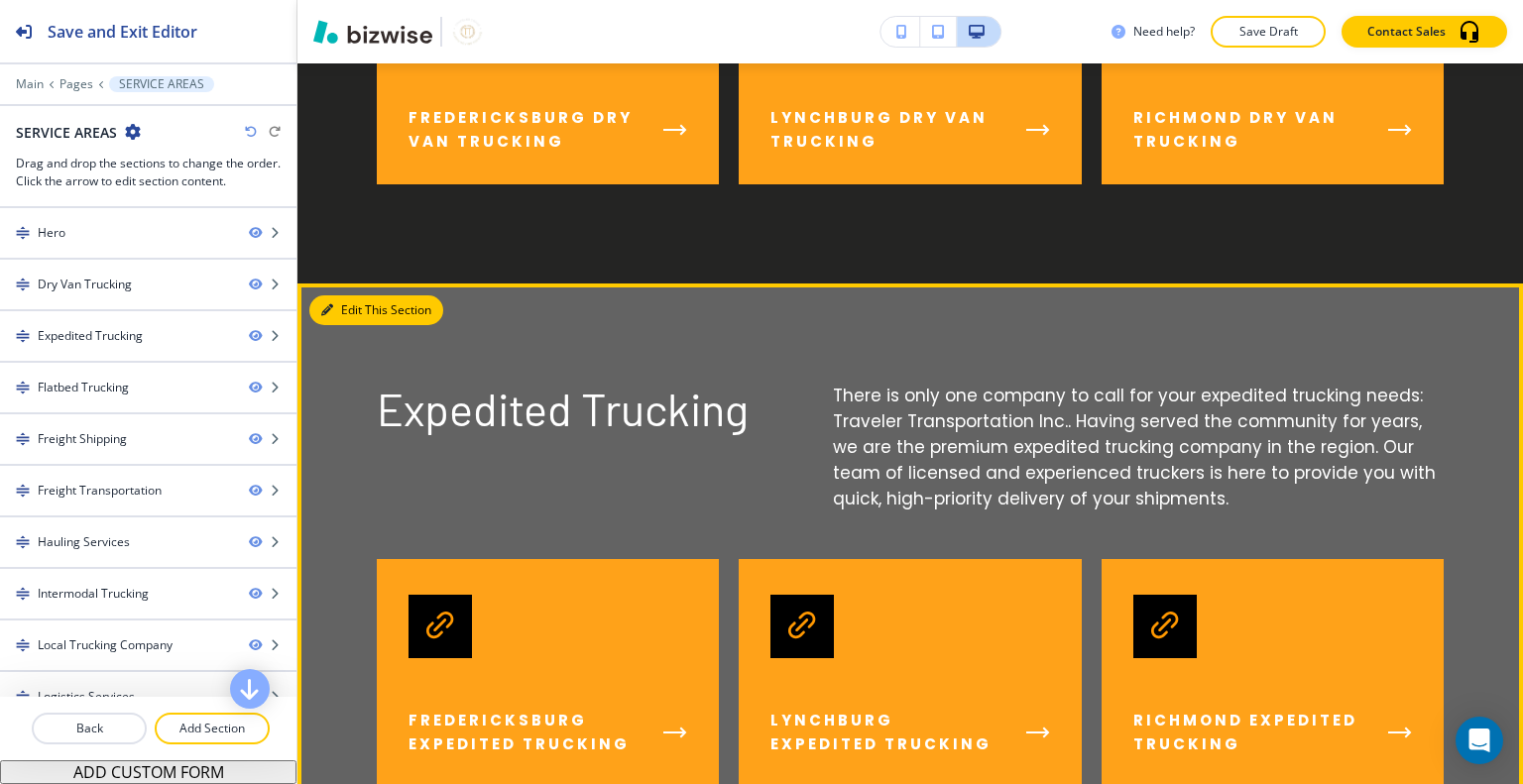 click on "Edit This Section" at bounding box center (376, 310) 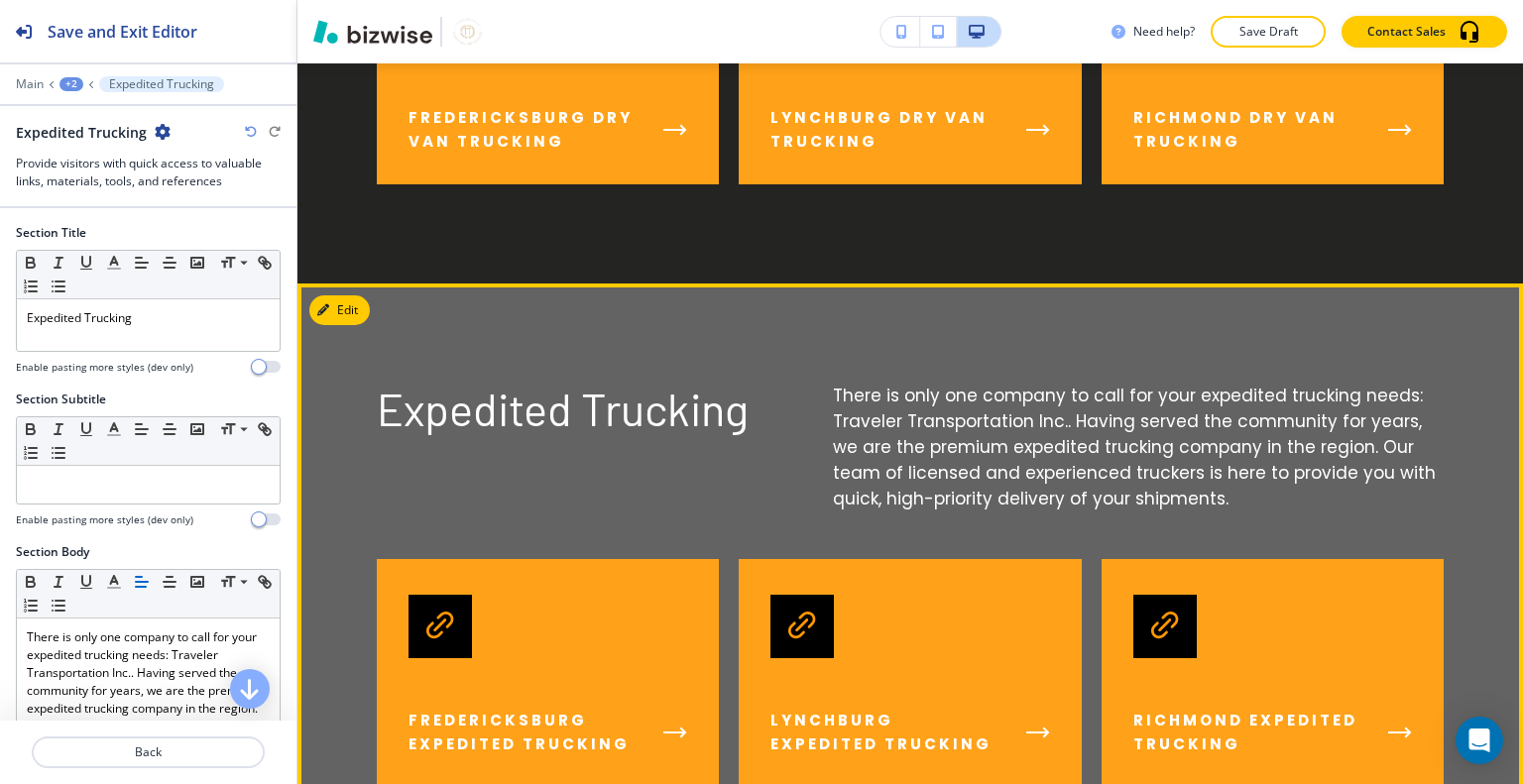 scroll, scrollTop: 1509, scrollLeft: 0, axis: vertical 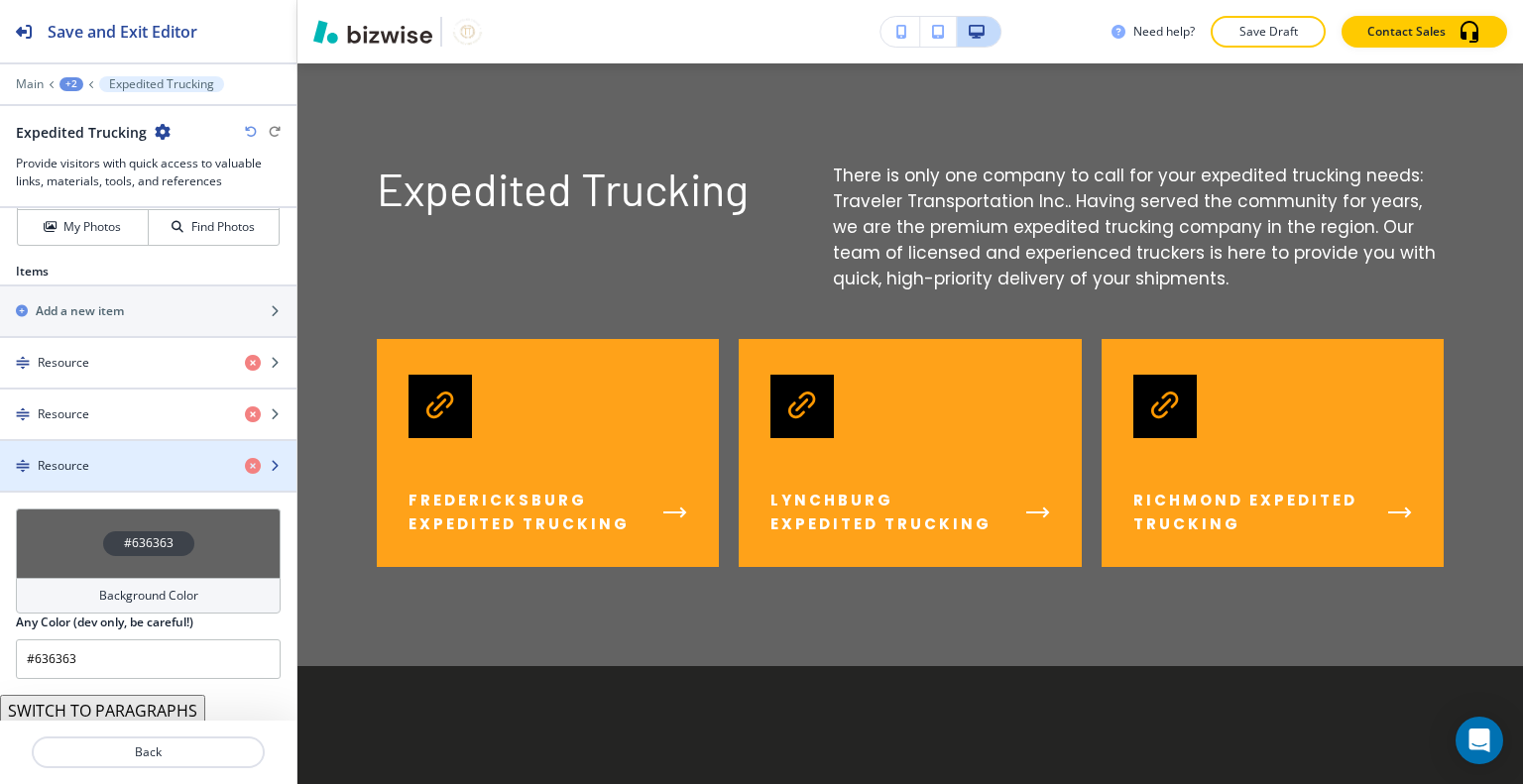 click at bounding box center (148, 483) 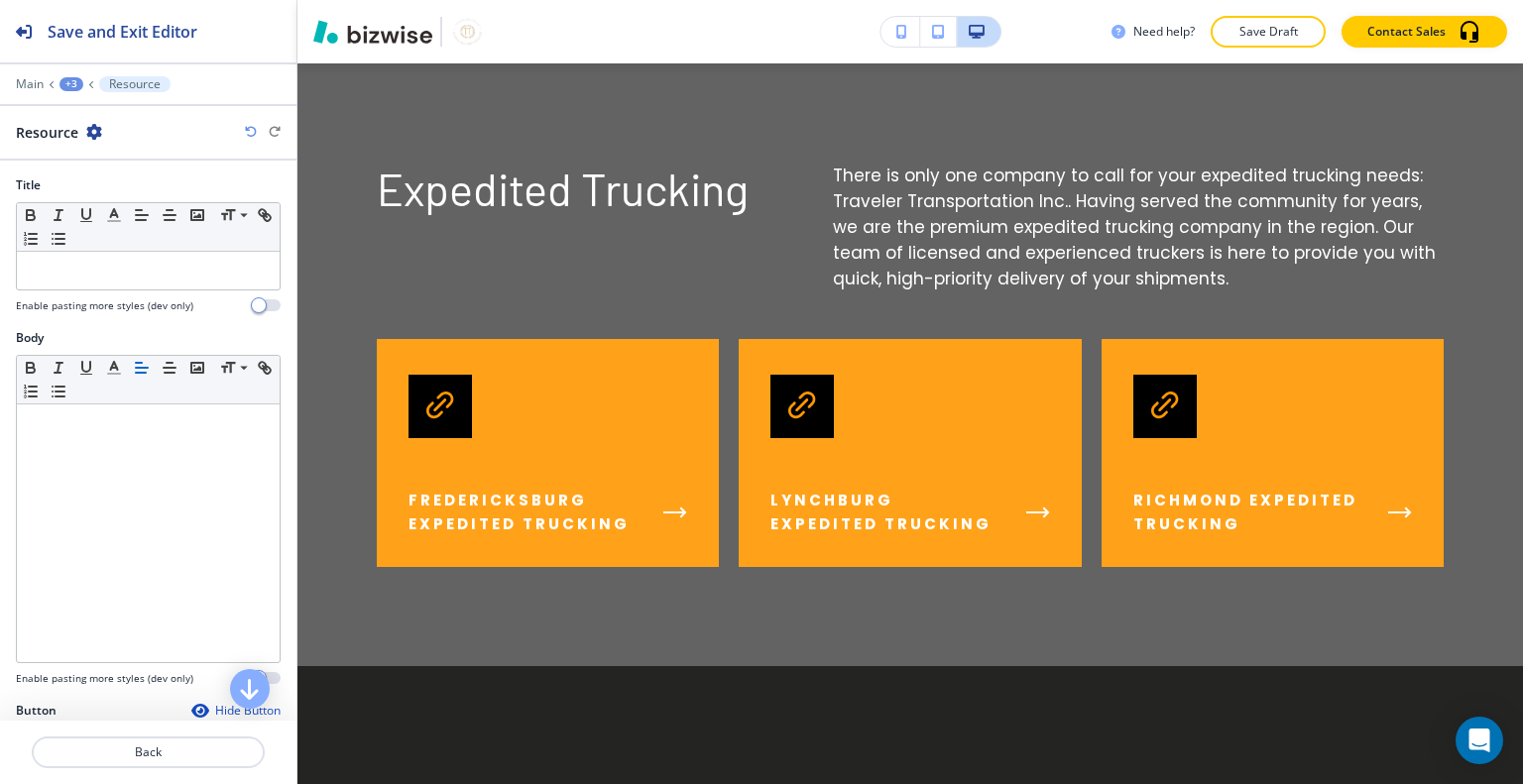 scroll, scrollTop: 241, scrollLeft: 0, axis: vertical 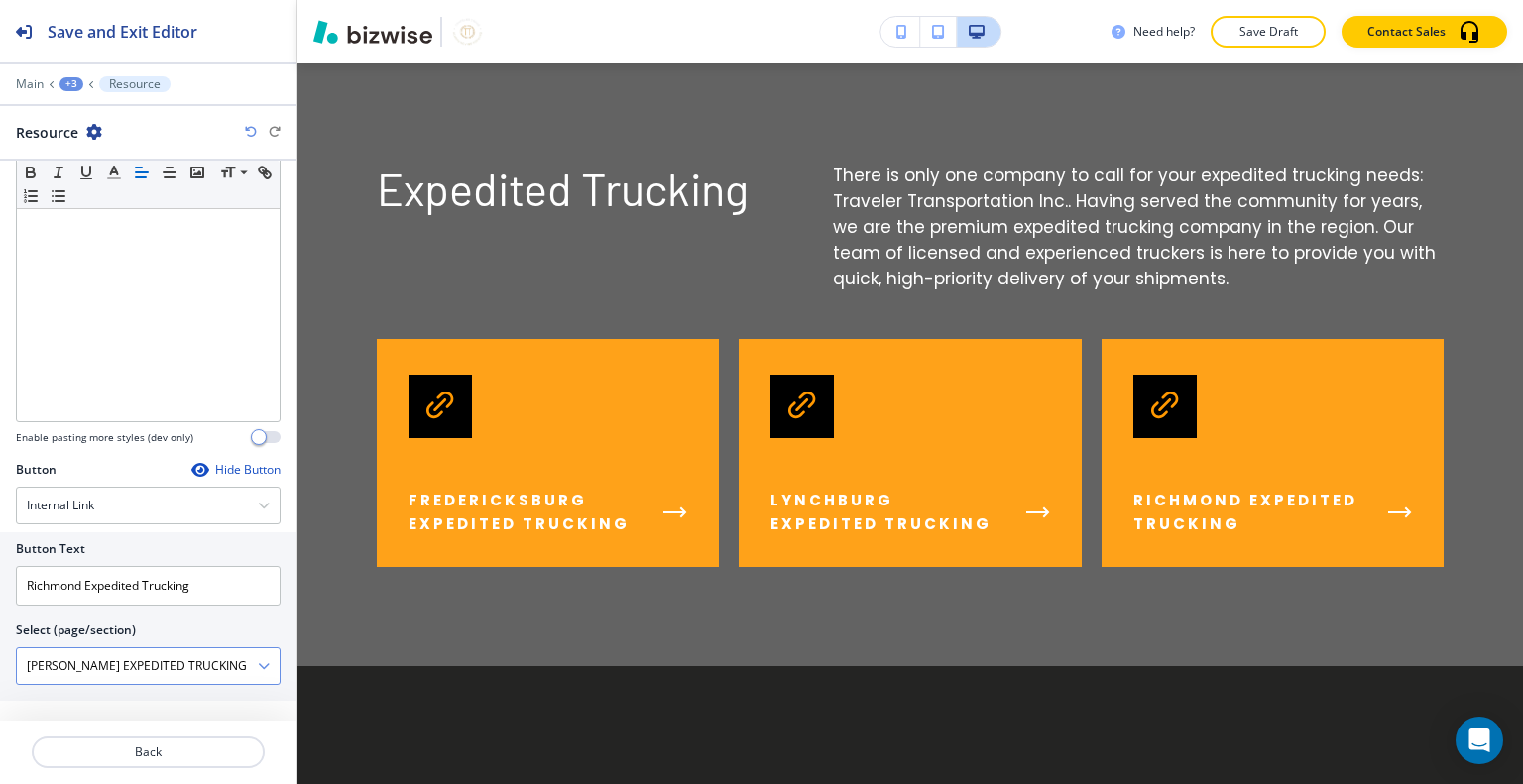click on "[PERSON_NAME] EXPEDITED TRUCKING" at bounding box center [137, 666] 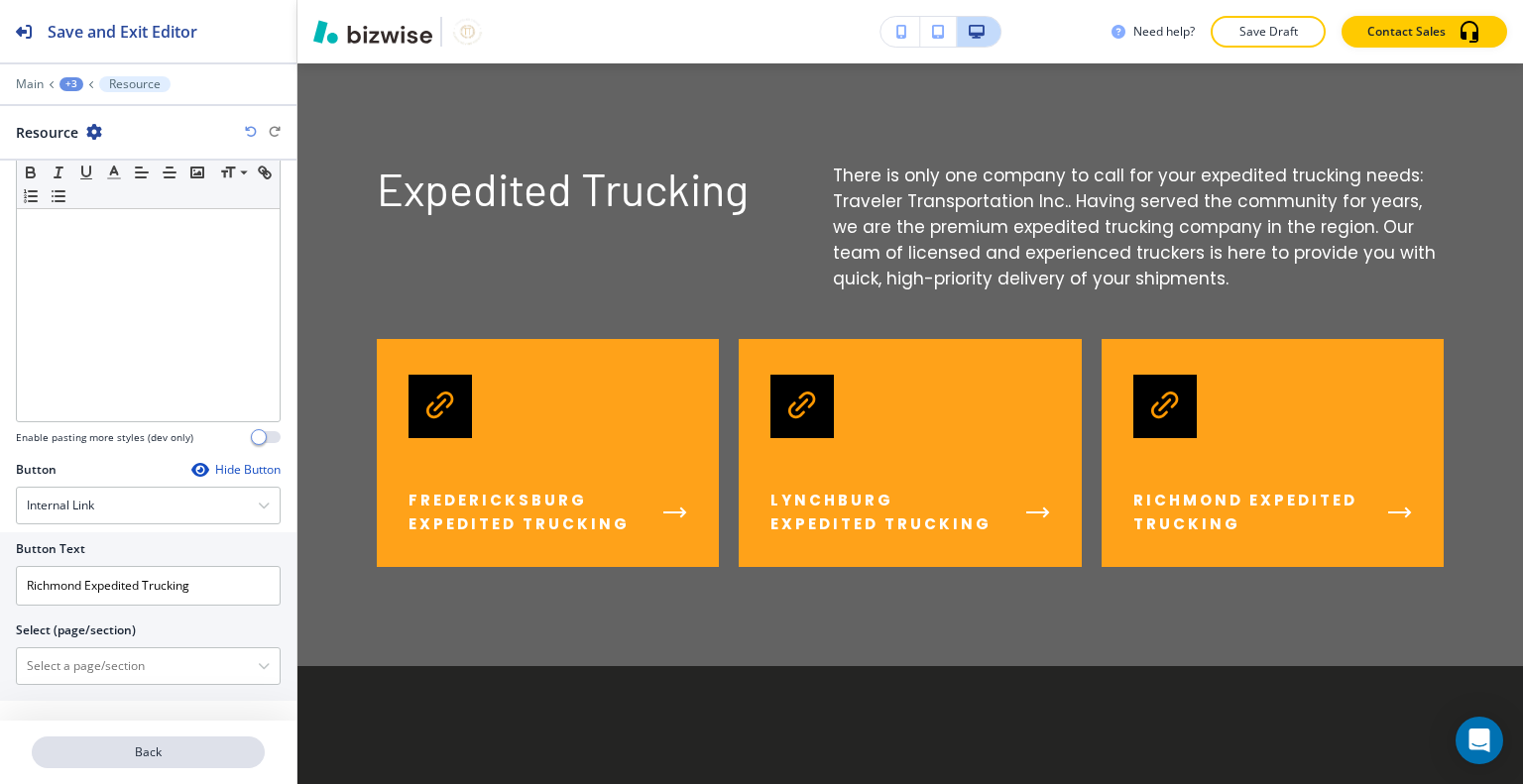type 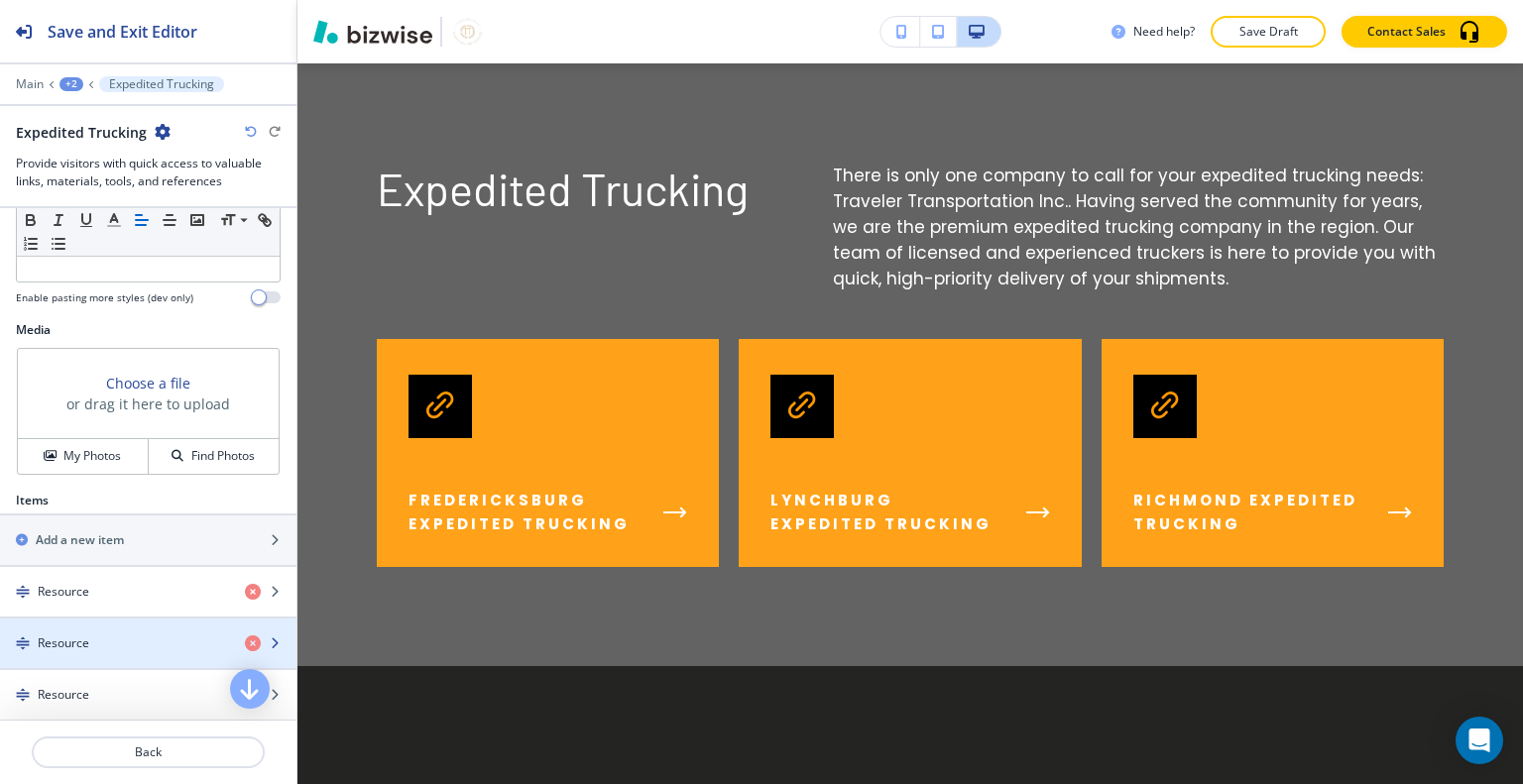 scroll, scrollTop: 824, scrollLeft: 0, axis: vertical 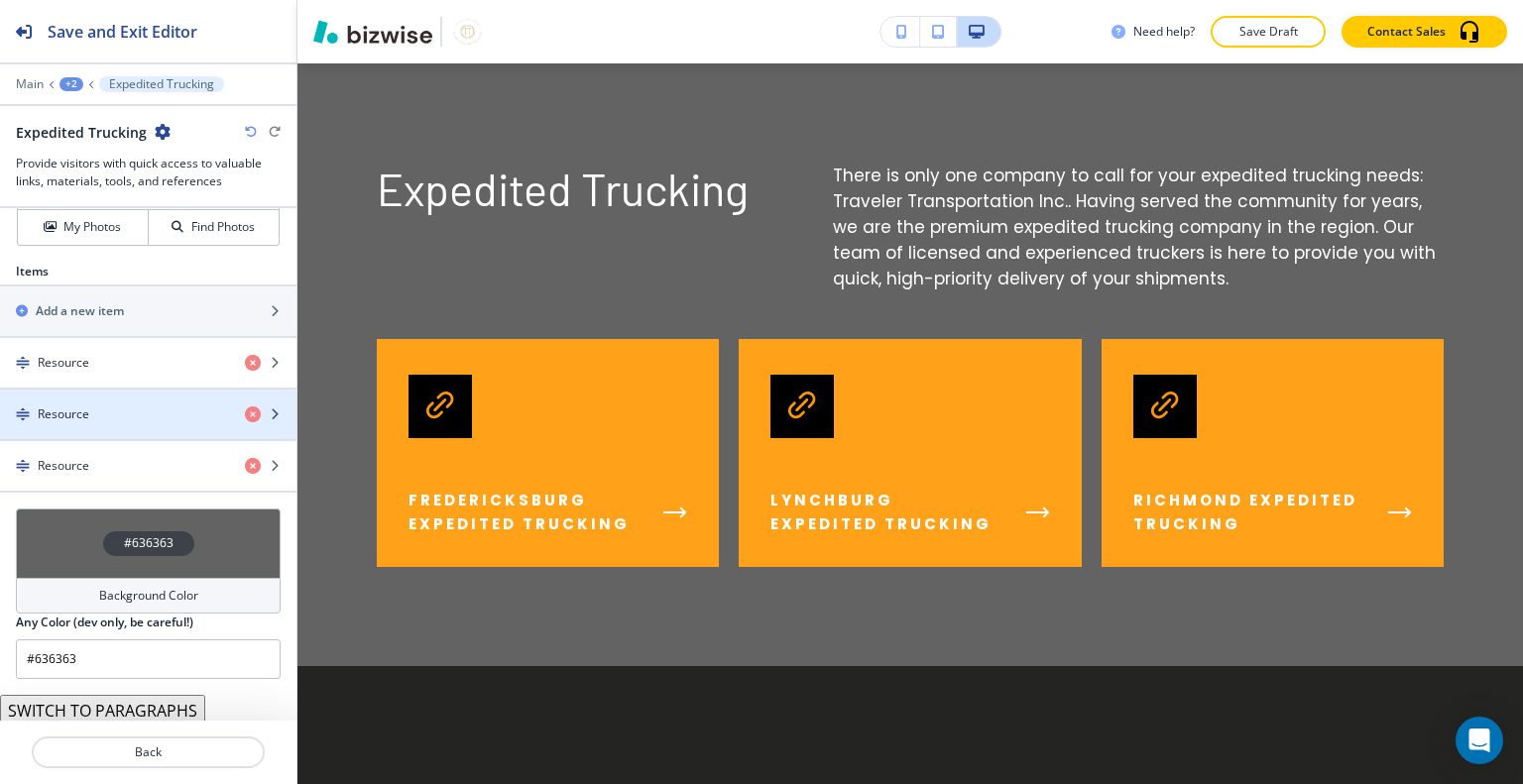 click on "Resource" at bounding box center (114, 414) 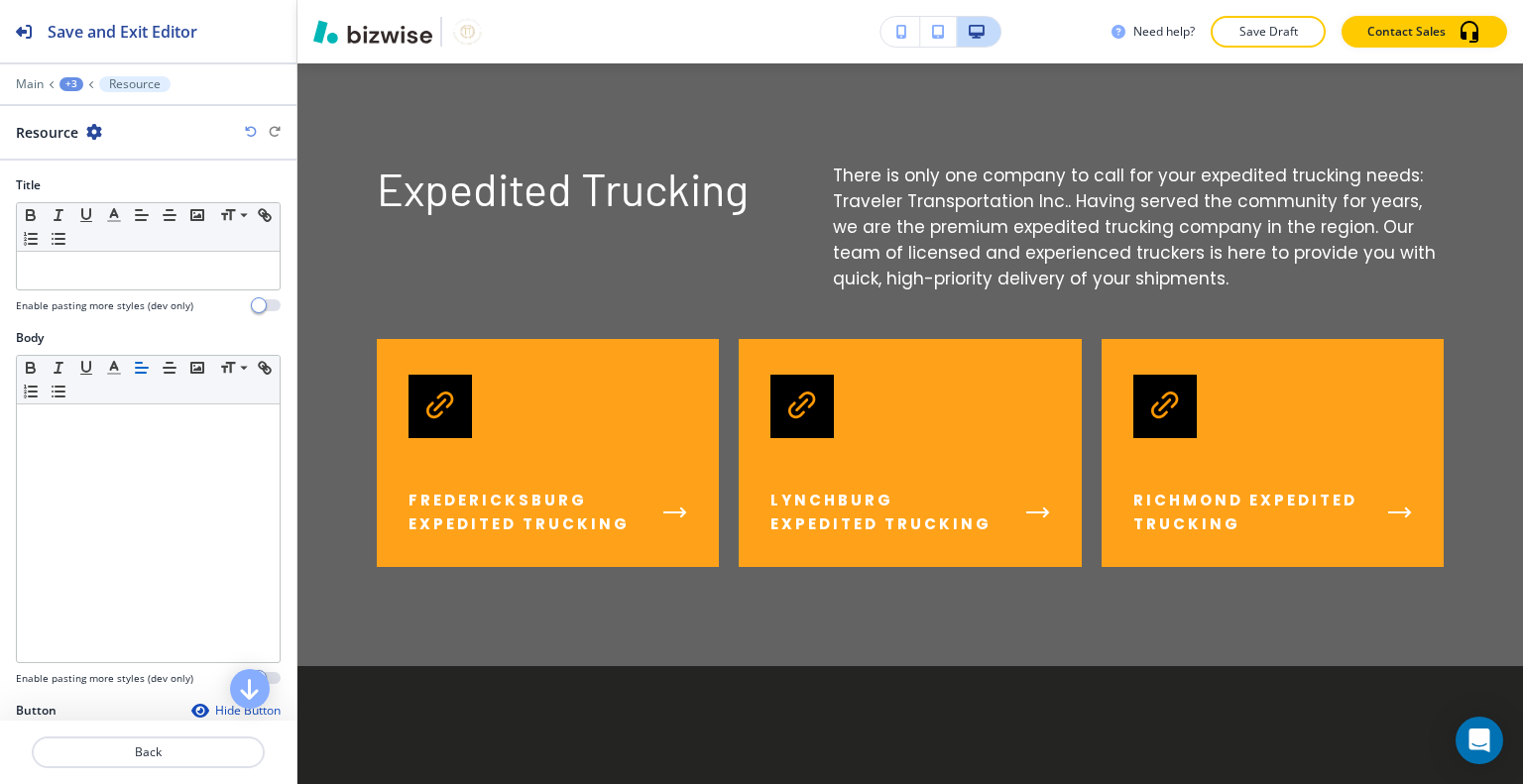 scroll, scrollTop: 241, scrollLeft: 0, axis: vertical 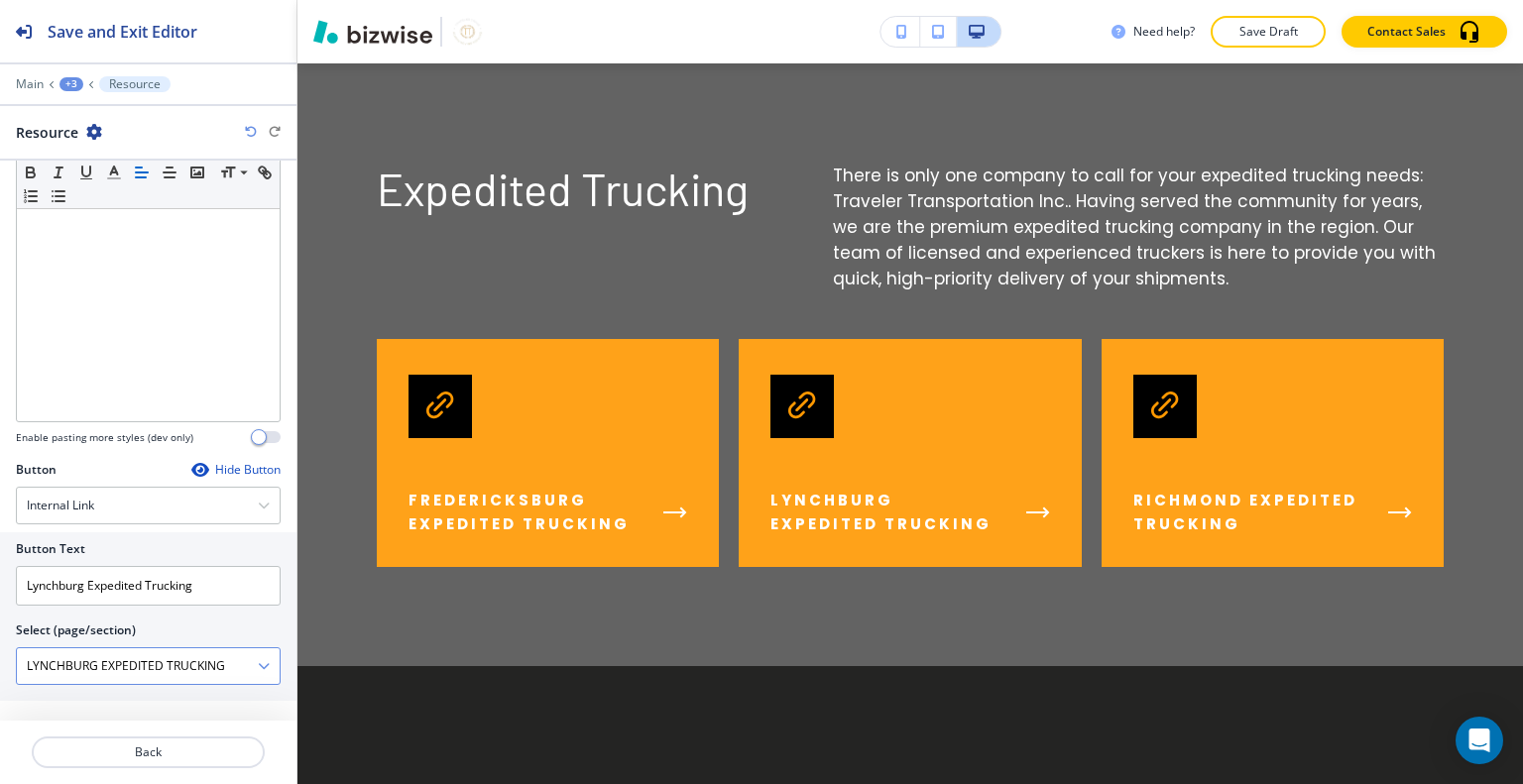 click on "LYNCHBURG EXPEDITED TRUCKING" at bounding box center (137, 666) 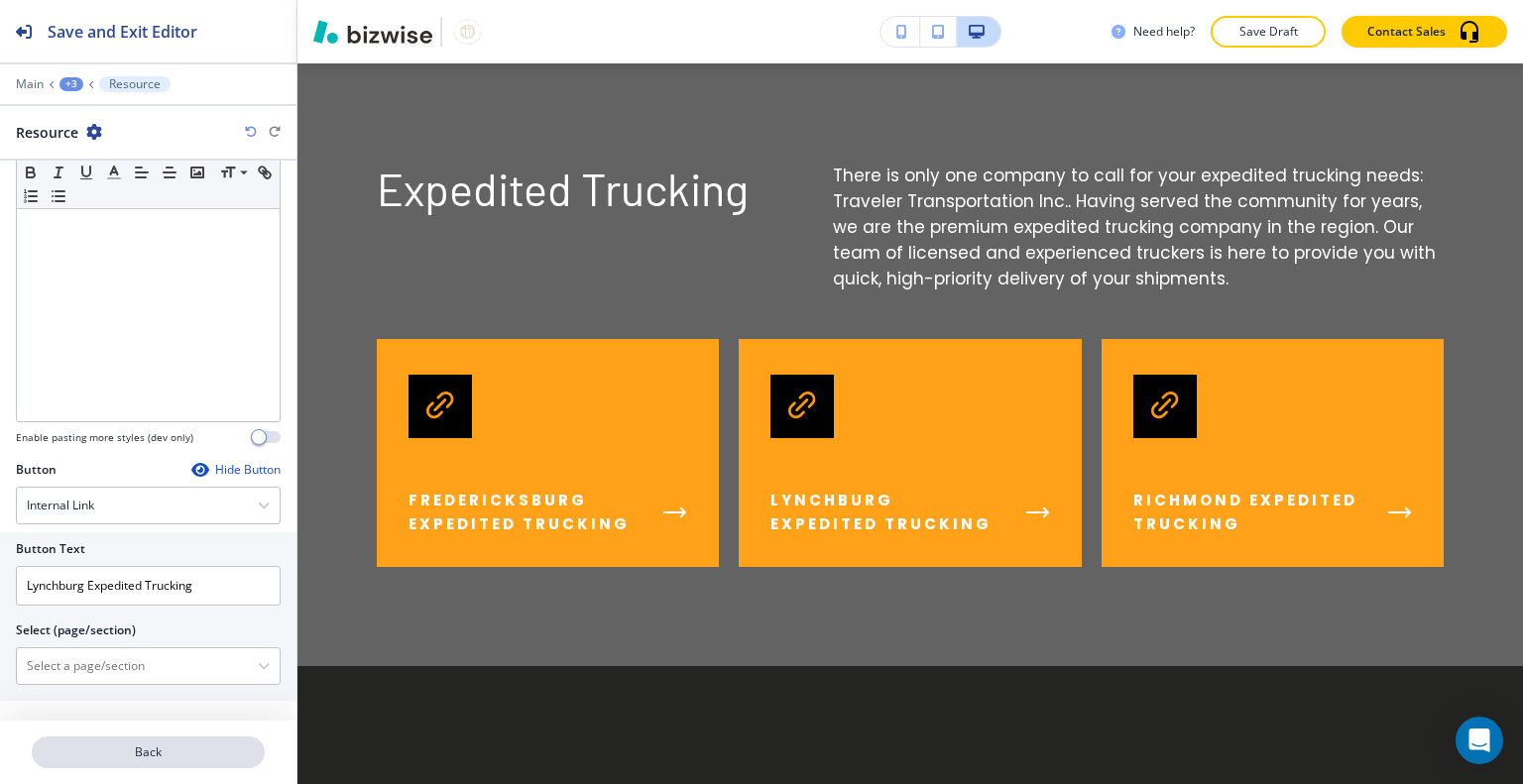 type 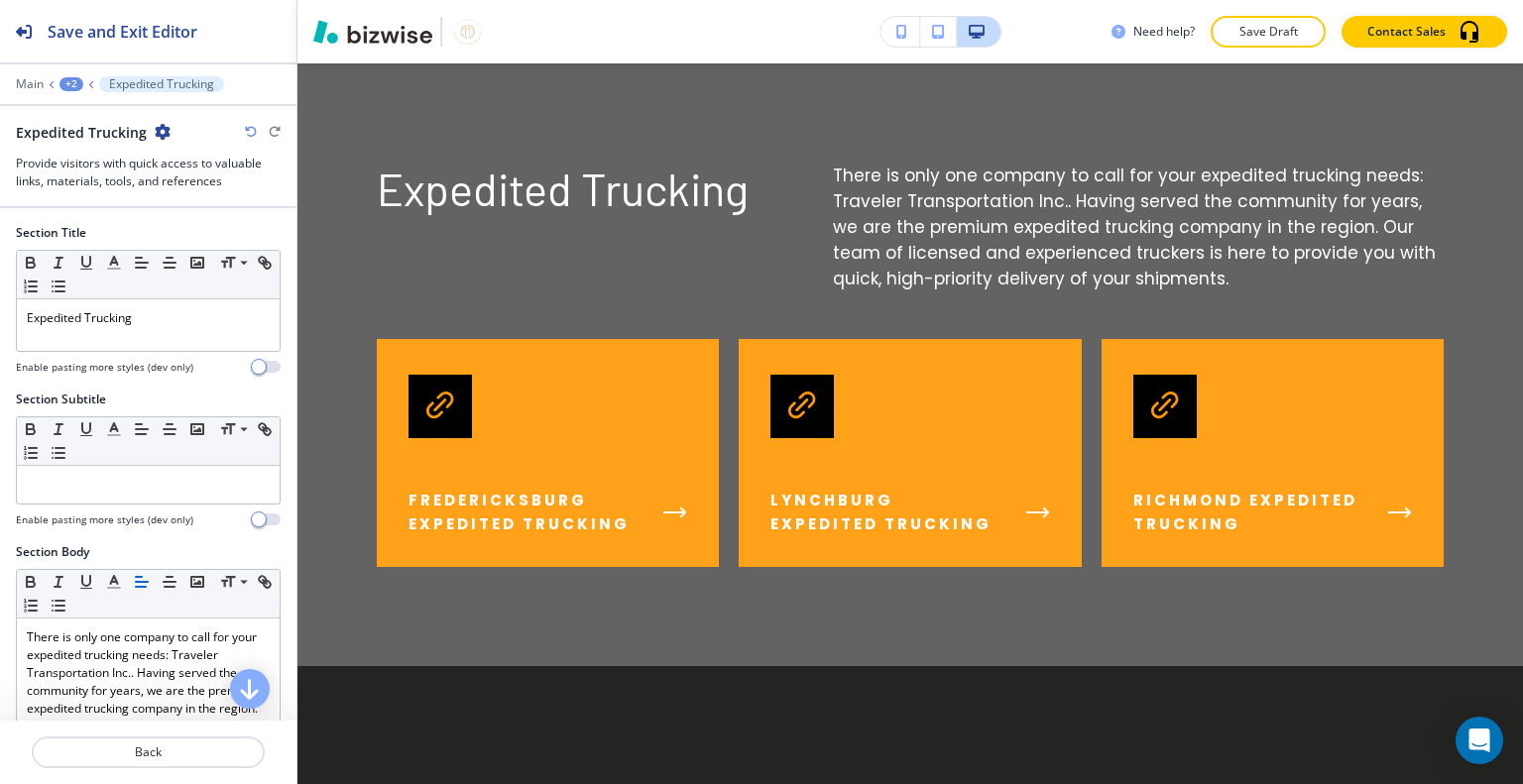 scroll, scrollTop: 694, scrollLeft: 0, axis: vertical 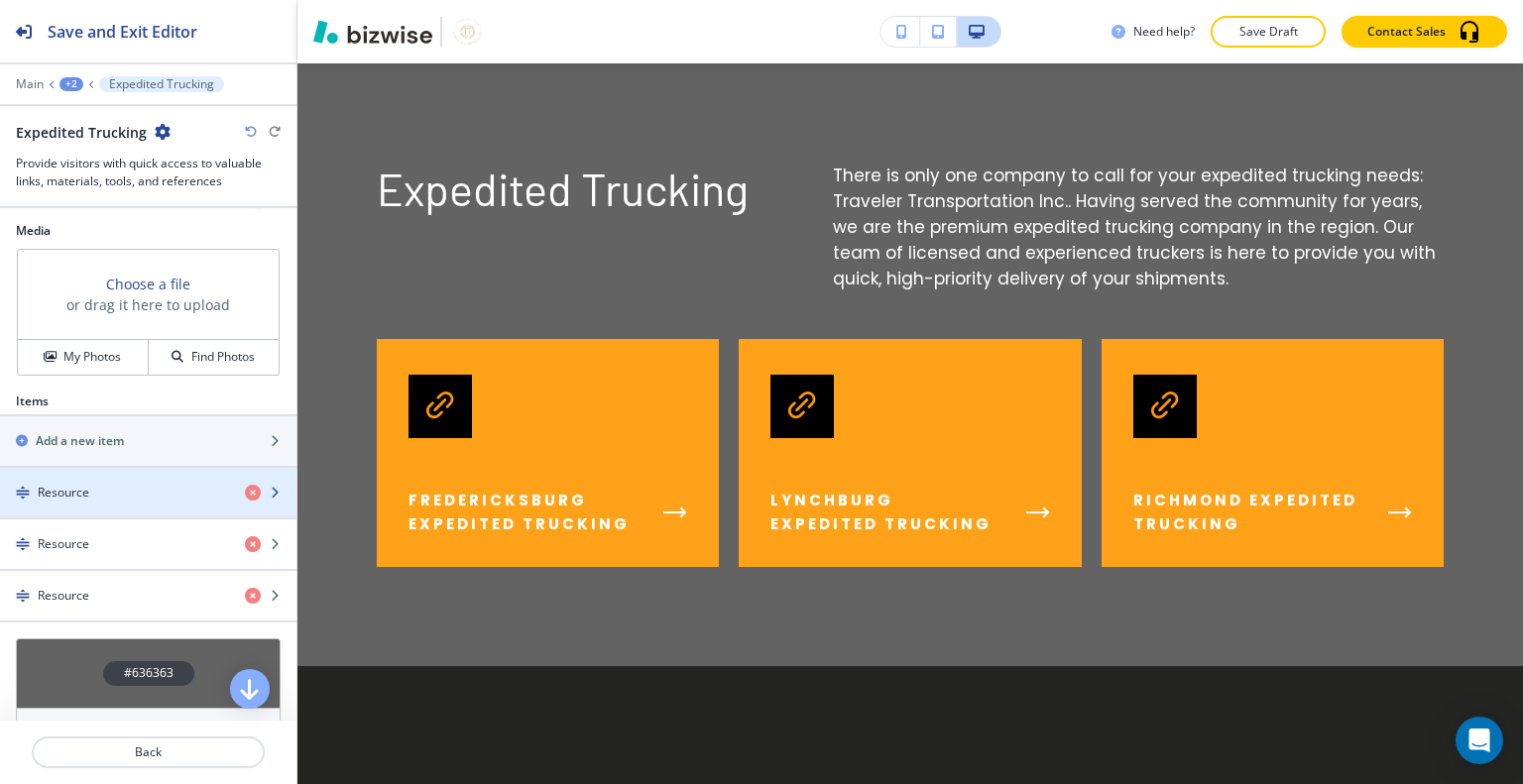 click on "Resource" at bounding box center (114, 493) 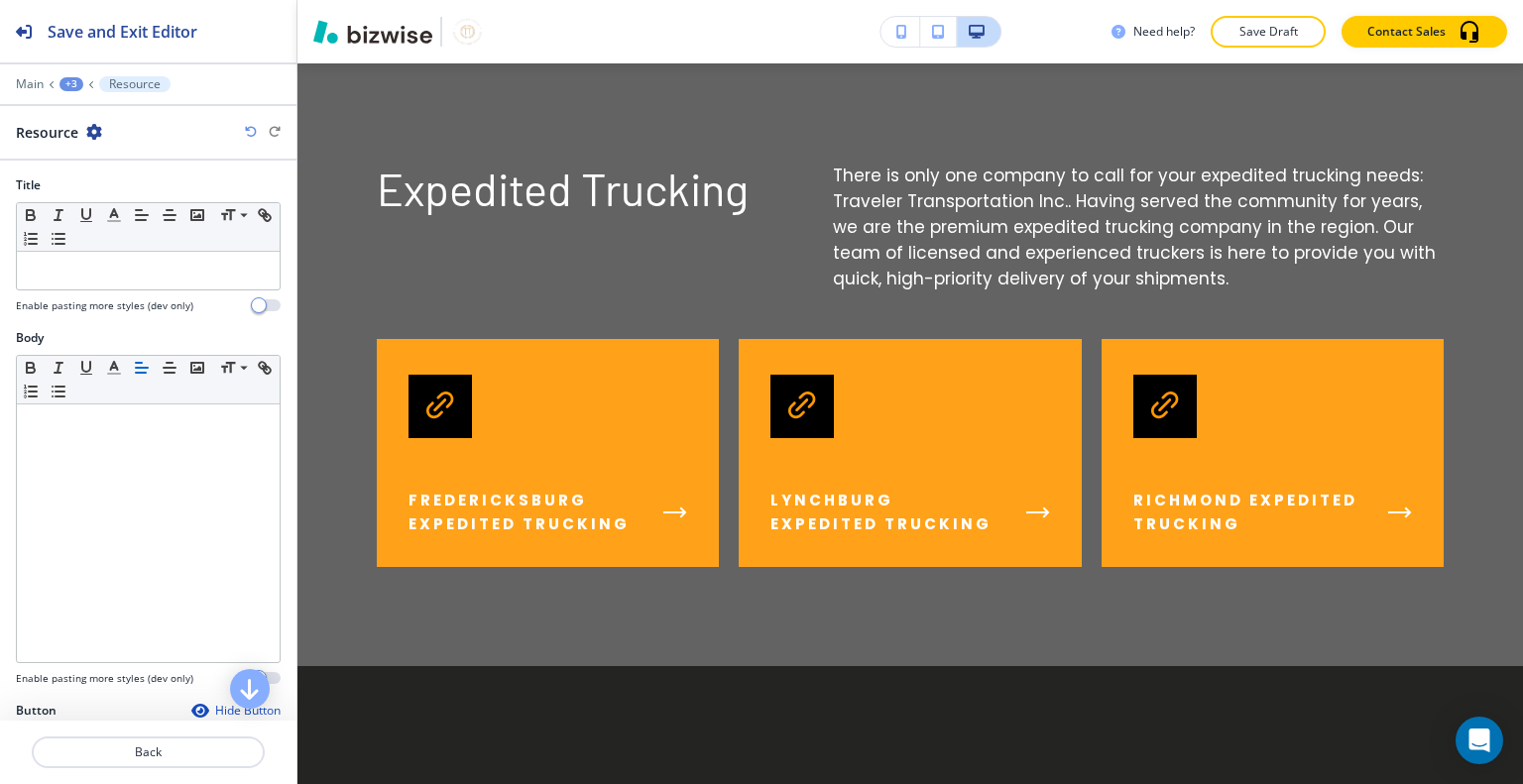 scroll, scrollTop: 241, scrollLeft: 0, axis: vertical 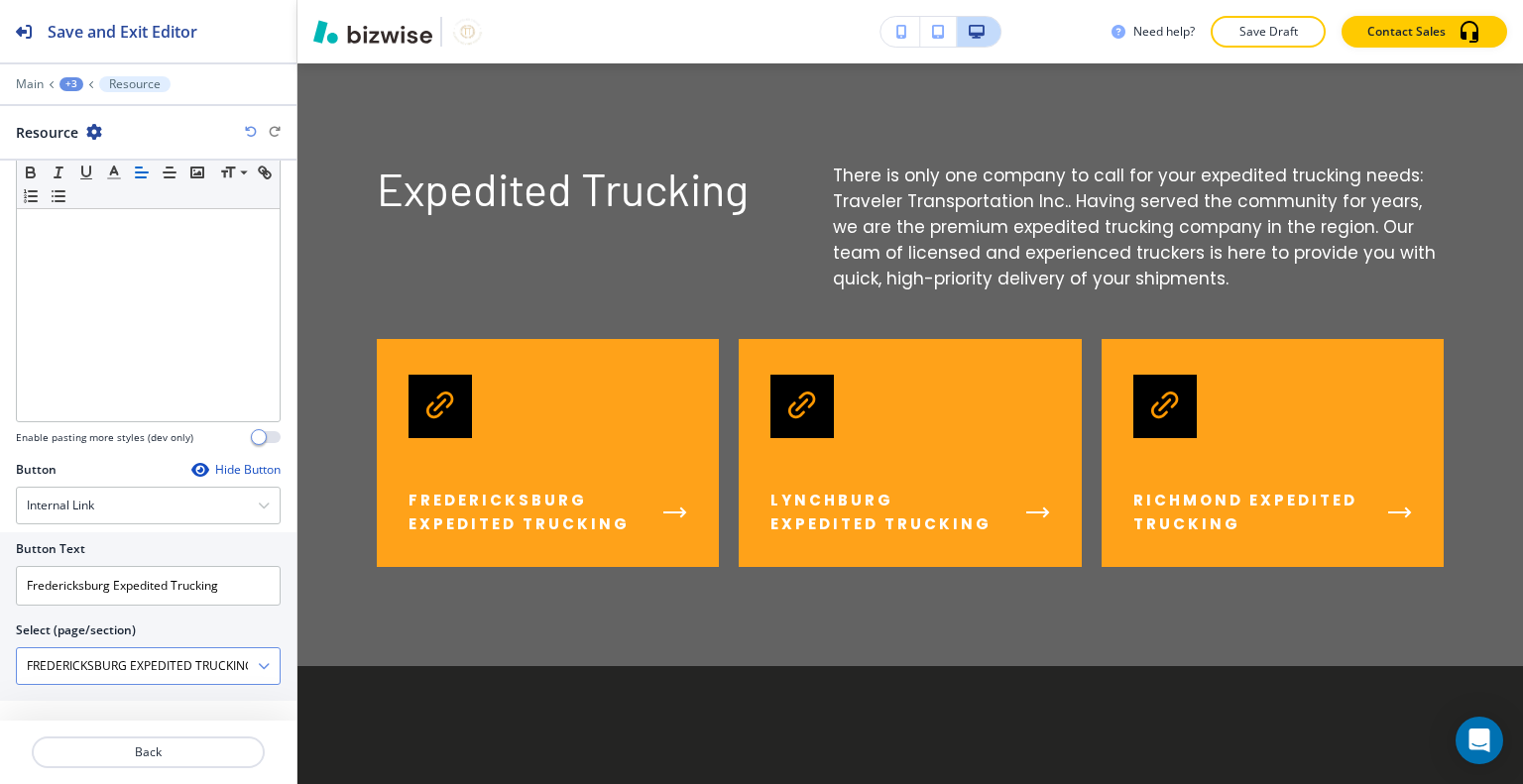 click on "FREDERICKSBURG EXPEDITED TRUCKING" at bounding box center [137, 666] 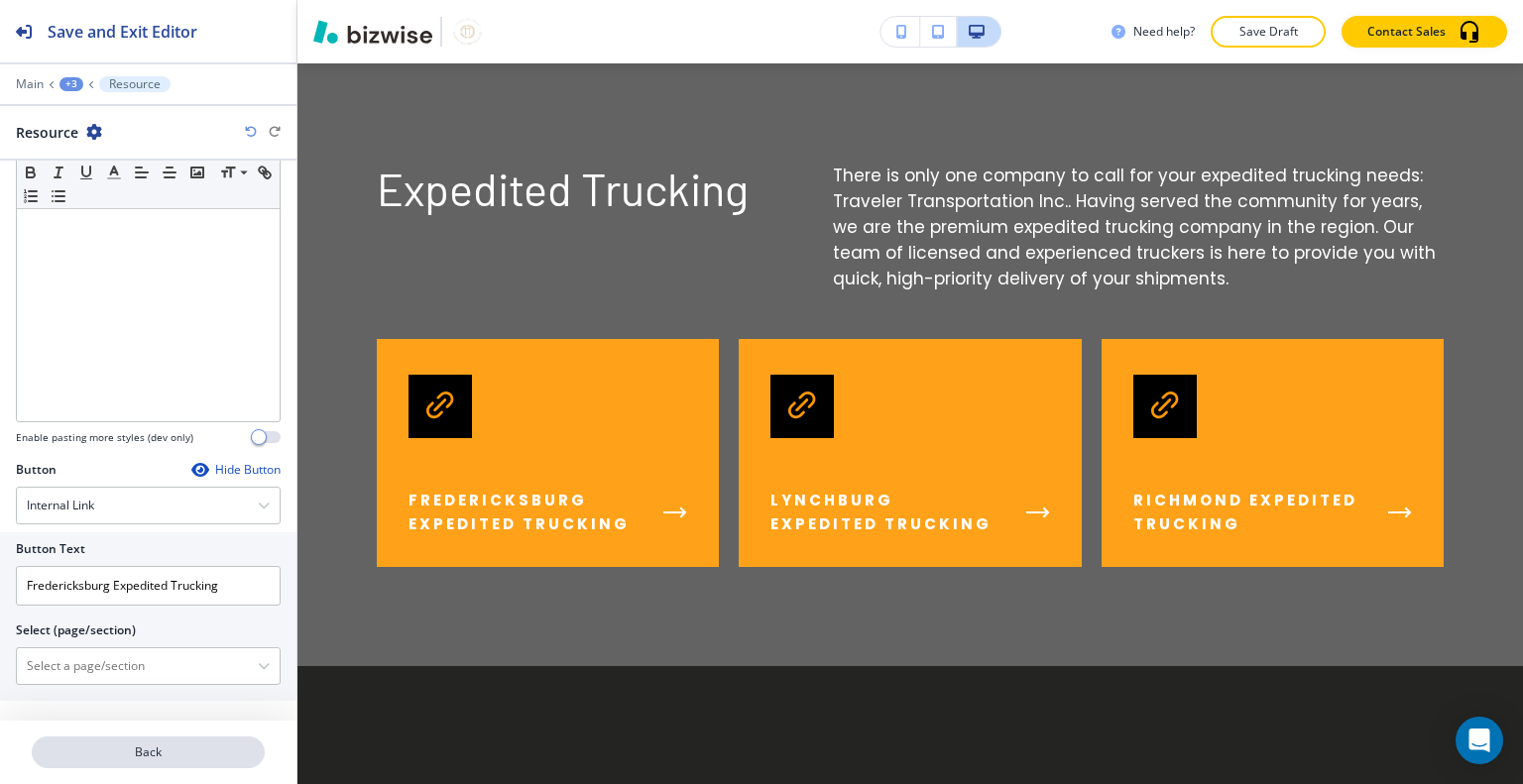 type 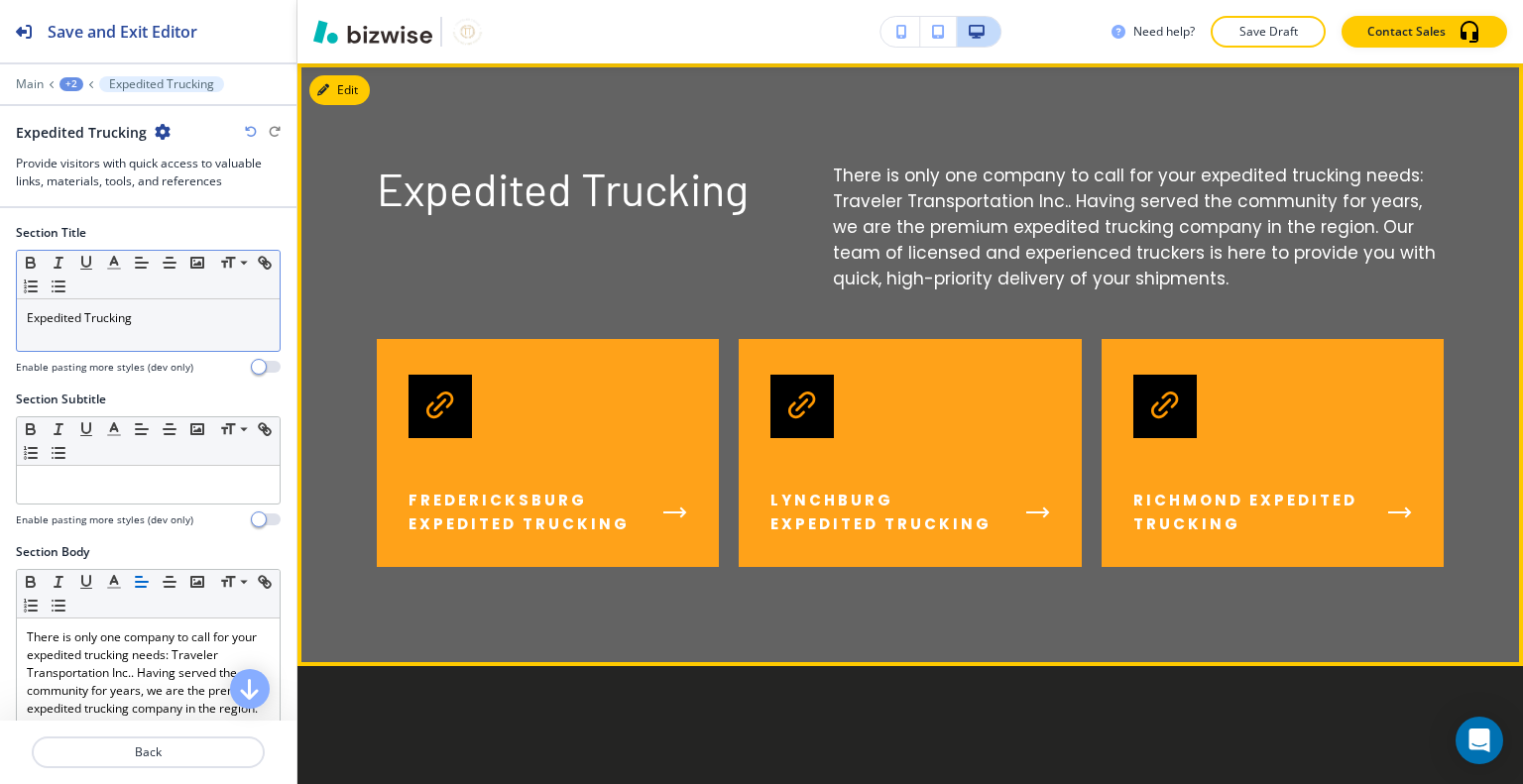 scroll, scrollTop: 1409, scrollLeft: 0, axis: vertical 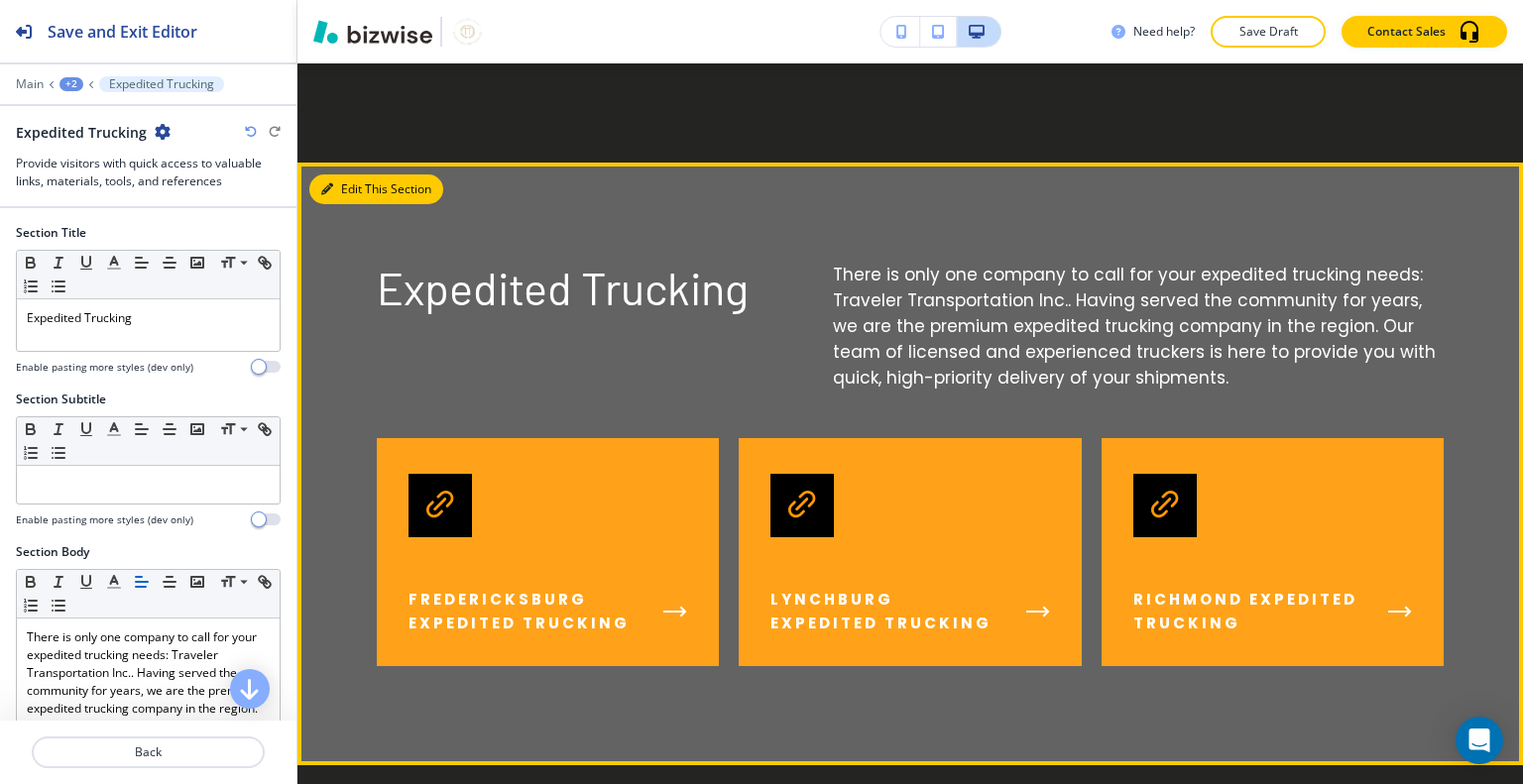 click on "Edit This Section" at bounding box center [376, 189] 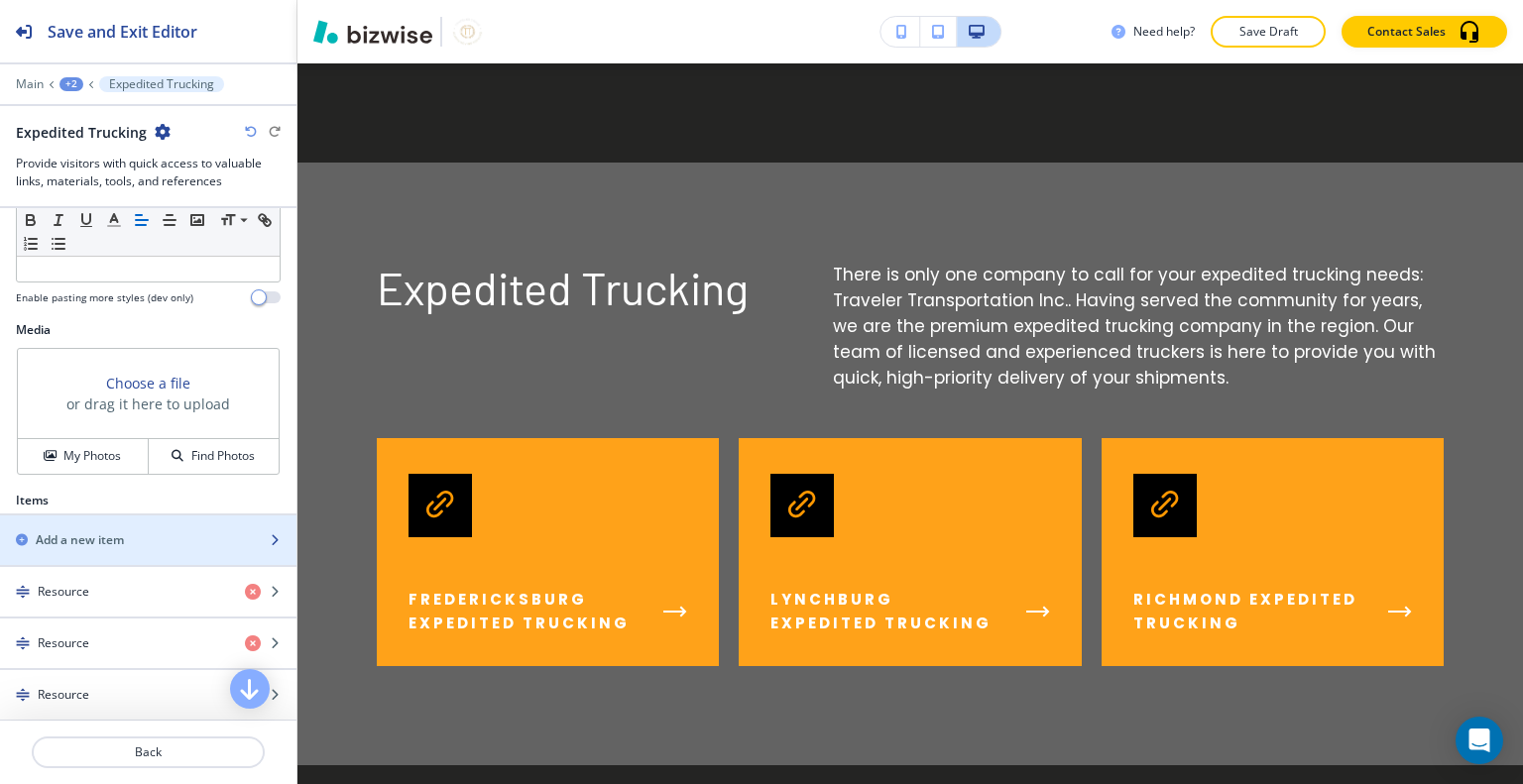scroll, scrollTop: 824, scrollLeft: 0, axis: vertical 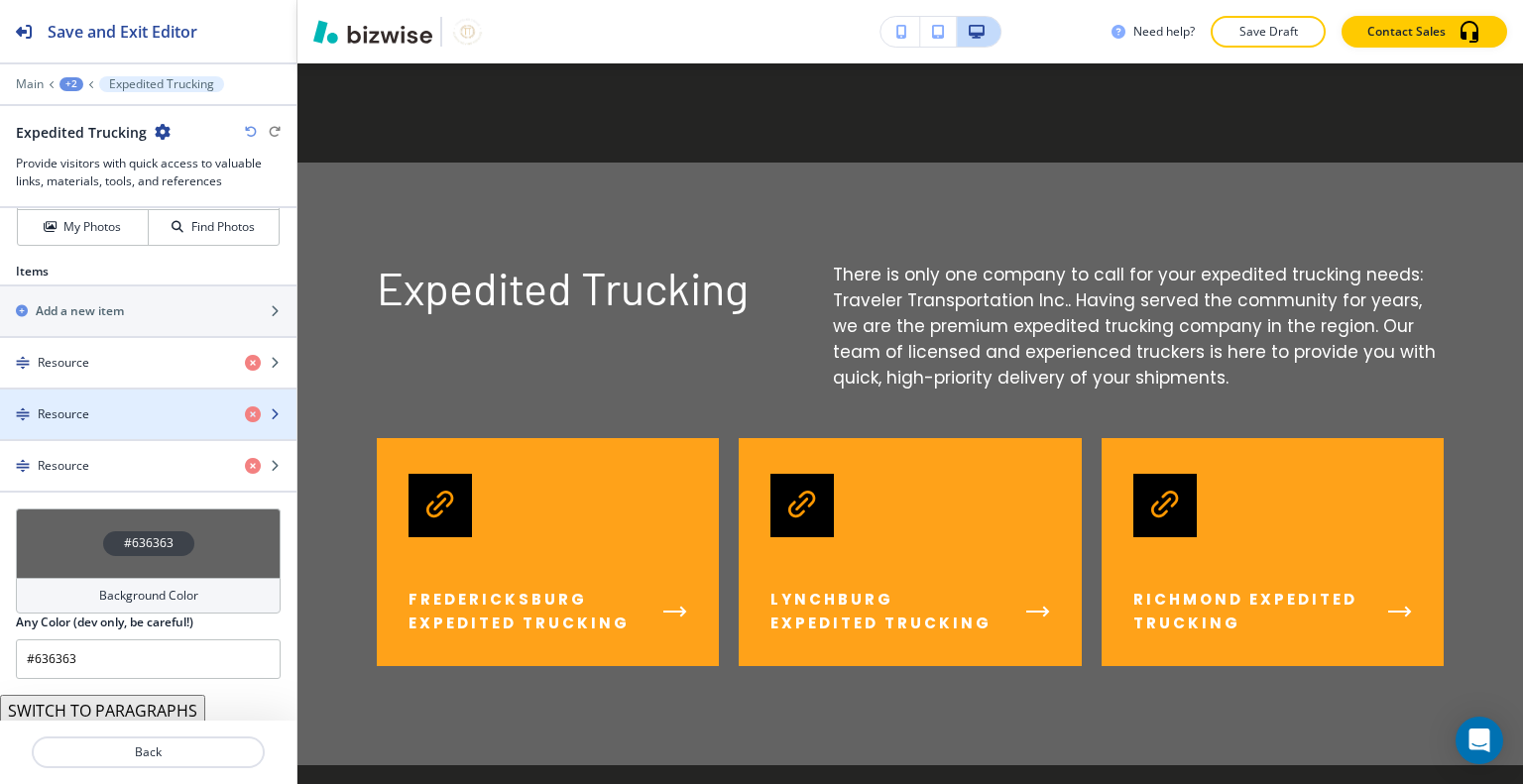 click at bounding box center (148, 431) 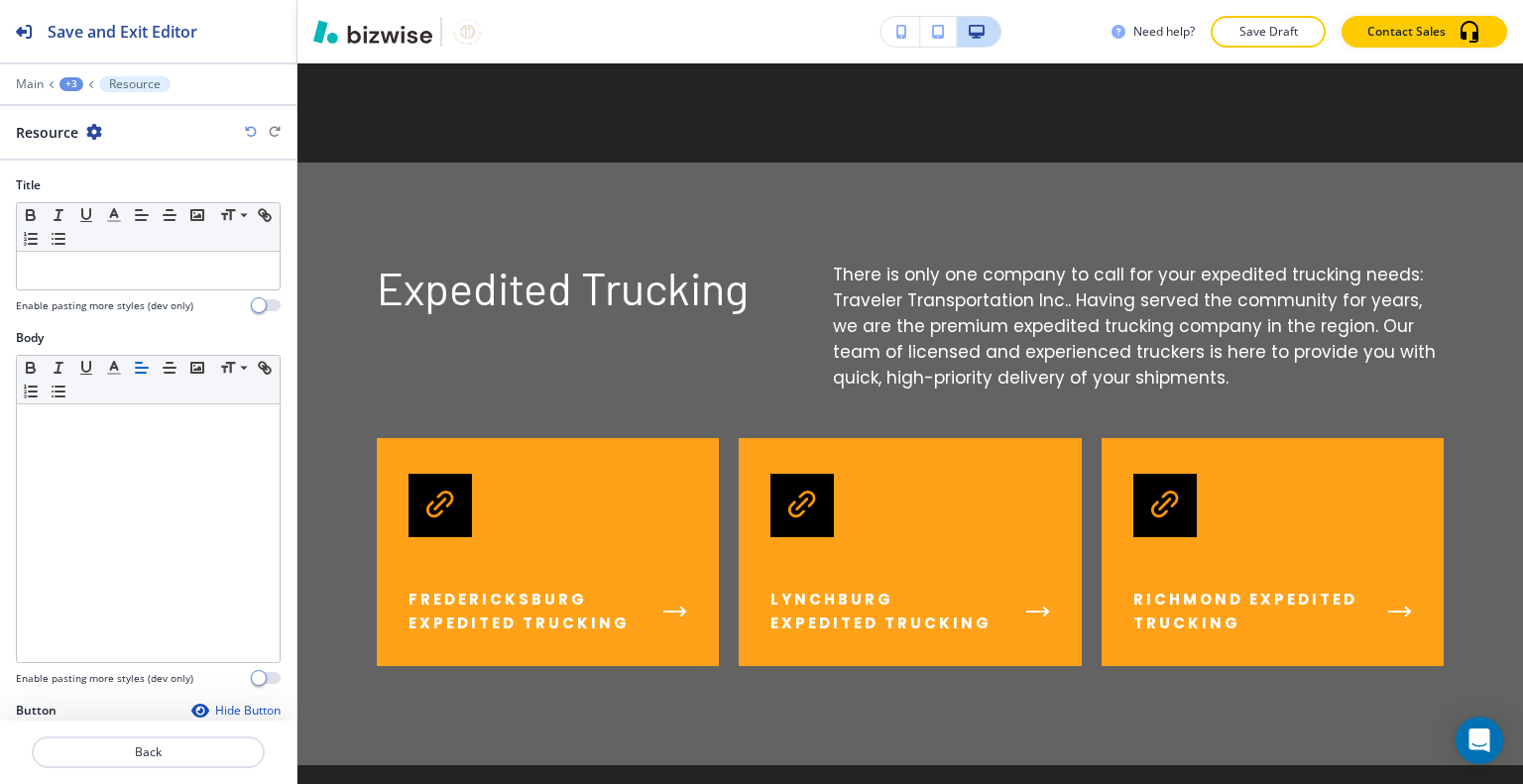 scroll, scrollTop: 241, scrollLeft: 0, axis: vertical 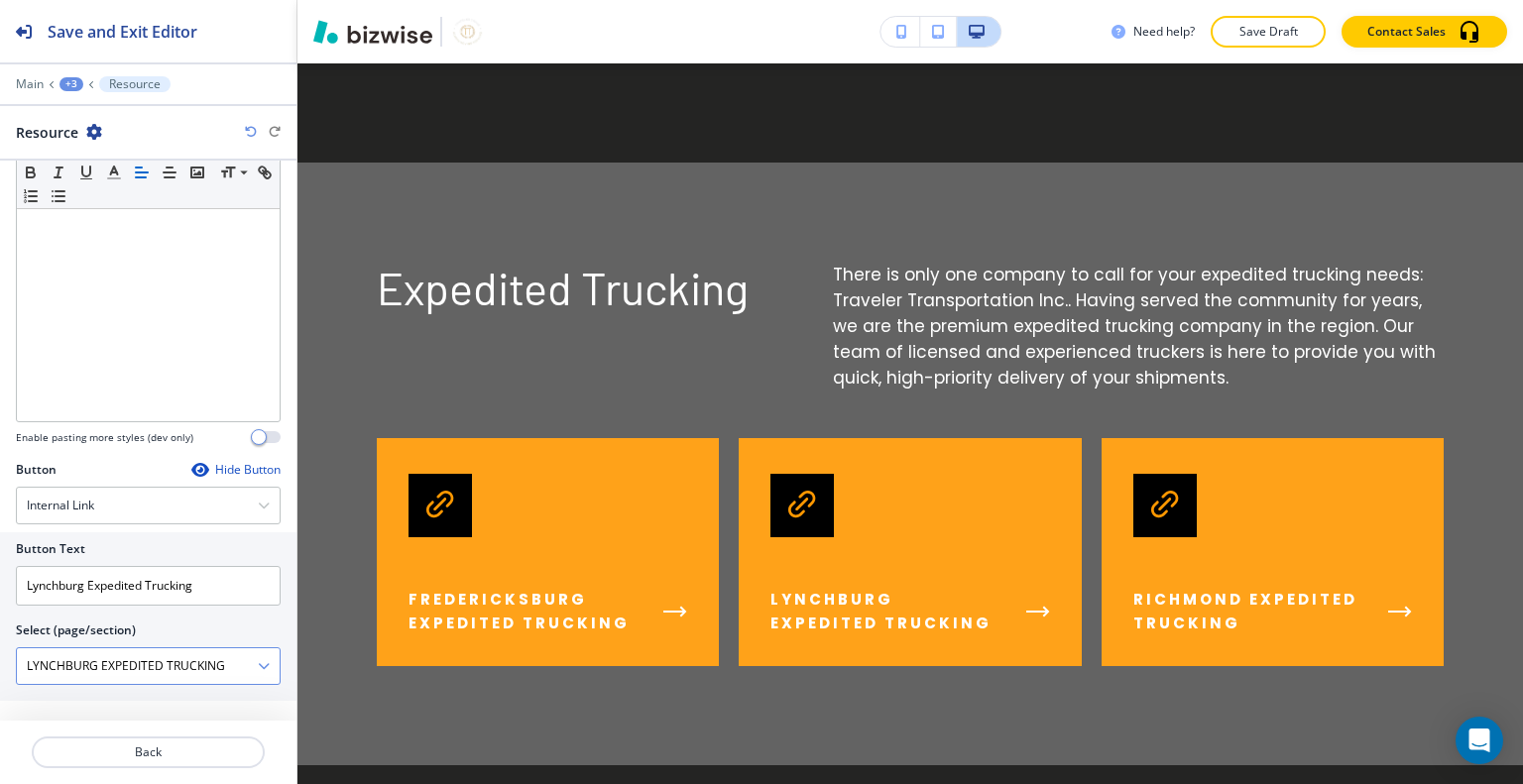 click on "LYNCHBURG EXPEDITED TRUCKING" at bounding box center [137, 666] 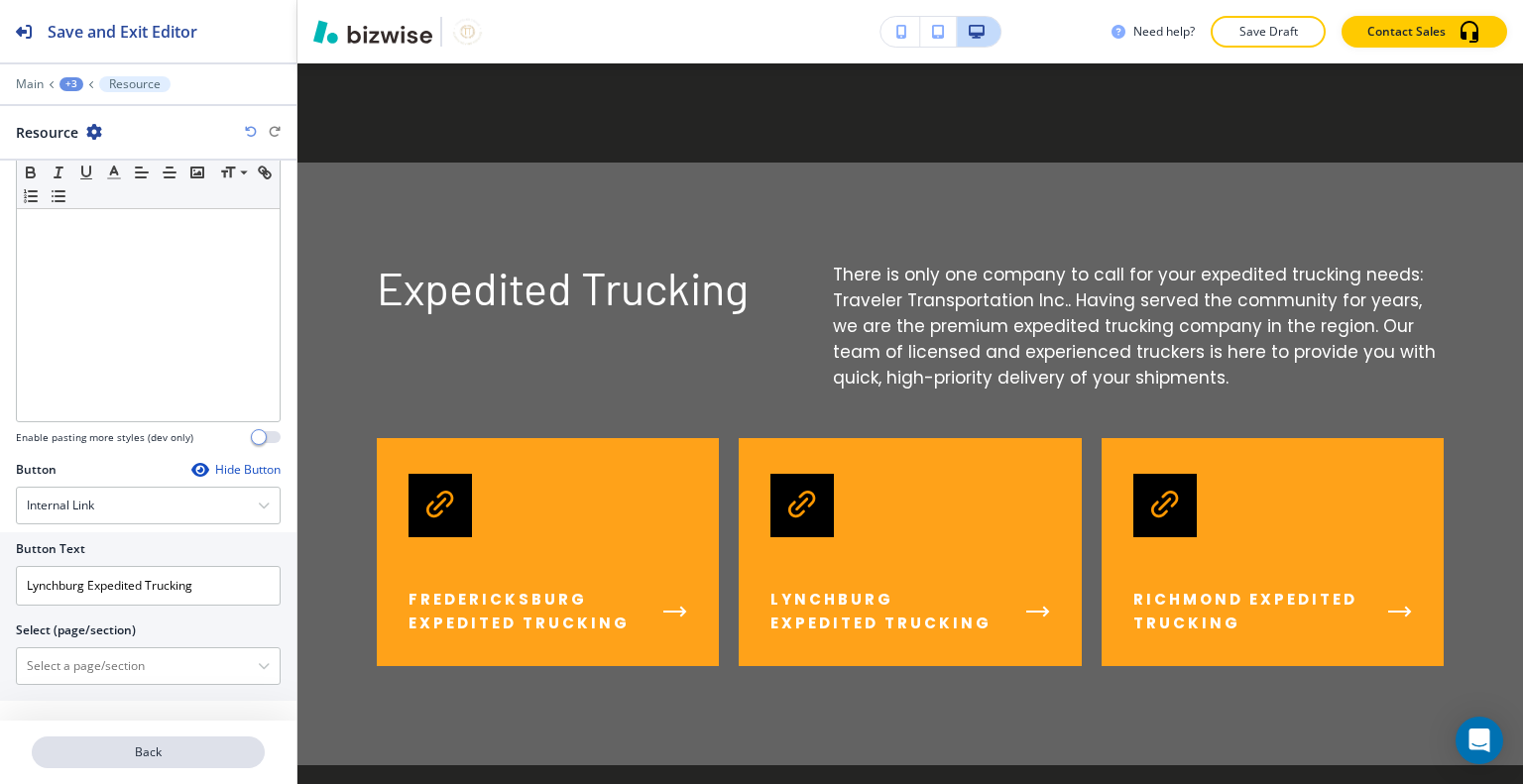 type 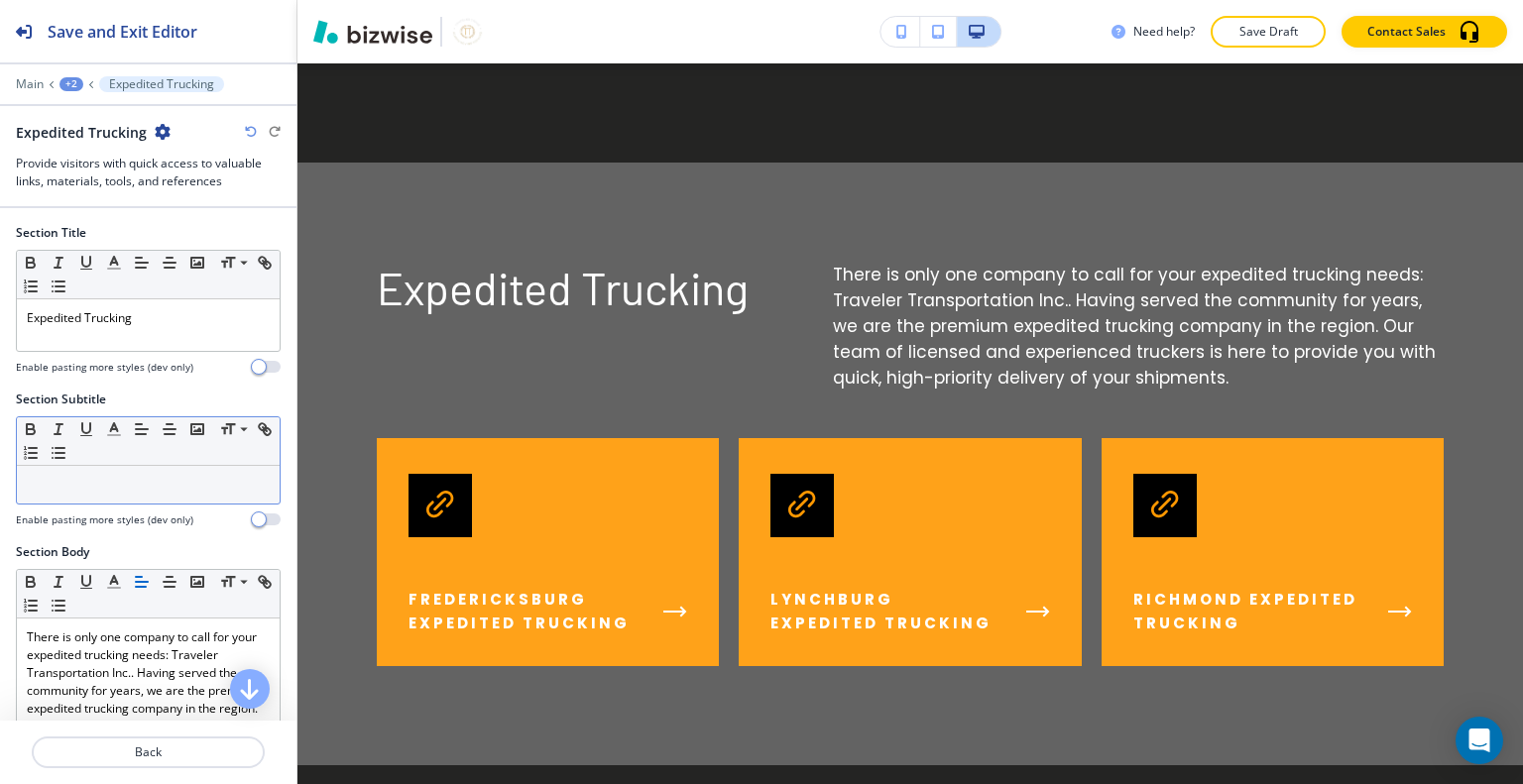 scroll, scrollTop: 1509, scrollLeft: 0, axis: vertical 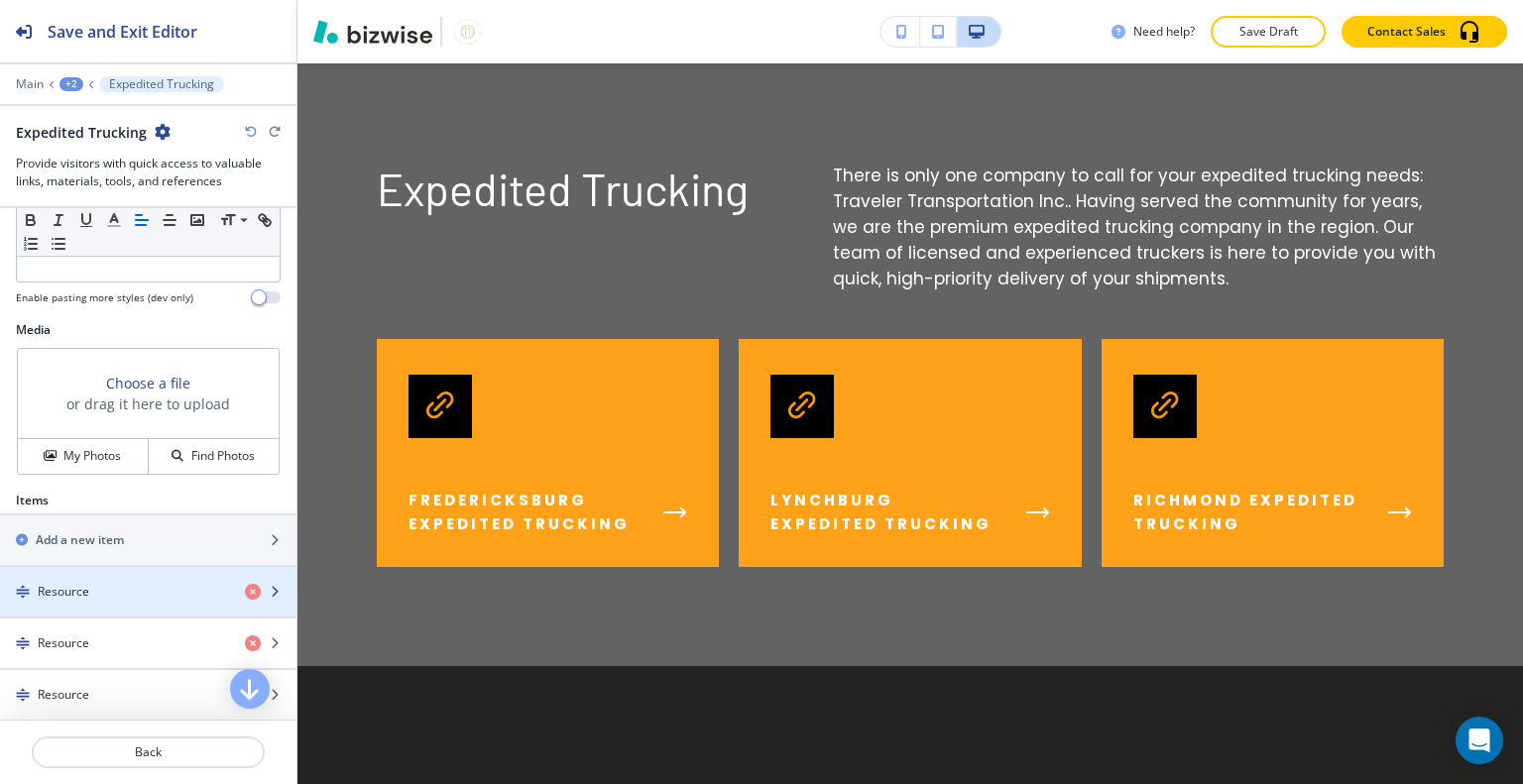 click on "Resource" at bounding box center (63, 592) 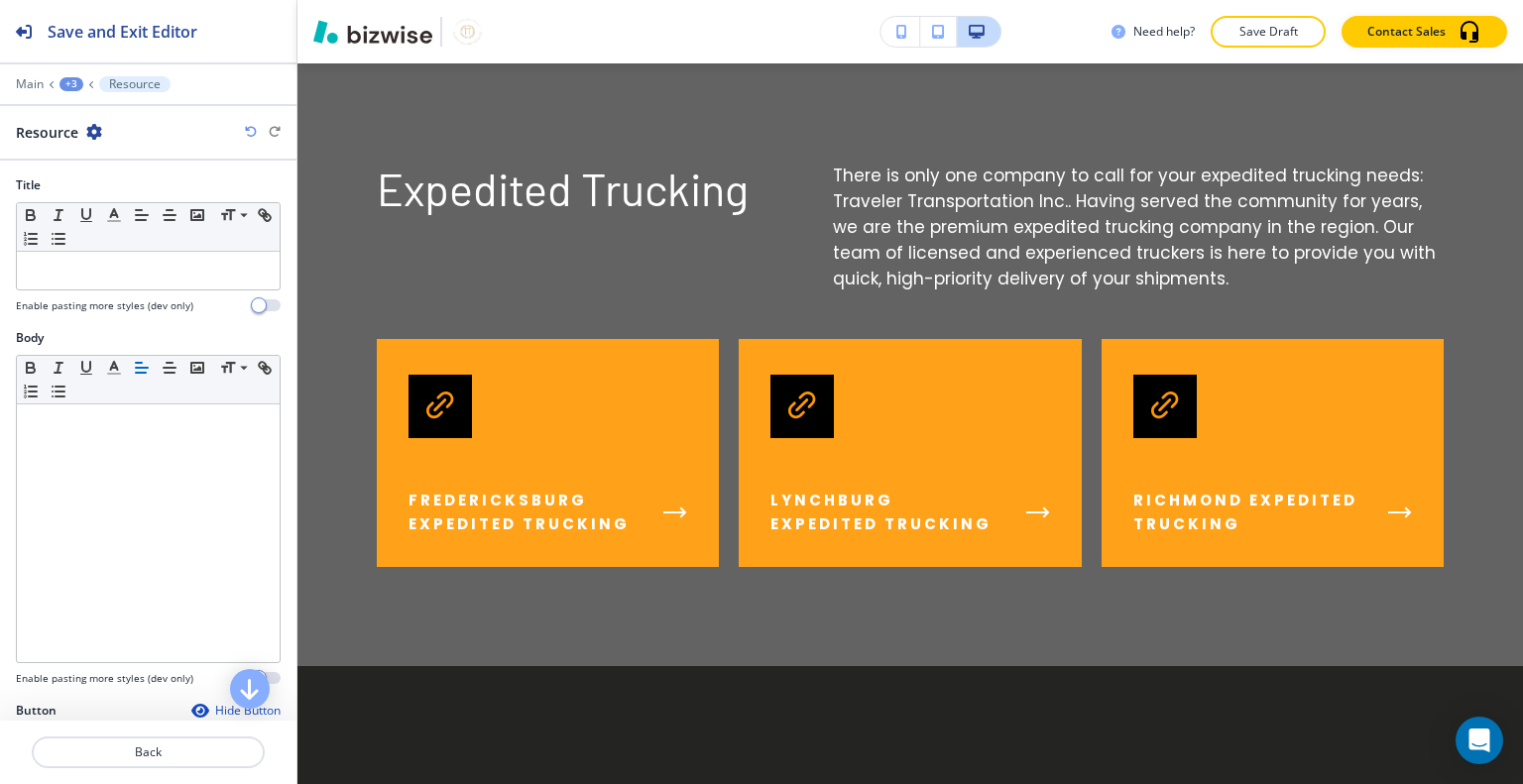 scroll, scrollTop: 241, scrollLeft: 0, axis: vertical 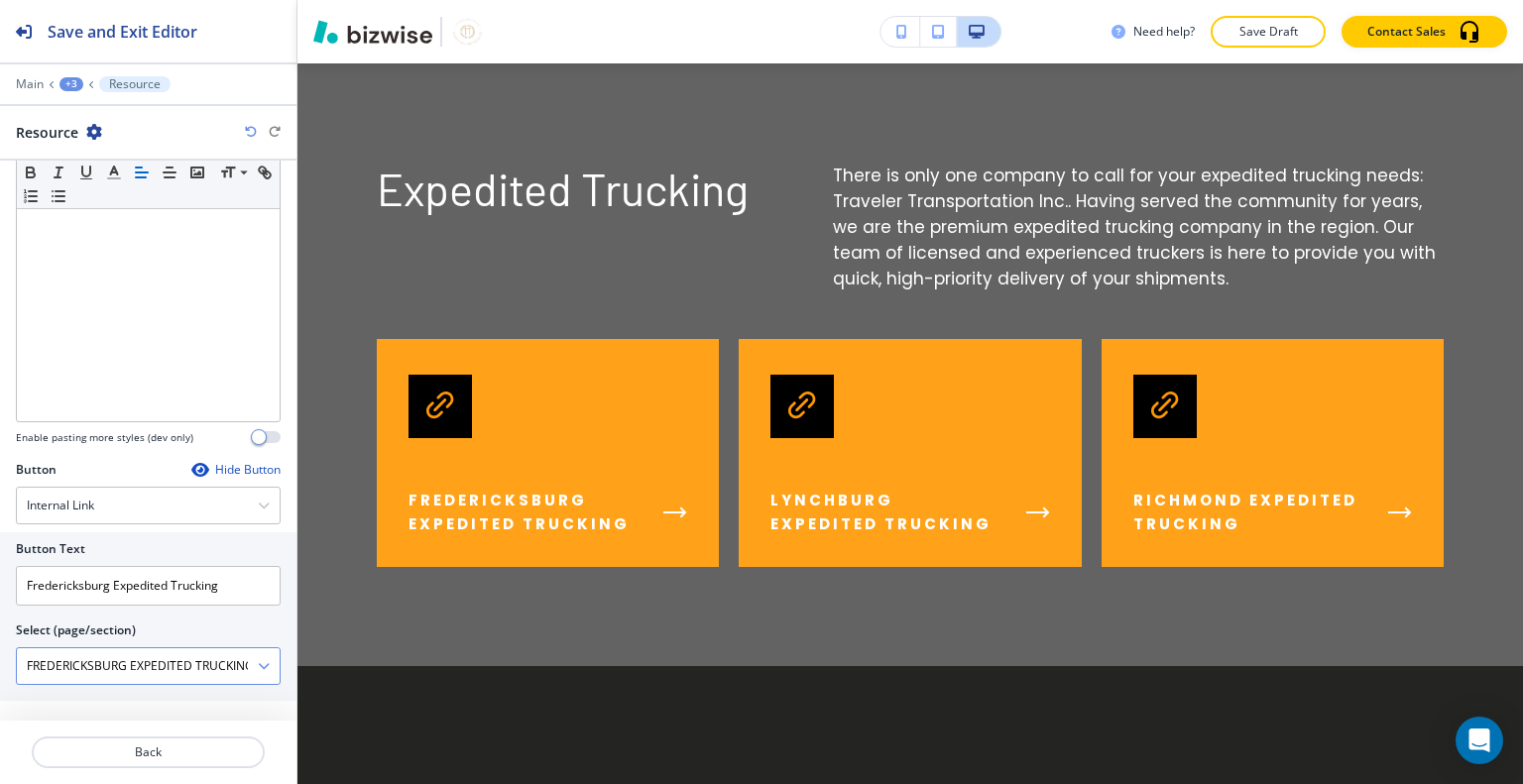 click on "FREDERICKSBURG EXPEDITED TRUCKING" at bounding box center (137, 666) 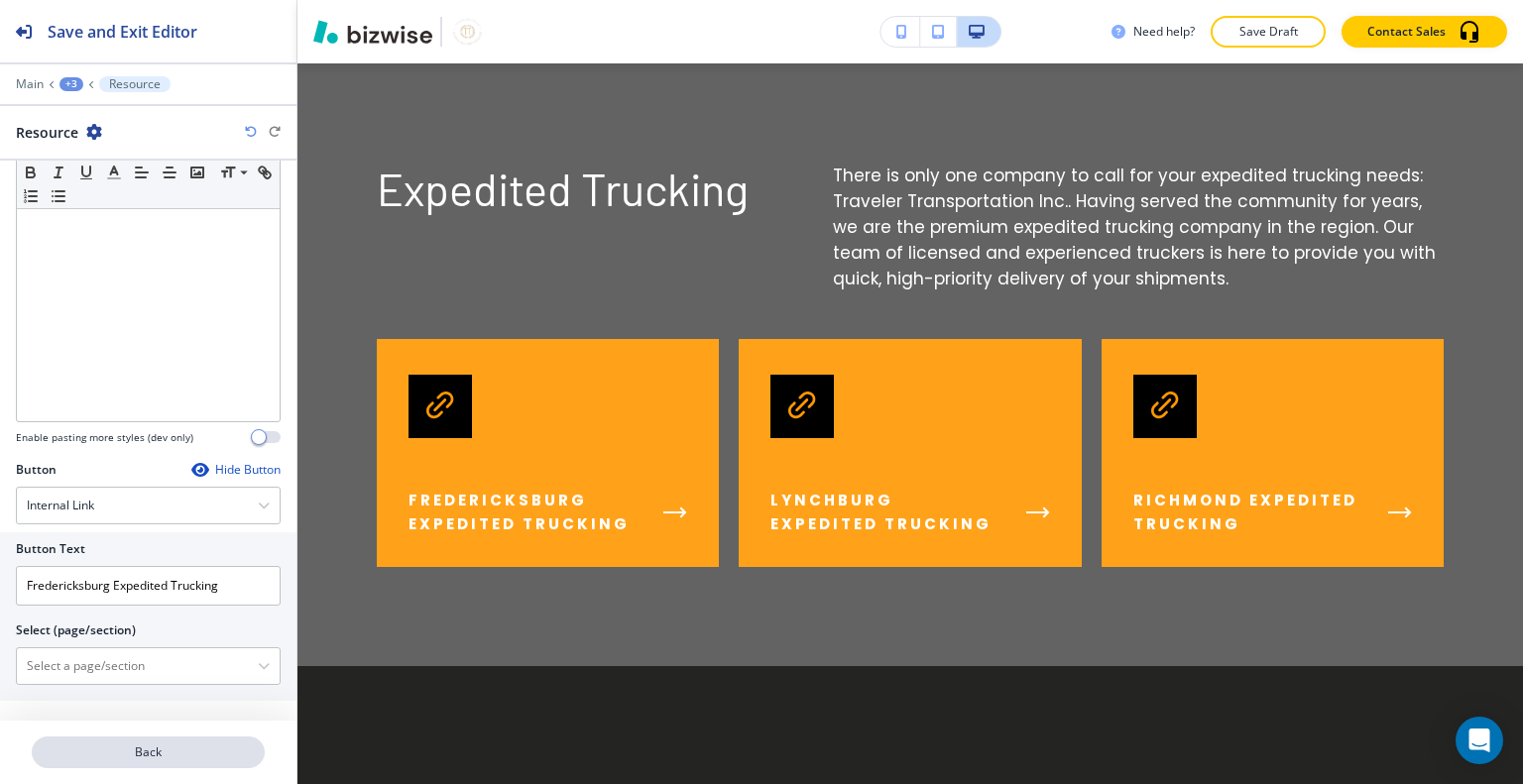 type 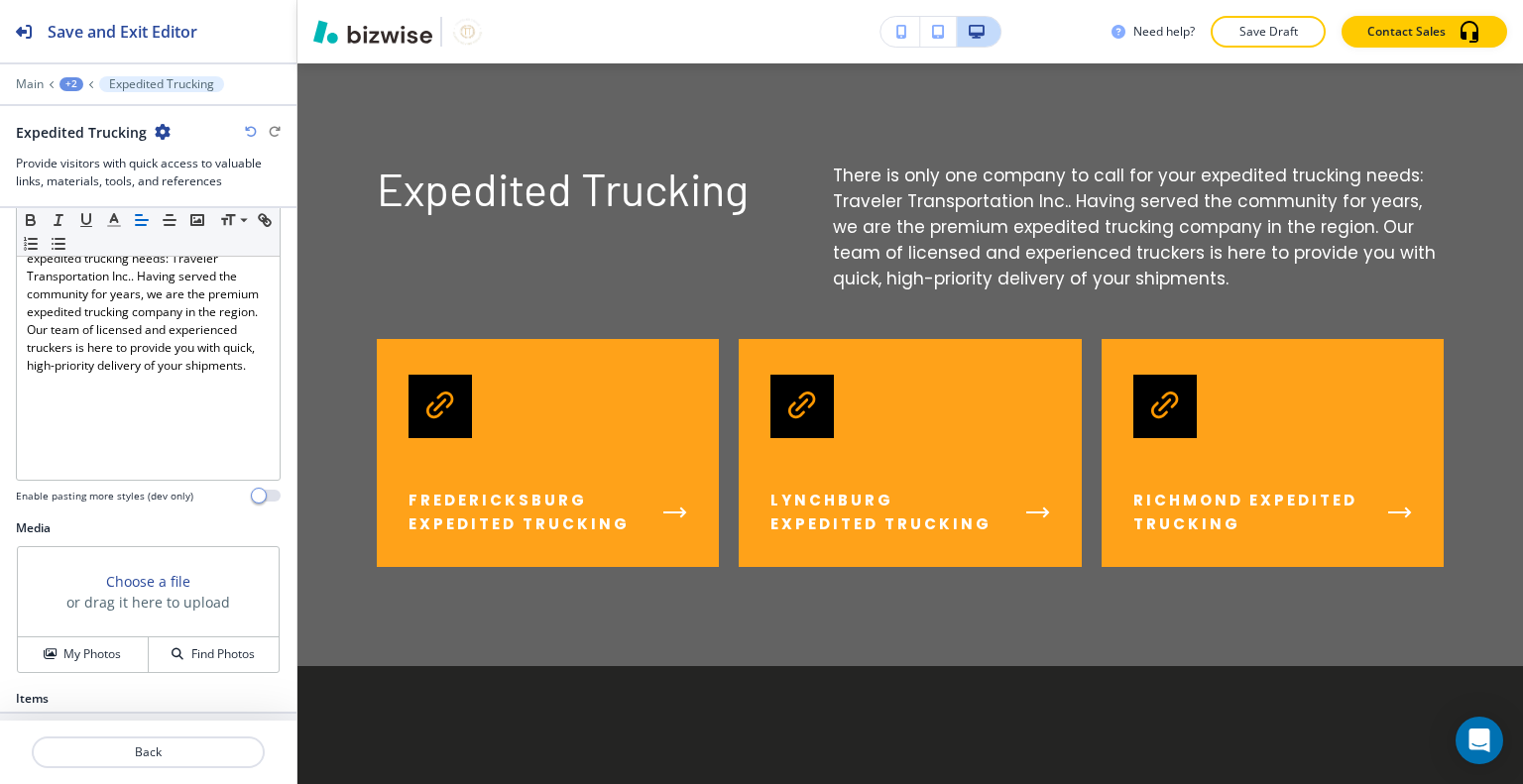 scroll, scrollTop: 824, scrollLeft: 0, axis: vertical 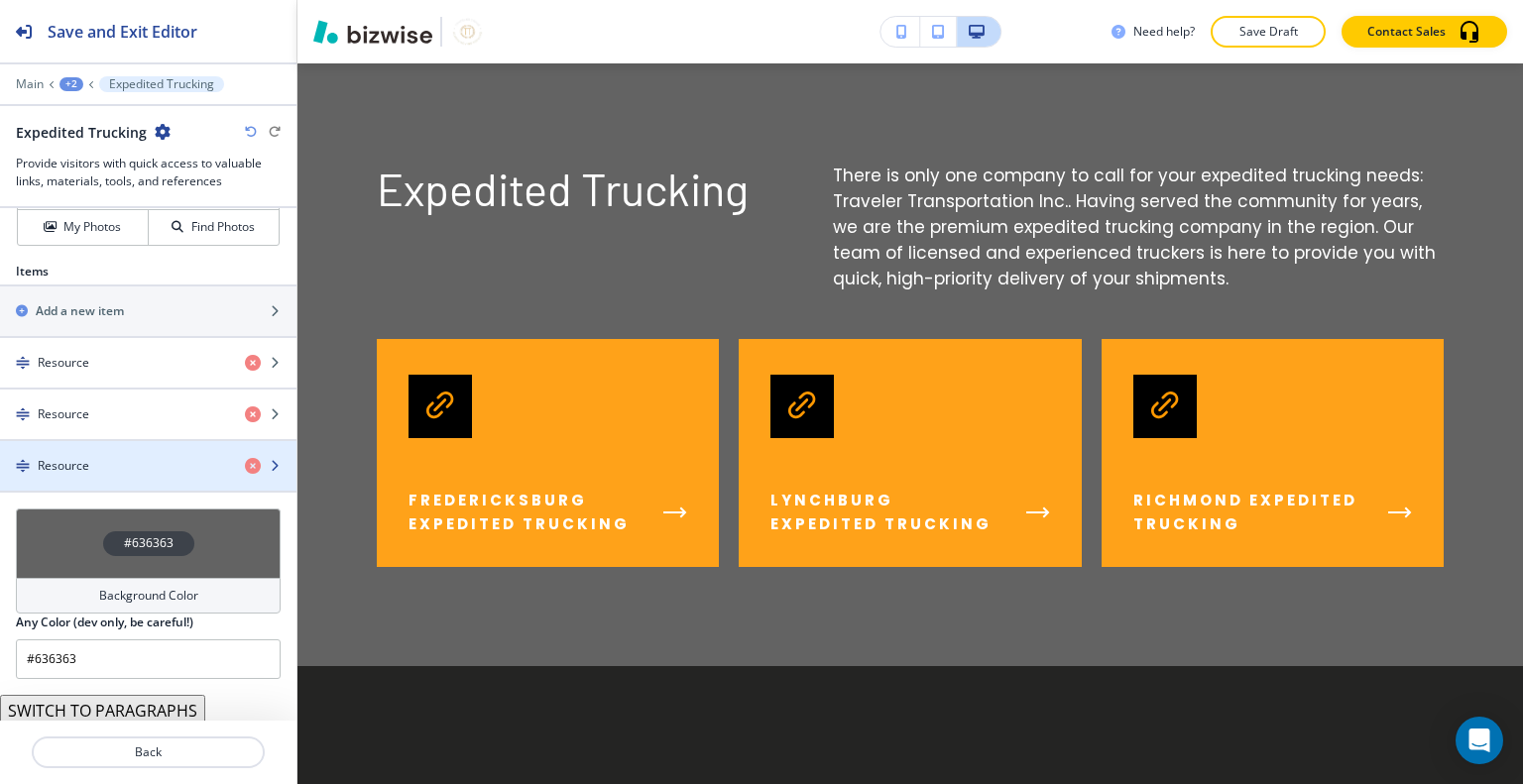 click on "Resource" at bounding box center [114, 466] 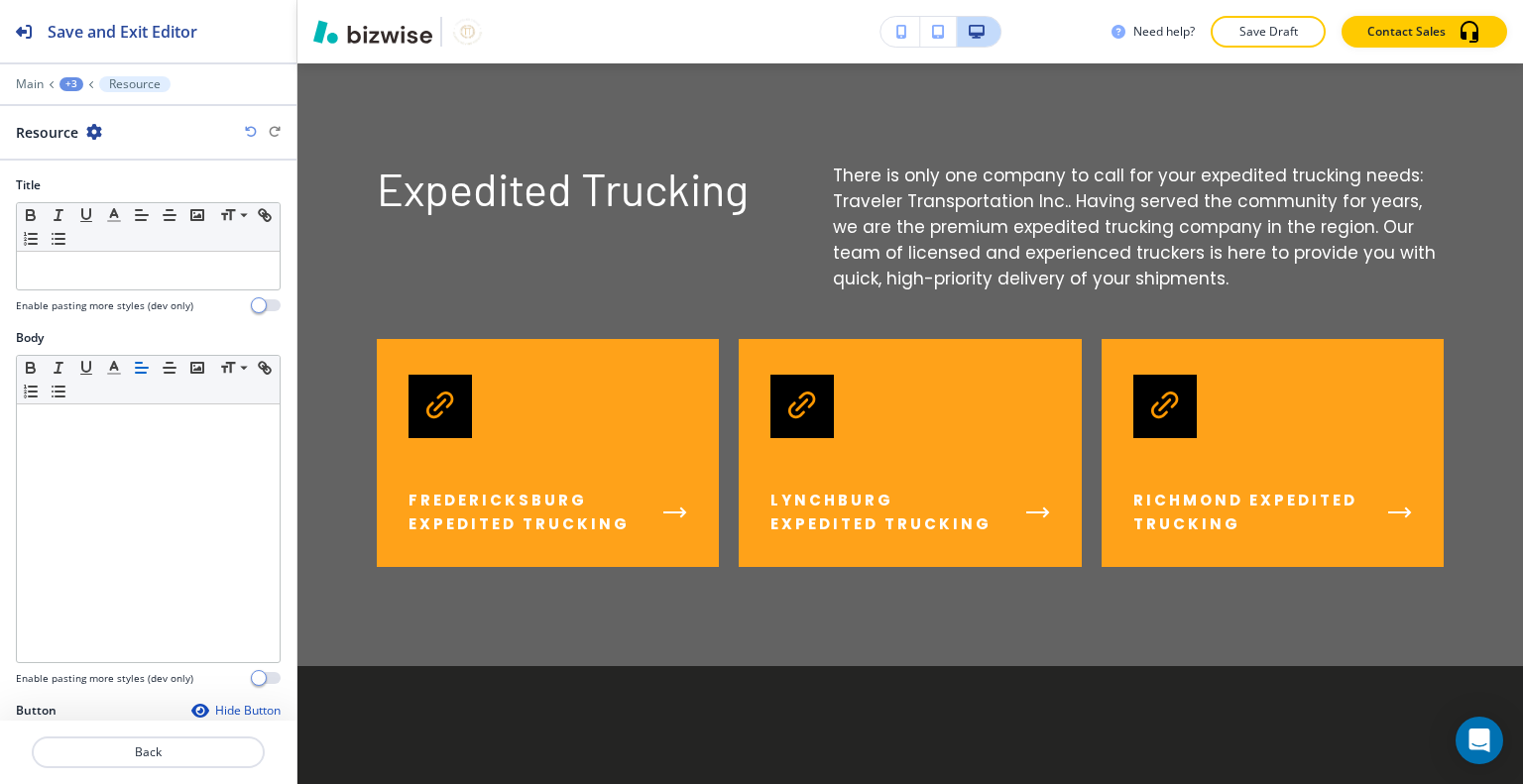 scroll, scrollTop: 241, scrollLeft: 0, axis: vertical 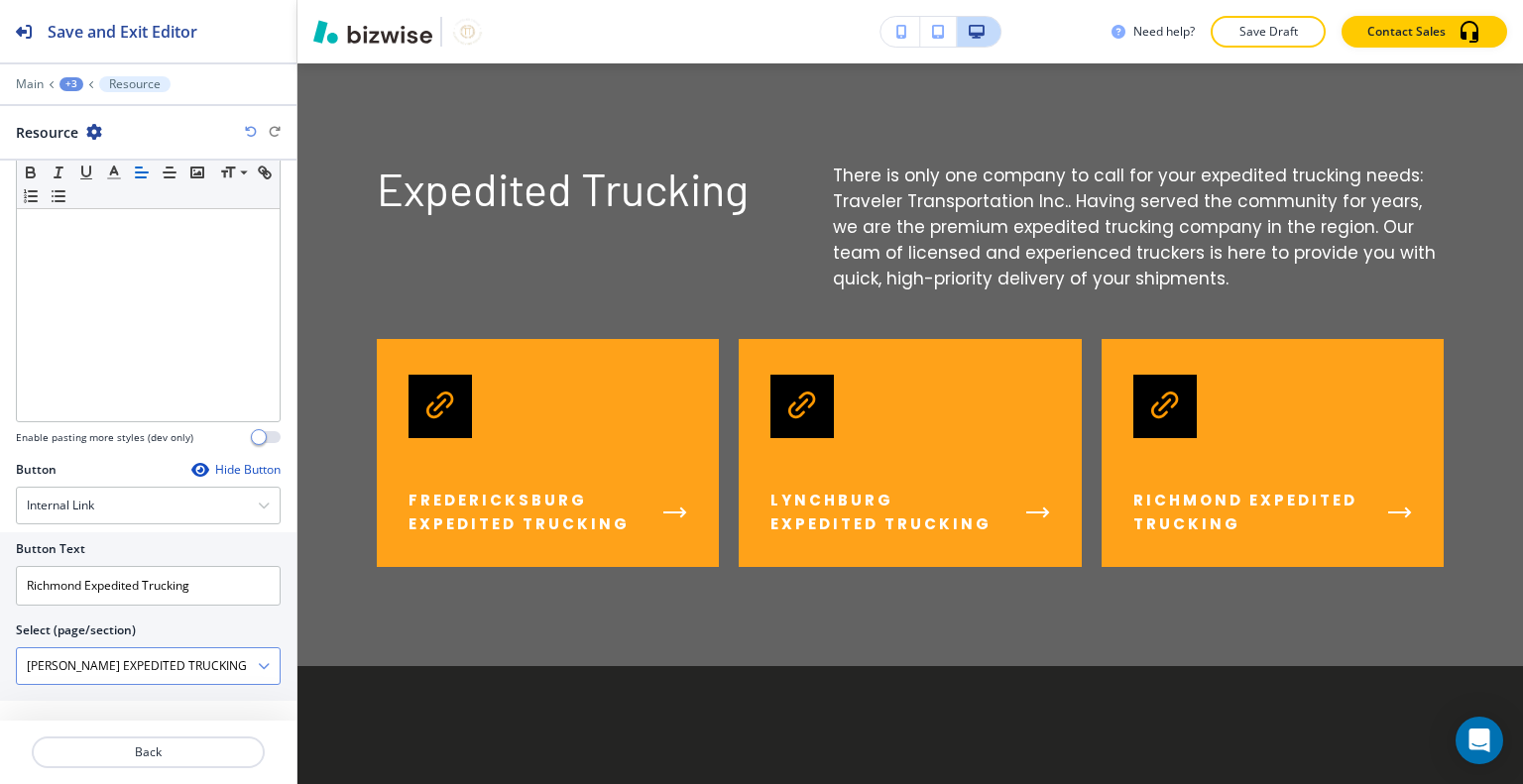 click on "[PERSON_NAME] EXPEDITED TRUCKING" at bounding box center (137, 666) 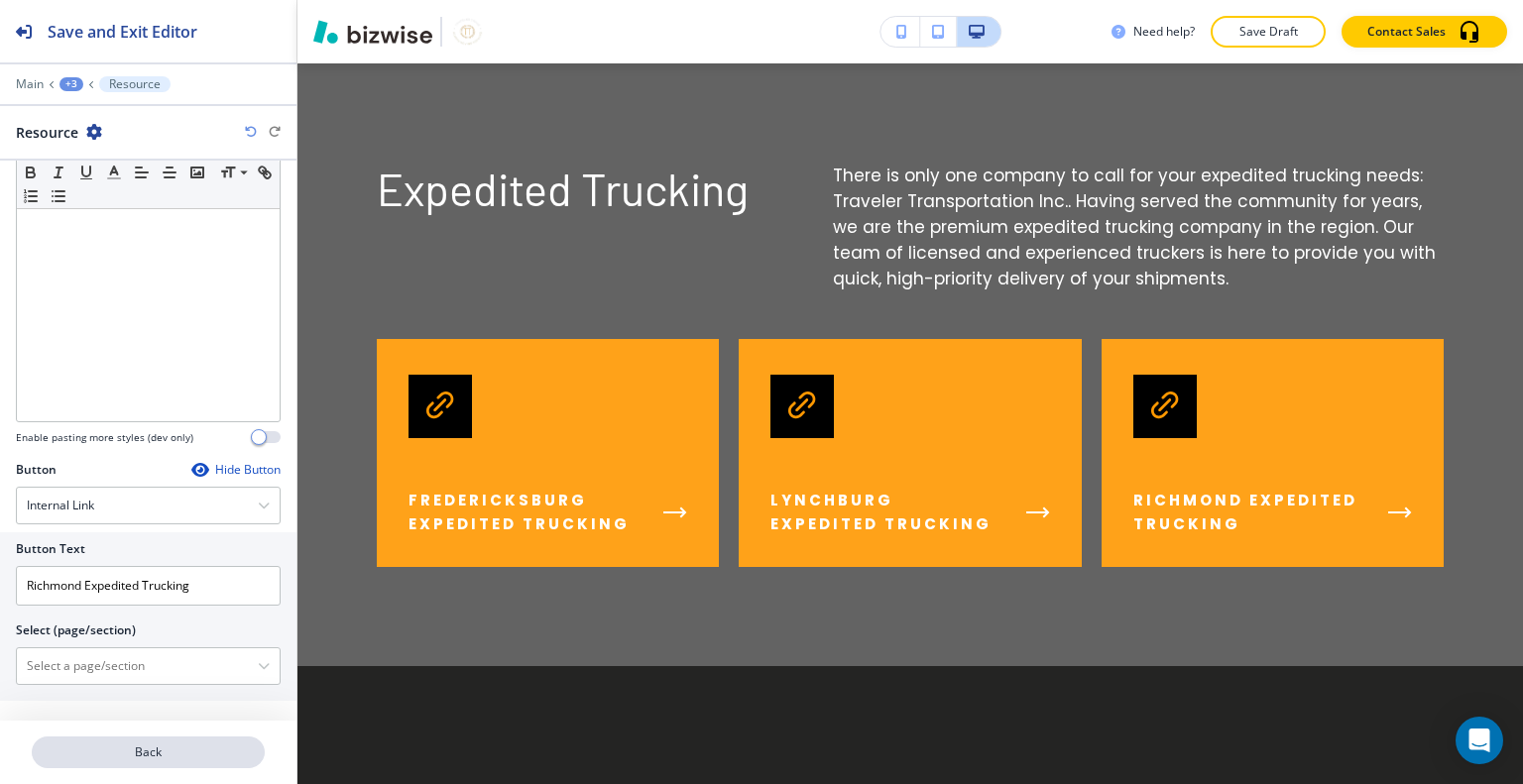 type 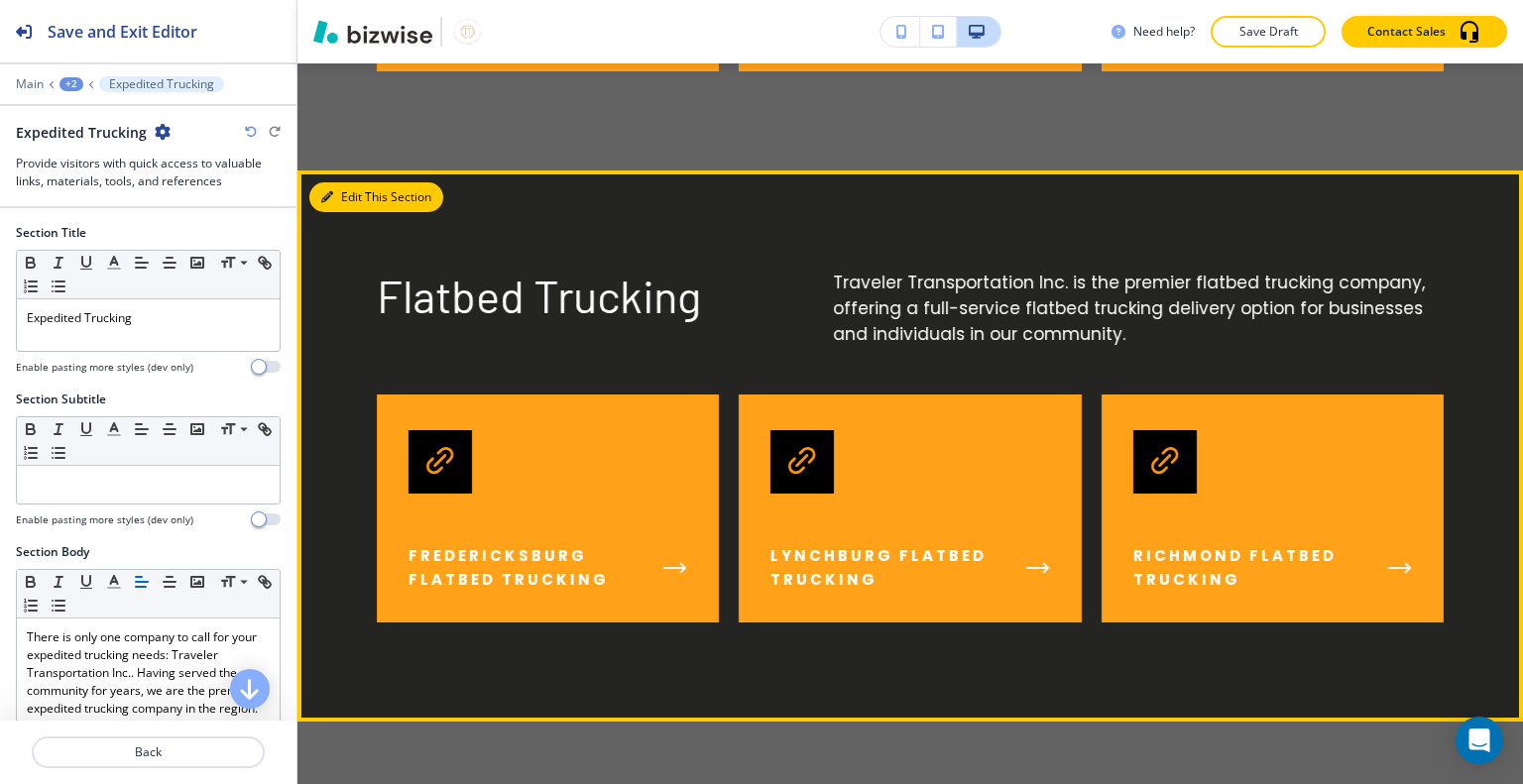 click on "Edit This Section" at bounding box center (376, 197) 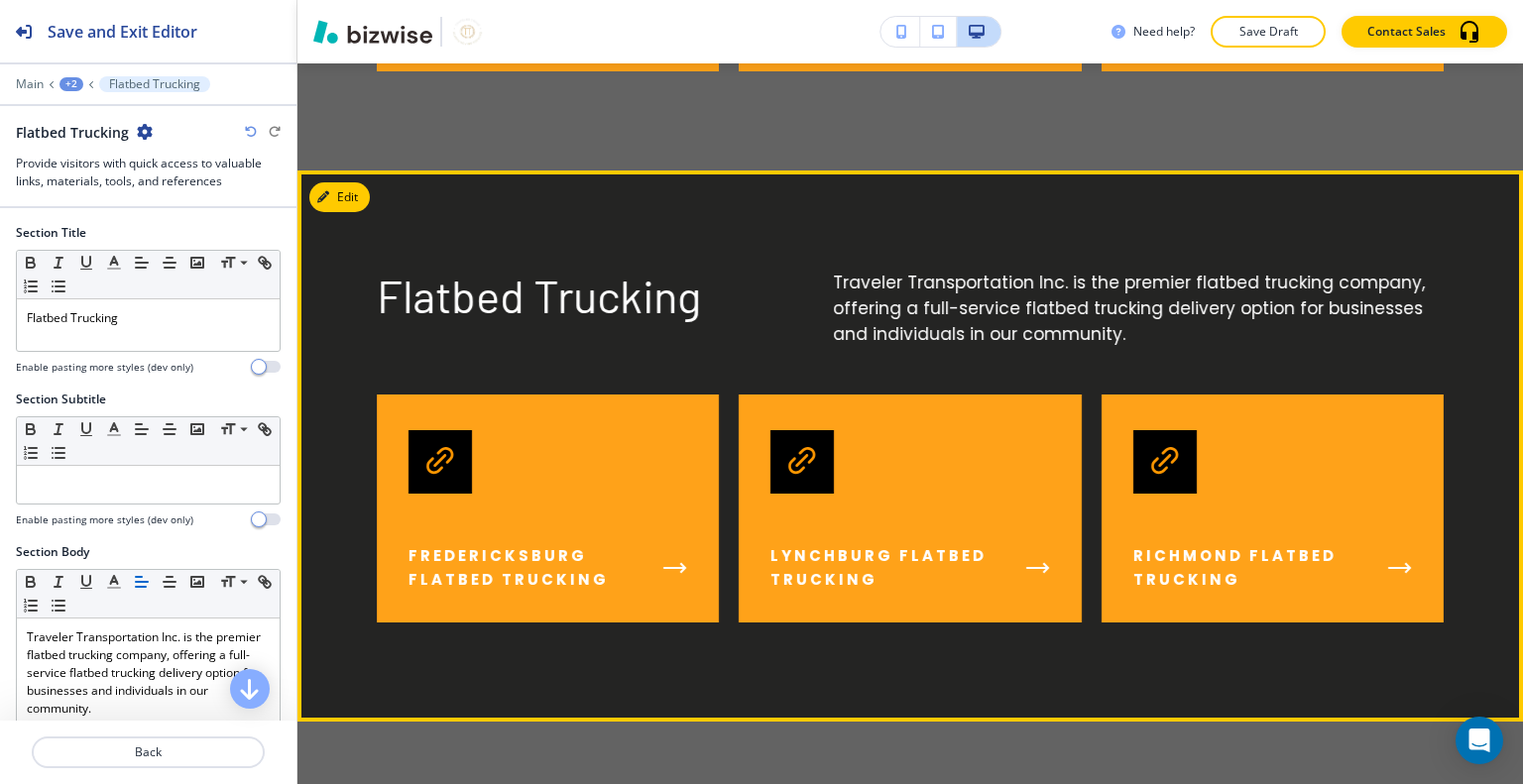 scroll, scrollTop: 2111, scrollLeft: 0, axis: vertical 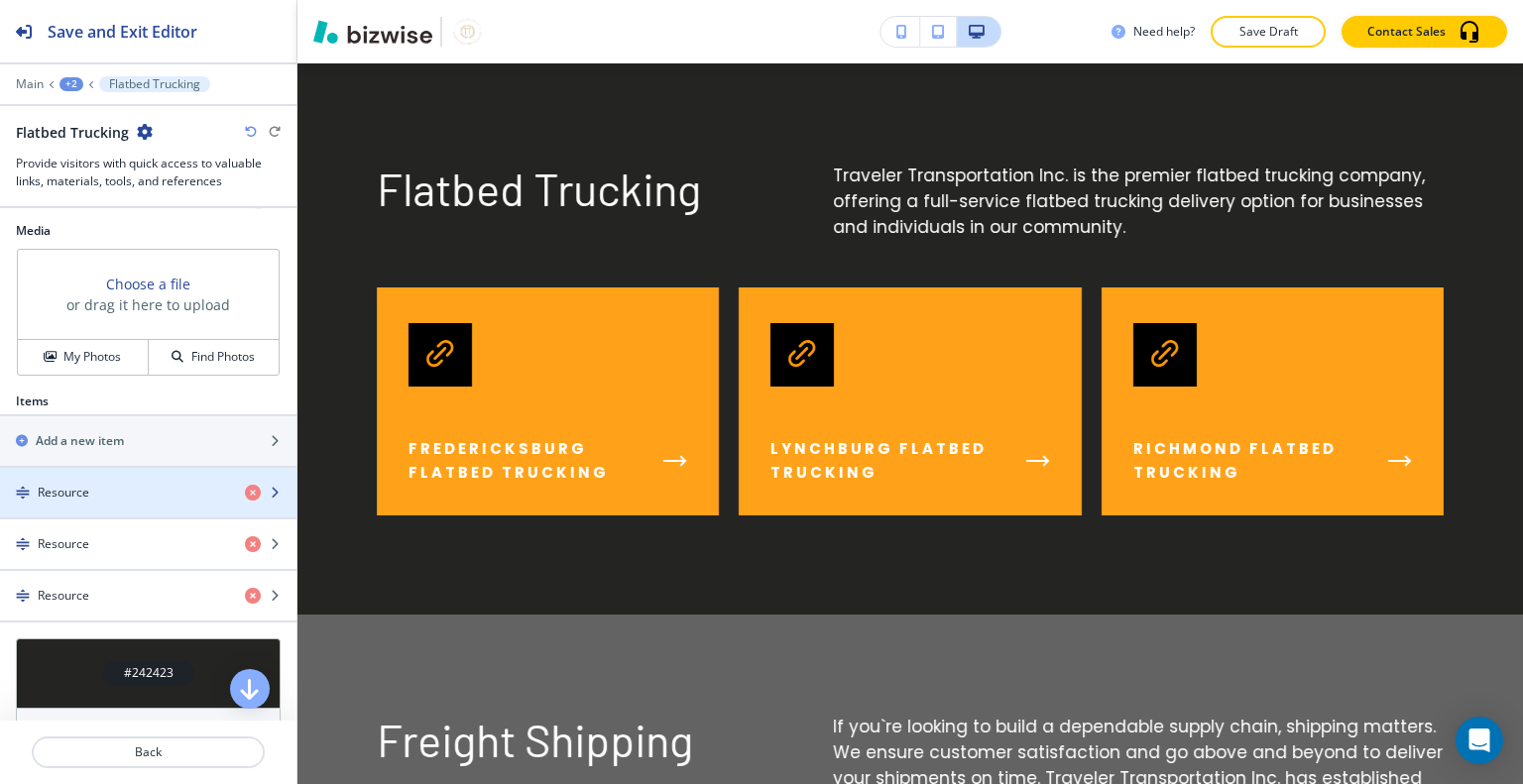 click on "Resource" at bounding box center [114, 493] 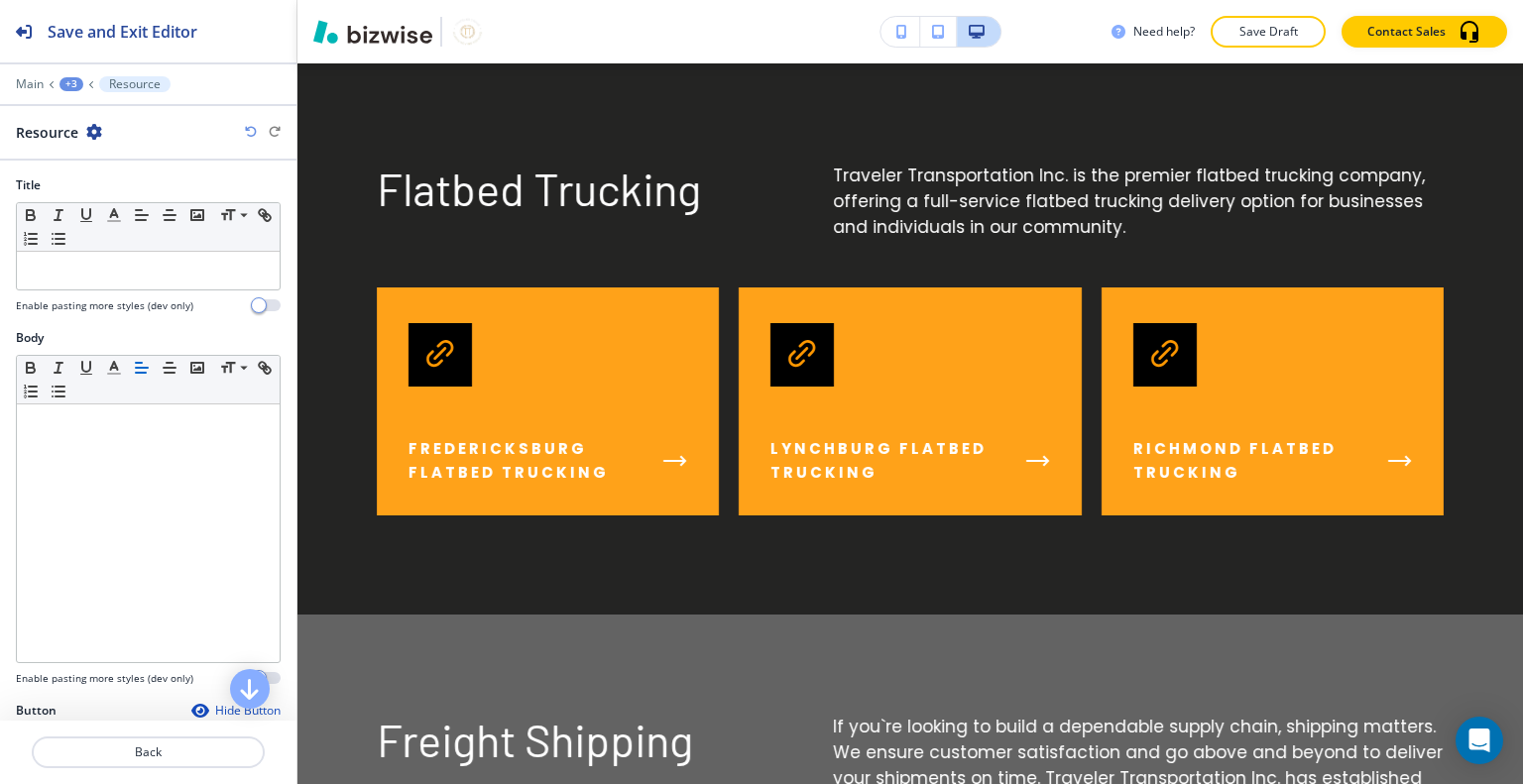 scroll, scrollTop: 241, scrollLeft: 0, axis: vertical 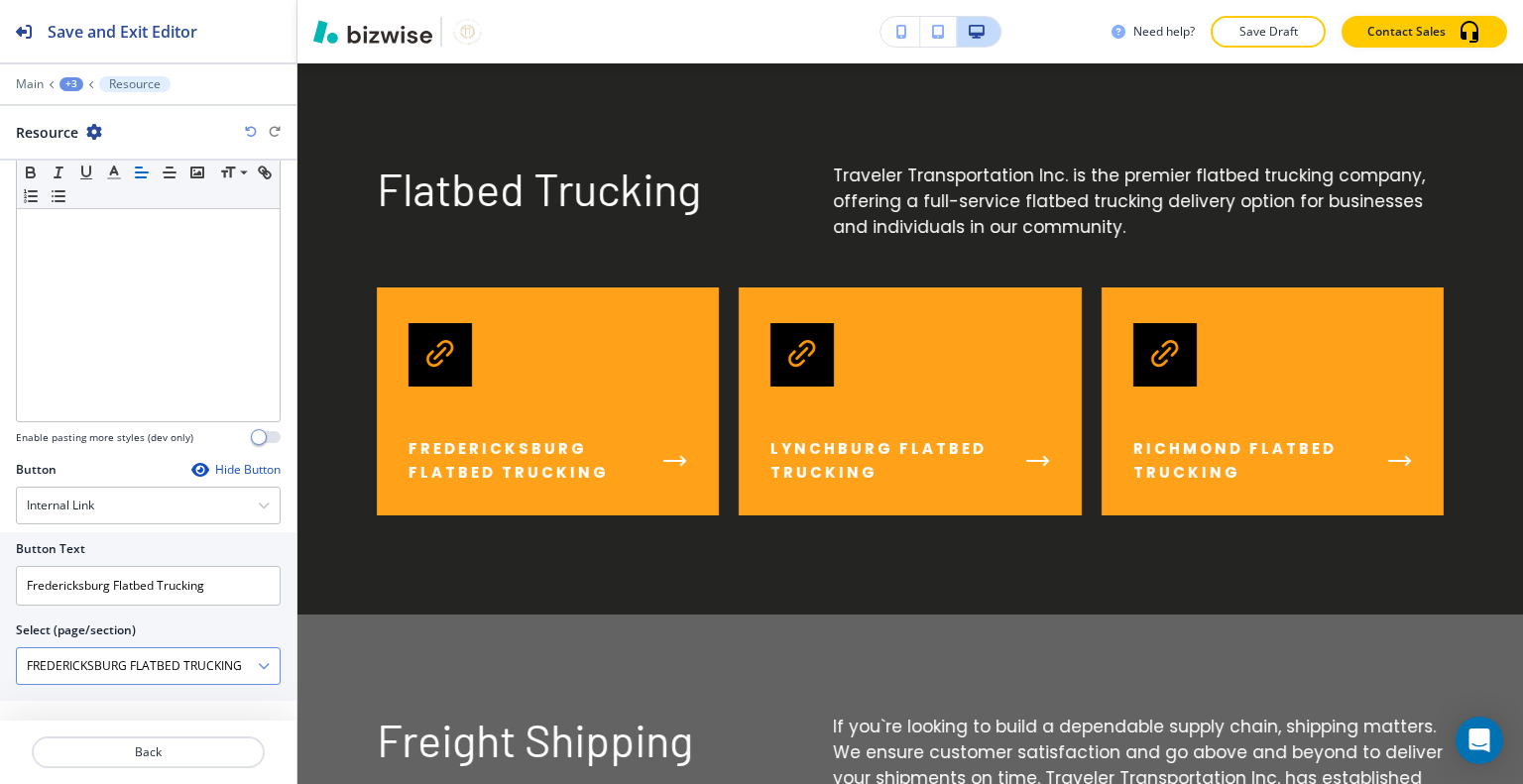 click on "FREDERICKSBURG FLATBED TRUCKING" at bounding box center (137, 666) 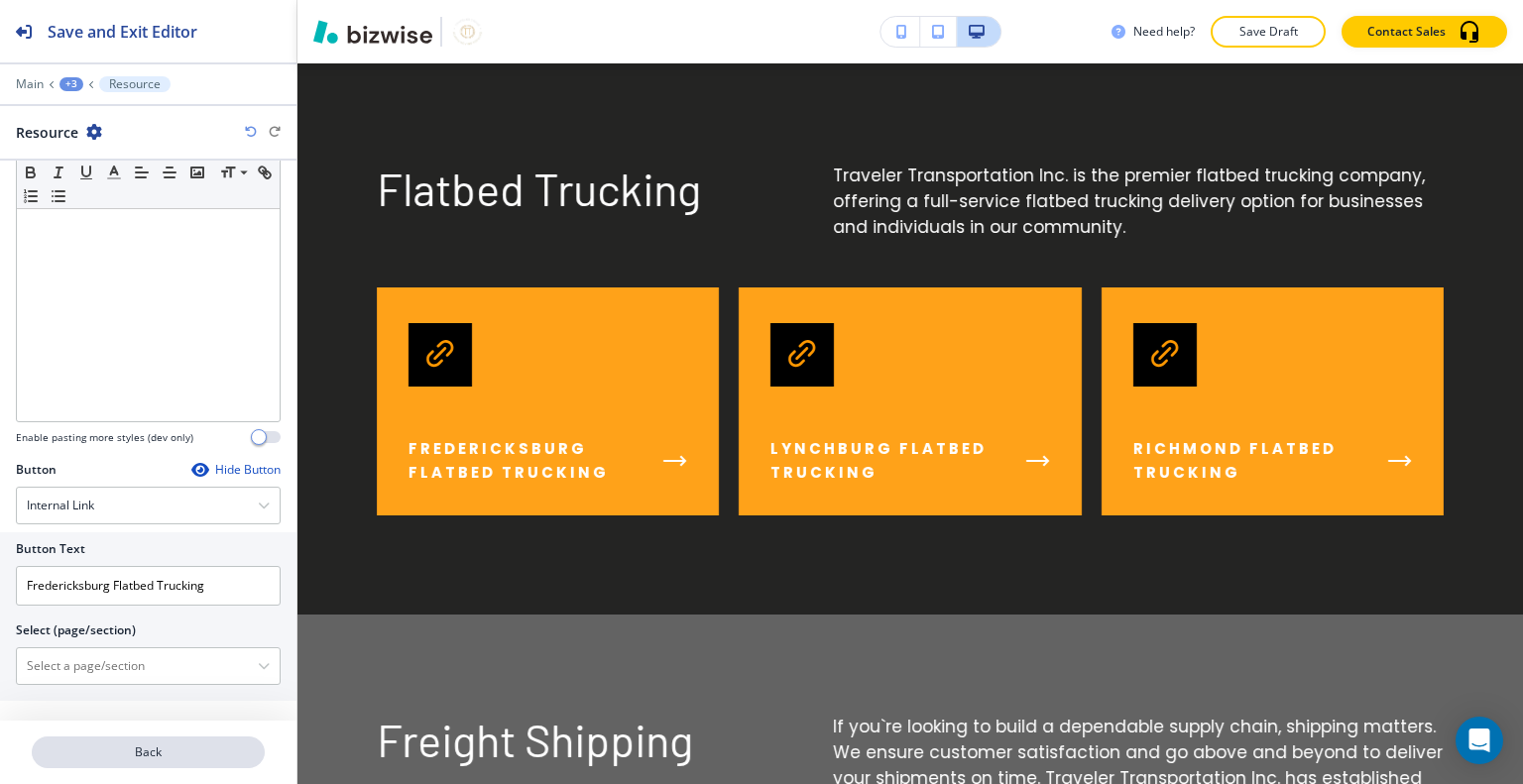 type 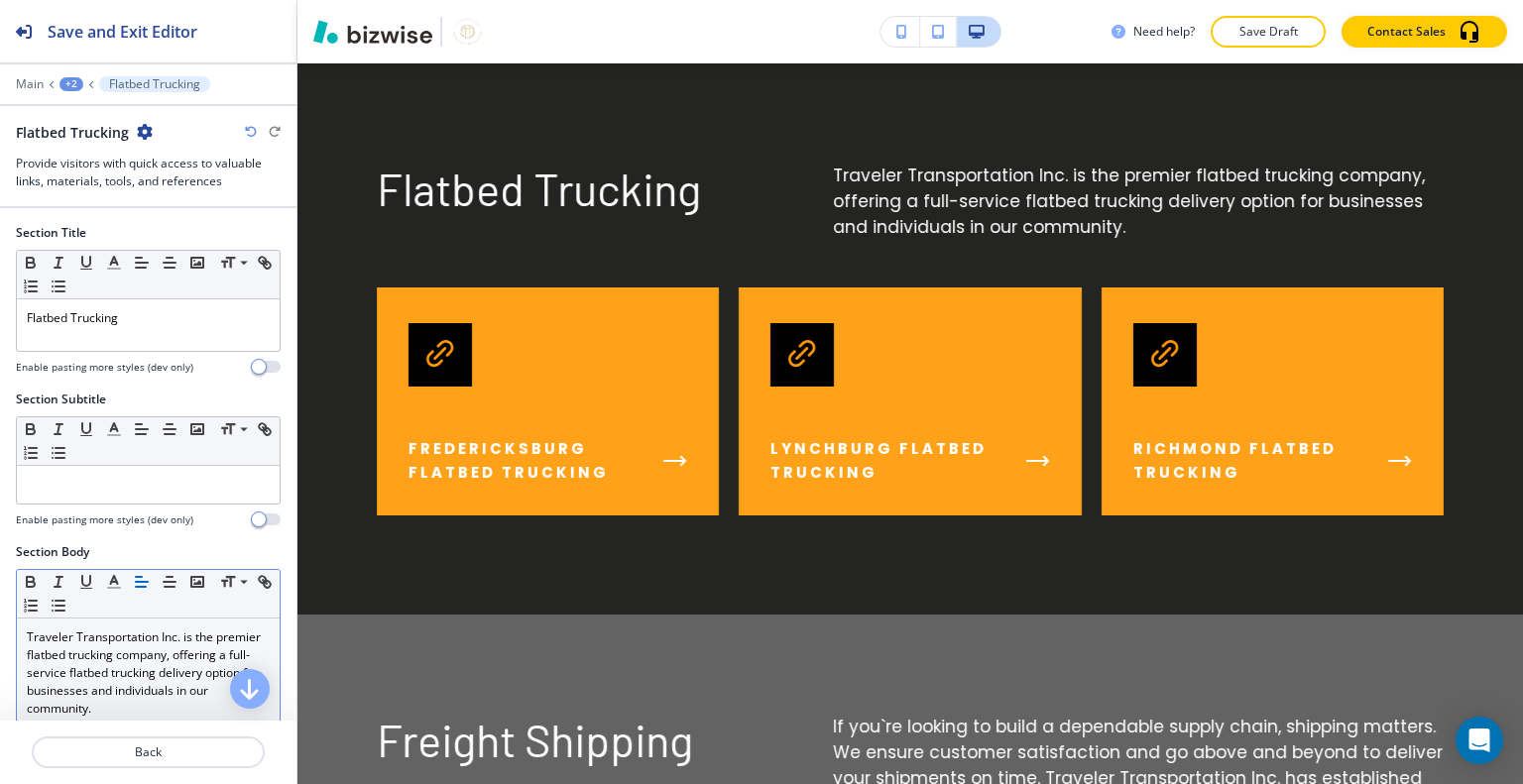 scroll, scrollTop: 793, scrollLeft: 0, axis: vertical 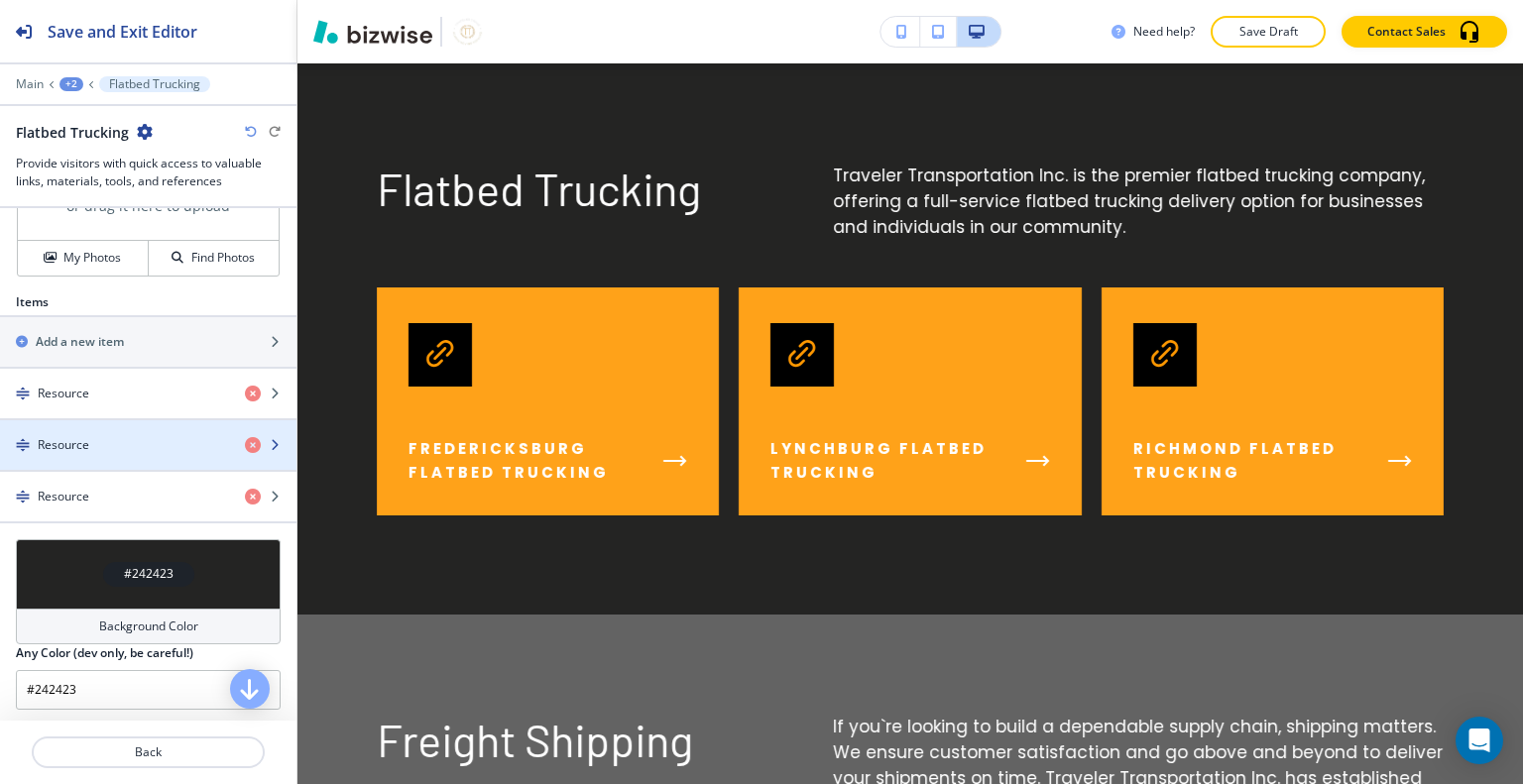 click on "Resource" at bounding box center [63, 445] 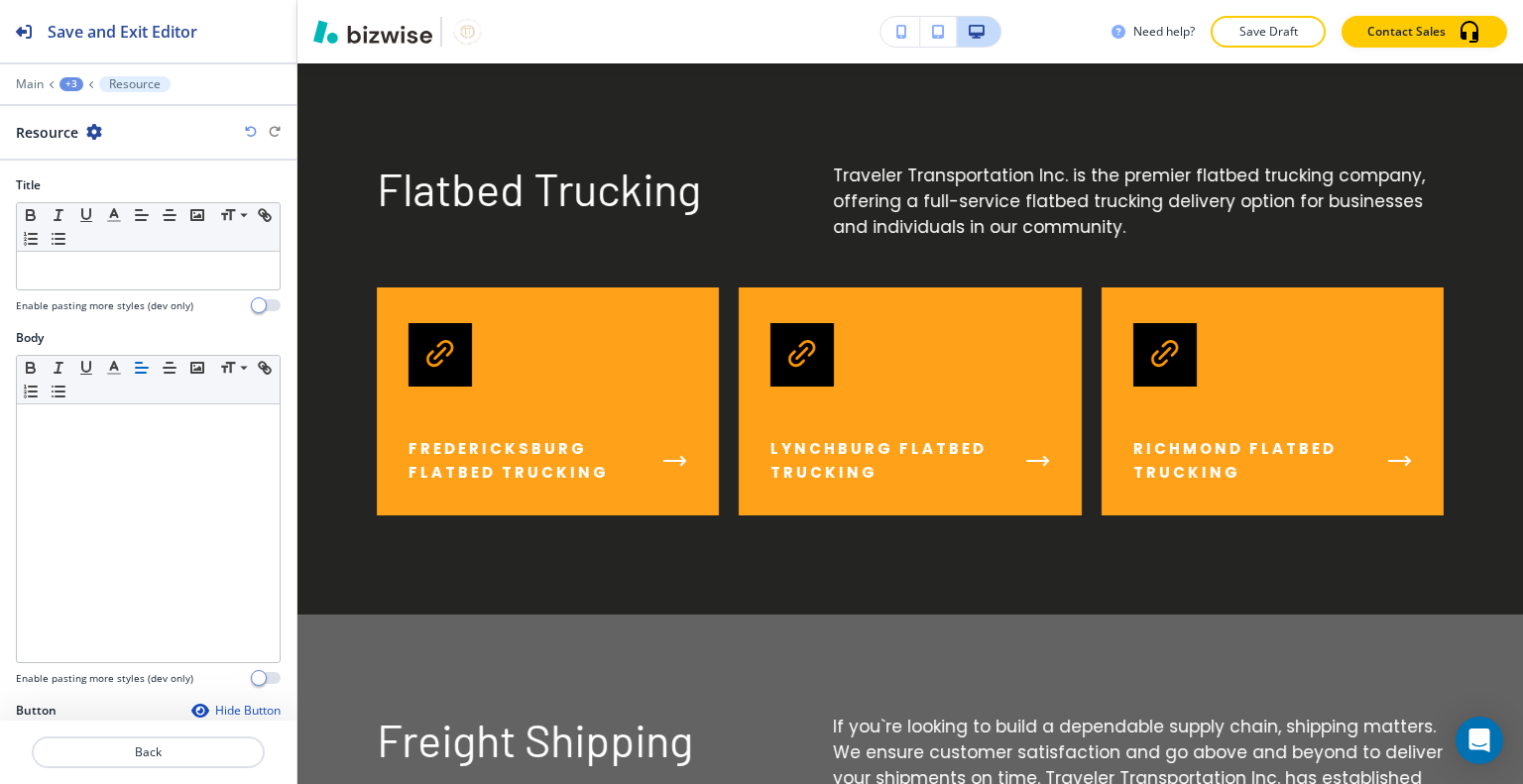 scroll, scrollTop: 241, scrollLeft: 0, axis: vertical 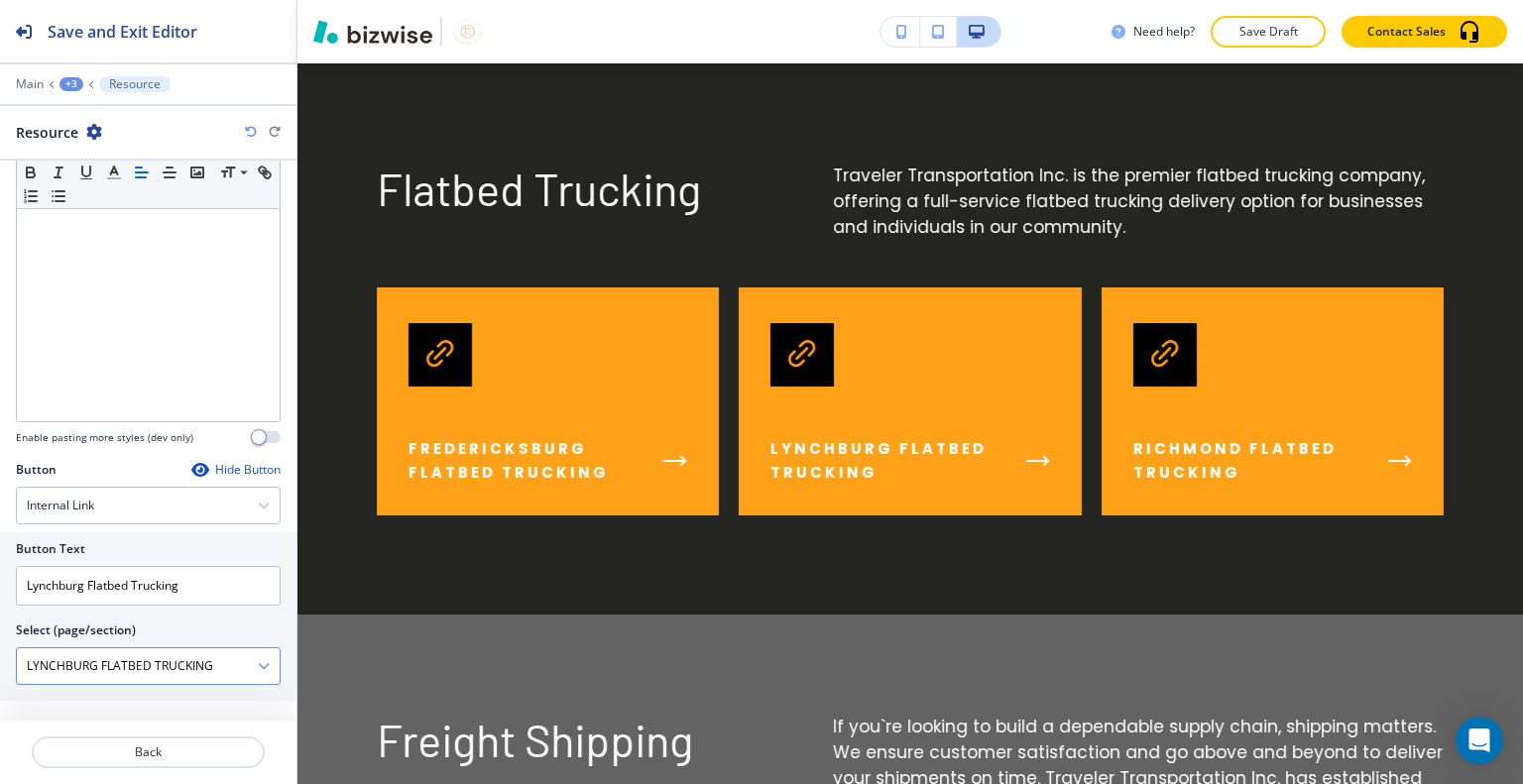 click on "LYNCHBURG FLATBED TRUCKING" at bounding box center [137, 666] 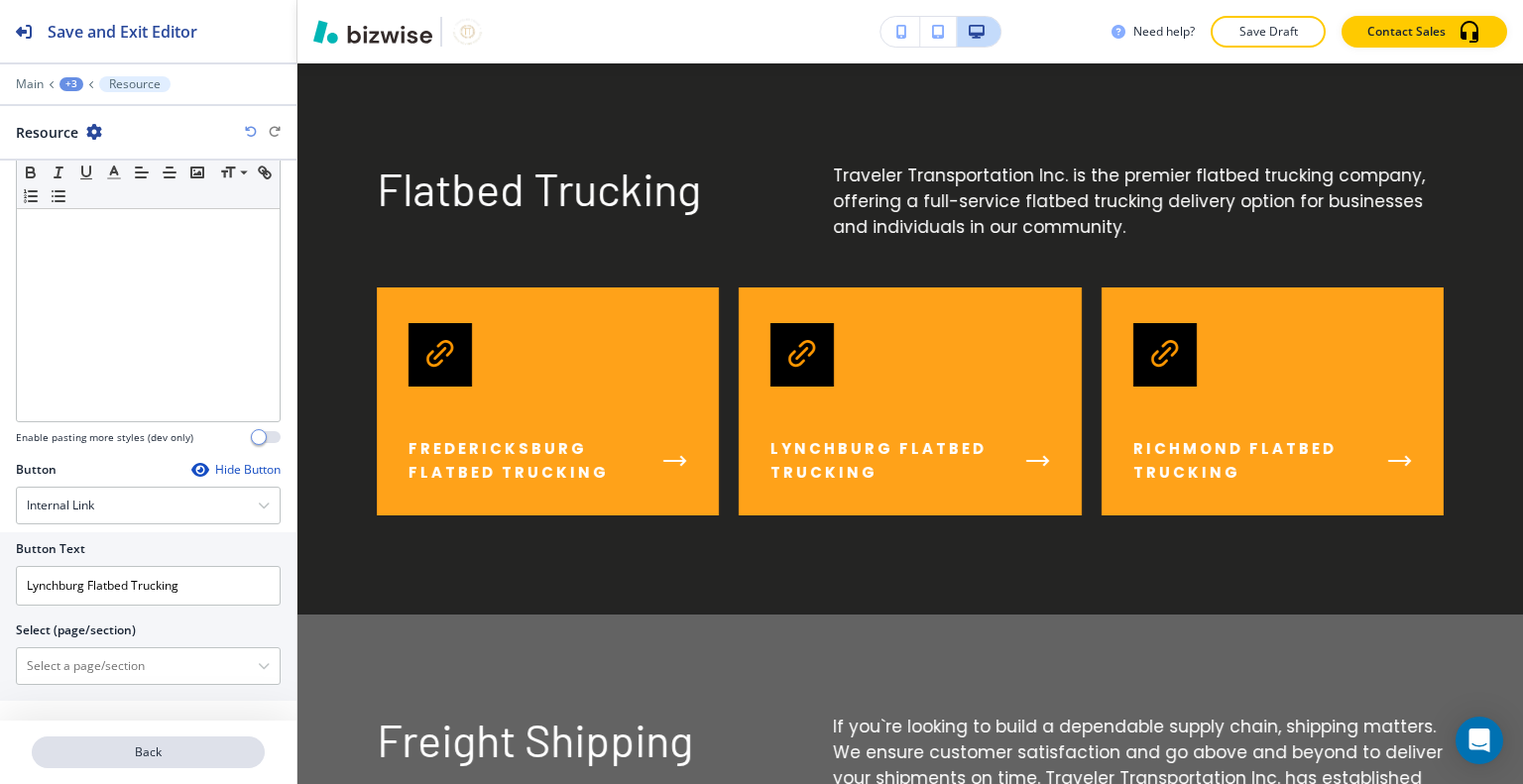 type 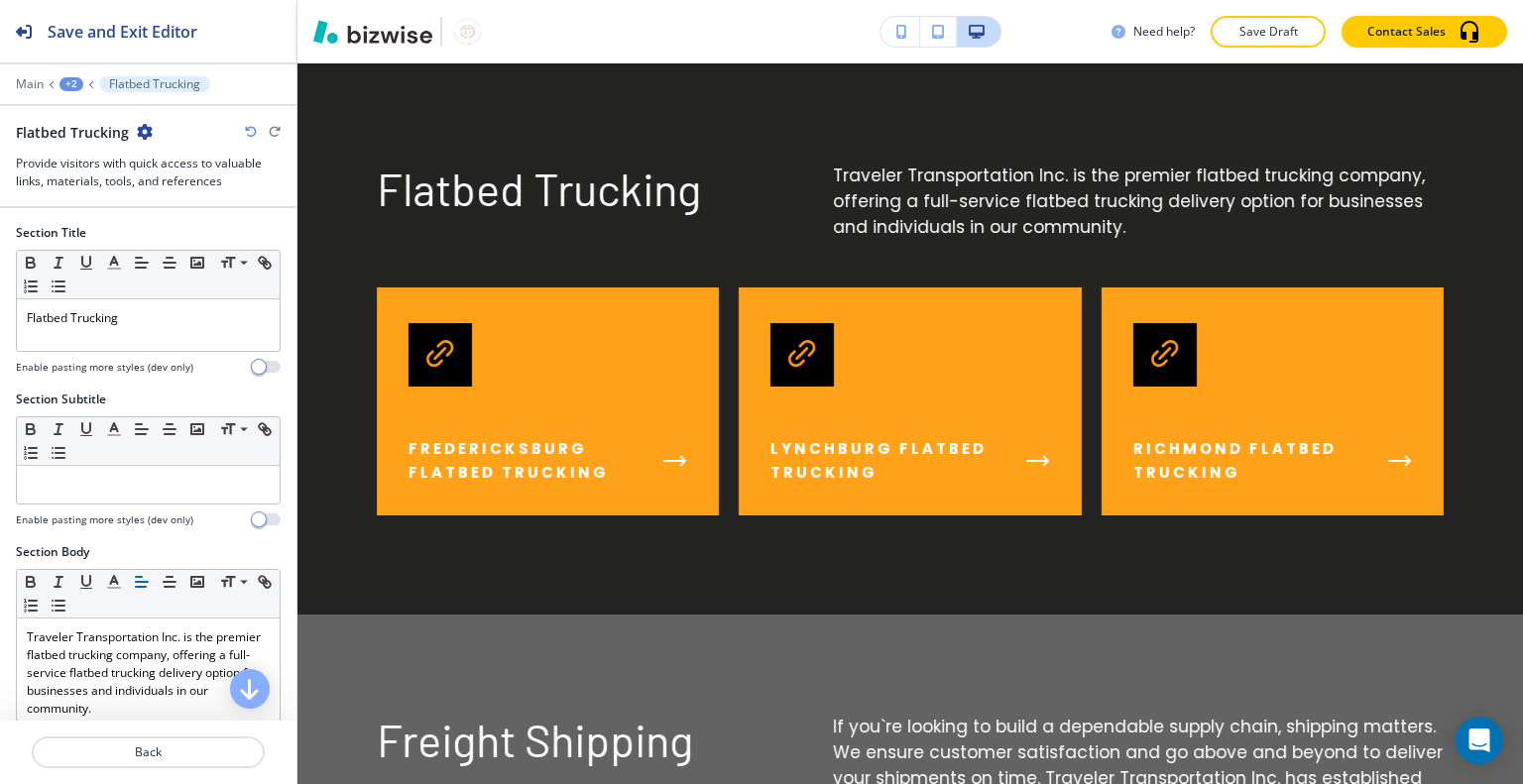 scroll, scrollTop: 793, scrollLeft: 0, axis: vertical 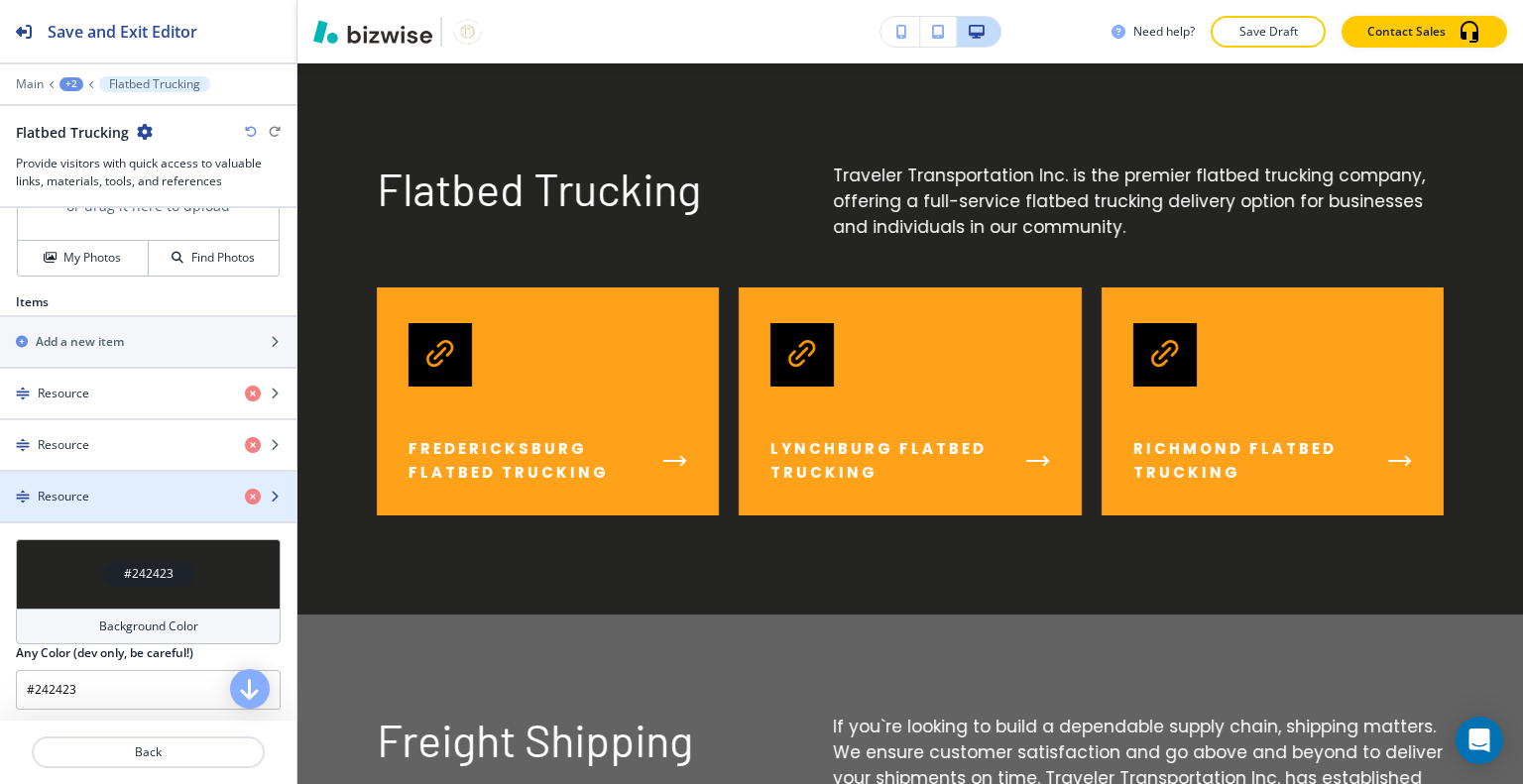 click at bounding box center (148, 513) 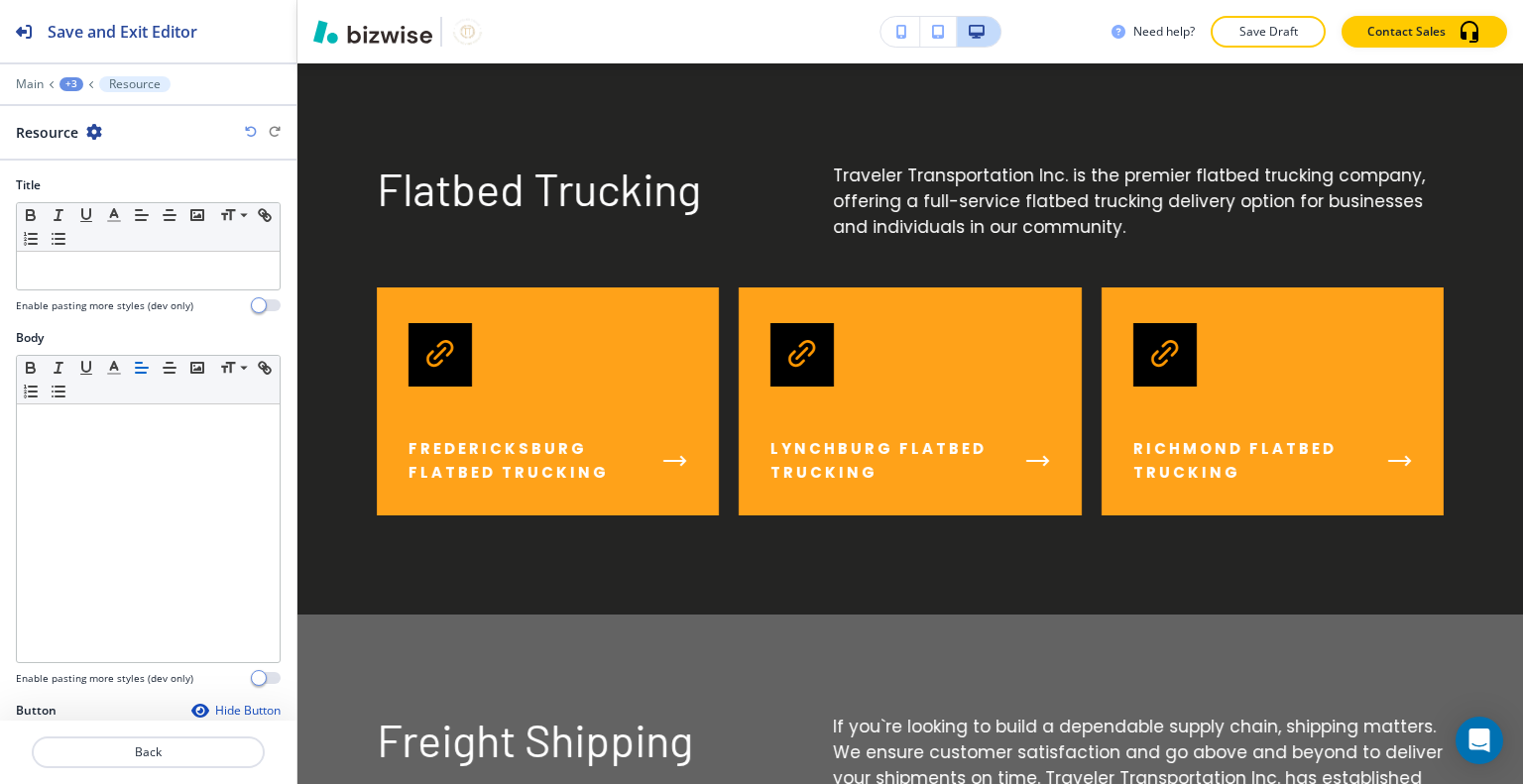 scroll, scrollTop: 241, scrollLeft: 0, axis: vertical 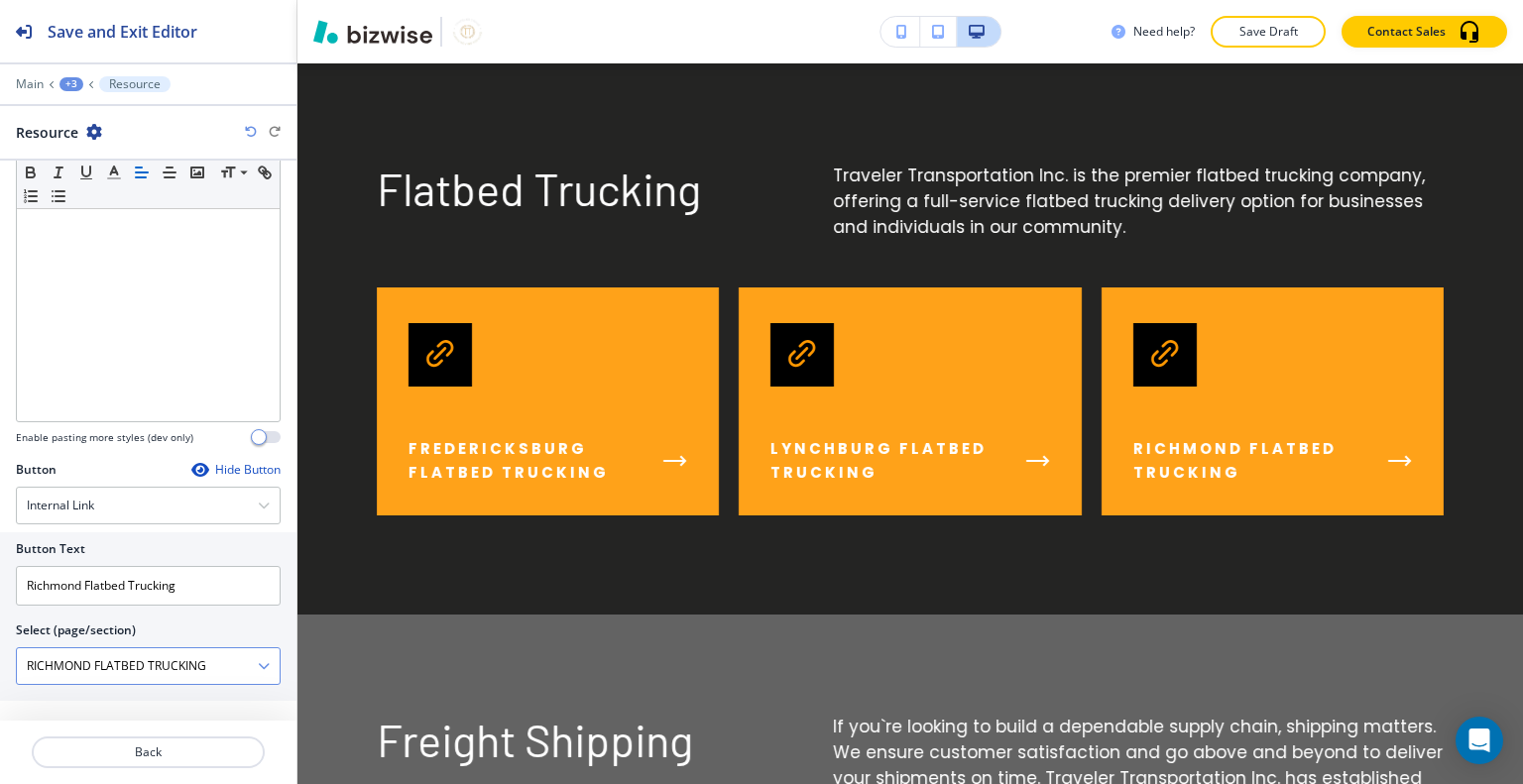 click on "RICHMOND FLATBED TRUCKING" at bounding box center (137, 666) 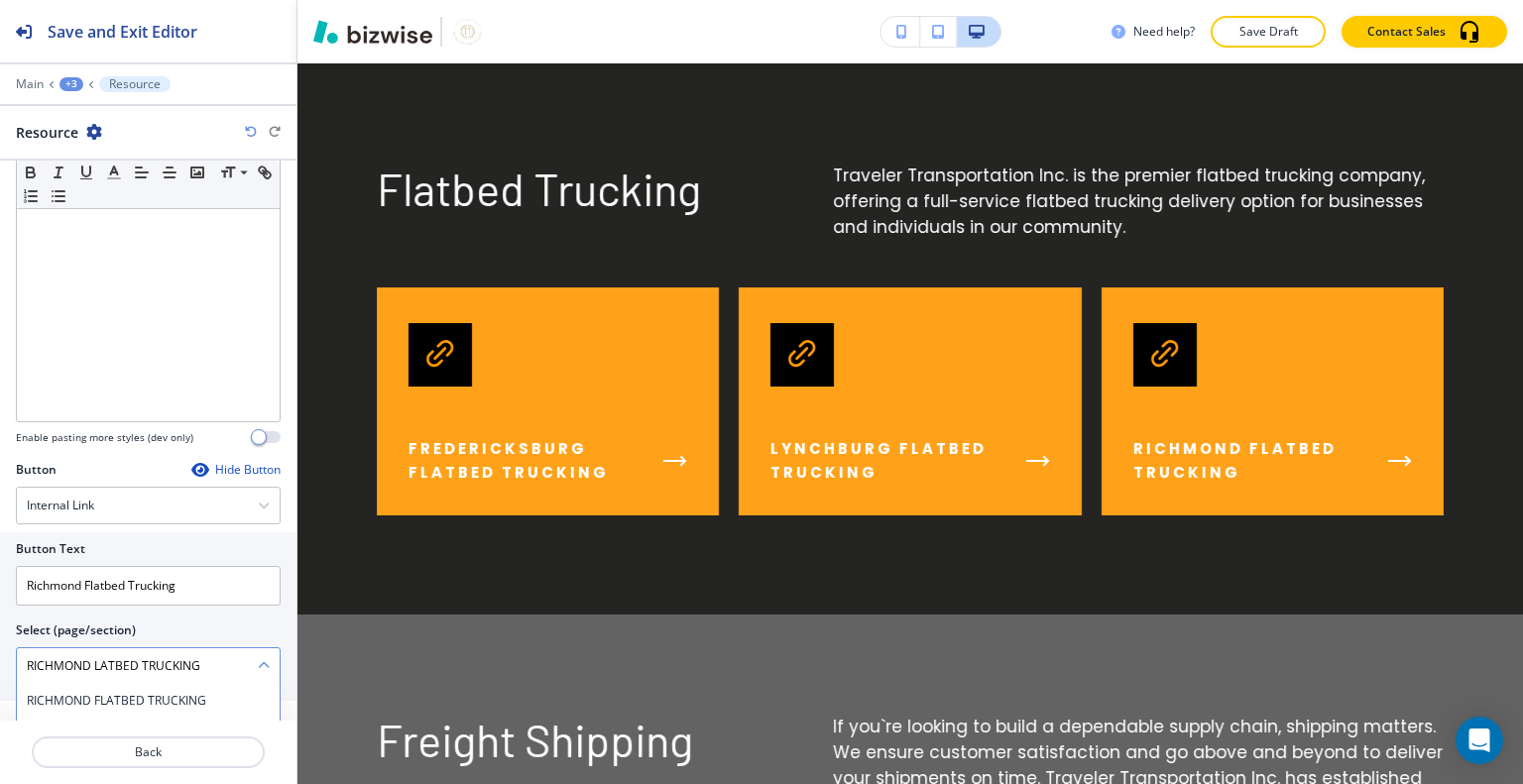 type on "RICHMONDLATBED TRUCKING" 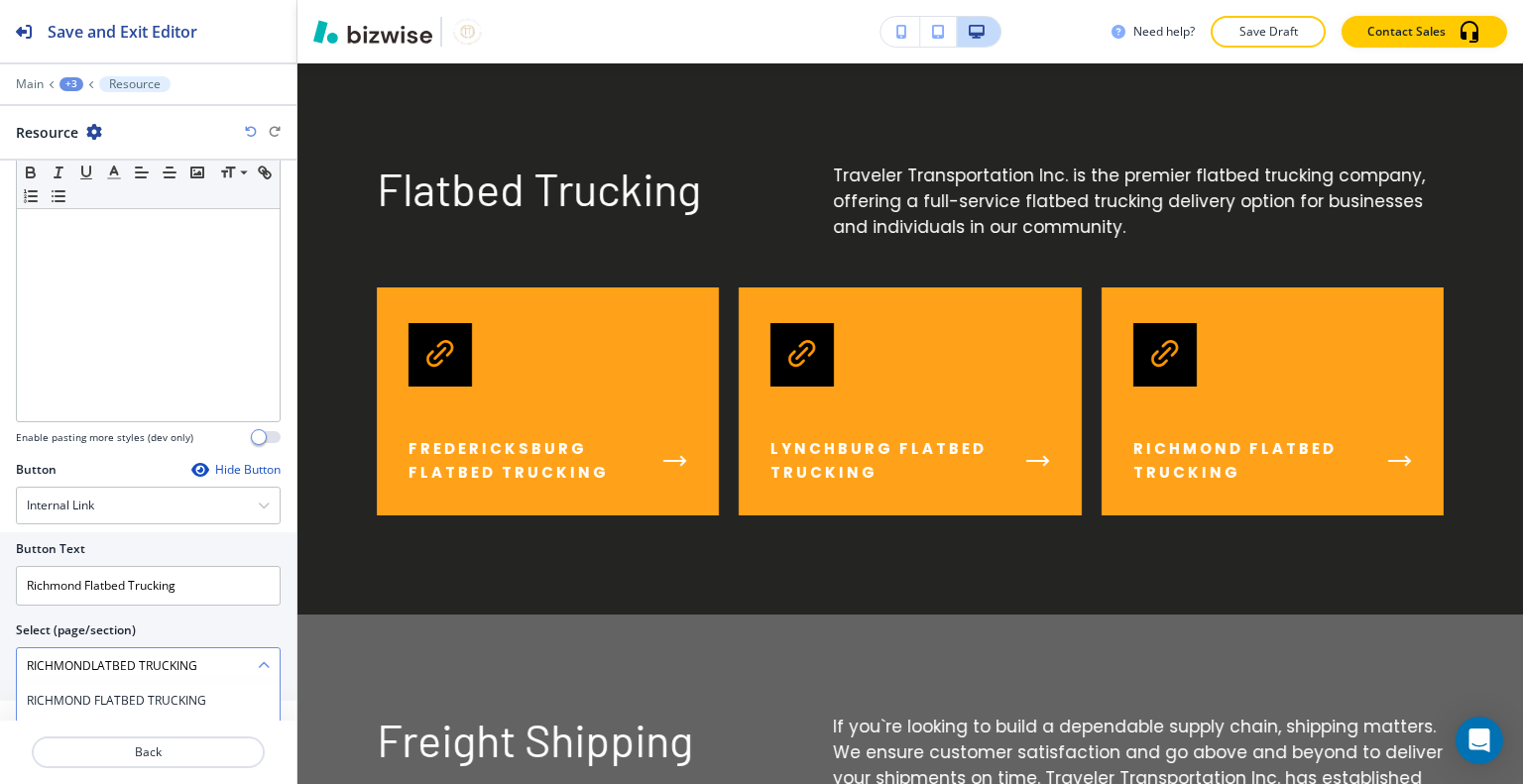 click on "RICHMONDLATBED TRUCKING" at bounding box center [137, 666] 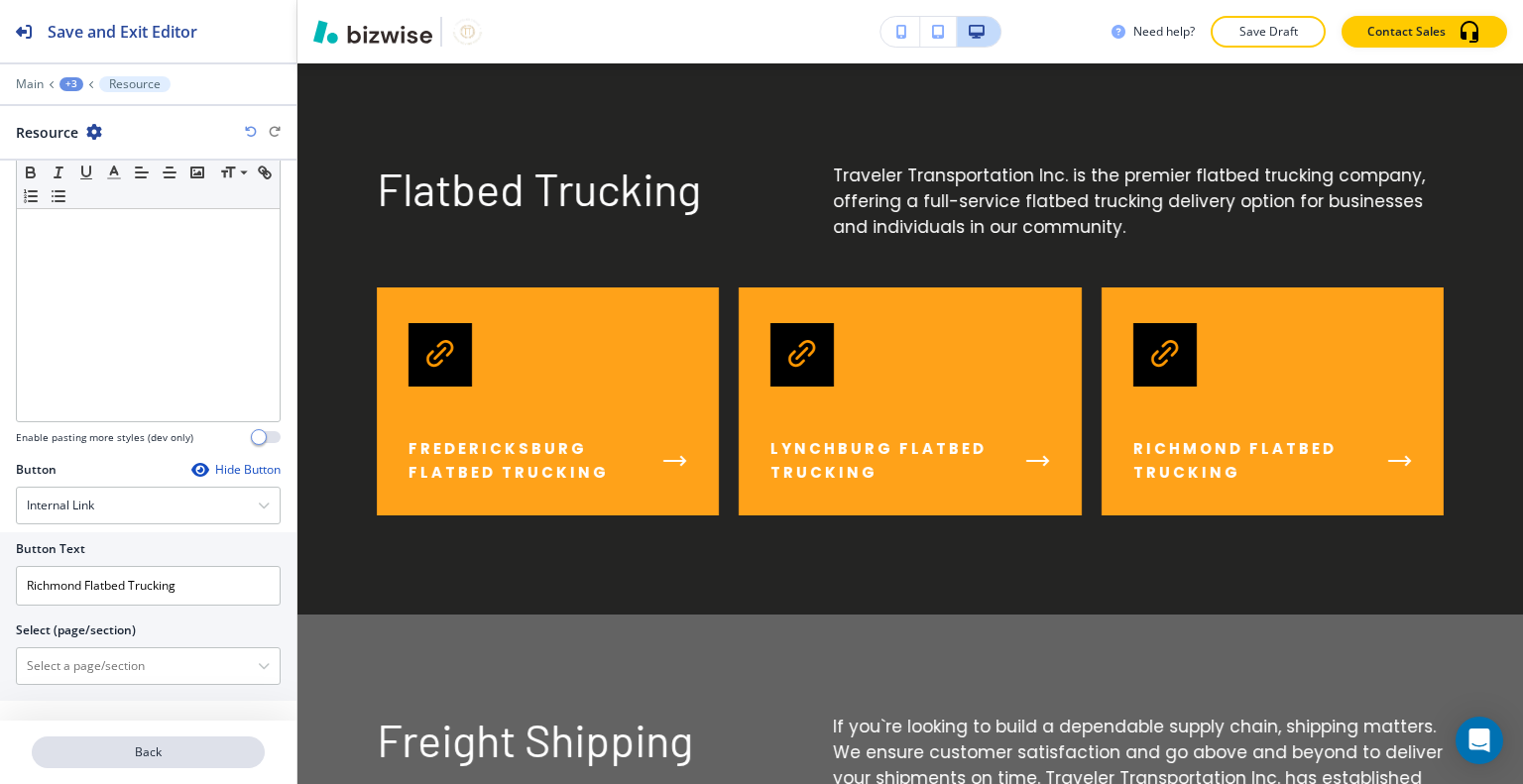 type 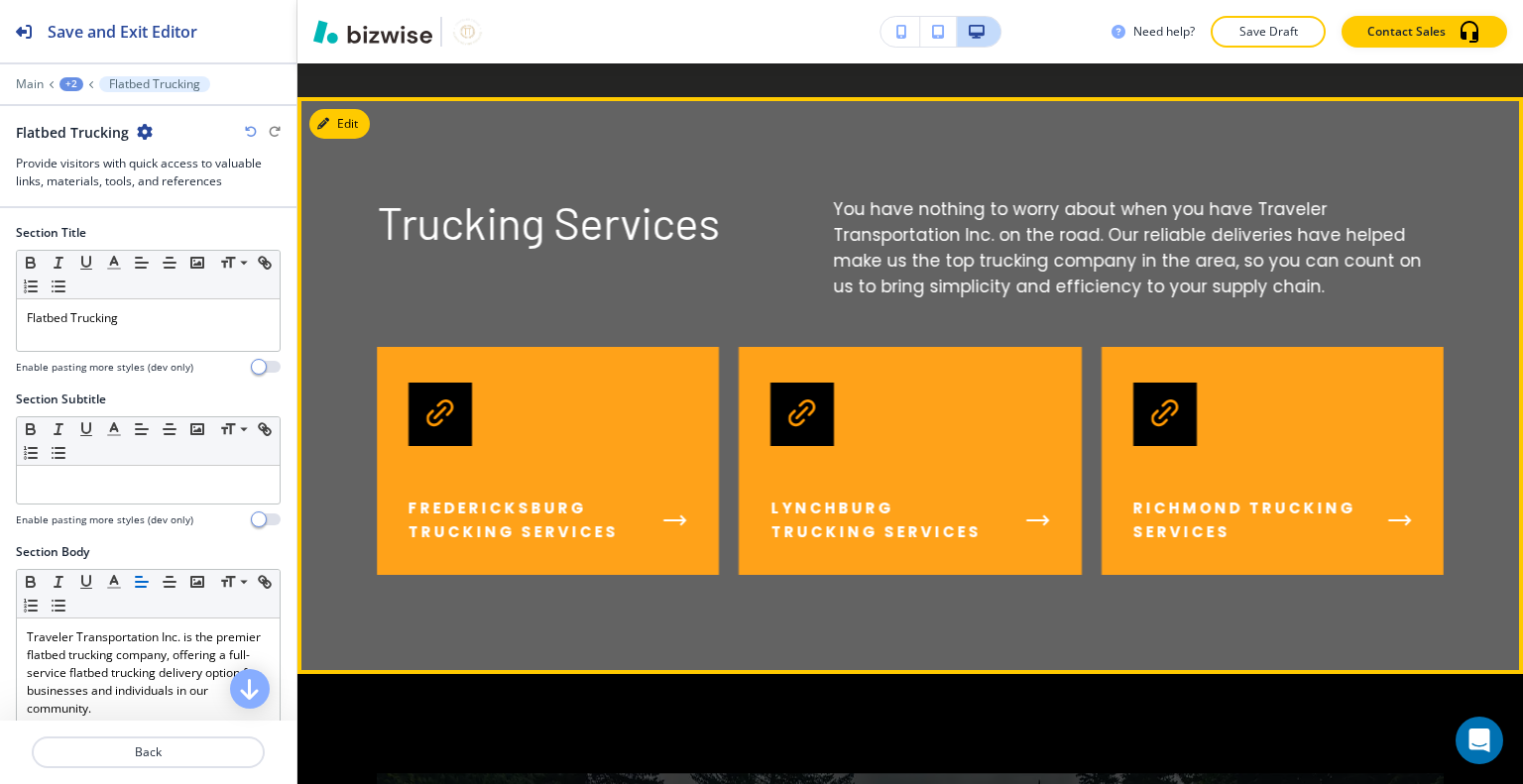 scroll, scrollTop: 8554, scrollLeft: 0, axis: vertical 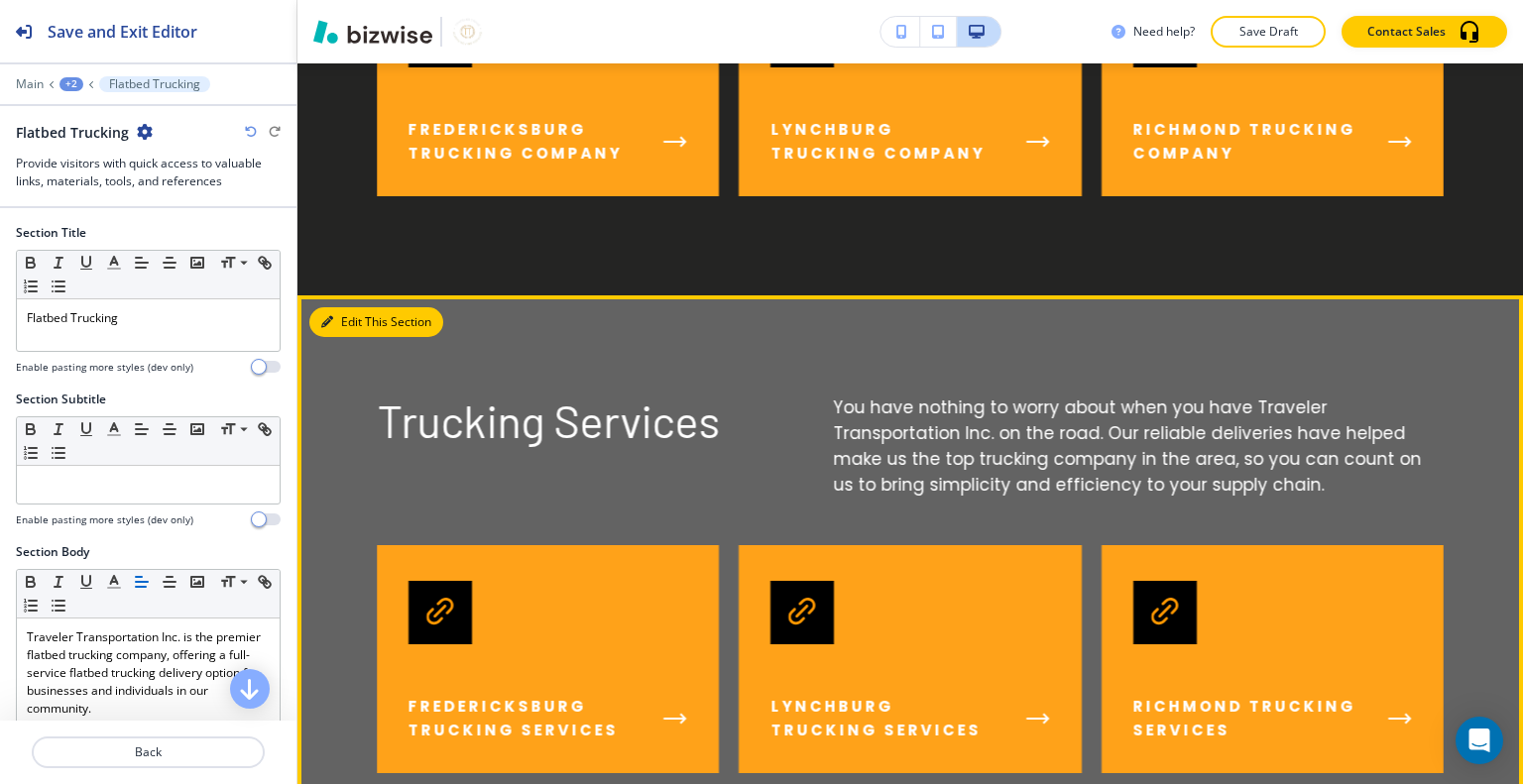 click on "Edit This Section" at bounding box center (376, 322) 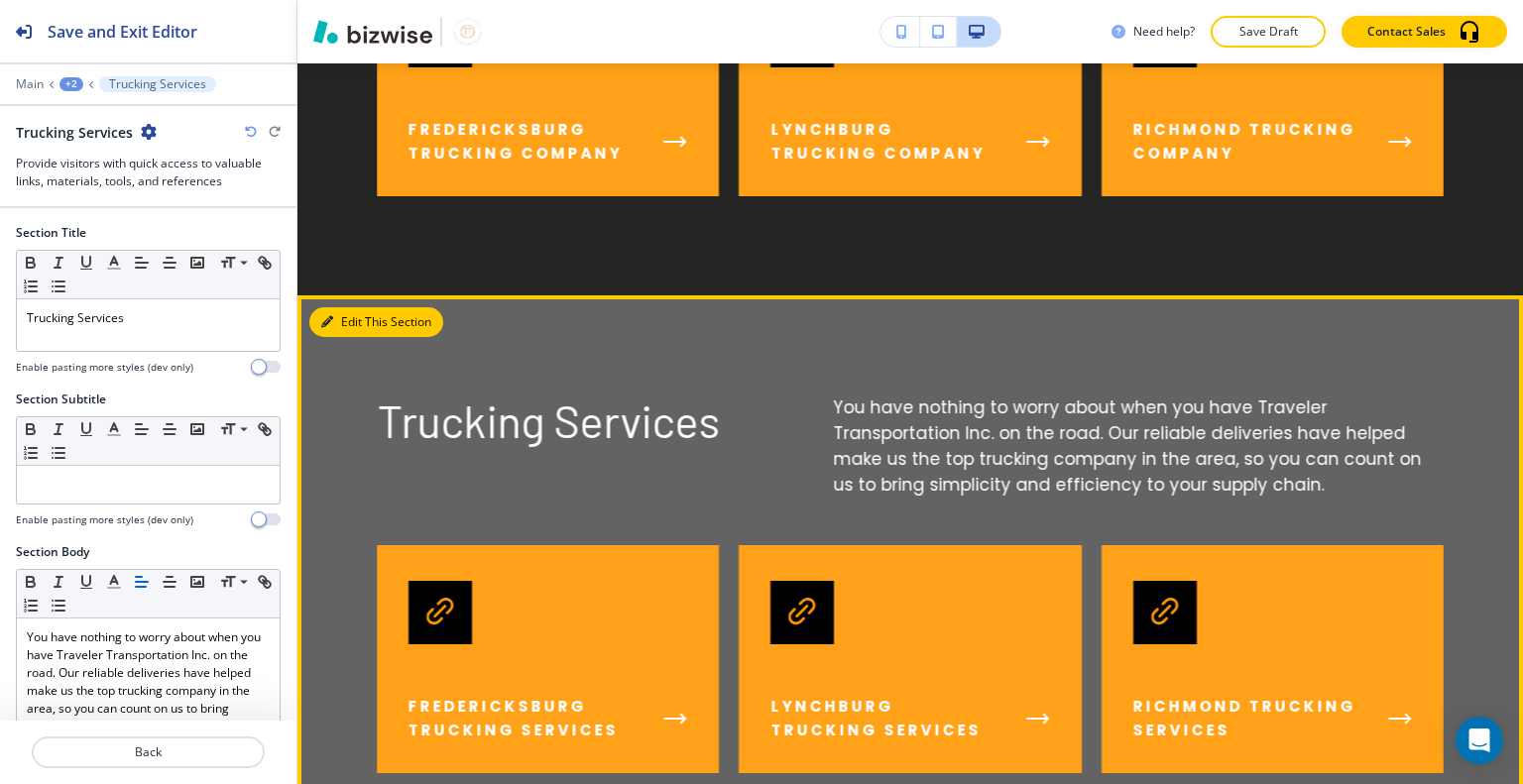 scroll, scrollTop: 8786, scrollLeft: 0, axis: vertical 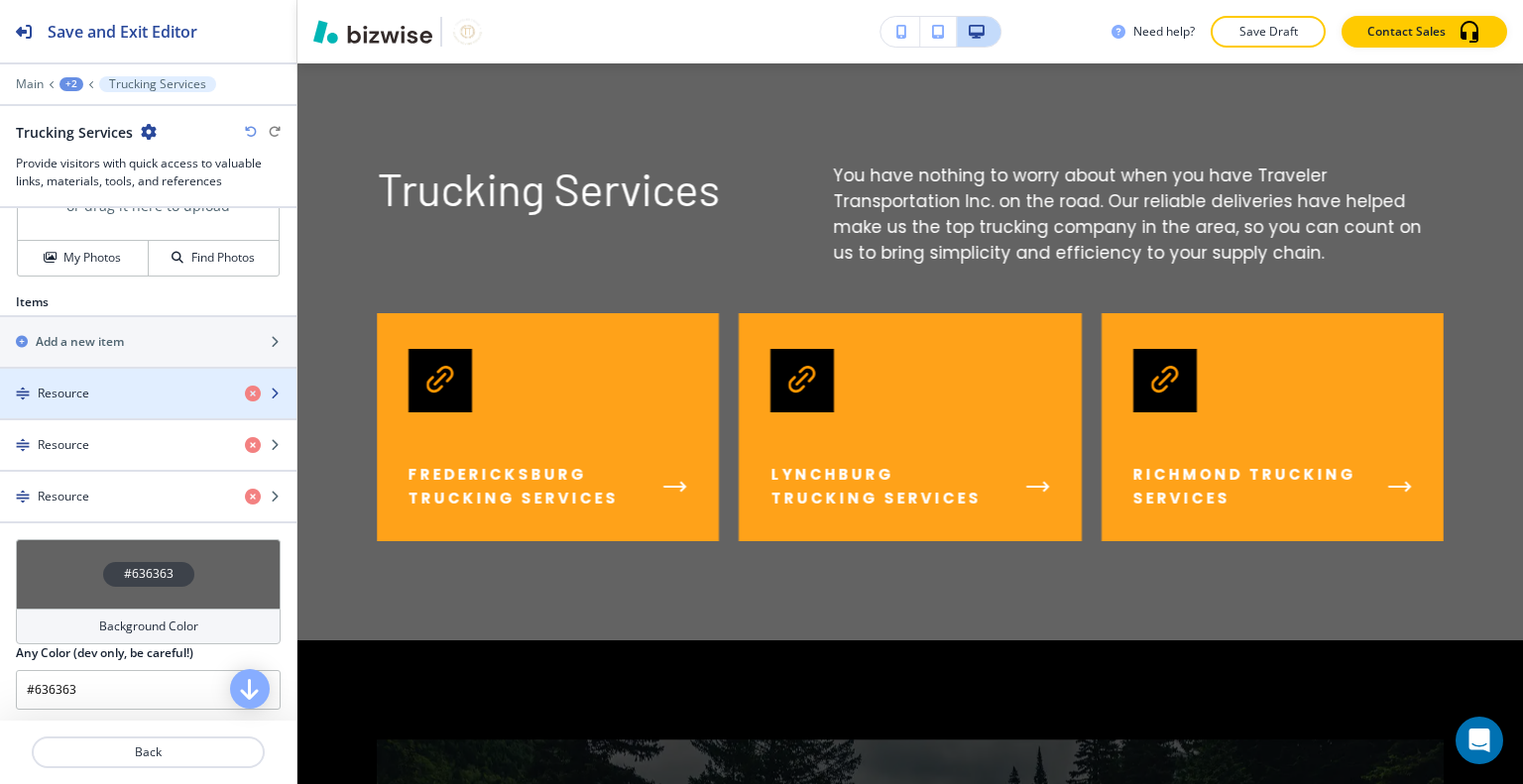 click on "Resource" at bounding box center [114, 393] 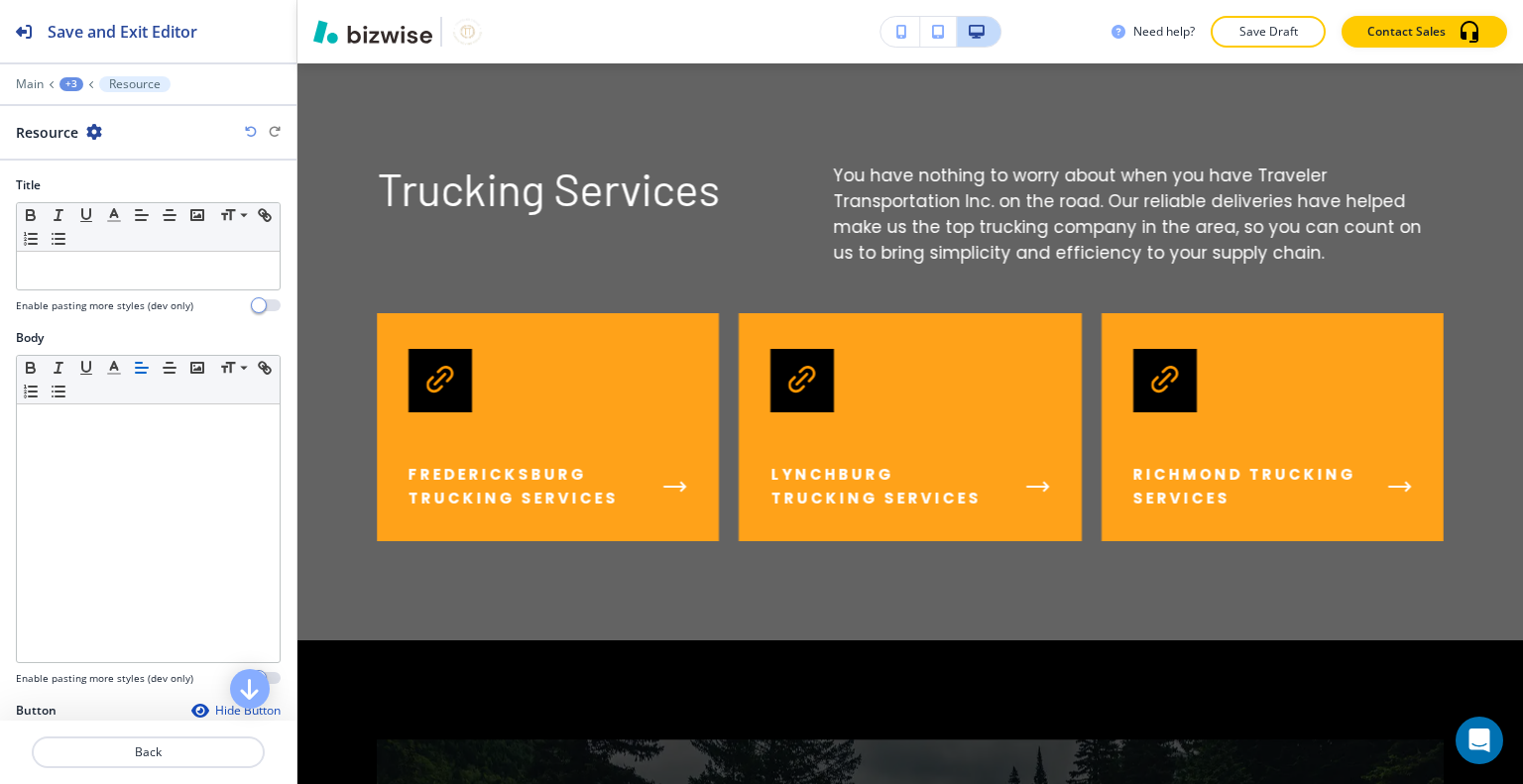 scroll, scrollTop: 241, scrollLeft: 0, axis: vertical 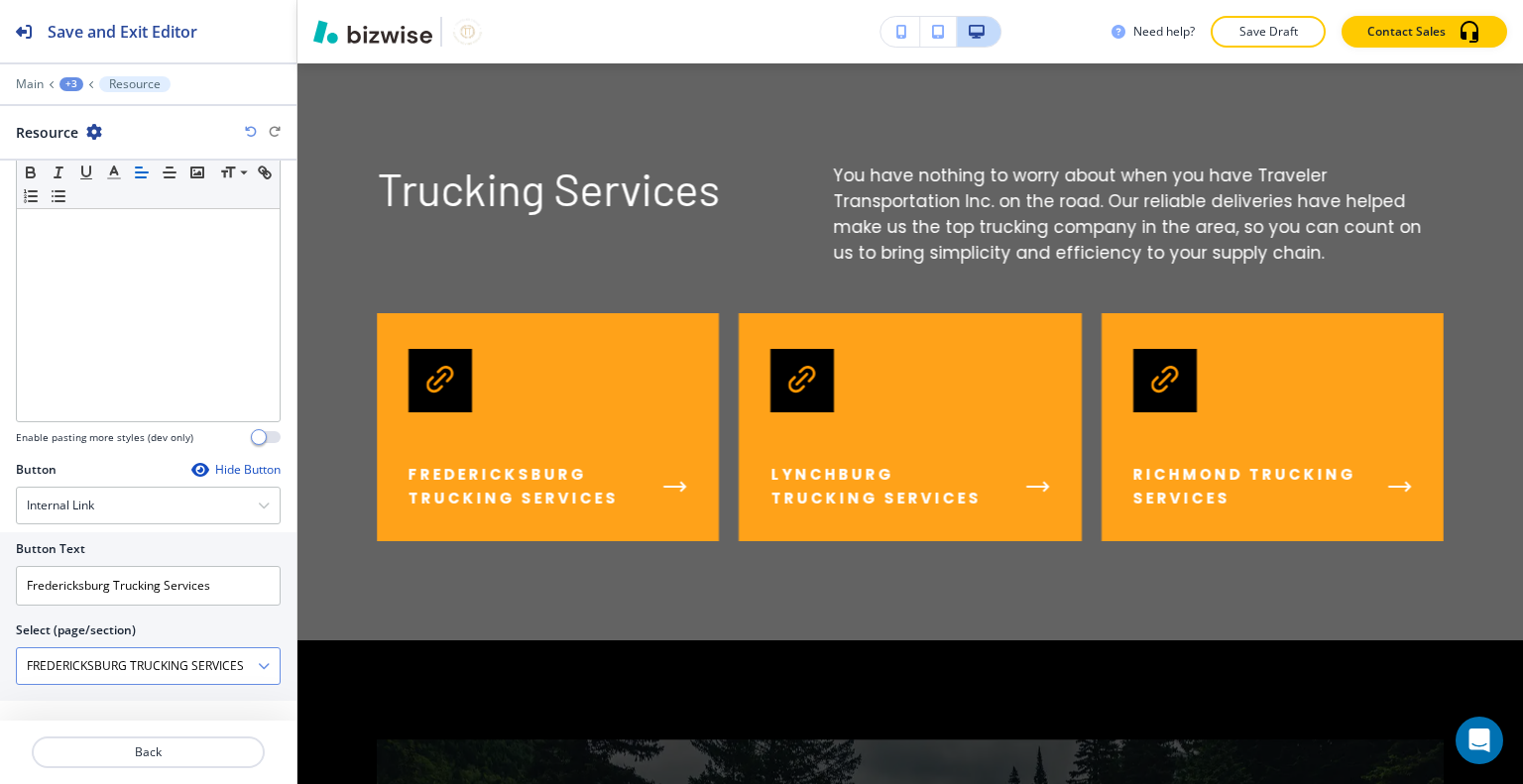 click on "FREDERICKSBURG TRUCKING SERVICES" at bounding box center [137, 666] 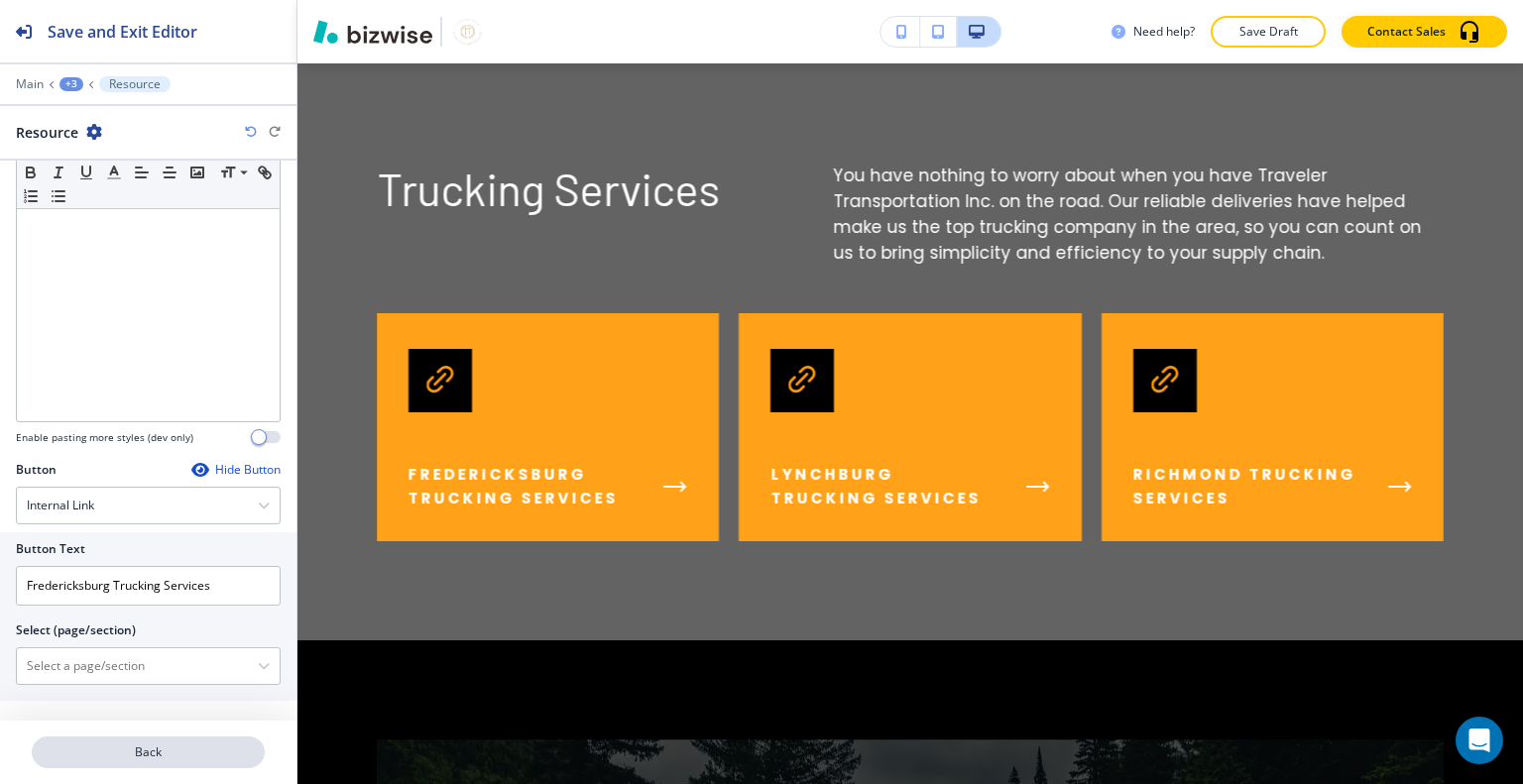 type 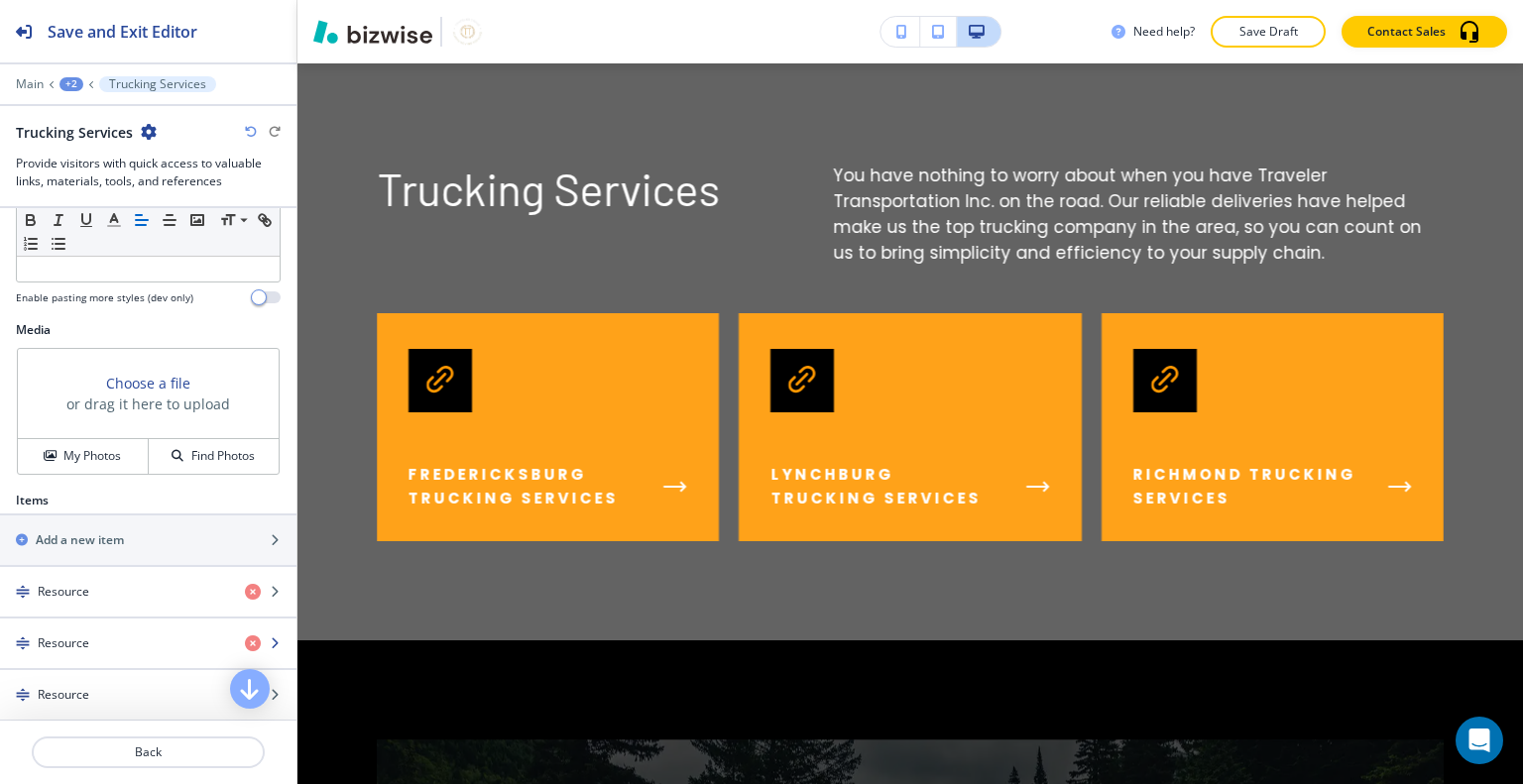 scroll, scrollTop: 694, scrollLeft: 0, axis: vertical 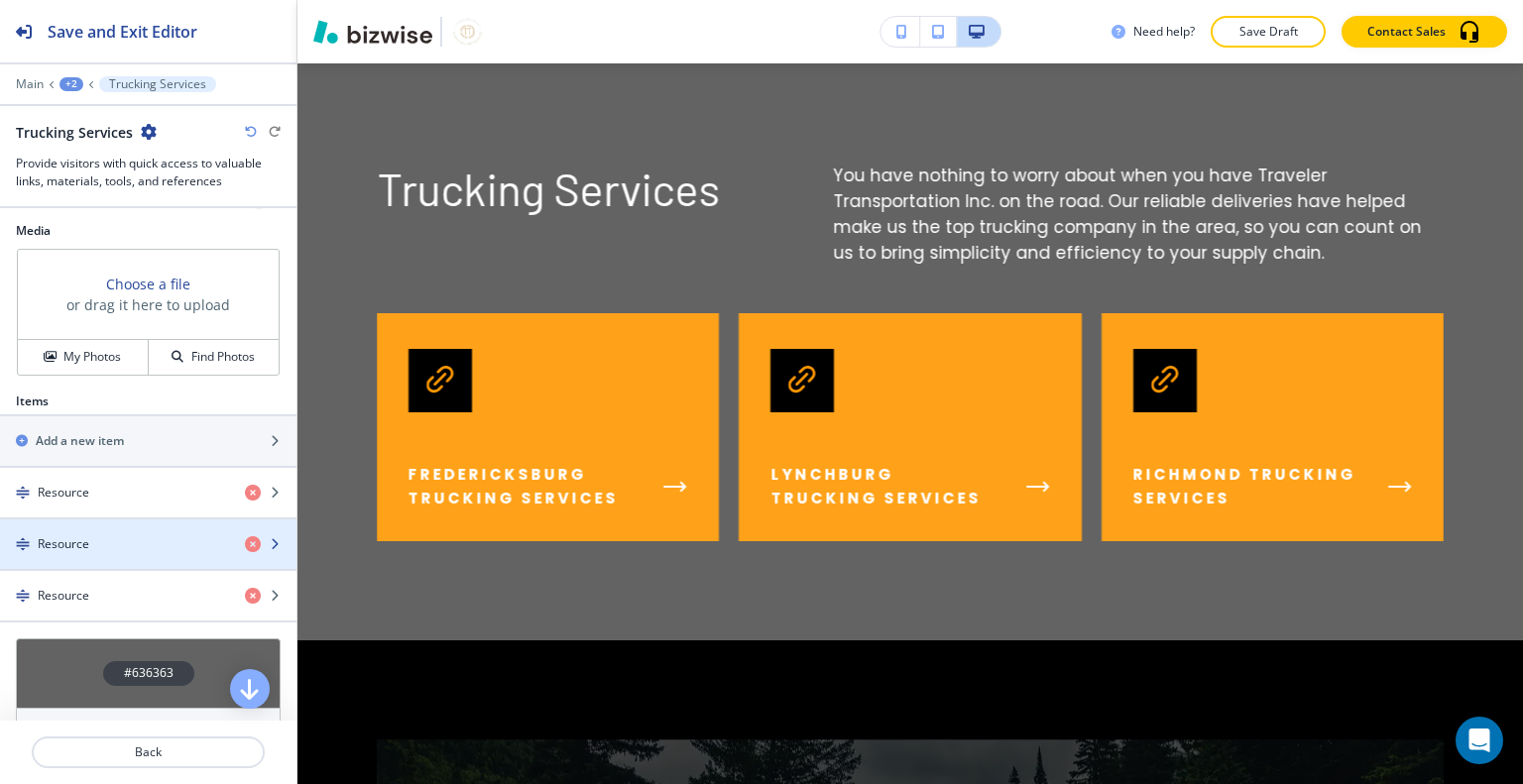 click at bounding box center [148, 527] 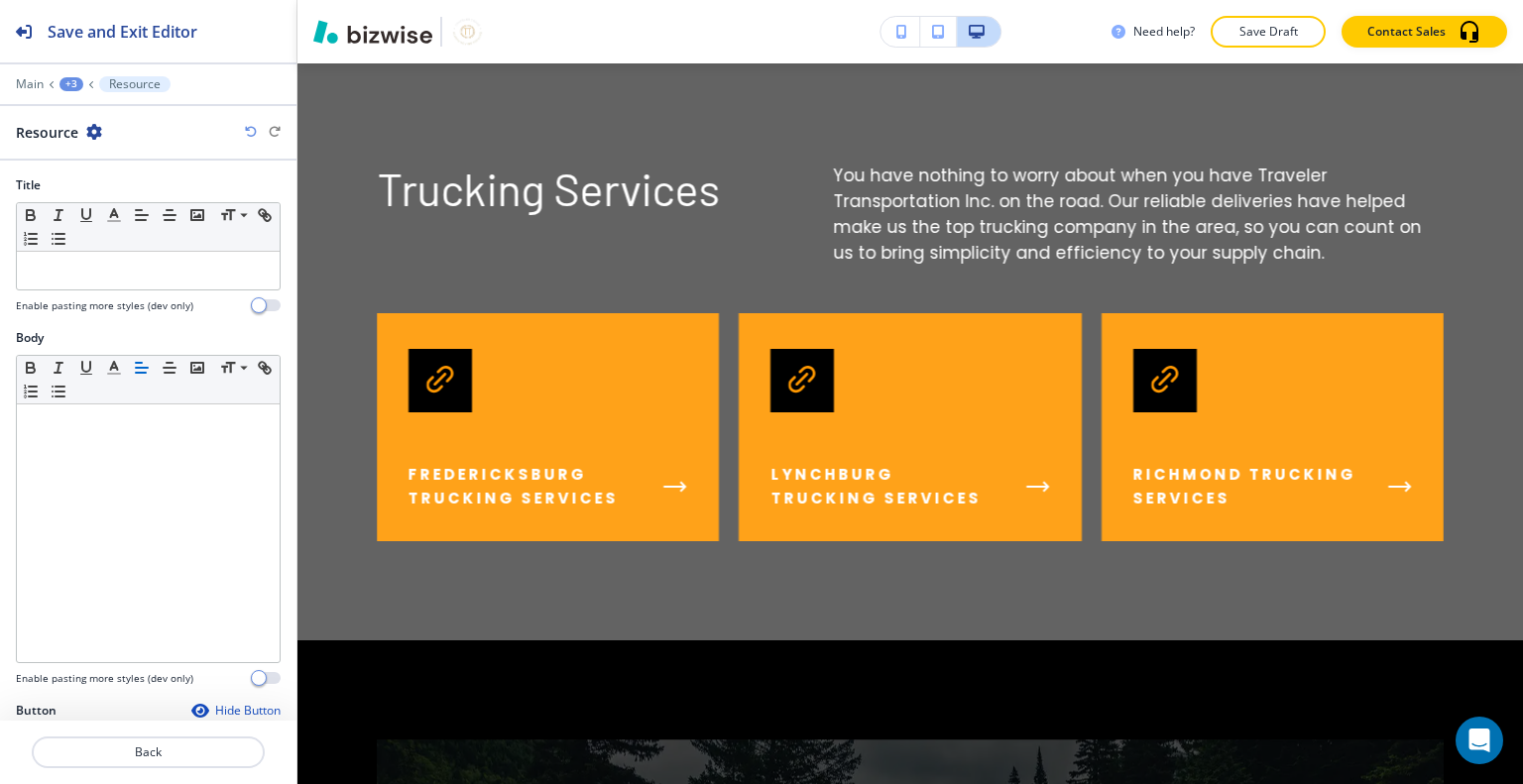 scroll, scrollTop: 241, scrollLeft: 0, axis: vertical 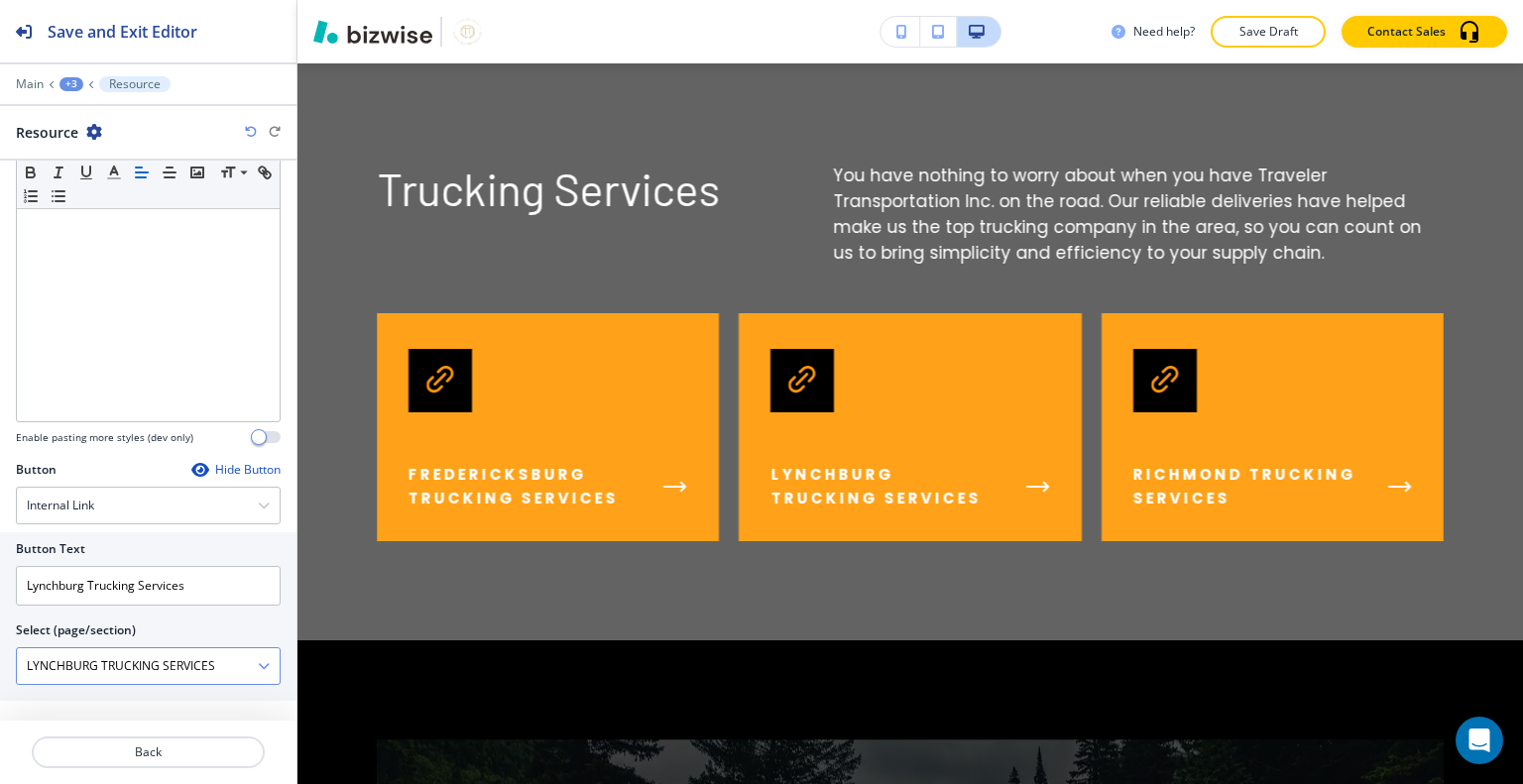click on "LYNCHBURG TRUCKING SERVICES" at bounding box center [137, 666] 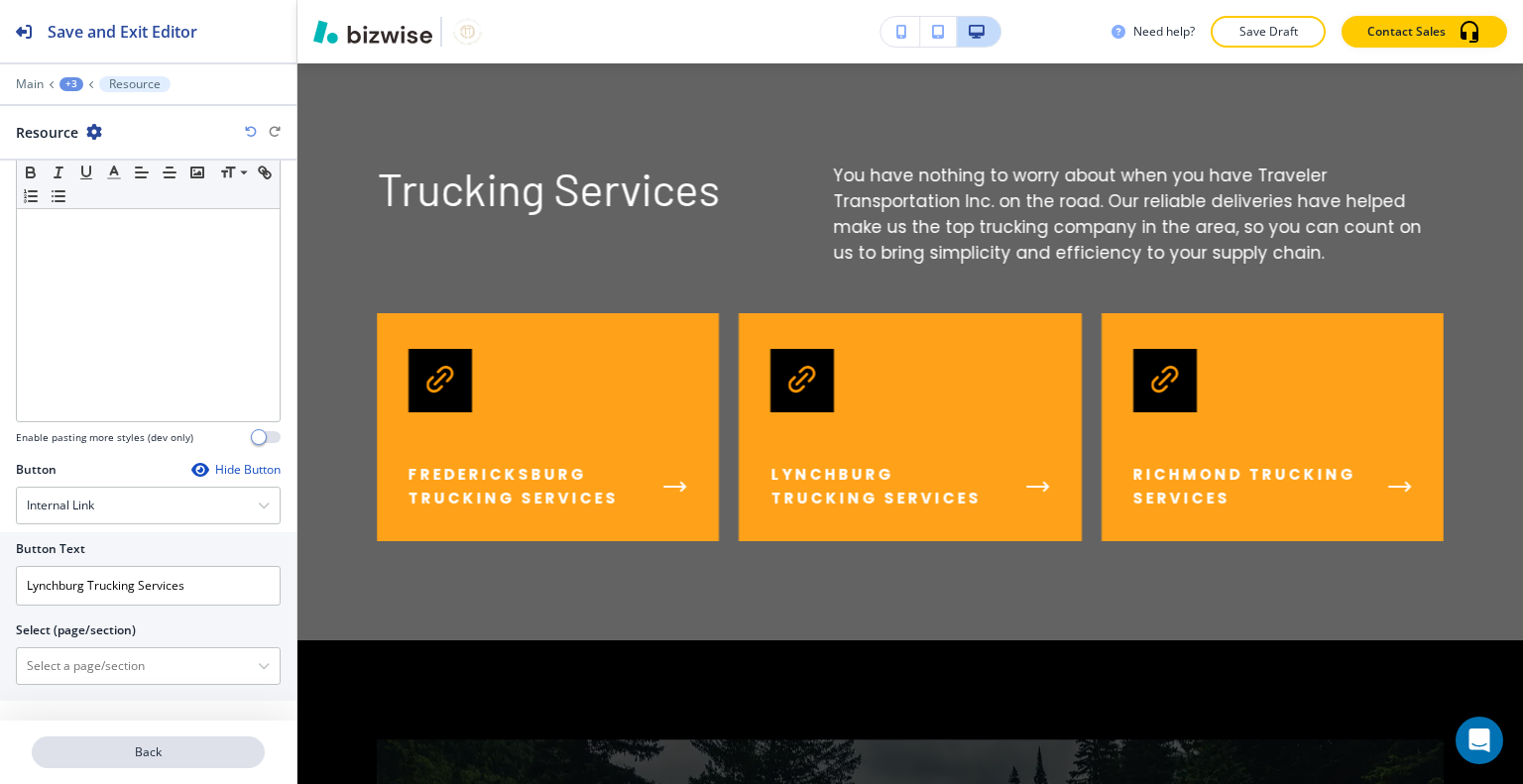 type 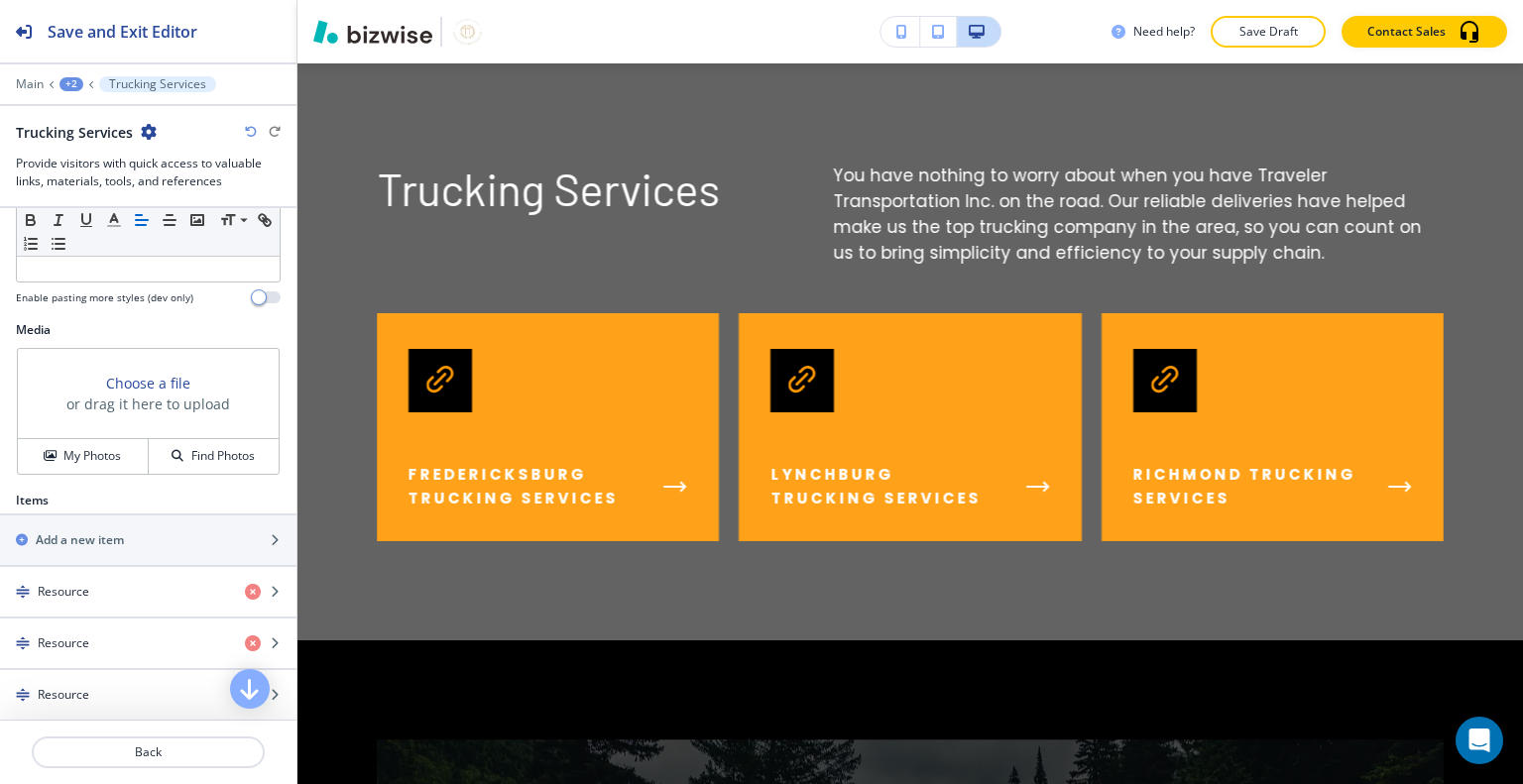 scroll, scrollTop: 793, scrollLeft: 0, axis: vertical 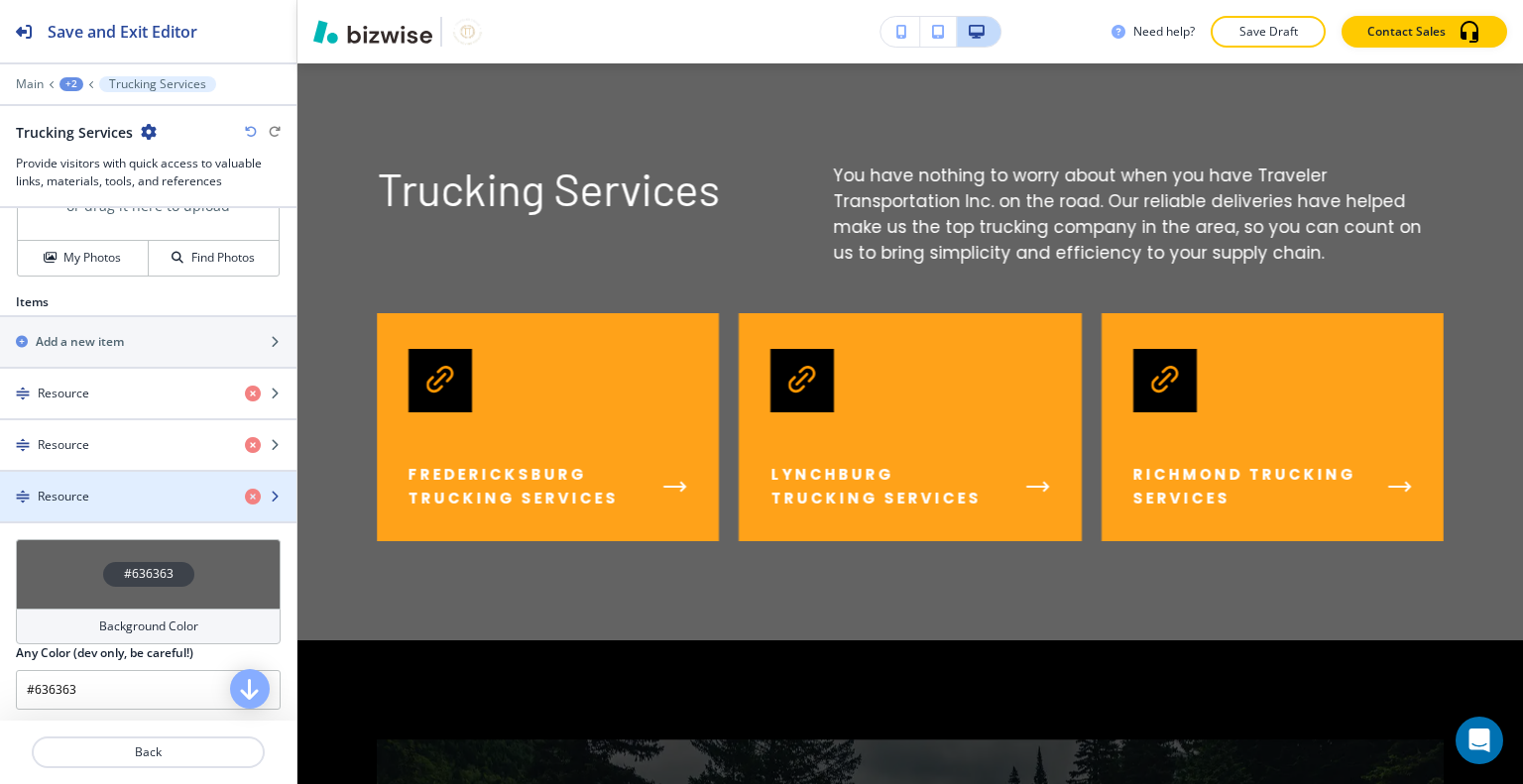 click on "Resource" at bounding box center (114, 497) 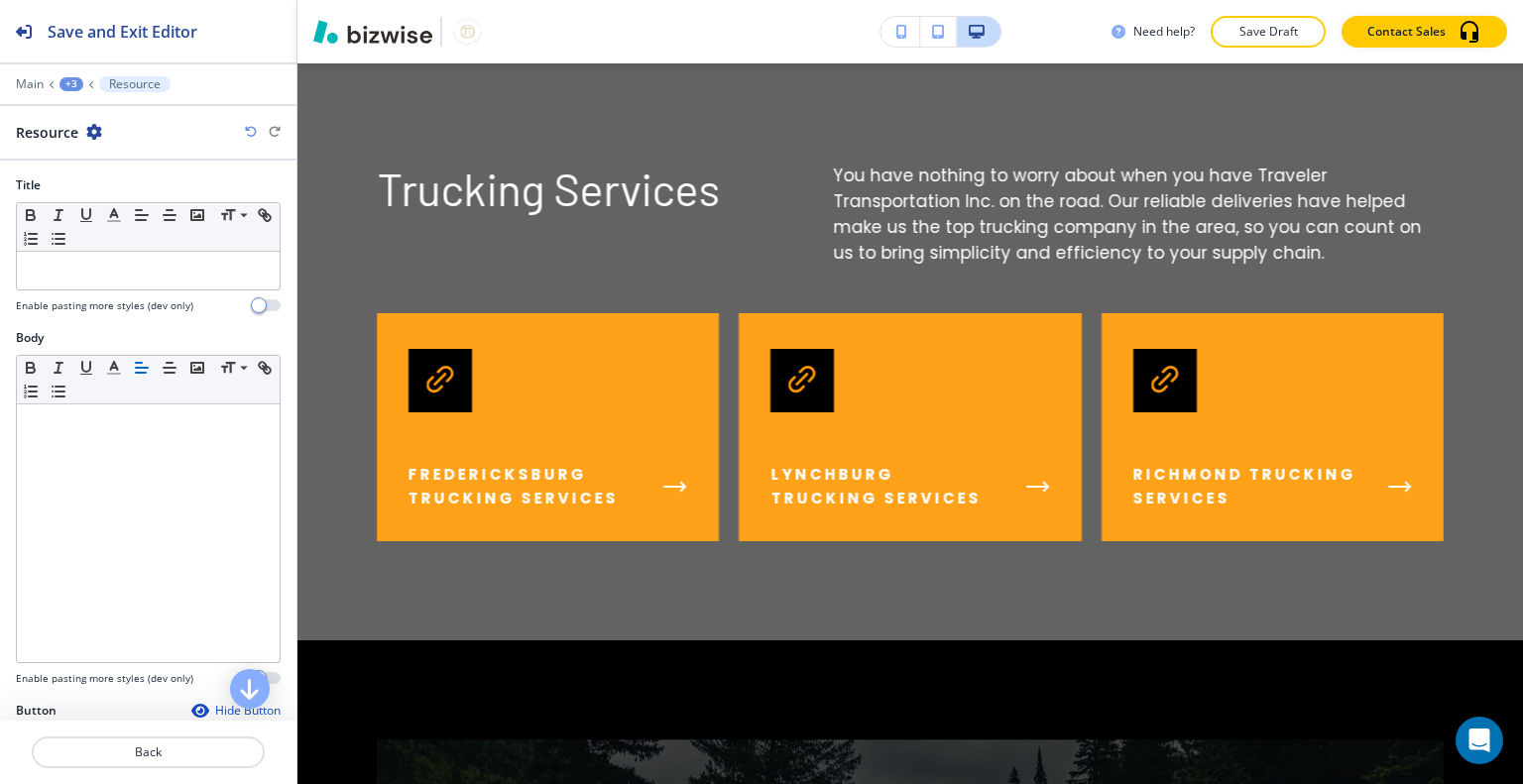 scroll, scrollTop: 241, scrollLeft: 0, axis: vertical 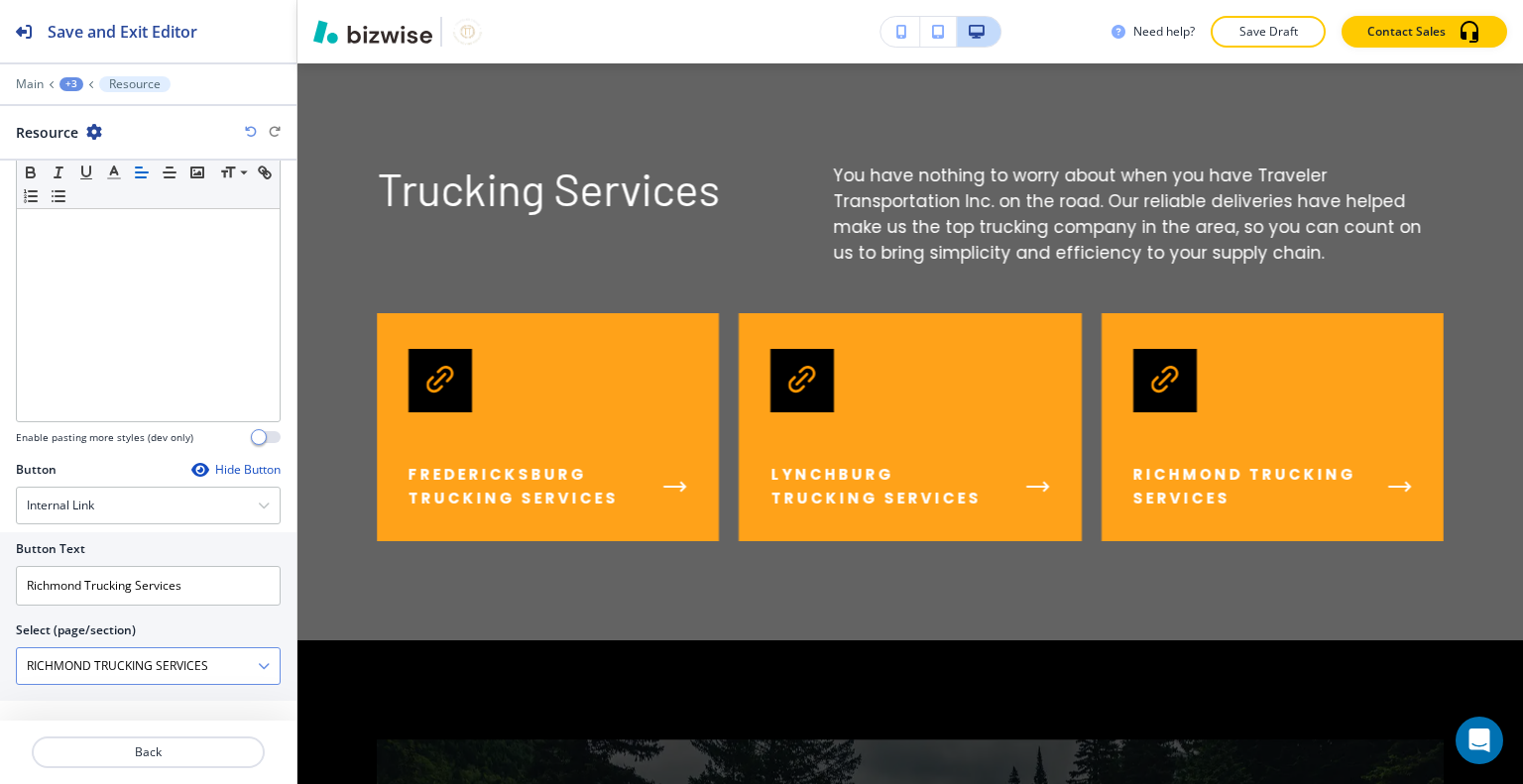 click on "RICHMOND TRUCKING SERVICES" at bounding box center (137, 666) 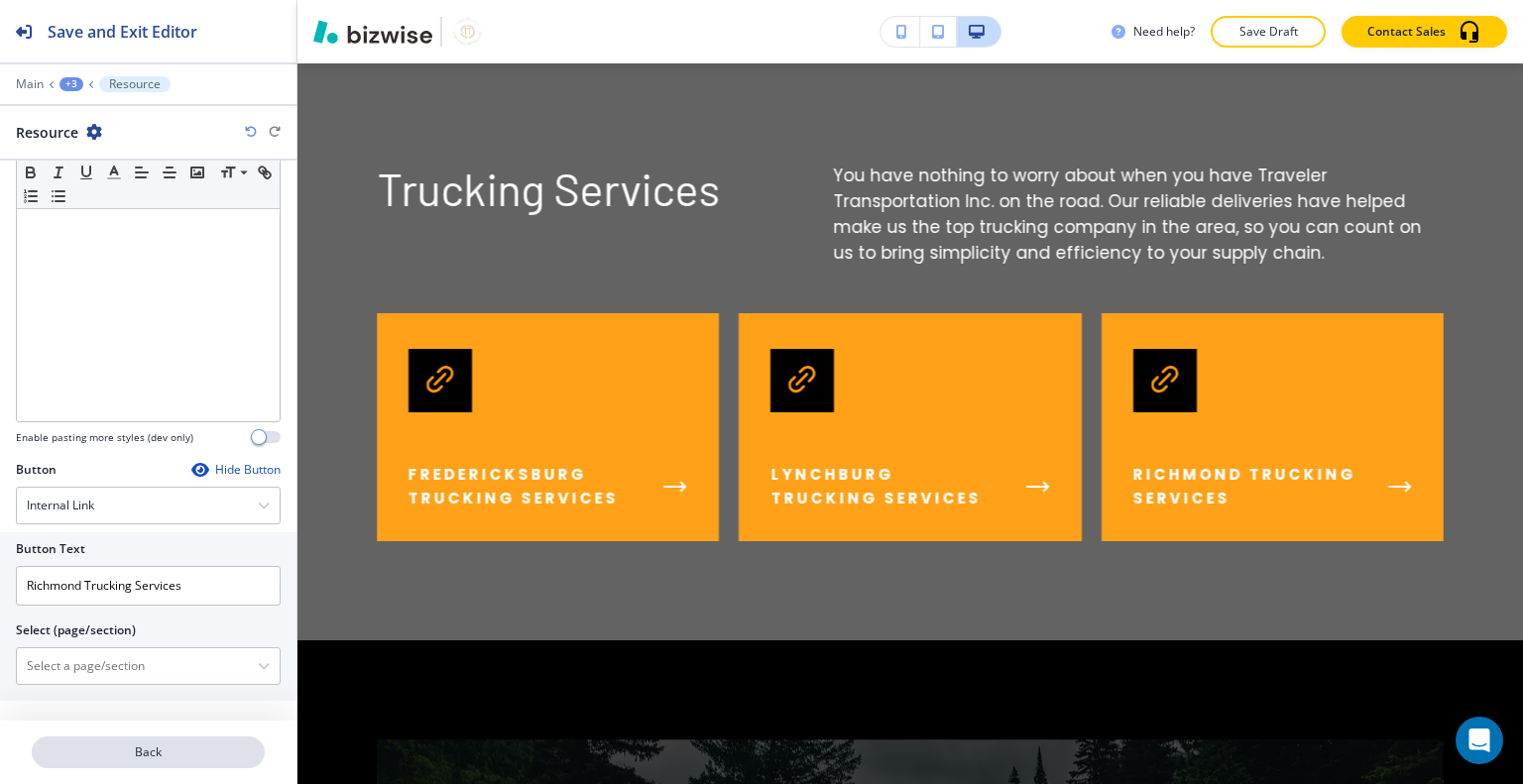 type 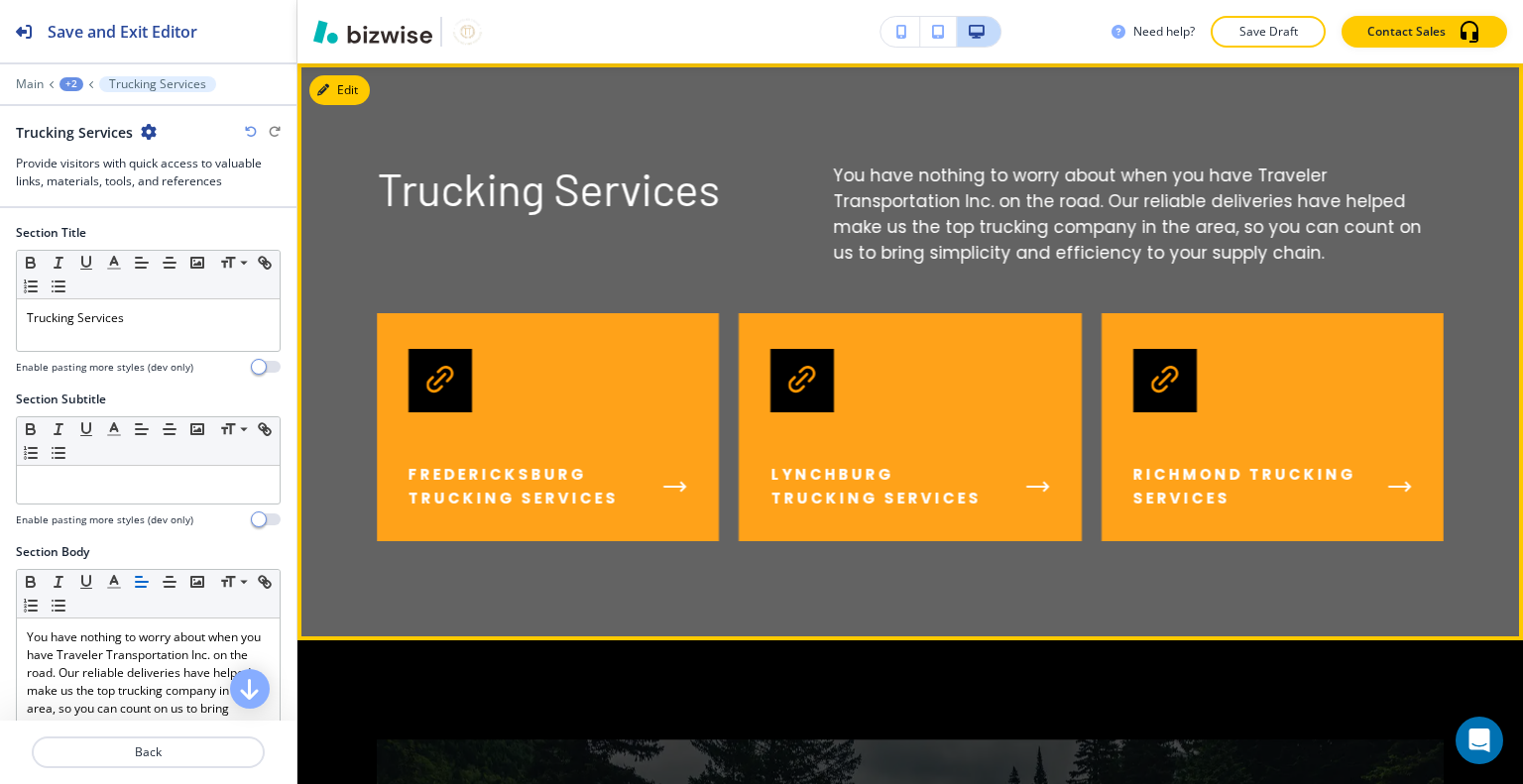 scroll, scrollTop: 8191, scrollLeft: 0, axis: vertical 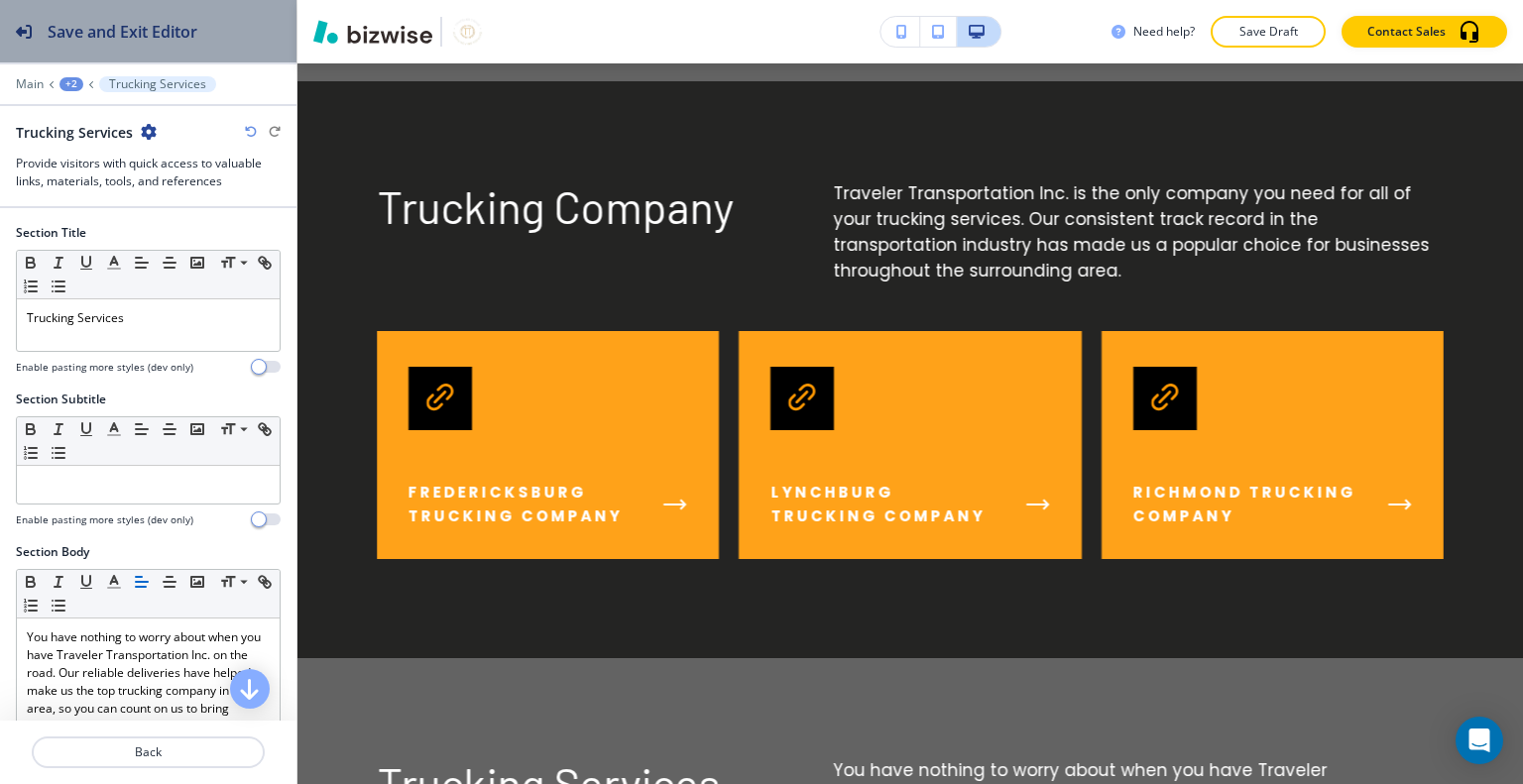 click on "Save and Exit Editor" at bounding box center [122, 32] 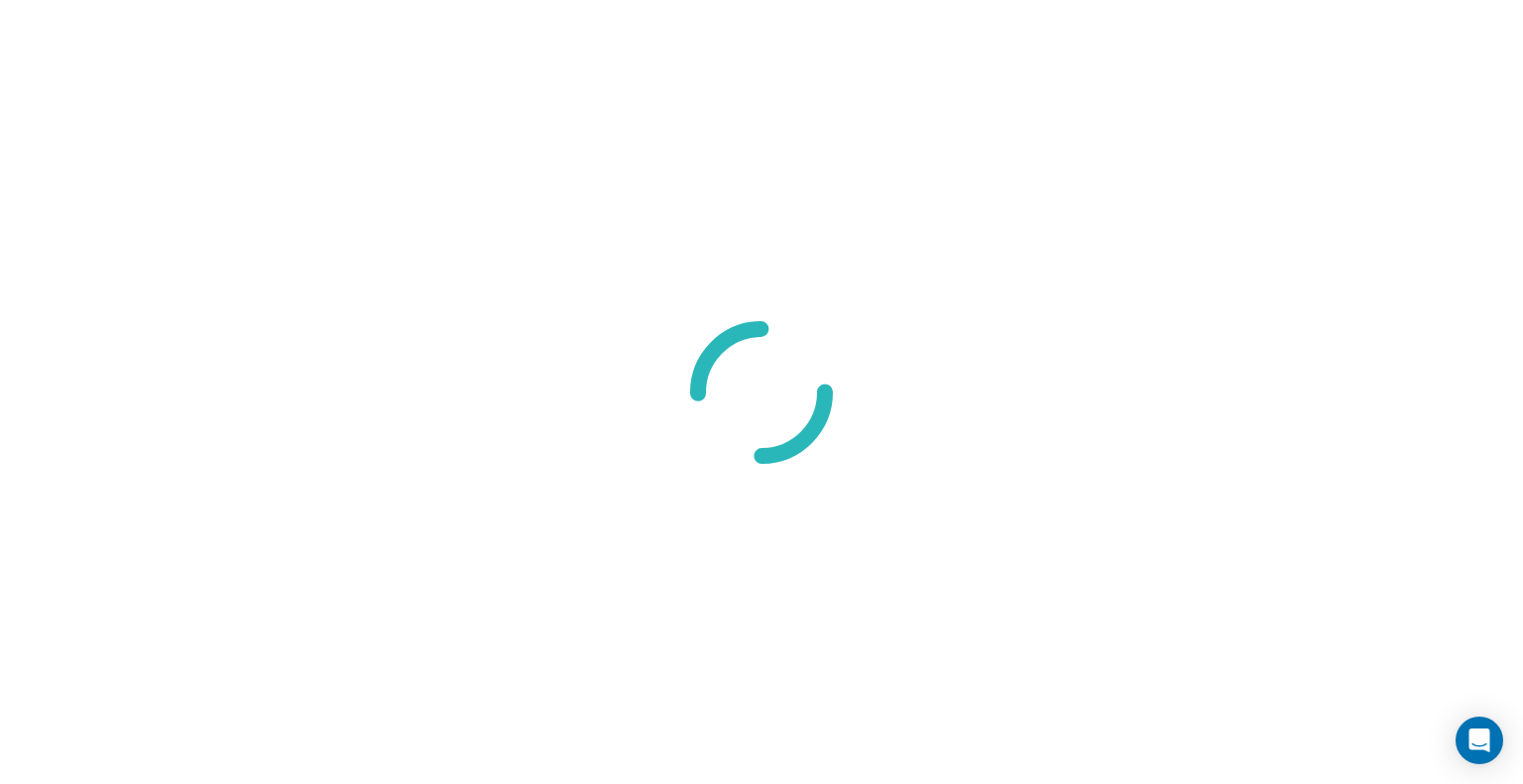 scroll, scrollTop: 0, scrollLeft: 0, axis: both 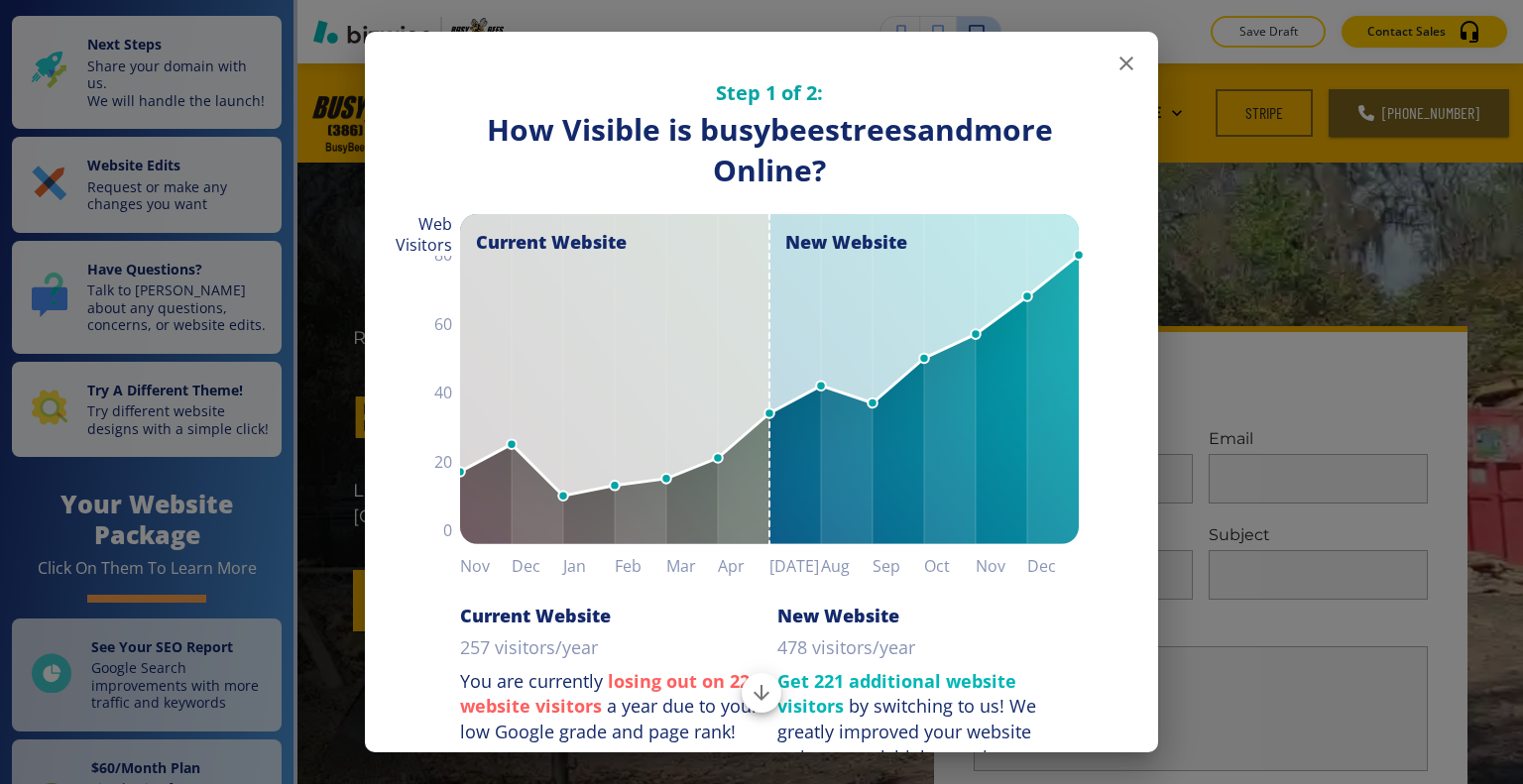 click 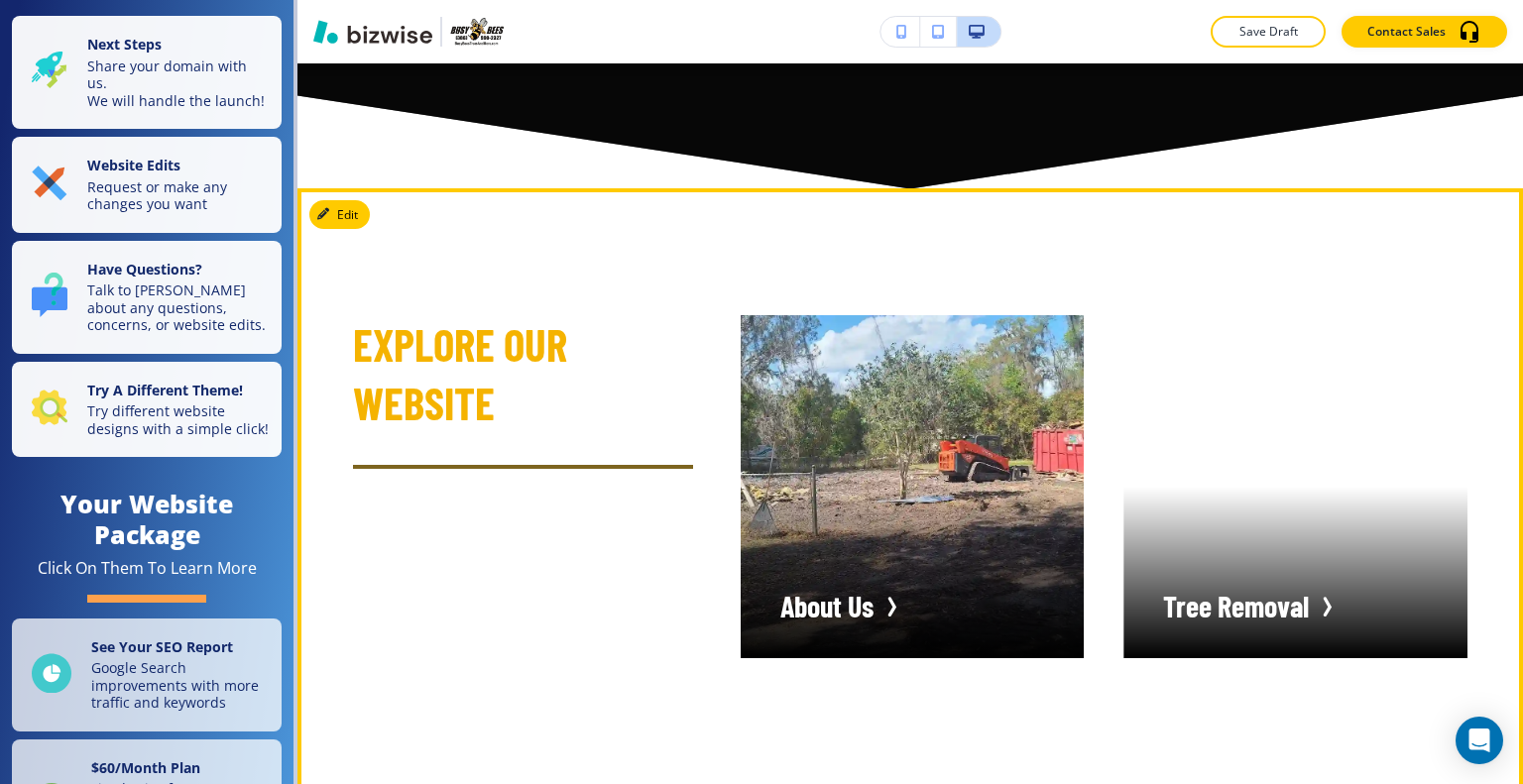 scroll, scrollTop: 5749, scrollLeft: 0, axis: vertical 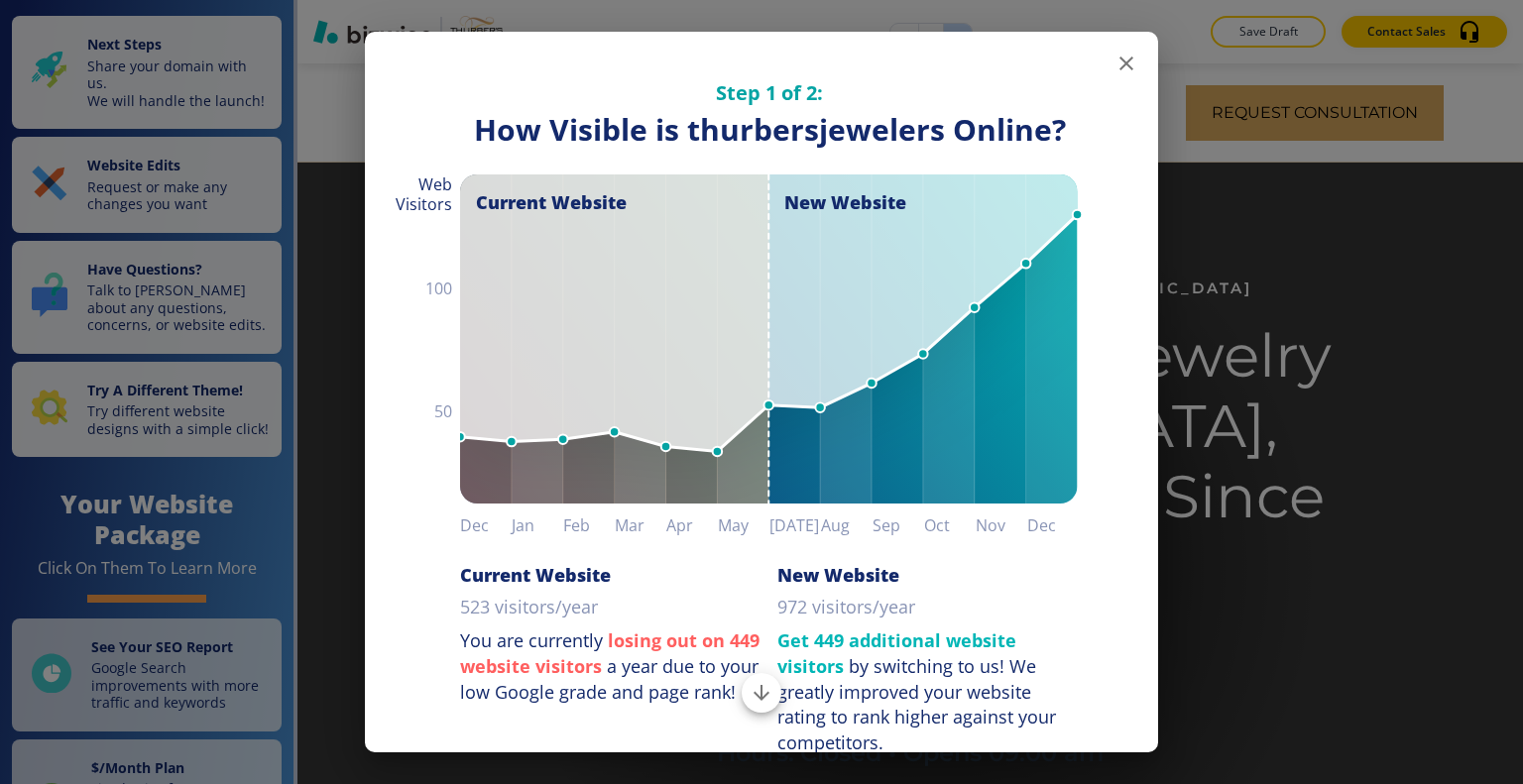 click 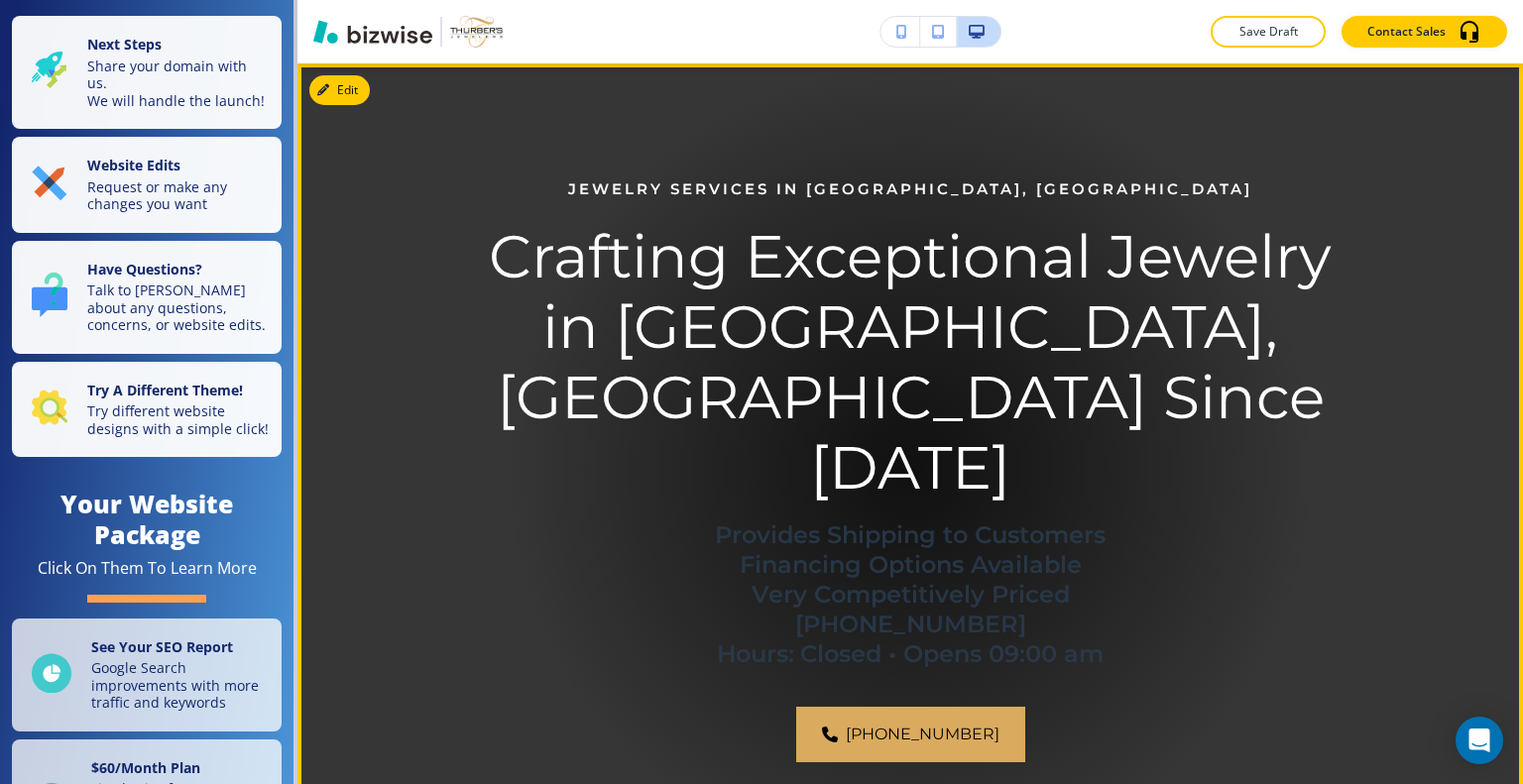 scroll, scrollTop: 0, scrollLeft: 0, axis: both 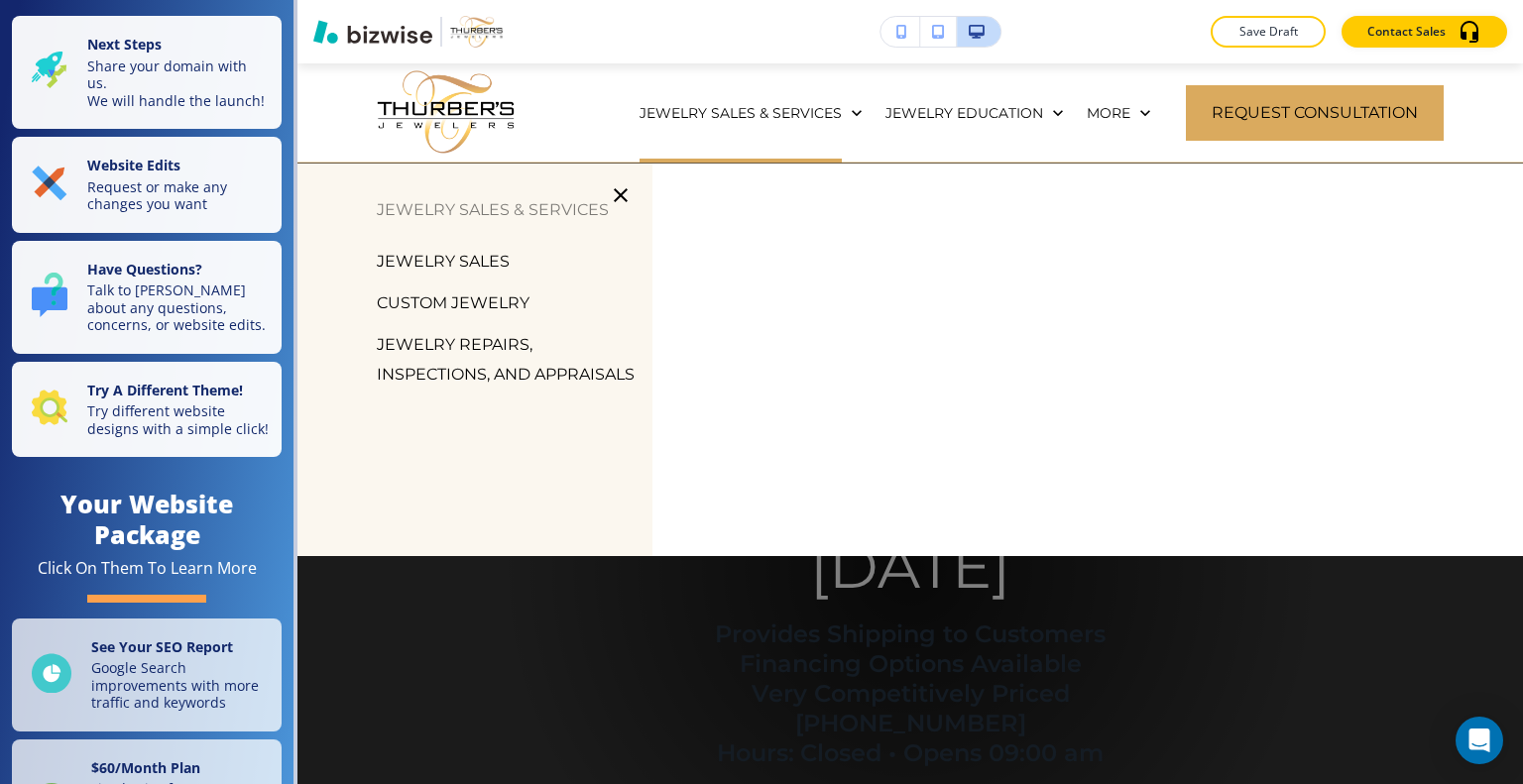 click 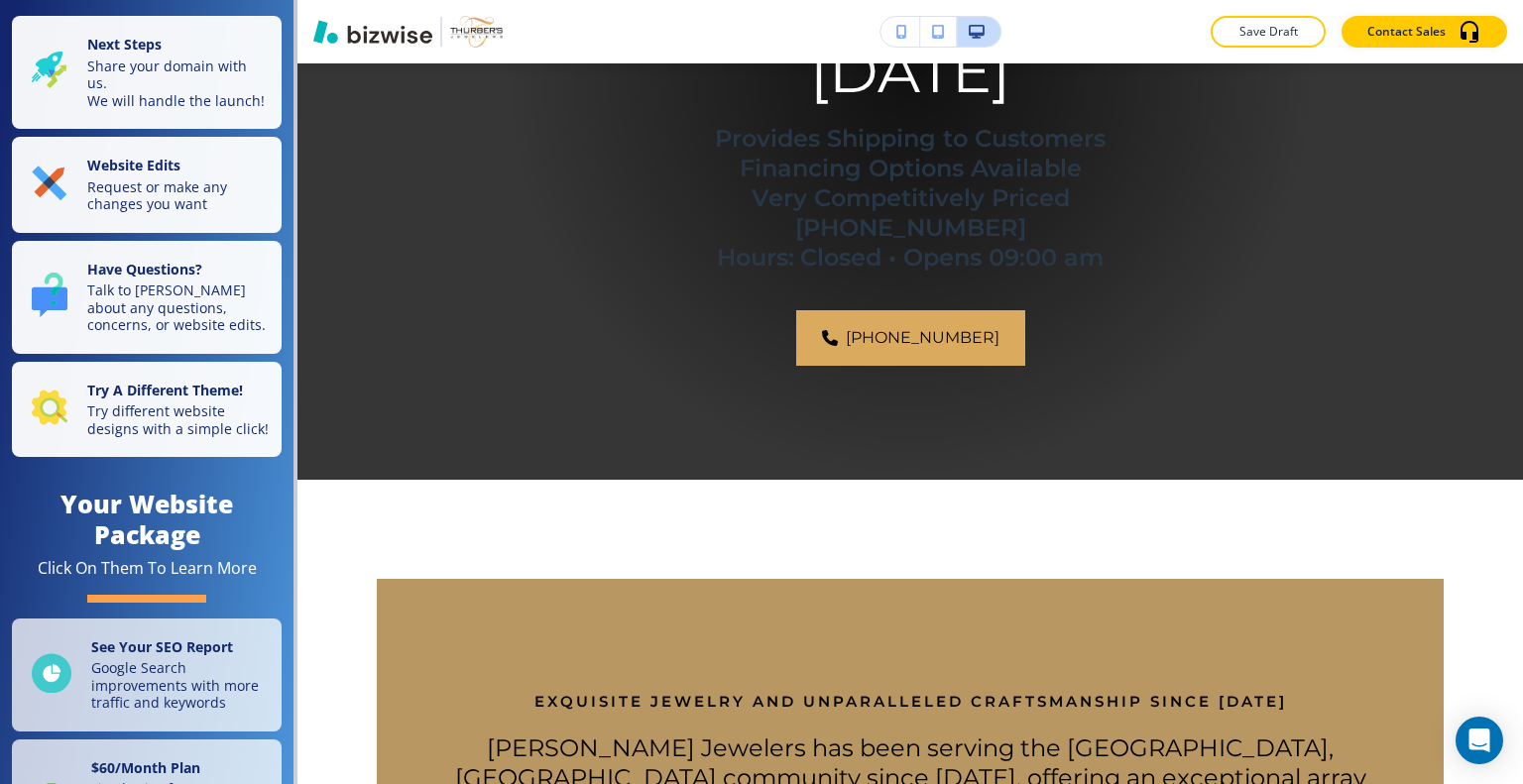 scroll, scrollTop: 892, scrollLeft: 0, axis: vertical 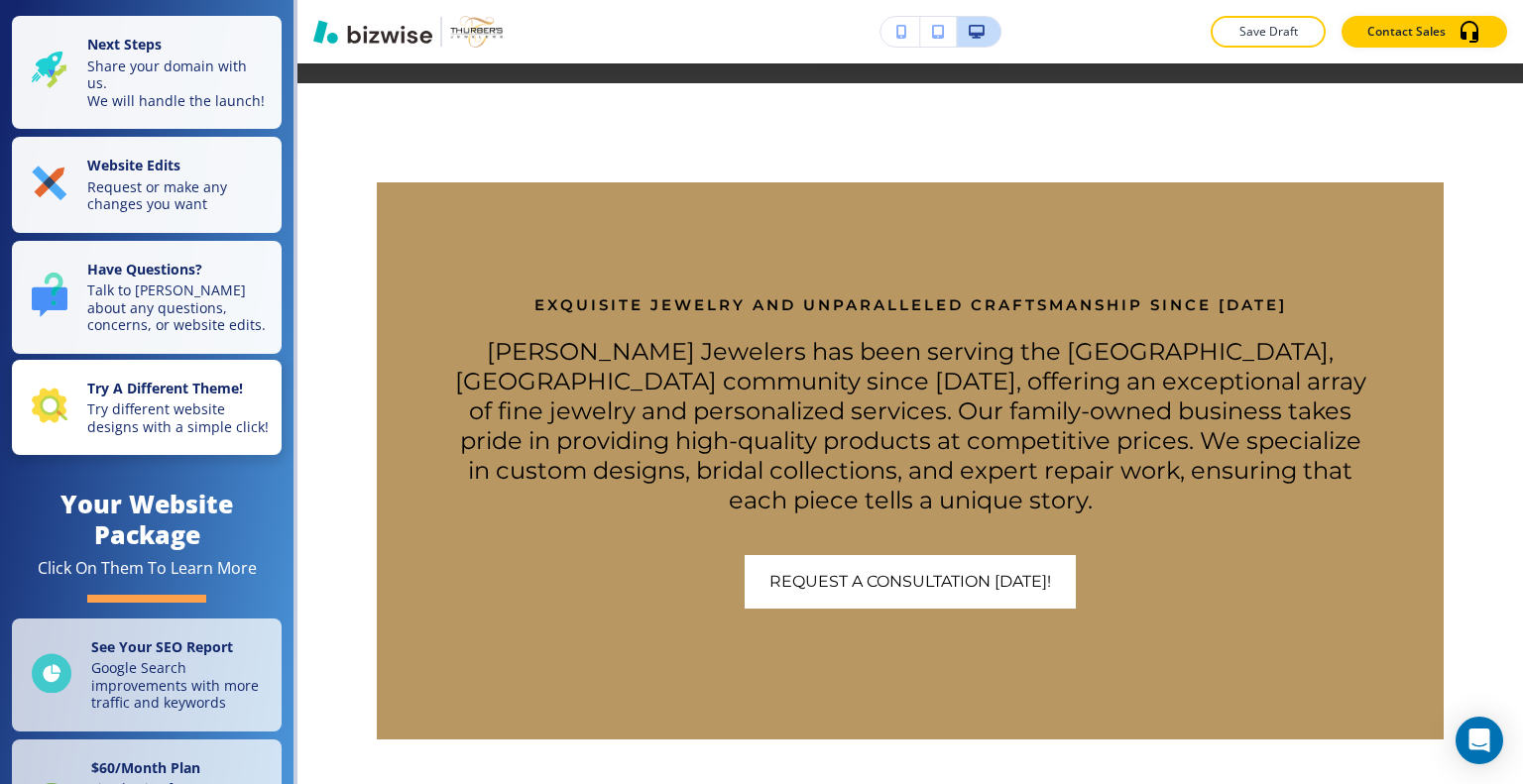 click on "Try different website designs with a simple click!" at bounding box center [178, 417] 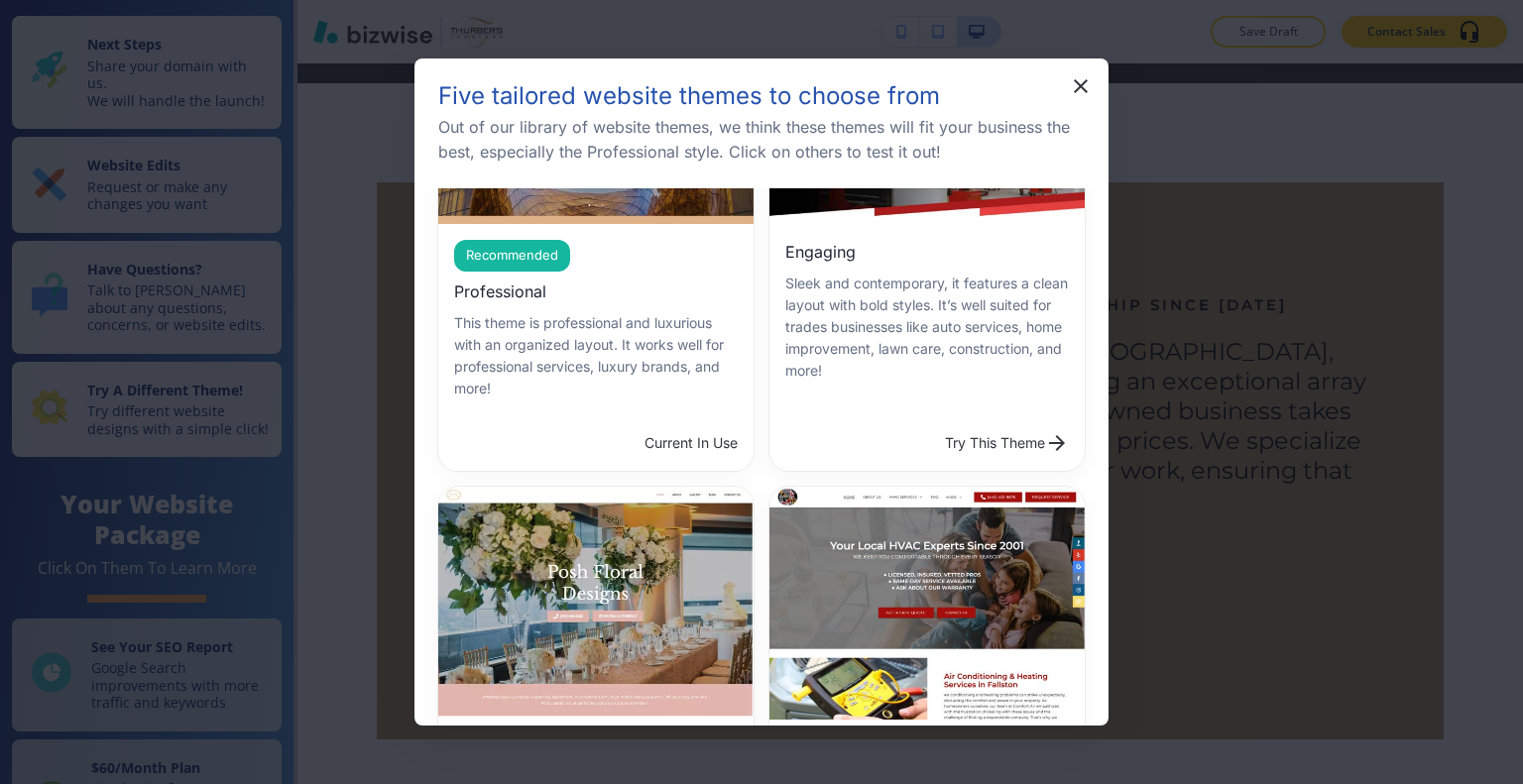 scroll, scrollTop: 396, scrollLeft: 0, axis: vertical 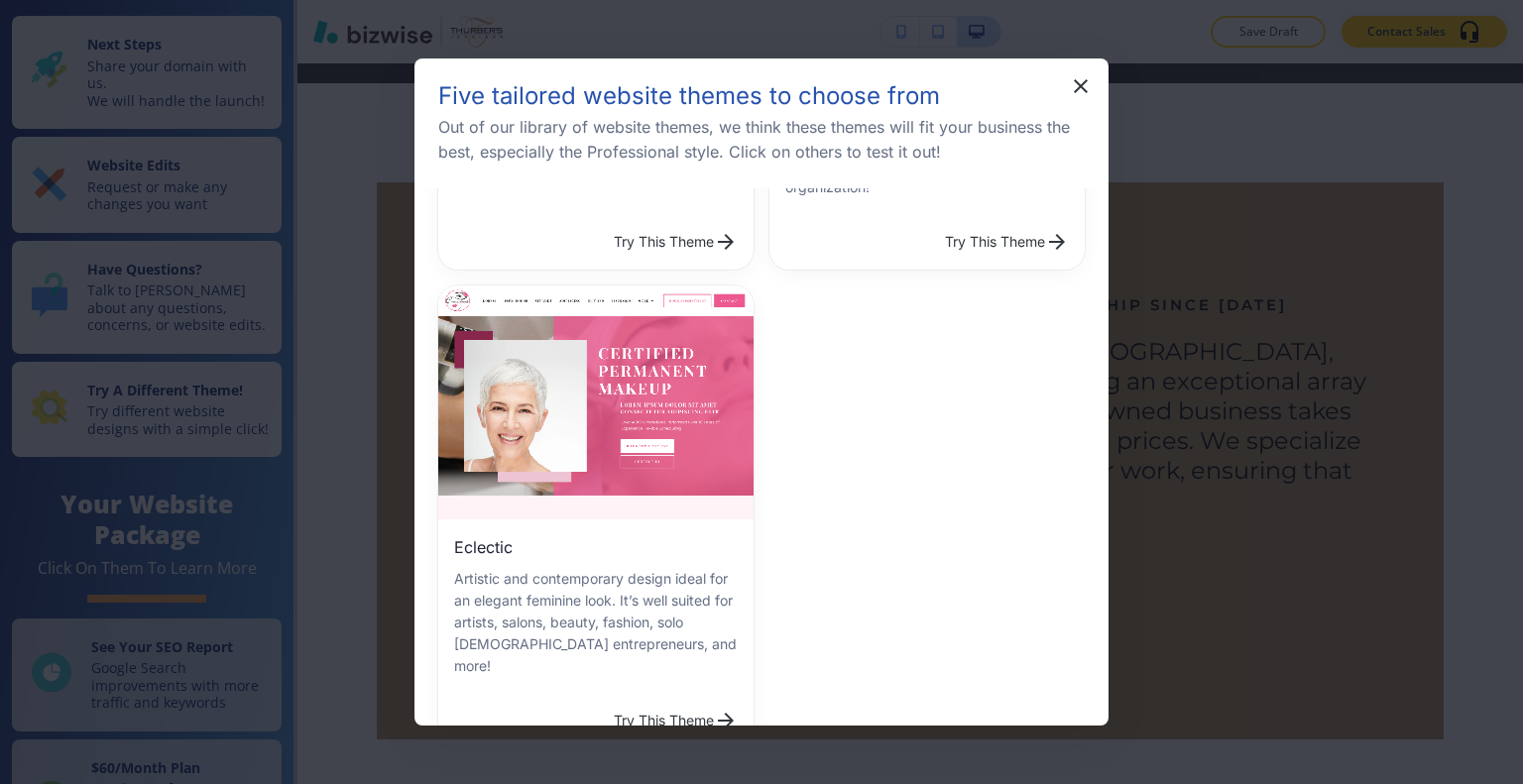 click on "Eclectic Artistic and contemporary design ideal for an elegant feminine look. It’s well suited for artists, salons, beauty, fashion, solo female entrepreneurs, and more!" at bounding box center [596, 606] 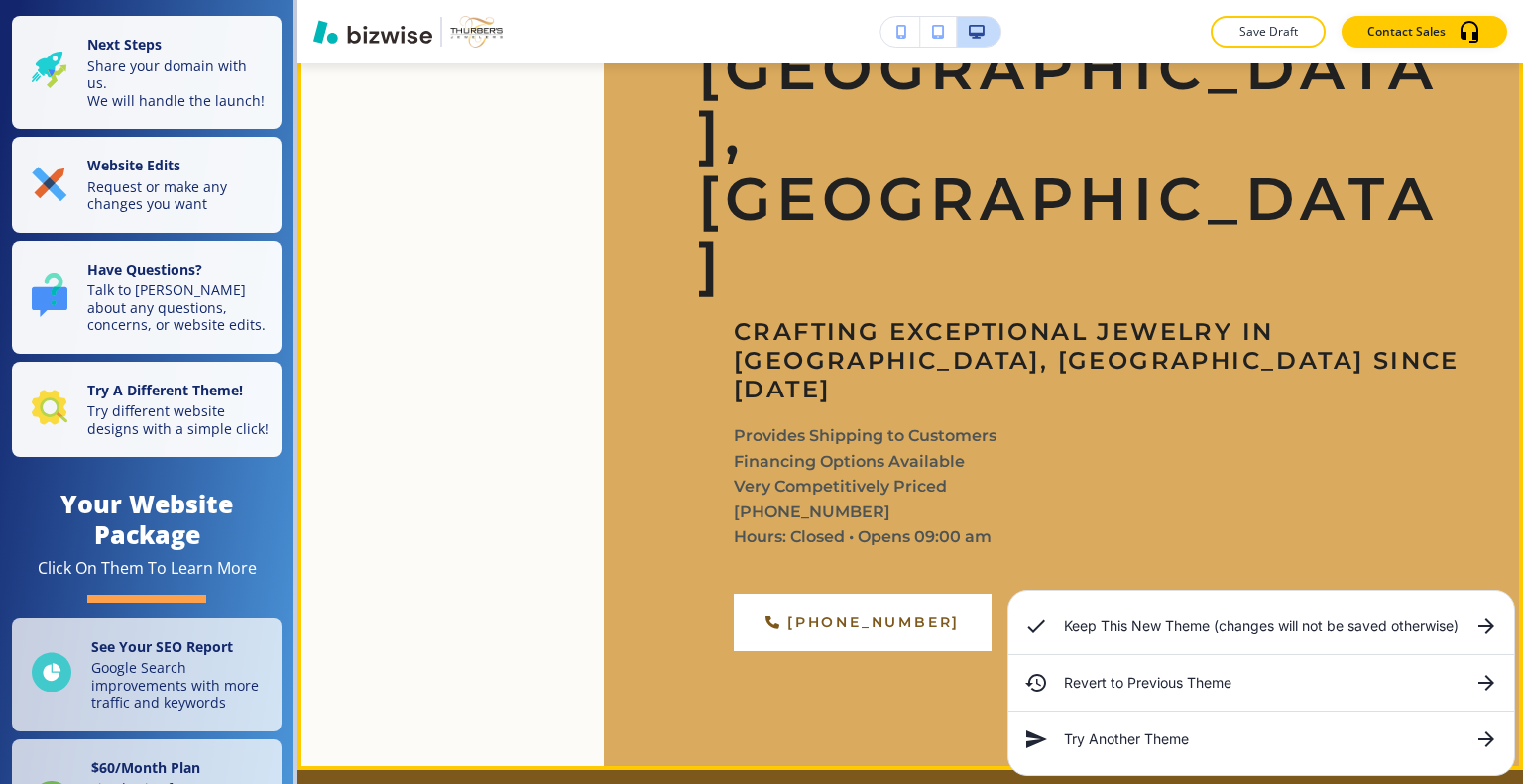 scroll, scrollTop: 0, scrollLeft: 0, axis: both 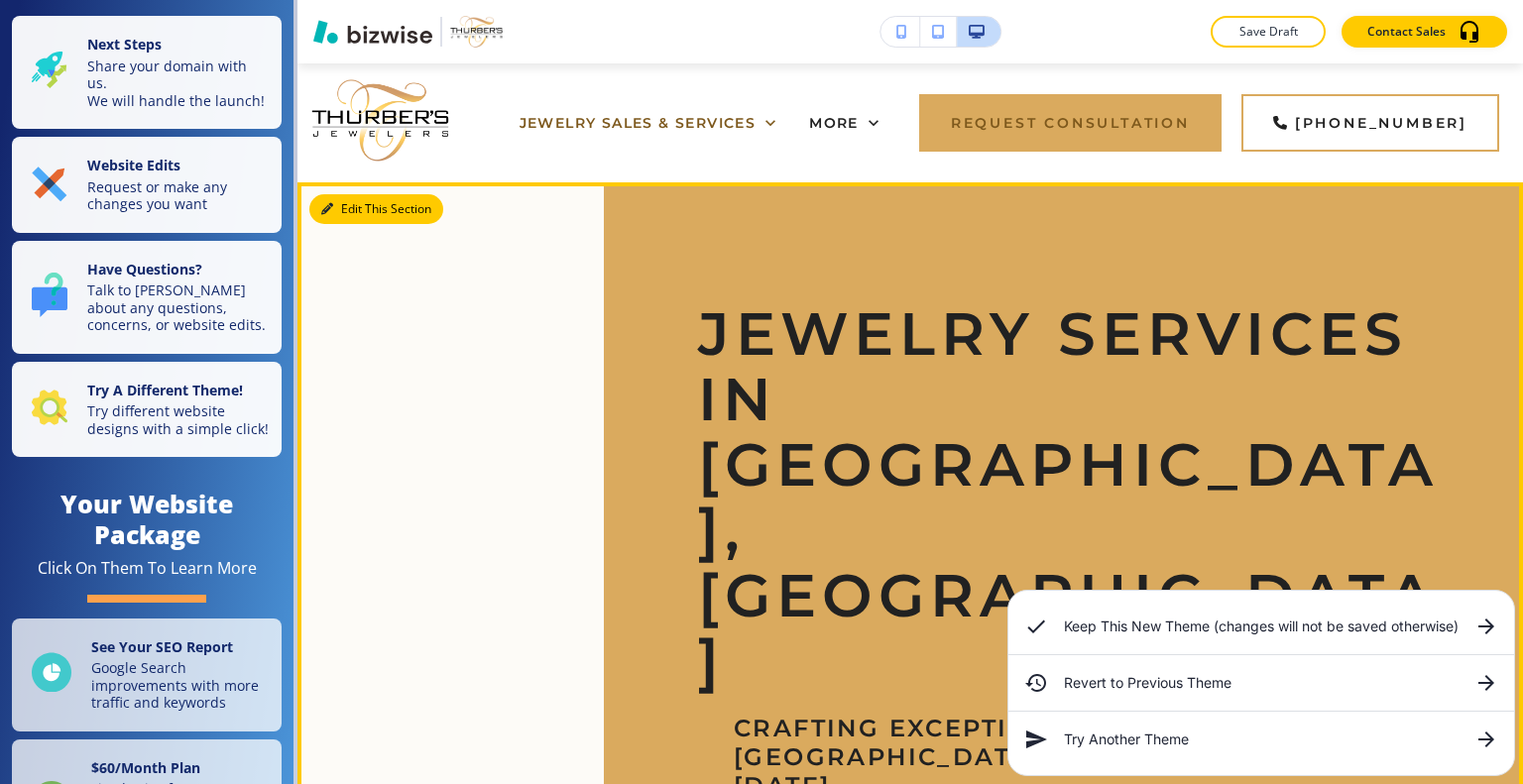 click on "Edit This Section" at bounding box center (376, 209) 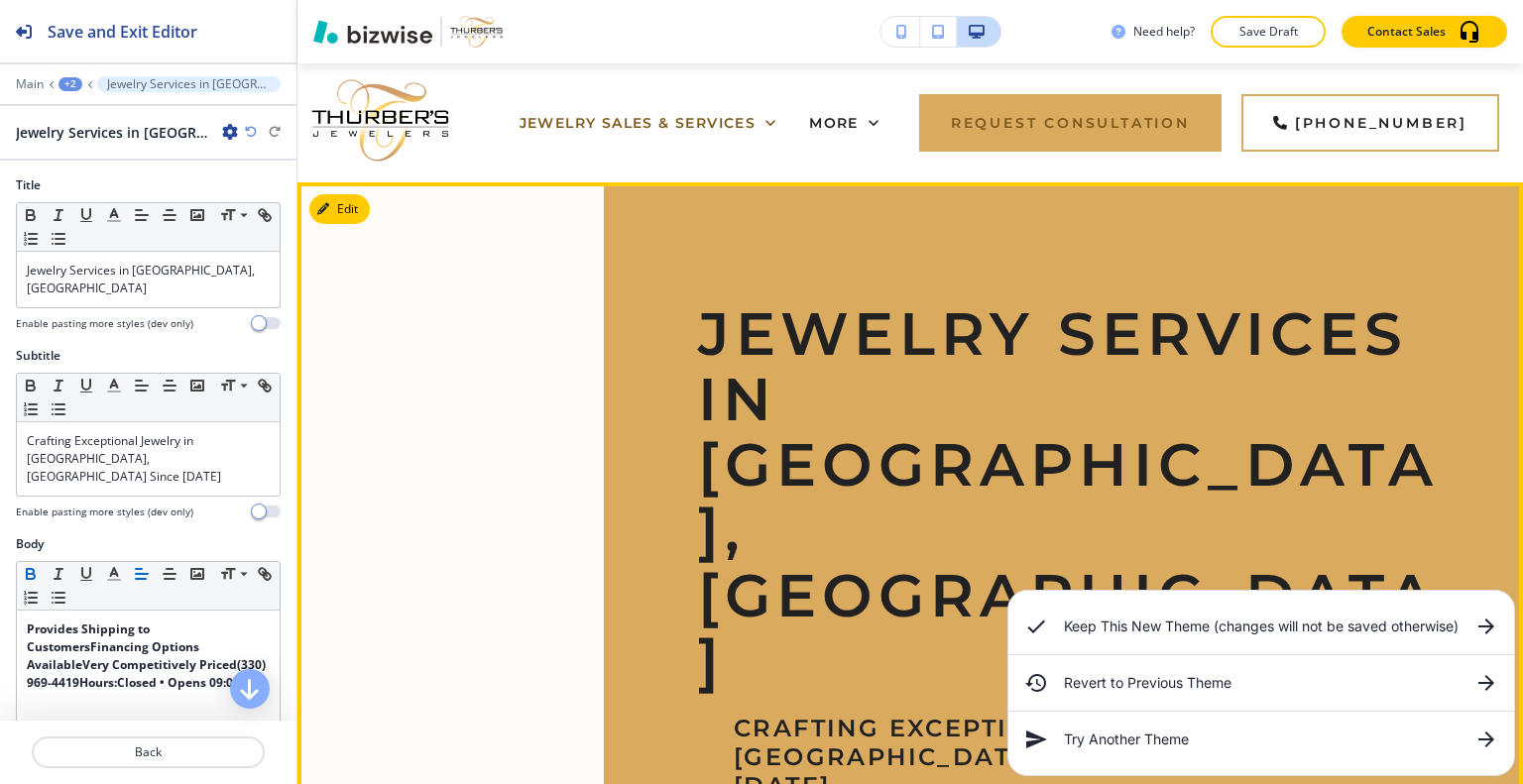 scroll, scrollTop: 119, scrollLeft: 0, axis: vertical 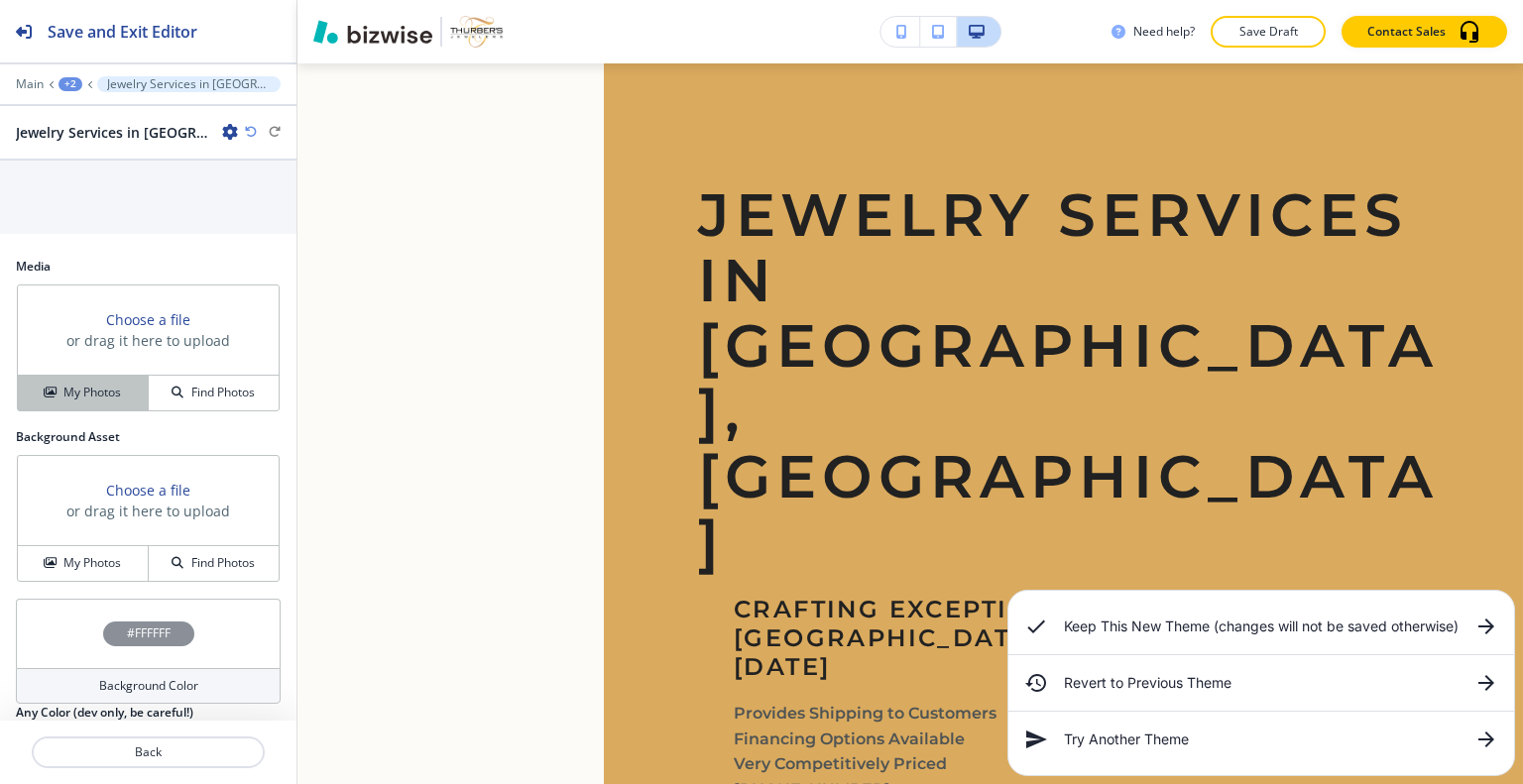 click on "My Photos" at bounding box center [92, 392] 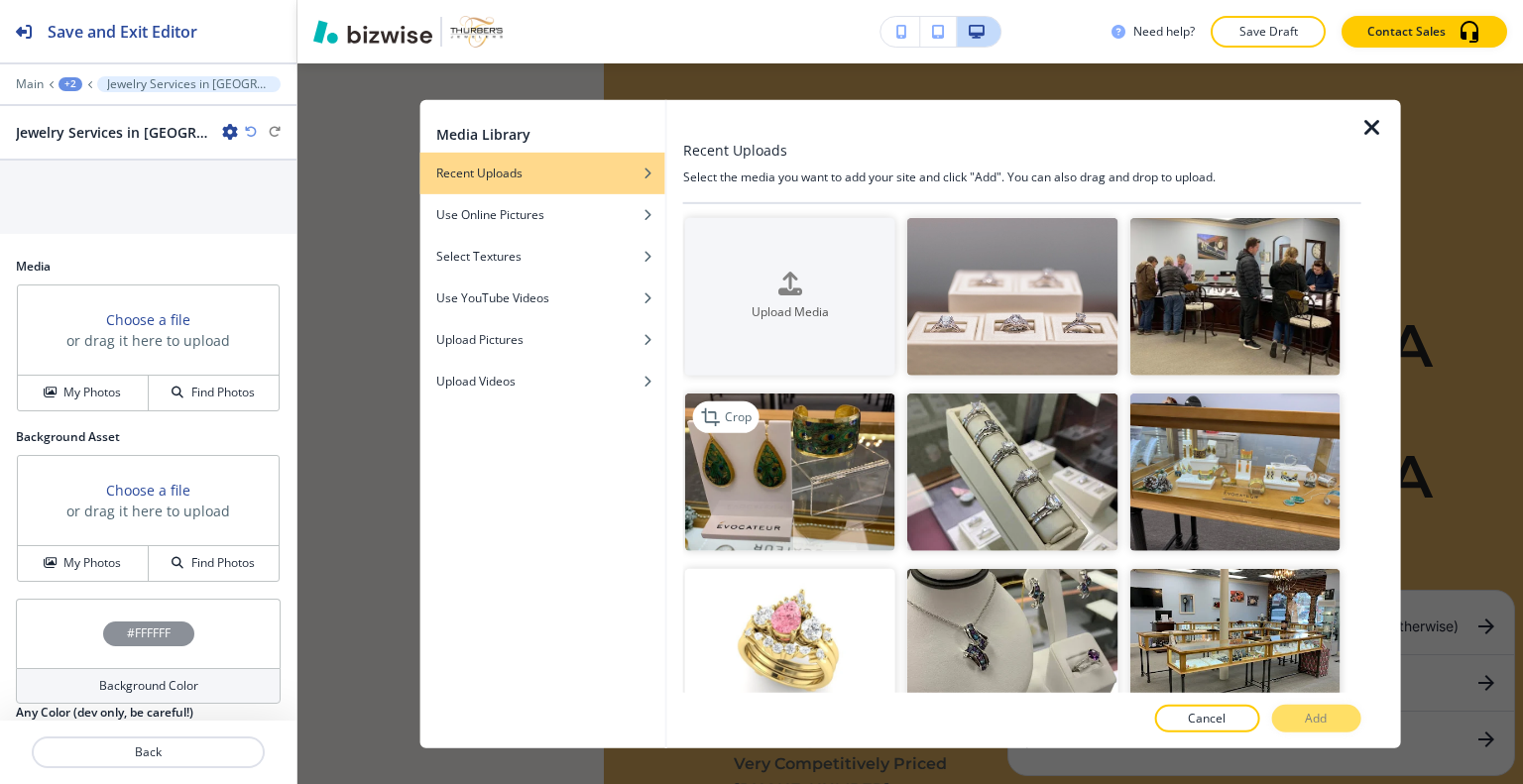 click at bounding box center (790, 472) 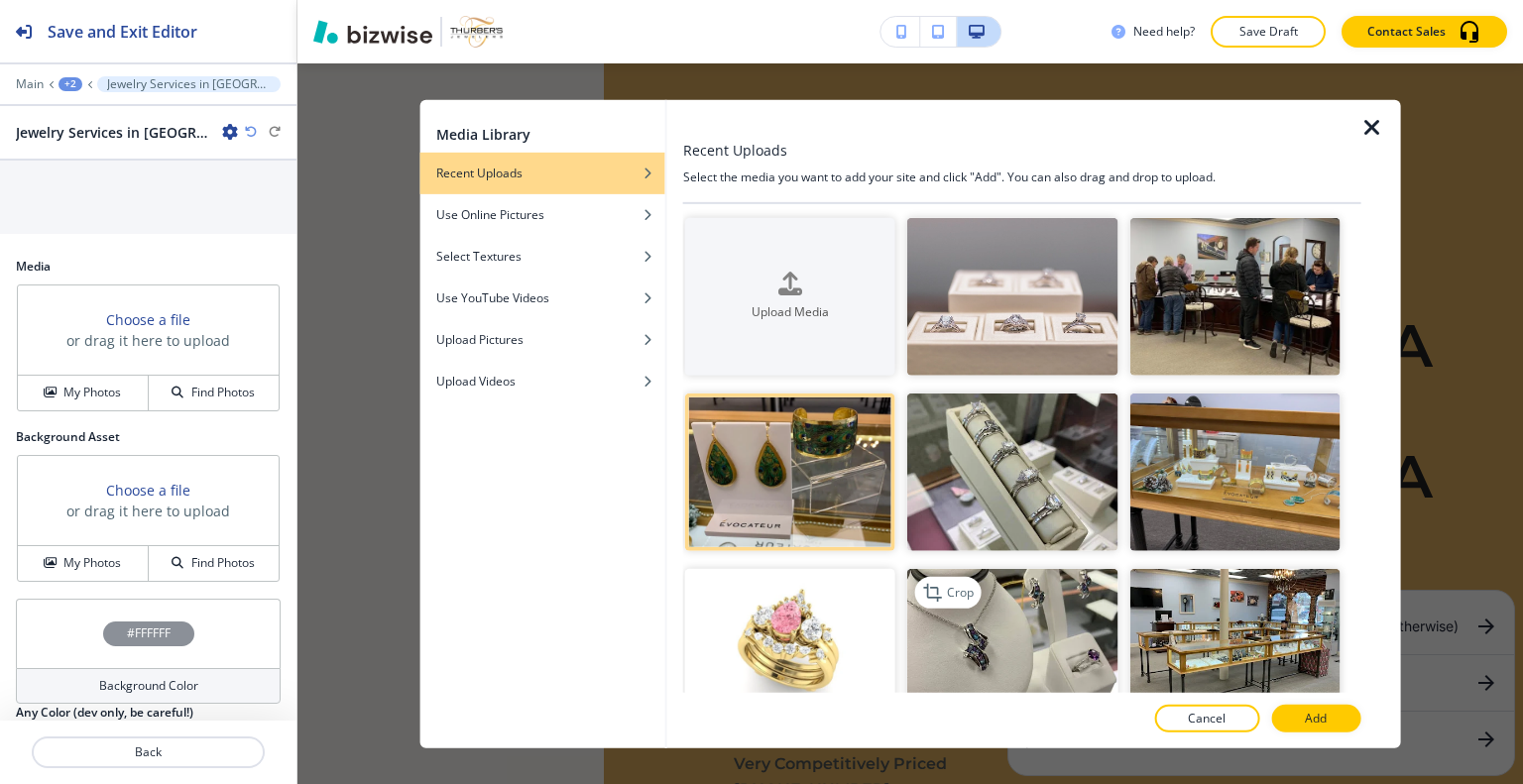 click at bounding box center [1012, 647] 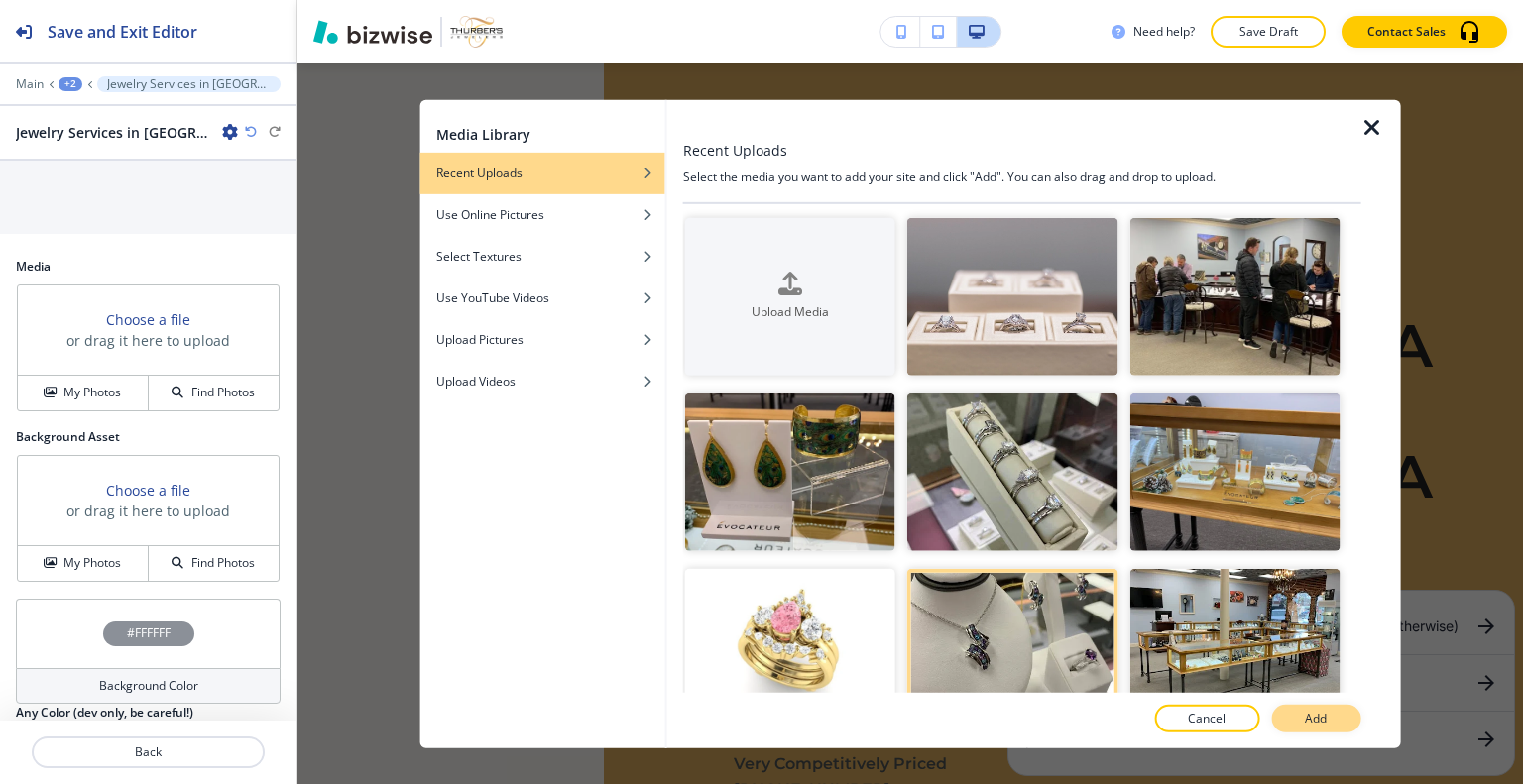 click on "Add" at bounding box center [1316, 719] 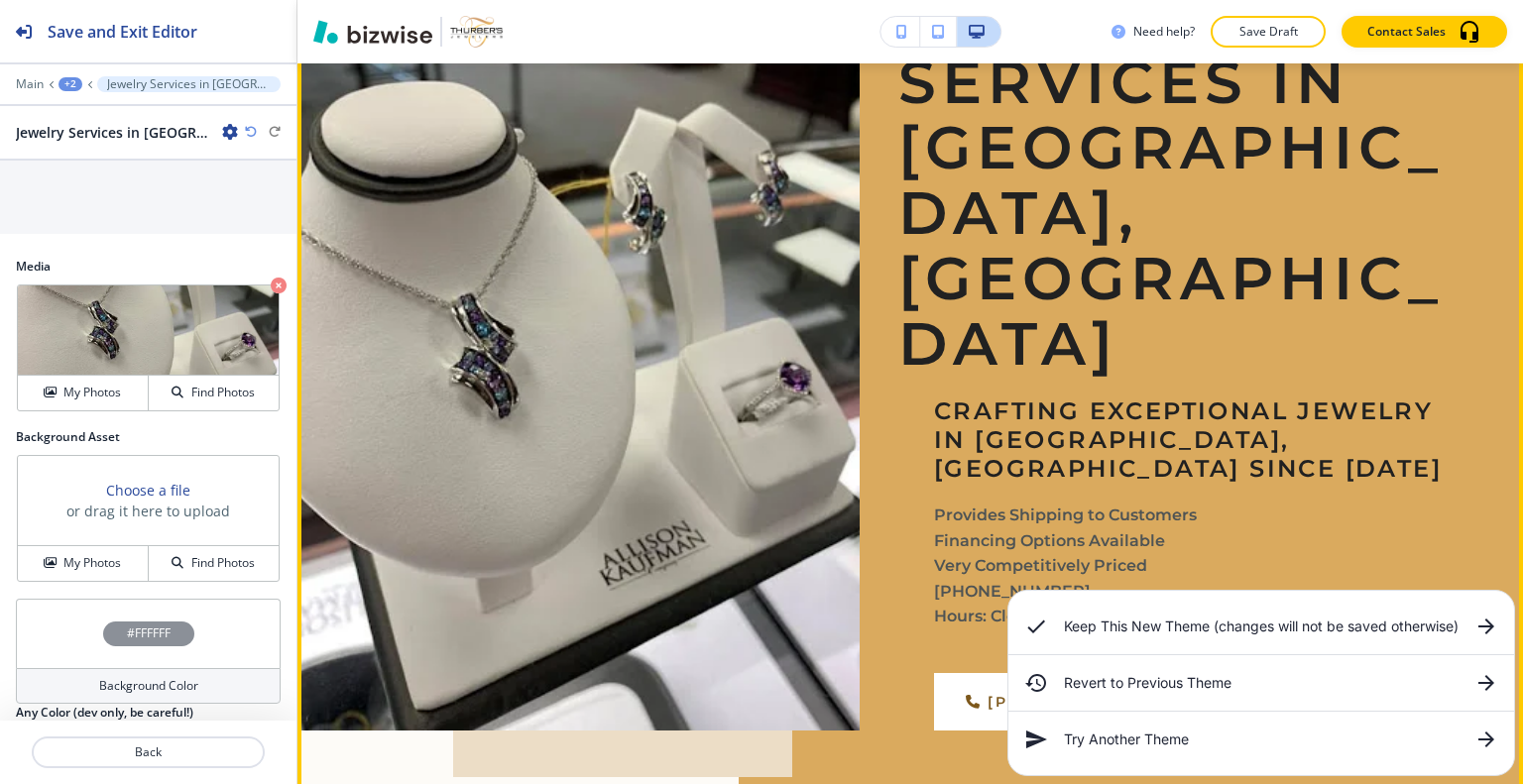 scroll, scrollTop: 20, scrollLeft: 0, axis: vertical 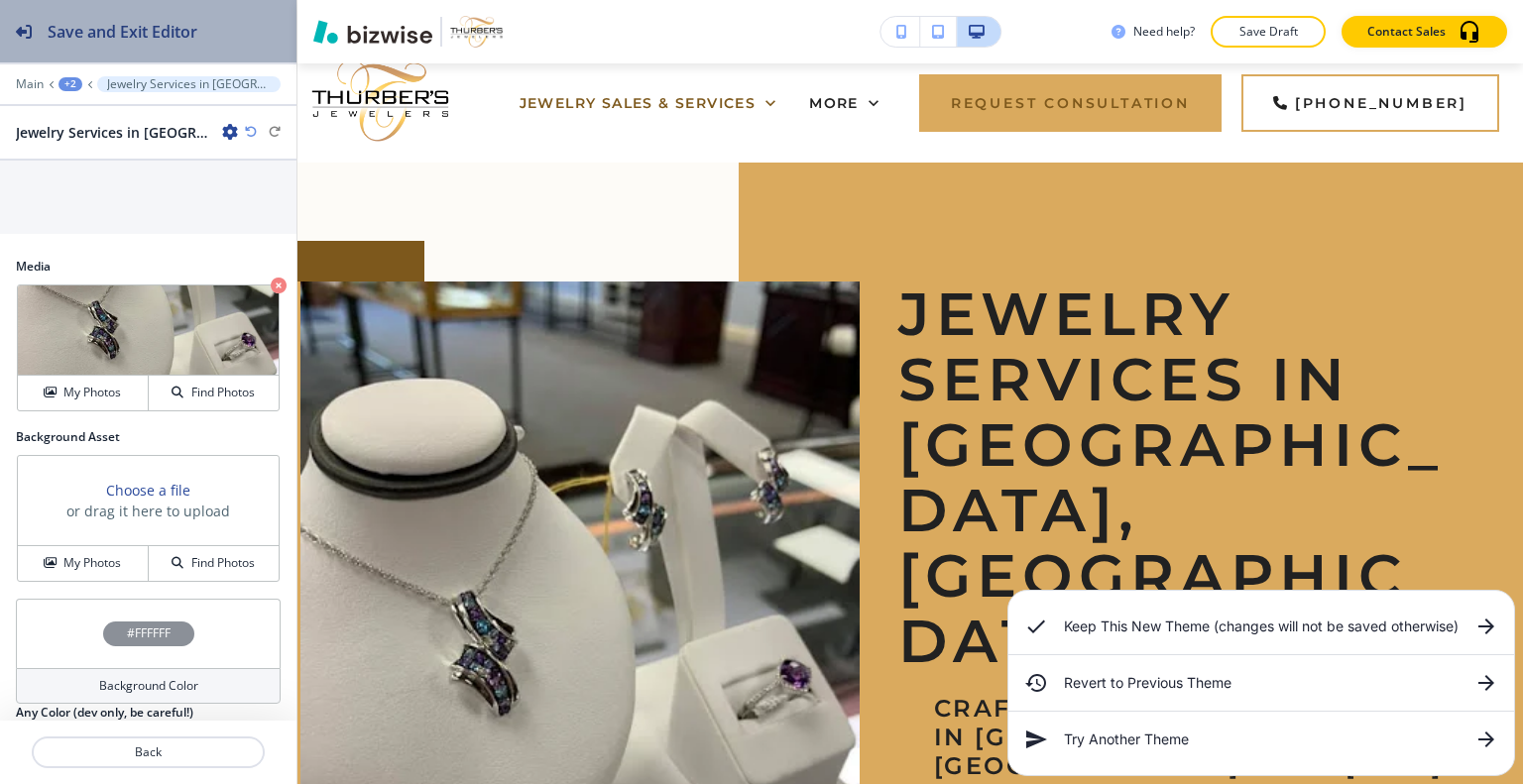 click on "Save and Exit Editor" at bounding box center [122, 32] 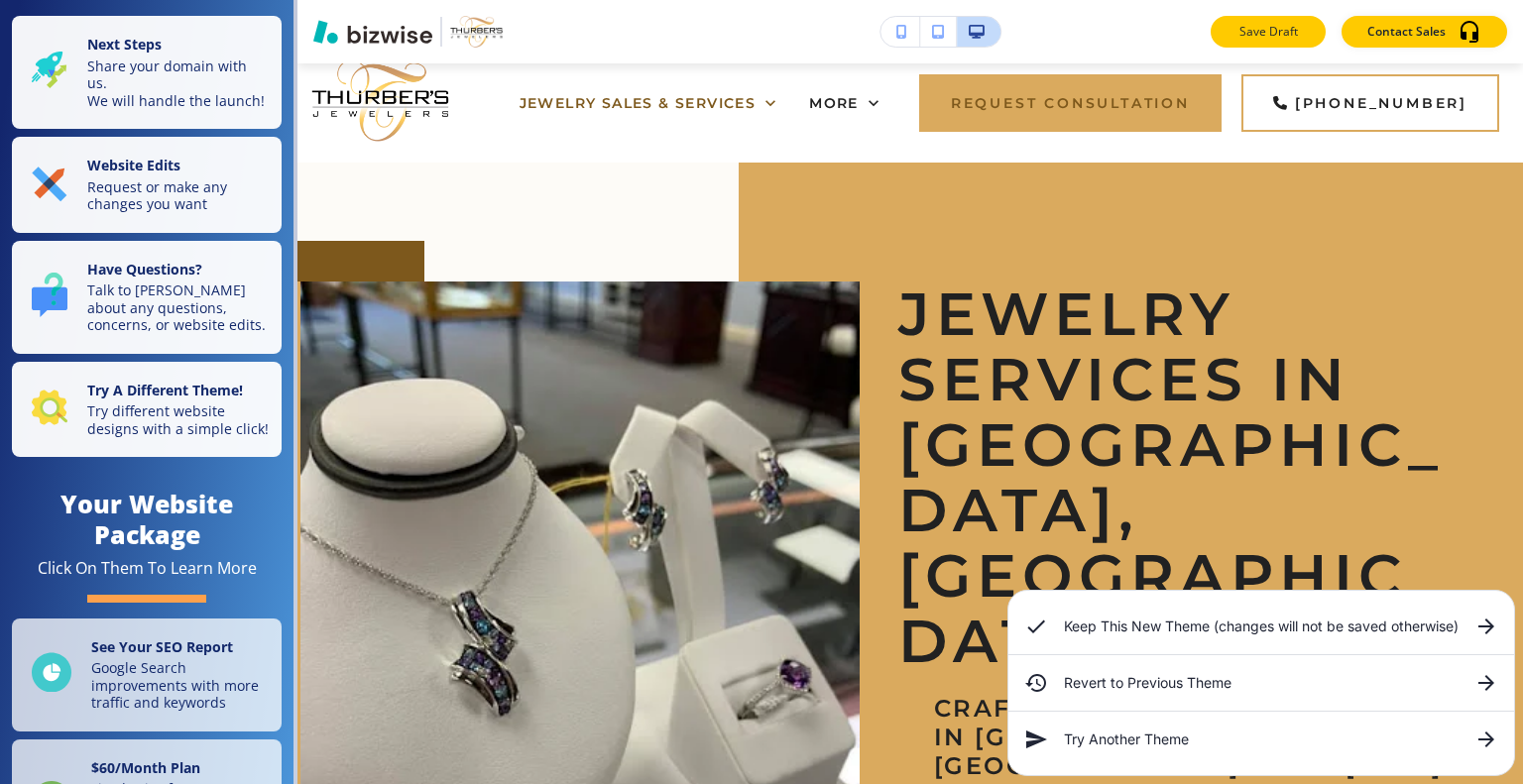 click on "Save Draft" at bounding box center (1268, 32) 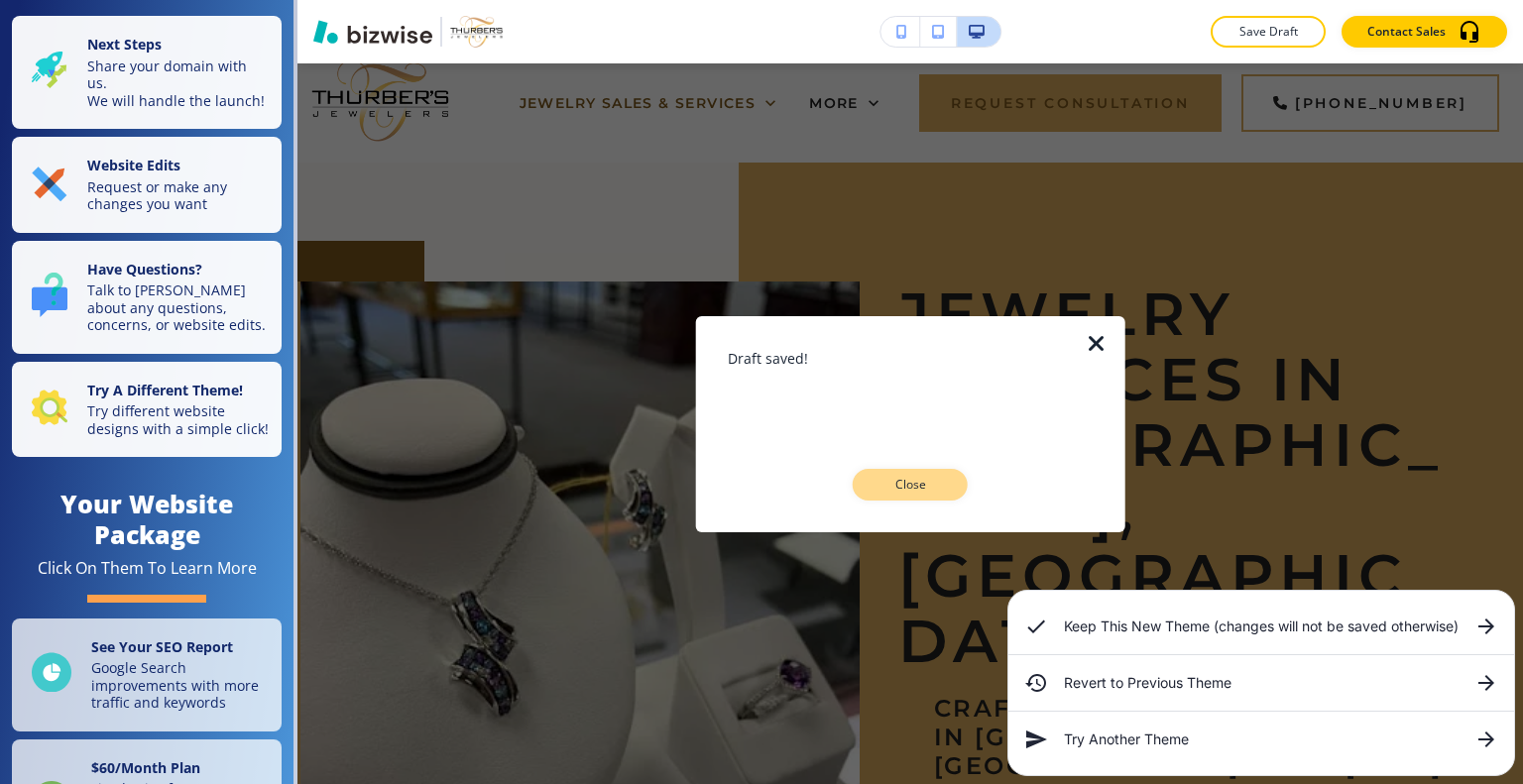 click on "Close" at bounding box center [910, 485] 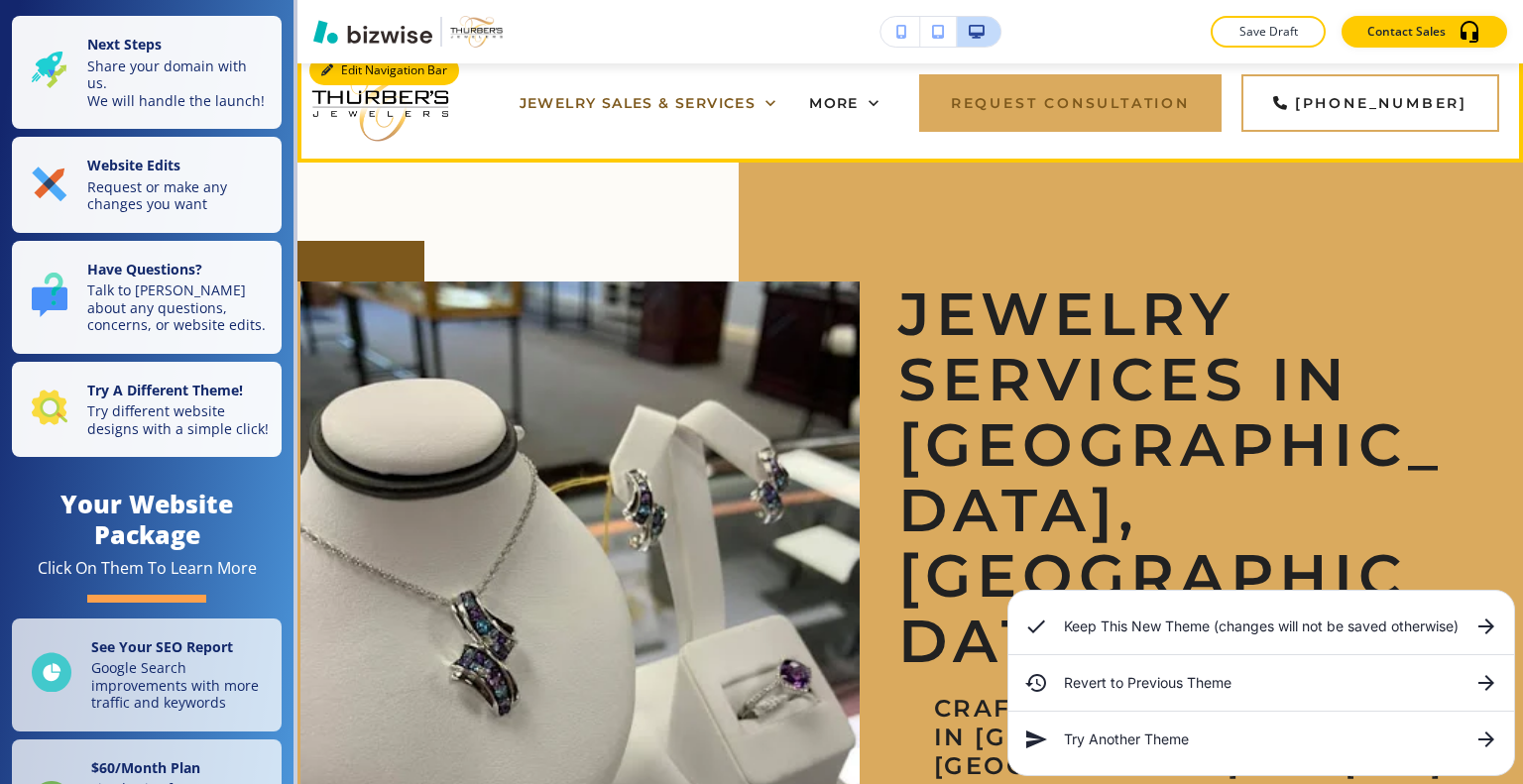 click at bounding box center (327, 70) 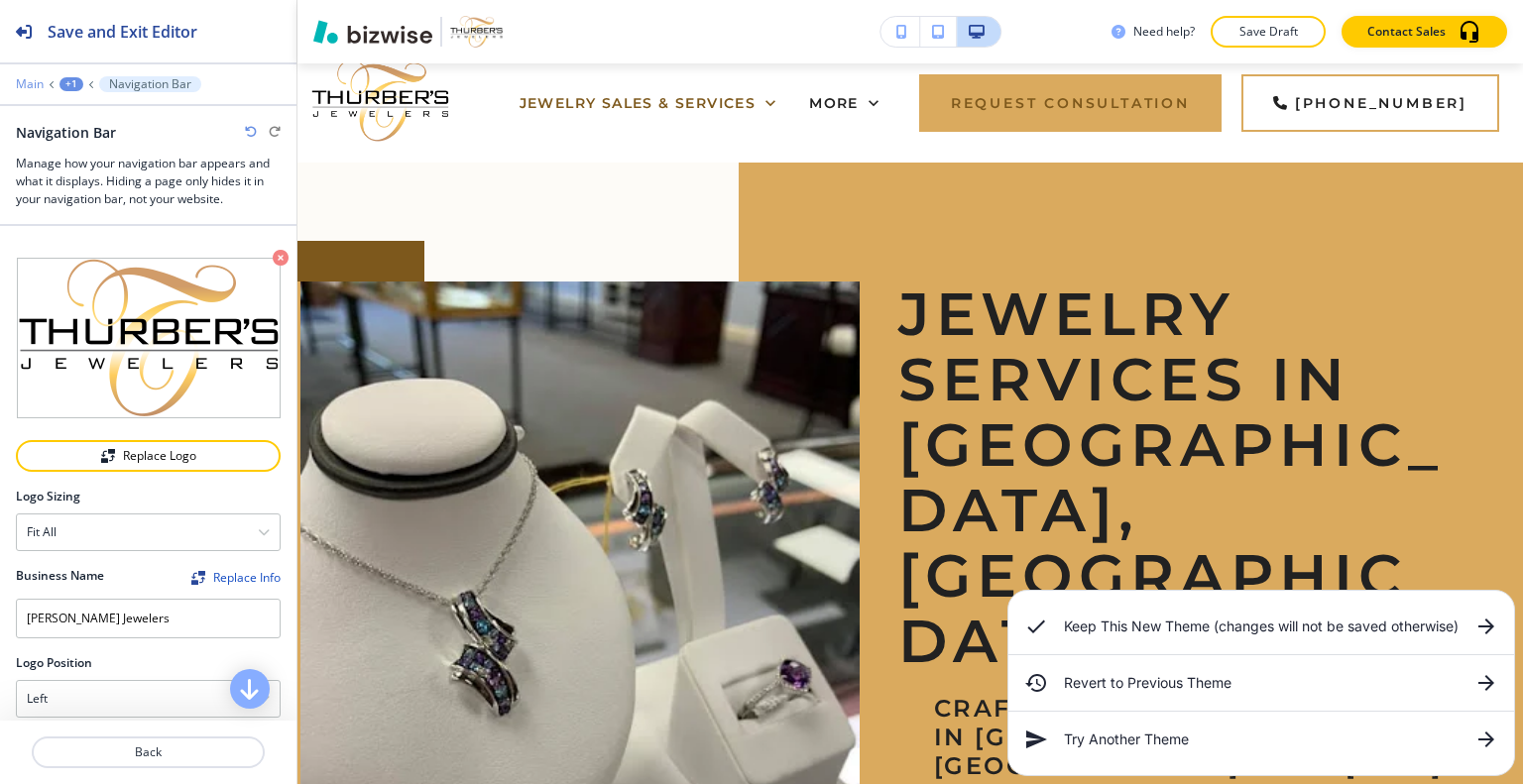 click on "Main" at bounding box center [30, 84] 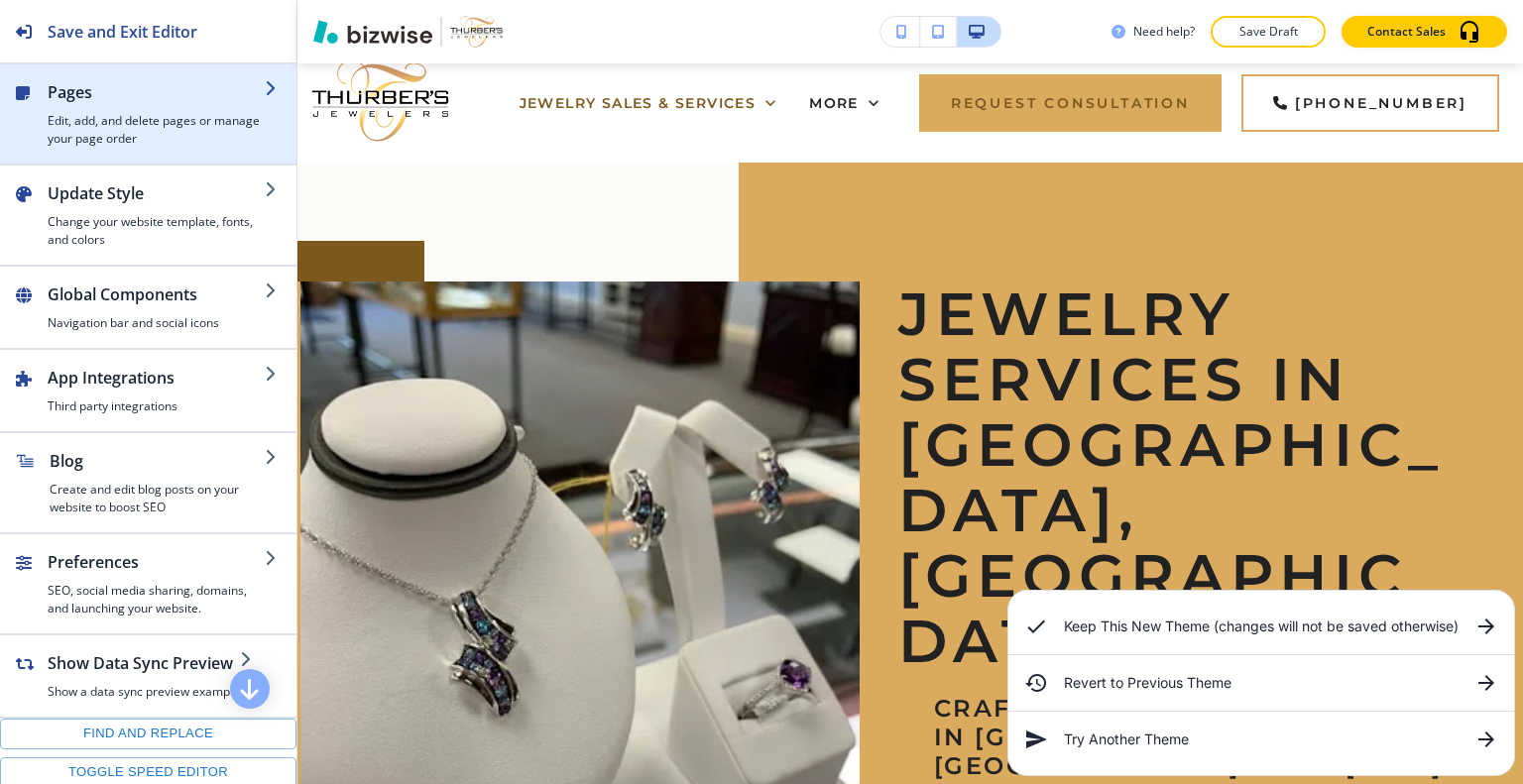 click on "Pages" at bounding box center [156, 92] 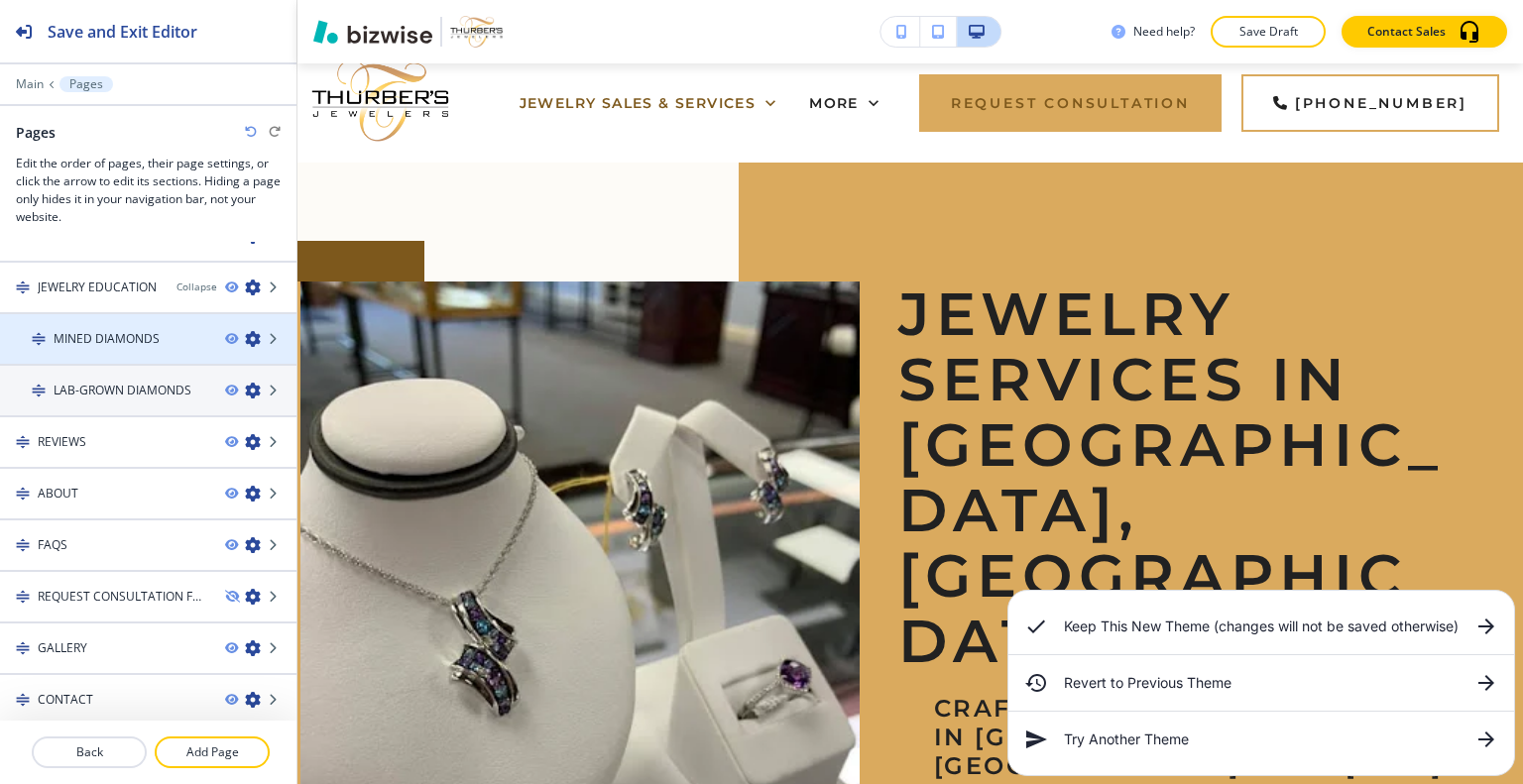 scroll, scrollTop: 0, scrollLeft: 0, axis: both 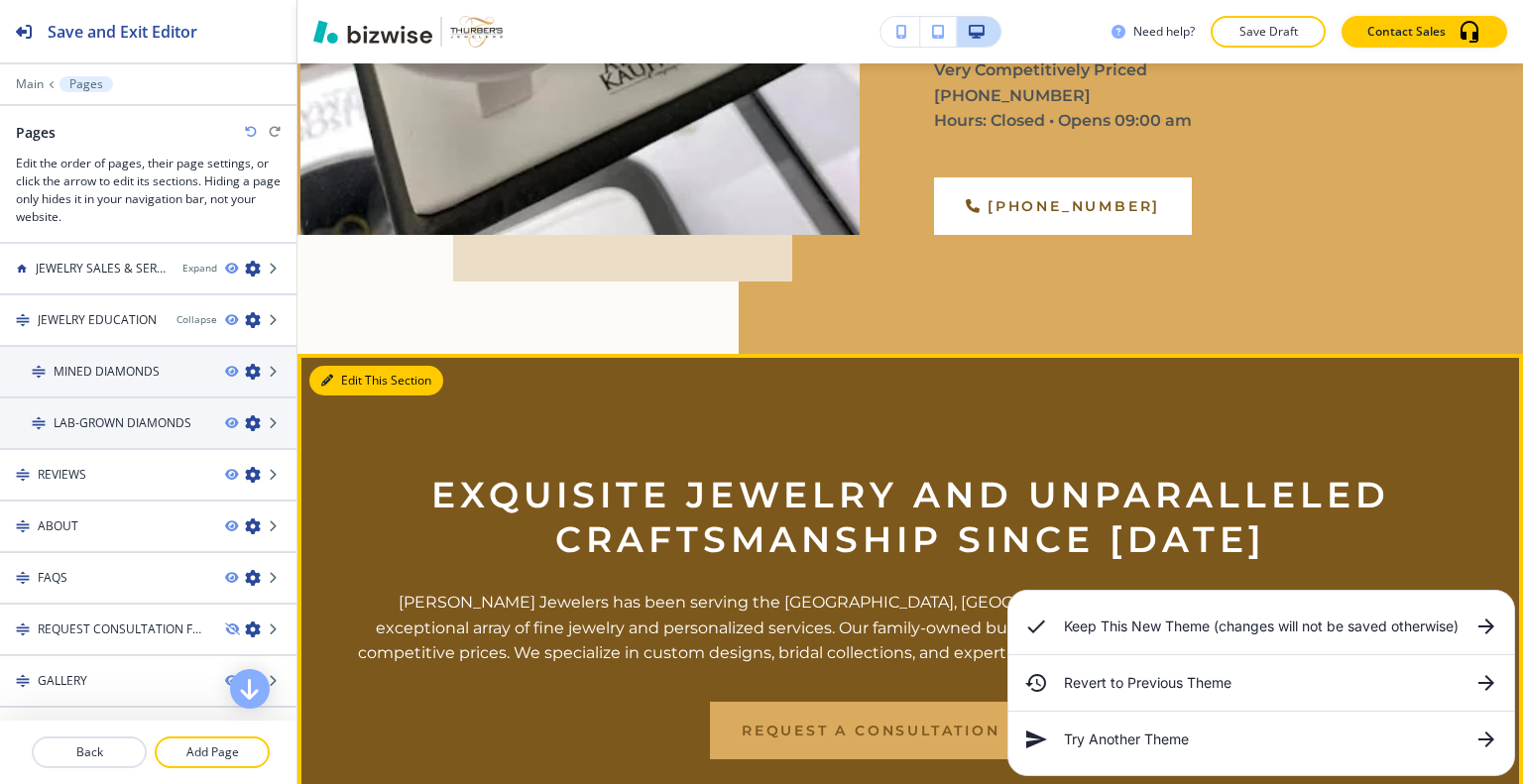 click on "Edit This Section" at bounding box center (376, 381) 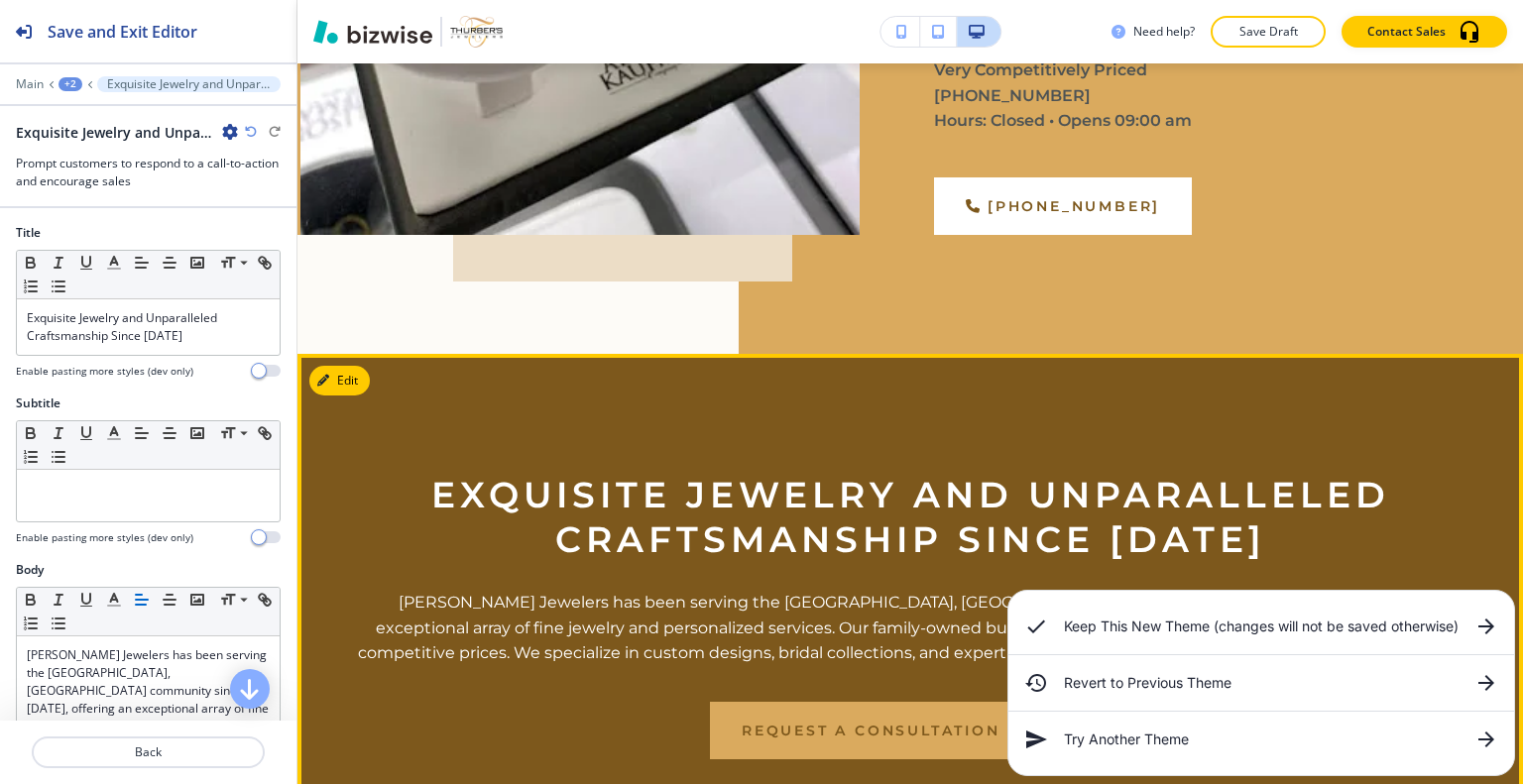 scroll, scrollTop: 944, scrollLeft: 0, axis: vertical 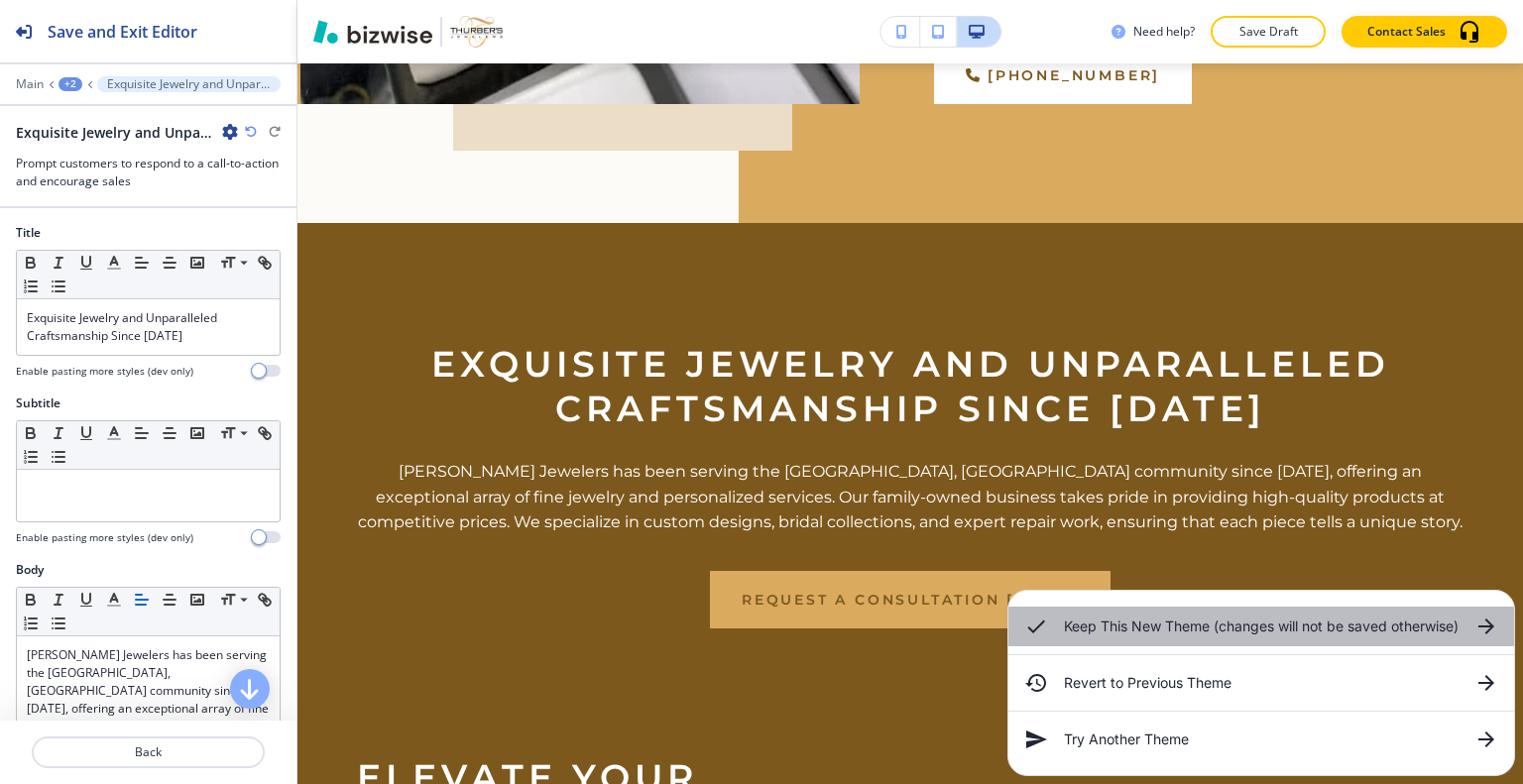 click on "Keep This New Theme (changes will not be saved otherwise)" at bounding box center (1261, 626) 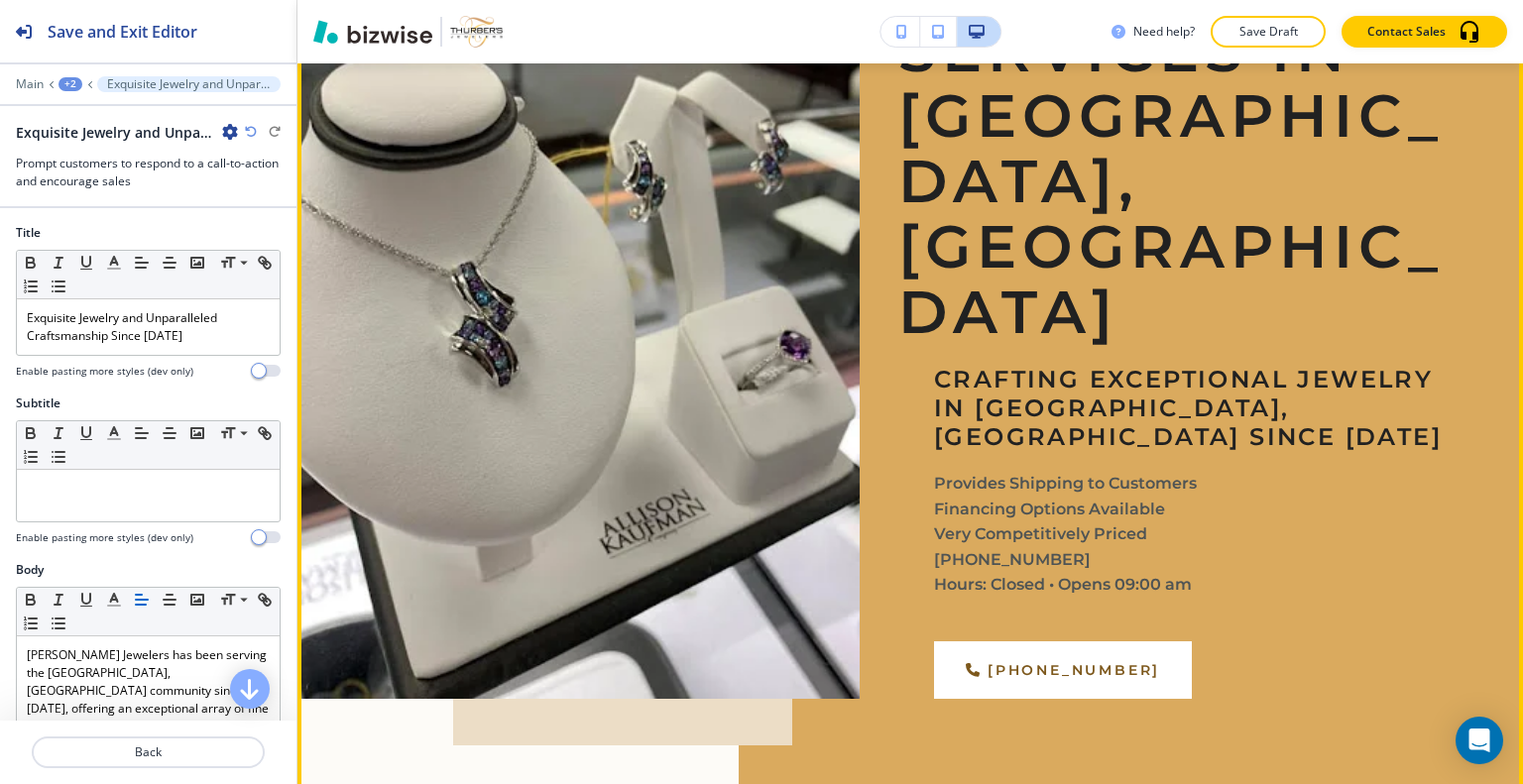 scroll, scrollTop: 0, scrollLeft: 0, axis: both 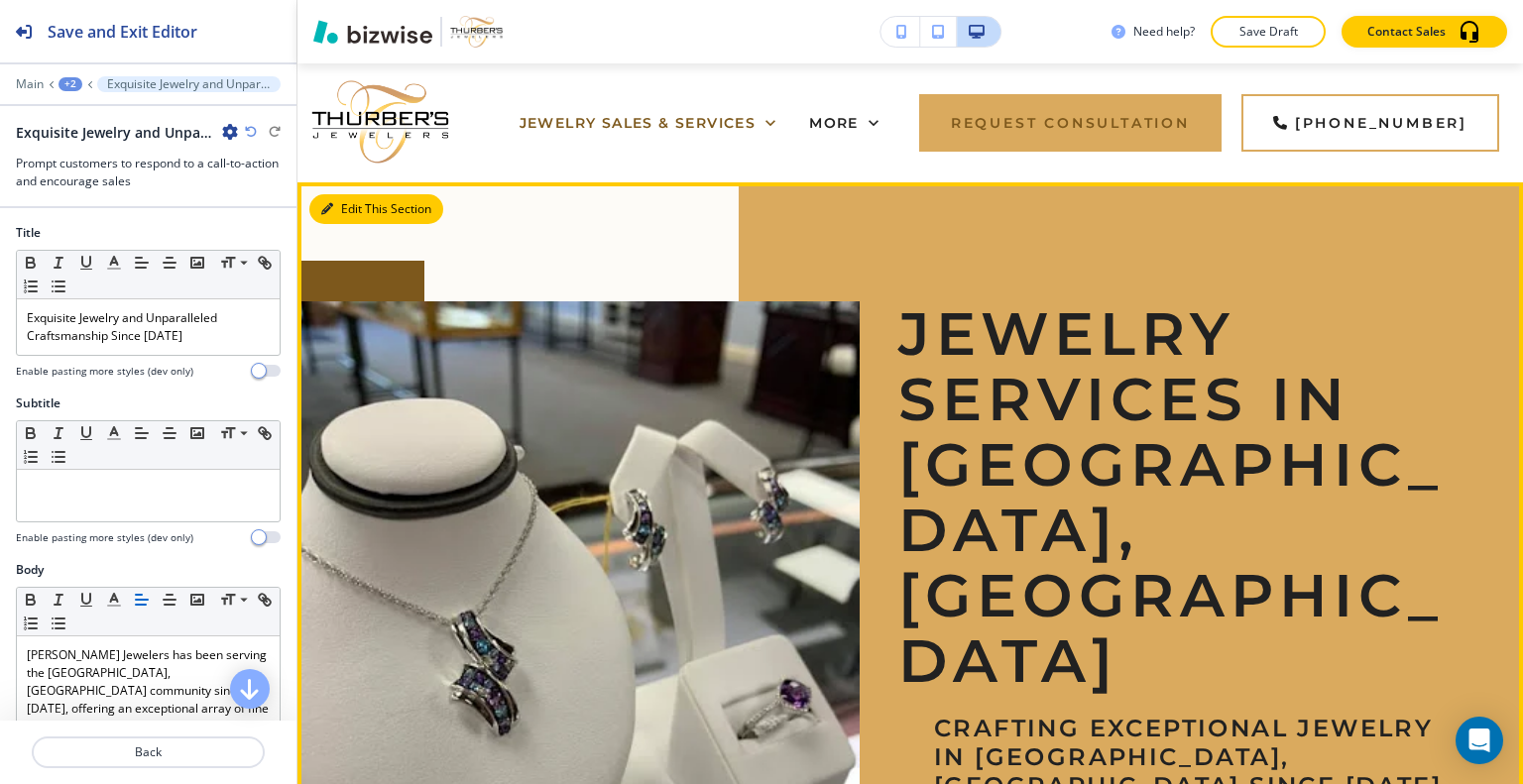 click on "Edit This Section" at bounding box center (376, 209) 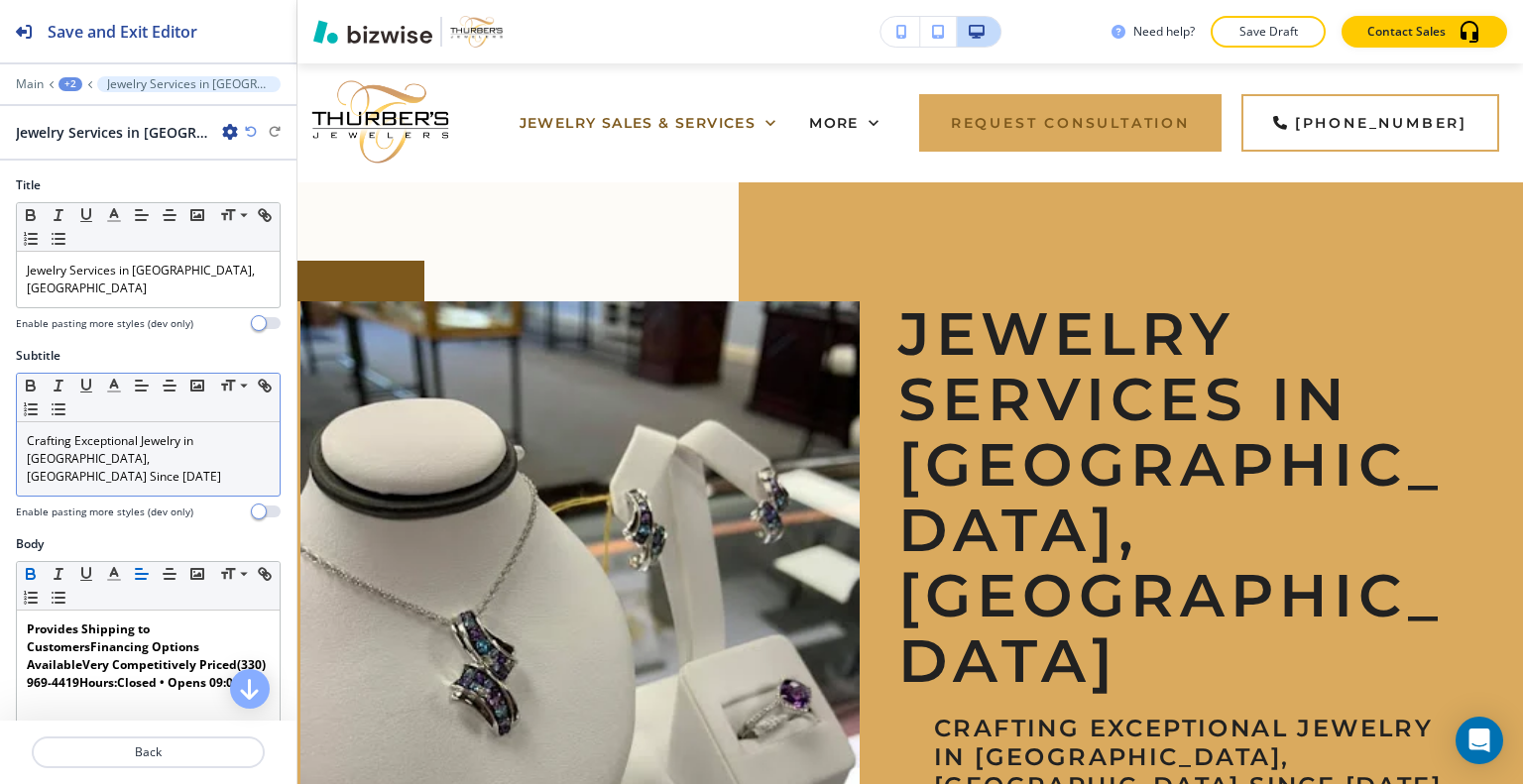 scroll, scrollTop: 119, scrollLeft: 0, axis: vertical 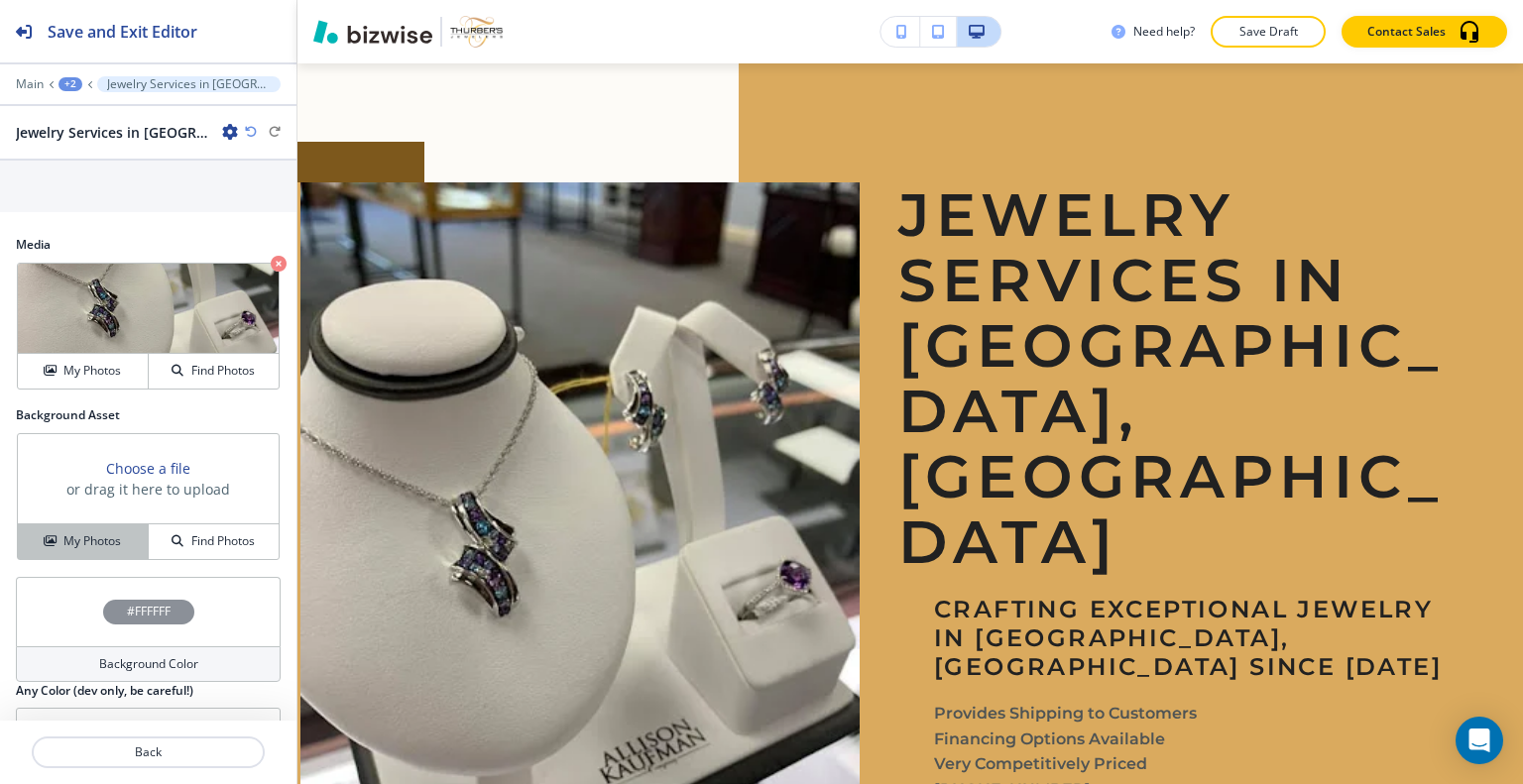 click on "My Photos" at bounding box center (92, 541) 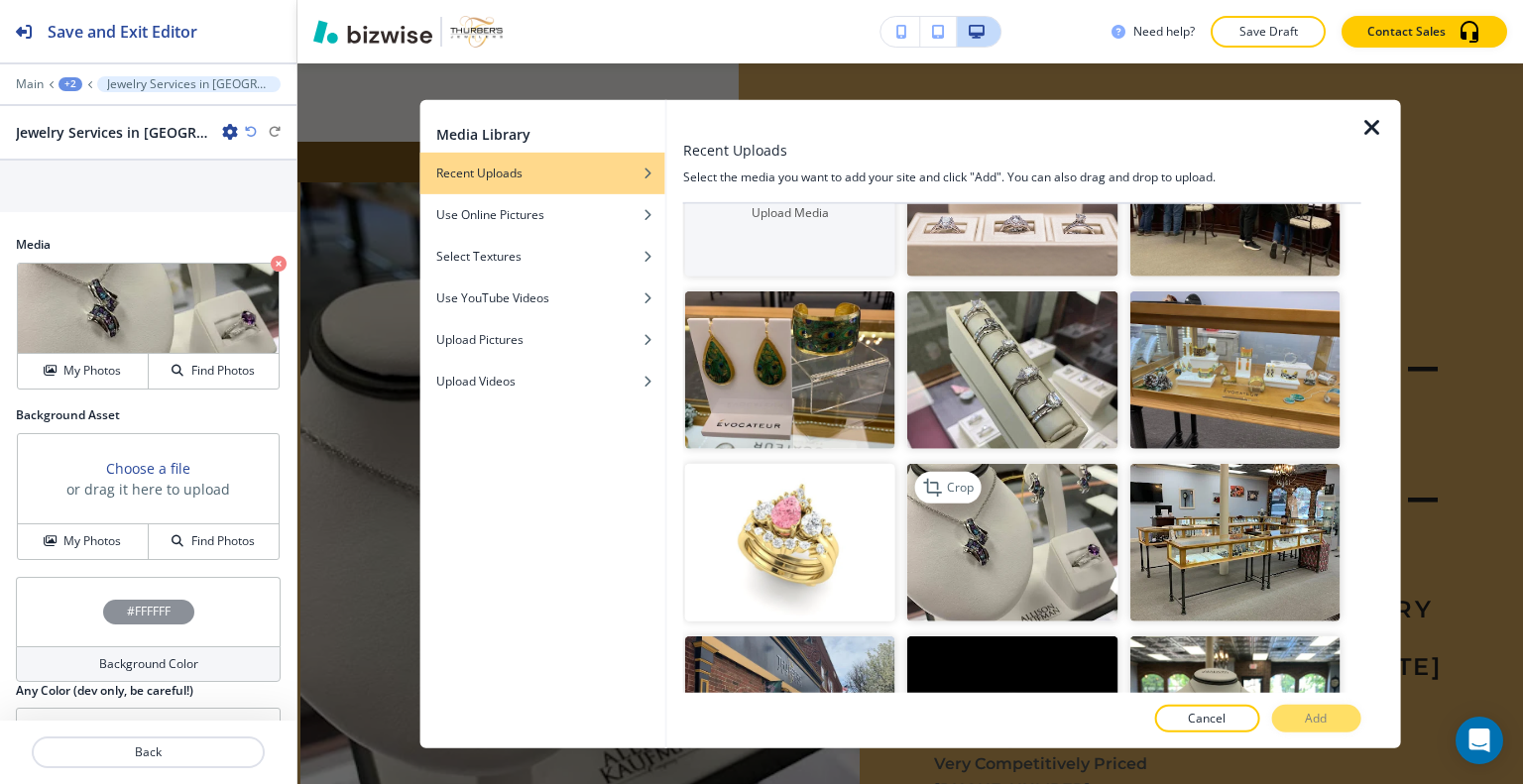scroll, scrollTop: 198, scrollLeft: 0, axis: vertical 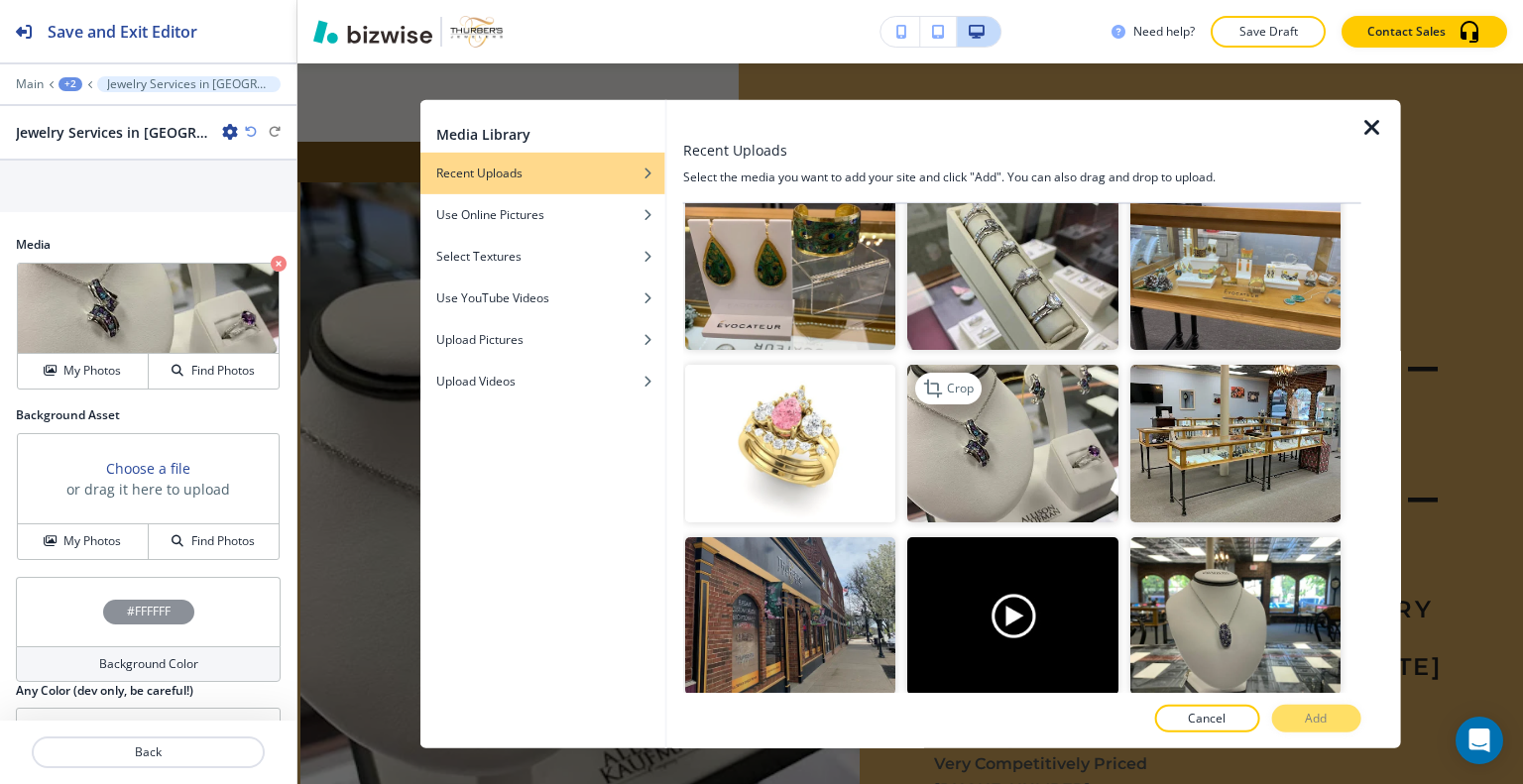 click at bounding box center (1012, 443) 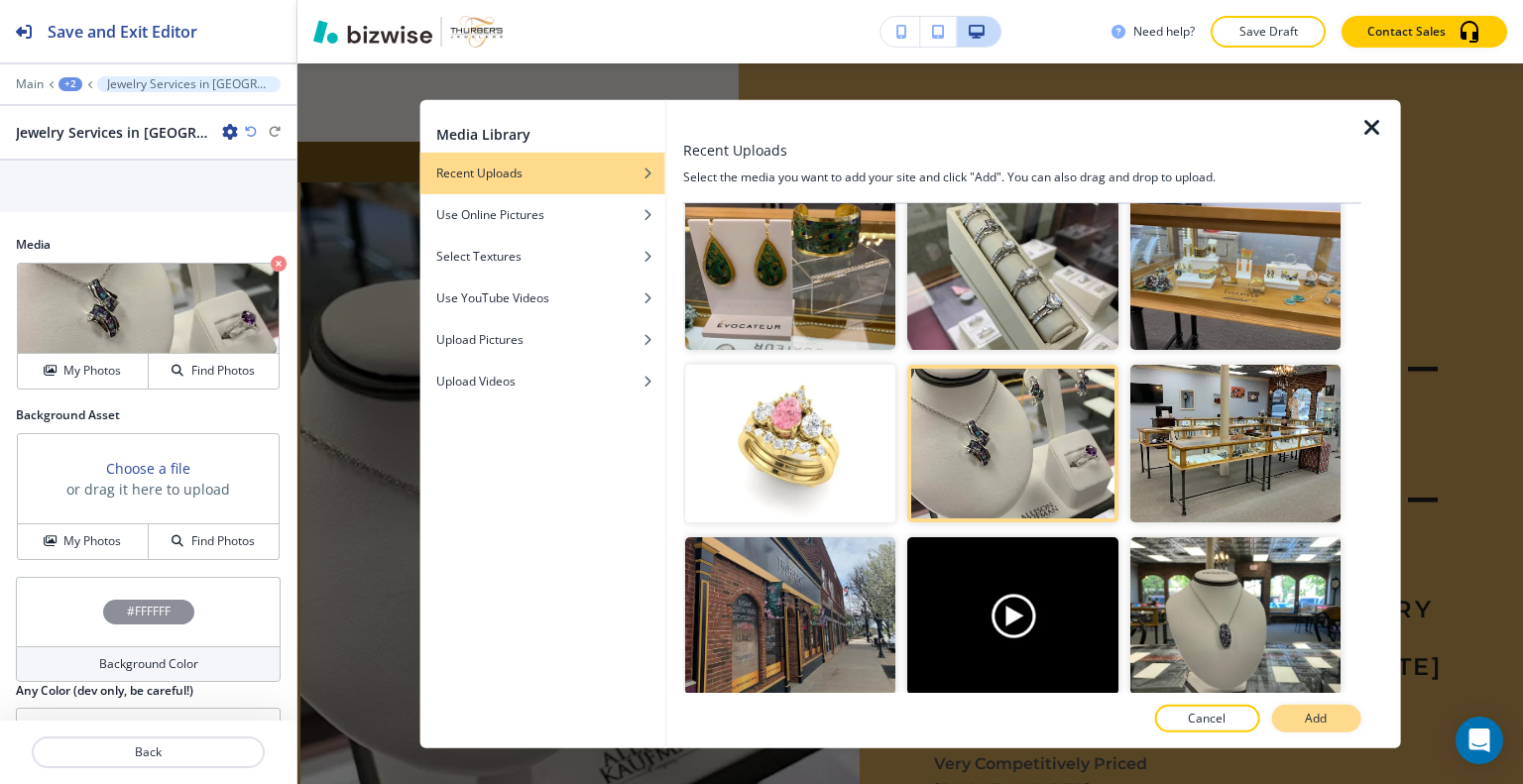 click on "Add" at bounding box center (1316, 719) 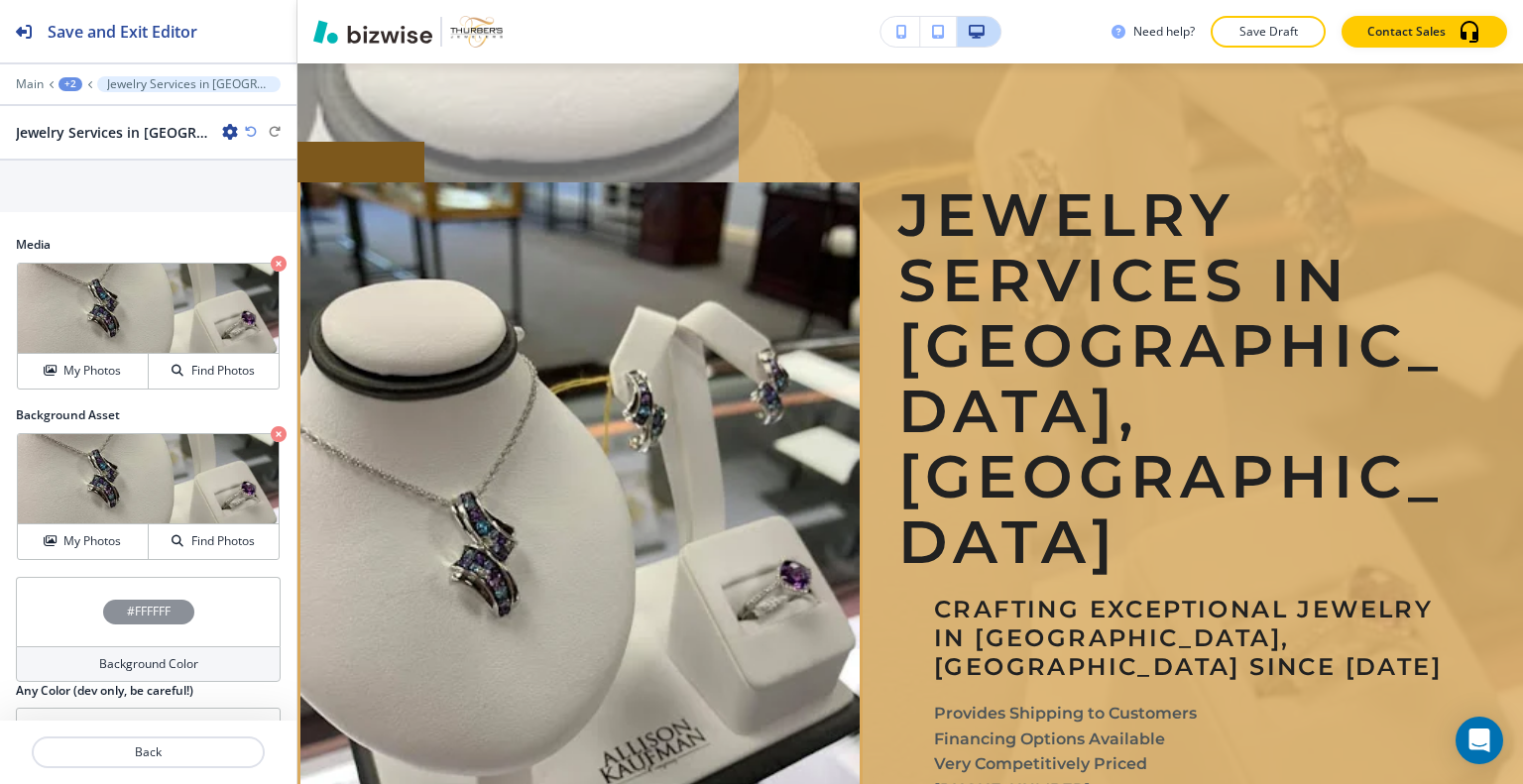scroll, scrollTop: 20, scrollLeft: 0, axis: vertical 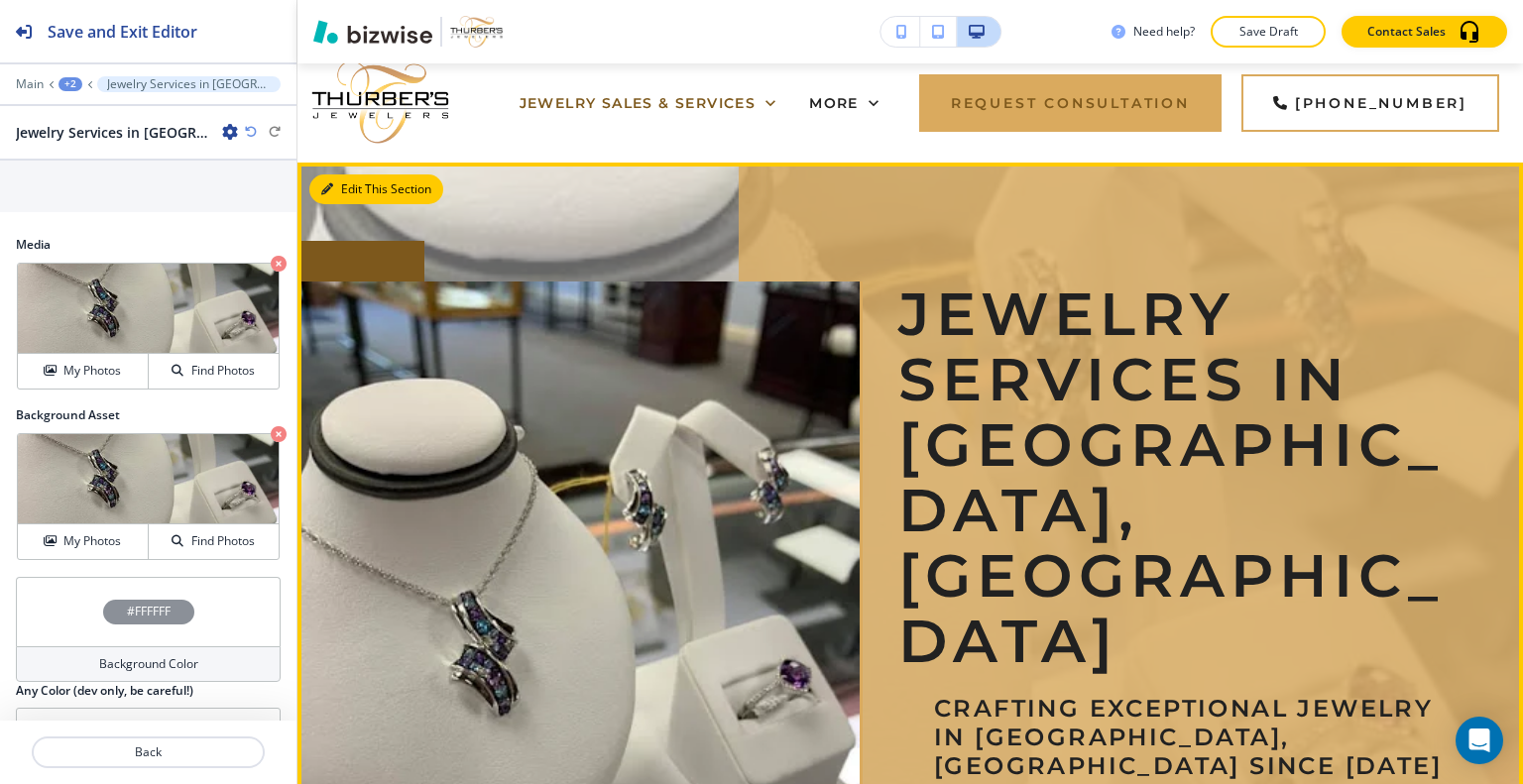 click on "Edit This Section" at bounding box center (376, 189) 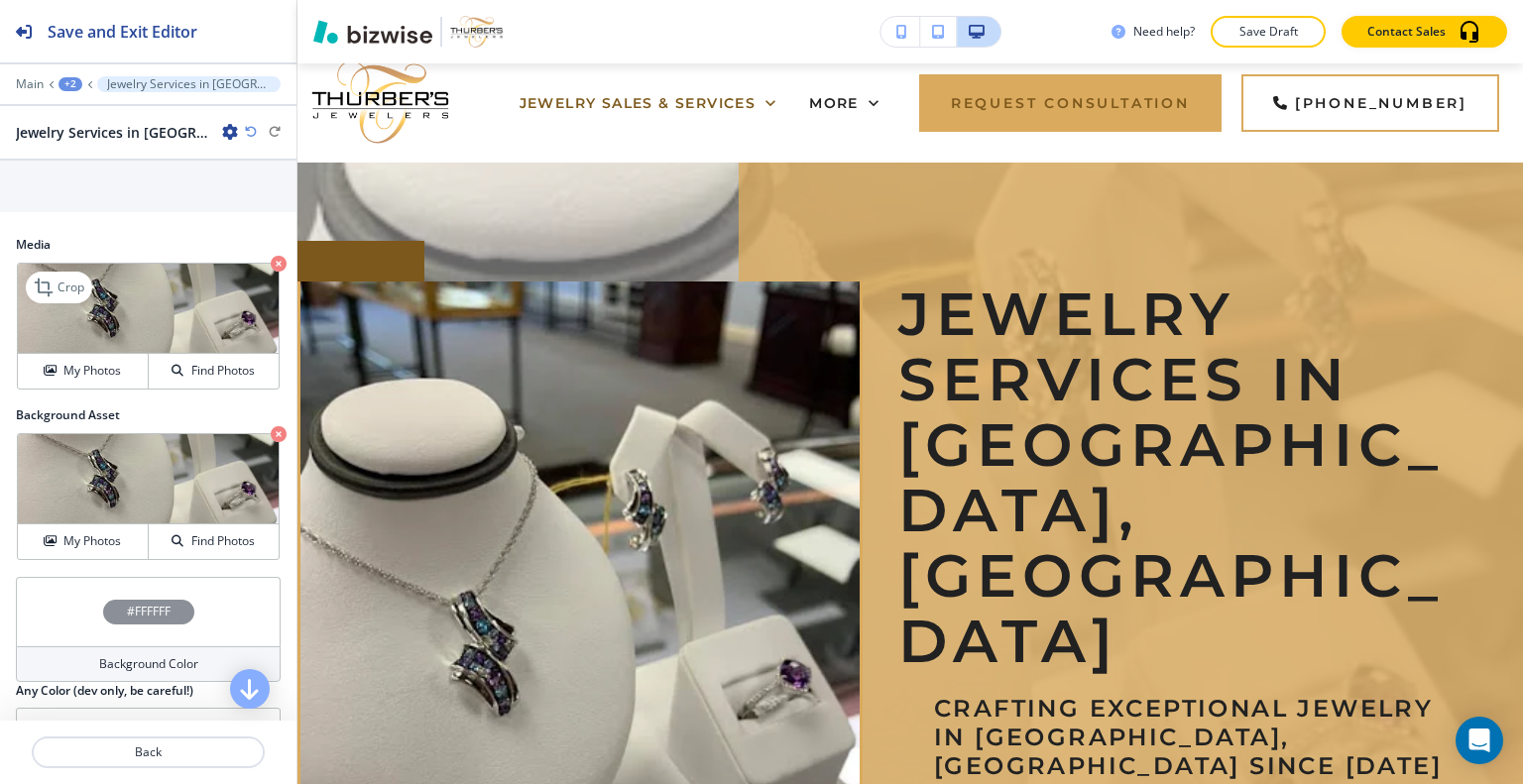 scroll, scrollTop: 908, scrollLeft: 0, axis: vertical 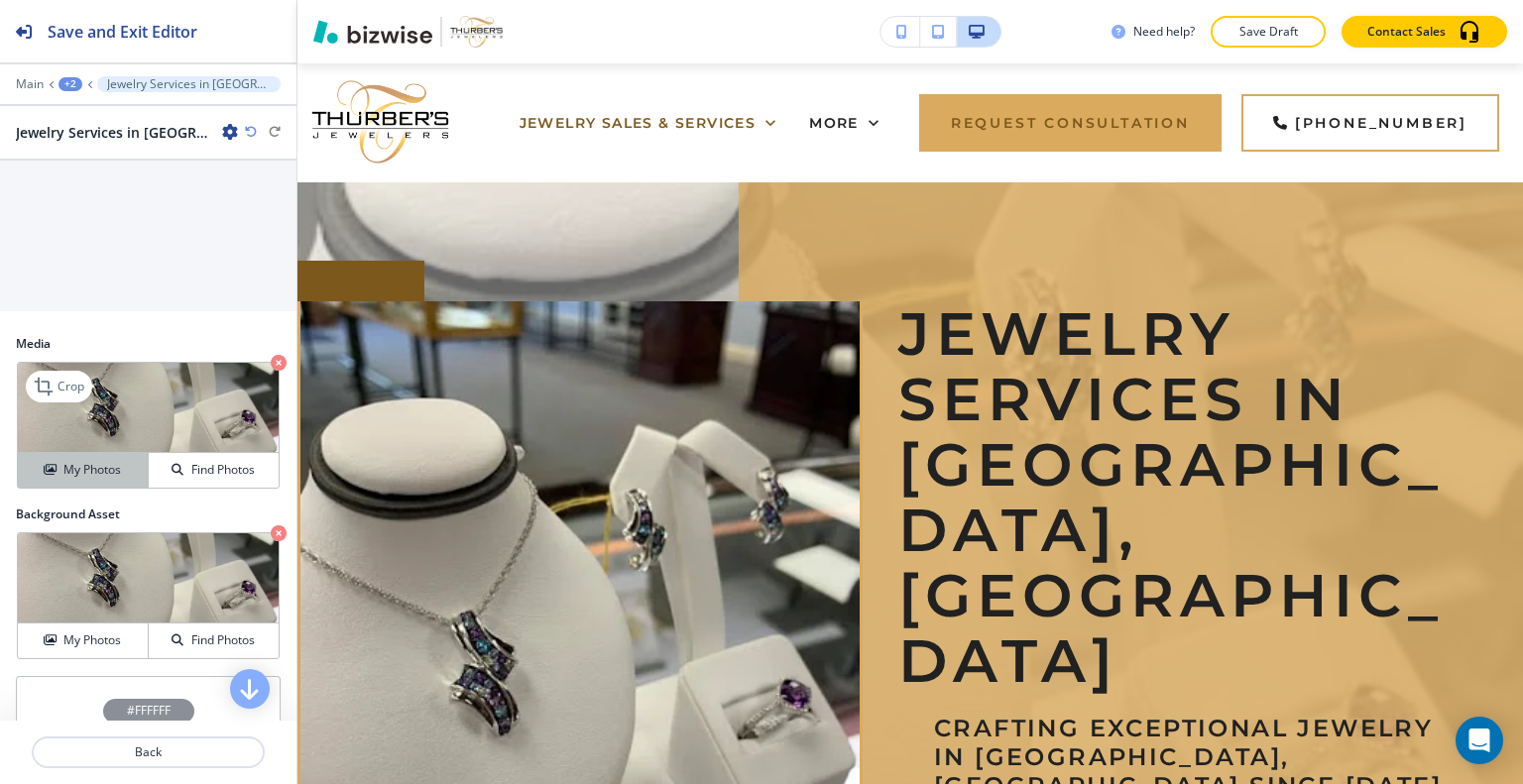 click on "My Photos" at bounding box center (92, 470) 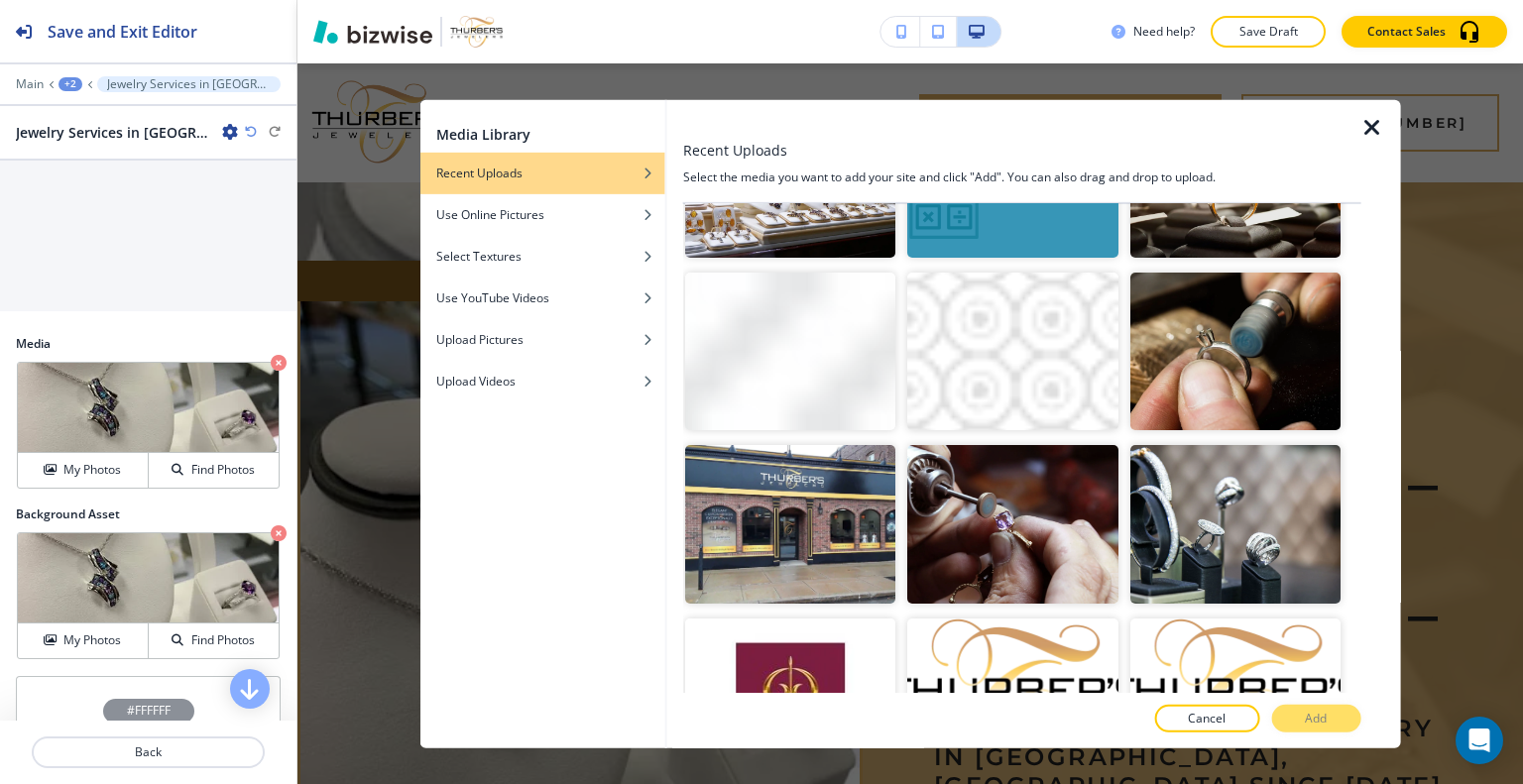 scroll, scrollTop: 2065, scrollLeft: 0, axis: vertical 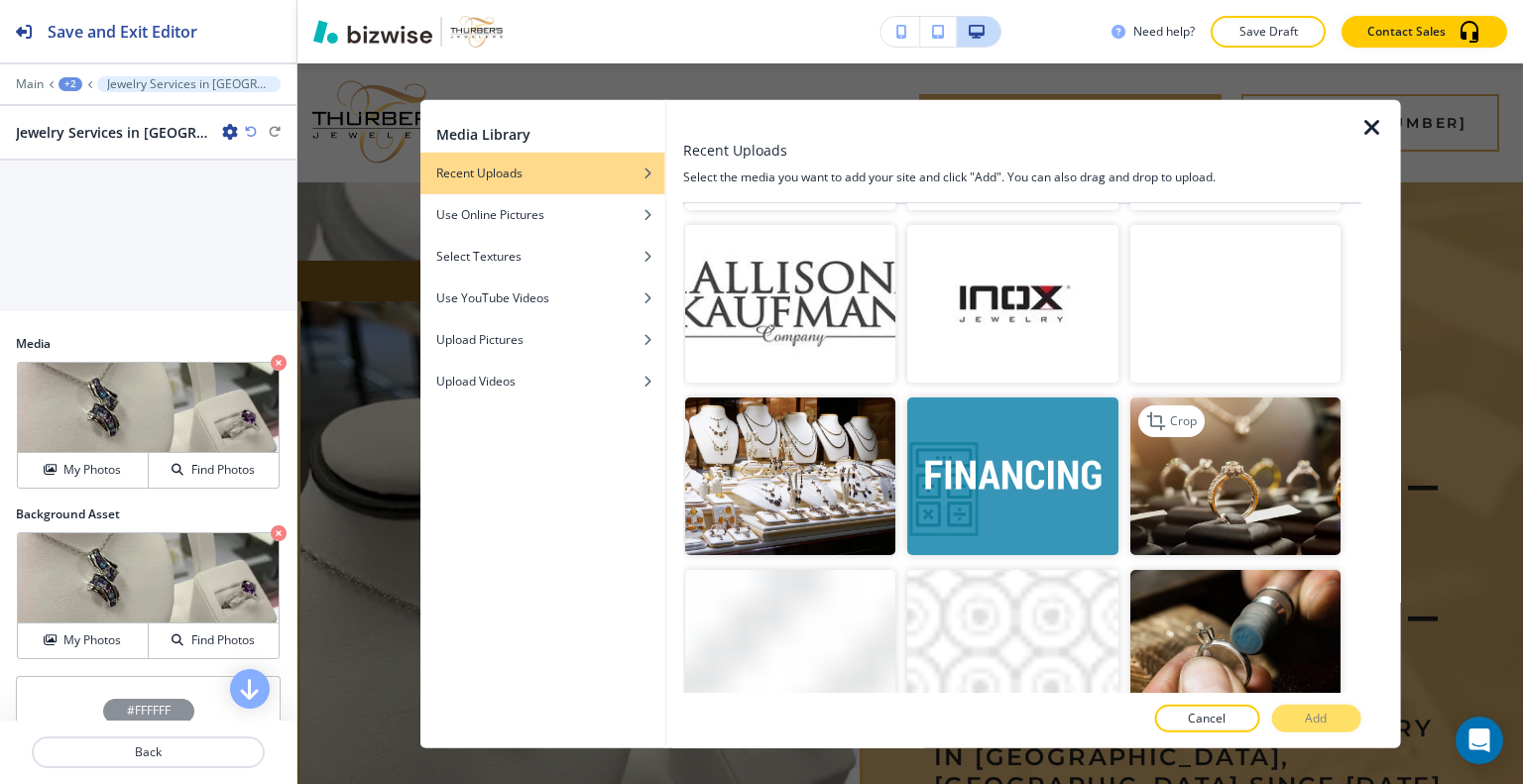 click at bounding box center (1234, 476) 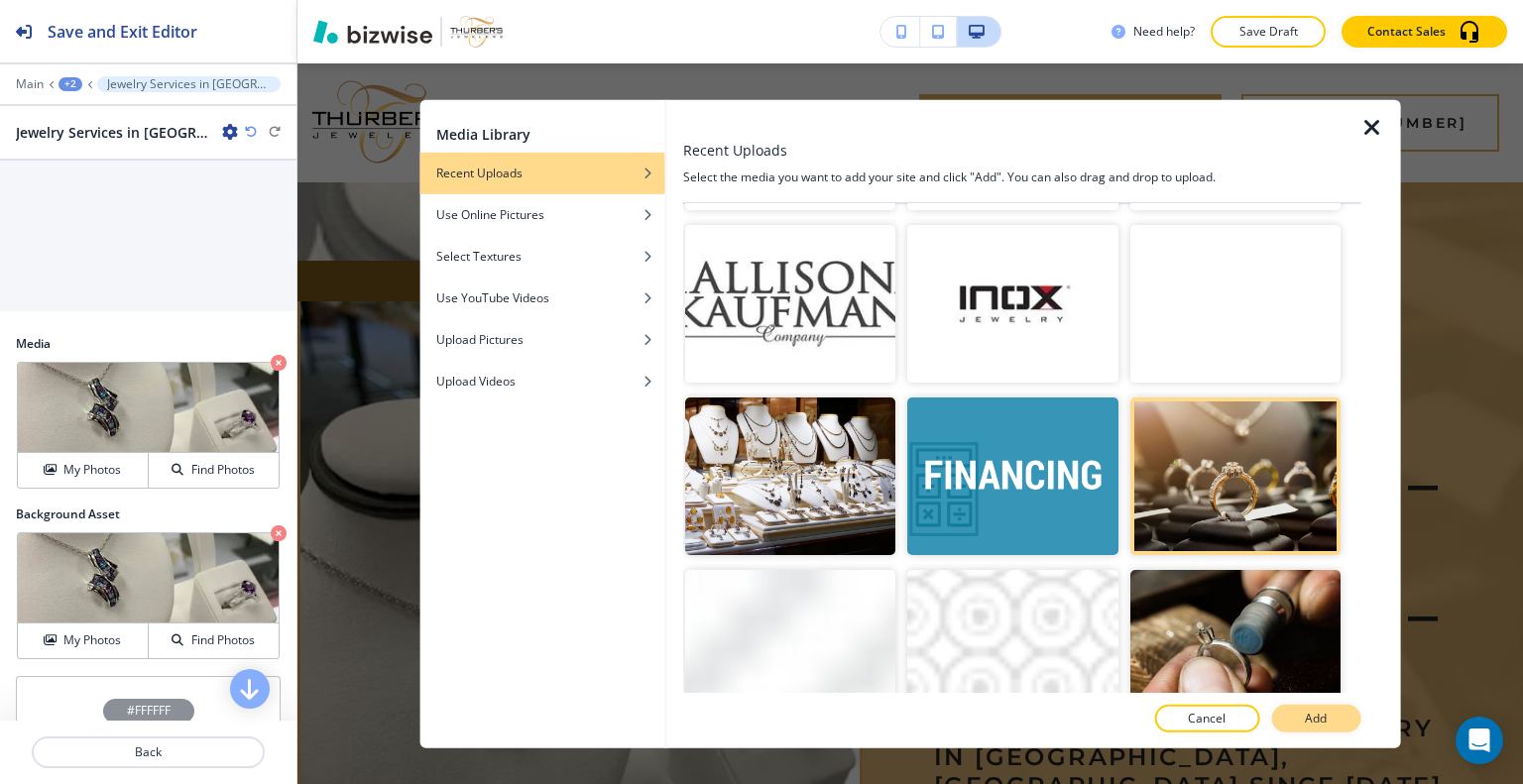 click on "Add" at bounding box center (1316, 719) 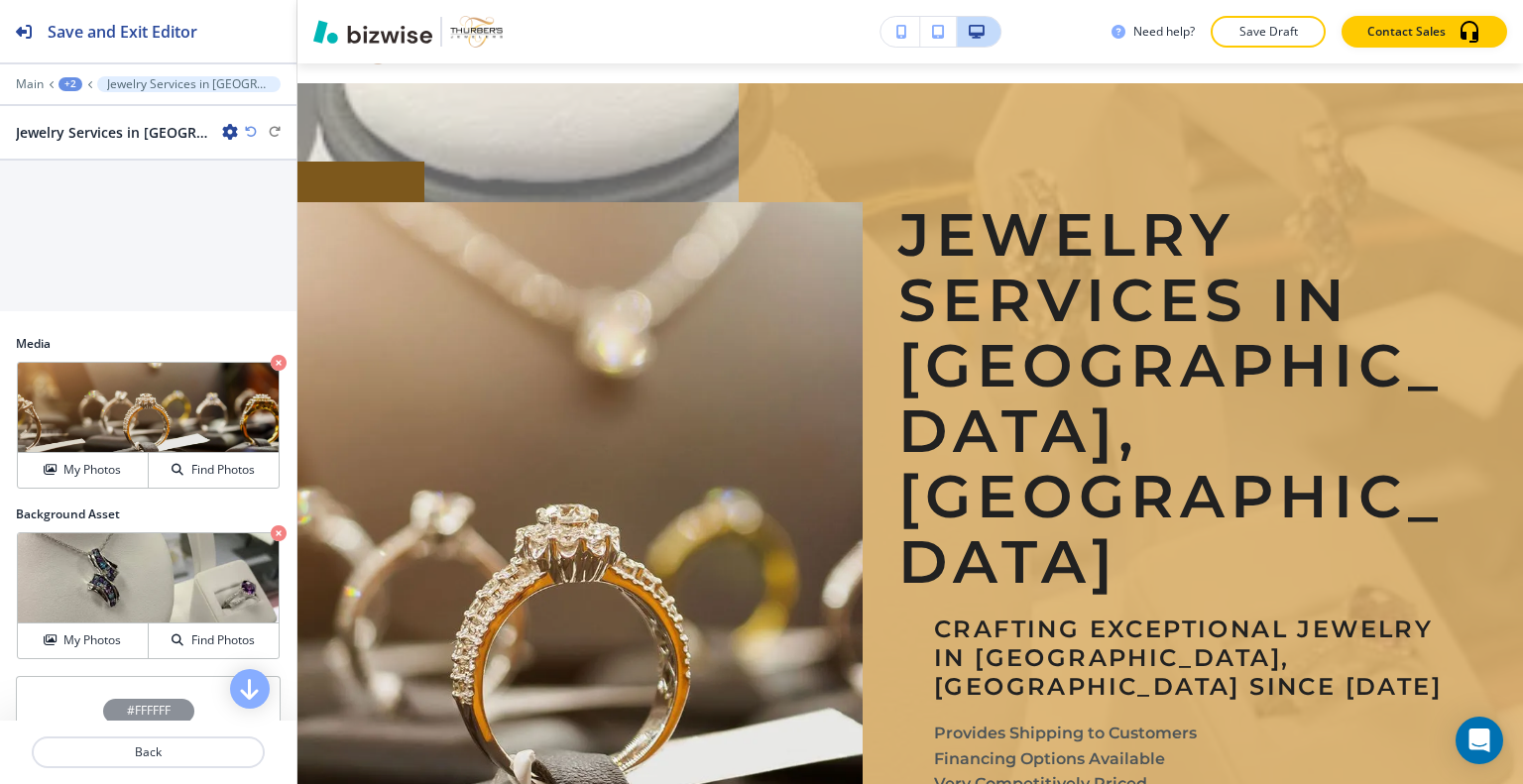 scroll, scrollTop: 0, scrollLeft: 0, axis: both 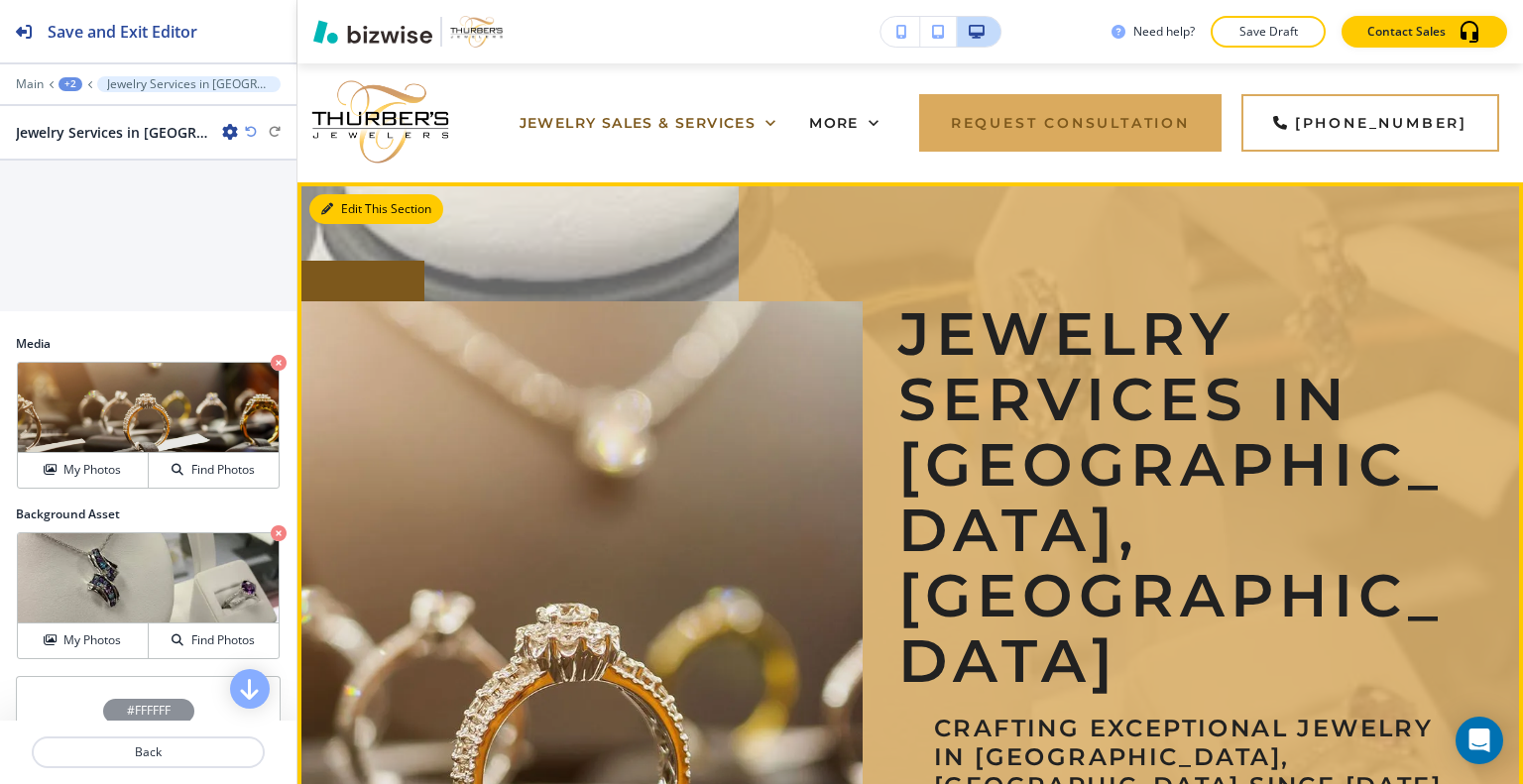 click on "Edit This Section" at bounding box center (376, 209) 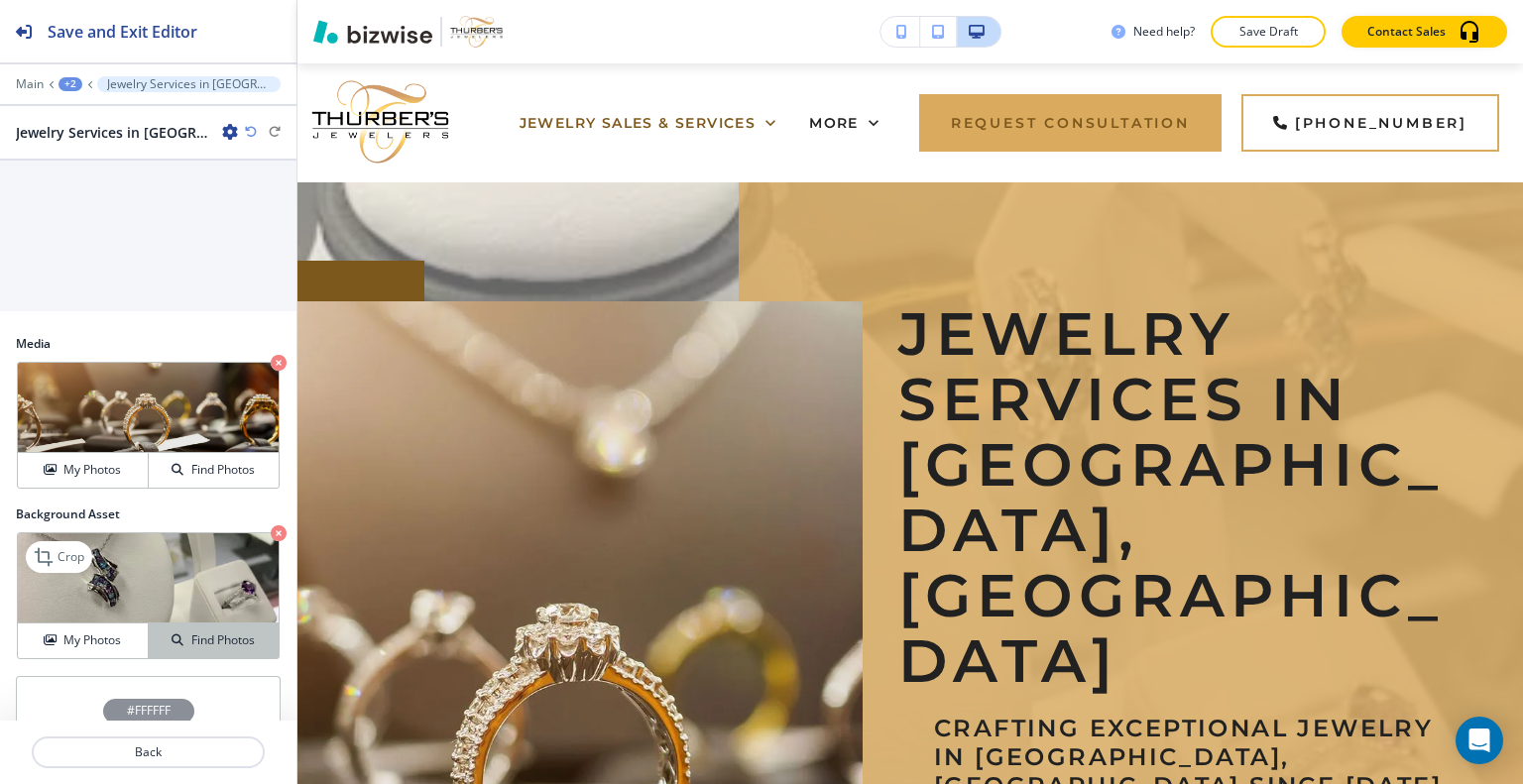 scroll, scrollTop: 1106, scrollLeft: 0, axis: vertical 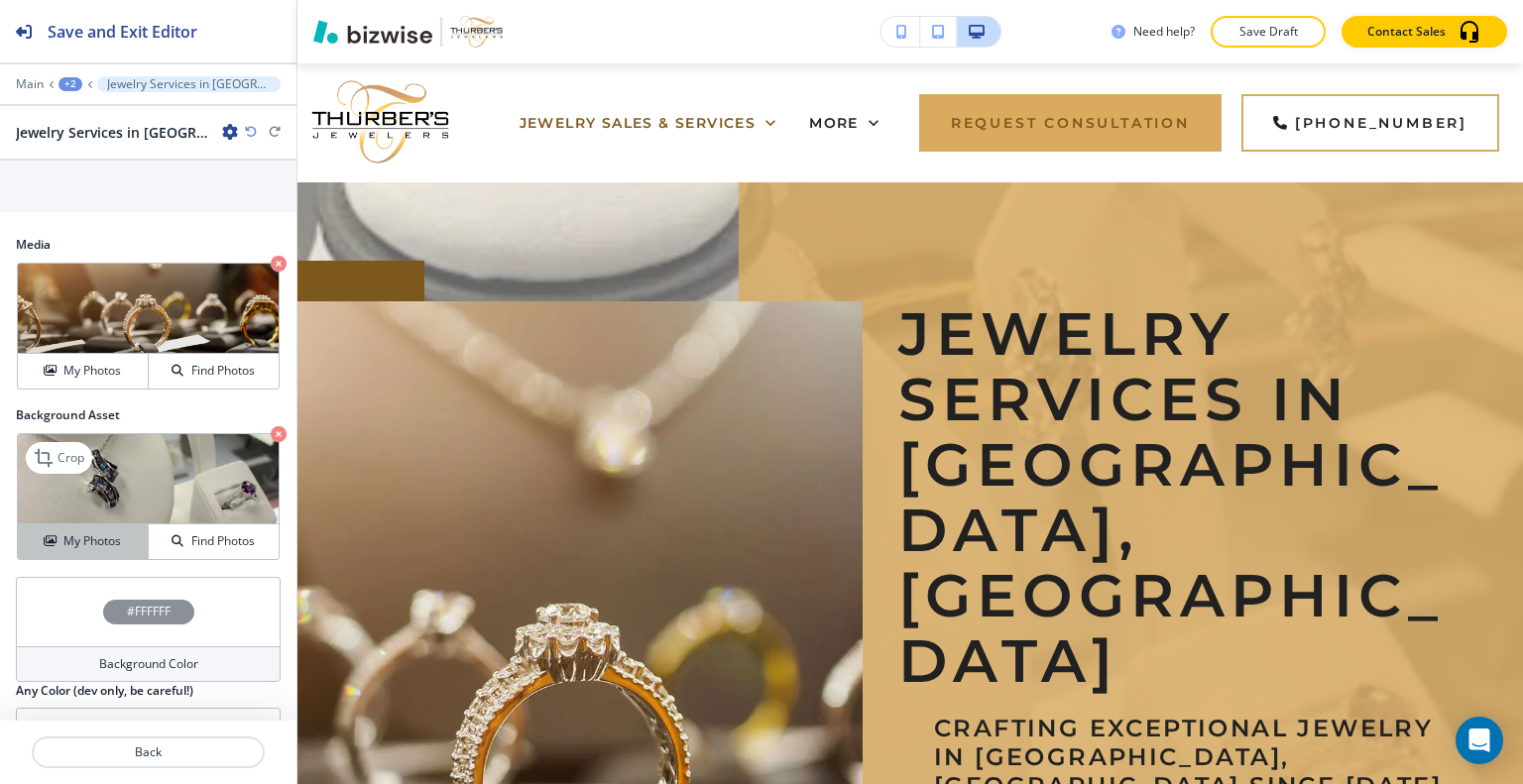 click on "My Photos" at bounding box center (92, 541) 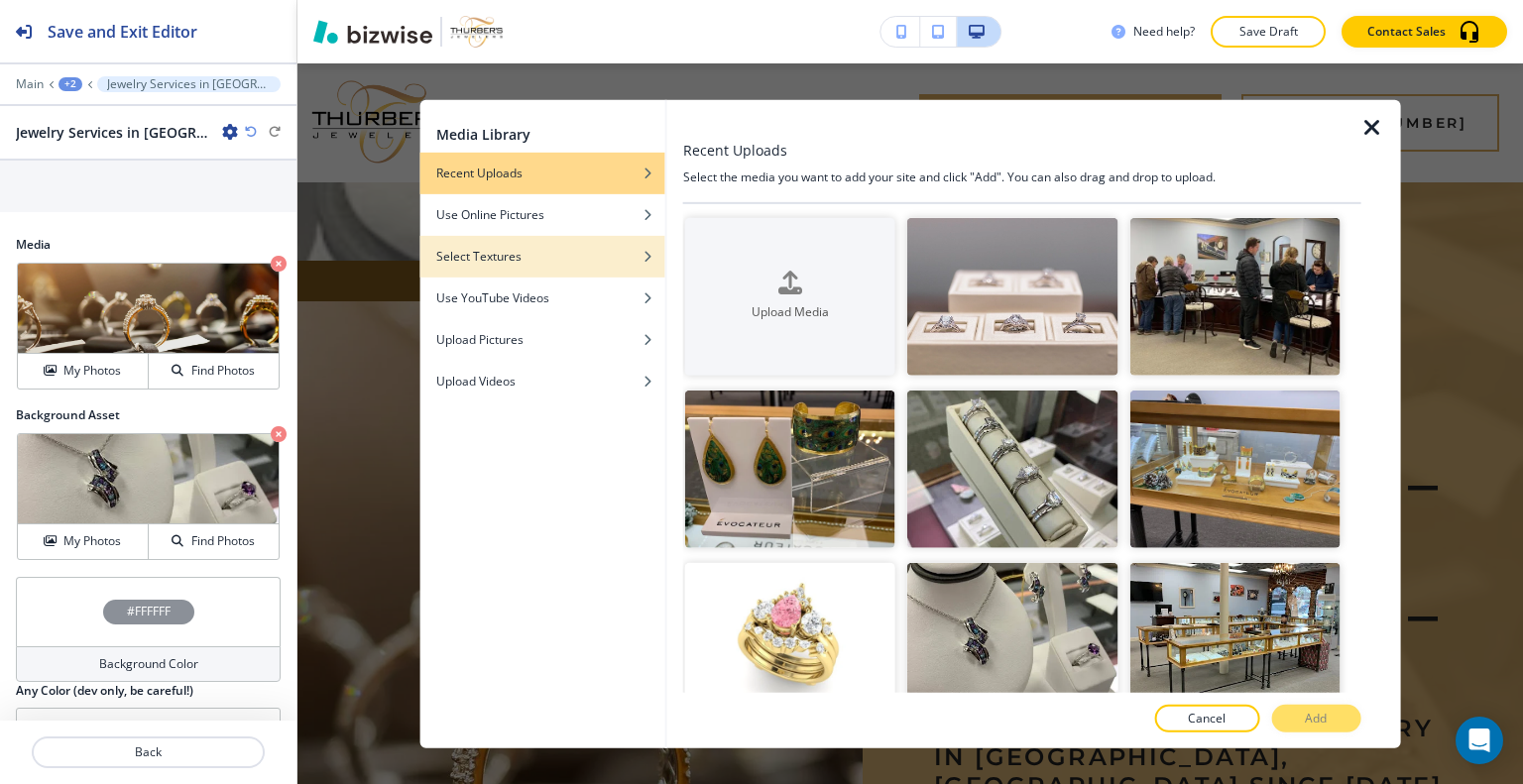 click at bounding box center [542, 241] 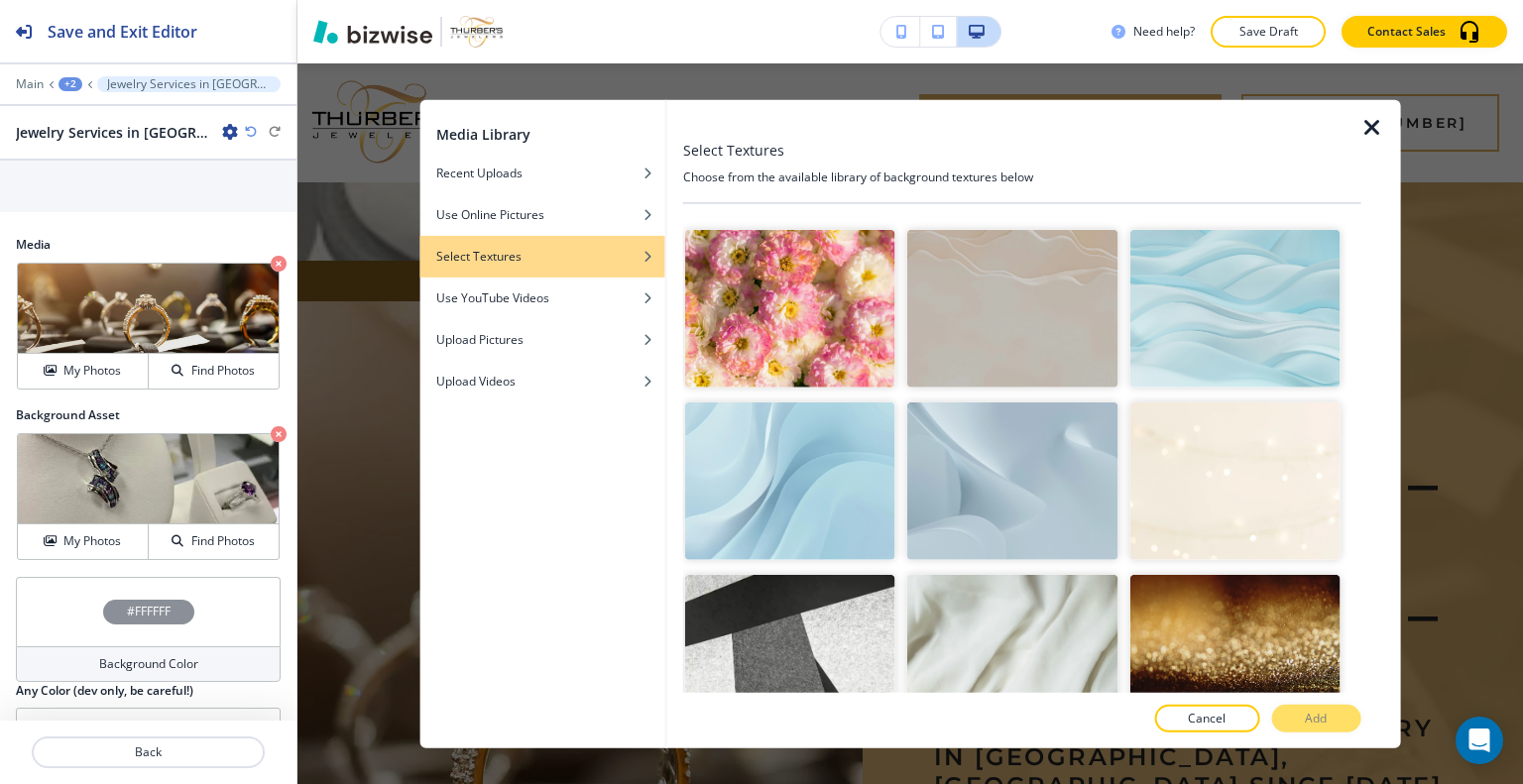 click at bounding box center (1234, 653) 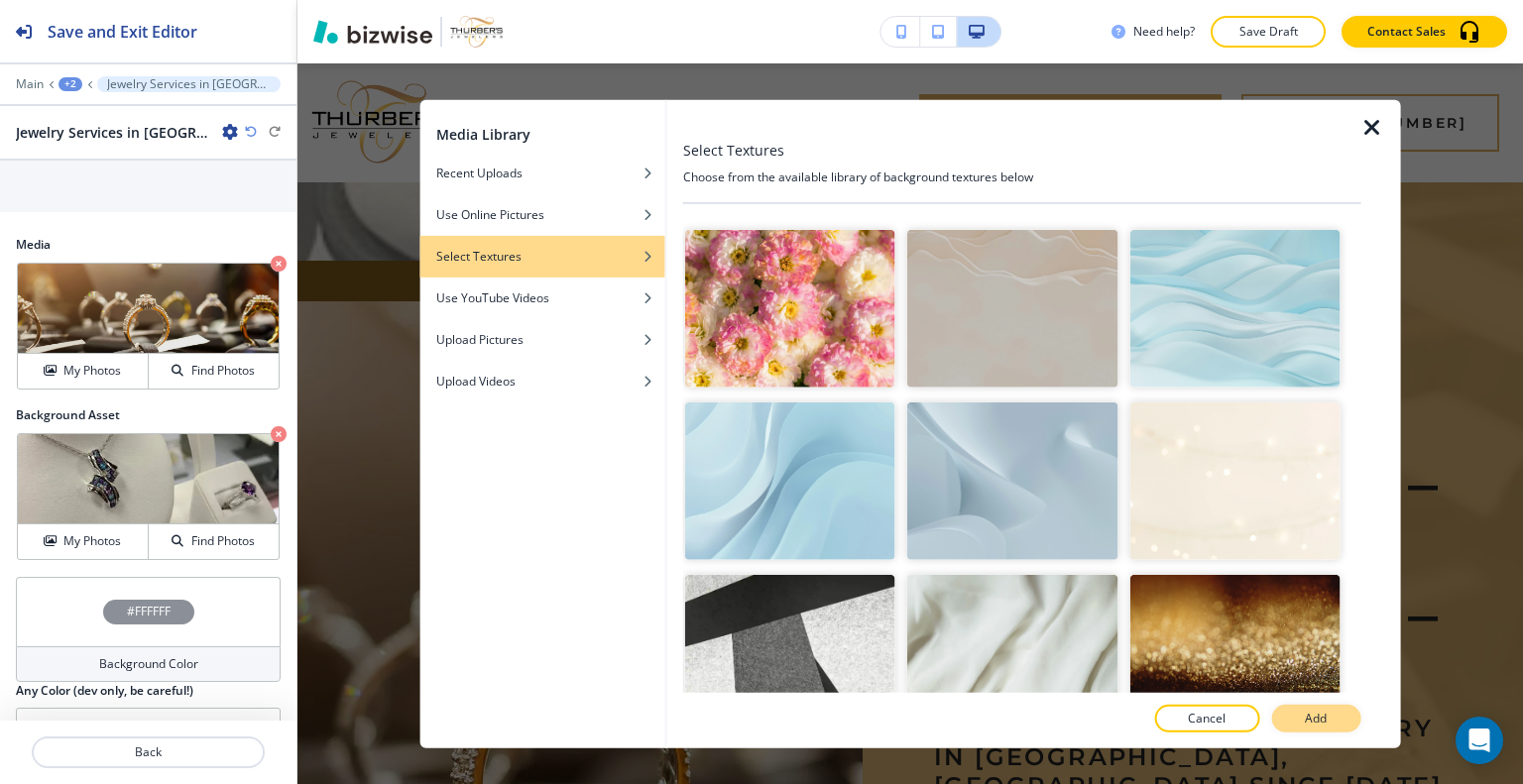 click on "Add" at bounding box center [1316, 719] 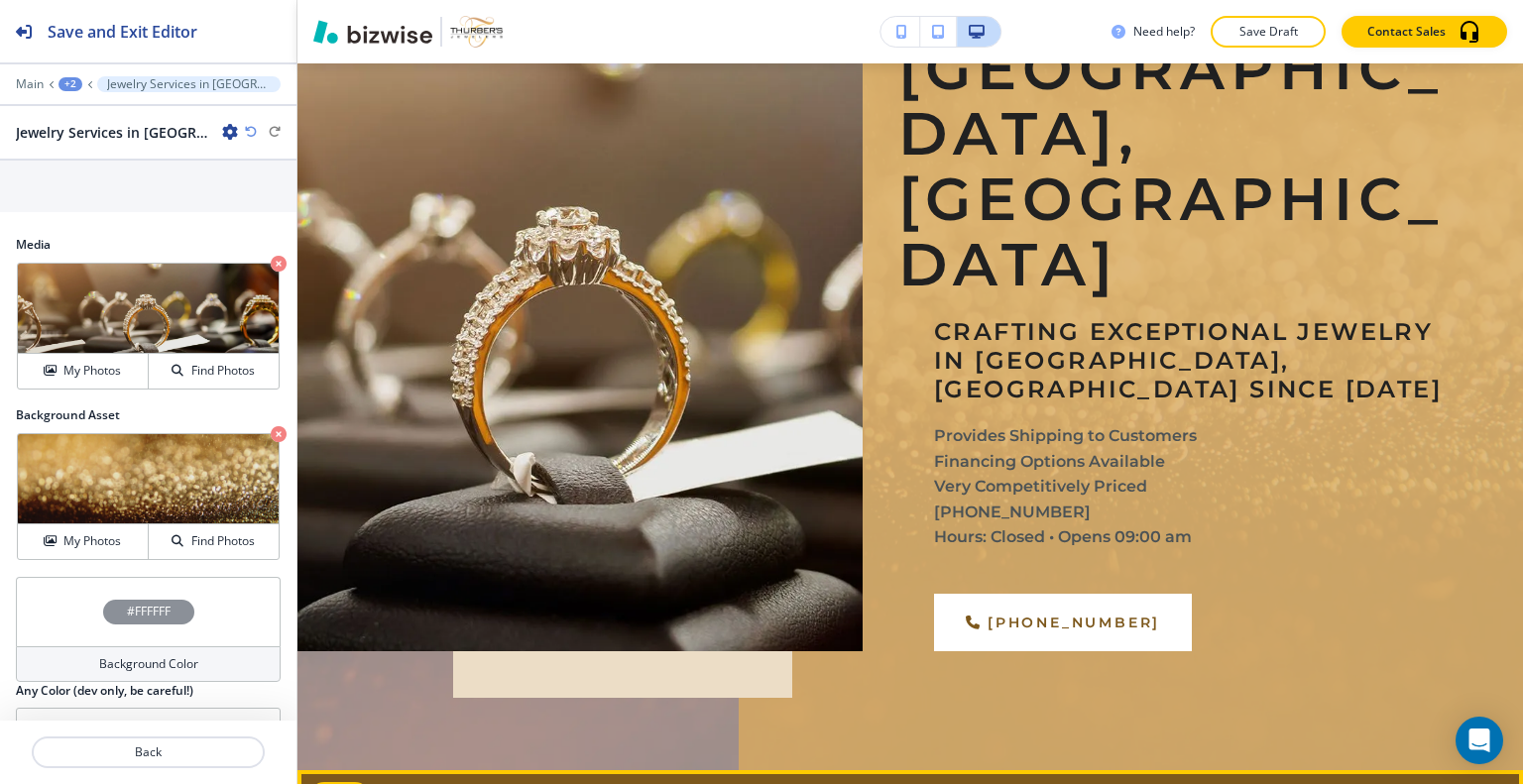 scroll, scrollTop: 198, scrollLeft: 0, axis: vertical 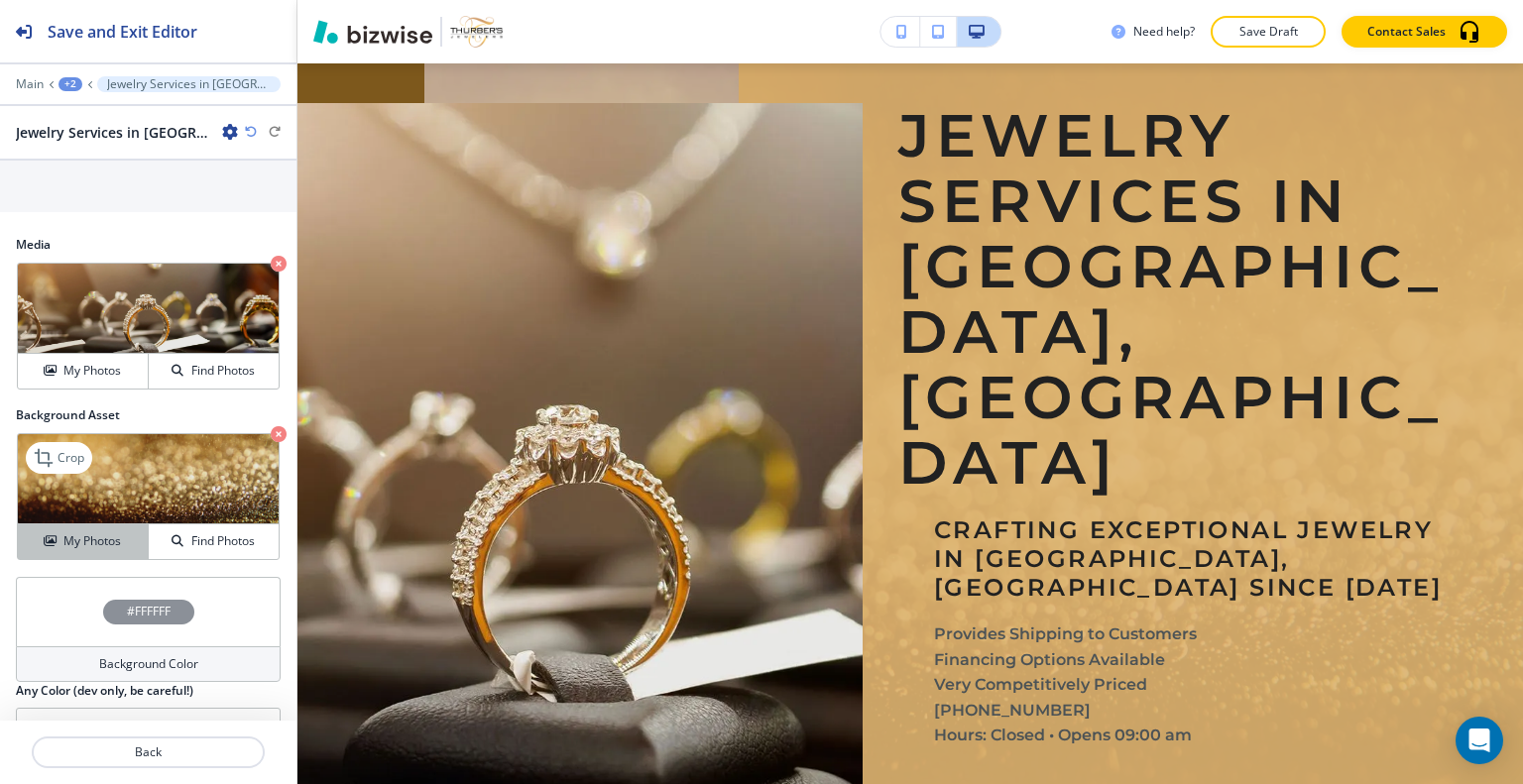click on "My Photos" at bounding box center (92, 541) 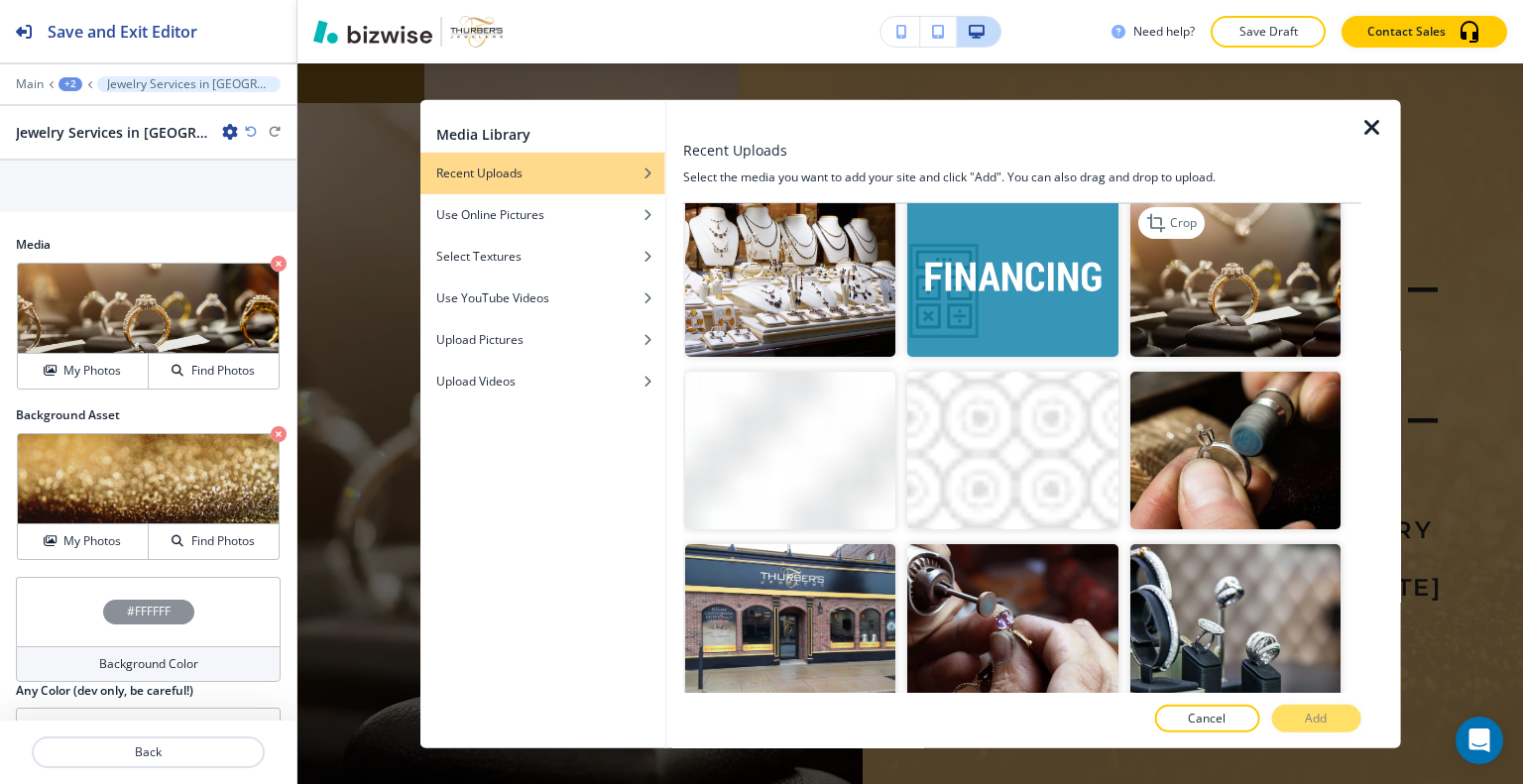 scroll, scrollTop: 2164, scrollLeft: 0, axis: vertical 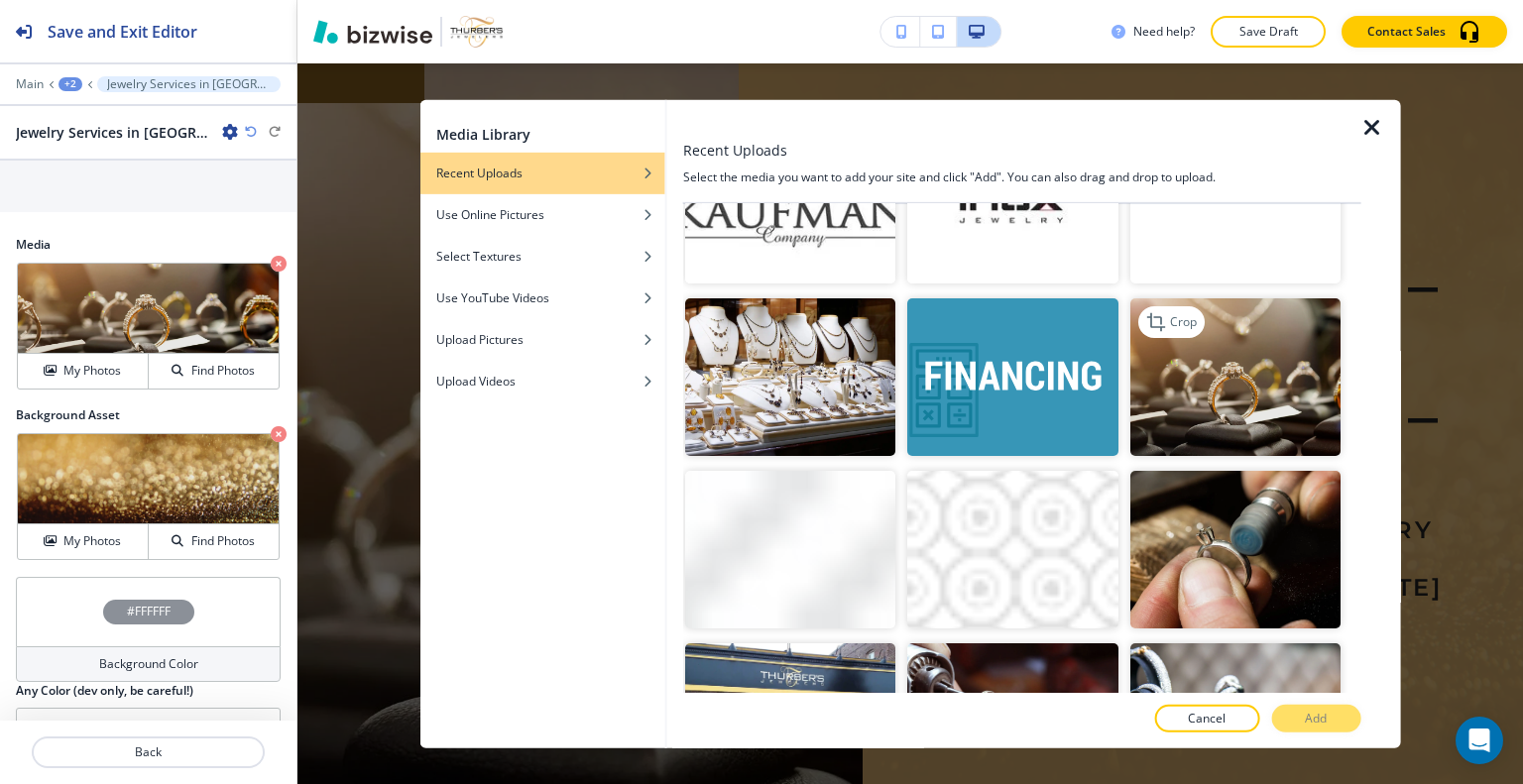 click at bounding box center (1234, 377) 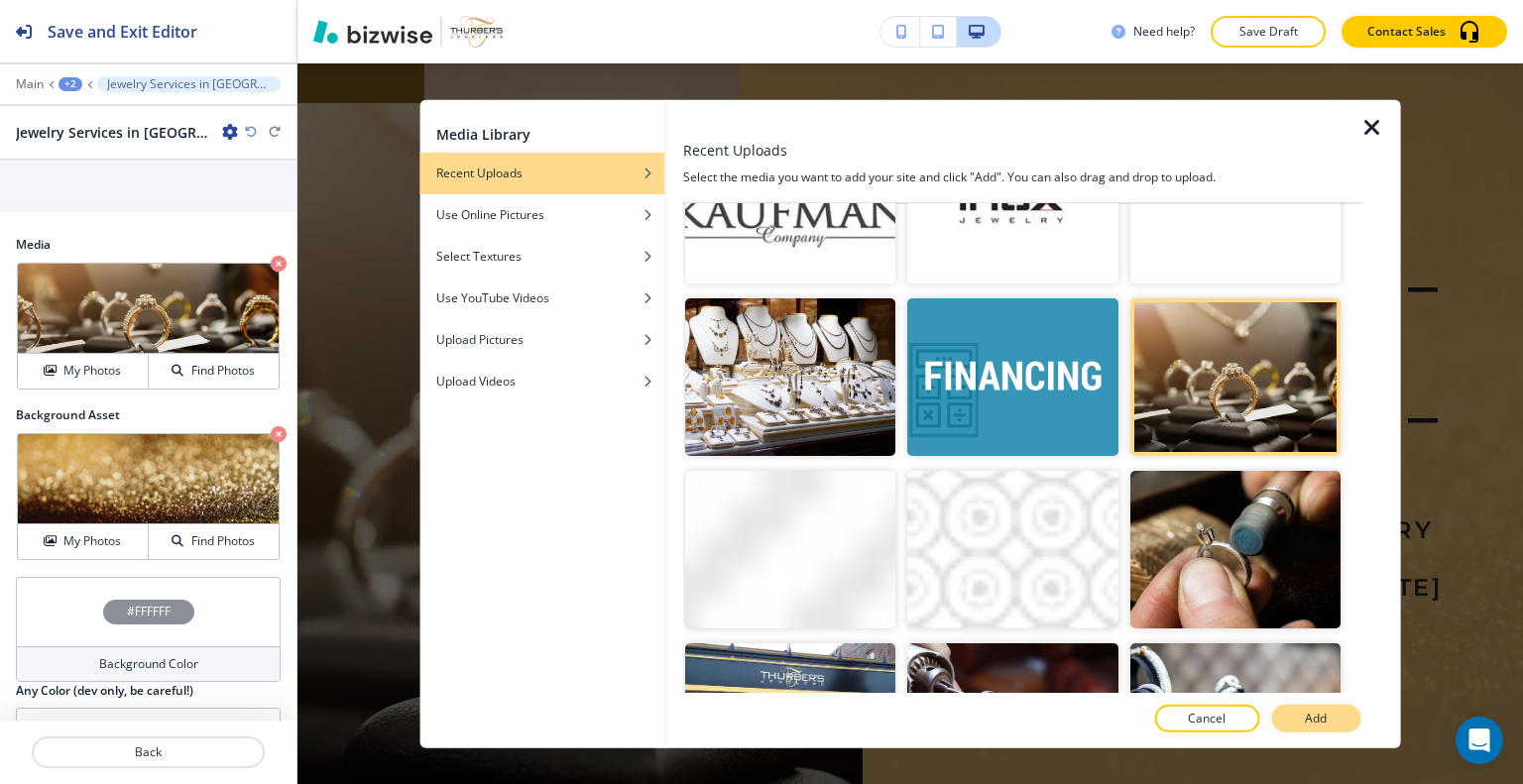 click on "Add" at bounding box center (1316, 719) 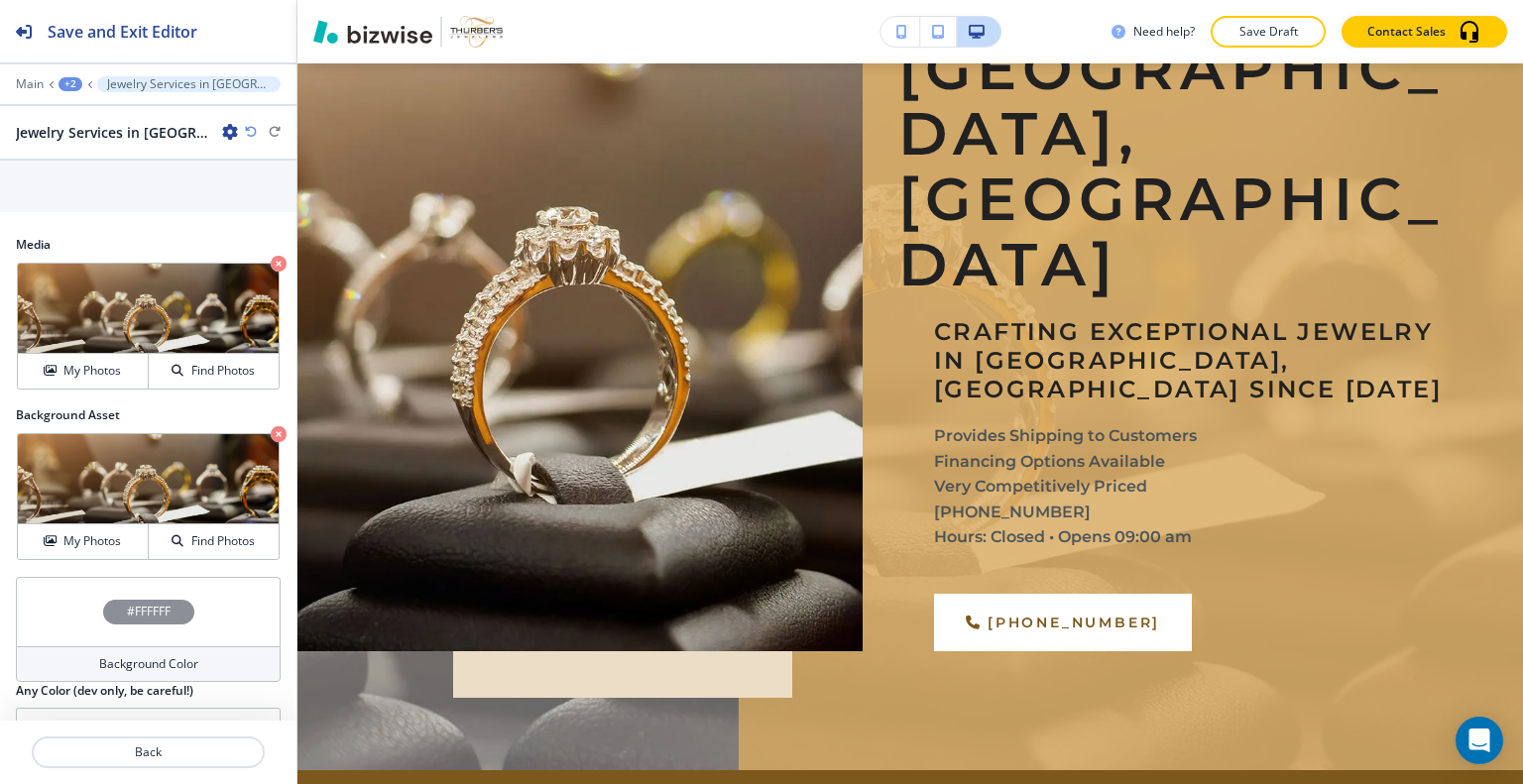 scroll, scrollTop: 198, scrollLeft: 0, axis: vertical 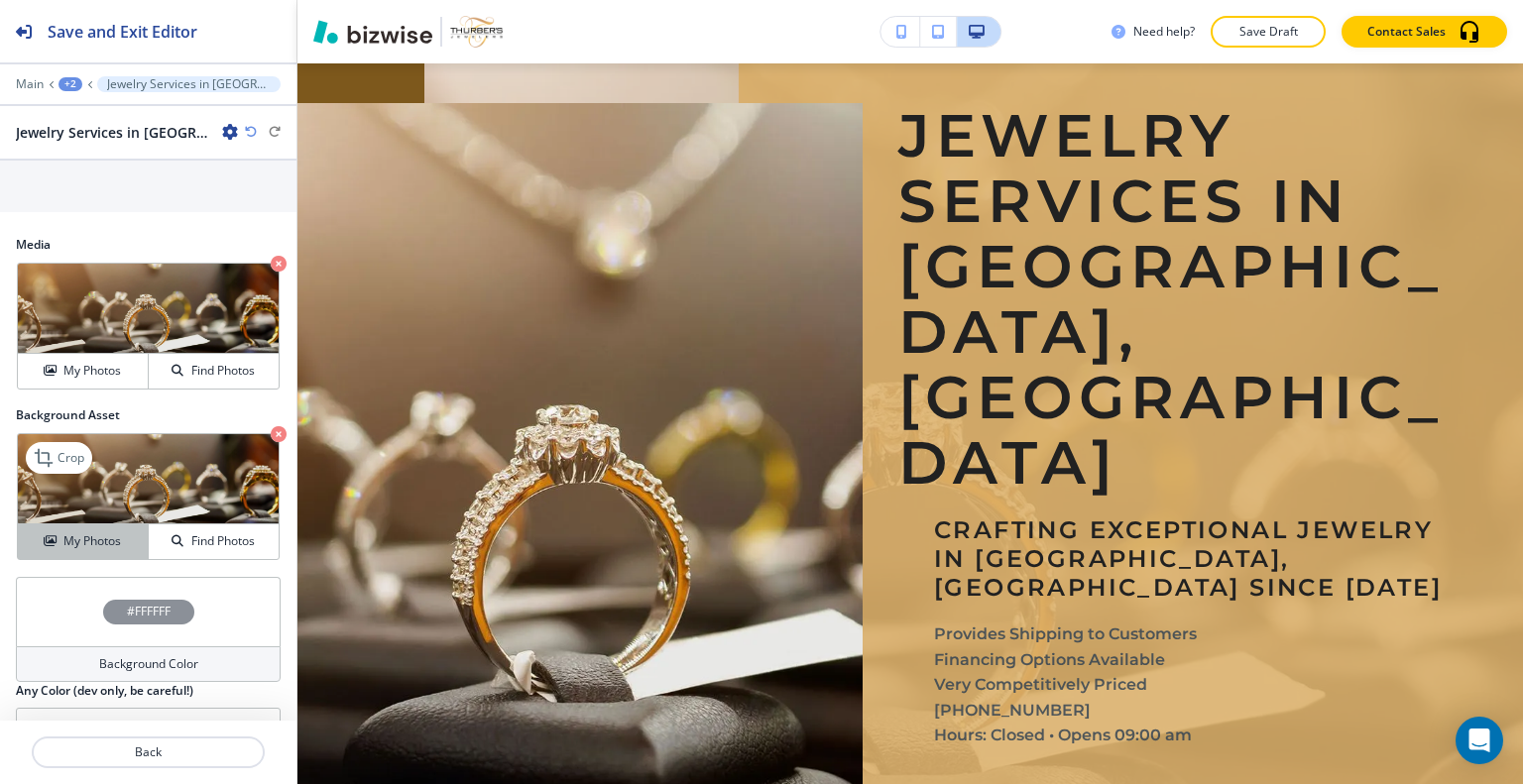click on "My Photos" at bounding box center [92, 541] 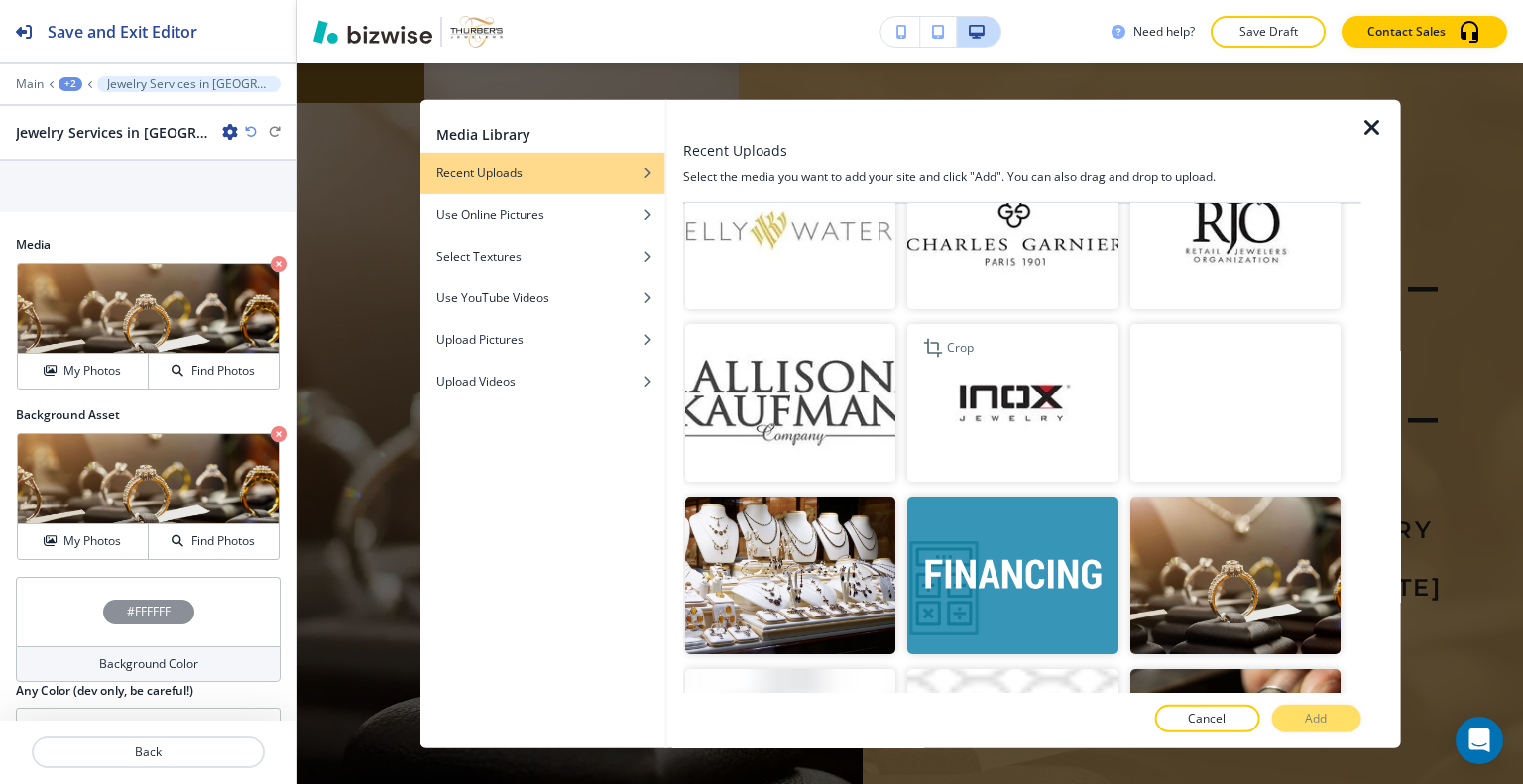 scroll, scrollTop: 1866, scrollLeft: 0, axis: vertical 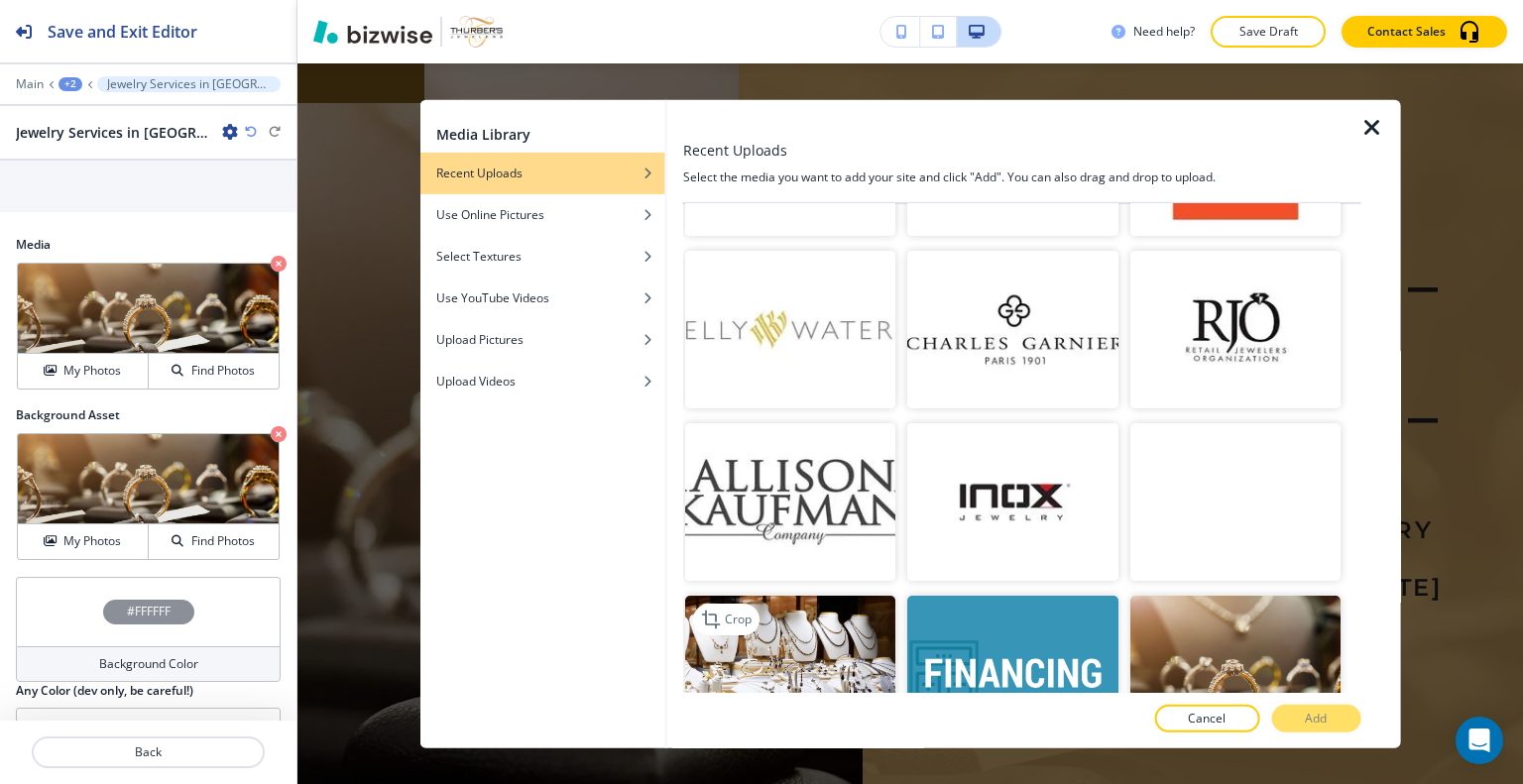 click at bounding box center (790, 674) 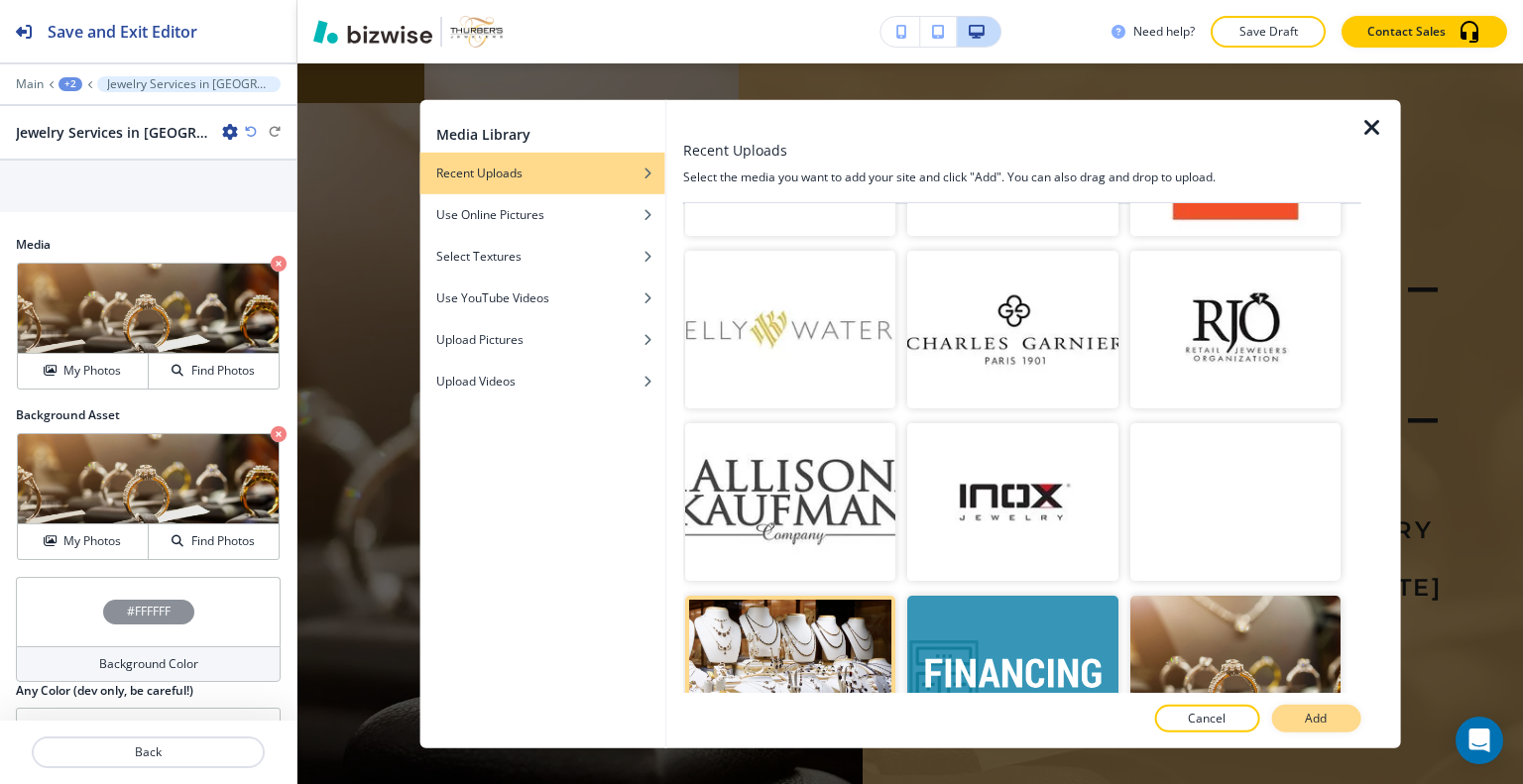 click on "Add" at bounding box center (1316, 719) 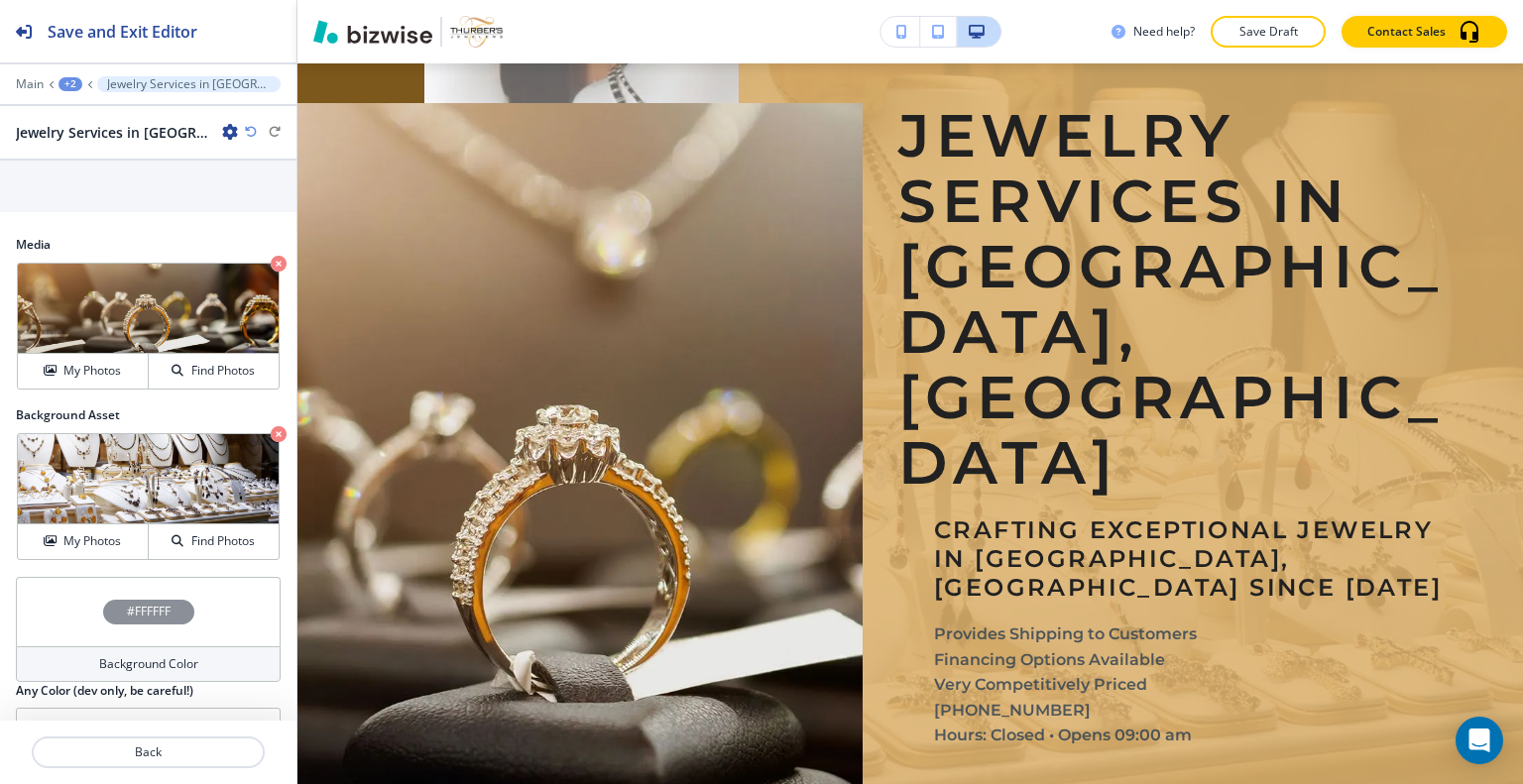 click at bounding box center (251, 132) 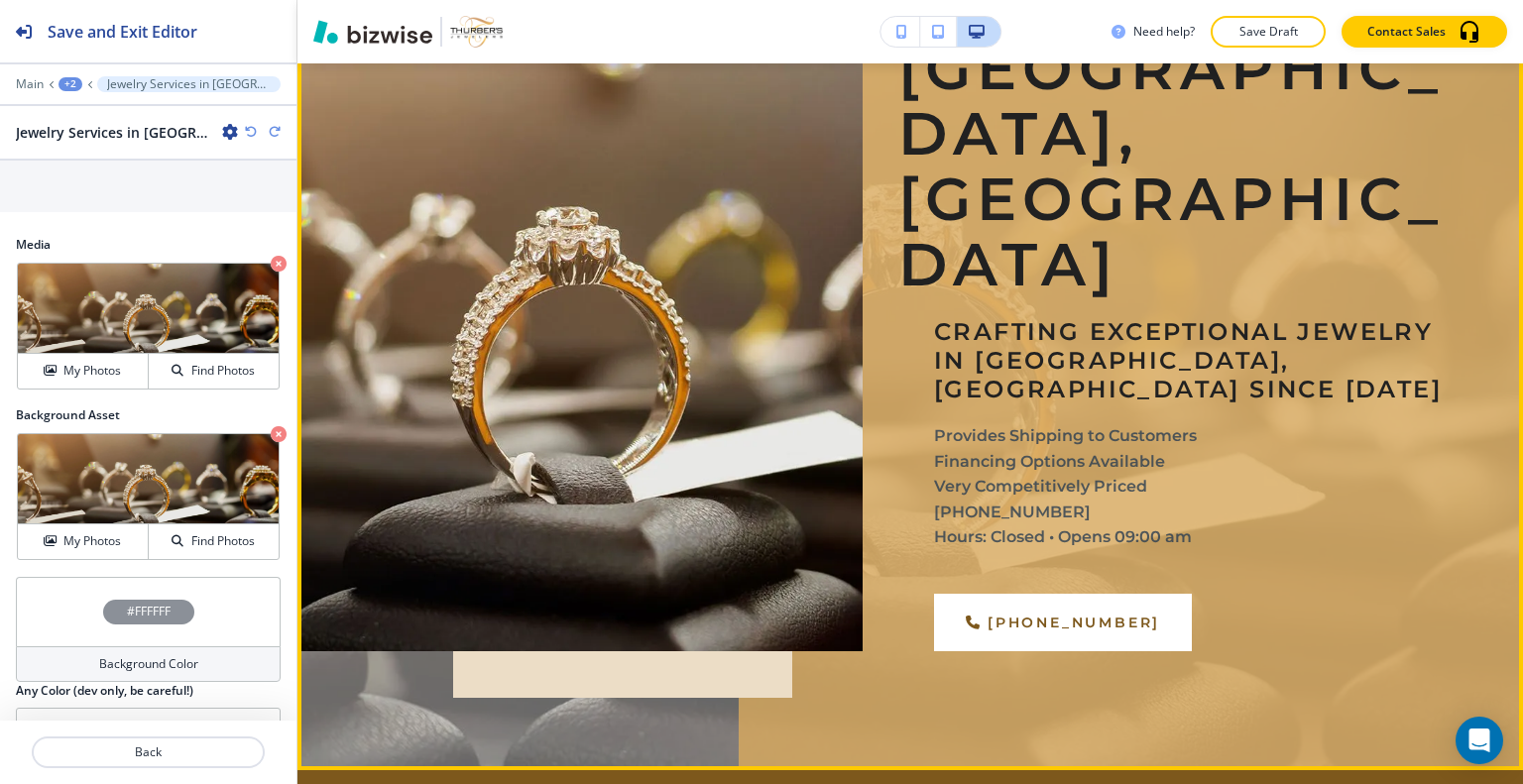 scroll, scrollTop: 793, scrollLeft: 0, axis: vertical 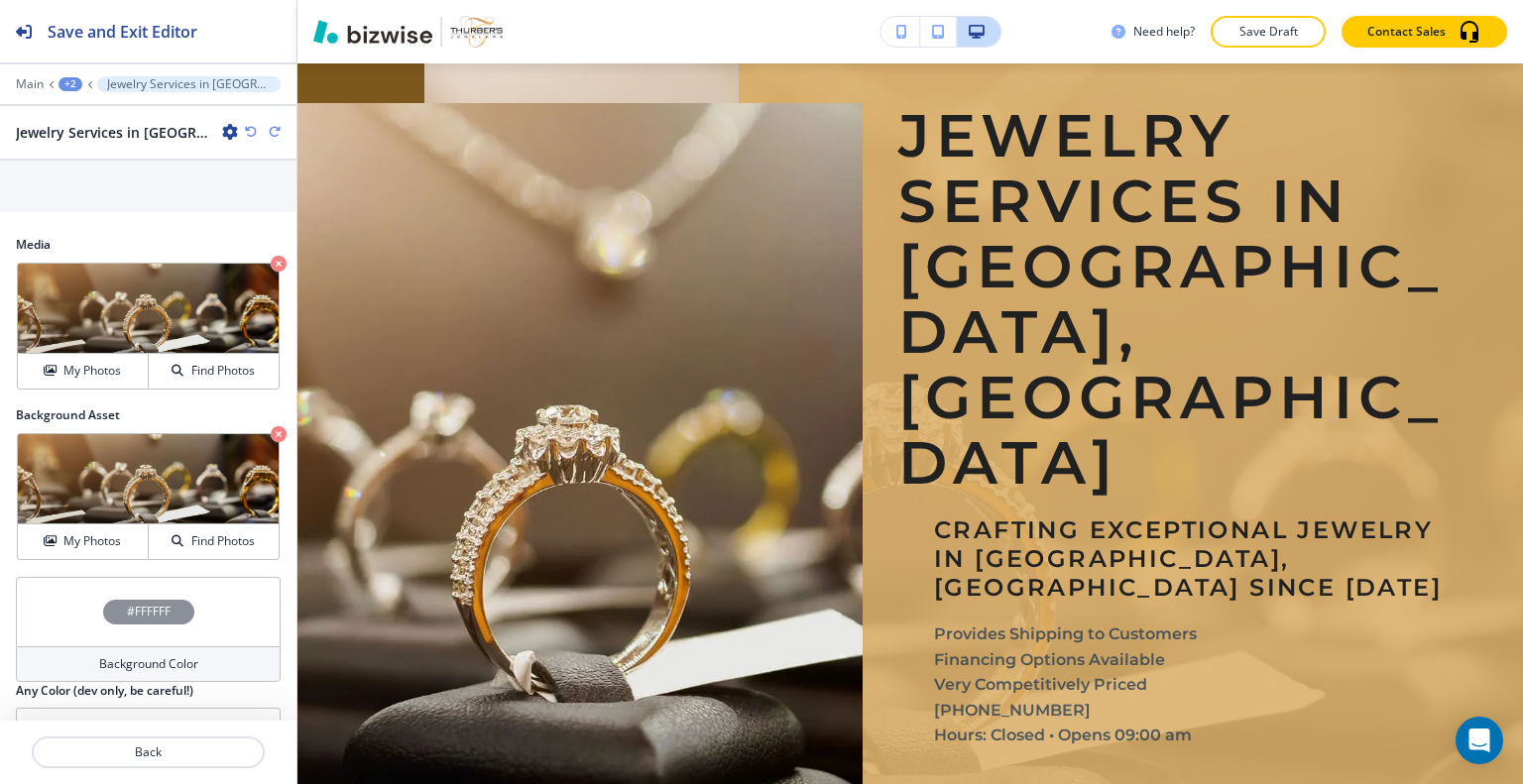 click at bounding box center [762, 0] 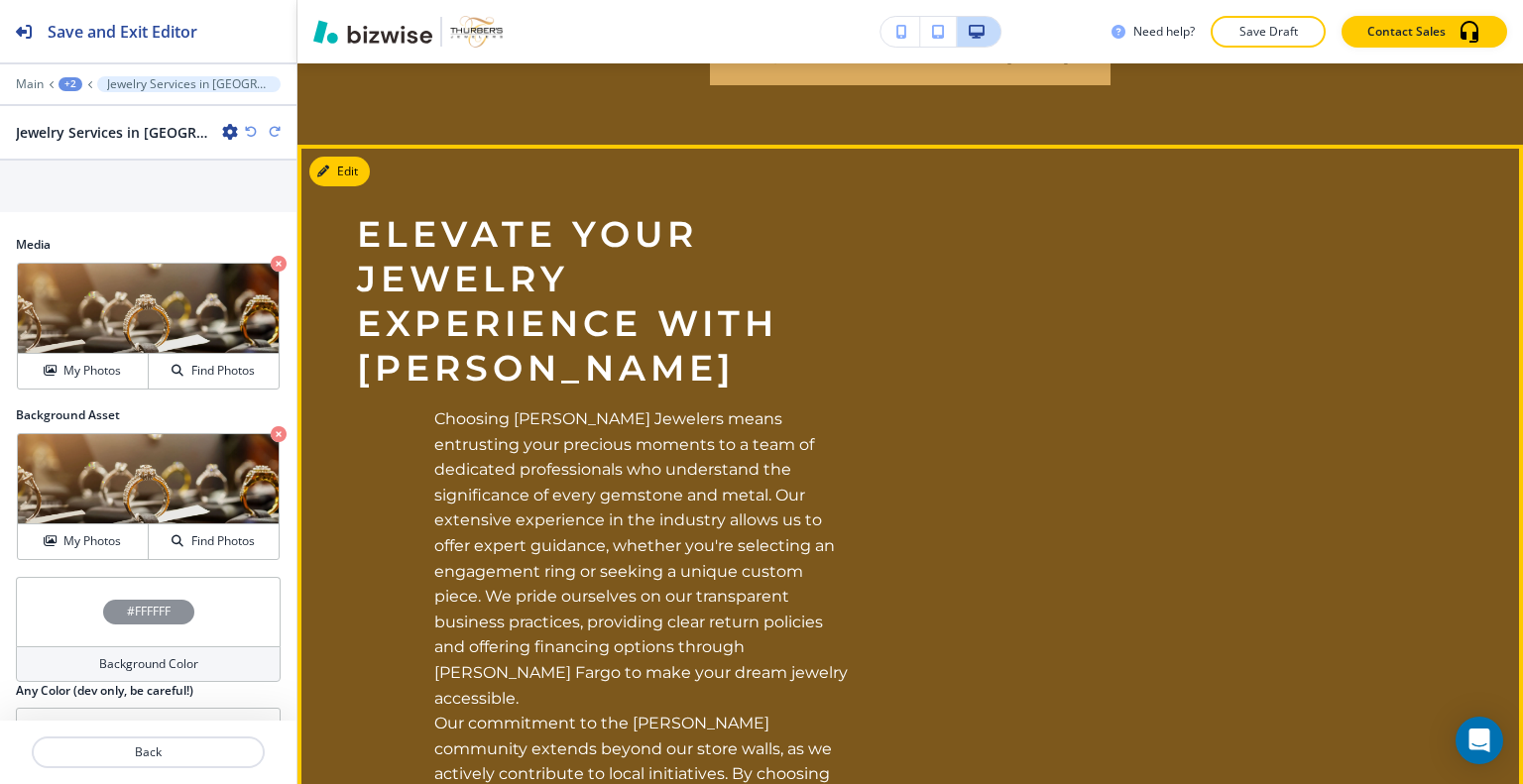 scroll, scrollTop: 793, scrollLeft: 0, axis: vertical 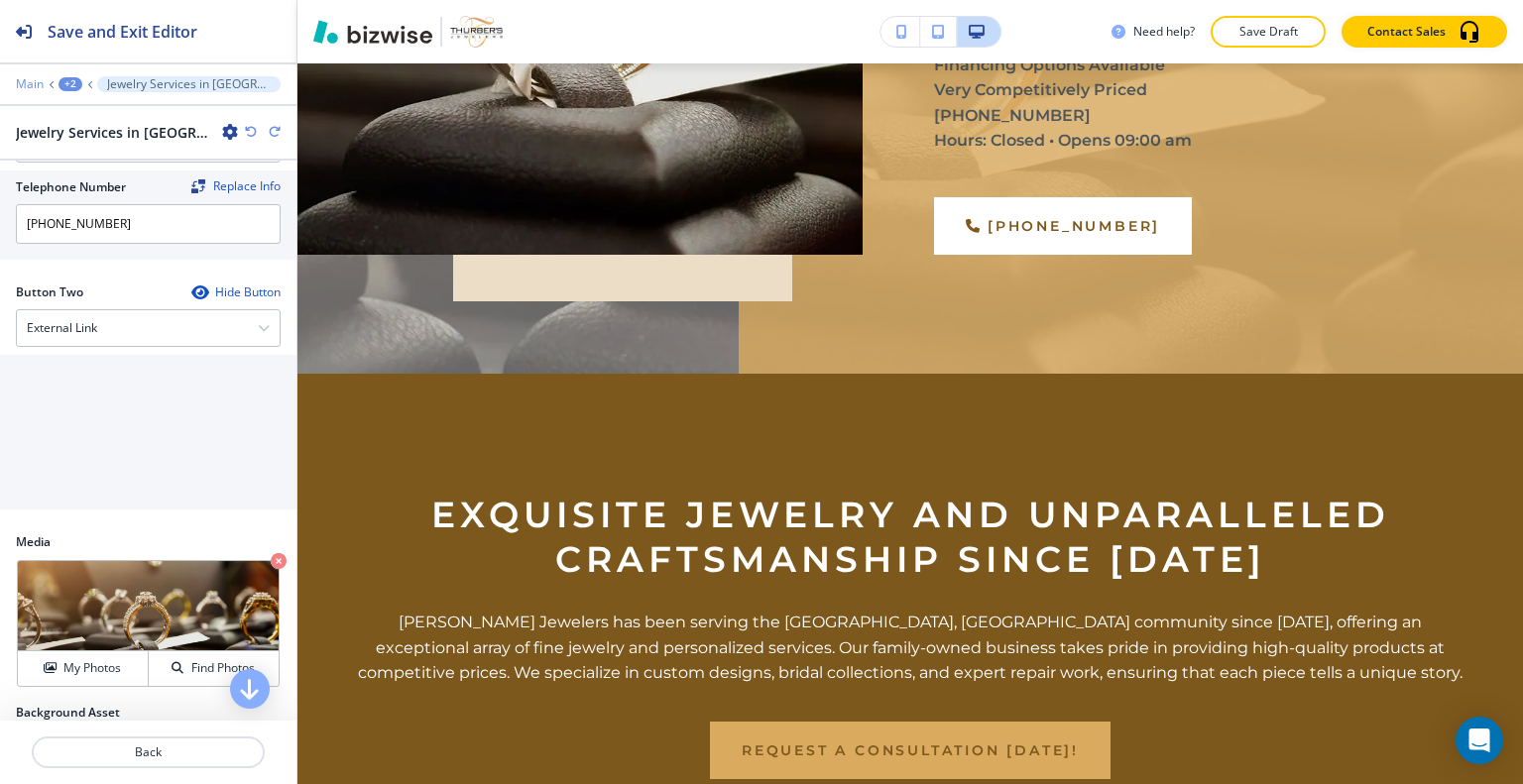 click on "Main" at bounding box center (30, 84) 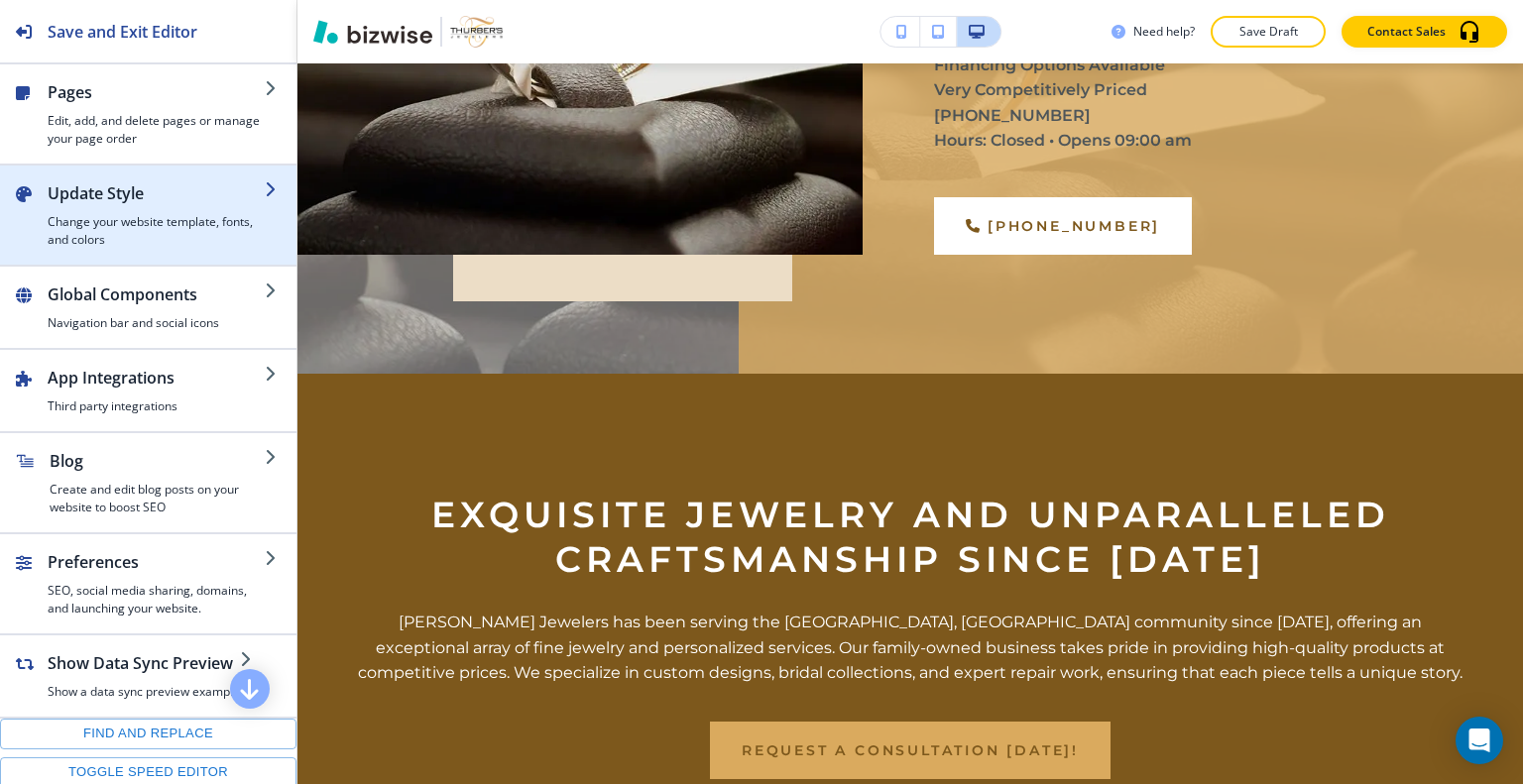click on "Update Style" at bounding box center (156, 193) 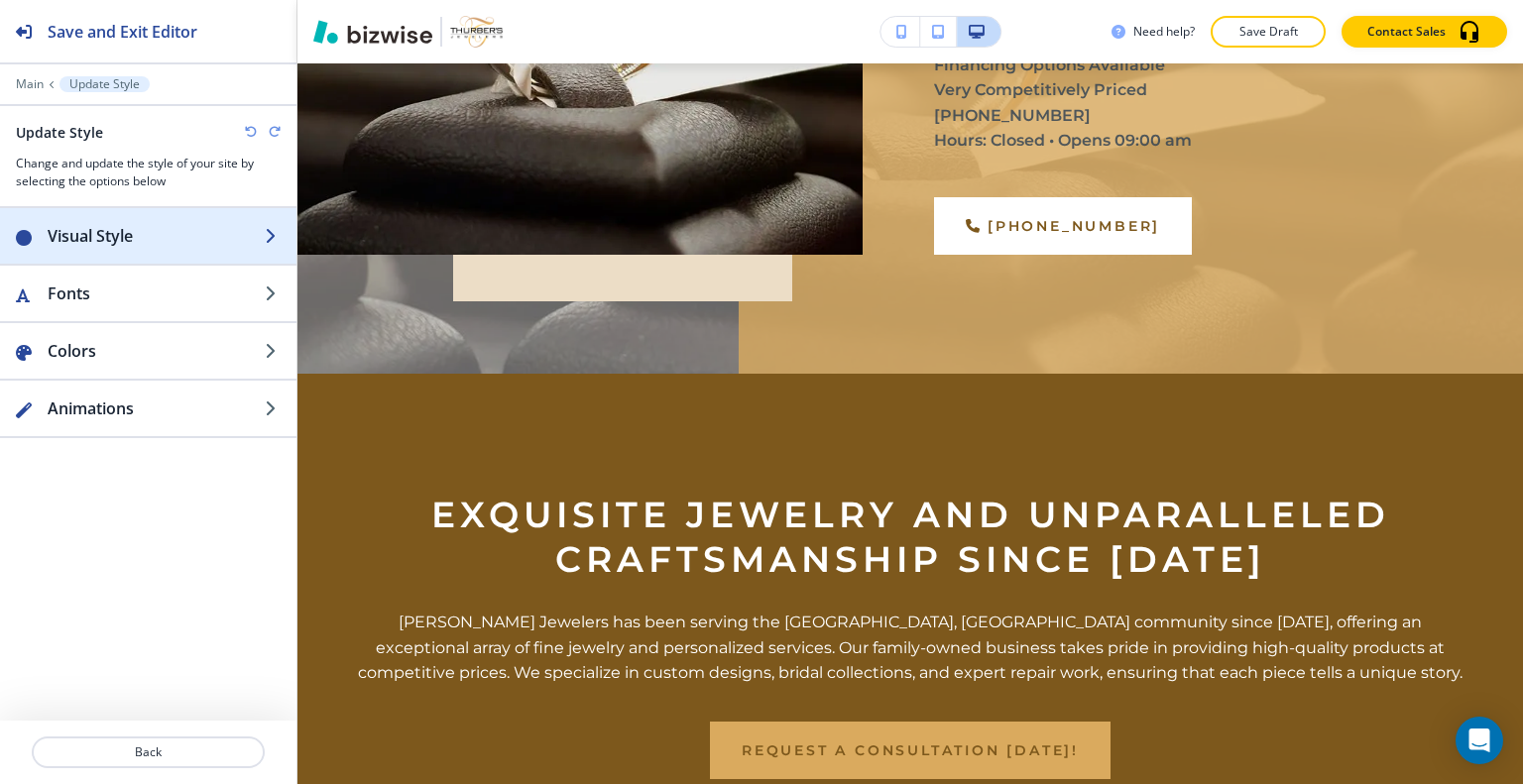 click on "Visual Style" at bounding box center [156, 236] 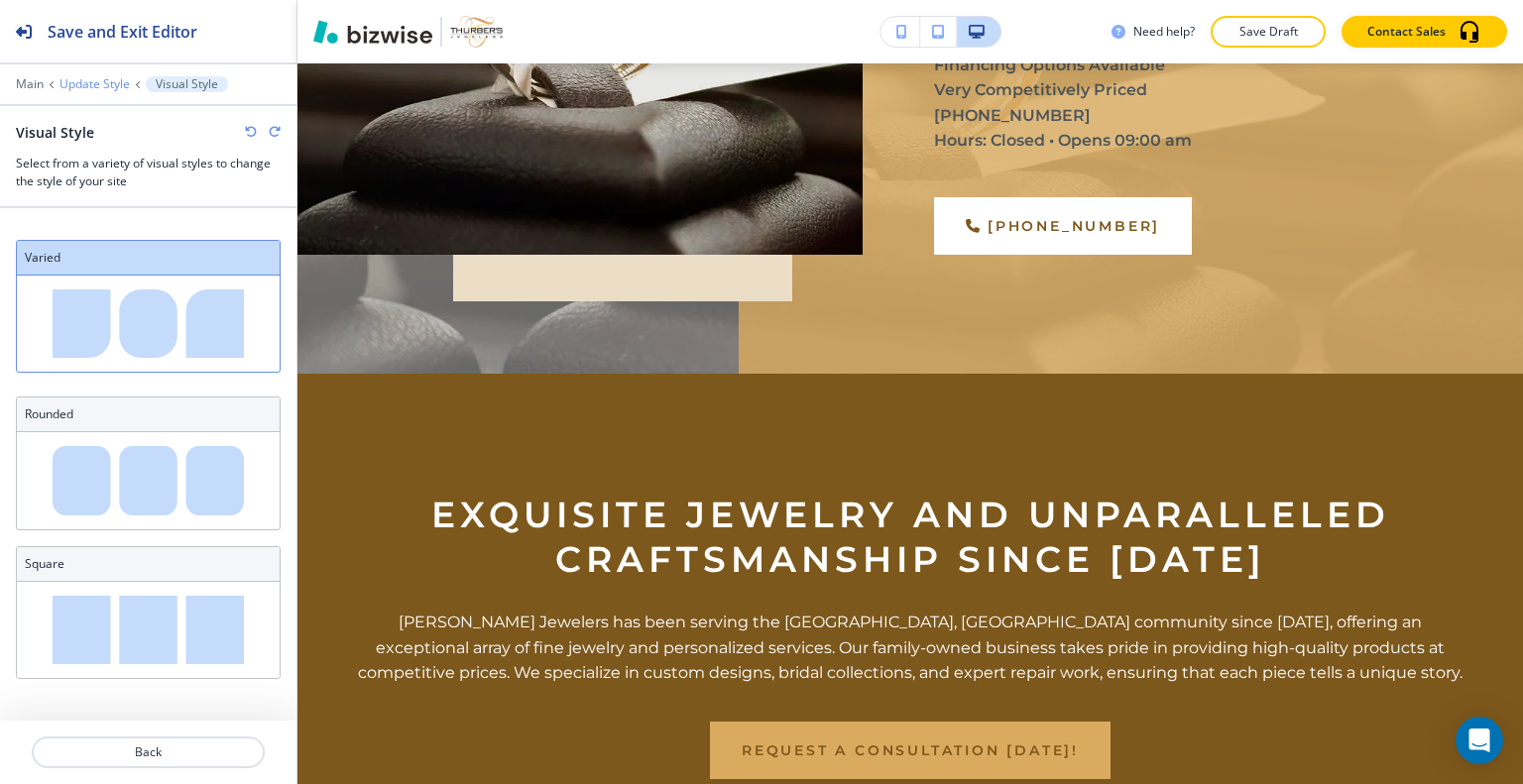 click on "Update Style" at bounding box center (94, 84) 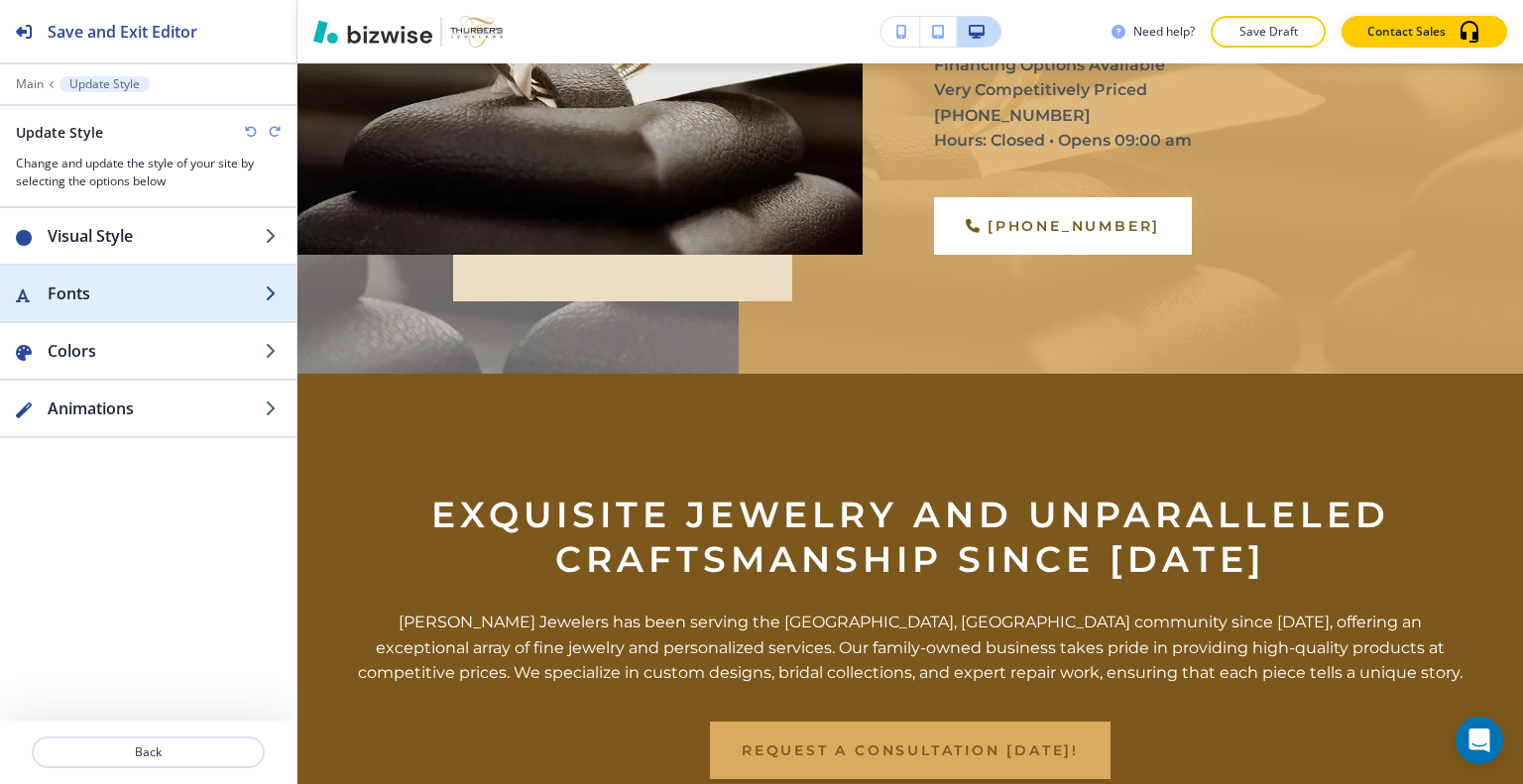 click on "Fonts" at bounding box center [156, 293] 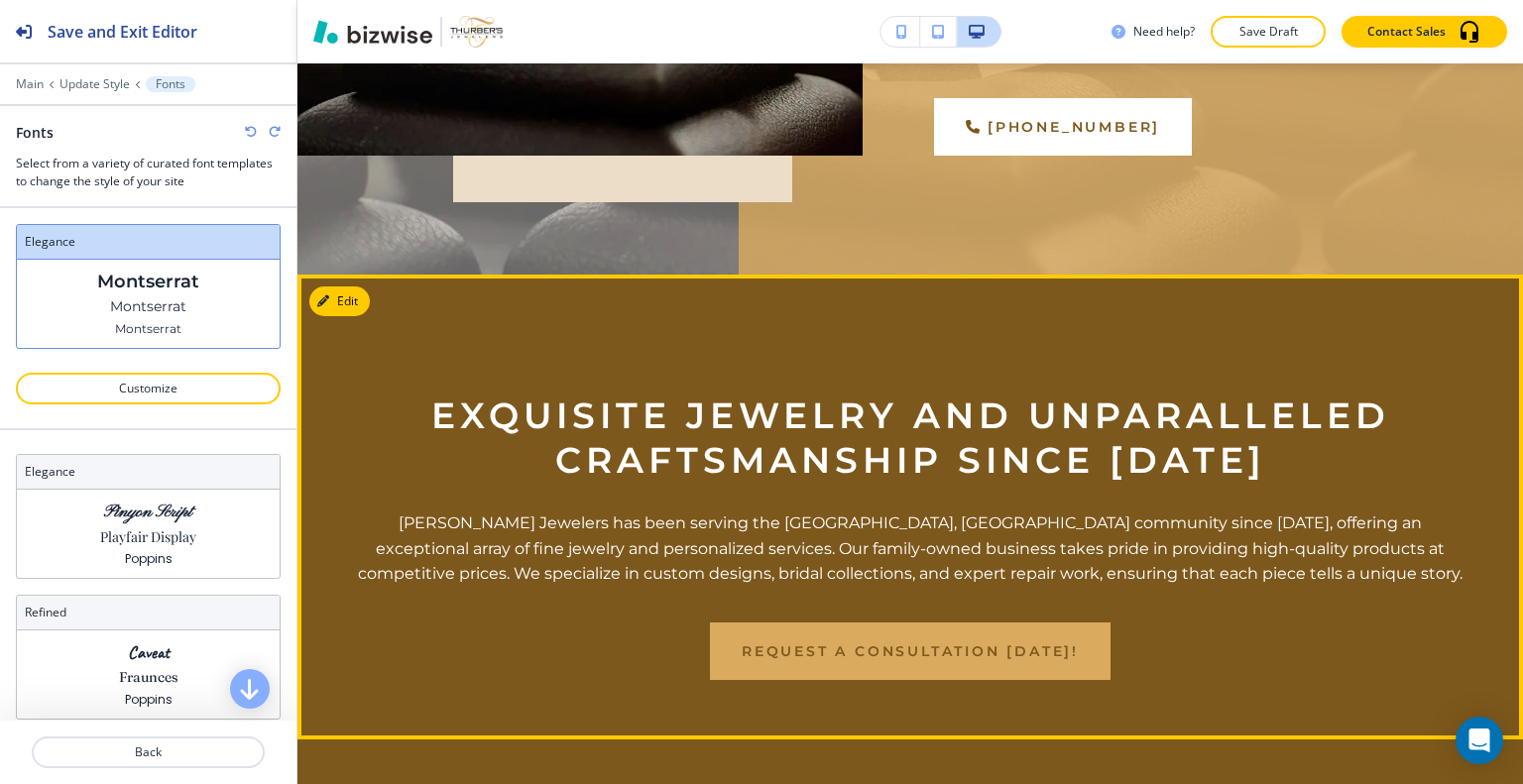 scroll, scrollTop: 396, scrollLeft: 0, axis: vertical 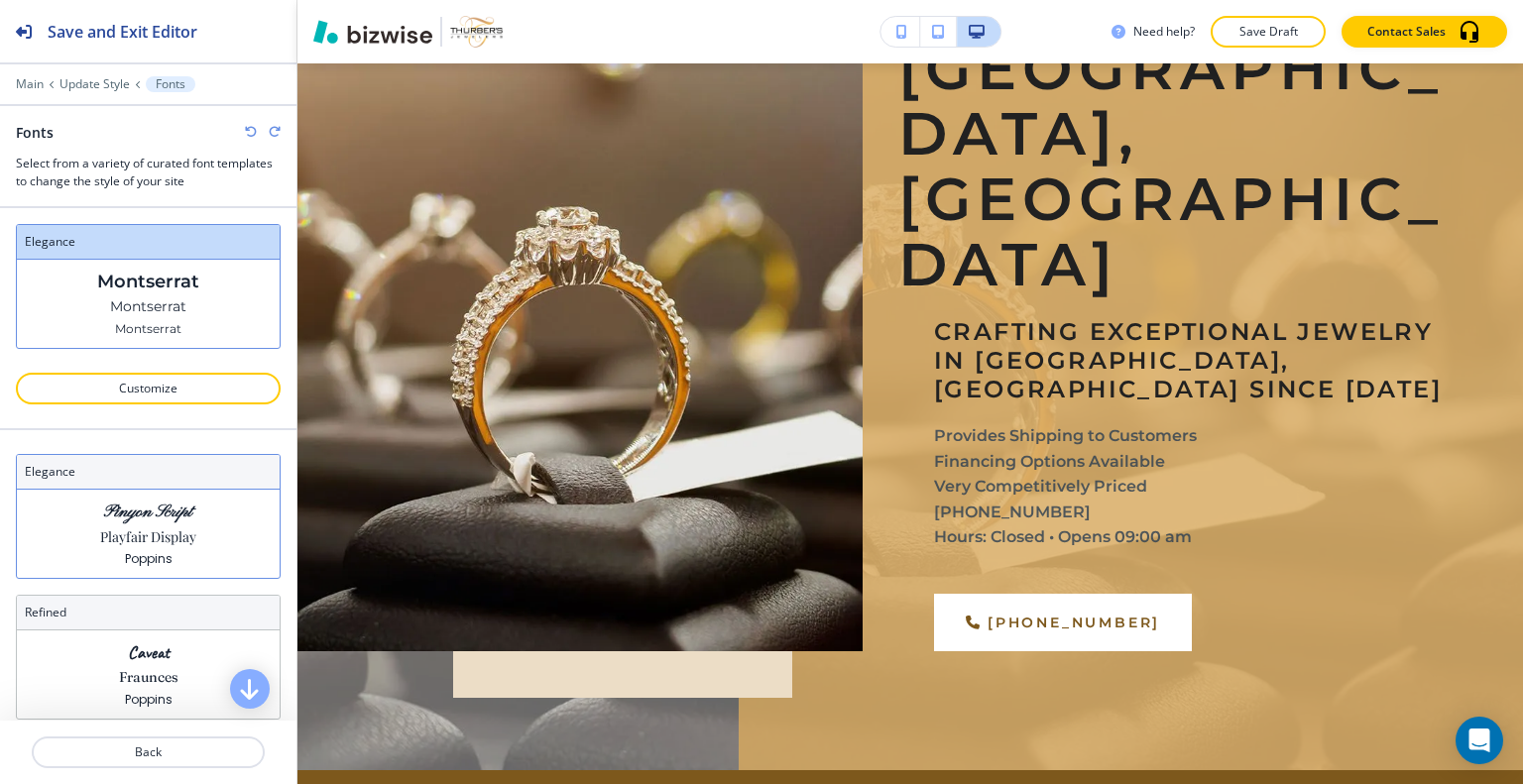 click on "Pinyon Script" at bounding box center (148, 511) 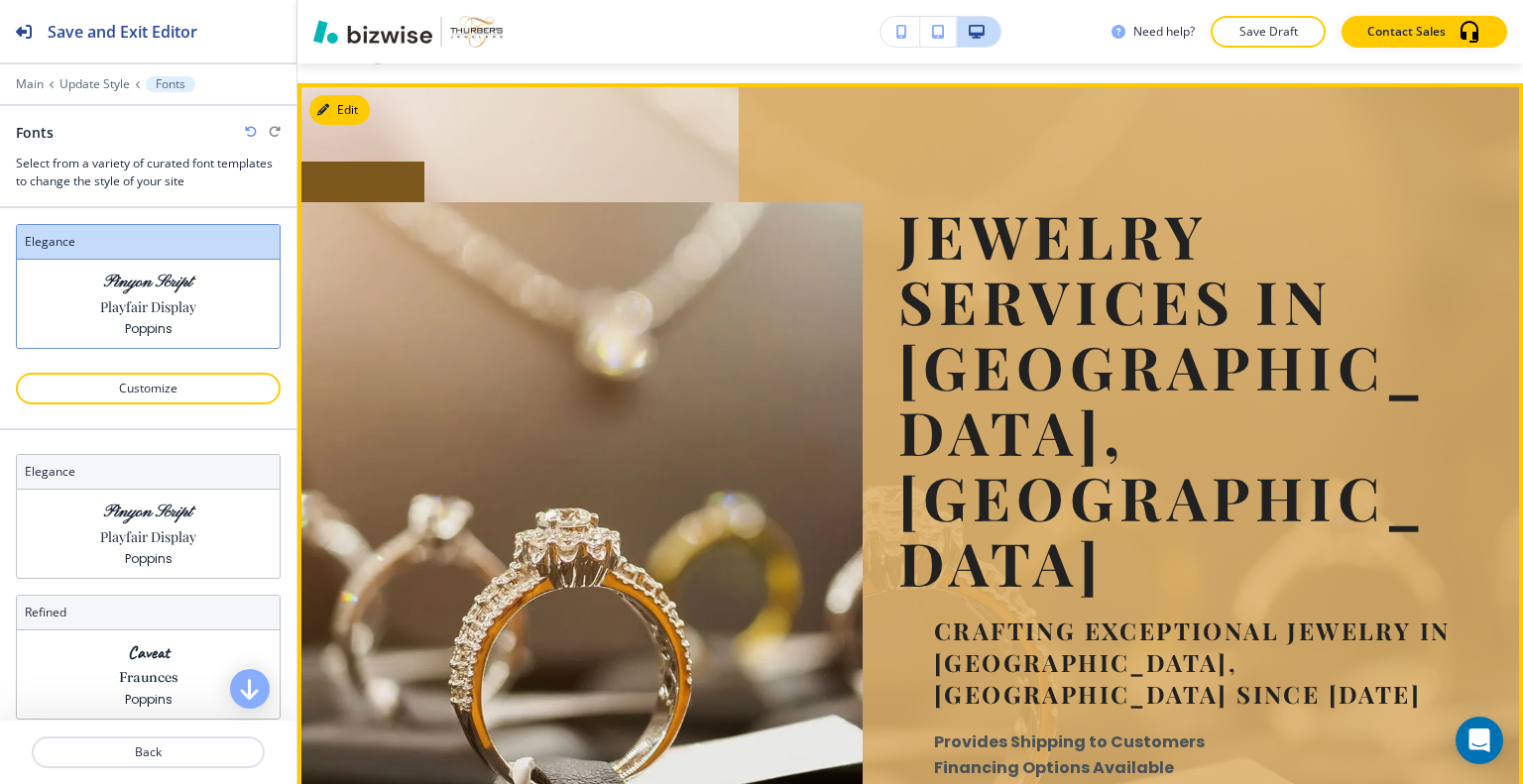 scroll, scrollTop: 0, scrollLeft: 0, axis: both 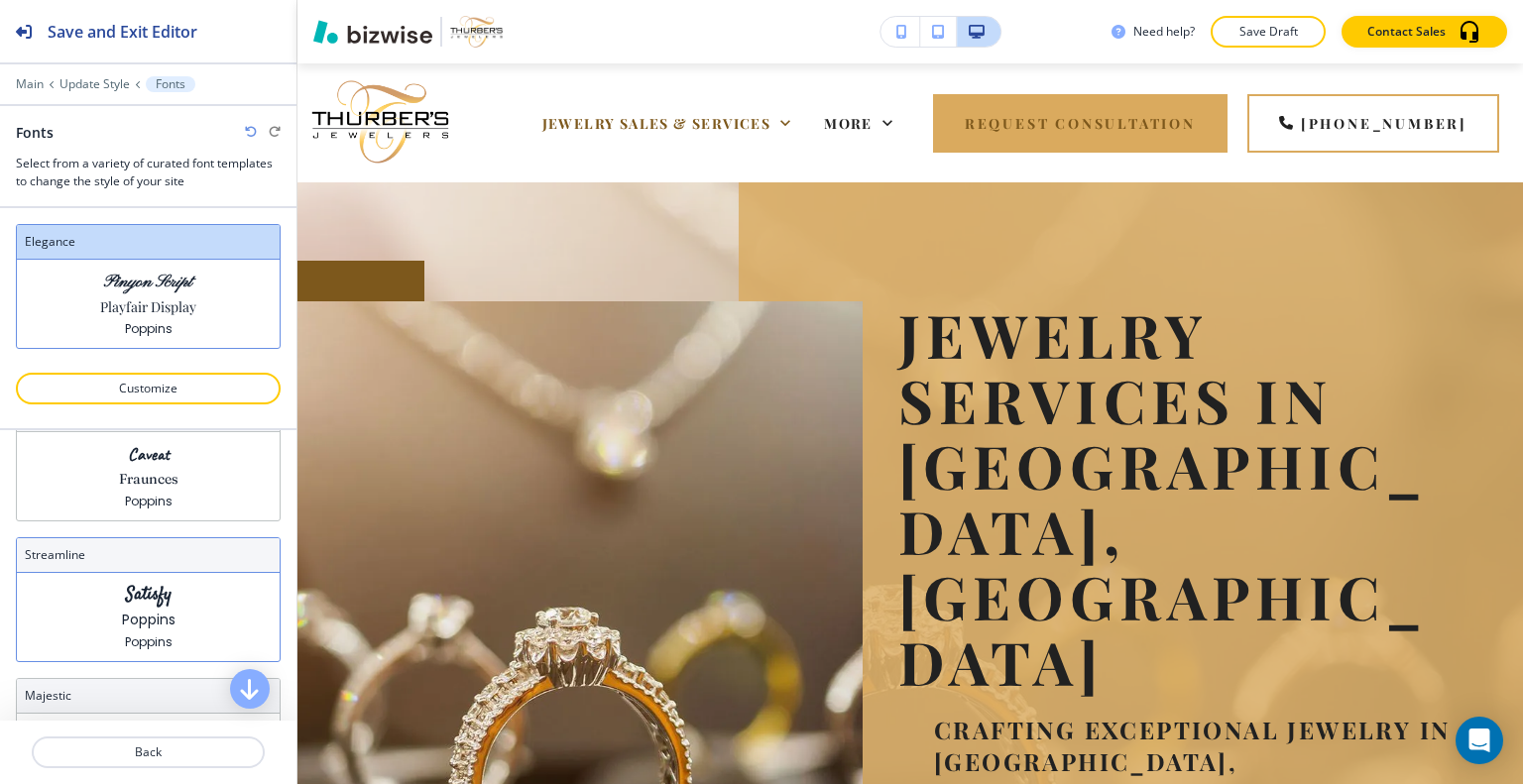 click on "Satisfy" at bounding box center [149, 595] 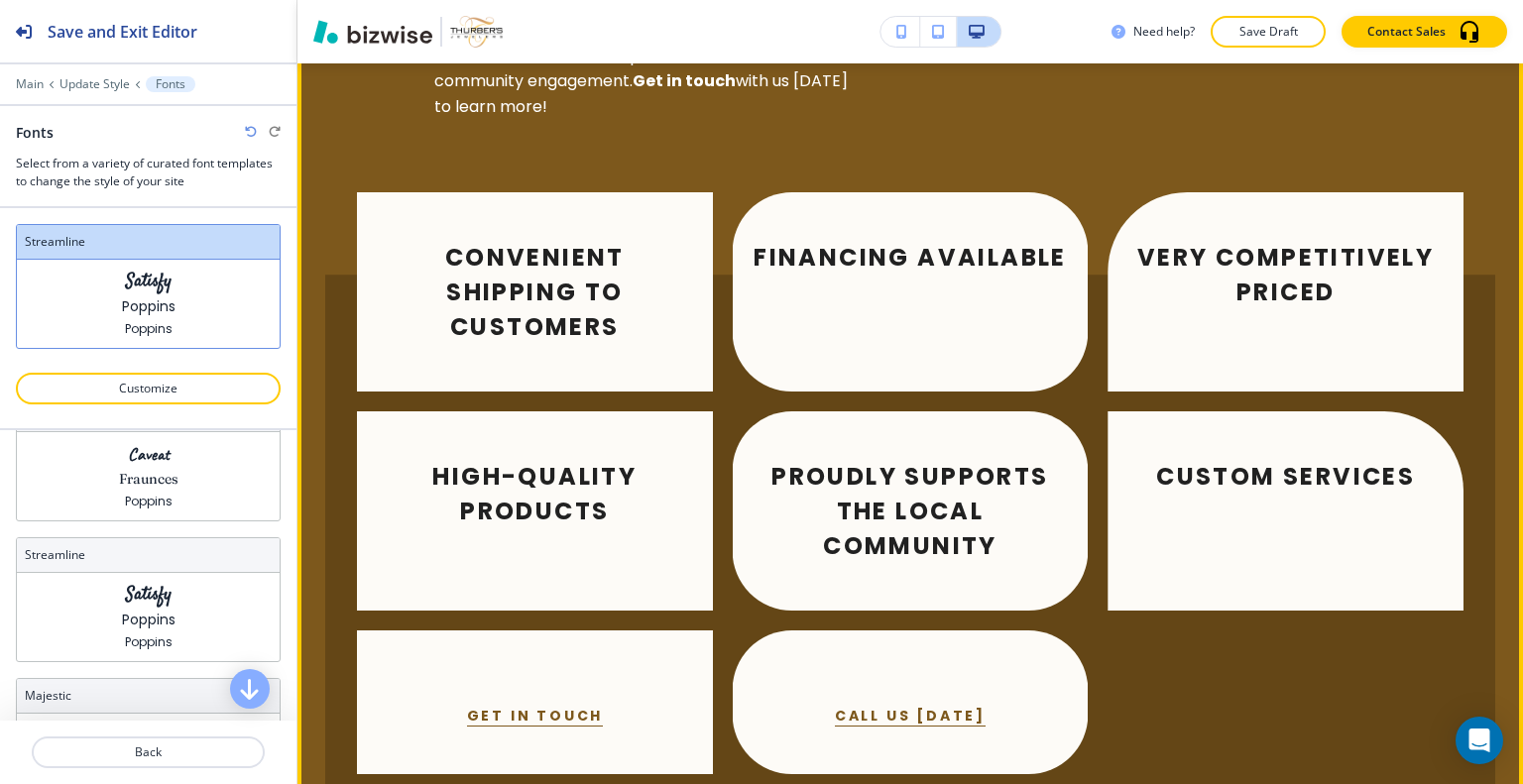 scroll, scrollTop: 2775, scrollLeft: 0, axis: vertical 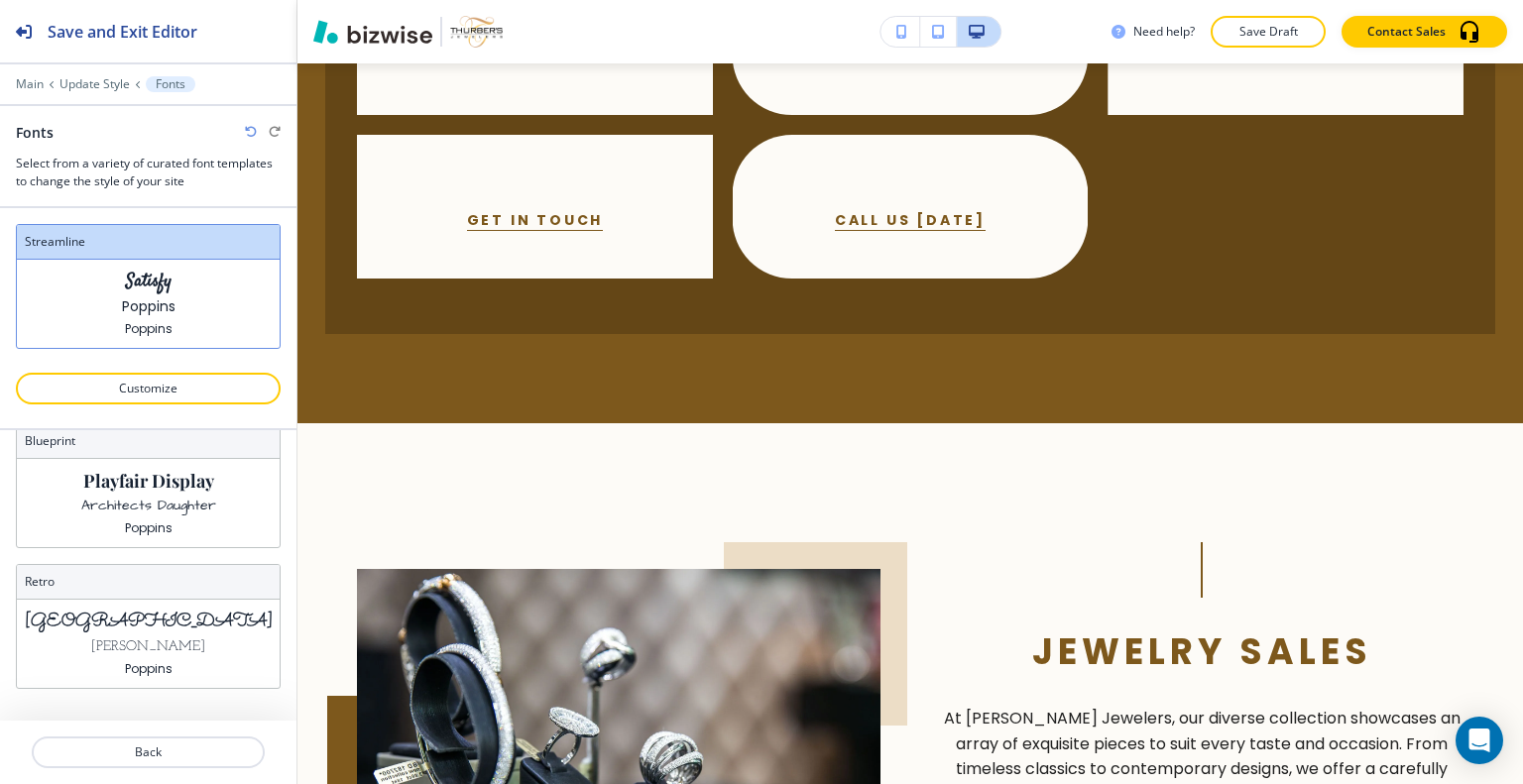 click on "Sacramento" at bounding box center [149, 621] 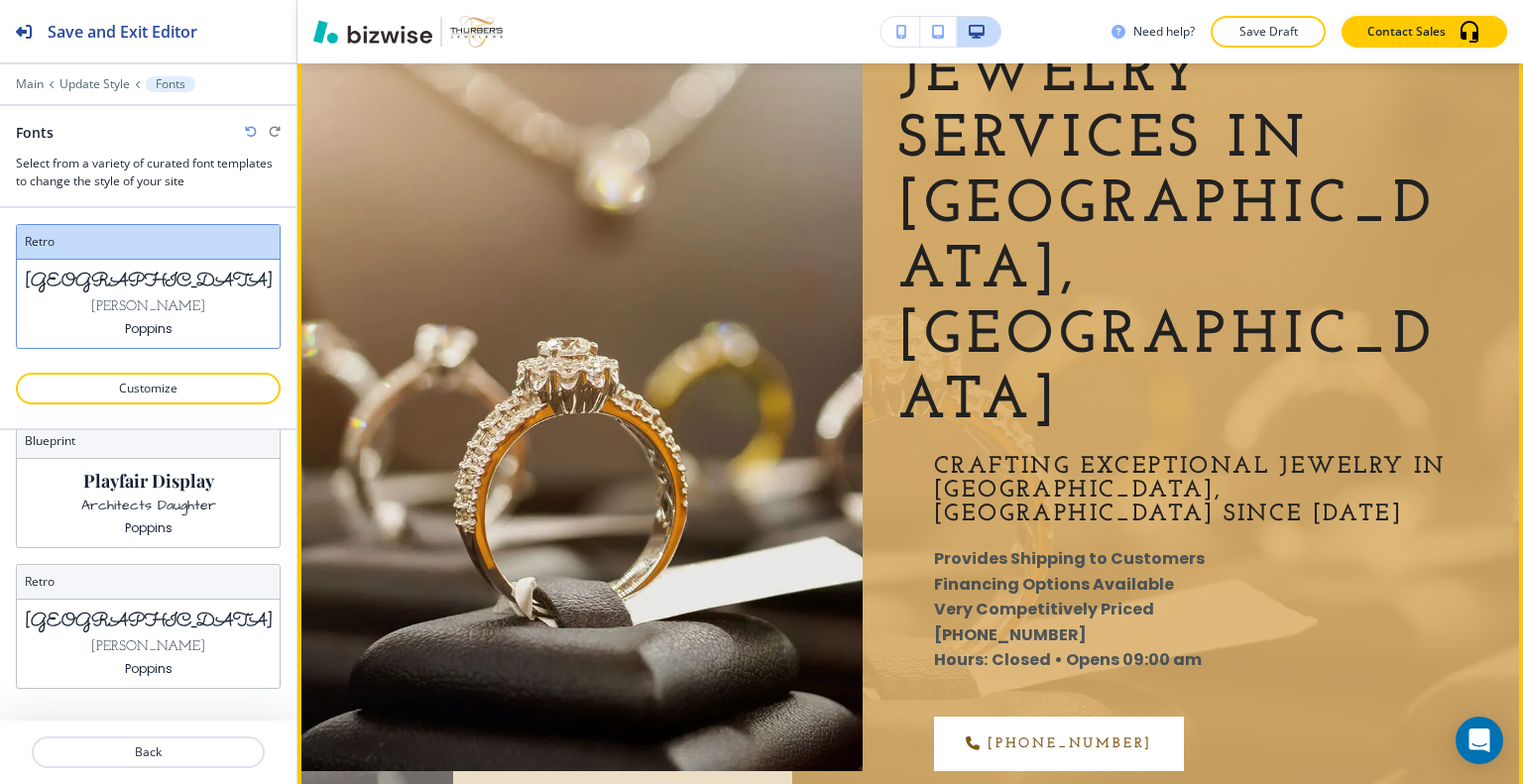 scroll, scrollTop: 60, scrollLeft: 0, axis: vertical 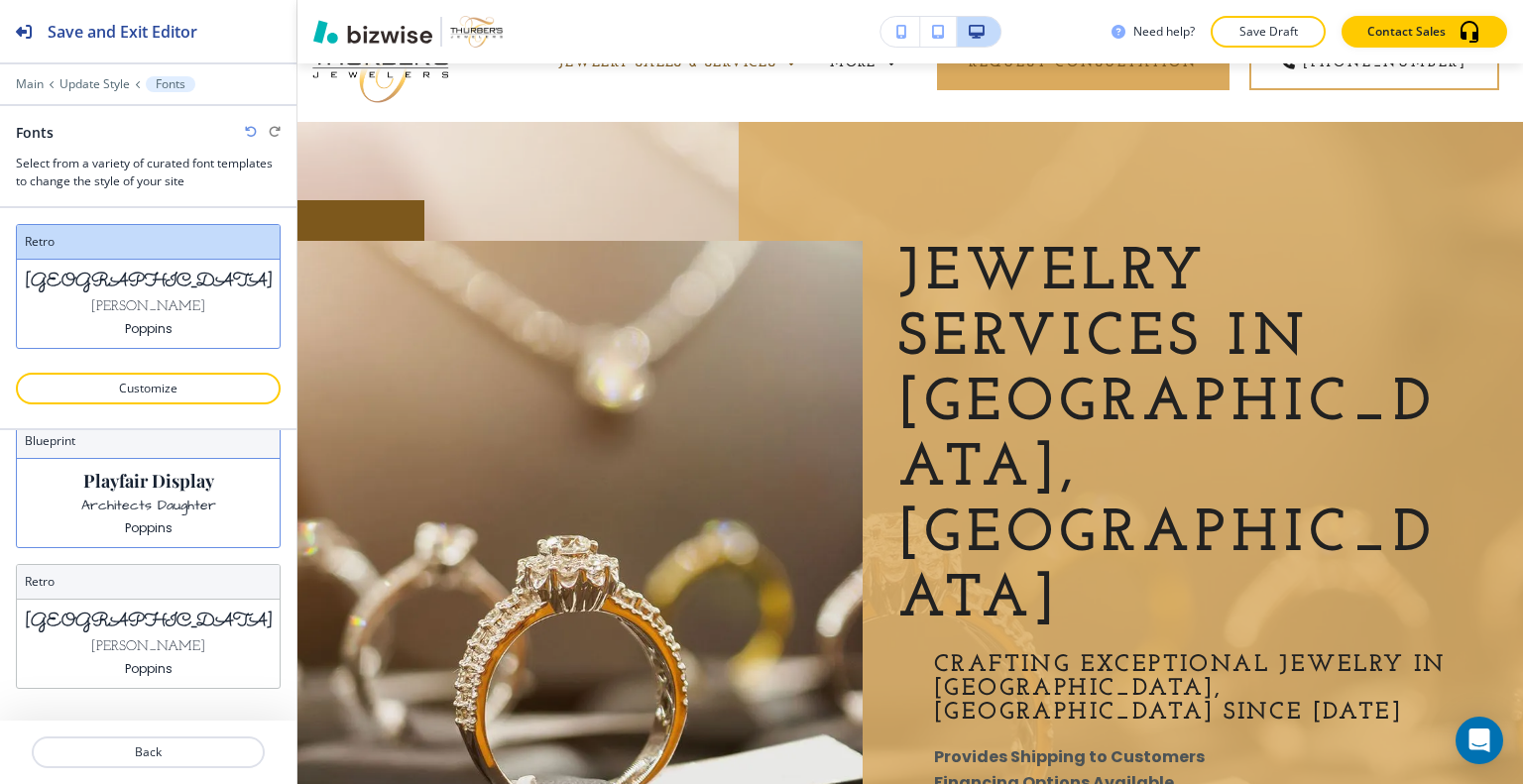 click on "Playfair Display Architects Daughter Poppins" at bounding box center [148, 503] 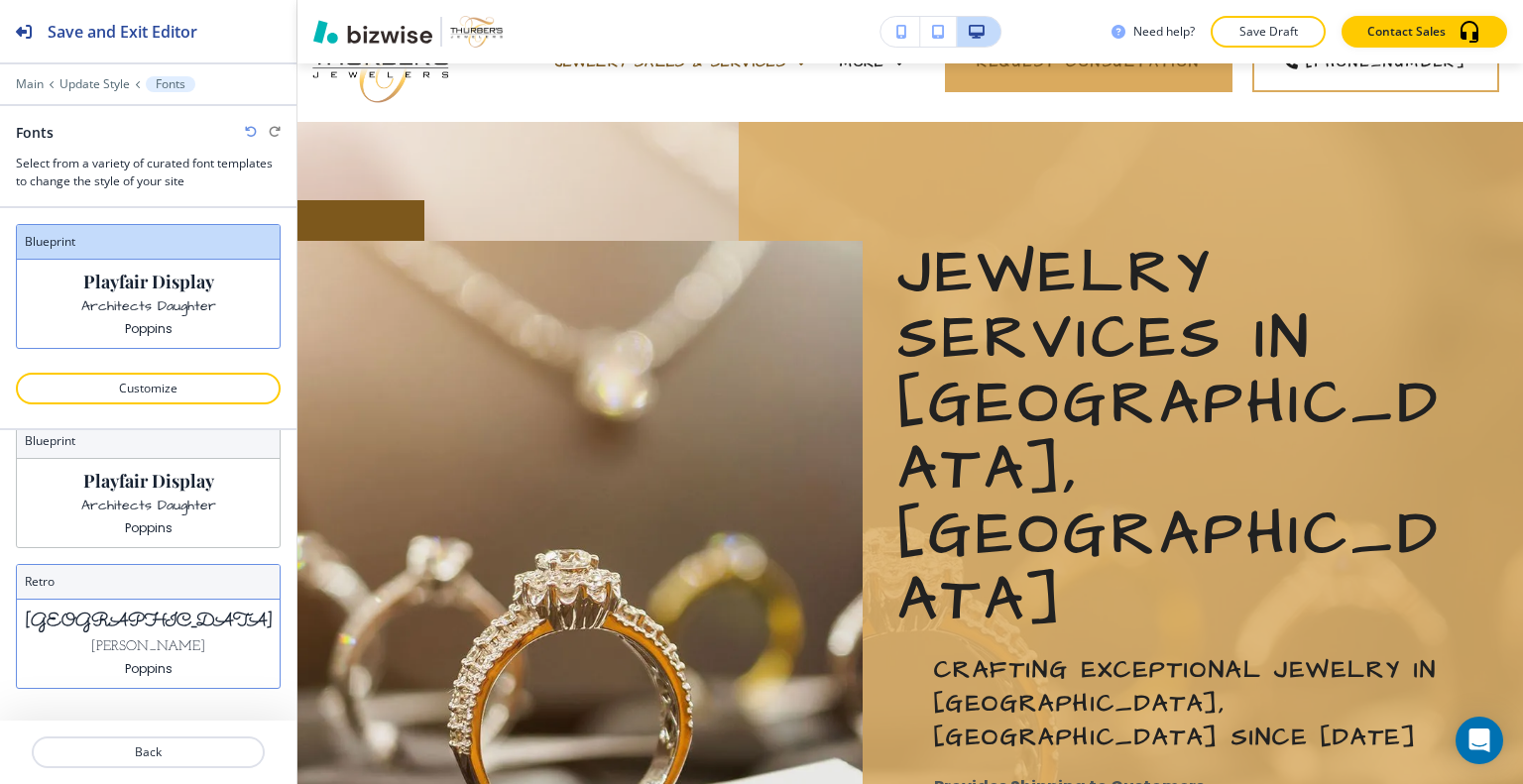 click on "Sacramento" at bounding box center [149, 621] 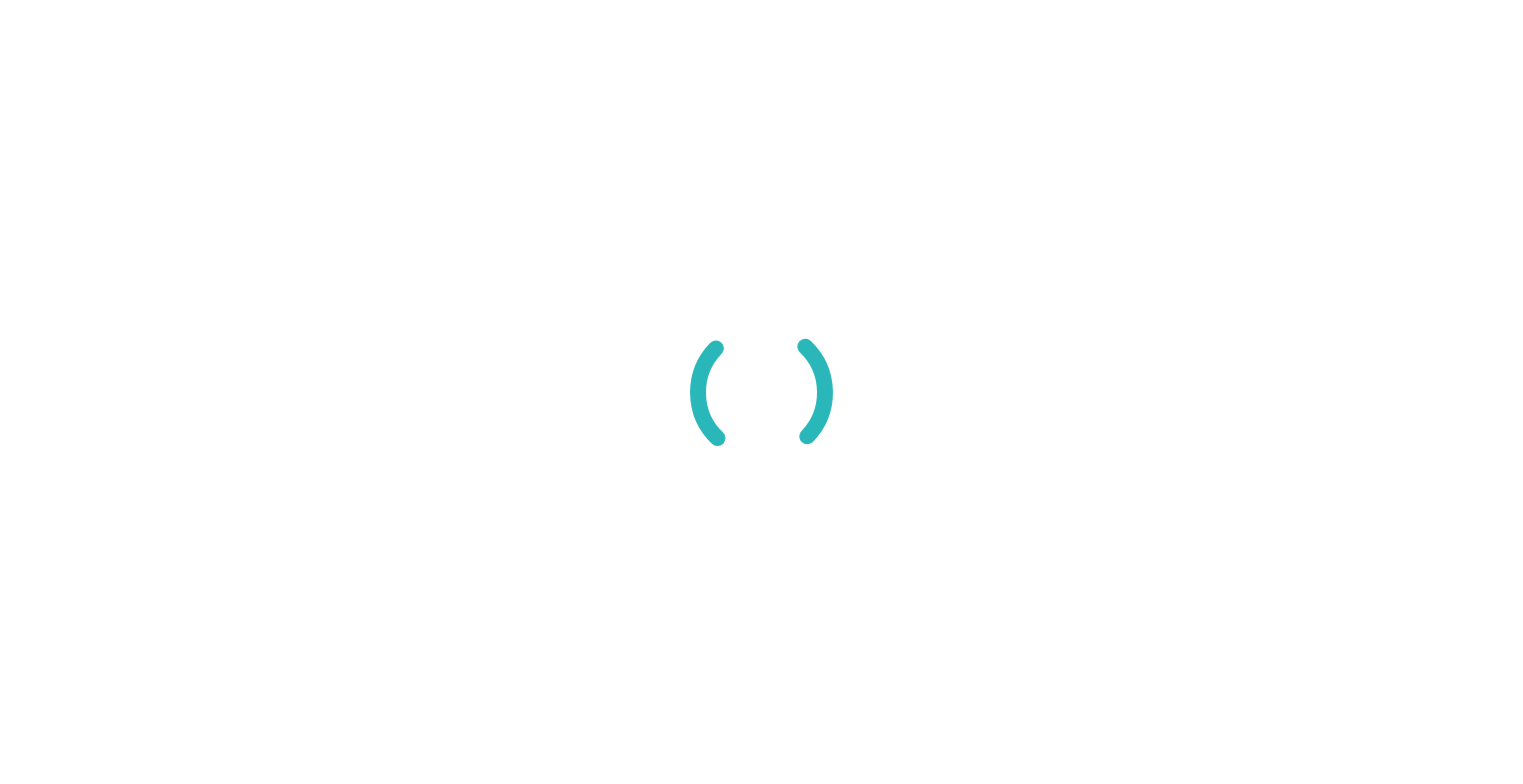 scroll, scrollTop: 0, scrollLeft: 0, axis: both 